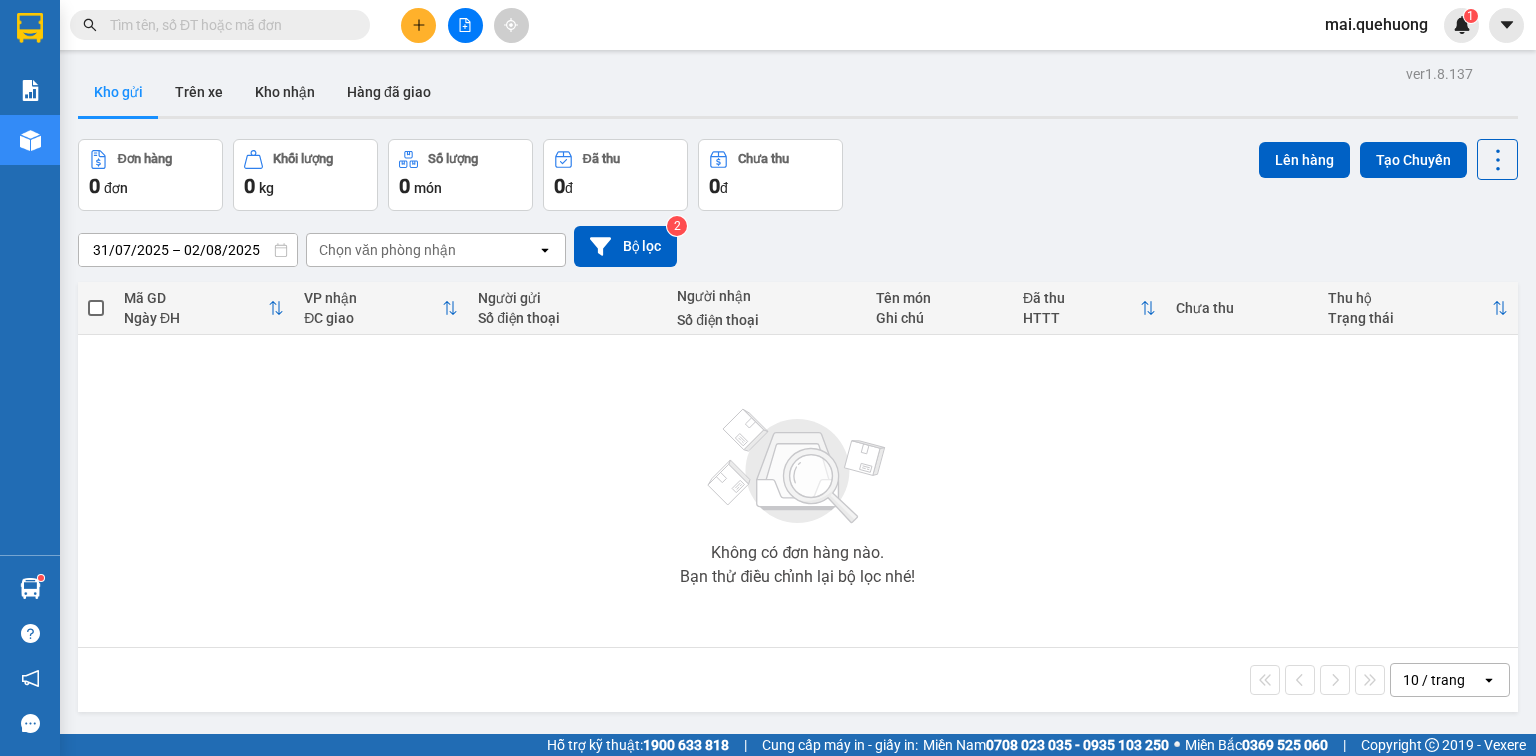scroll, scrollTop: 0, scrollLeft: 0, axis: both 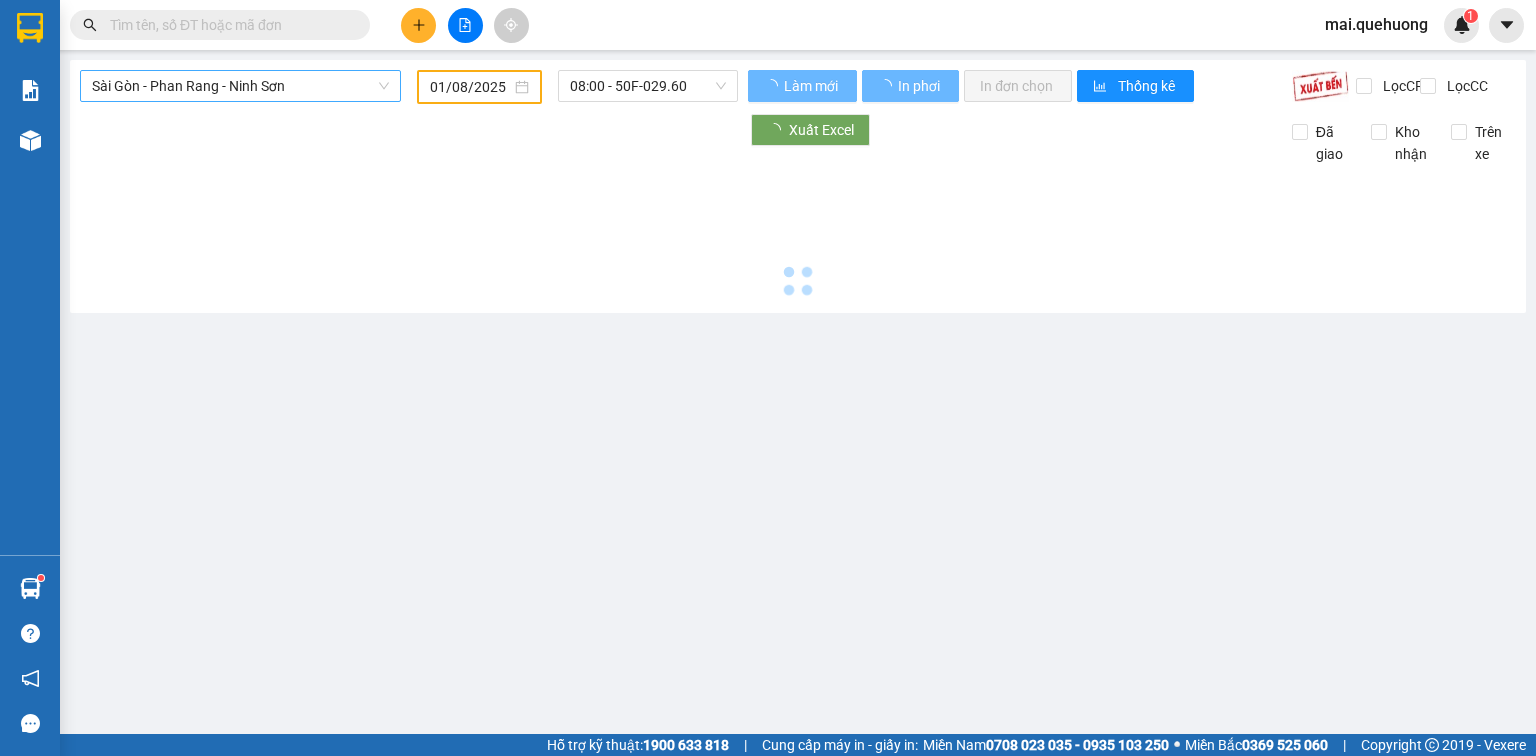 type on "02/08/2025" 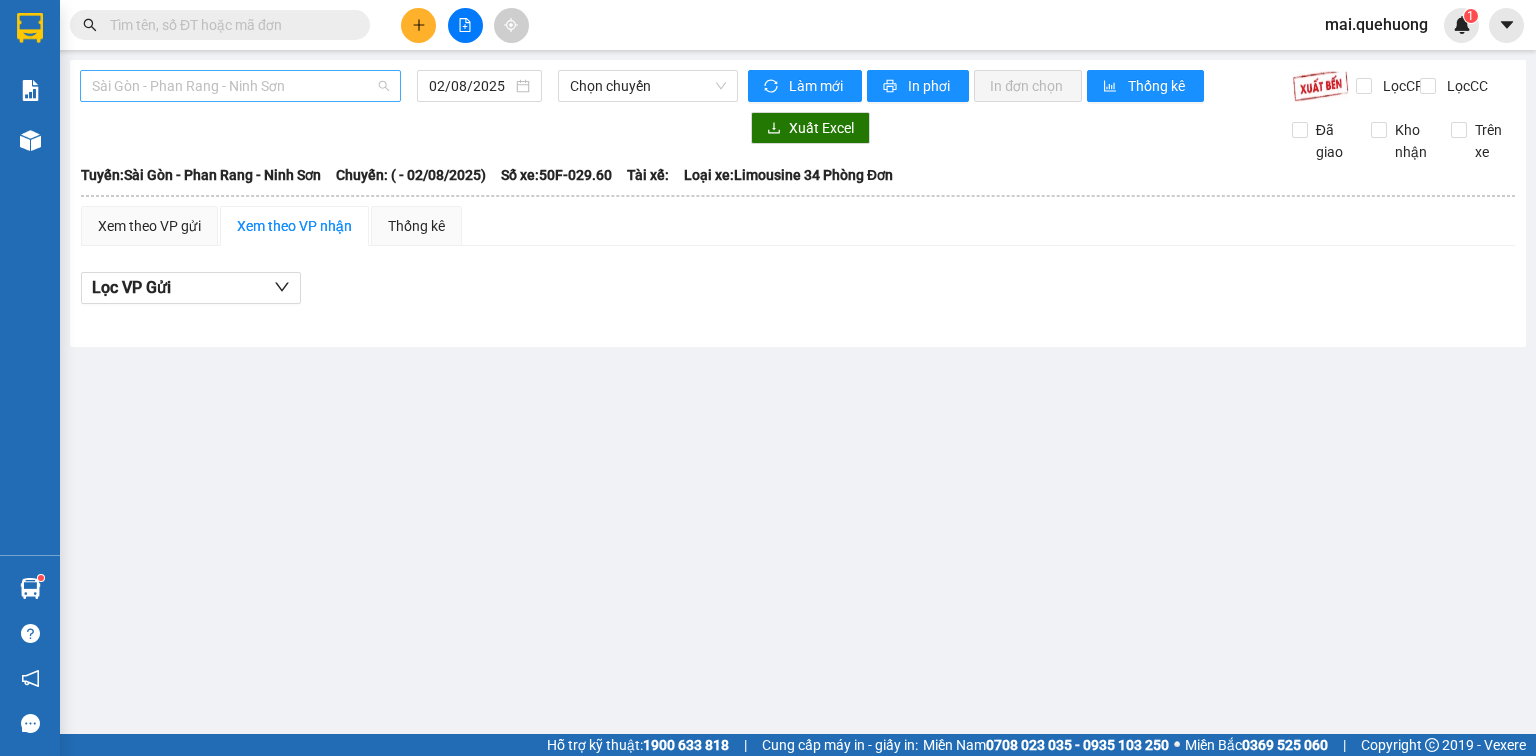 click on "Sài Gòn - Phan Rang - Ninh Sơn" at bounding box center (240, 86) 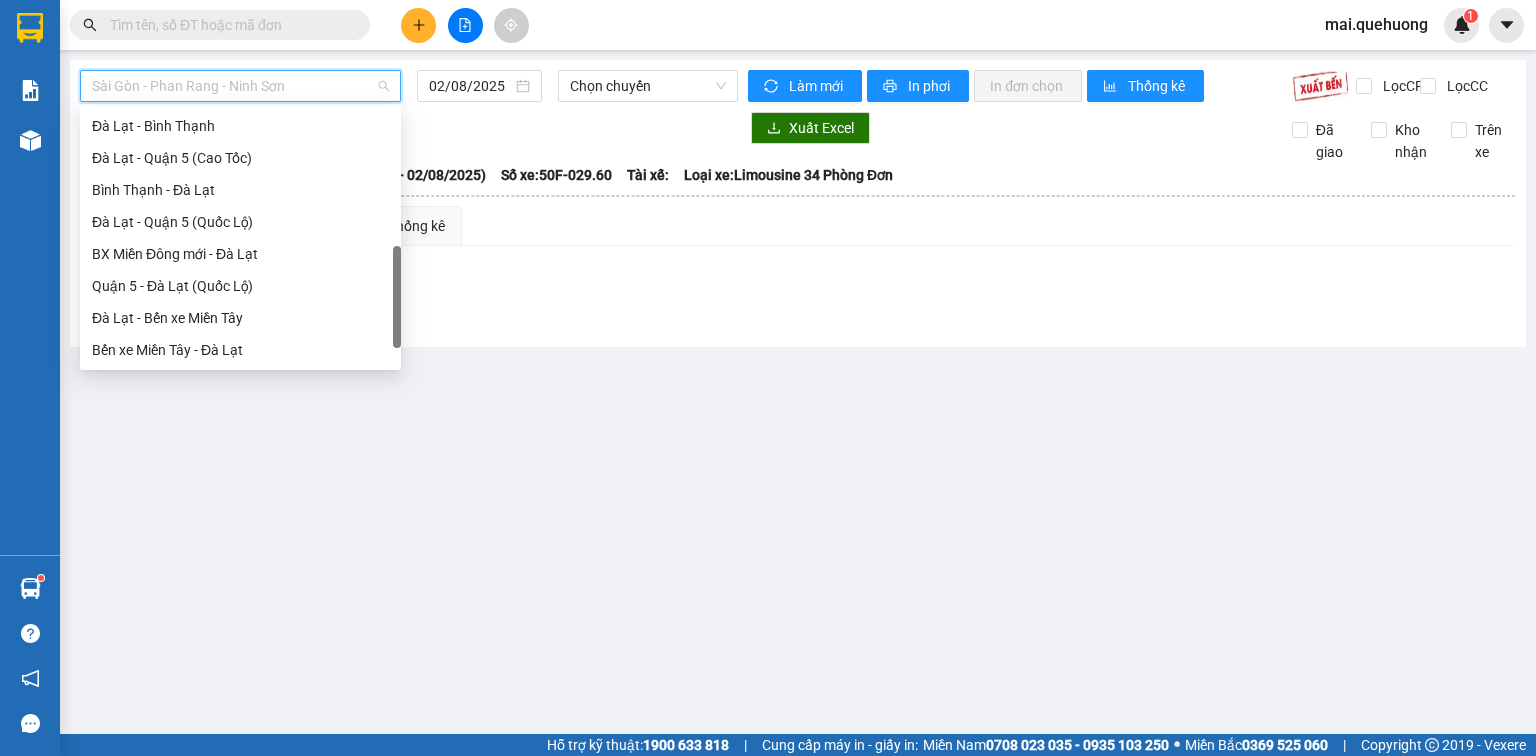 scroll, scrollTop: 544, scrollLeft: 0, axis: vertical 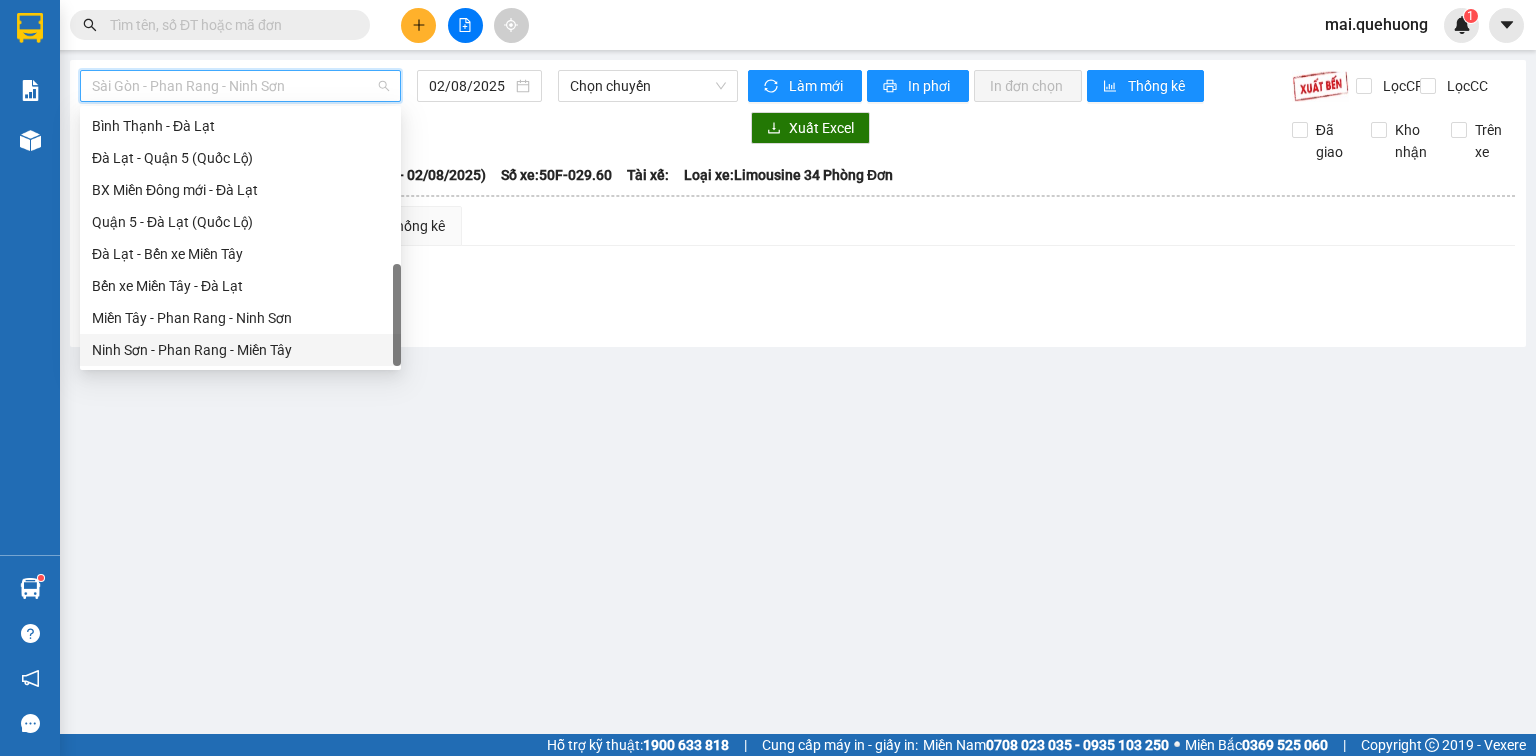 click on "Ninh Sơn - Phan Rang - Miền Tây" at bounding box center [240, 350] 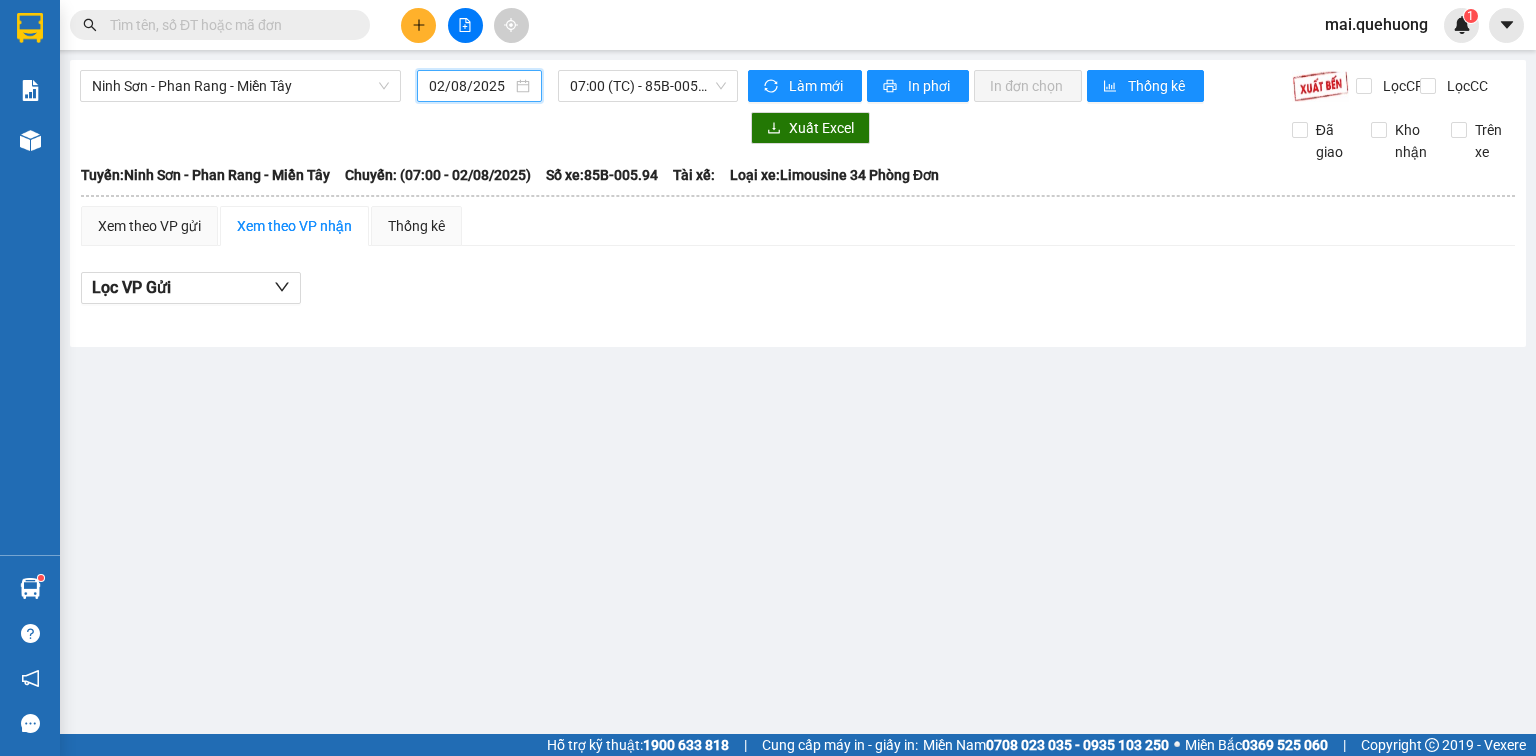 click on "02/08/2025" at bounding box center (470, 86) 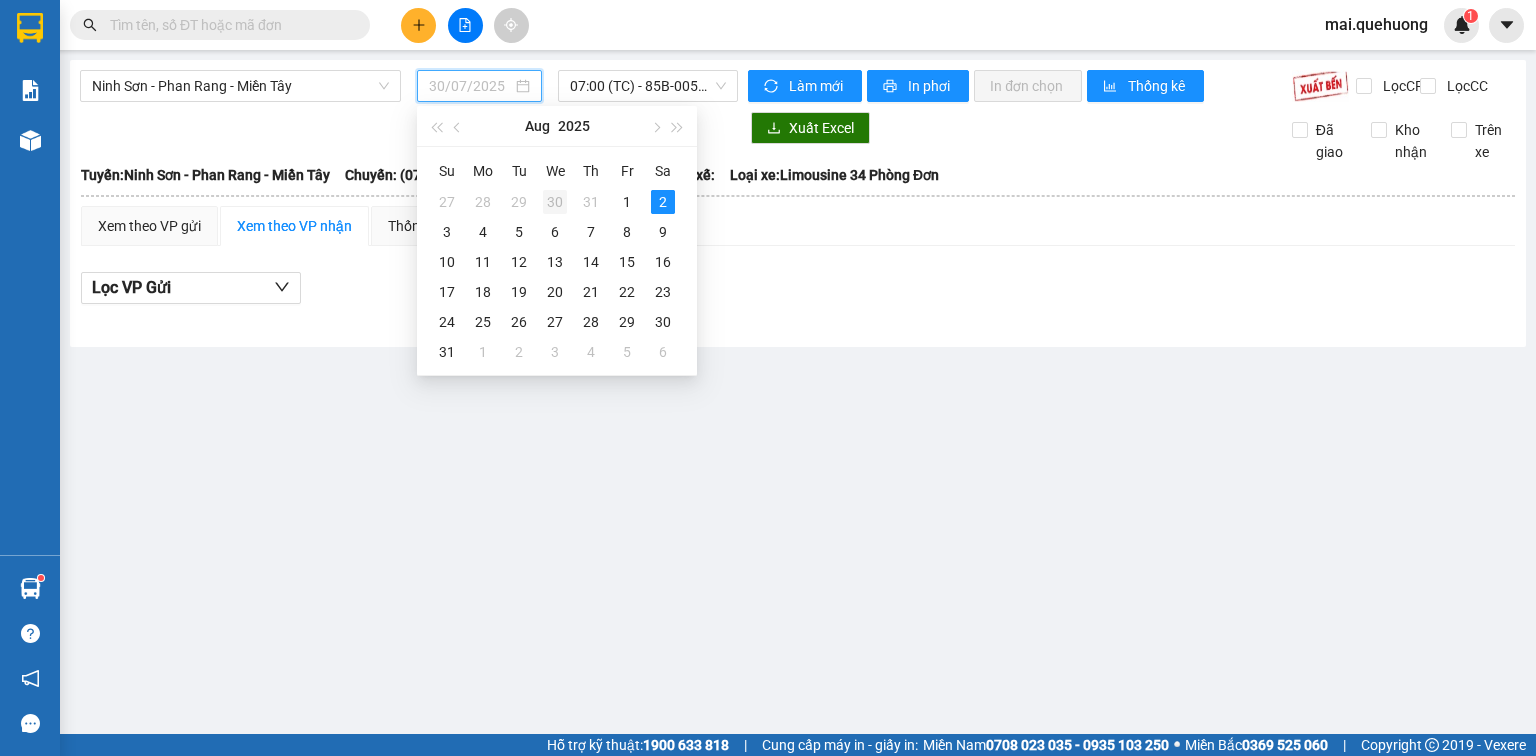 click on "30" at bounding box center (555, 202) 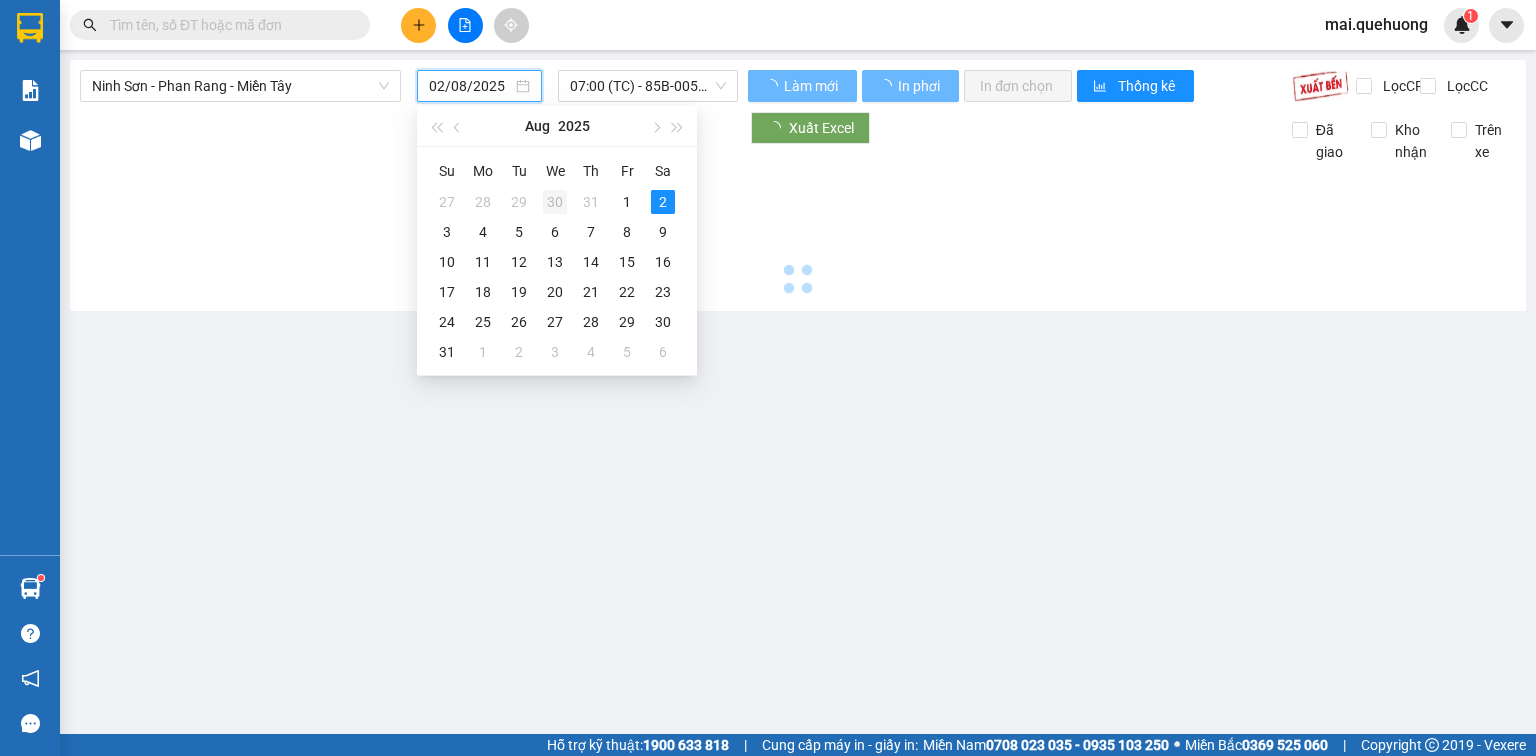 type on "30/07/2025" 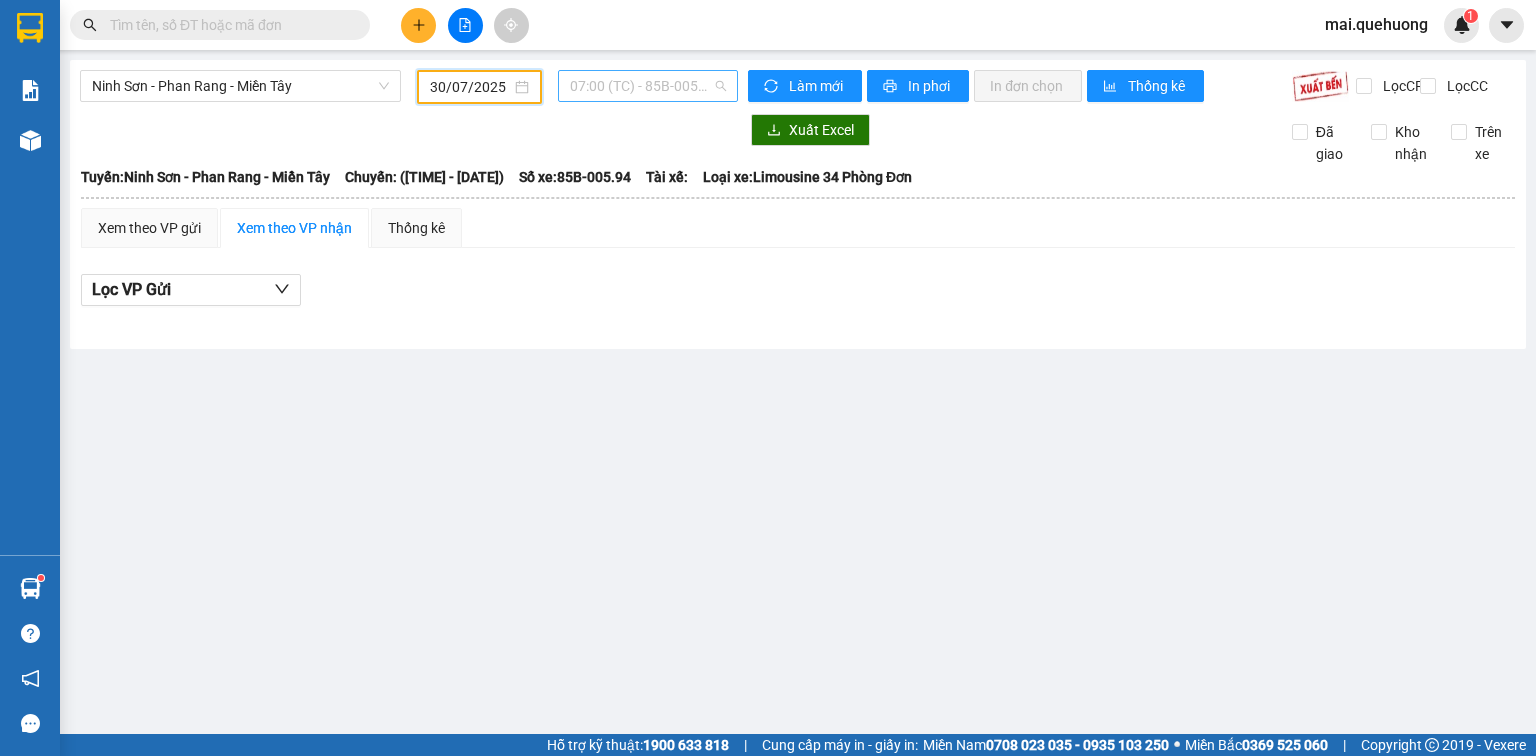 click on "07:00   (TC)   - 85B-005.94" at bounding box center [648, 86] 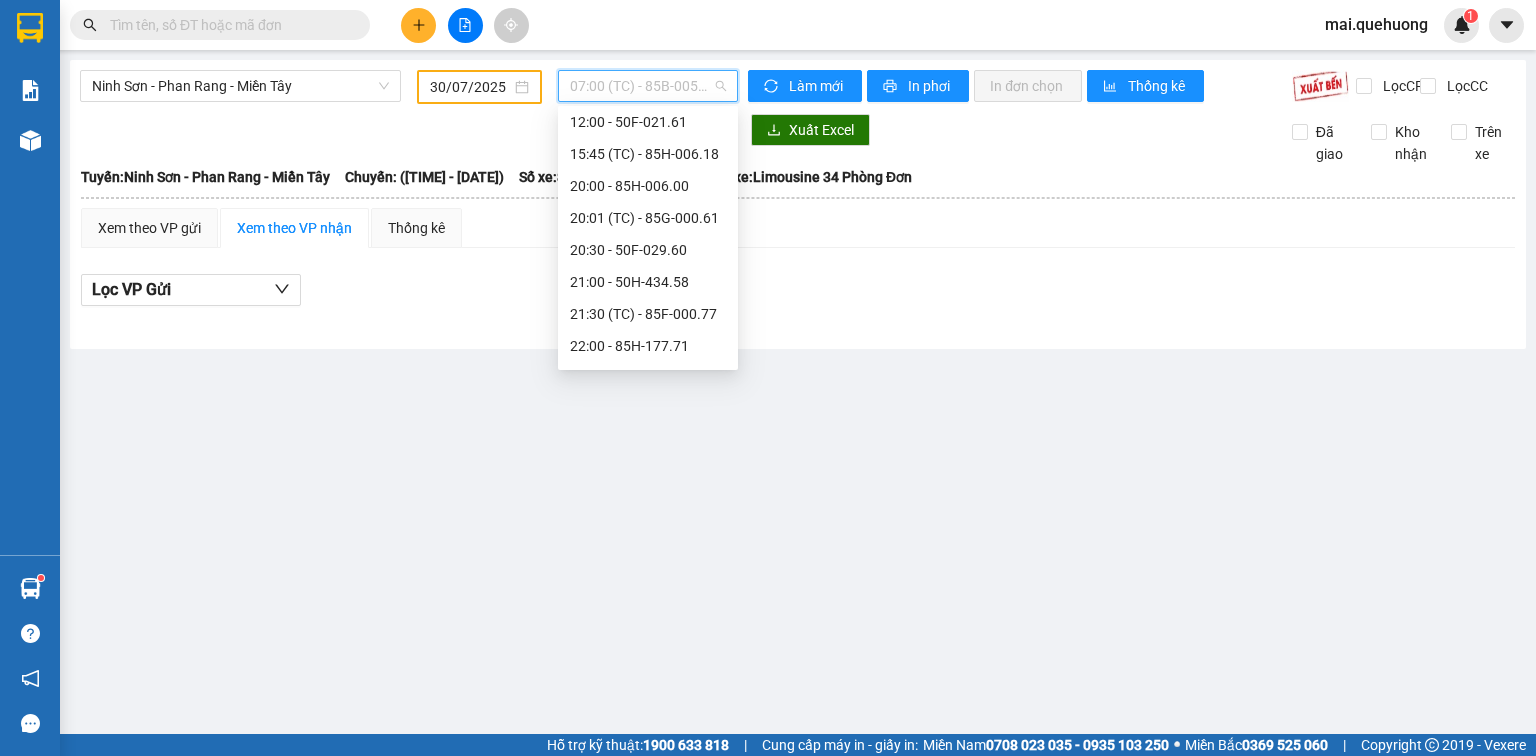 scroll, scrollTop: 192, scrollLeft: 0, axis: vertical 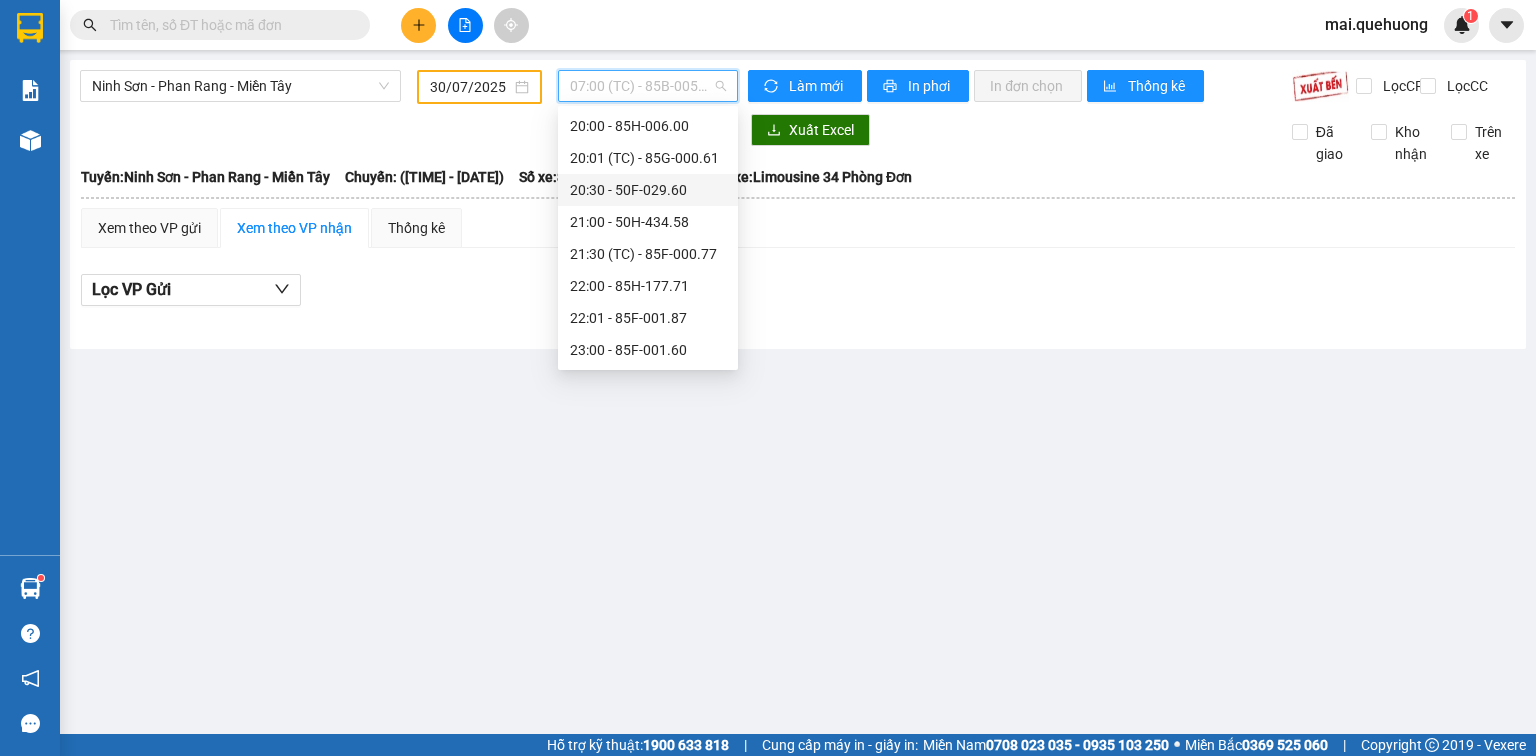 click on "20:30     - 50F-029.60" at bounding box center (648, 190) 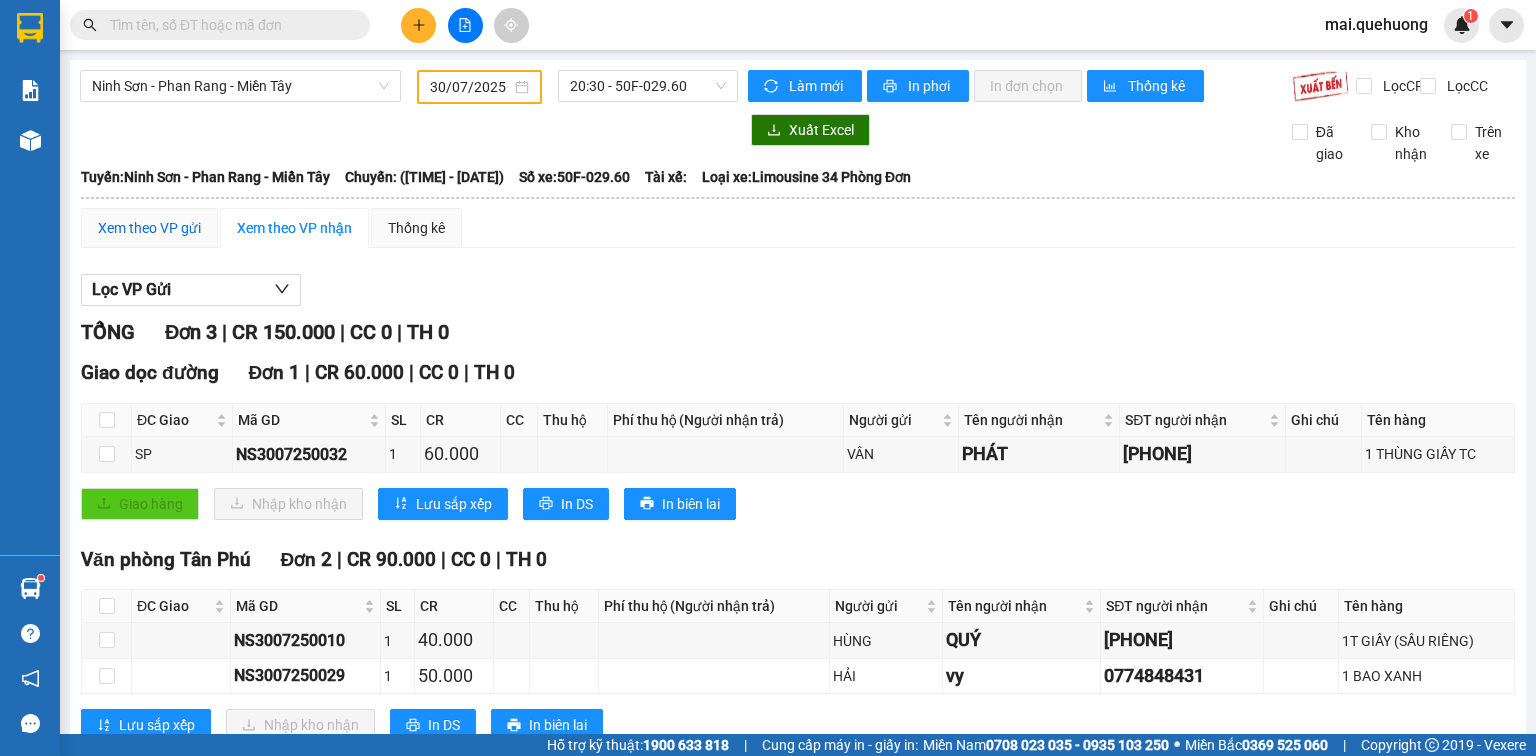 click on "Xem theo VP gửi" at bounding box center [149, 228] 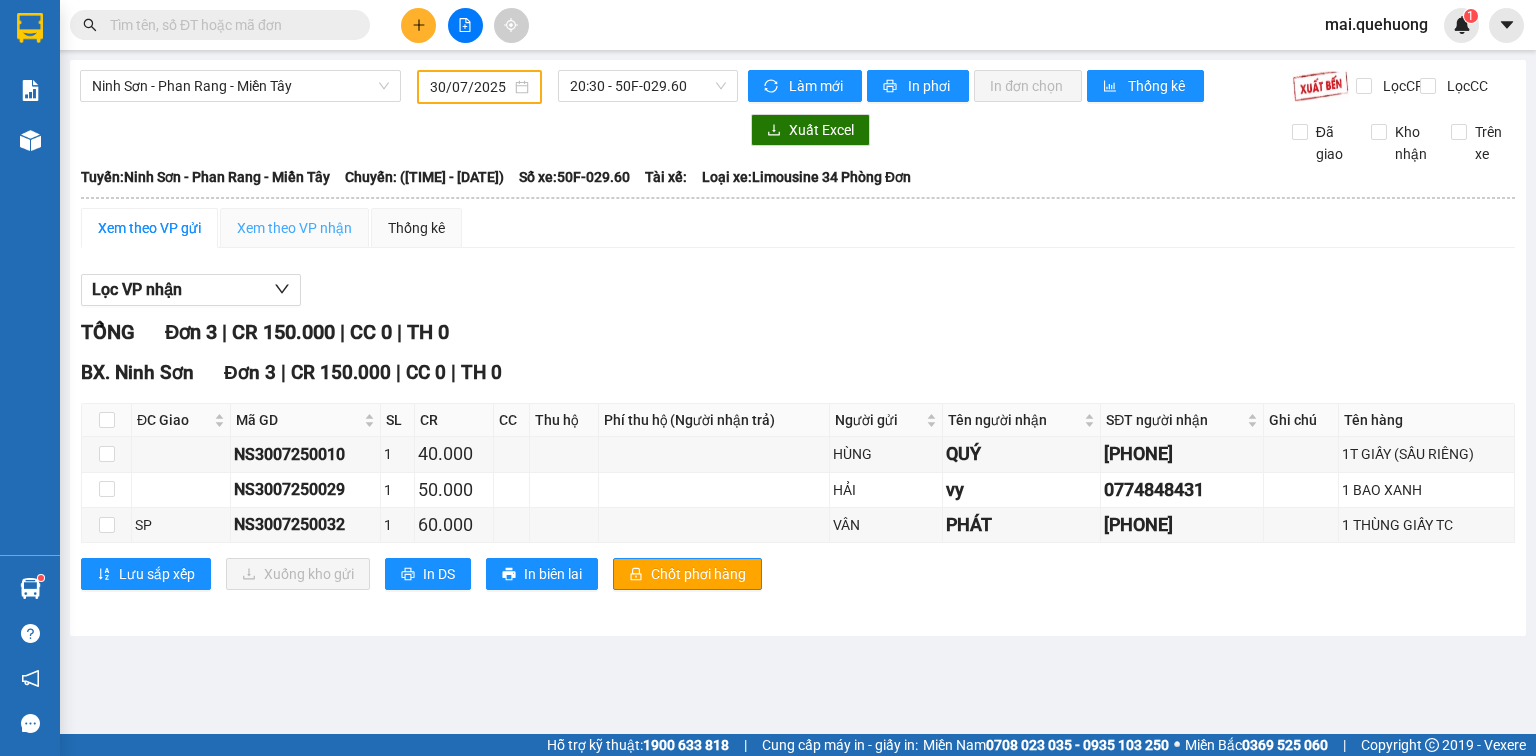 click on "Xem theo VP nhận" at bounding box center [294, 228] 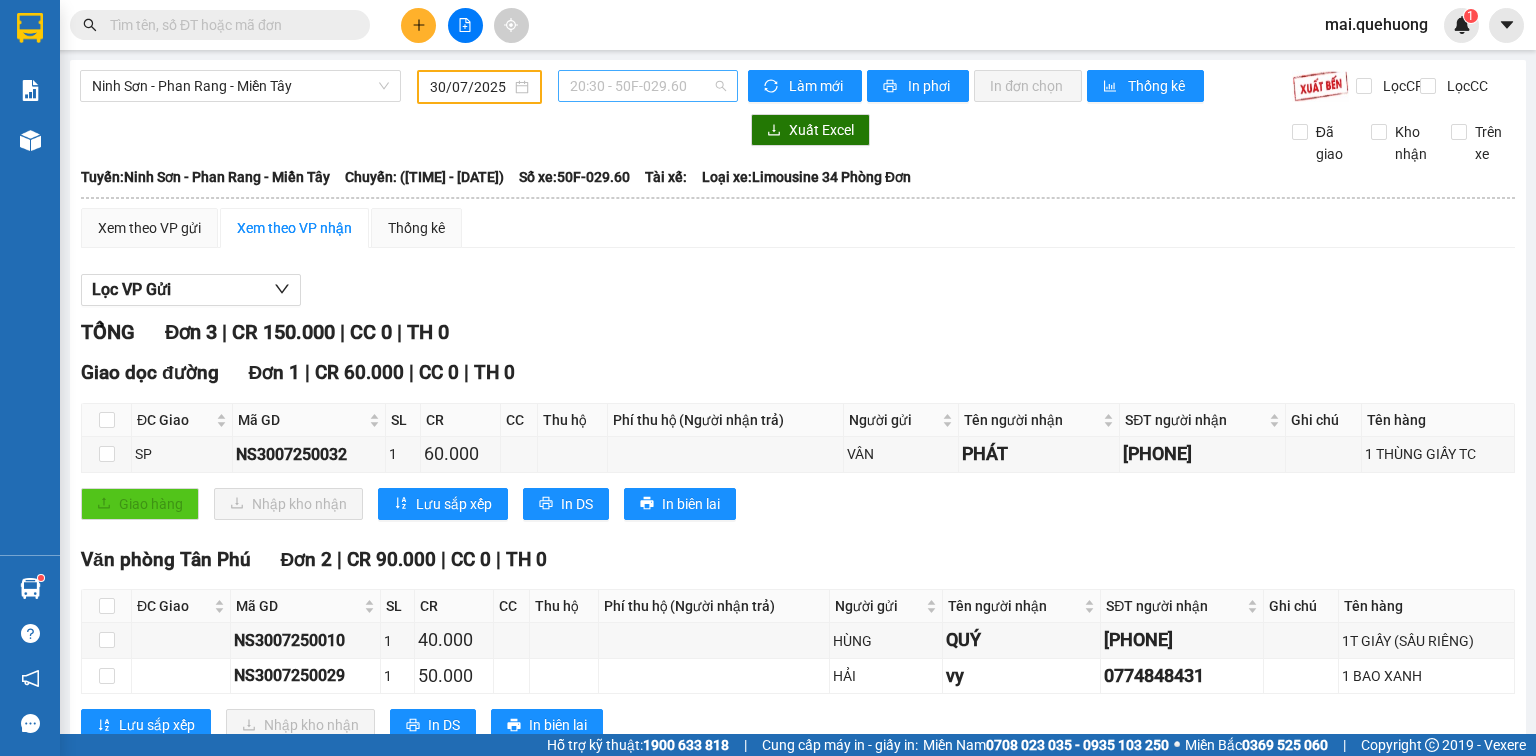 click on "20:30     - 50F-029.60" at bounding box center (648, 86) 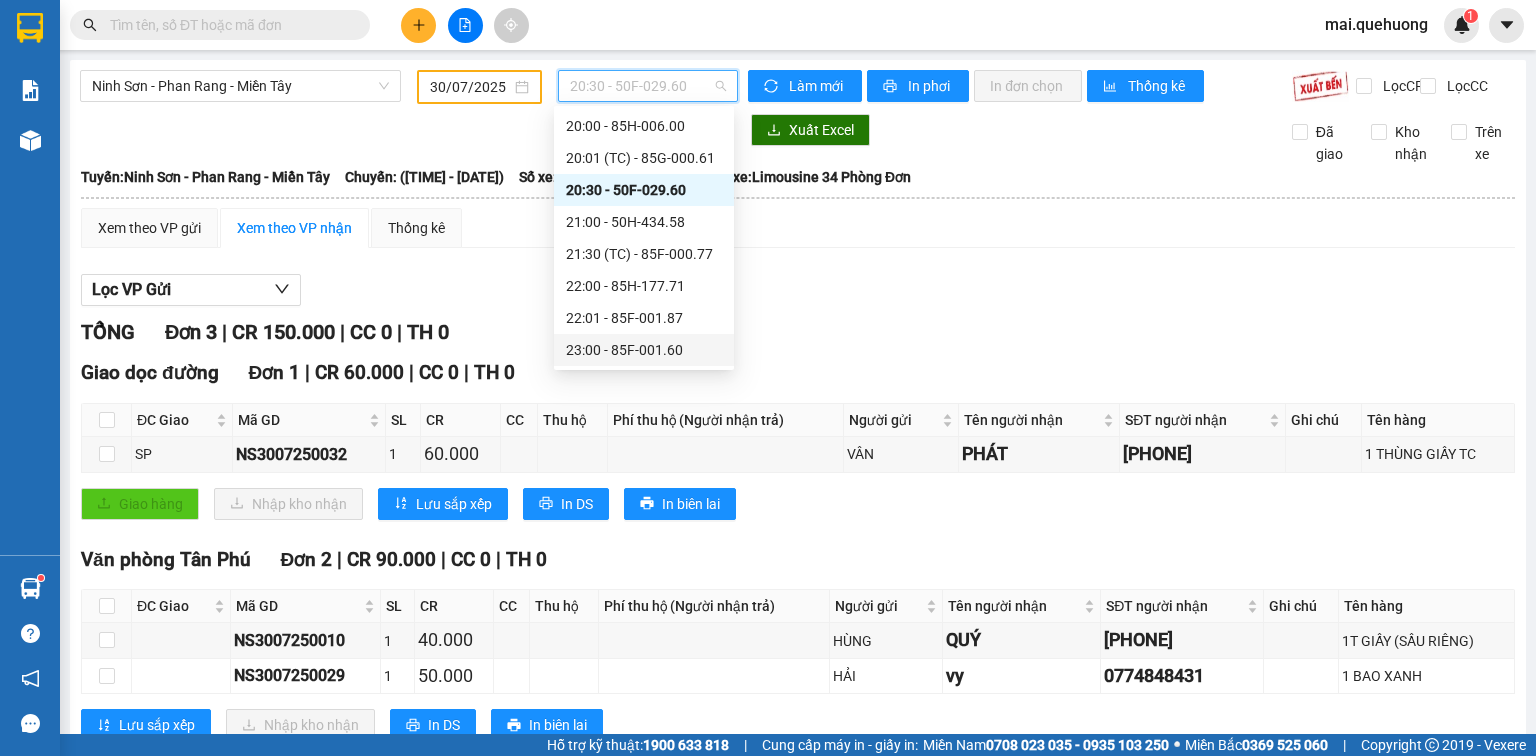 click on "[TIME]     - [NUMBER]" at bounding box center (644, 350) 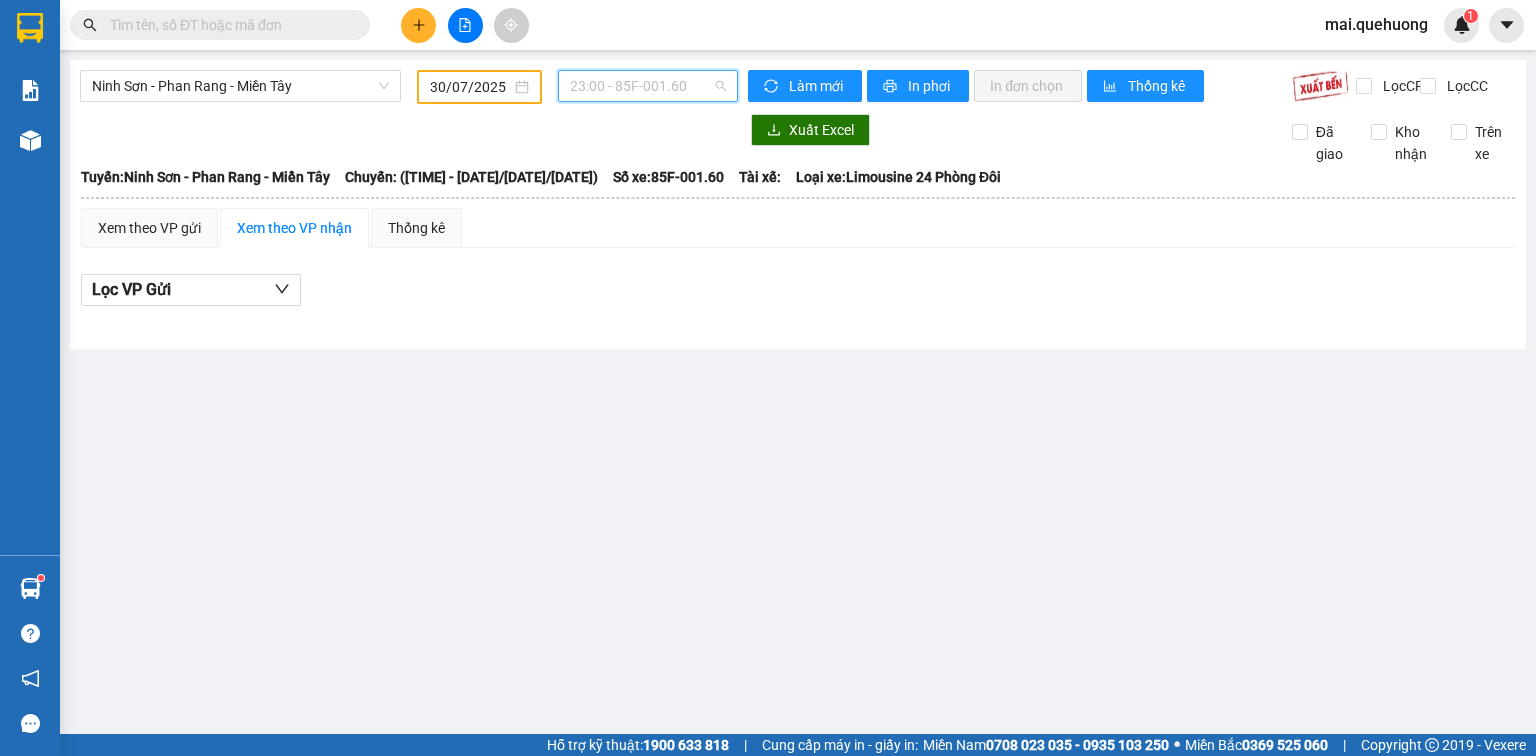 click on "[TIME]     - [NUMBER]" at bounding box center (648, 86) 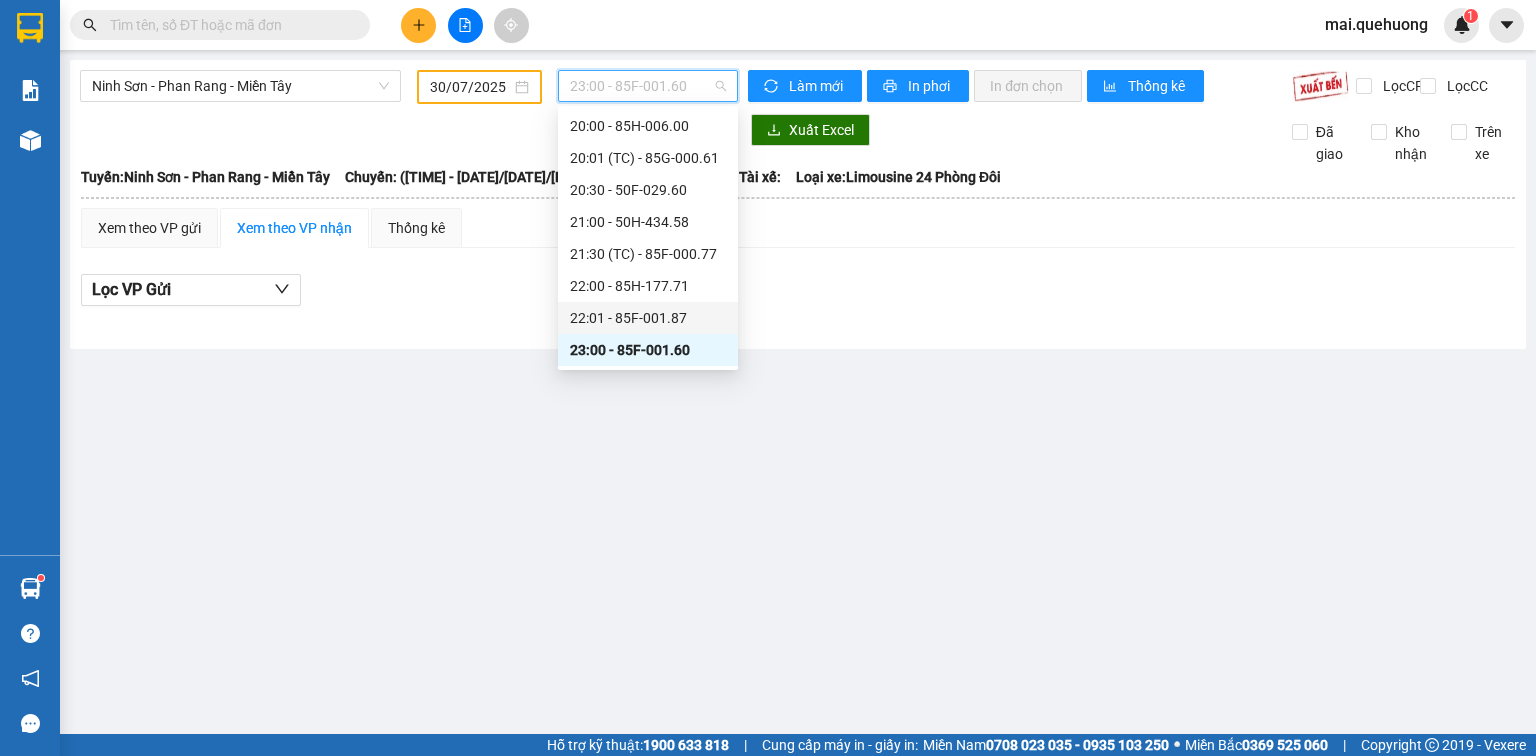 click on "22:01     - 85F-001.87" at bounding box center [648, 318] 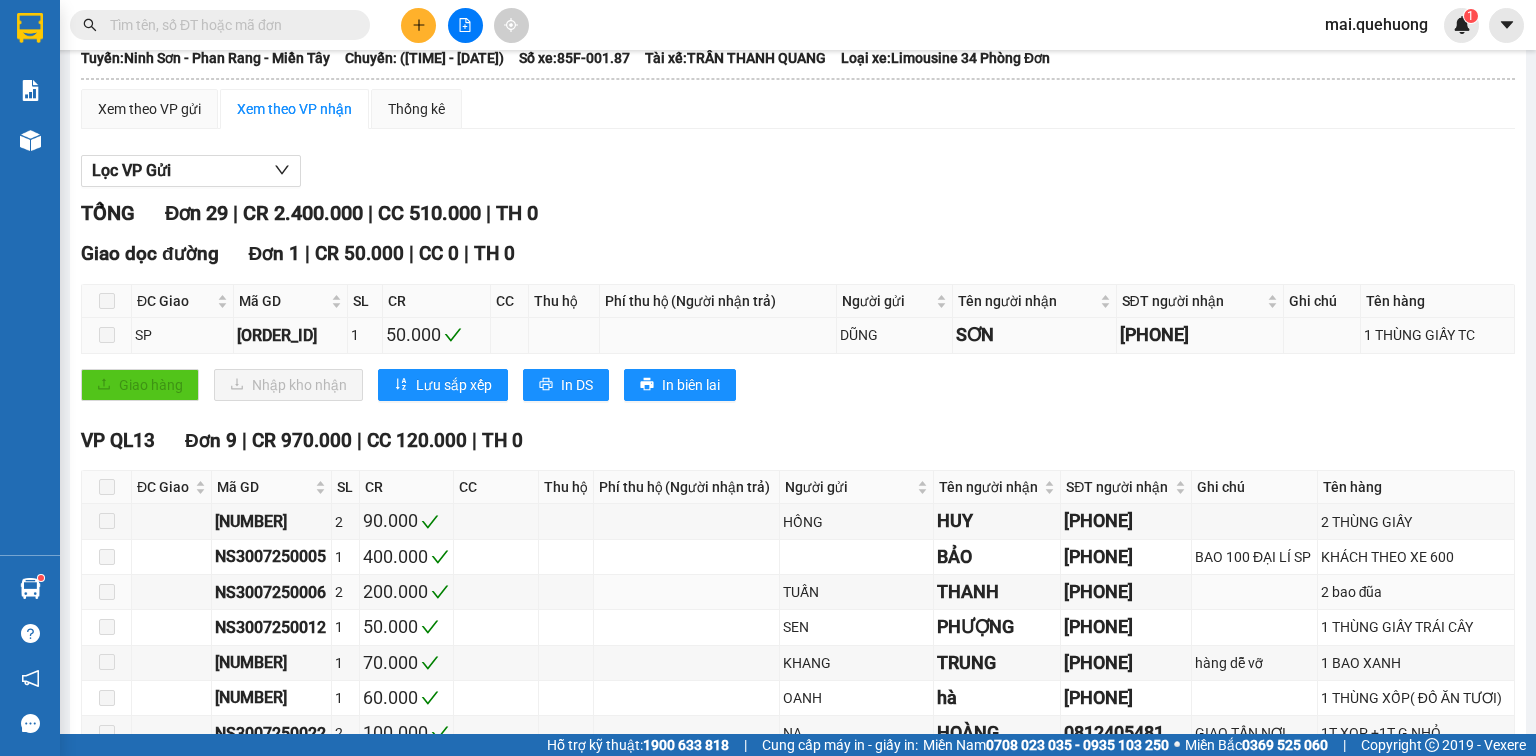 scroll, scrollTop: 0, scrollLeft: 0, axis: both 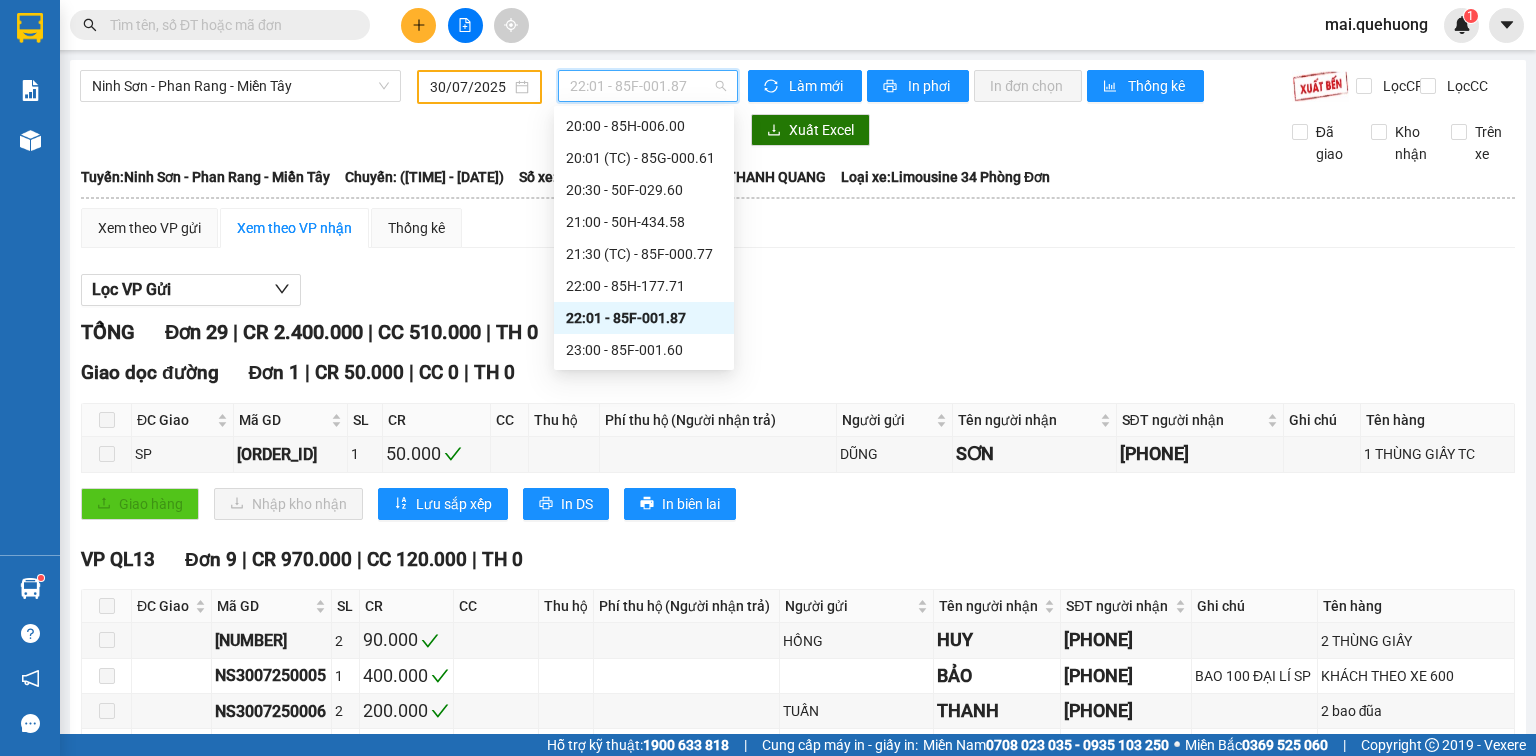 click on "22:01     - 85F-001.87" at bounding box center (648, 86) 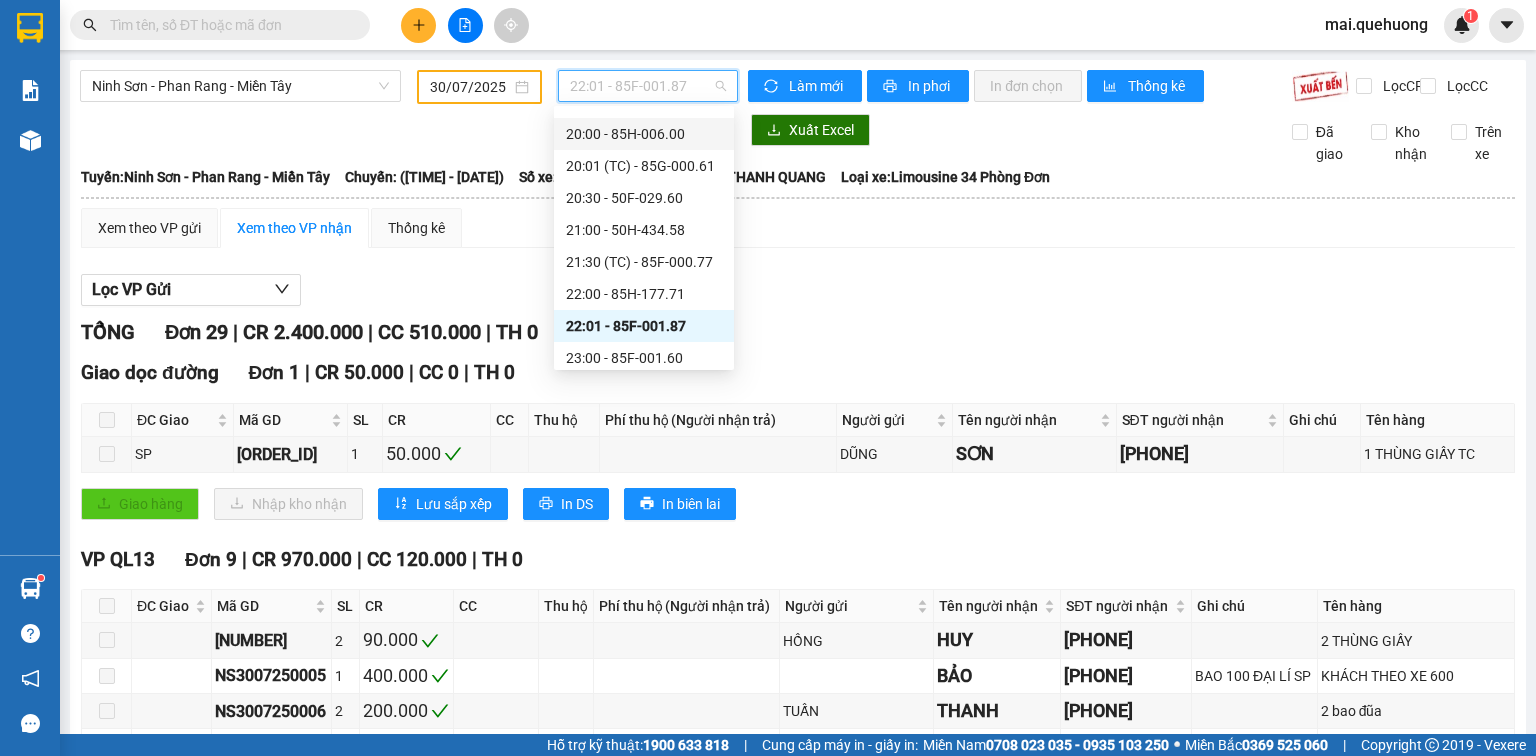 scroll, scrollTop: 192, scrollLeft: 0, axis: vertical 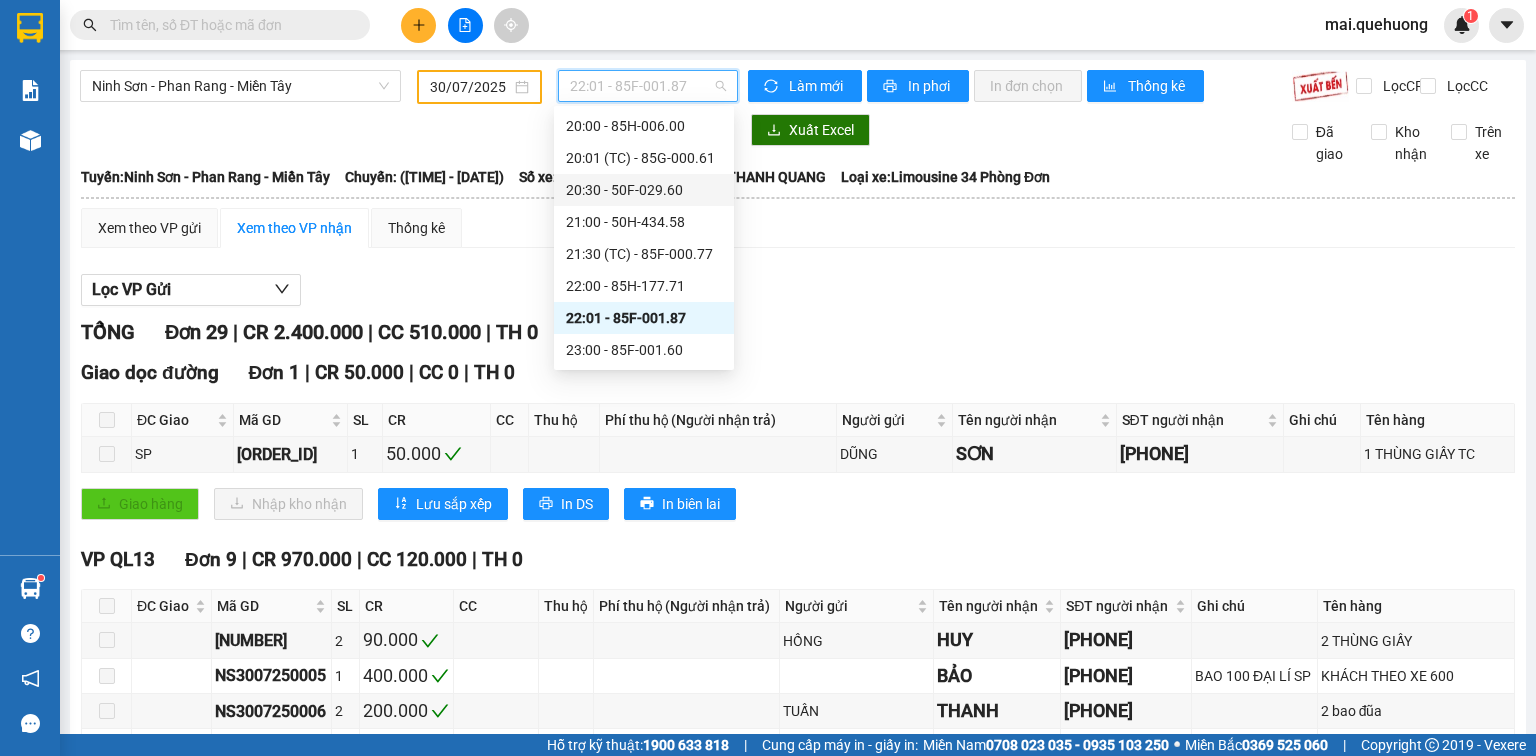 click on "20:30     - 50F-029.60" at bounding box center (644, 190) 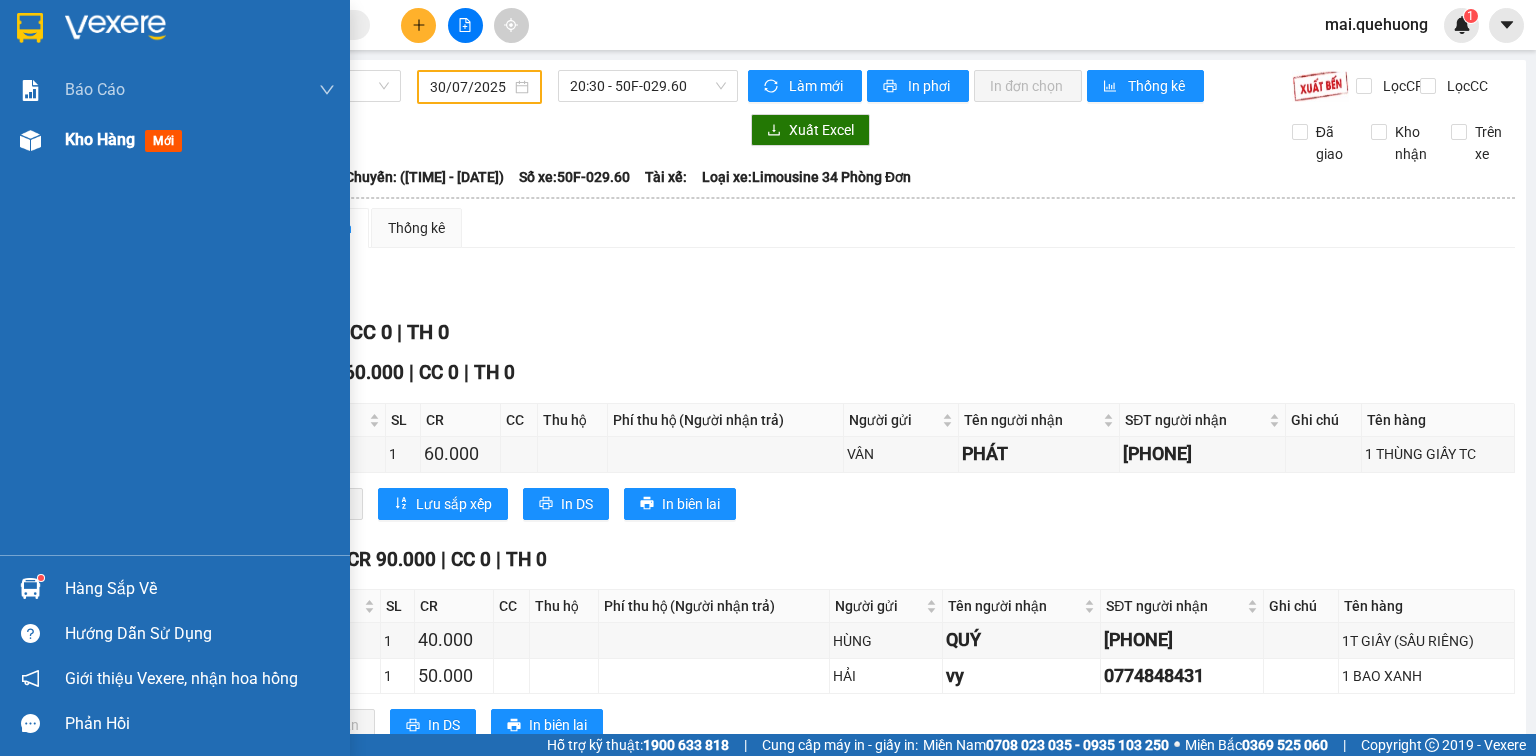 click on "Kho hàng mới" at bounding box center (175, 140) 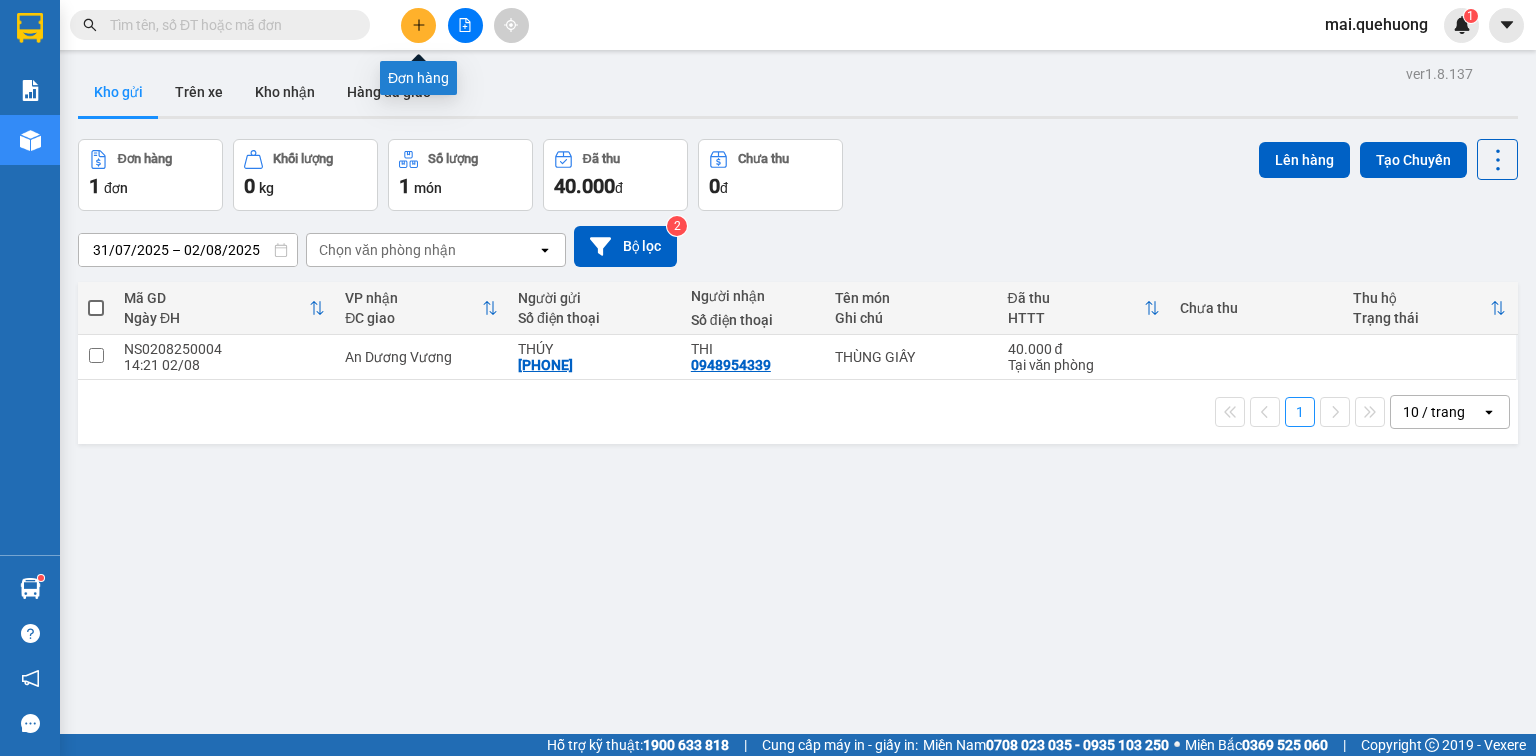 click 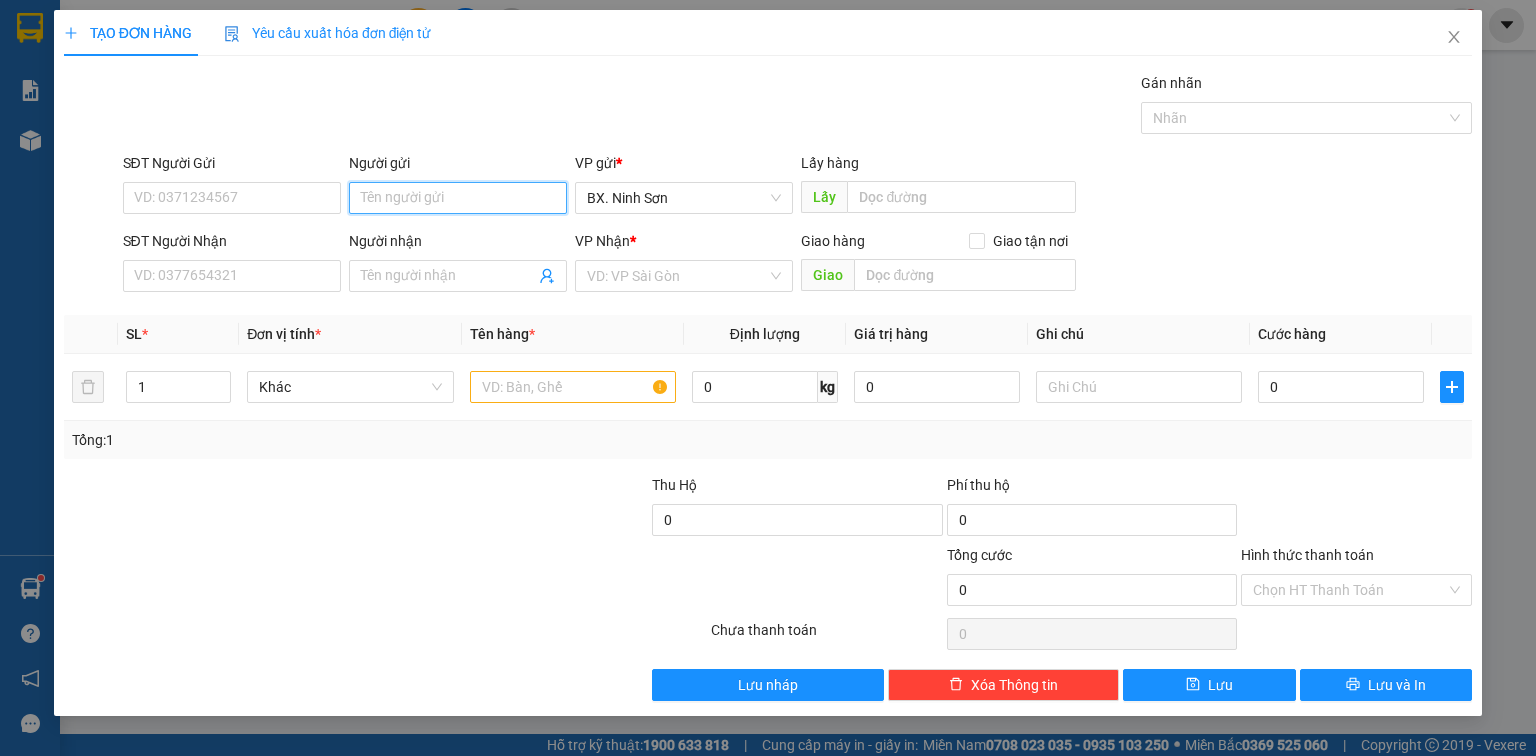 click on "Người gửi" at bounding box center [458, 198] 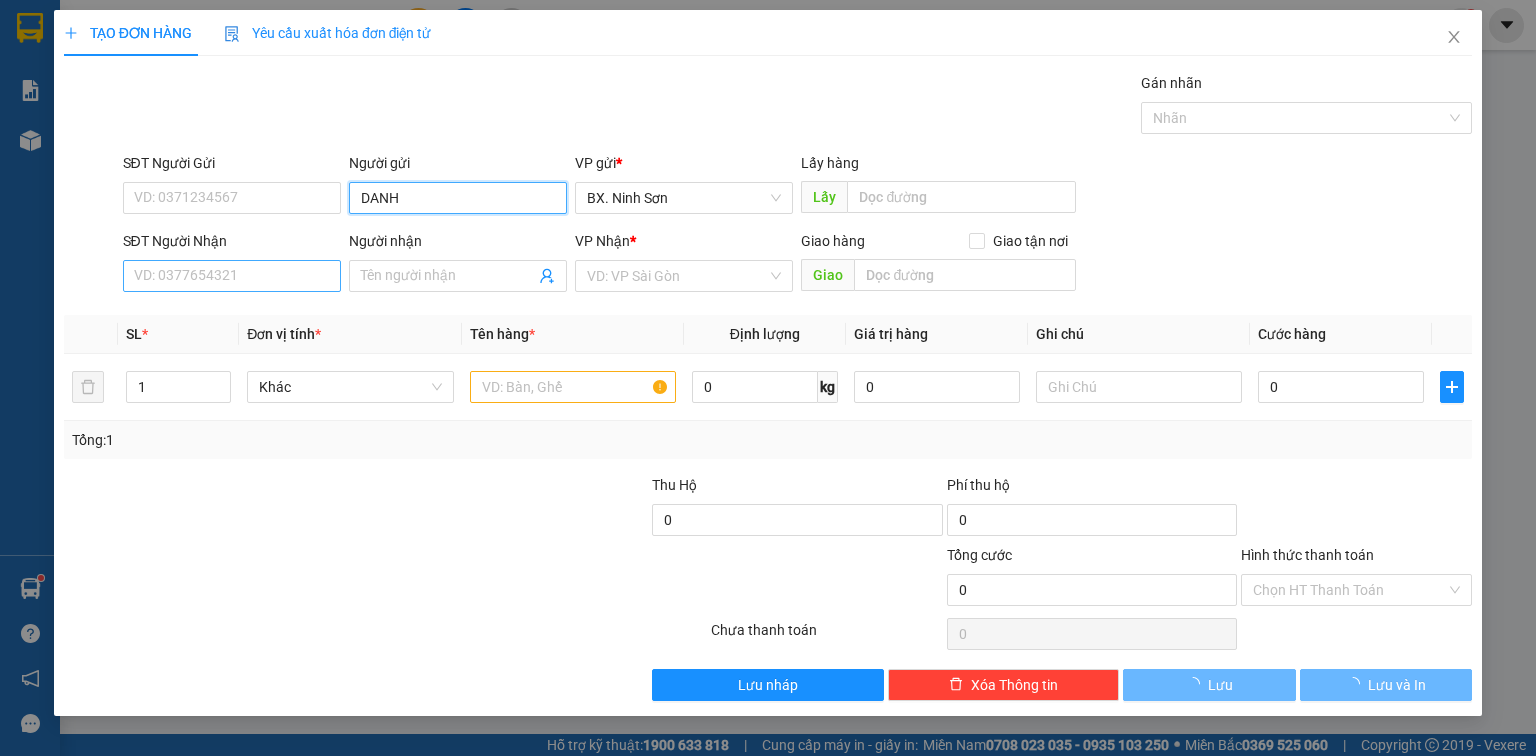 type on "DANH" 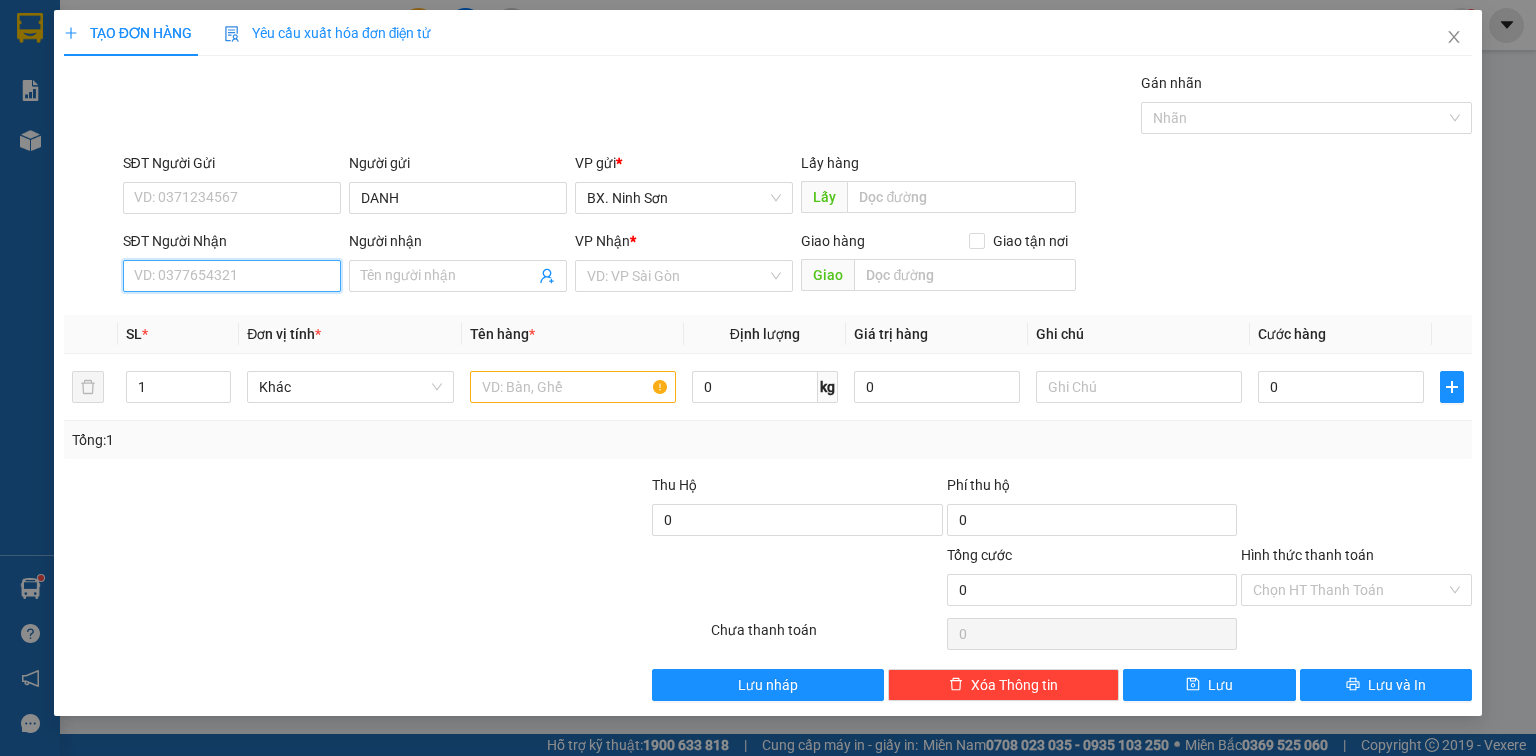 click on "SĐT Người Nhận" at bounding box center (232, 276) 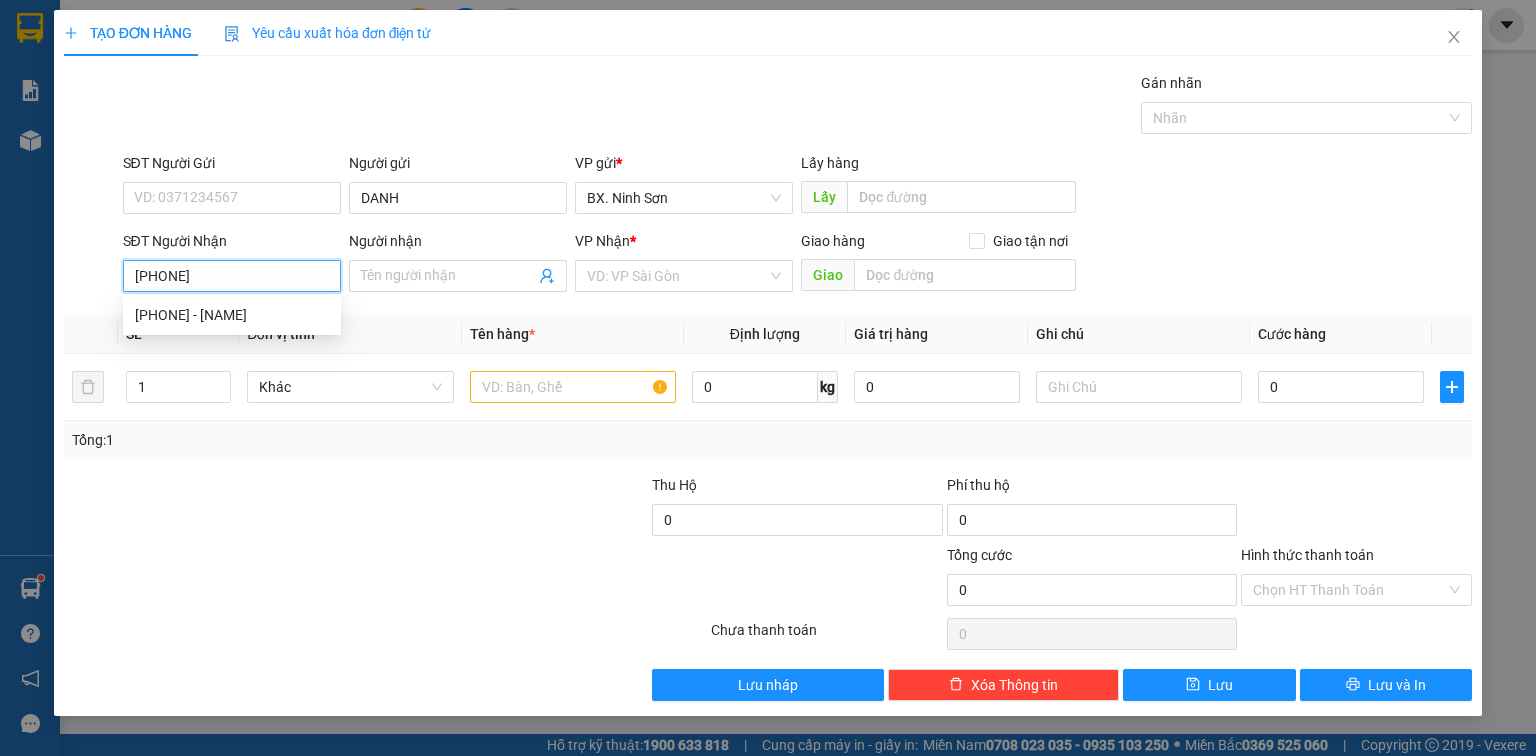 type on "[PHONE]" 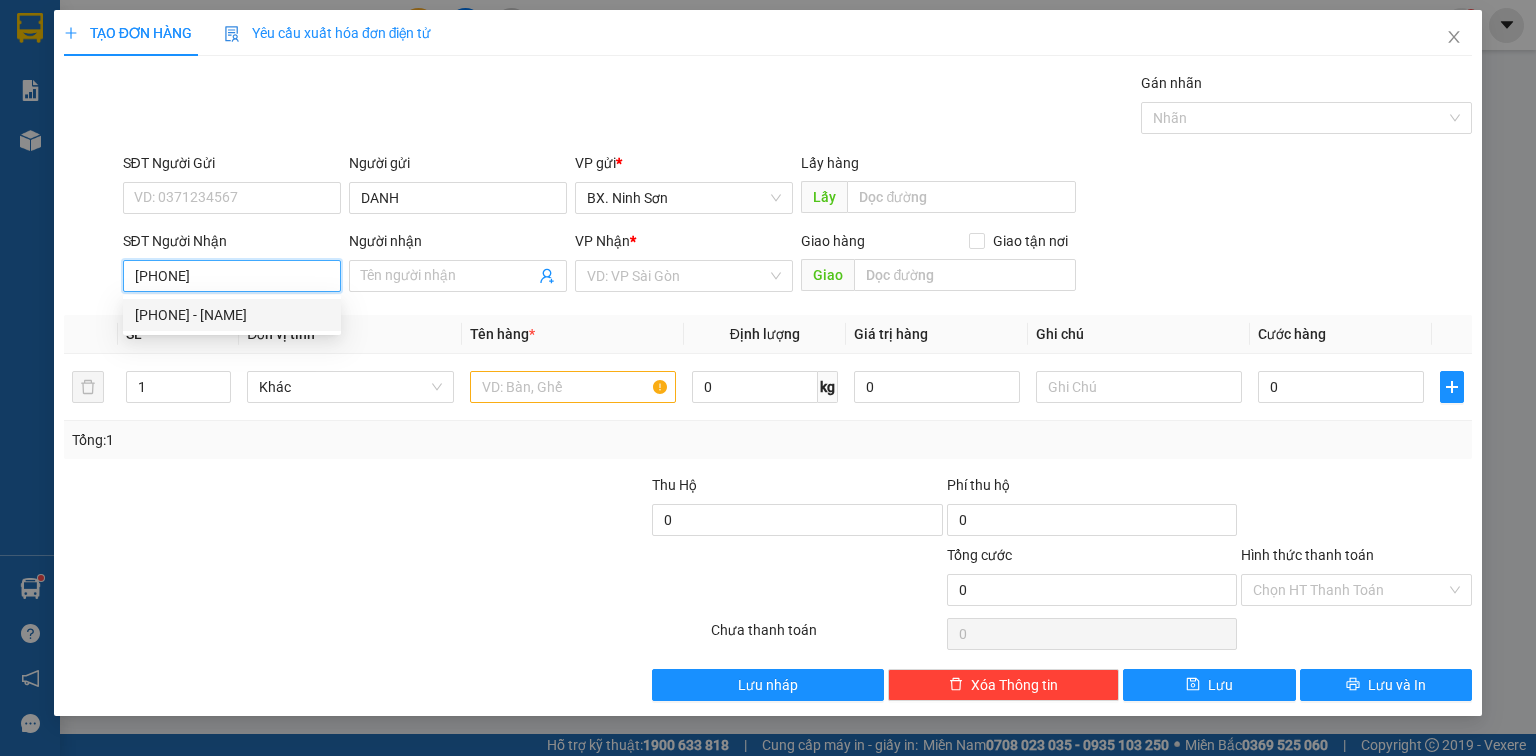 click on "[PHONE] - [NAME]" at bounding box center (232, 315) 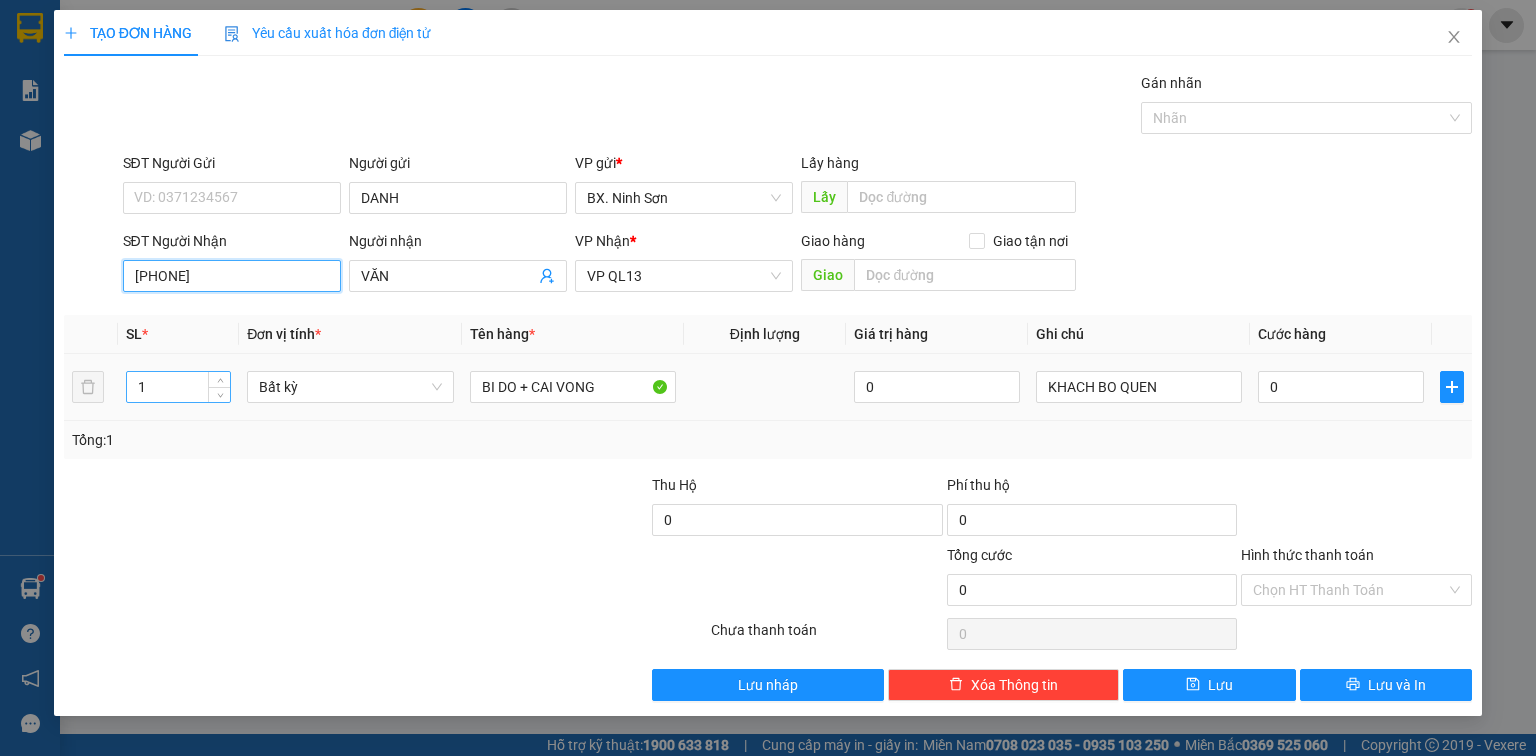 type on "[PHONE]" 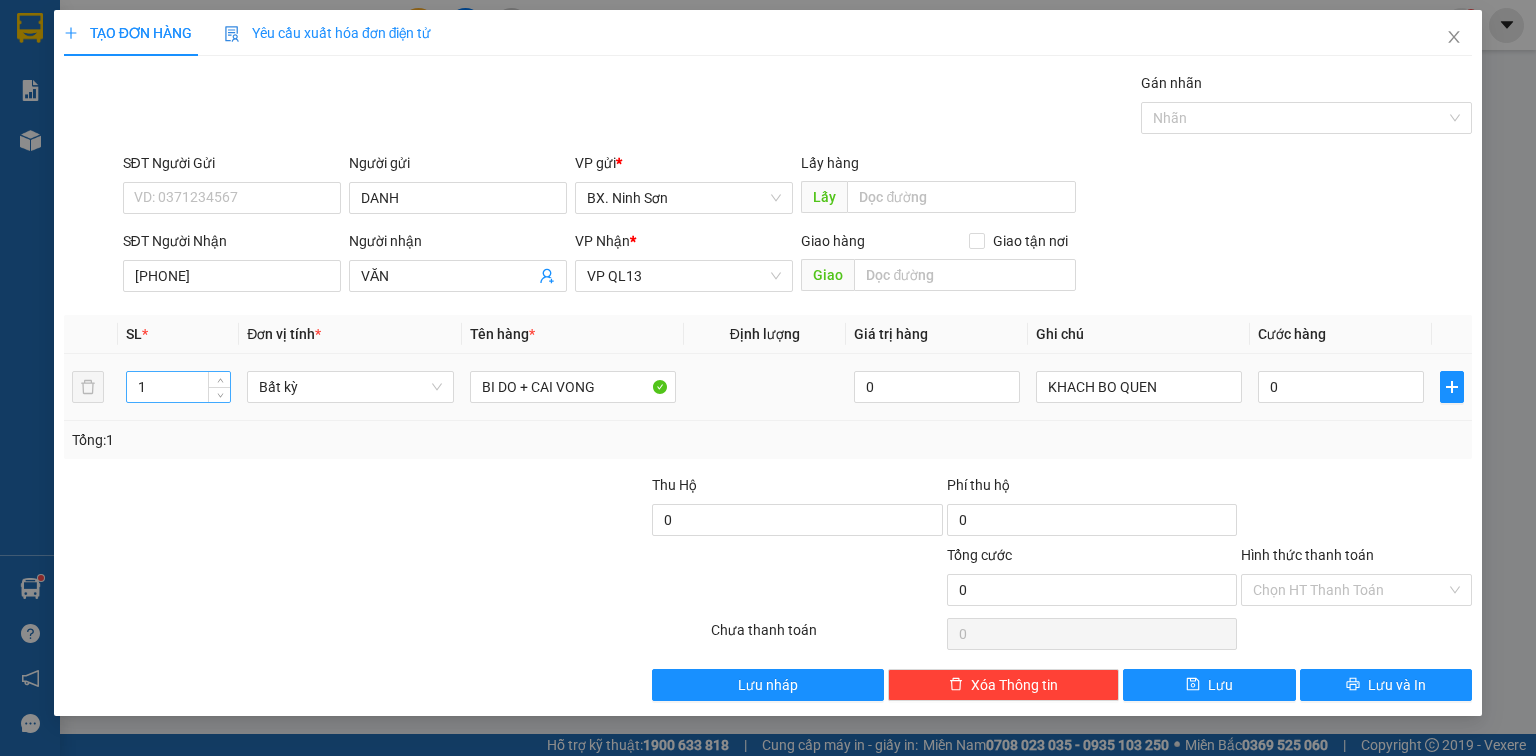 click on "1" at bounding box center (178, 387) 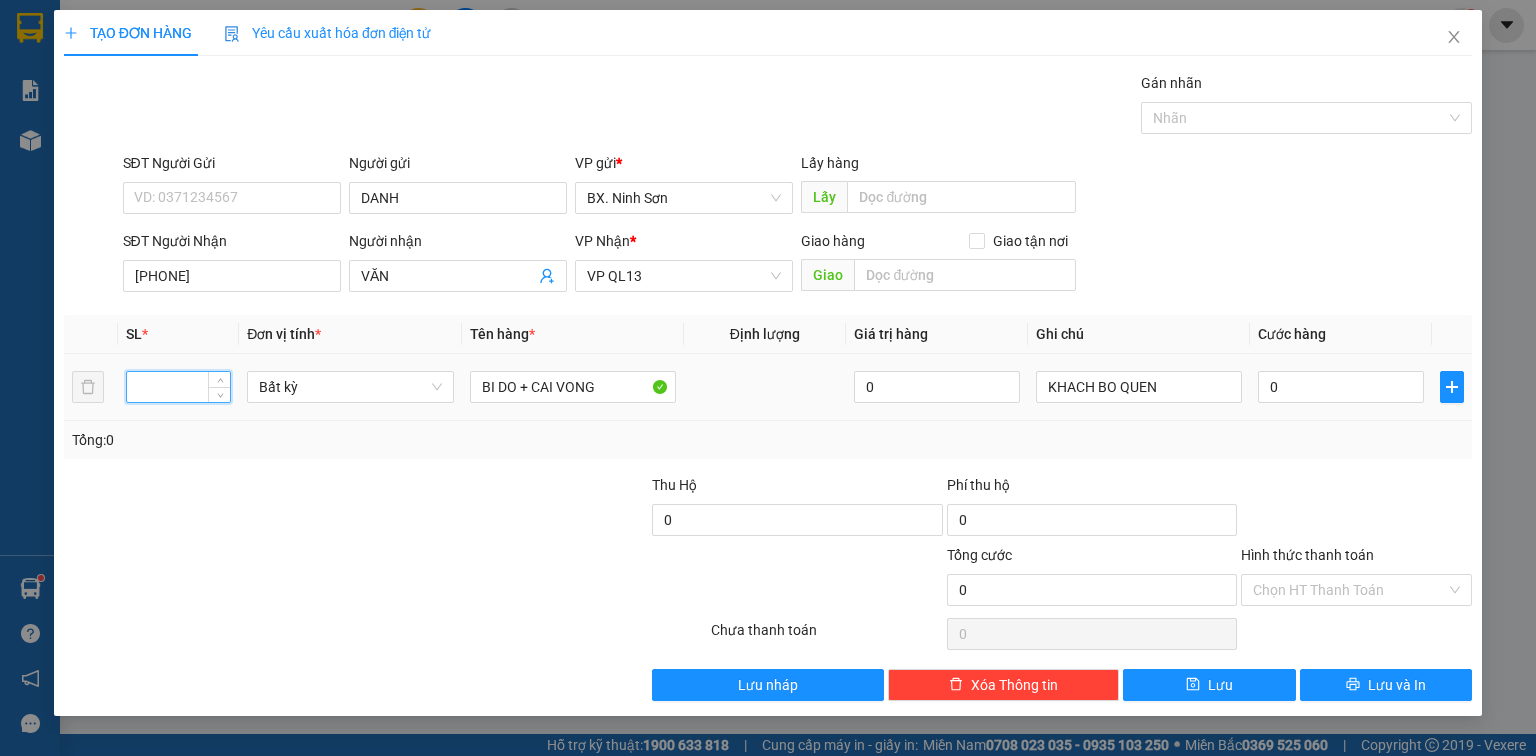 type on "1" 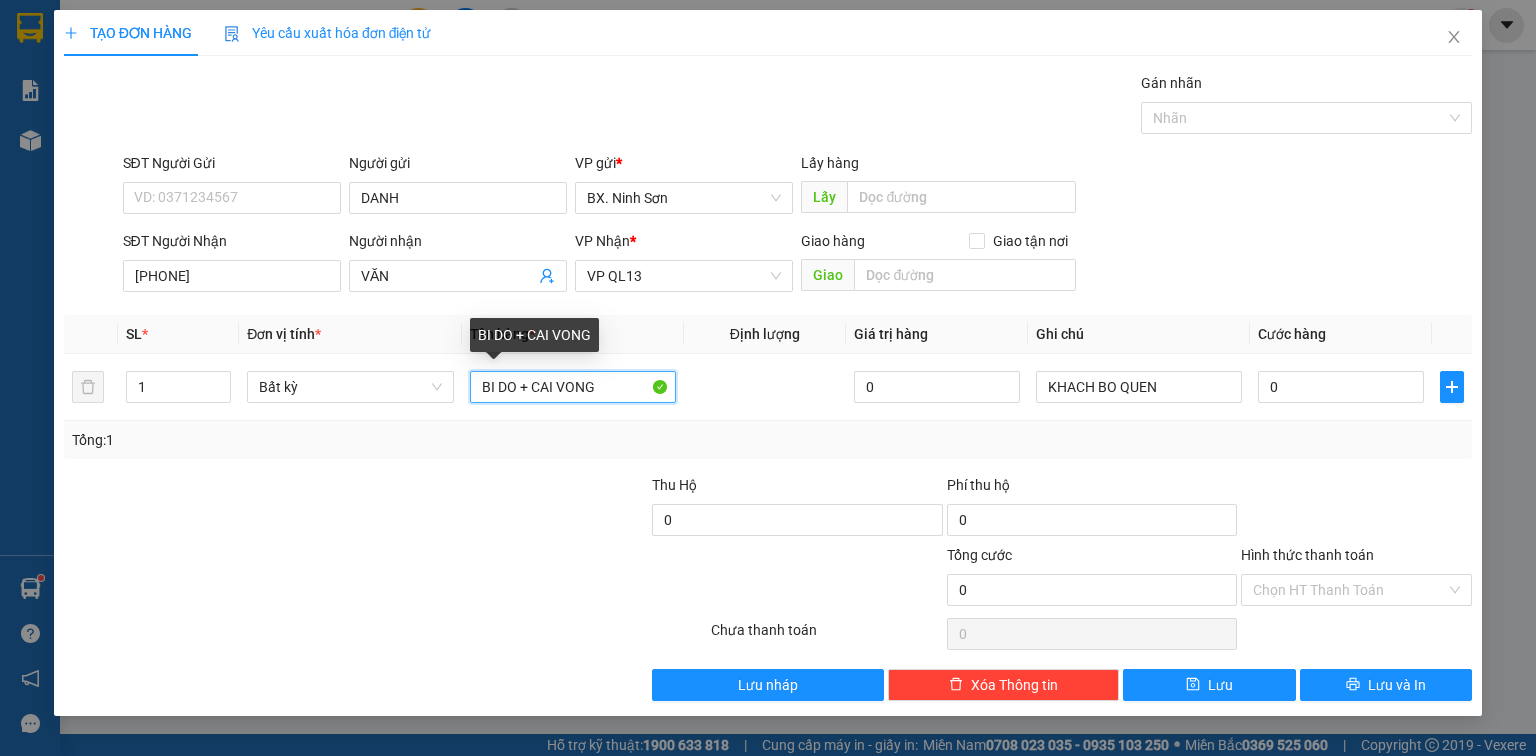 drag, startPoint x: 610, startPoint y: 388, endPoint x: 418, endPoint y: 438, distance: 198.40363 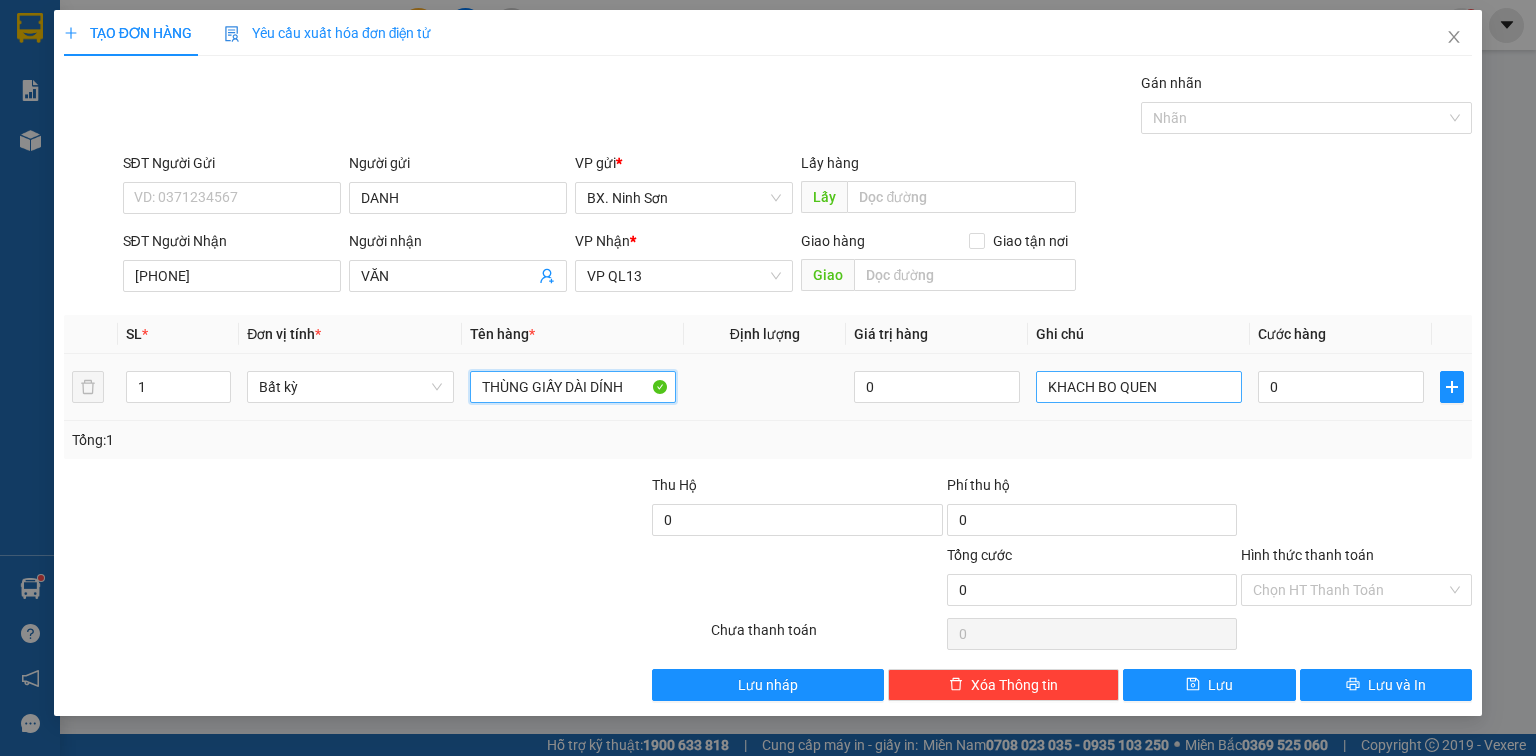 type on "THÙNG GIẤY DÀI DÍNH" 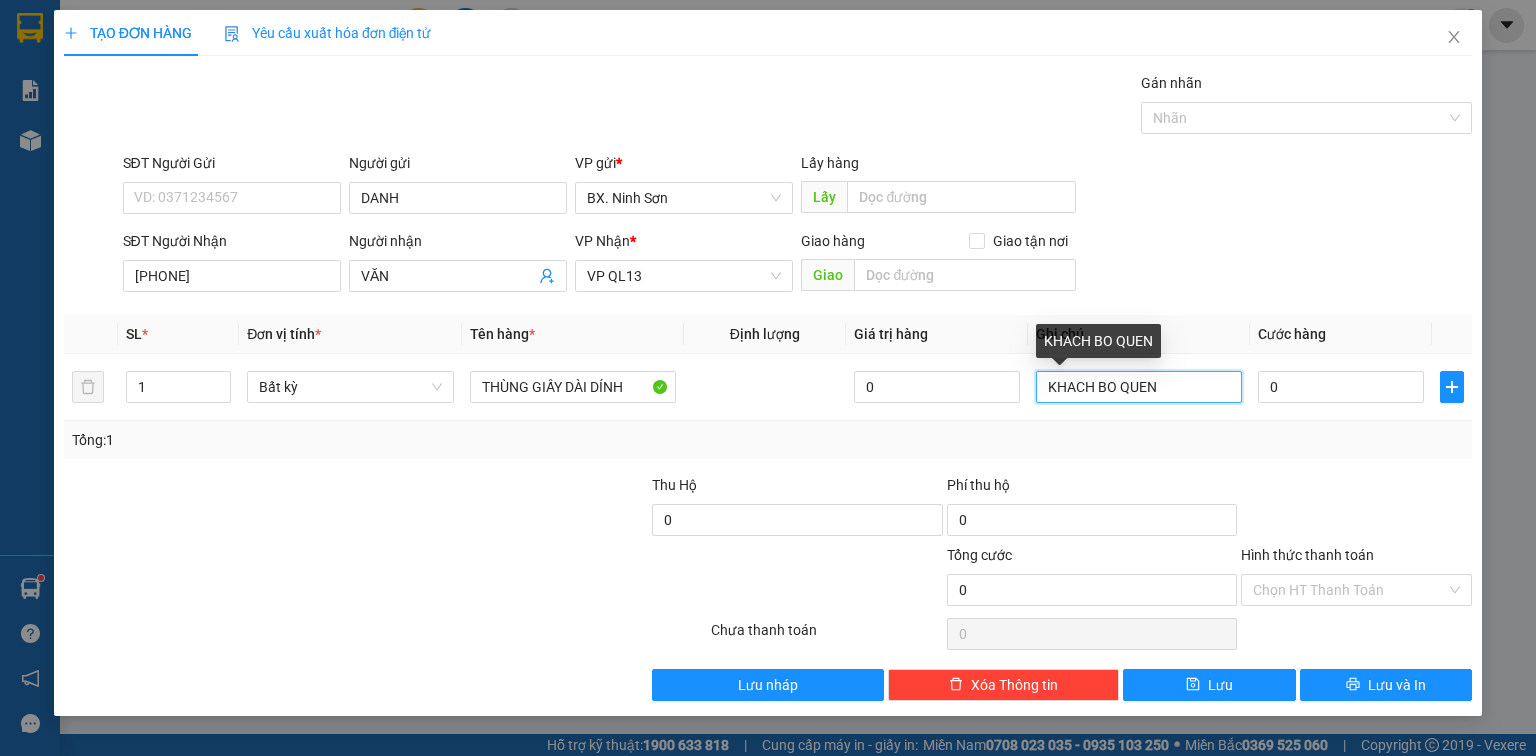 drag, startPoint x: 1173, startPoint y: 380, endPoint x: 944, endPoint y: 443, distance: 237.50789 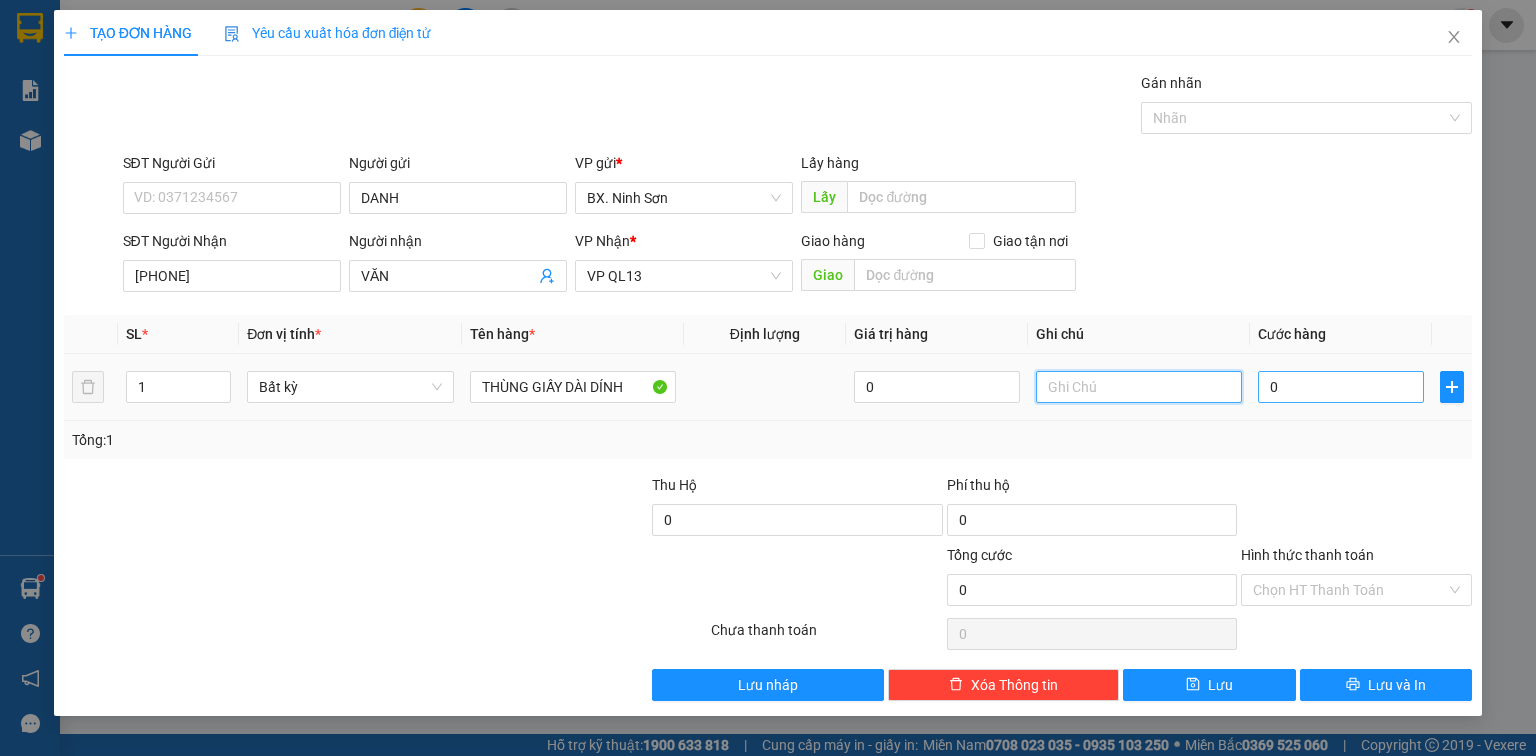 type 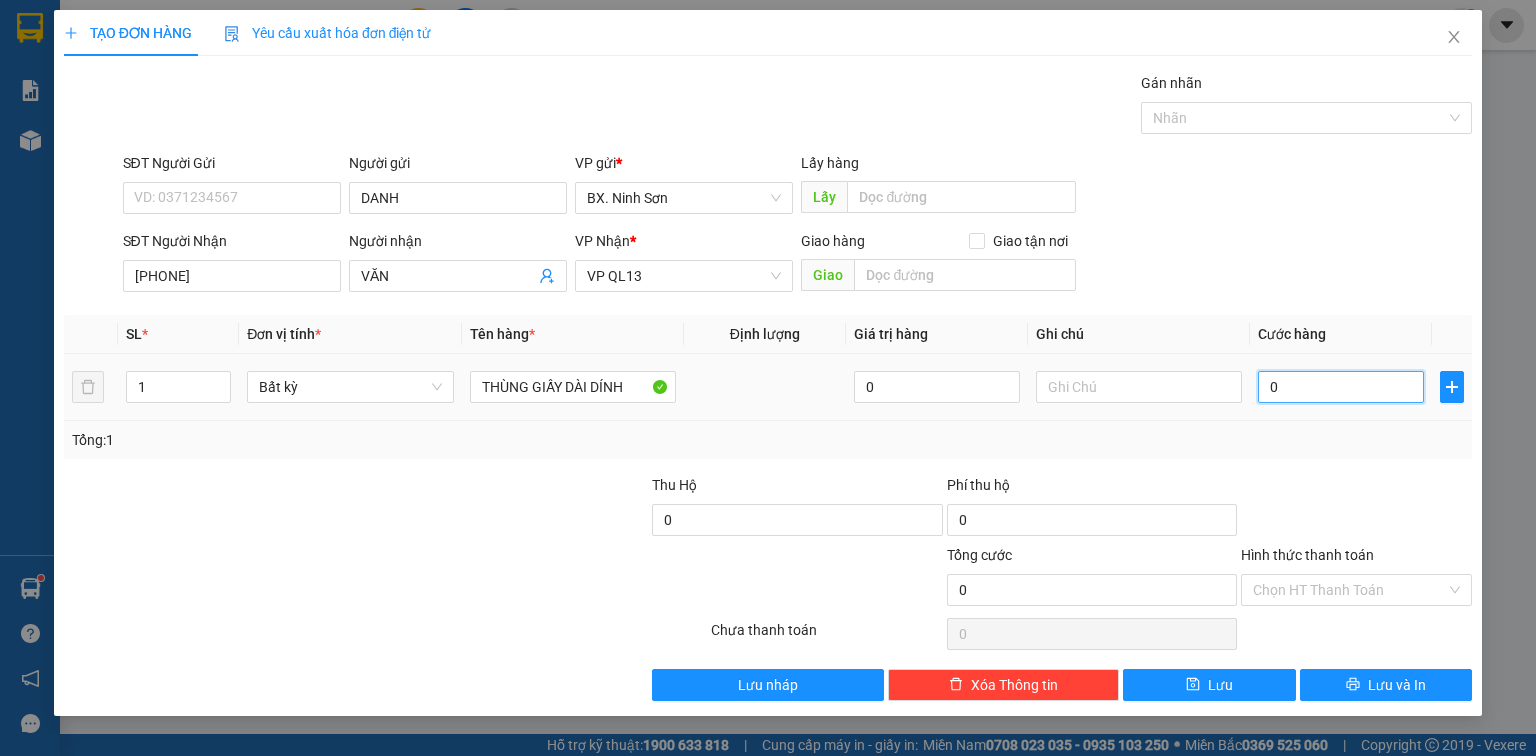 click on "0" at bounding box center (1341, 387) 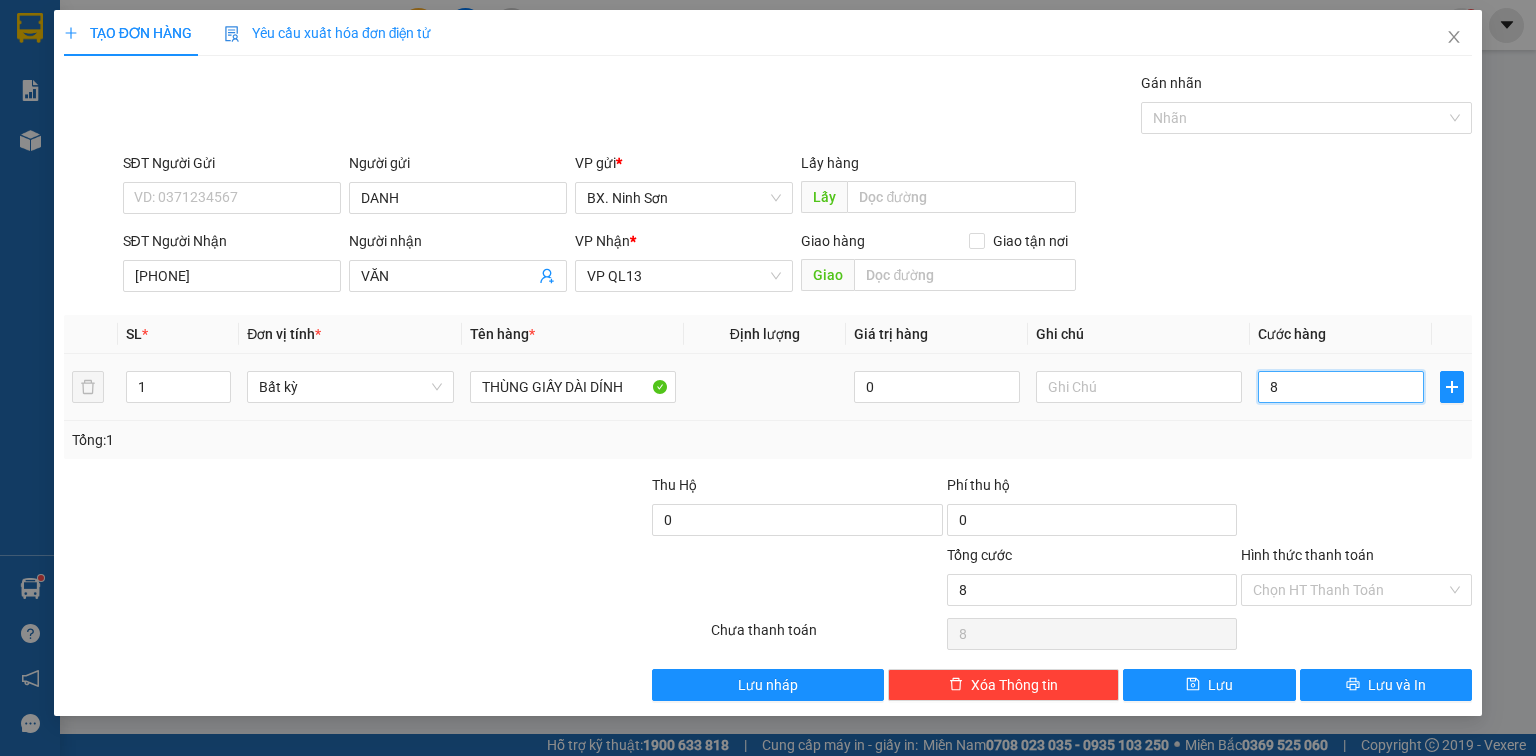 type on "80" 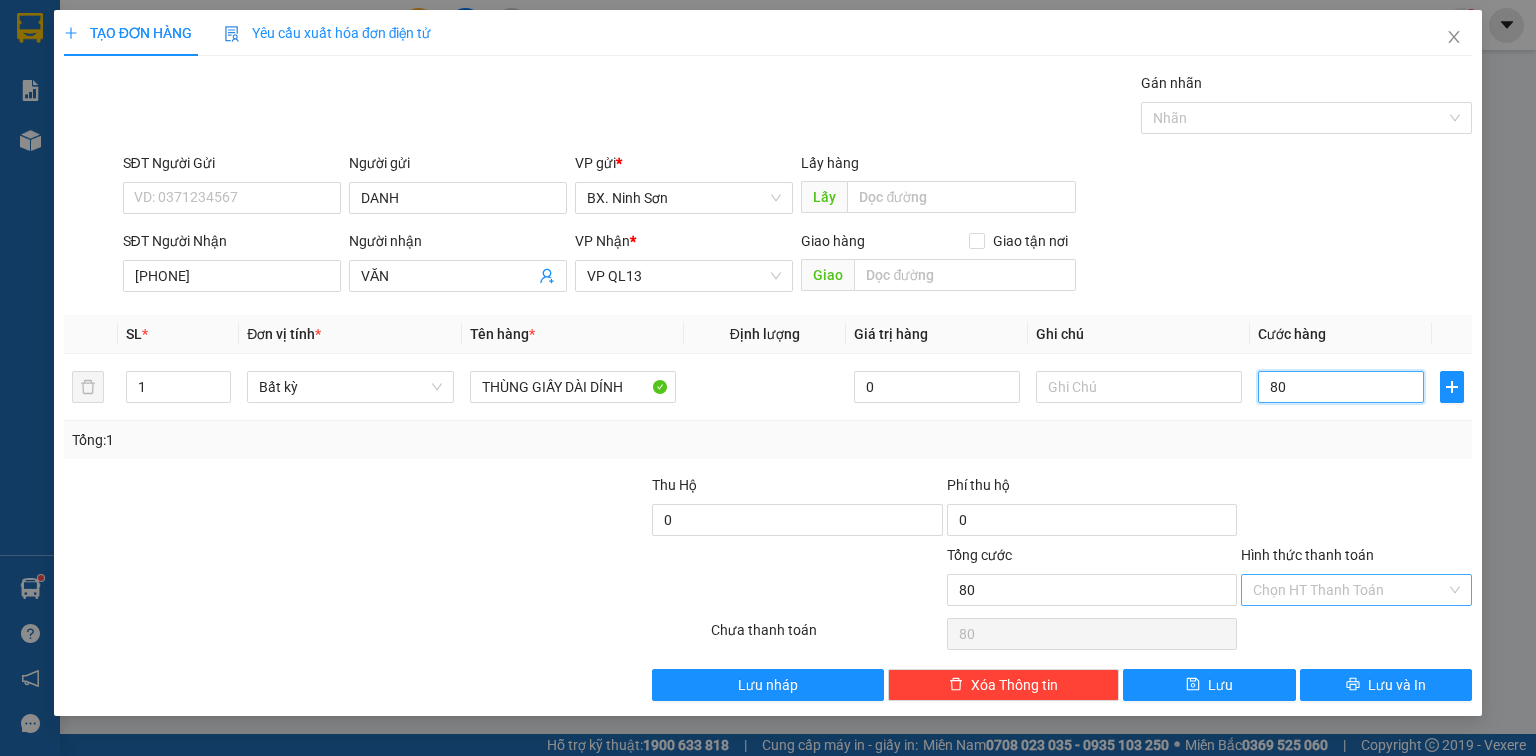 type on "80" 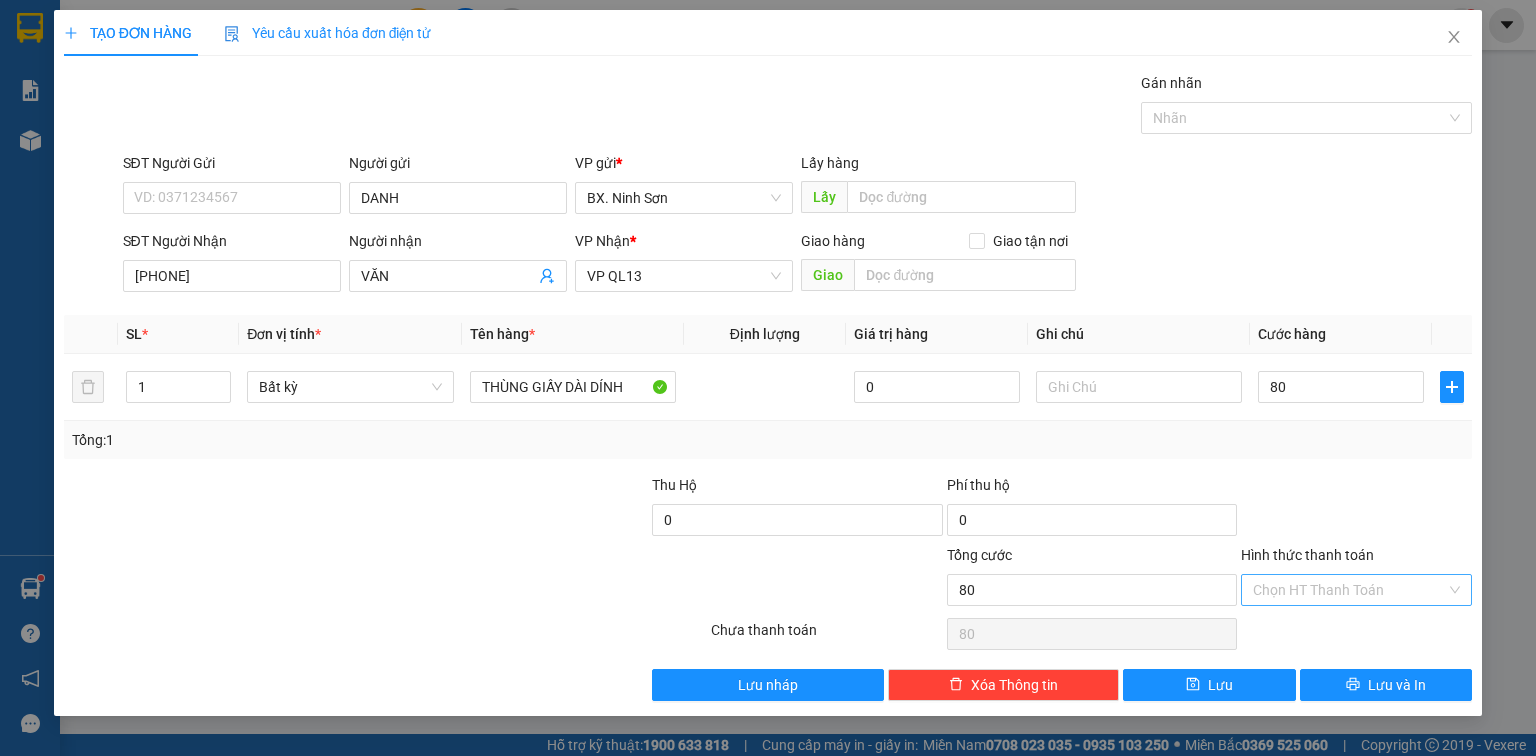 type on "80.000" 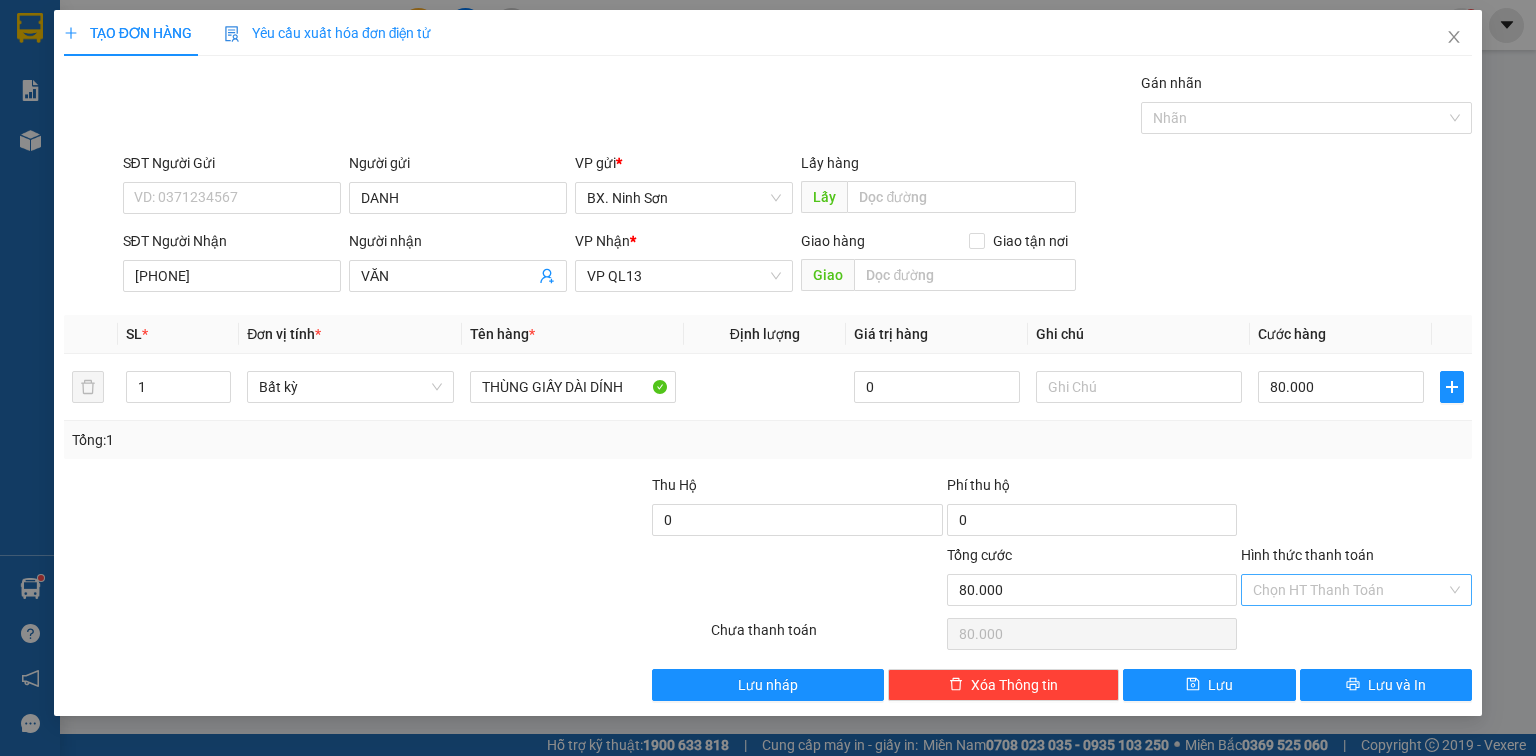 click on "Hình thức thanh toán" at bounding box center (1349, 590) 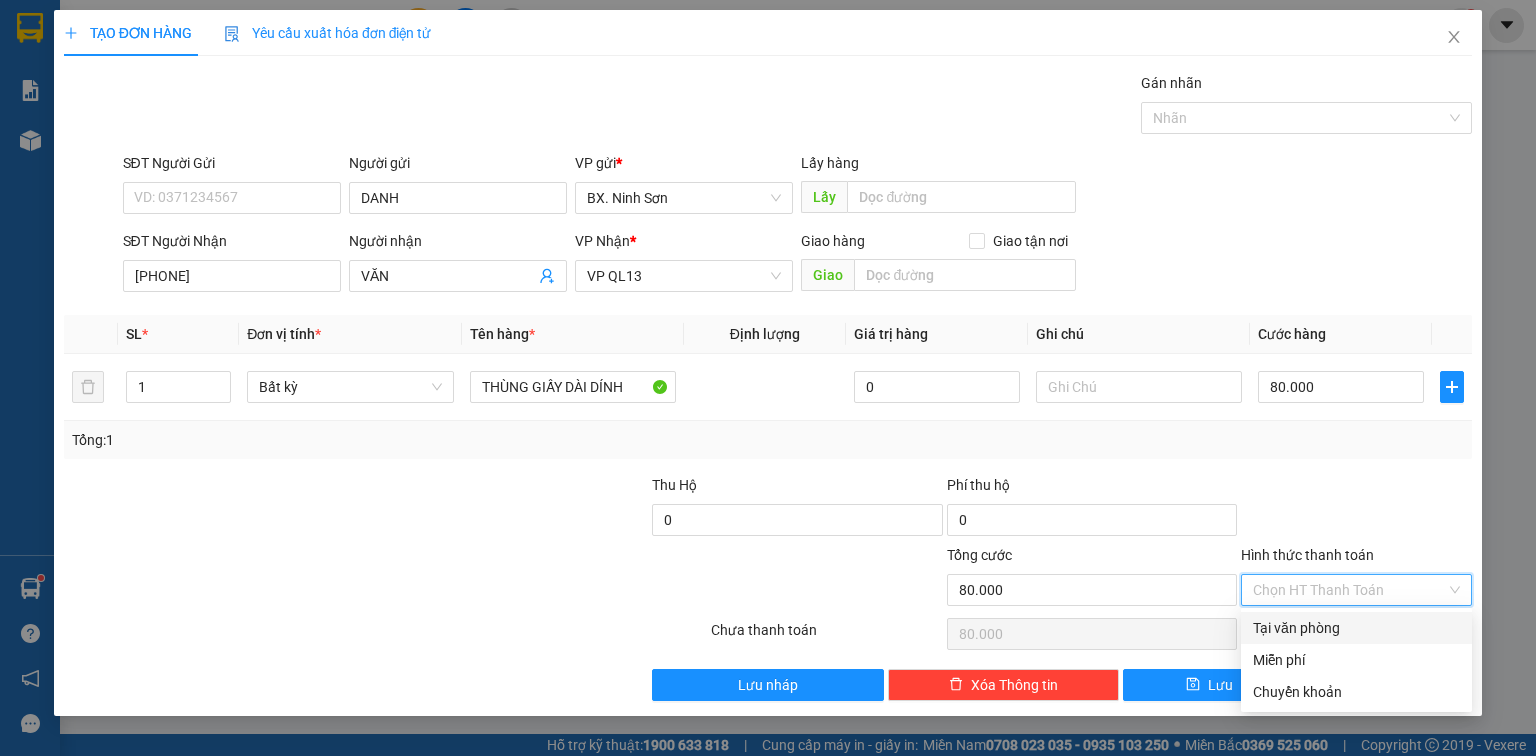 click on "Tại văn phòng" at bounding box center [1356, 628] 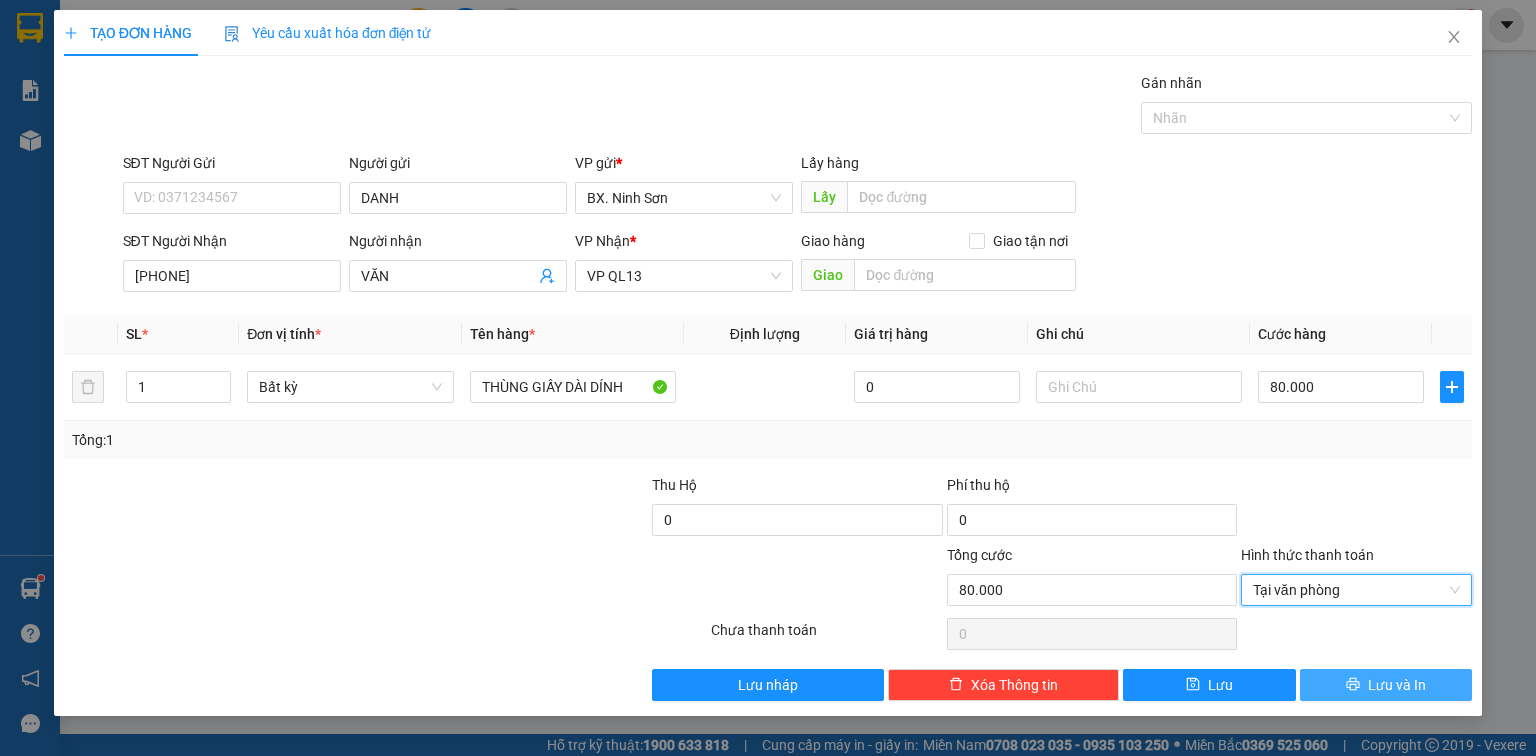 click on "Lưu và In" at bounding box center (1397, 685) 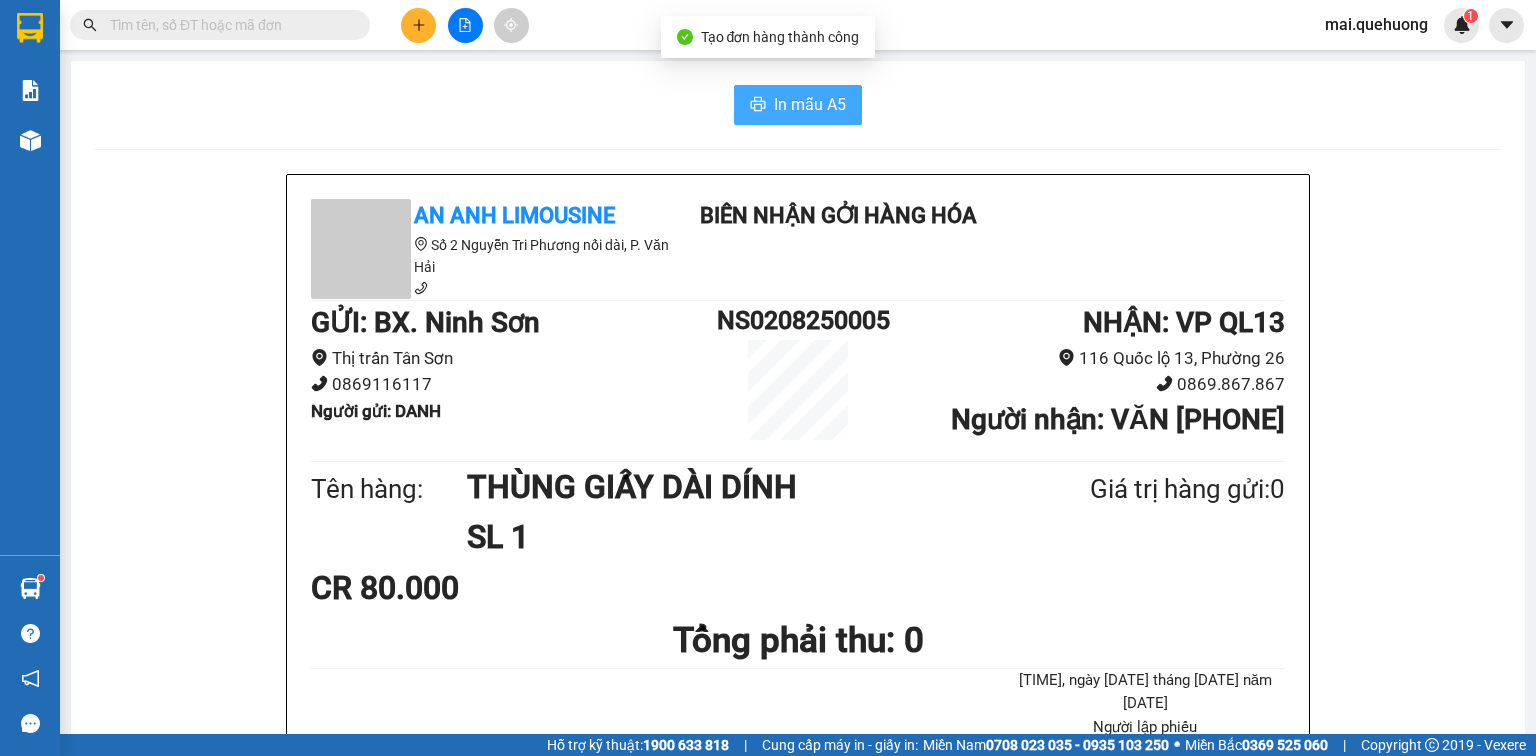 click on "In mẫu A5" at bounding box center [810, 104] 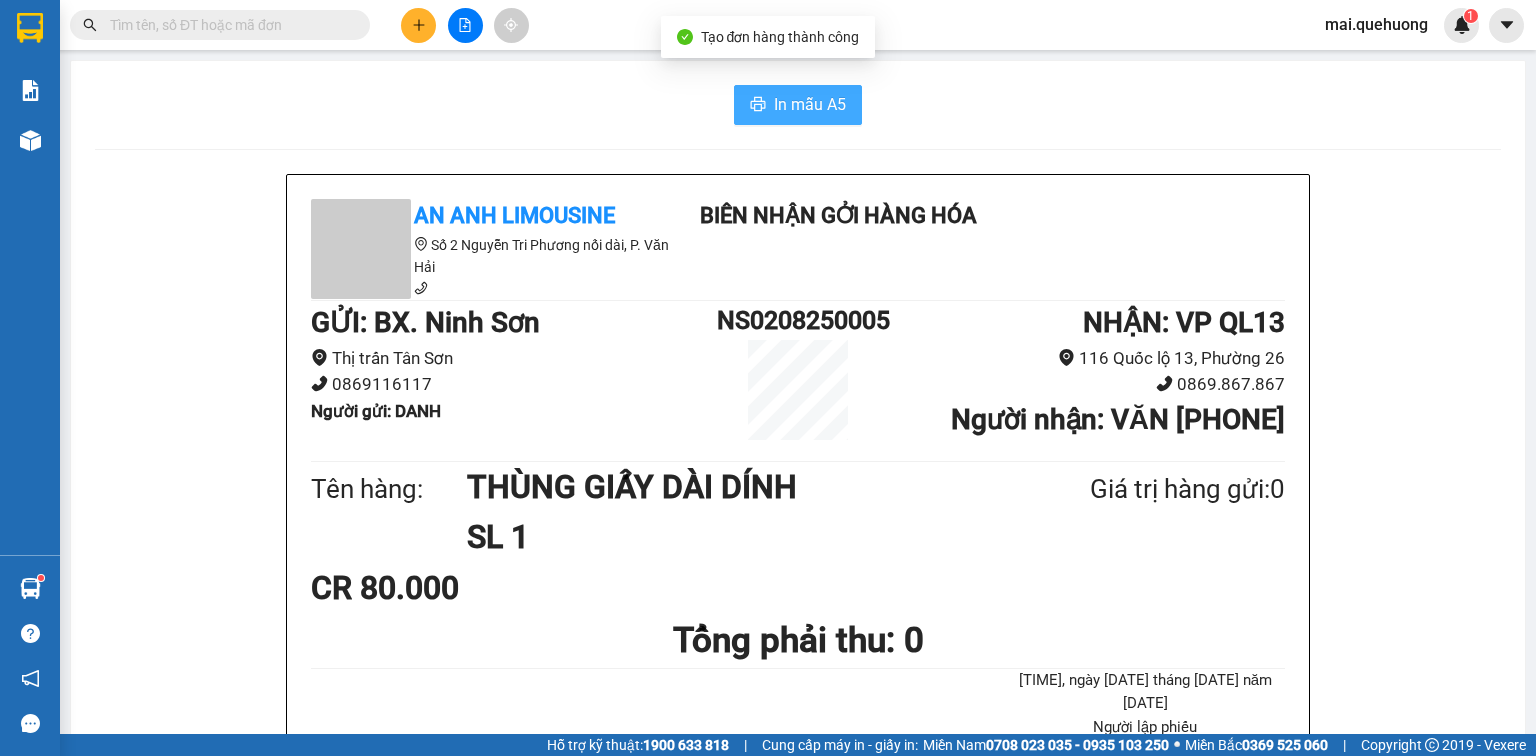 scroll, scrollTop: 0, scrollLeft: 0, axis: both 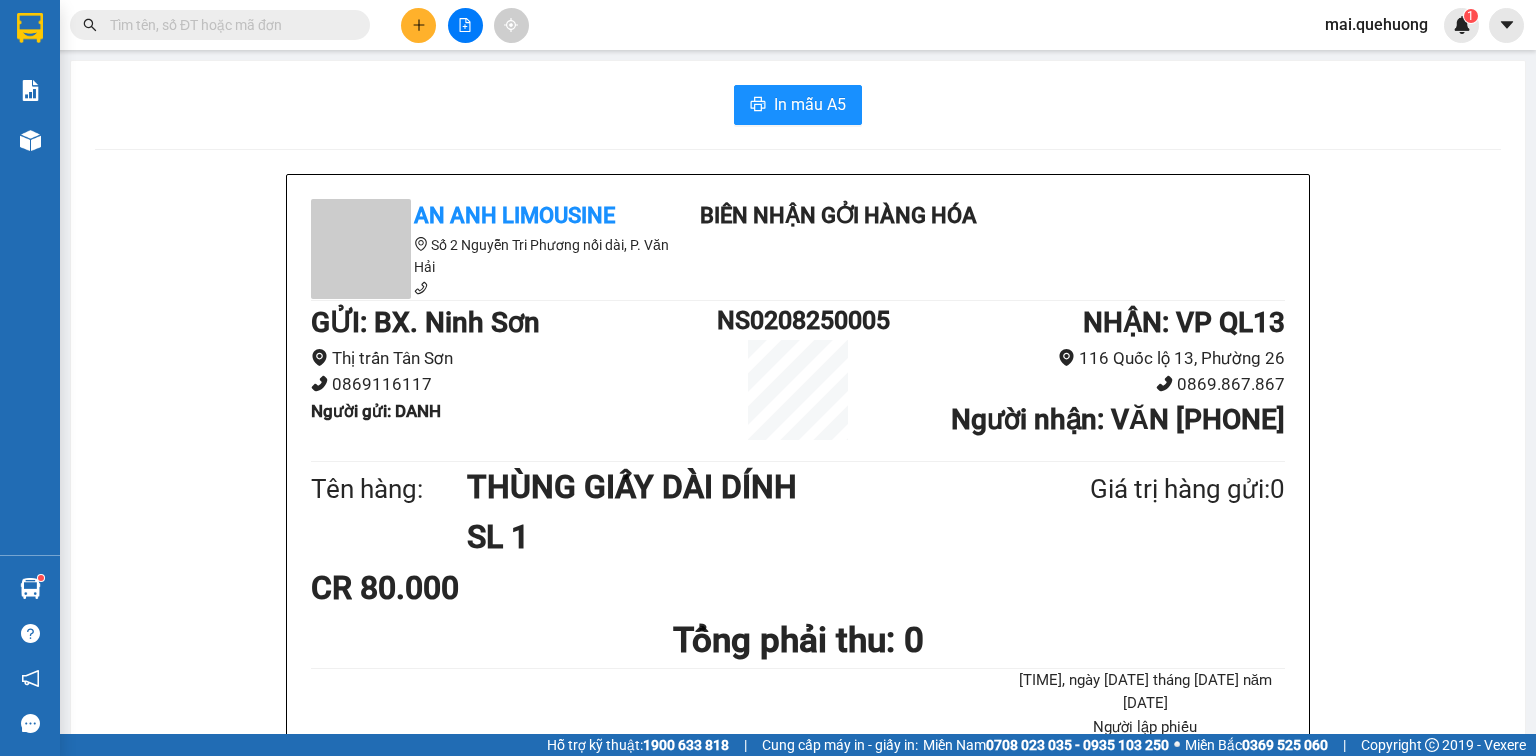click on "Tên hàng:" at bounding box center (389, 489) 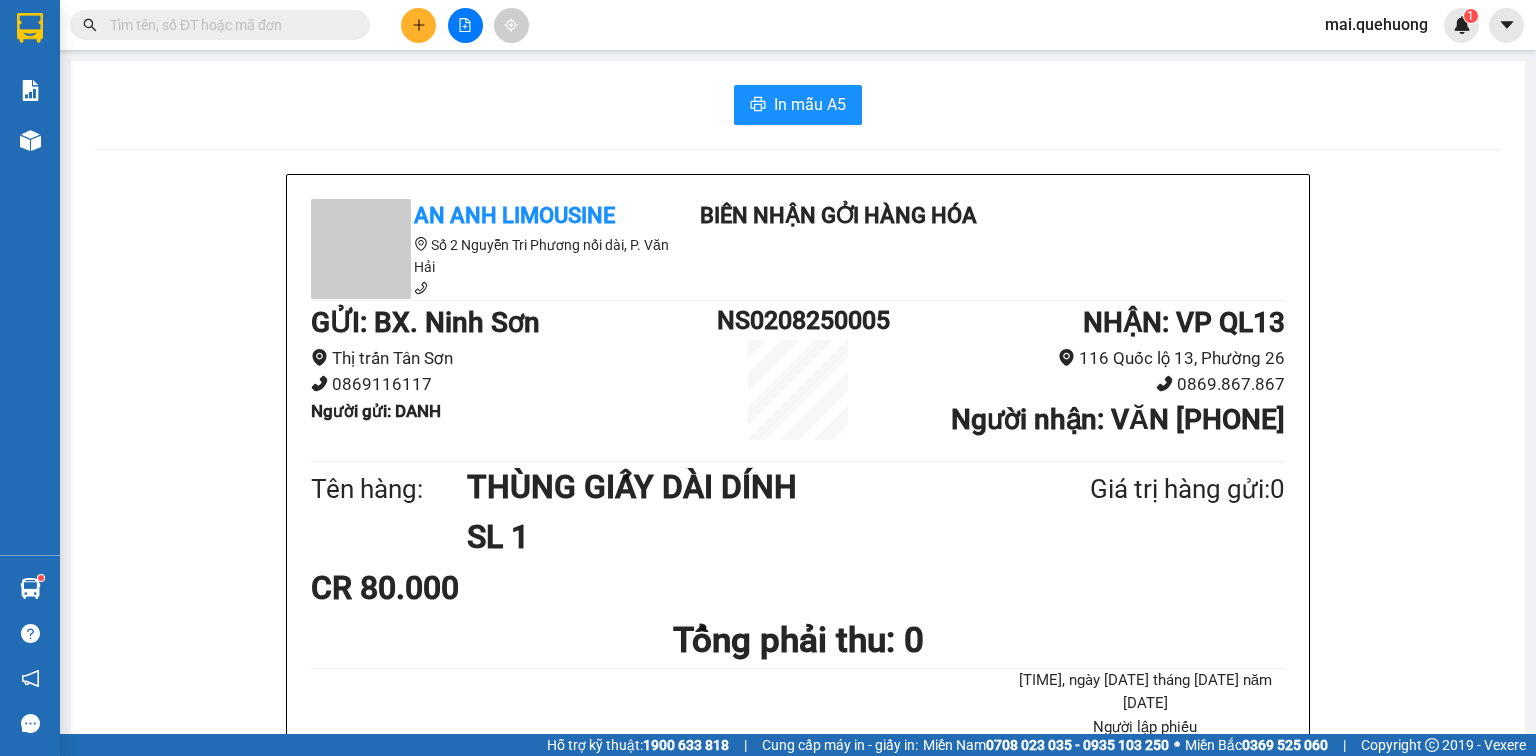 click on "An Anh Limousine Số 2 Nguyễn Tri Phương nối dài, P. Văn Hải Biên nhận gởi hàng hóa GỬI : BX. Ninh Sơn Thị trấn Tân Sơn [PHONE] Người gửi : DANH [ID] NHẬN : VP QL13 116 Quốc lộ 13, Phường 26 [PHONE] Người nhận : VĂN [PHONE] Tên hàng: THÙNG GIẤY DÀI DÍNH SL 1 Giá trị hàng gửi: 0 CR 80.000 Tổng phải thu: 0 [TIME], ngày 02 tháng 08 năm 2025 Người lập phiếu Mai Quy định nhận/gửi hàng : • Hàng hóa ký gửi phải được người nhận đến lấy trong vòng 30 ngày kể từ ngày gửi. • Nếu quá thời hạn 30 ngày mà người nhận/người gửi không đến nhận hàng, công ty có quyền xử lý hàng hóa theo quy định, bao gồm tiêu hủy hoặc thanh lý mà không cần thông báo trước. • Công ty không chịu trách nhiệm về bất kỳ mất mát hay khiếu nại nào liên quan đến hàng hóa quá hạn." at bounding box center (798, 552) 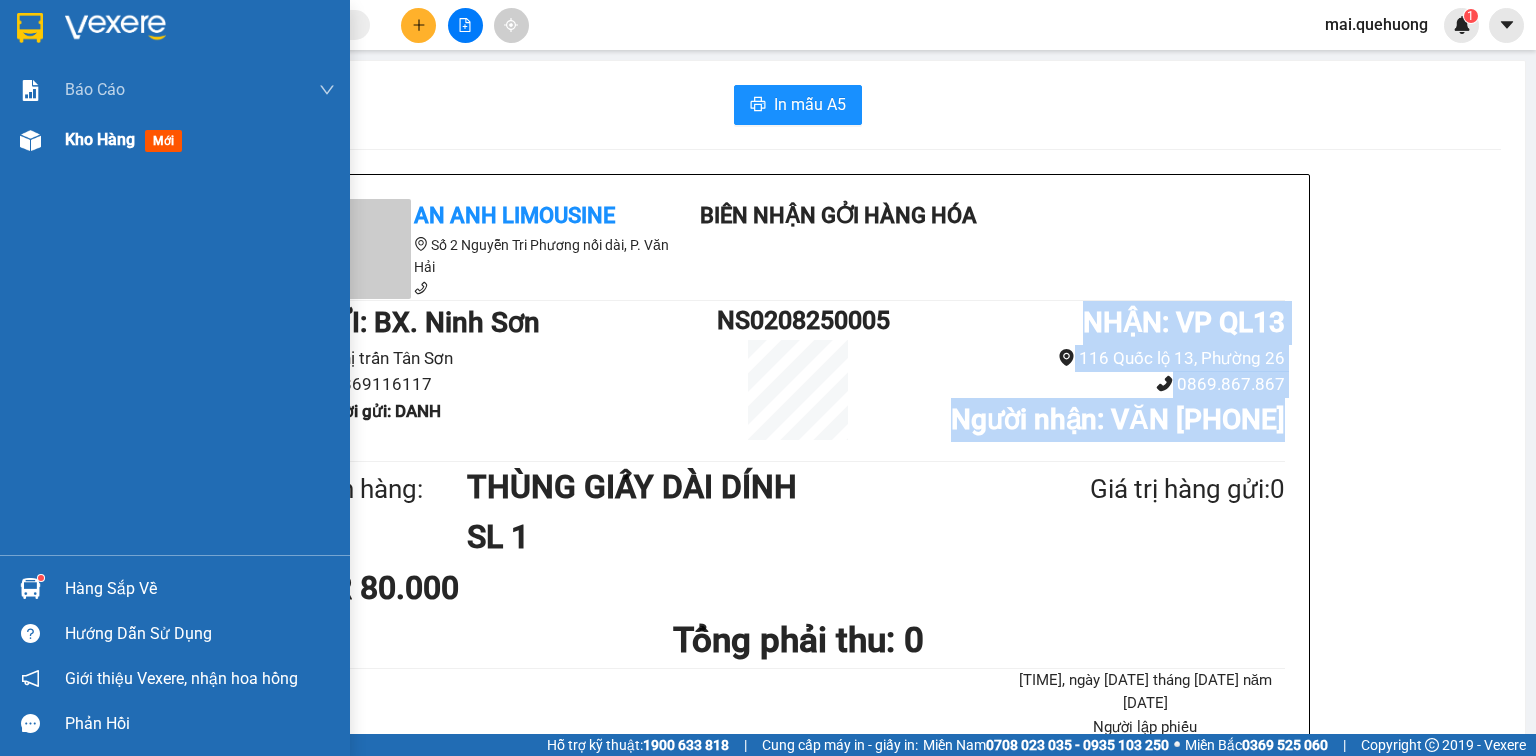 click on "Kho hàng" at bounding box center [100, 139] 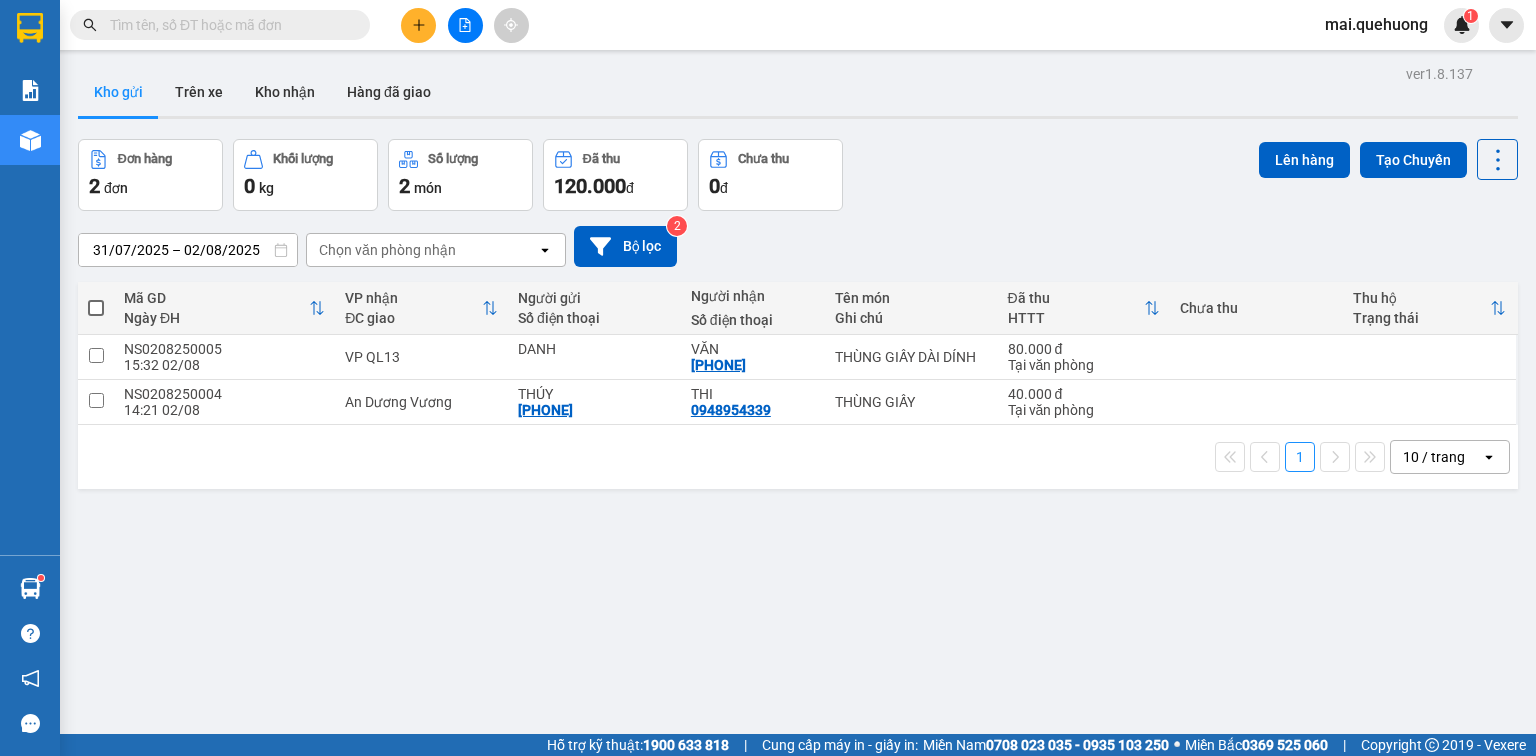 click on "Kho gửi" at bounding box center (118, 92) 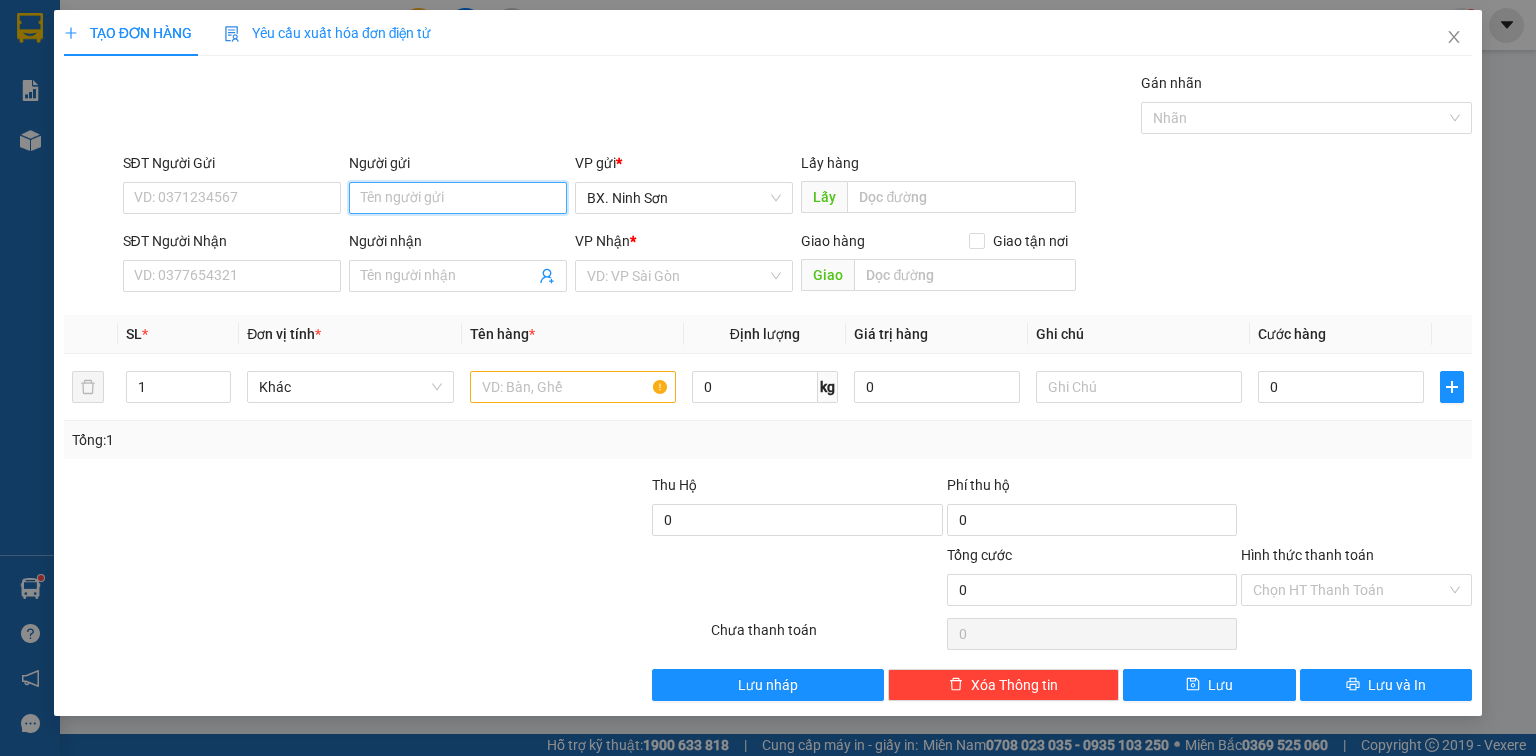 click on "Người gửi" at bounding box center (458, 198) 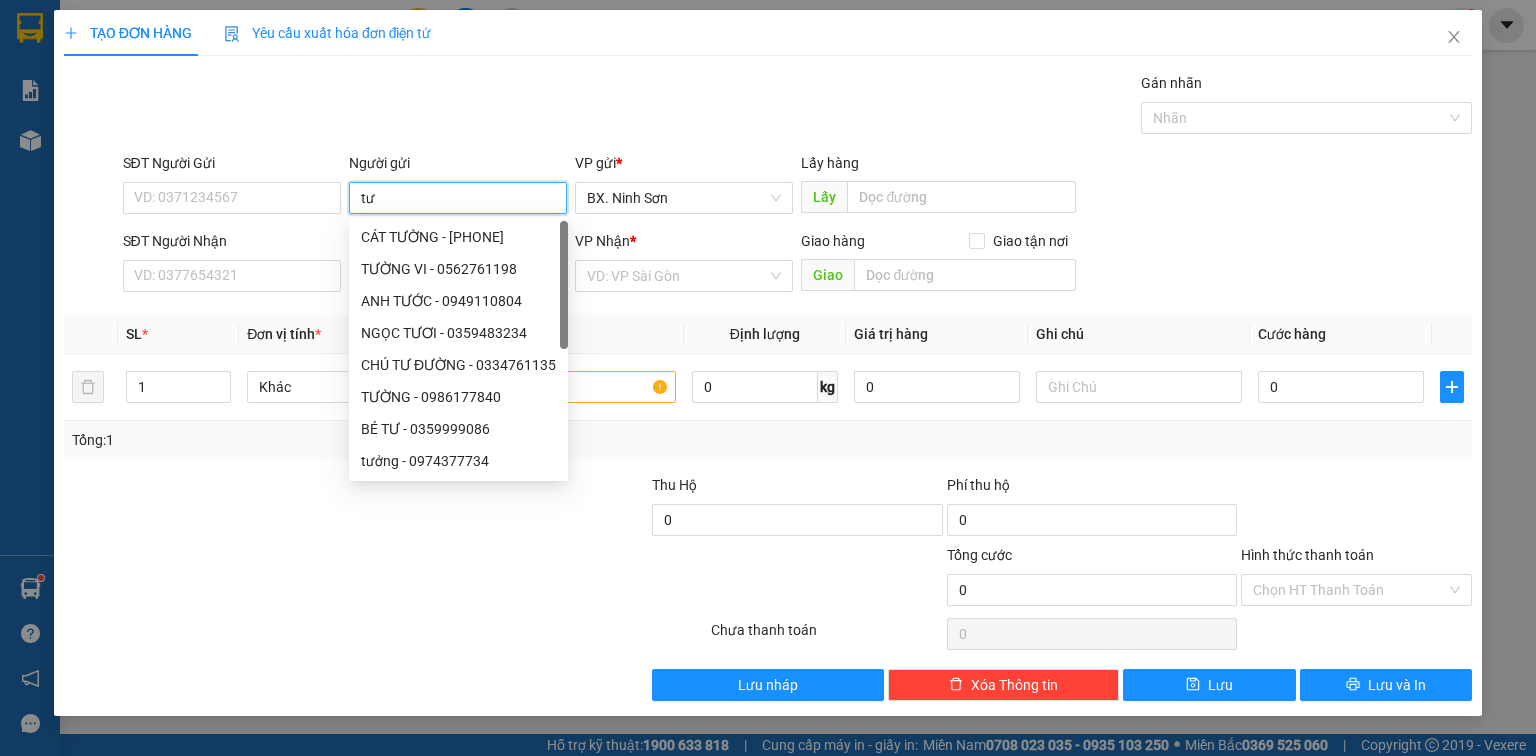 type on "t" 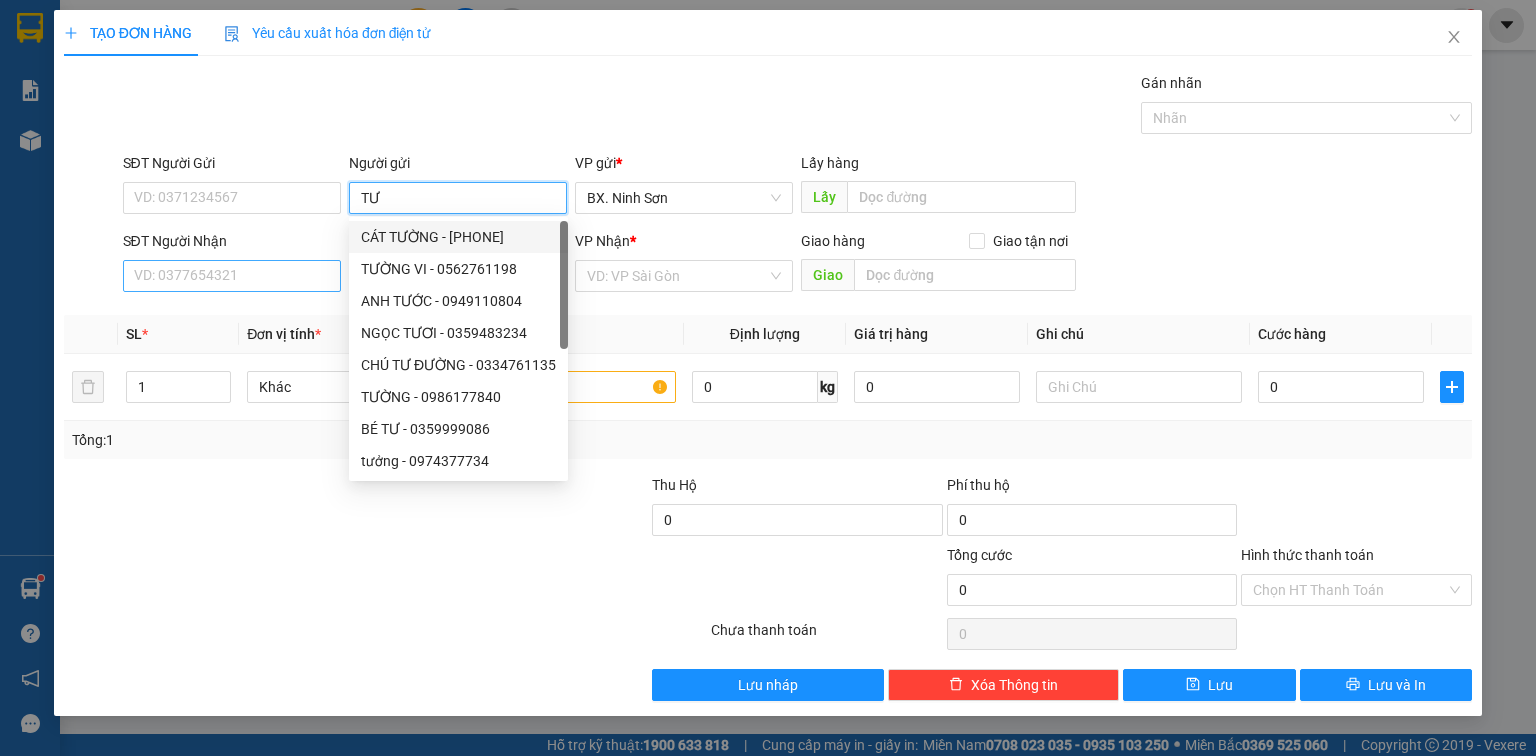 type on "TƯ" 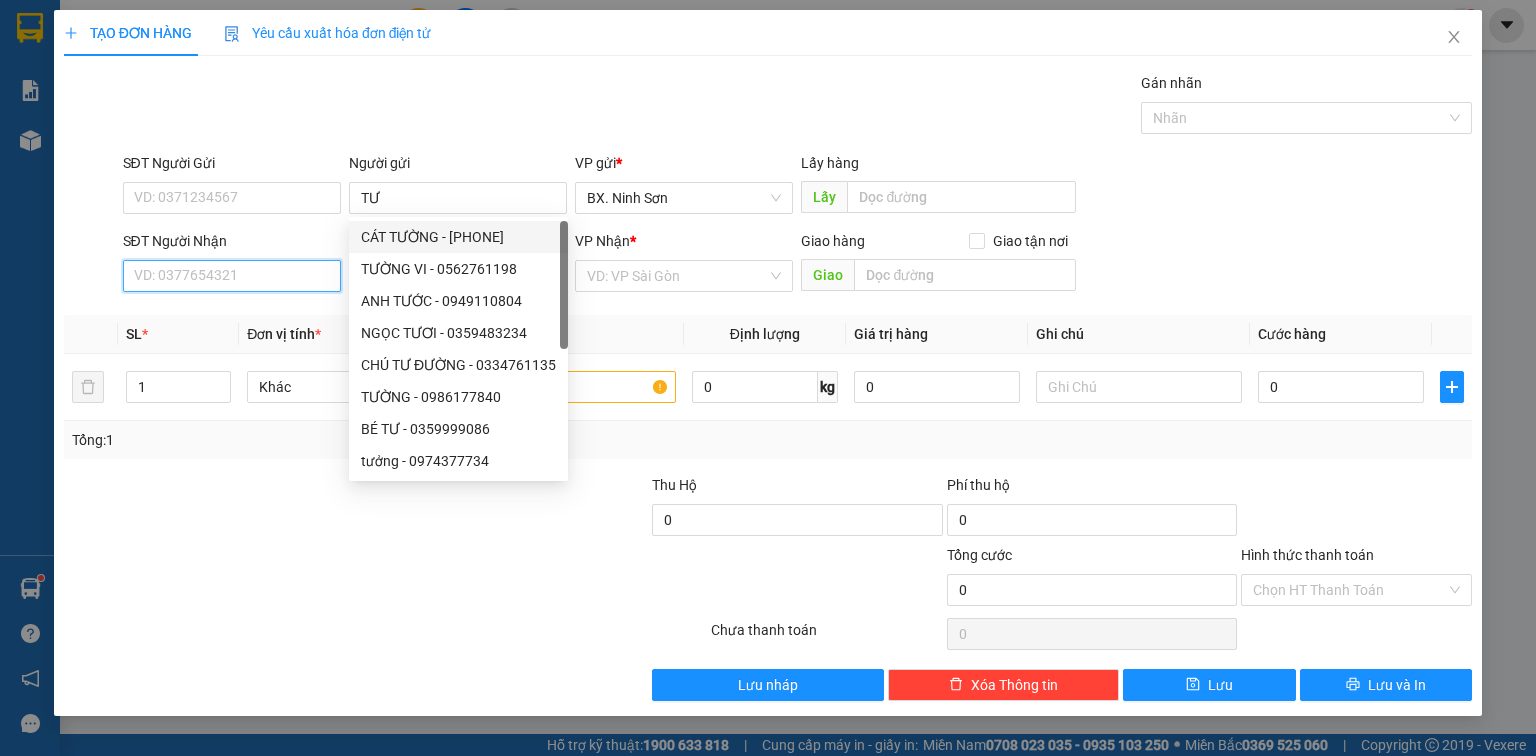 click on "SĐT Người Nhận" at bounding box center [232, 276] 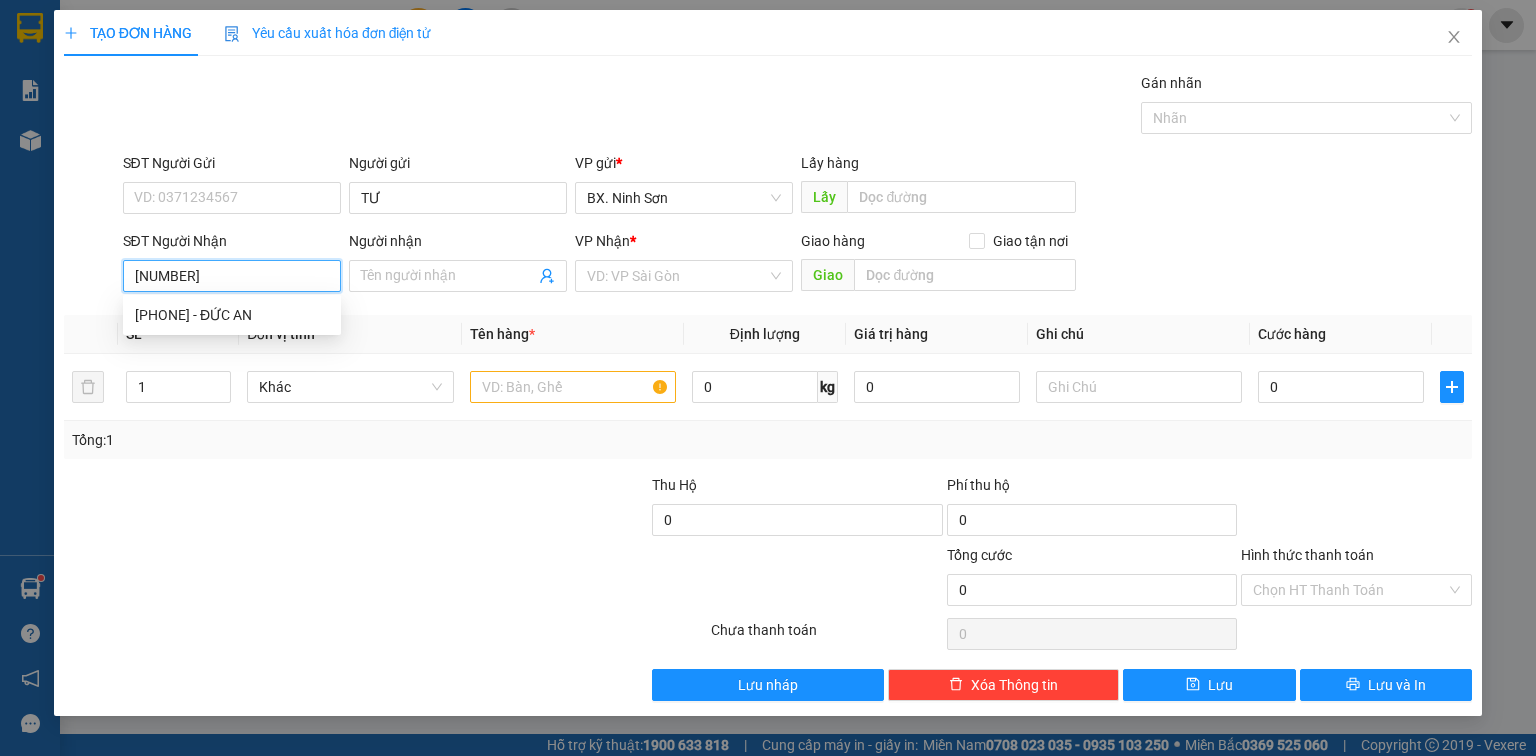 type on "[PHONE]" 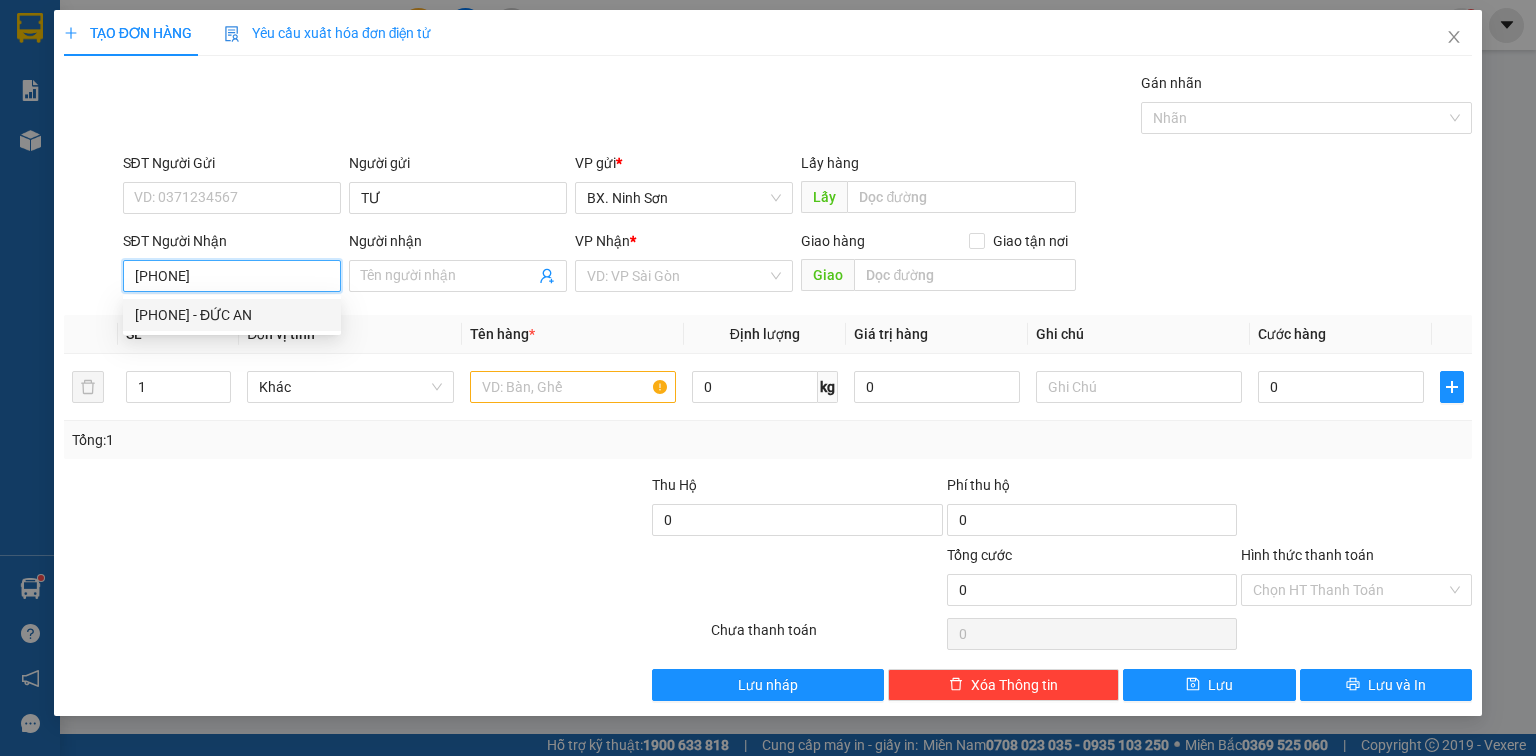 click on "[PHONE] - ĐỨC AN" at bounding box center [232, 315] 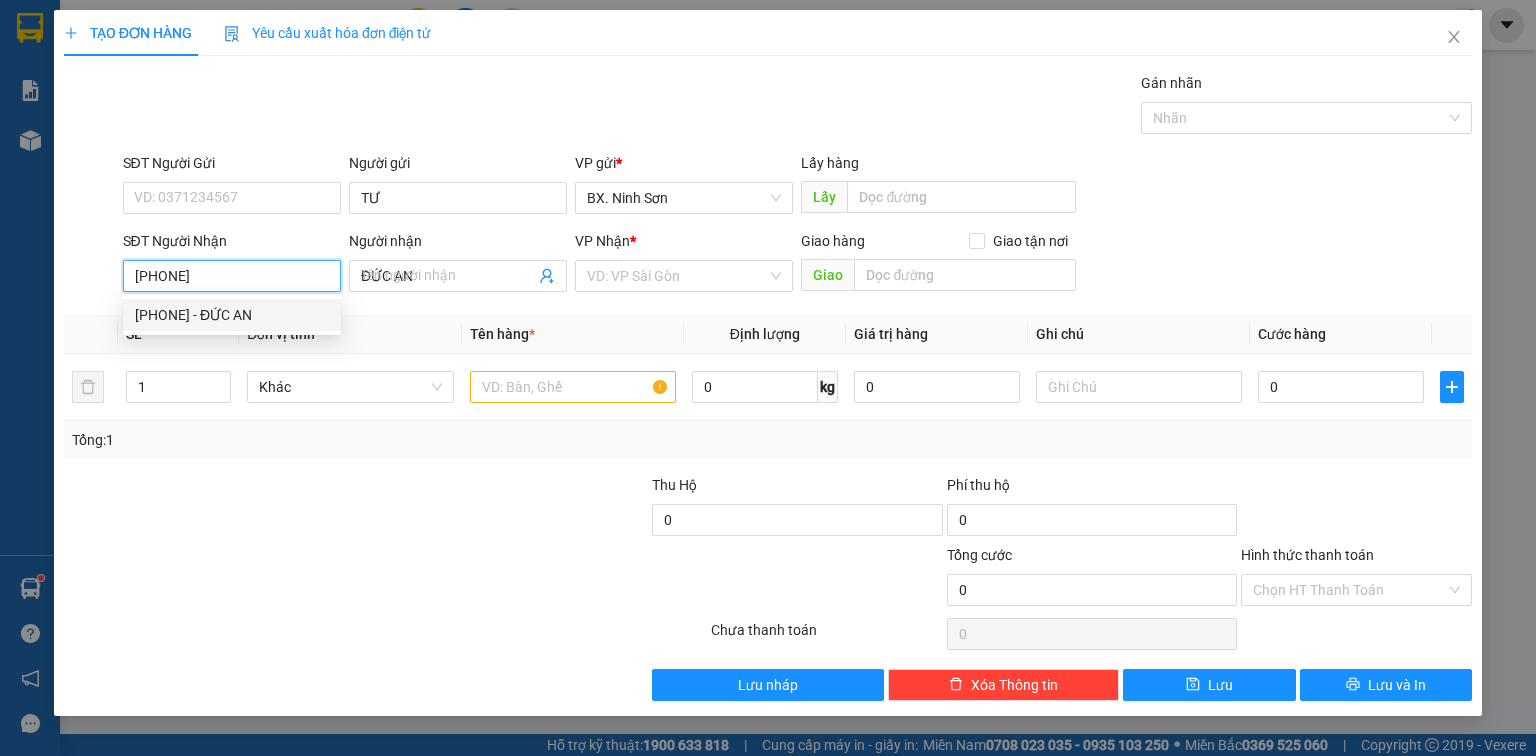 type on "80.000" 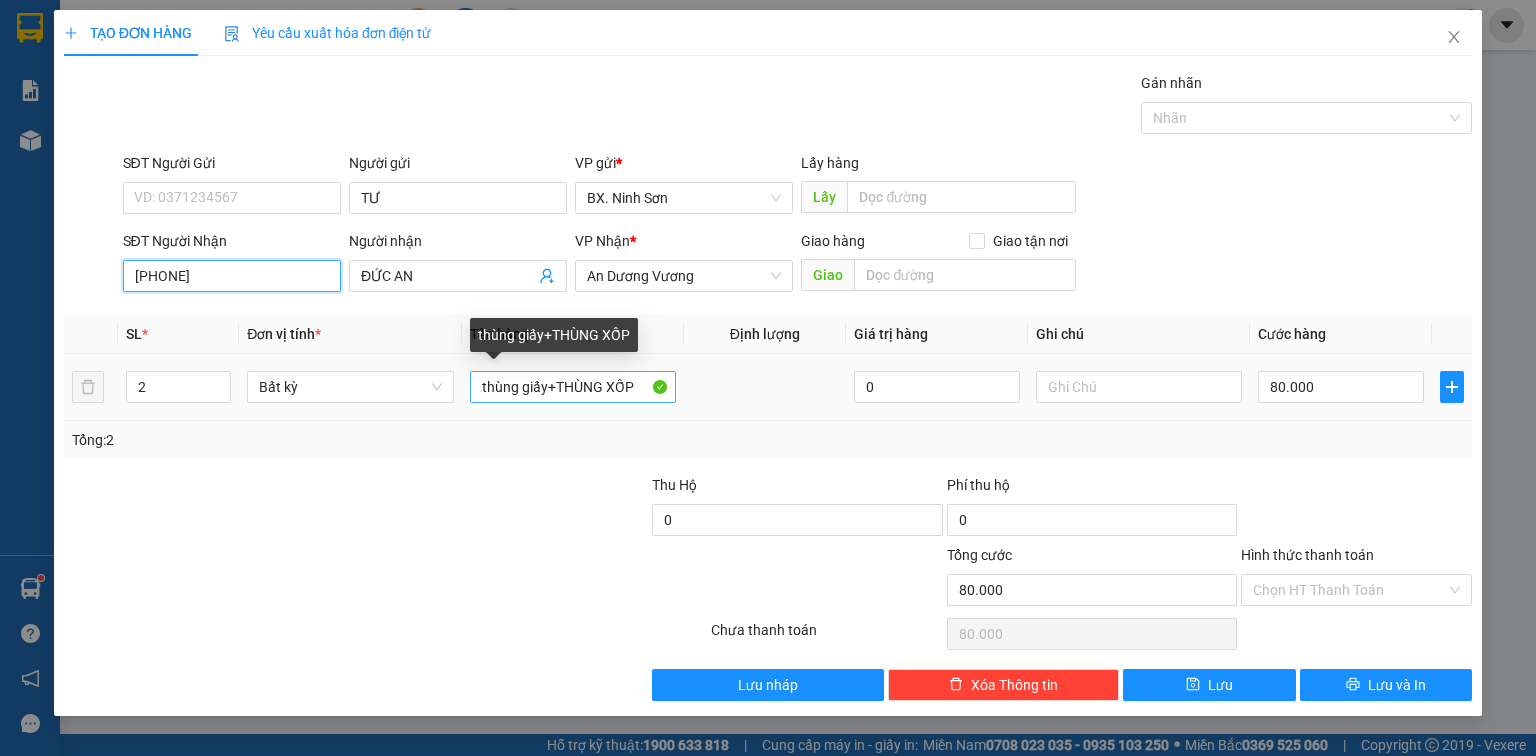 type on "[PHONE]" 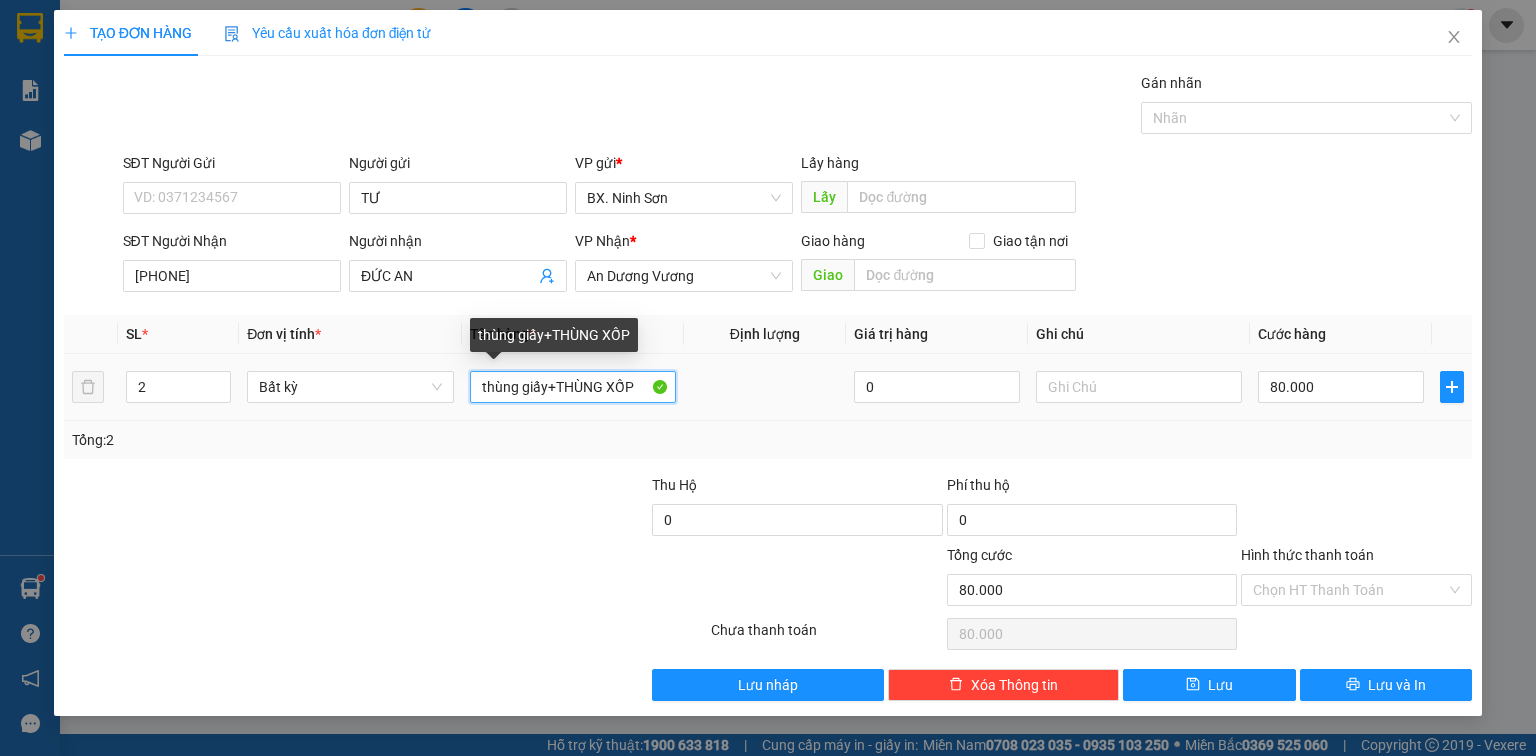 drag, startPoint x: 476, startPoint y: 392, endPoint x: 738, endPoint y: 383, distance: 262.15454 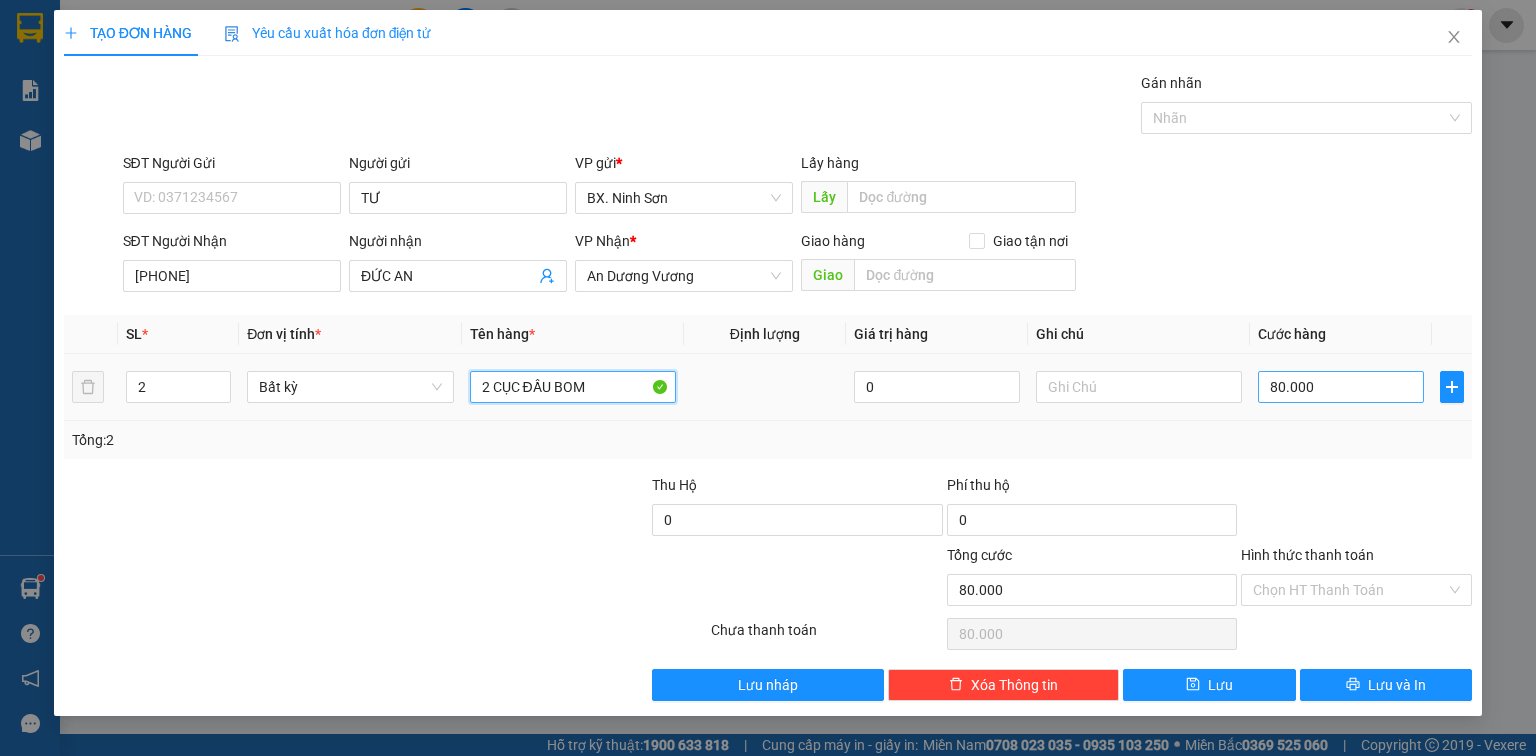 type on "2 CỤC ĐẦU BOM" 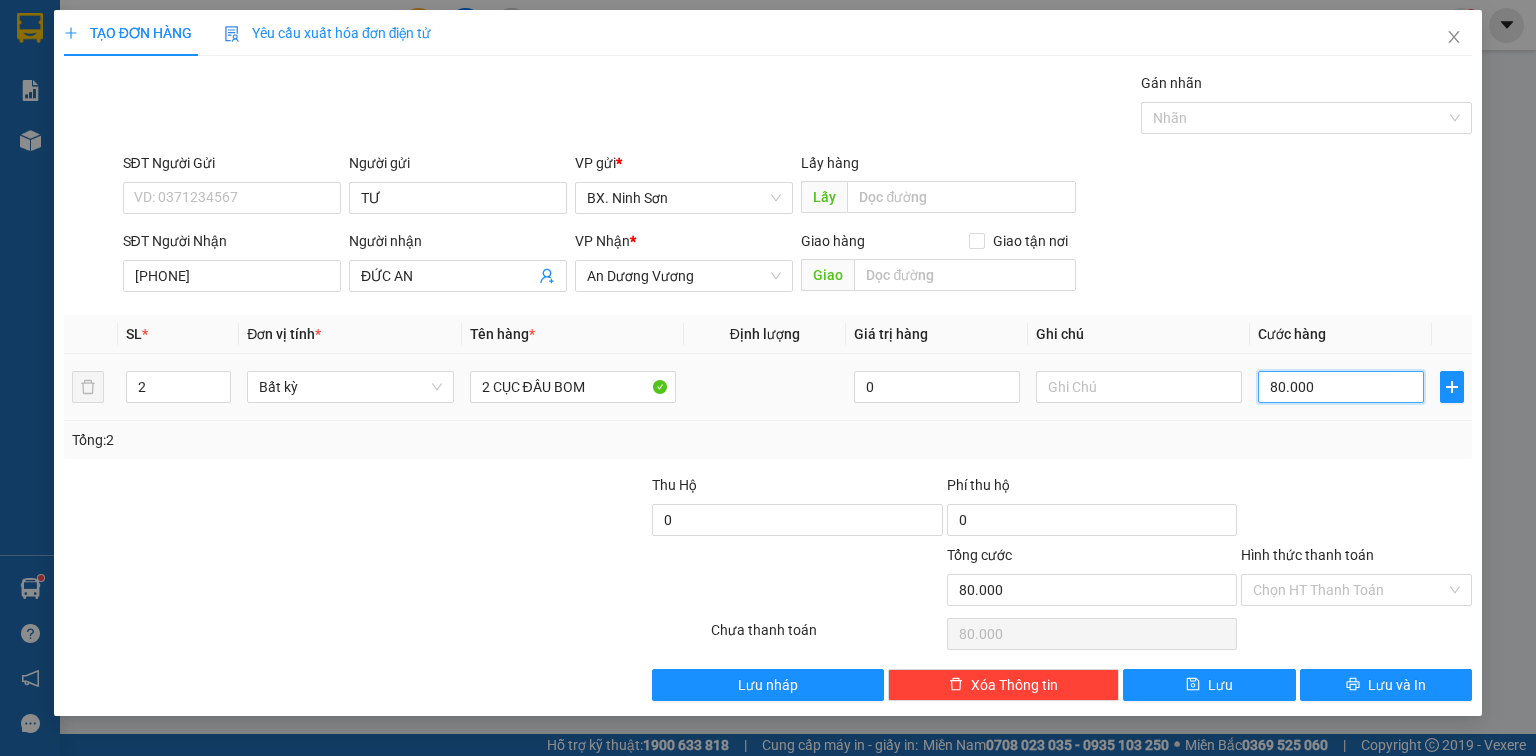 click on "80.000" at bounding box center (1341, 387) 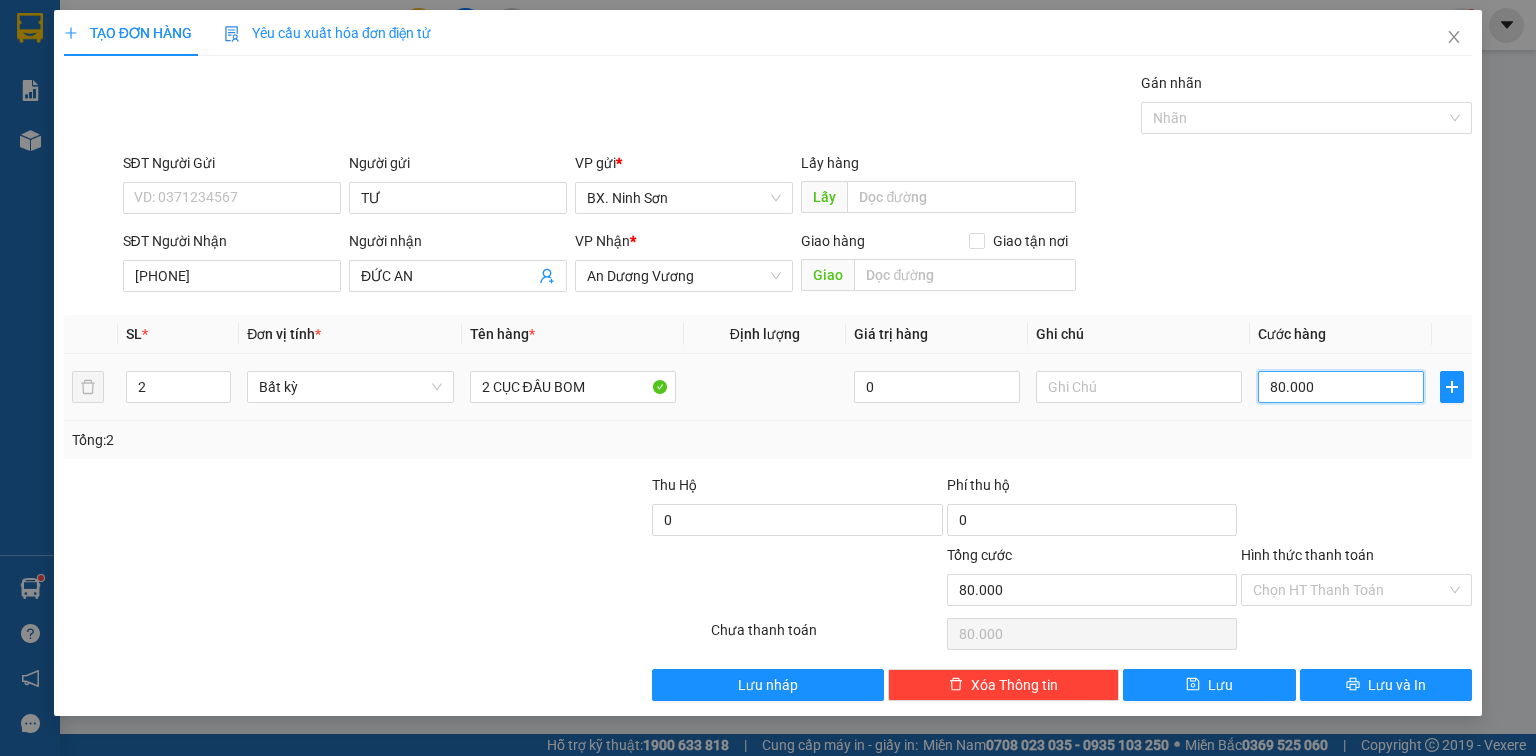 type on "2" 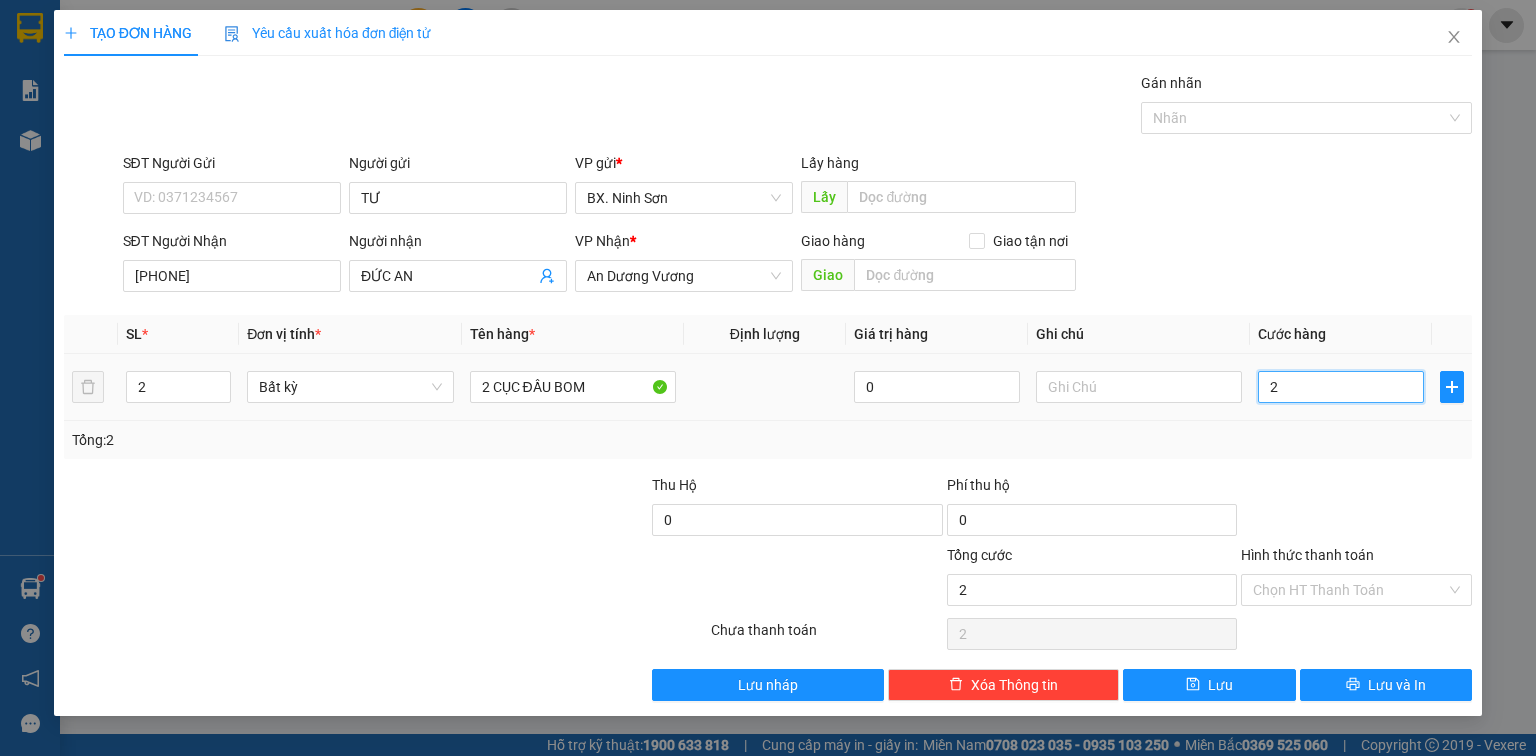 type on "24" 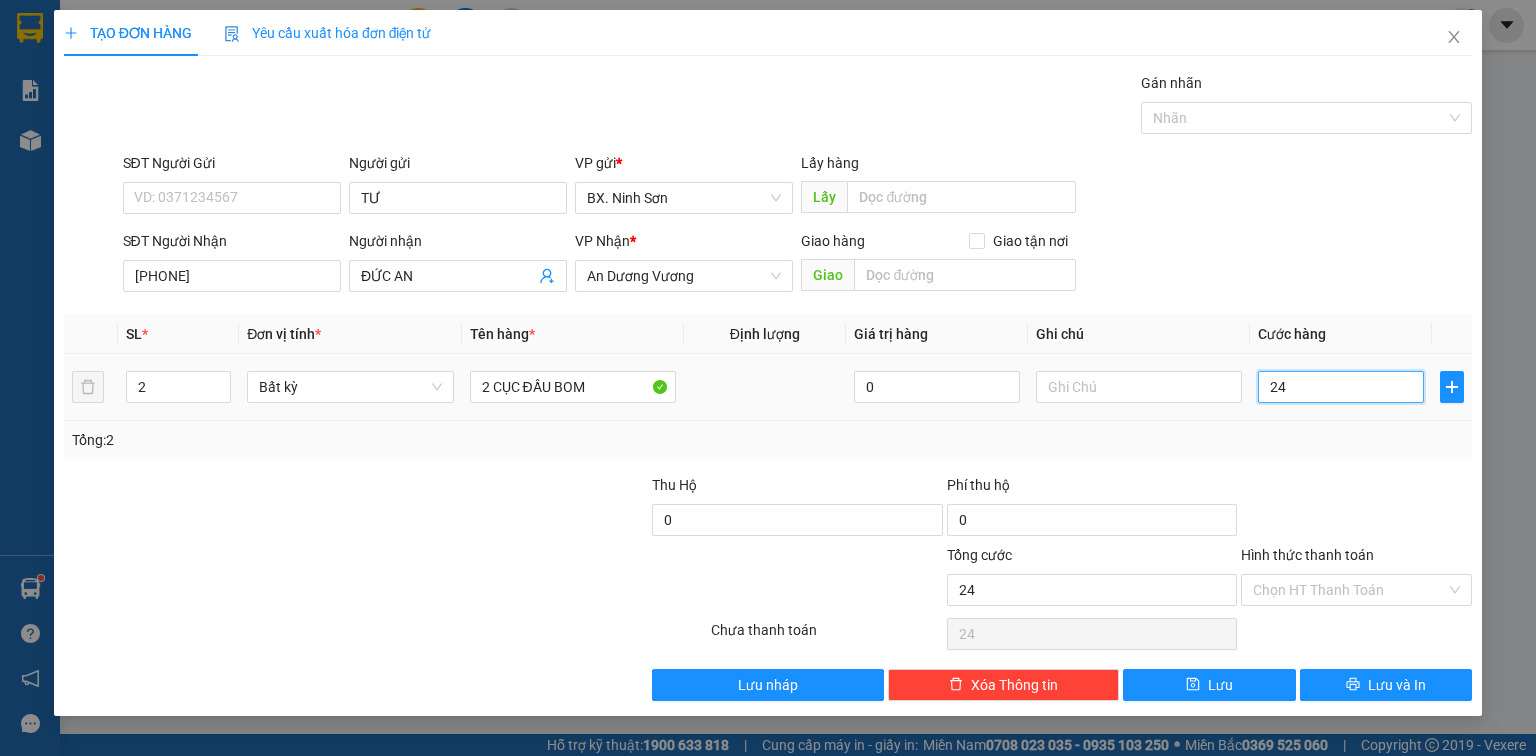 type on "240" 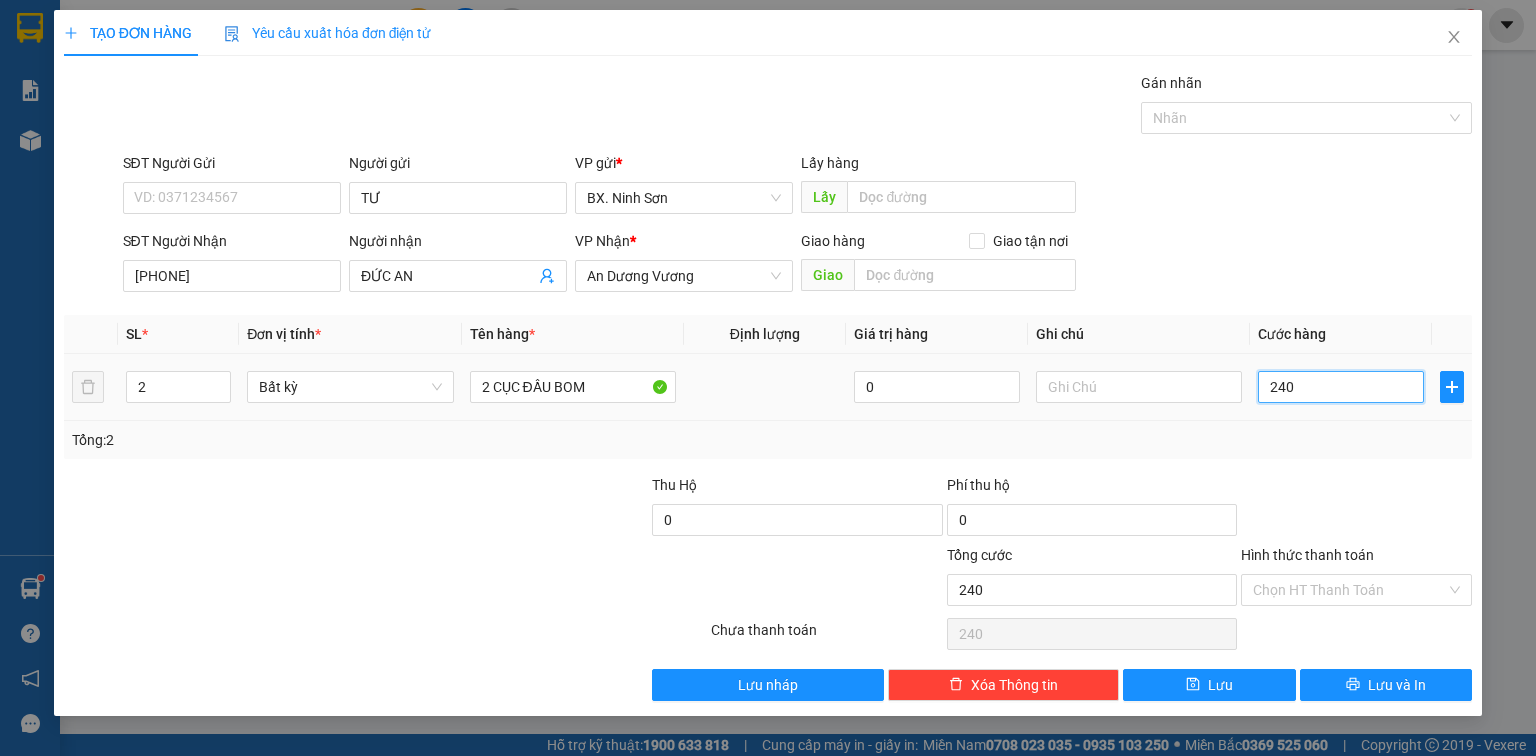 type on "2.400" 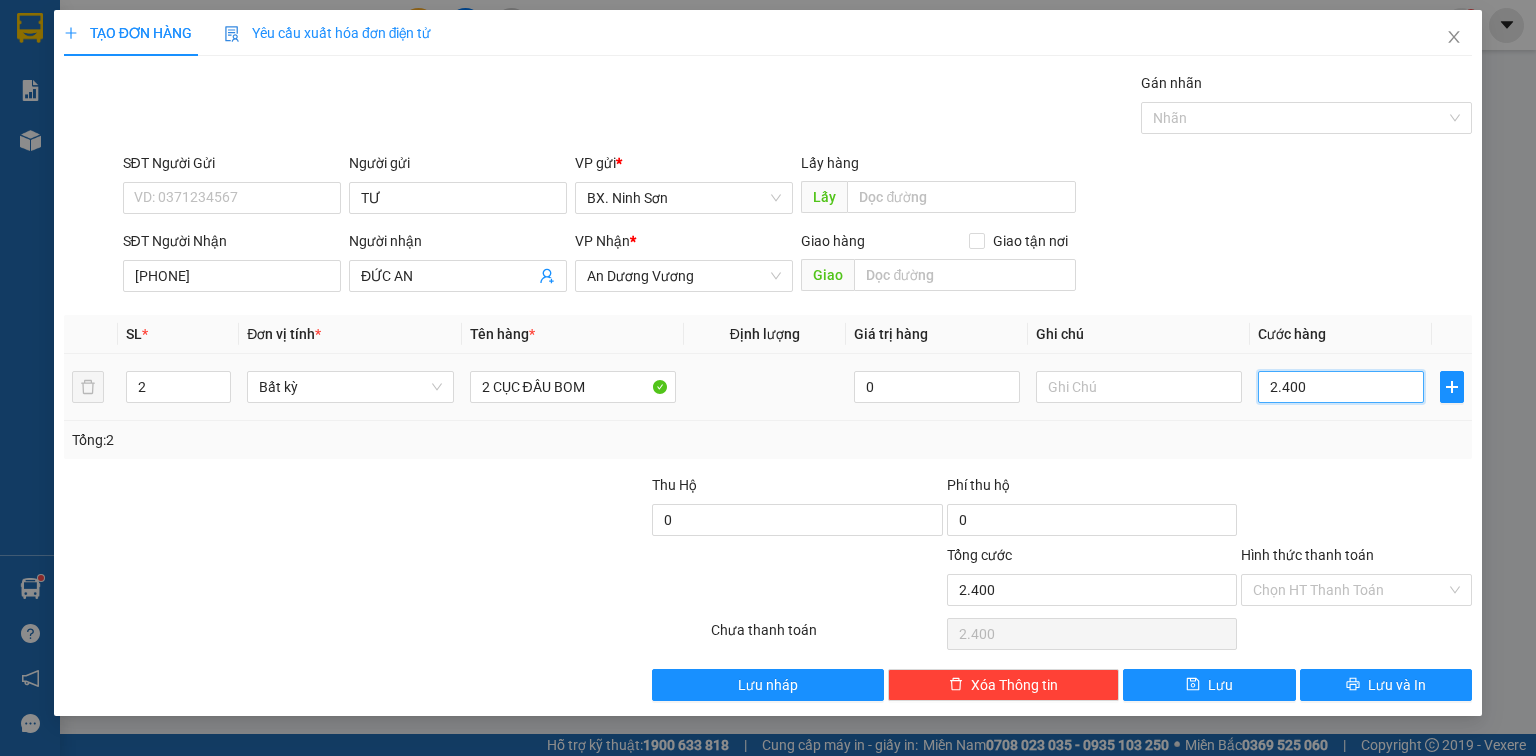 type on "24.000" 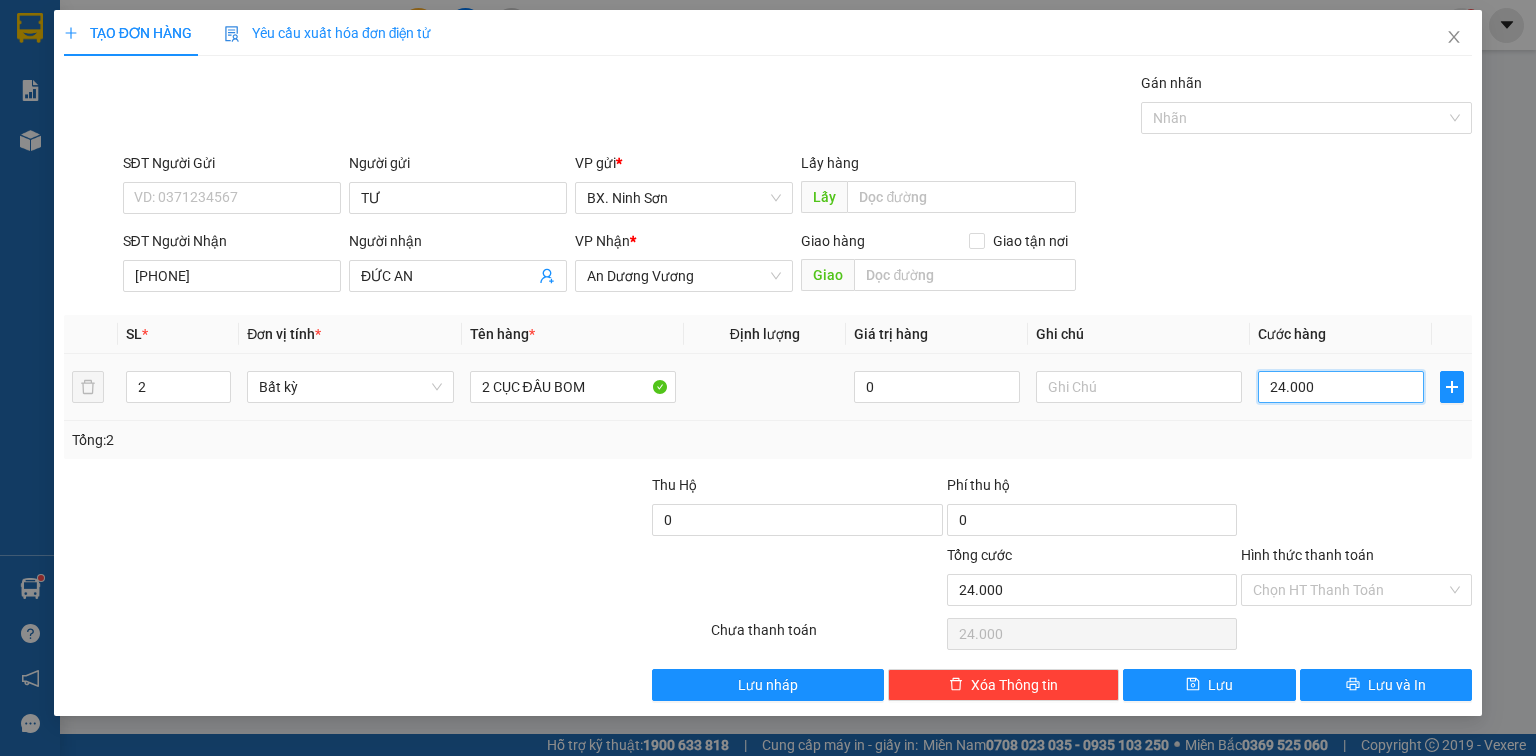 type on "240.000" 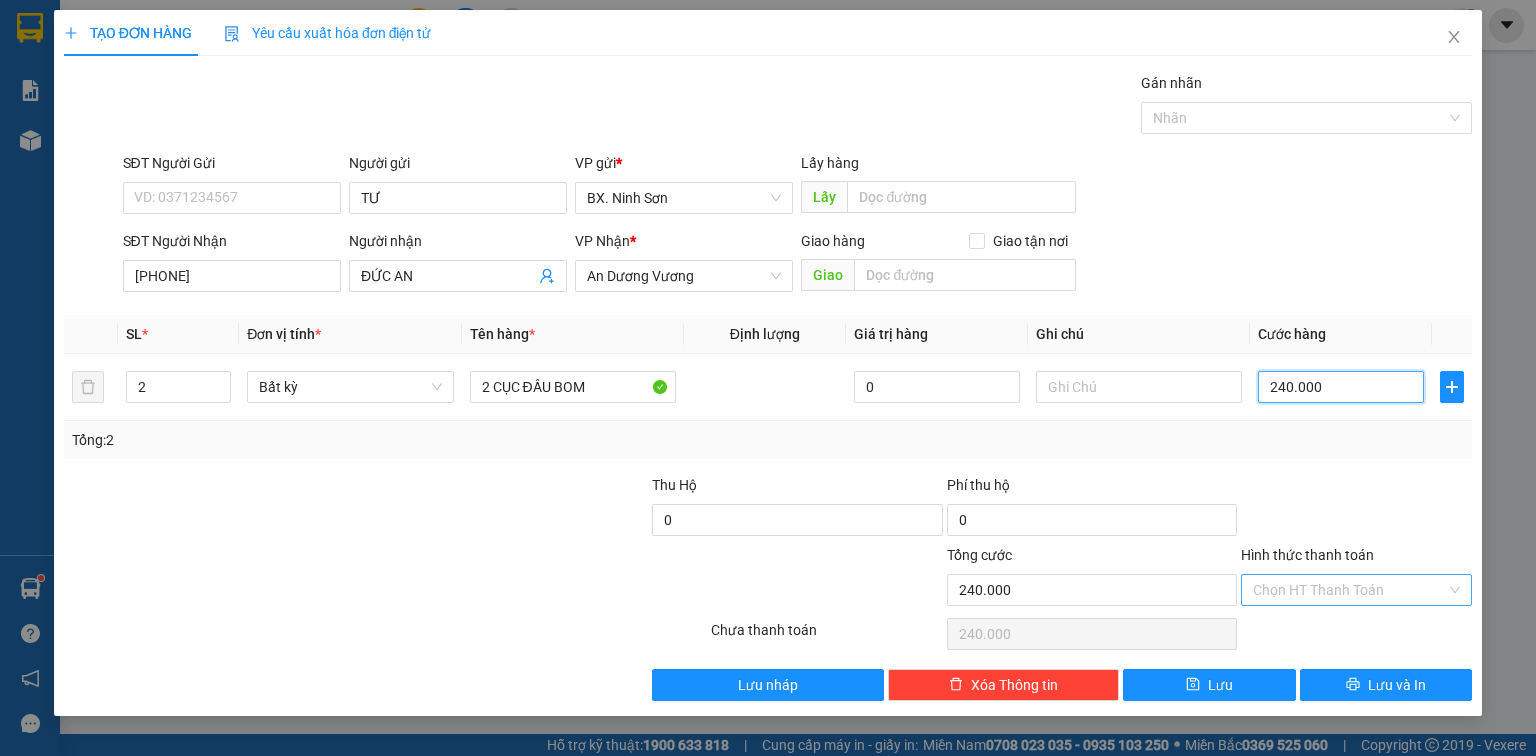 type on "240.000" 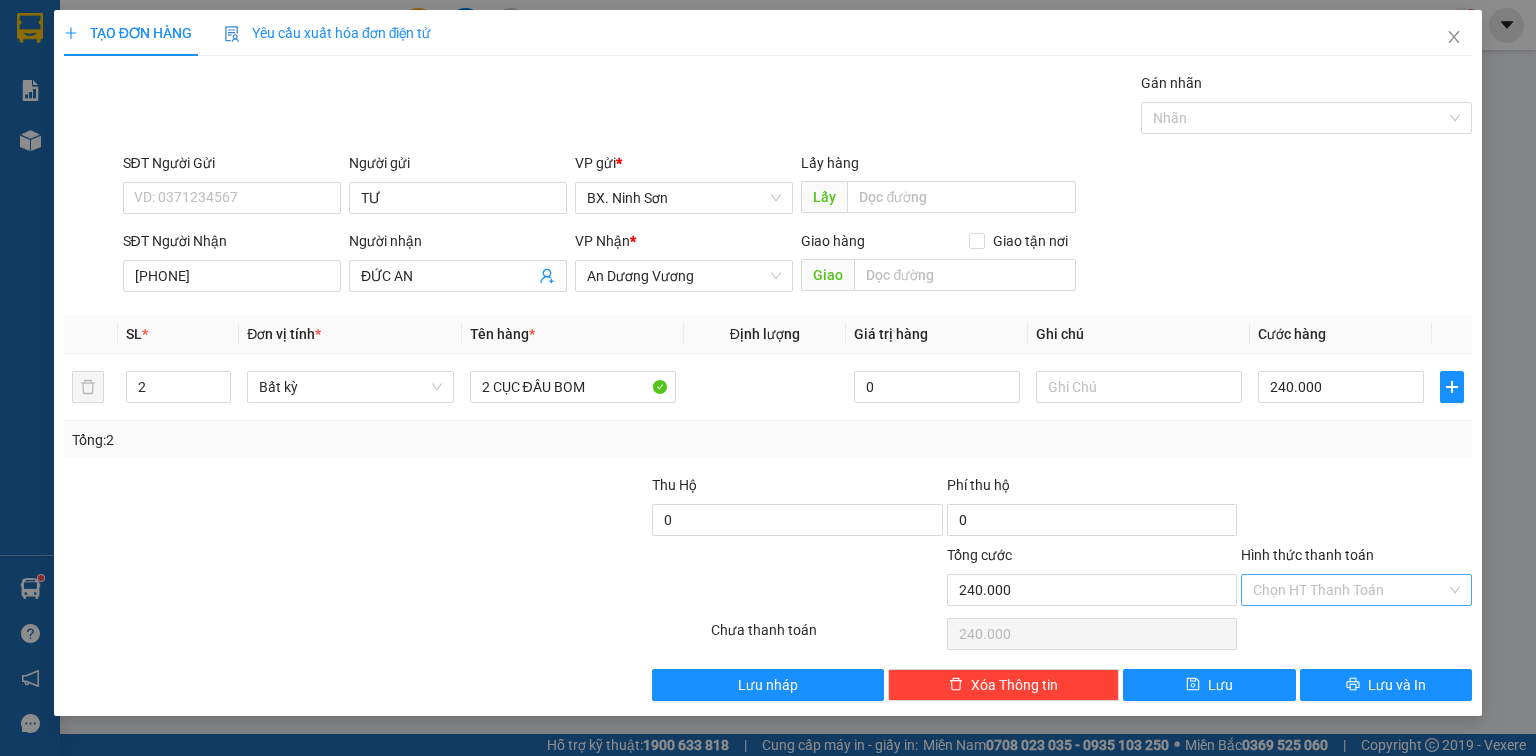 click on "Hình thức thanh toán" at bounding box center [1349, 590] 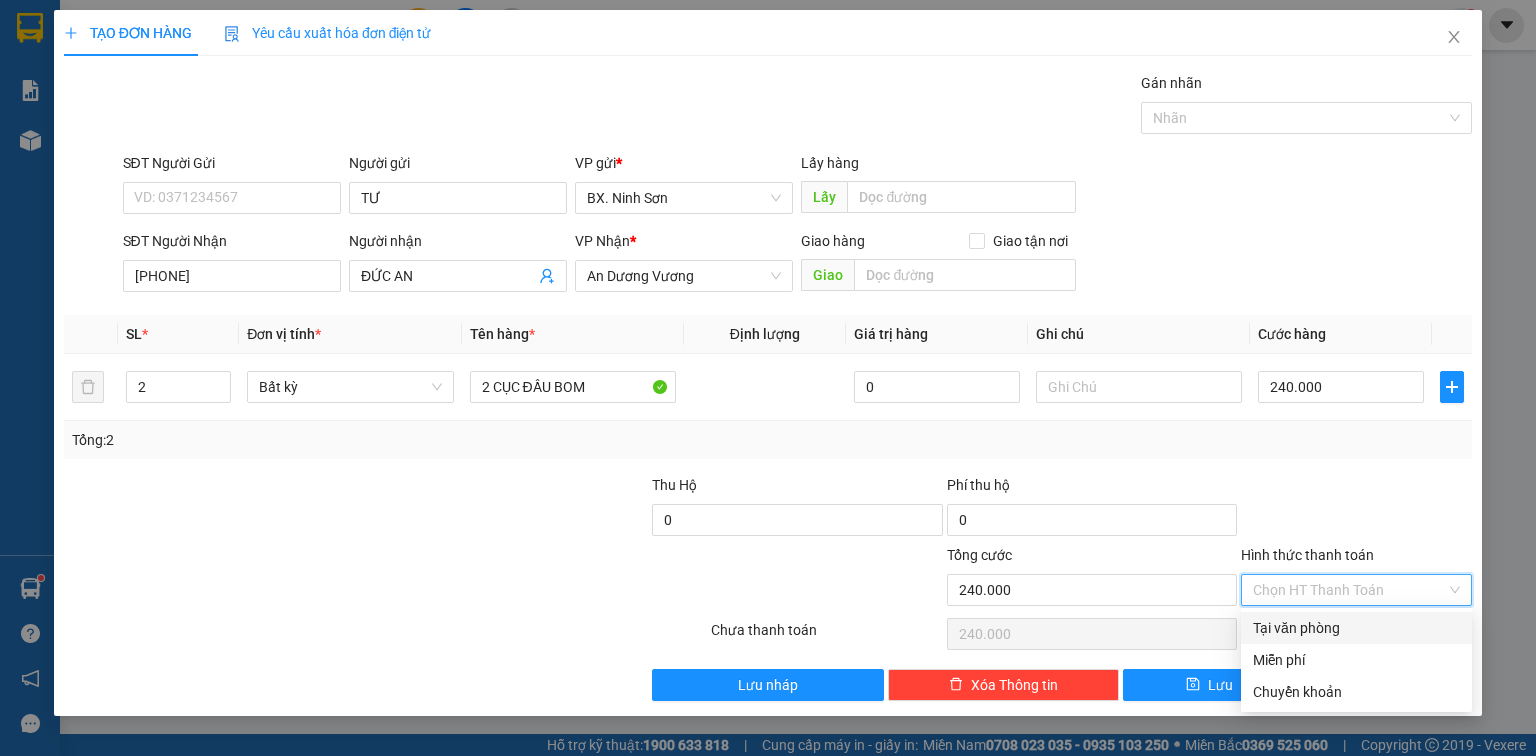 click on "Tại văn phòng" at bounding box center [1356, 628] 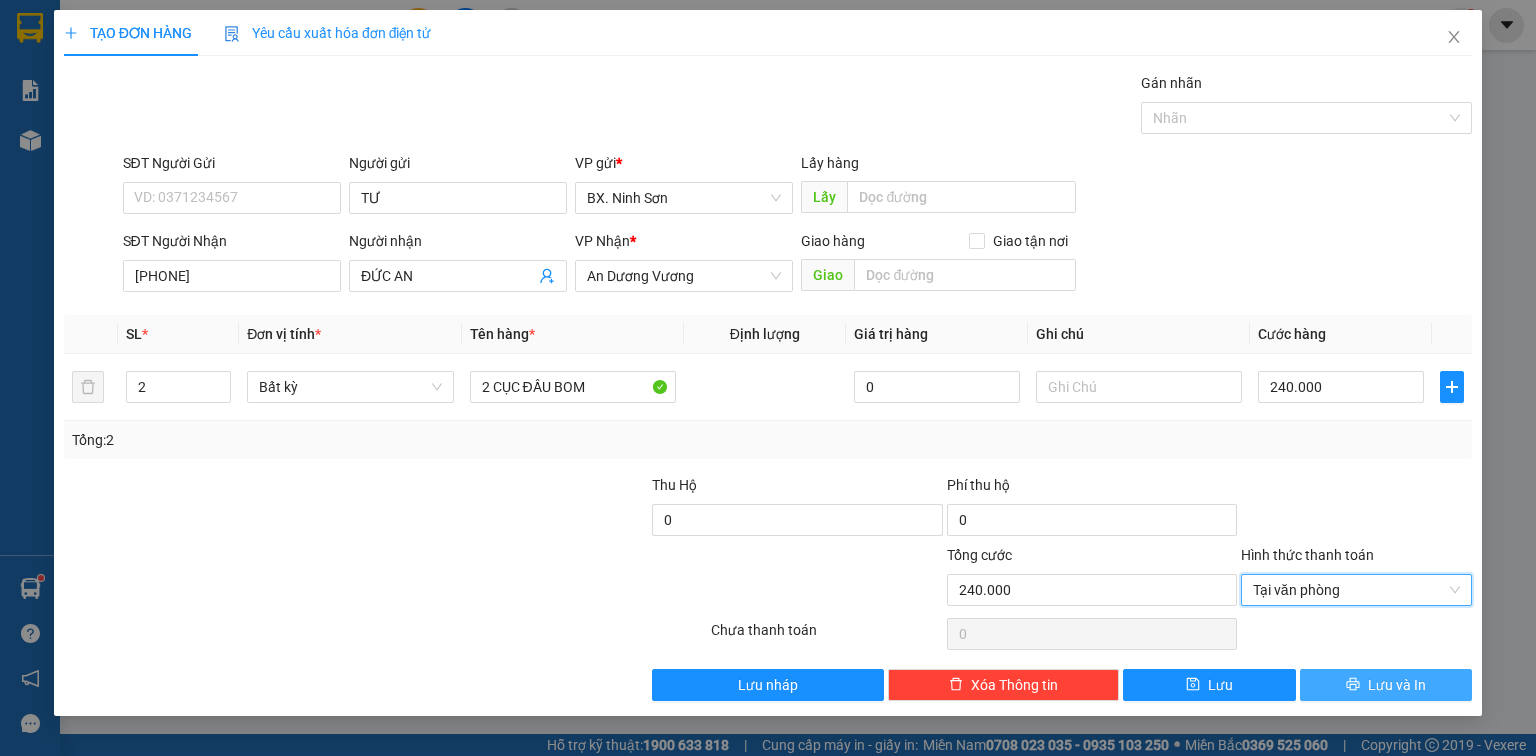 click 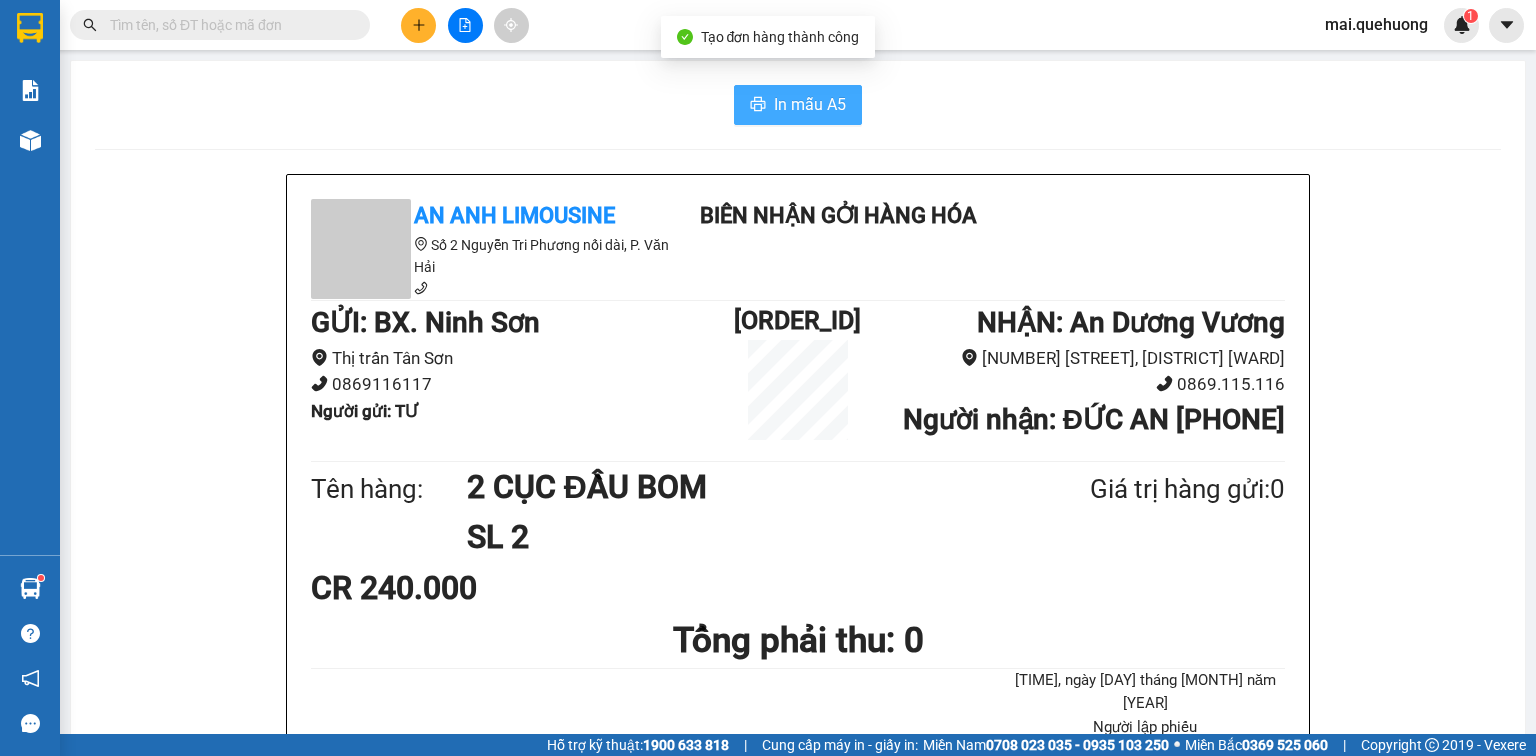 click on "In mẫu A5" at bounding box center [810, 104] 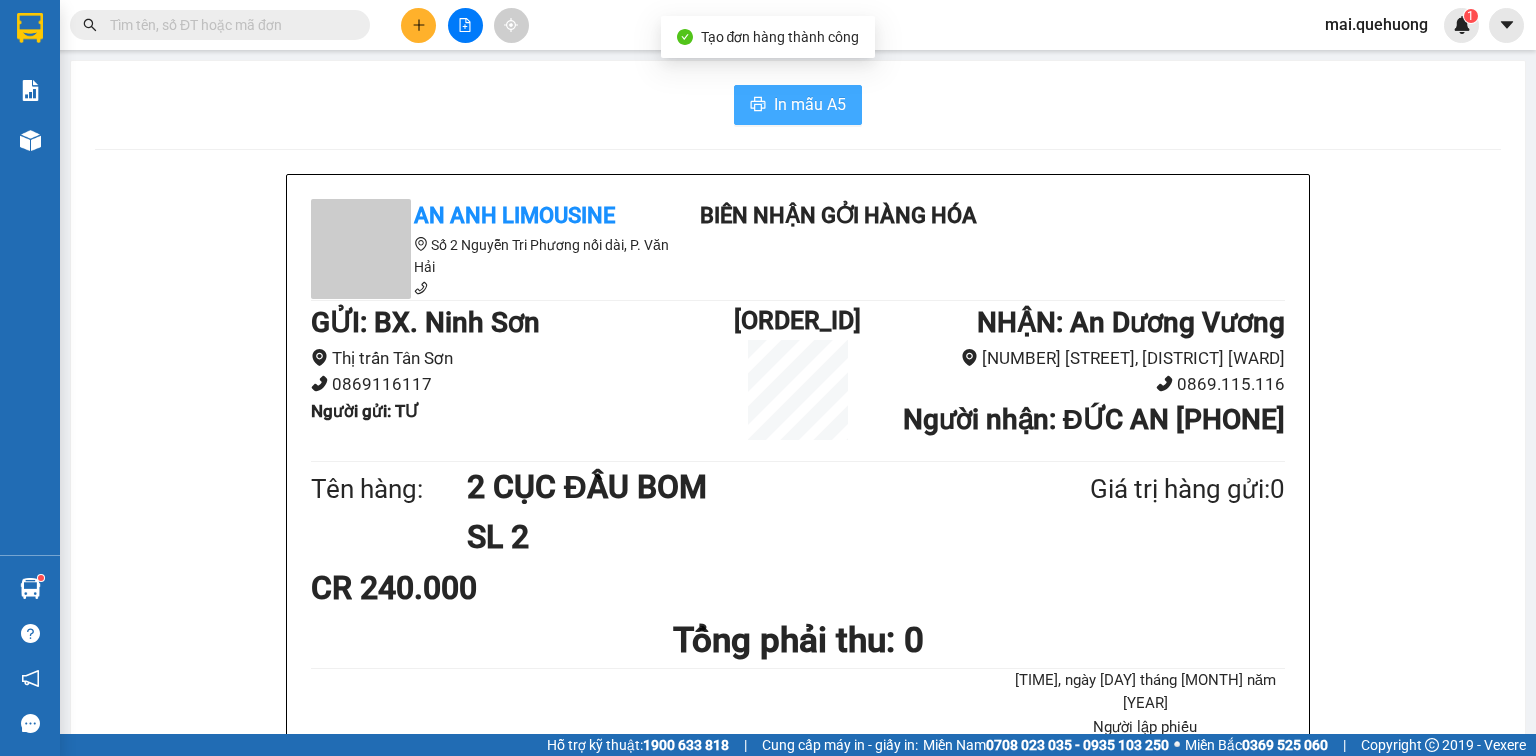 scroll, scrollTop: 0, scrollLeft: 0, axis: both 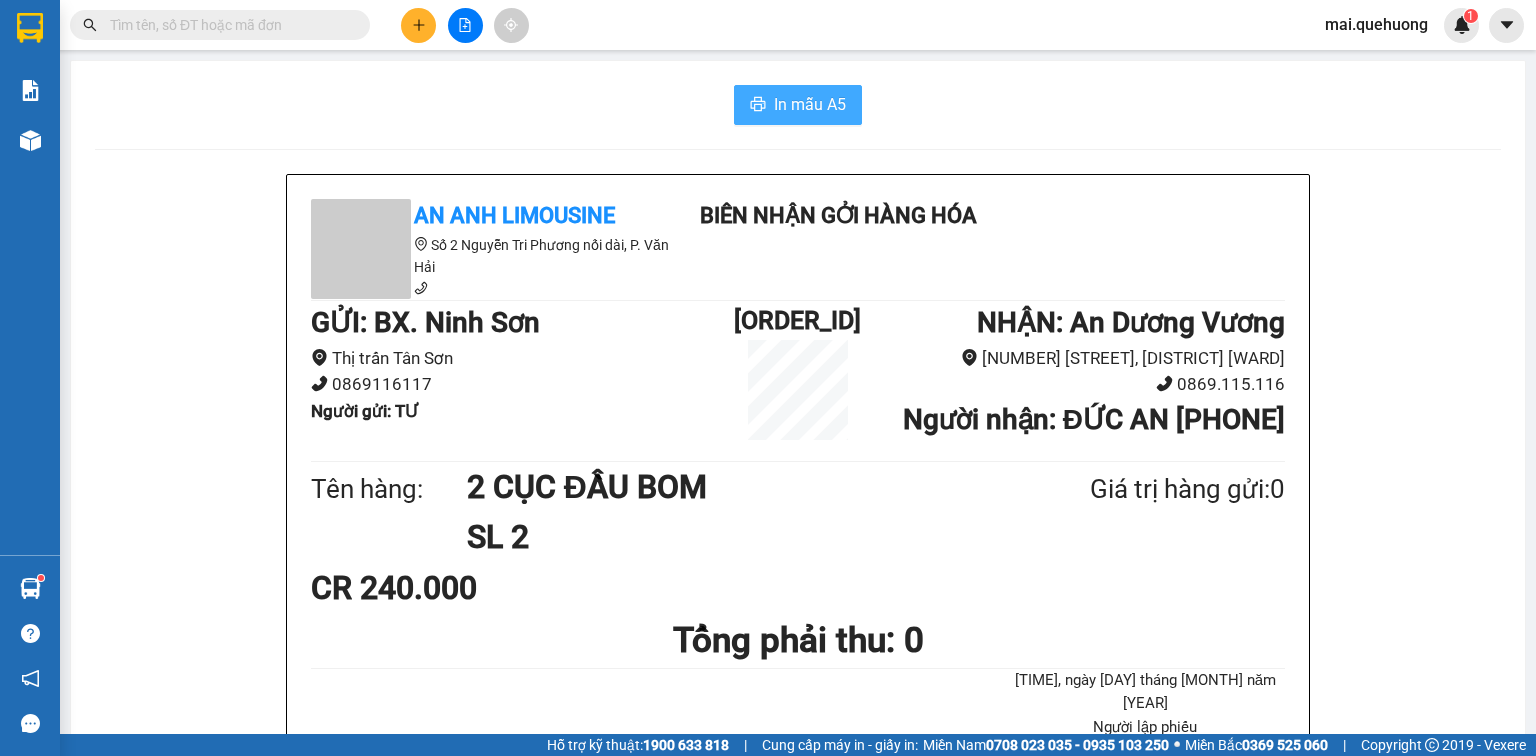 click on "In mẫu A5" at bounding box center [810, 104] 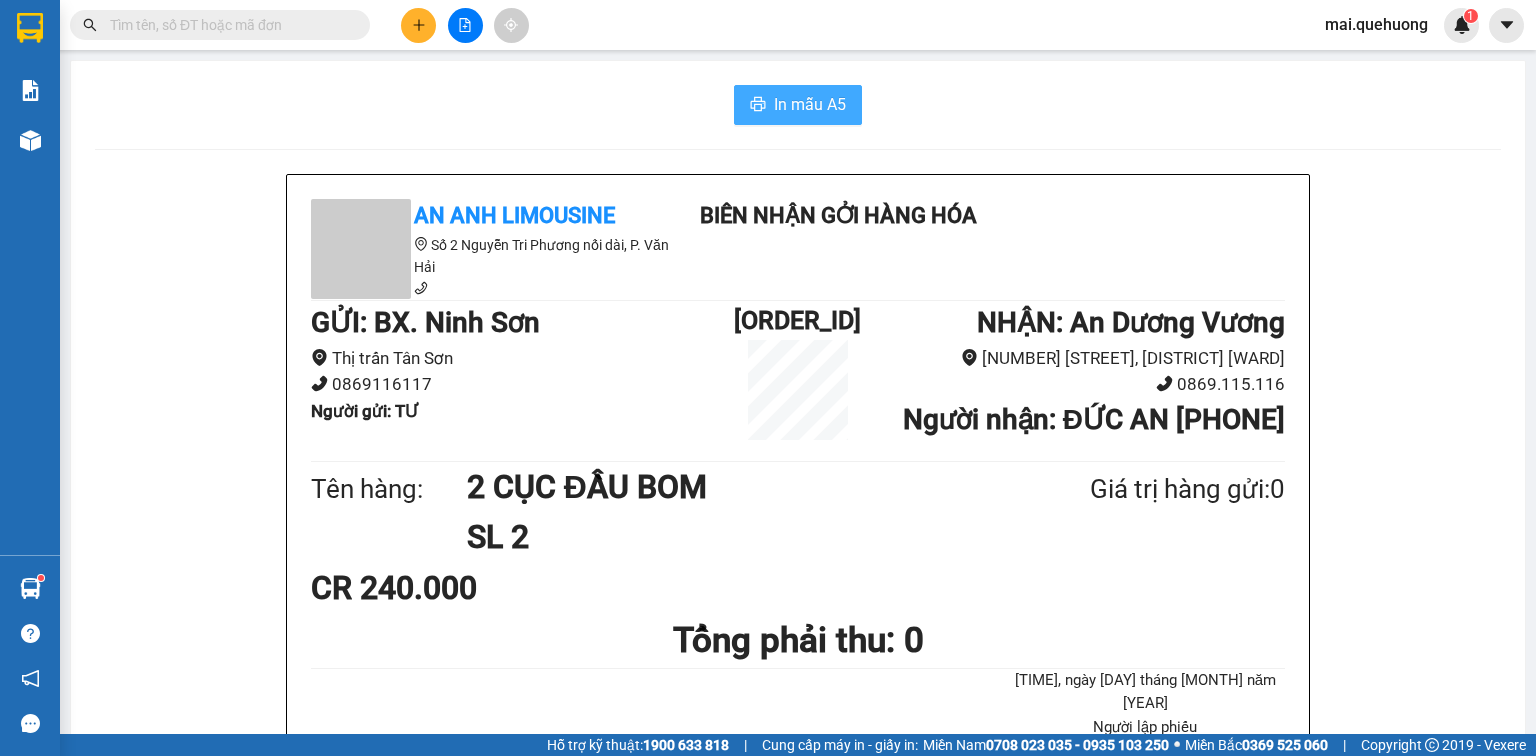 scroll, scrollTop: 0, scrollLeft: 0, axis: both 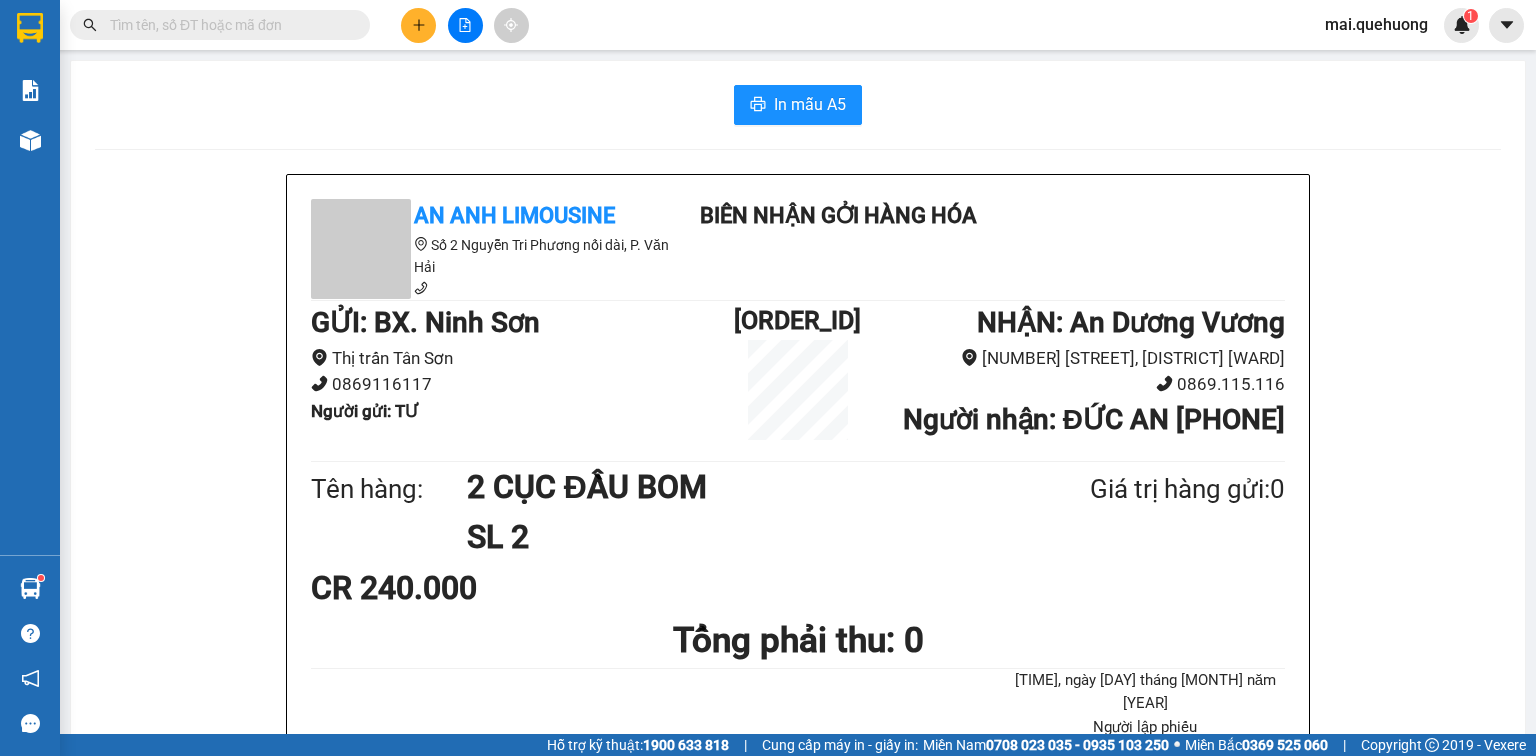 click 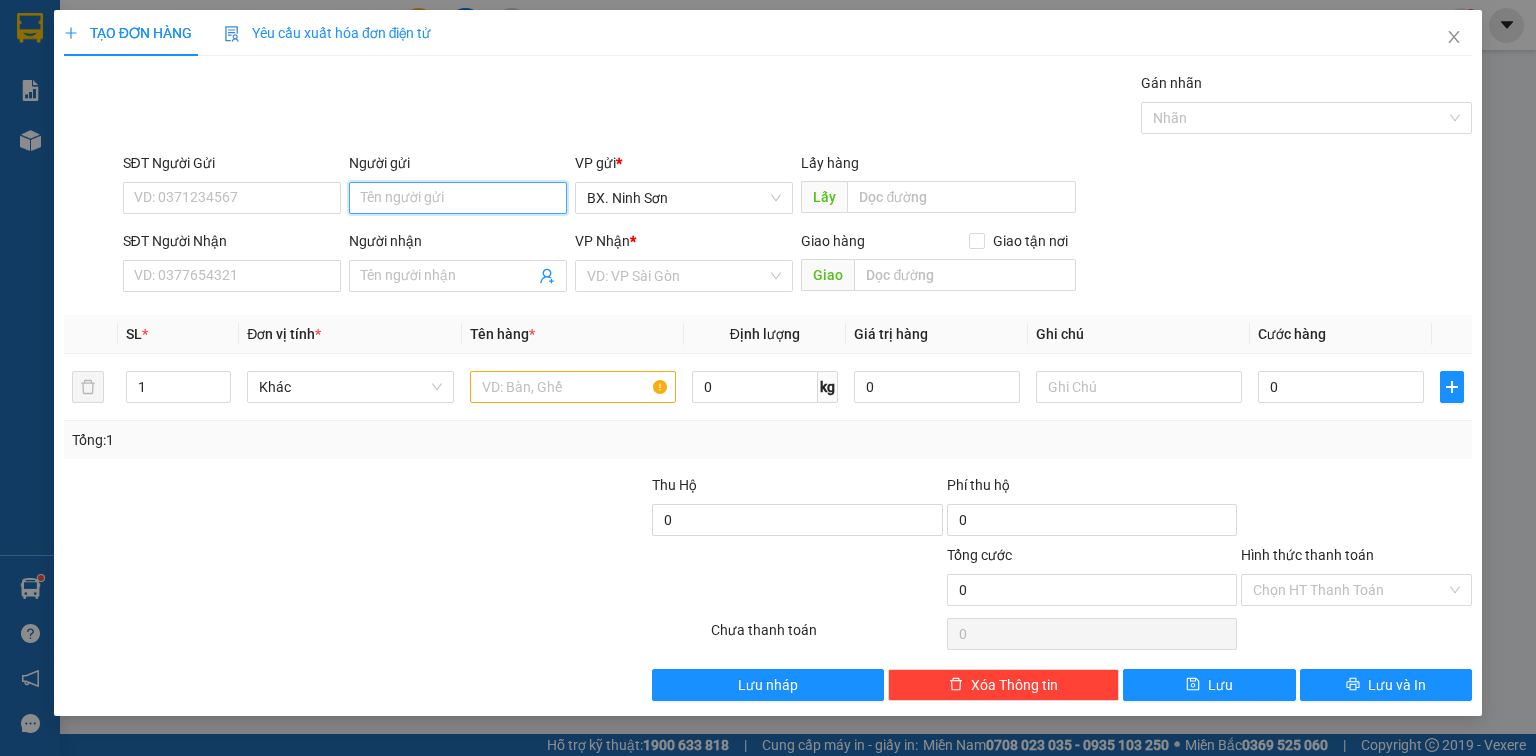 click on "Người gửi" at bounding box center (458, 198) 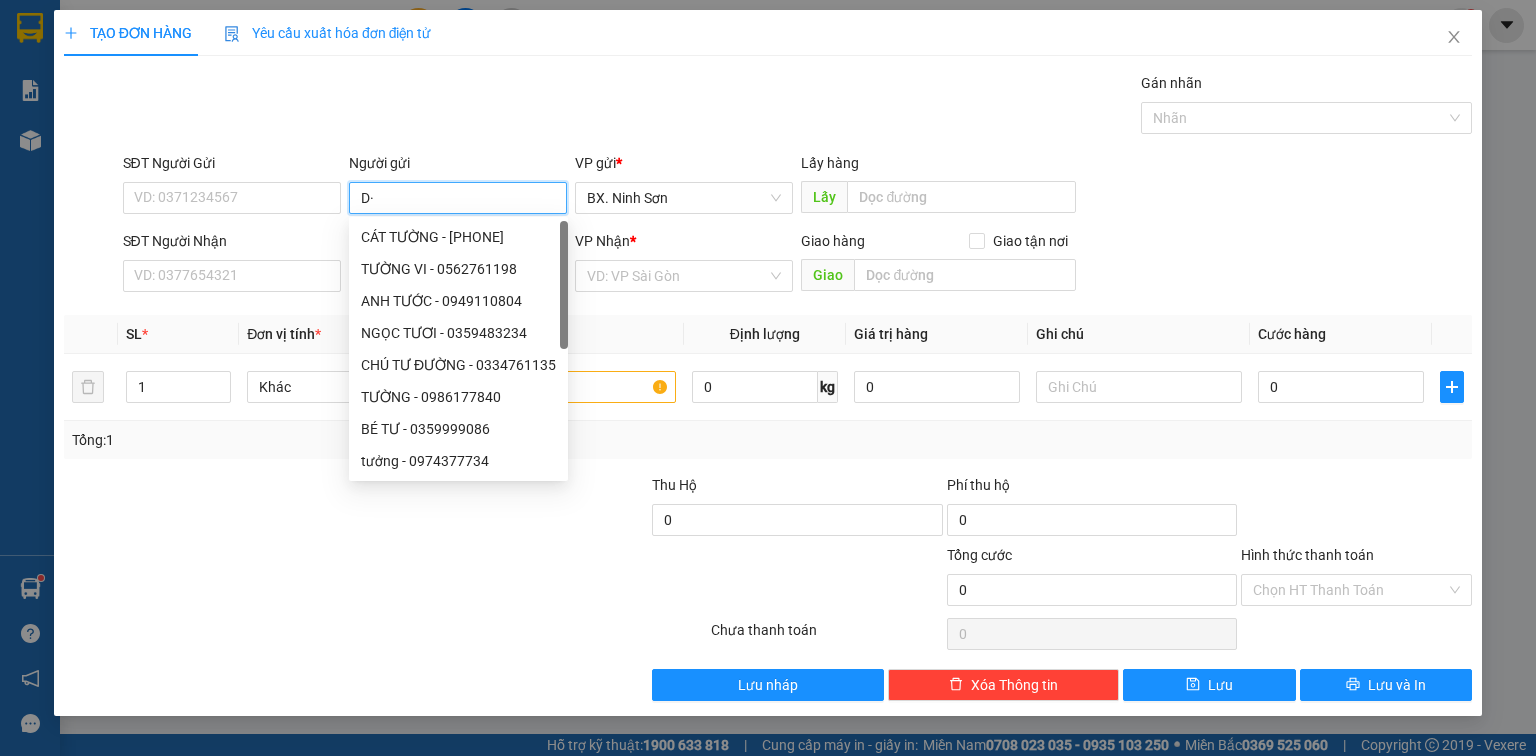 type on "D" 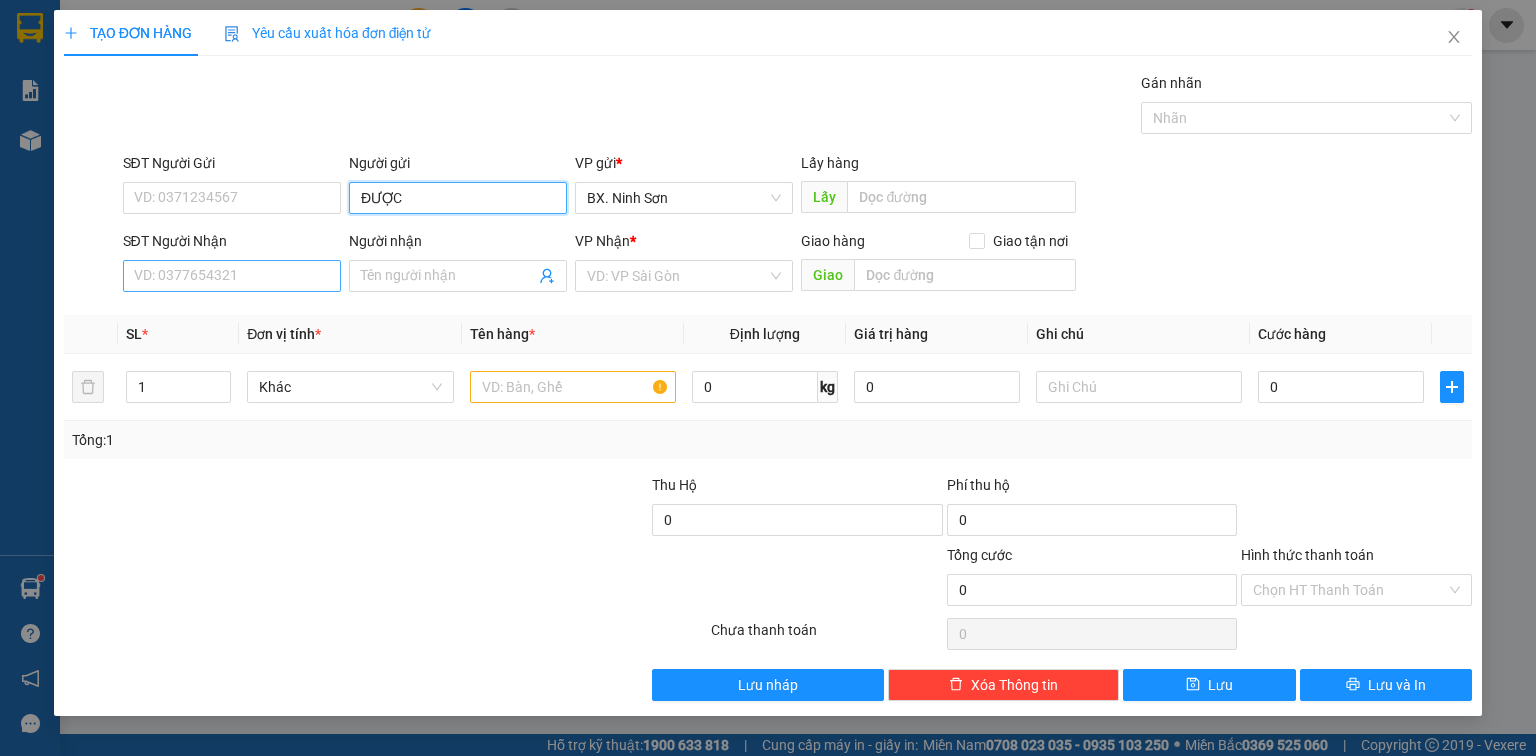 type on "ĐƯỢC" 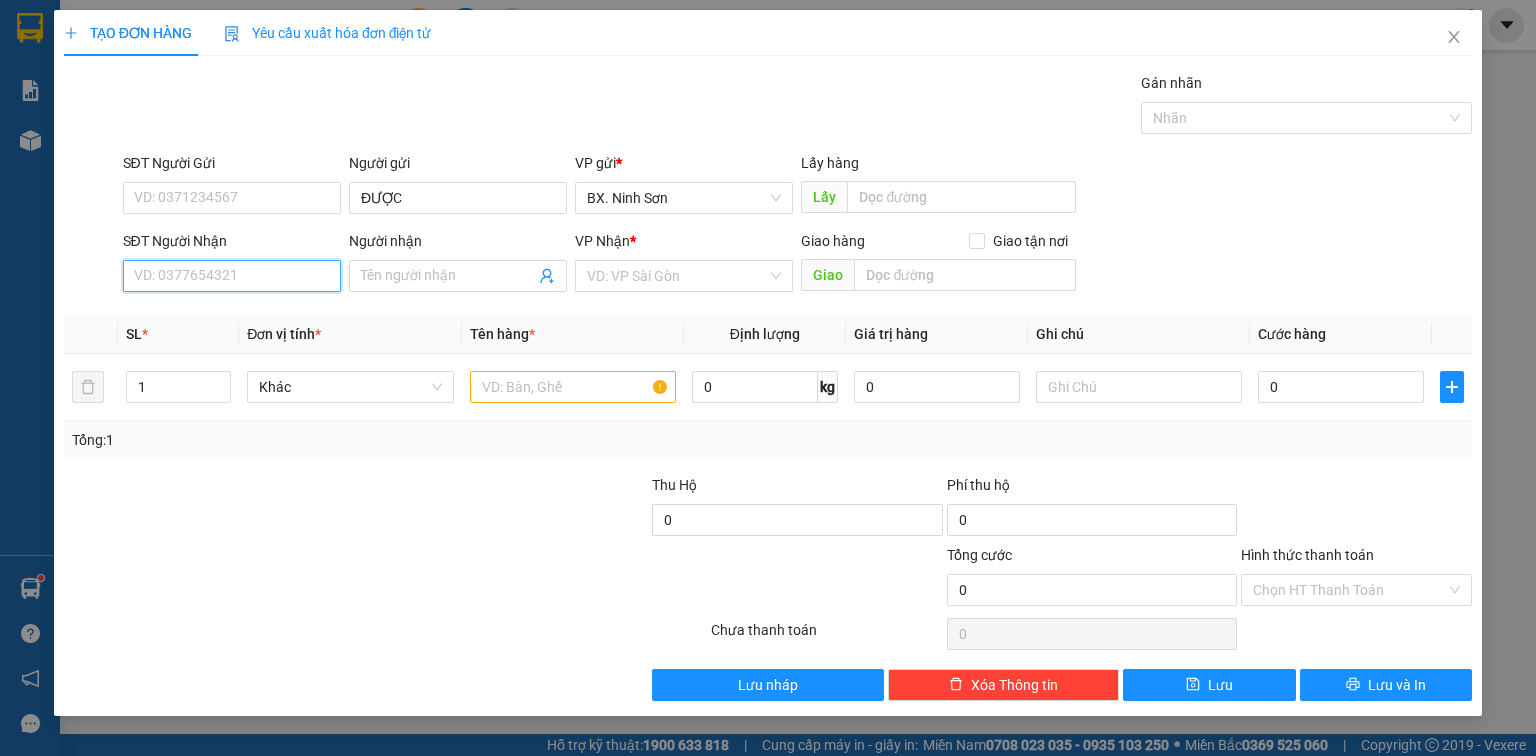 click on "SĐT Người Nhận" at bounding box center [232, 276] 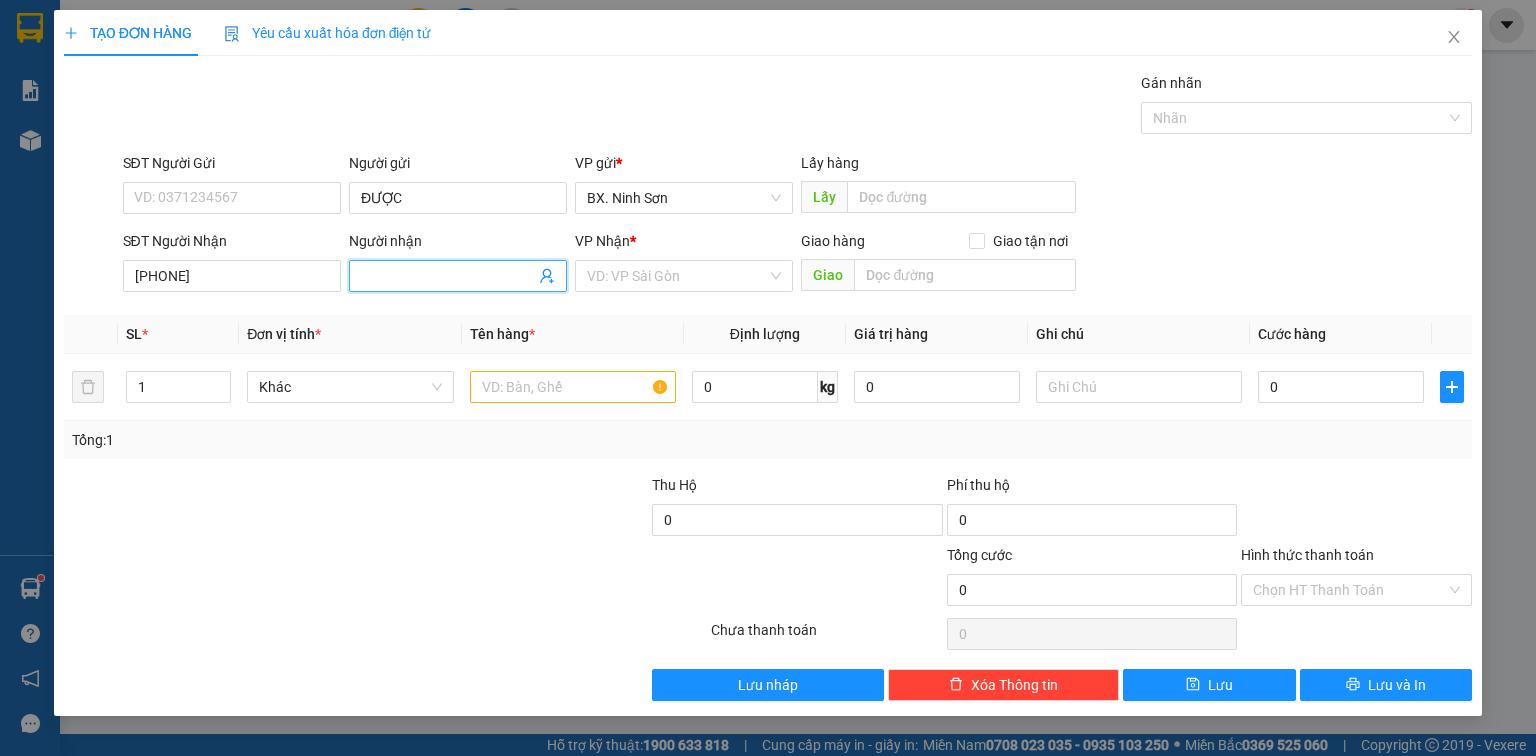 click on "Người nhận" at bounding box center [448, 276] 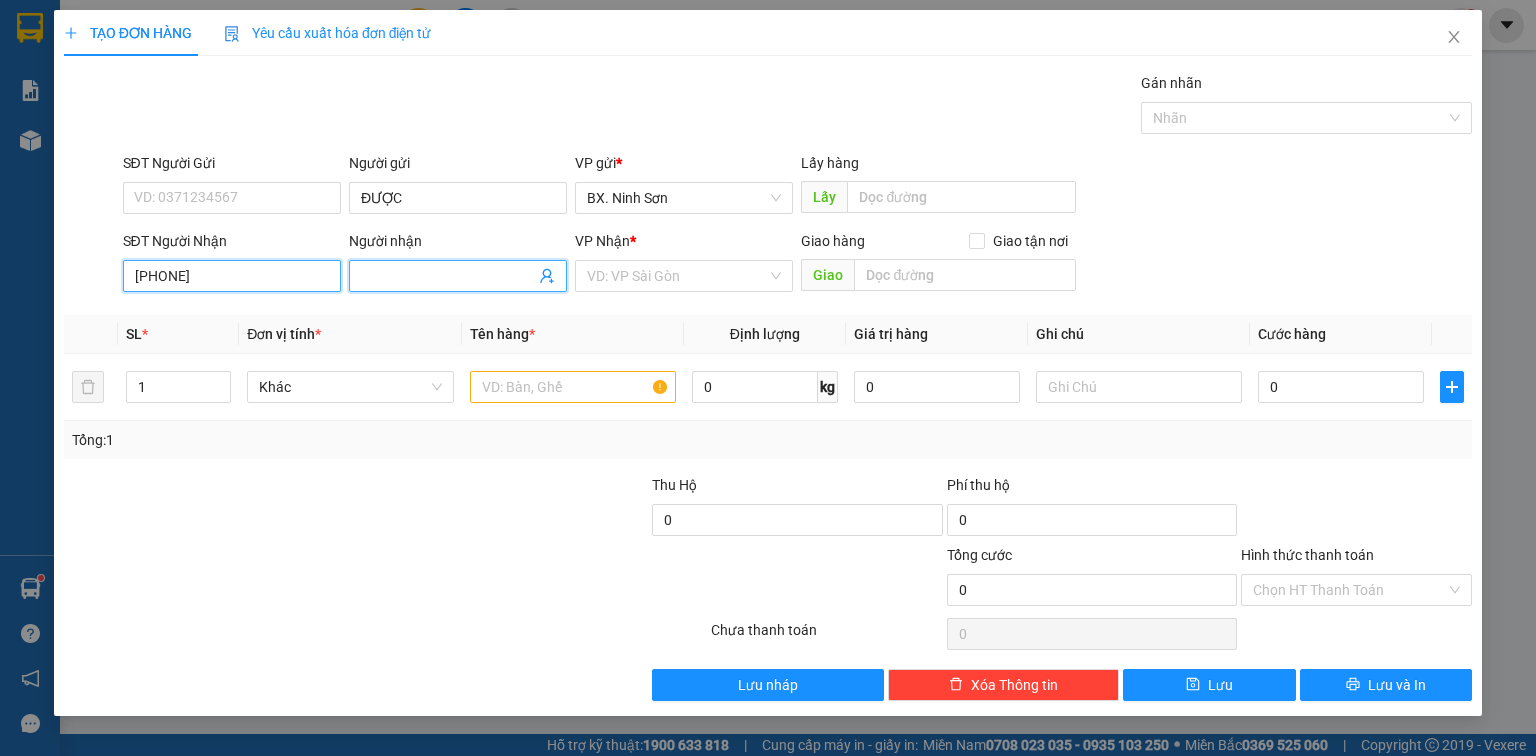 click on "[PHONE]" at bounding box center [232, 276] 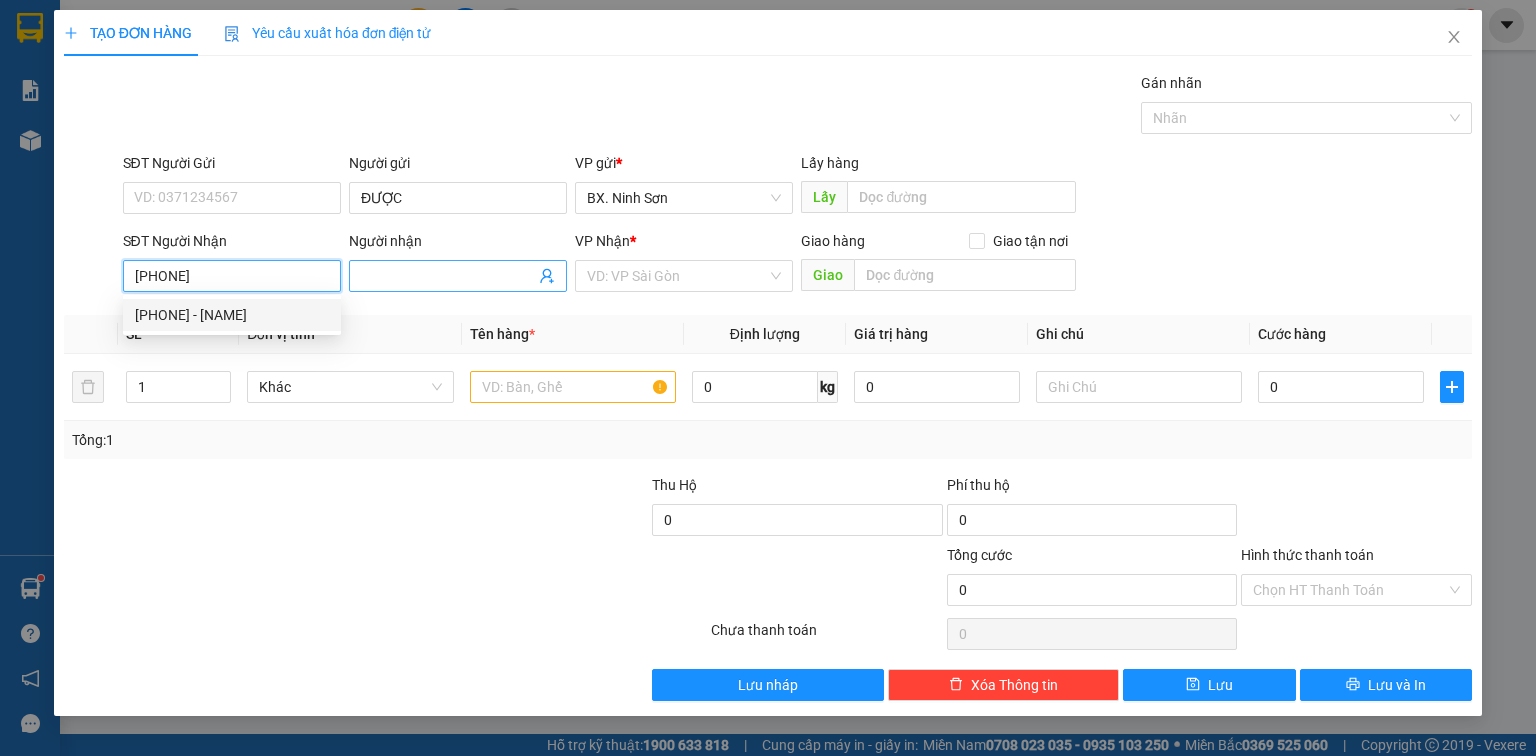 type on "[PHONE]" 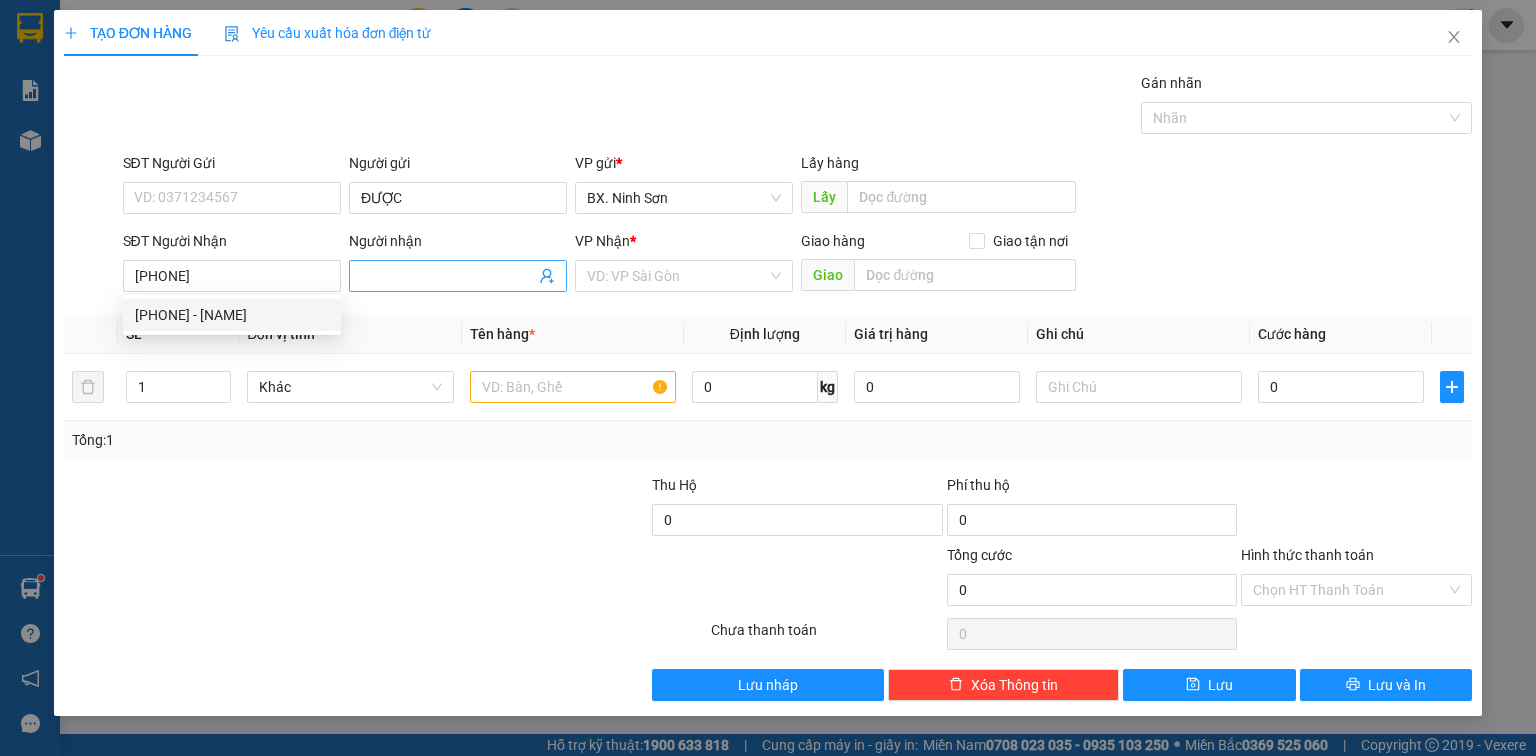 click on "Người nhận" at bounding box center [448, 276] 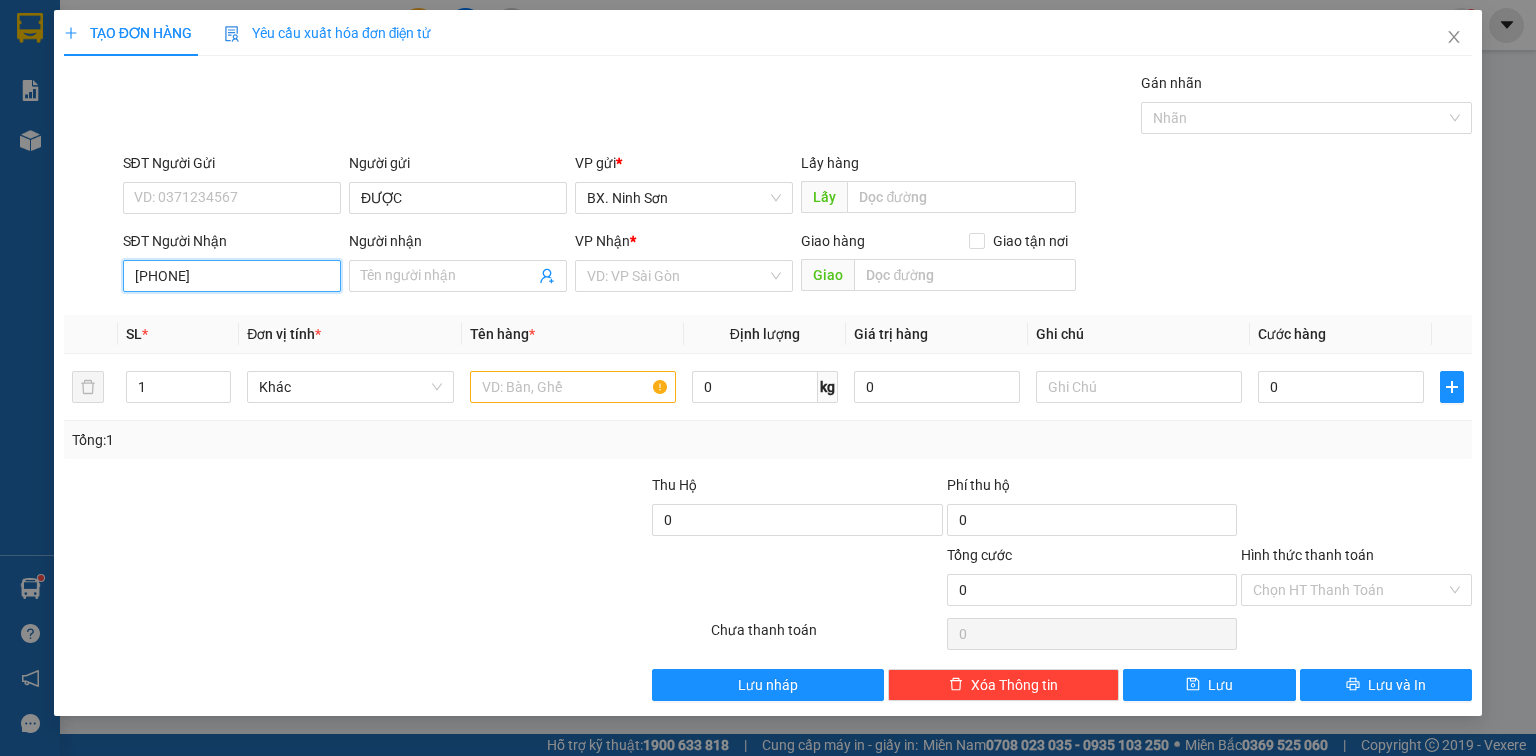 click on "[PHONE]" at bounding box center (232, 276) 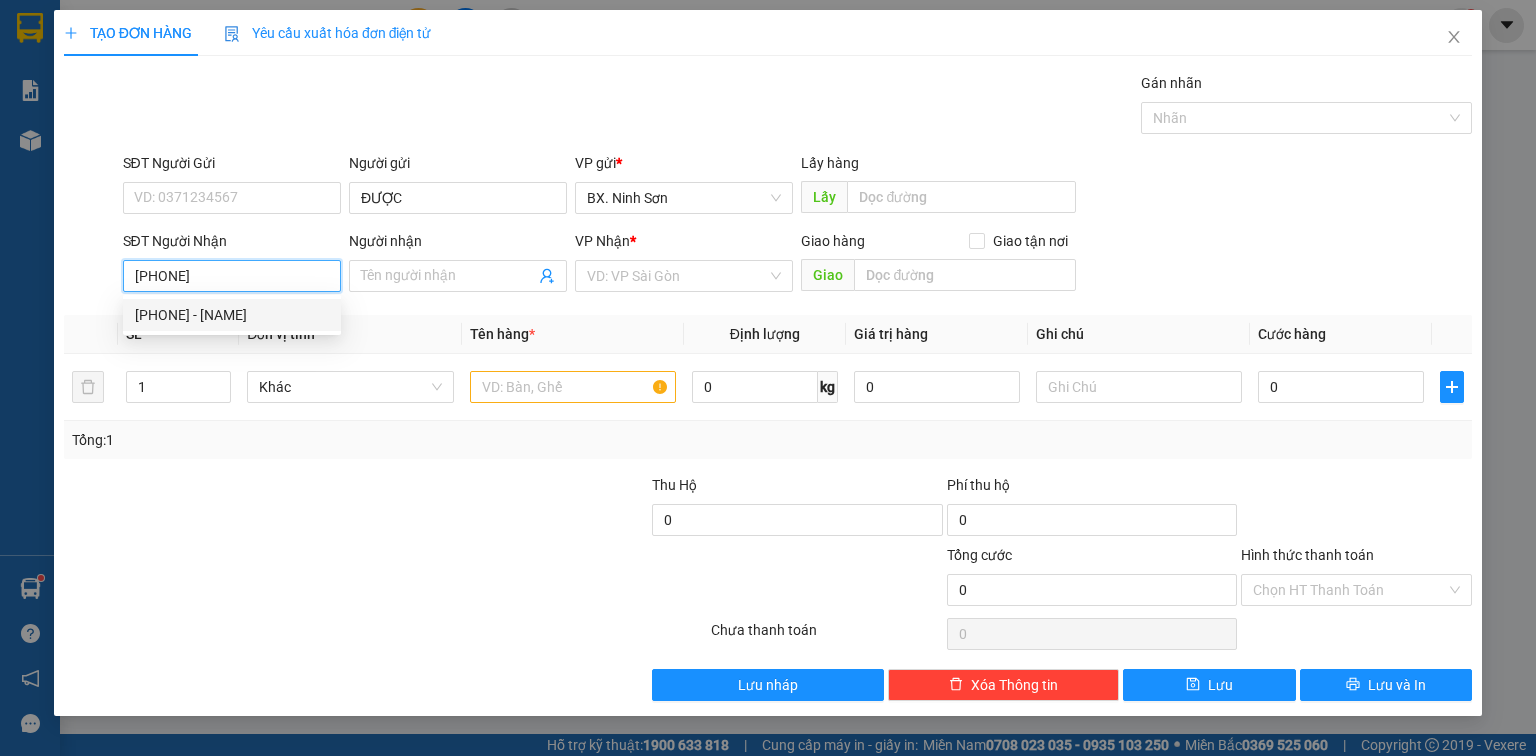 click on "[PHONE] - [NAME]" at bounding box center [232, 315] 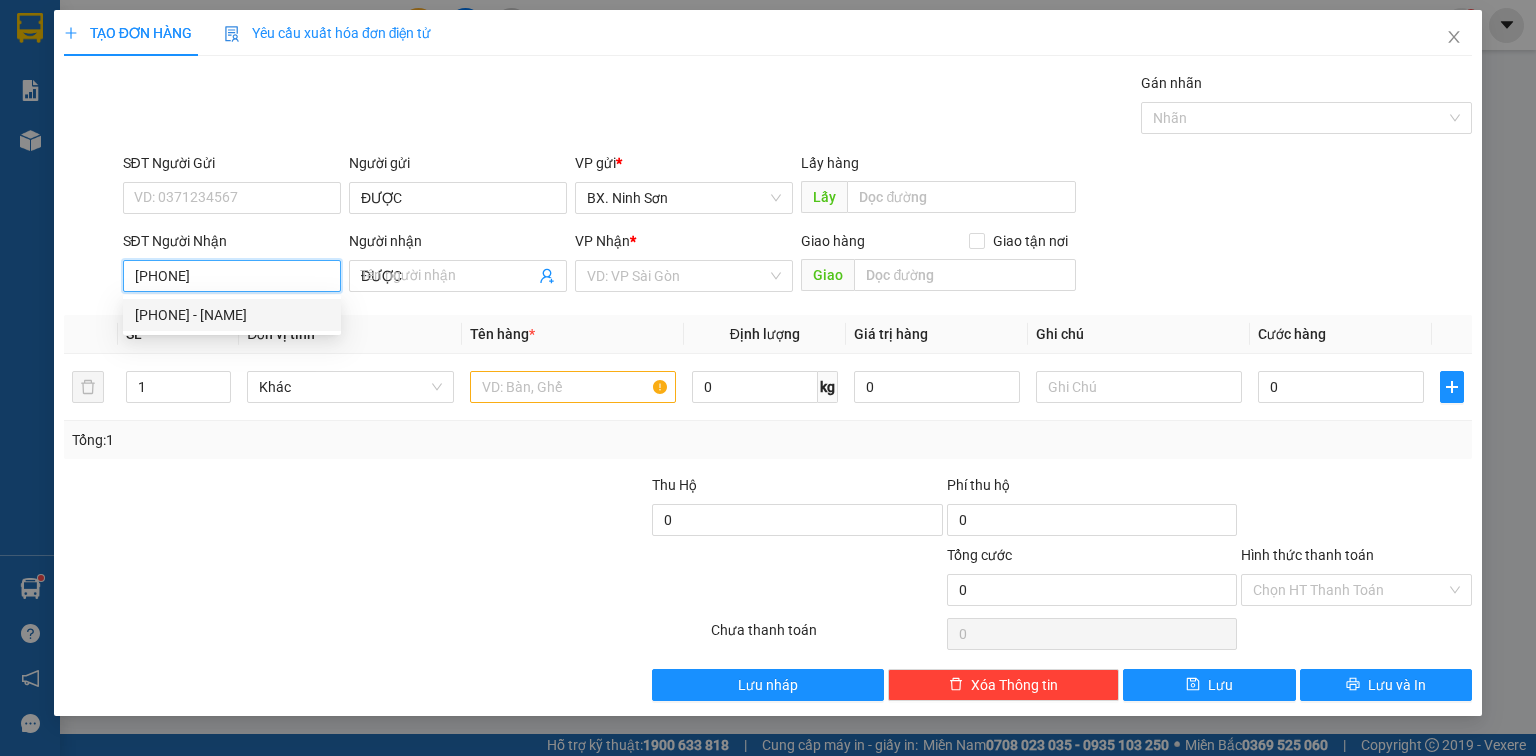 type on "50.000" 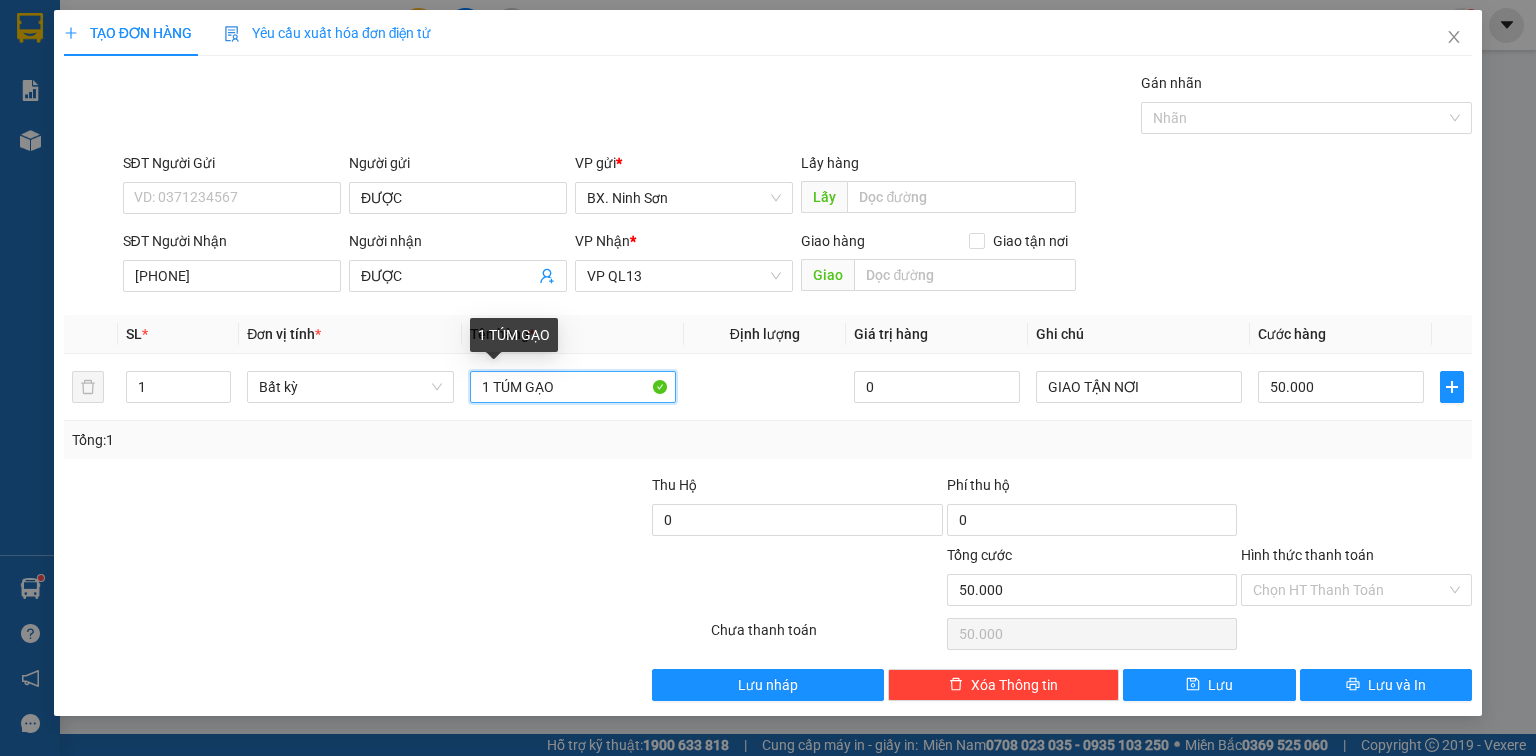 drag, startPoint x: 580, startPoint y: 388, endPoint x: 414, endPoint y: 436, distance: 172.80046 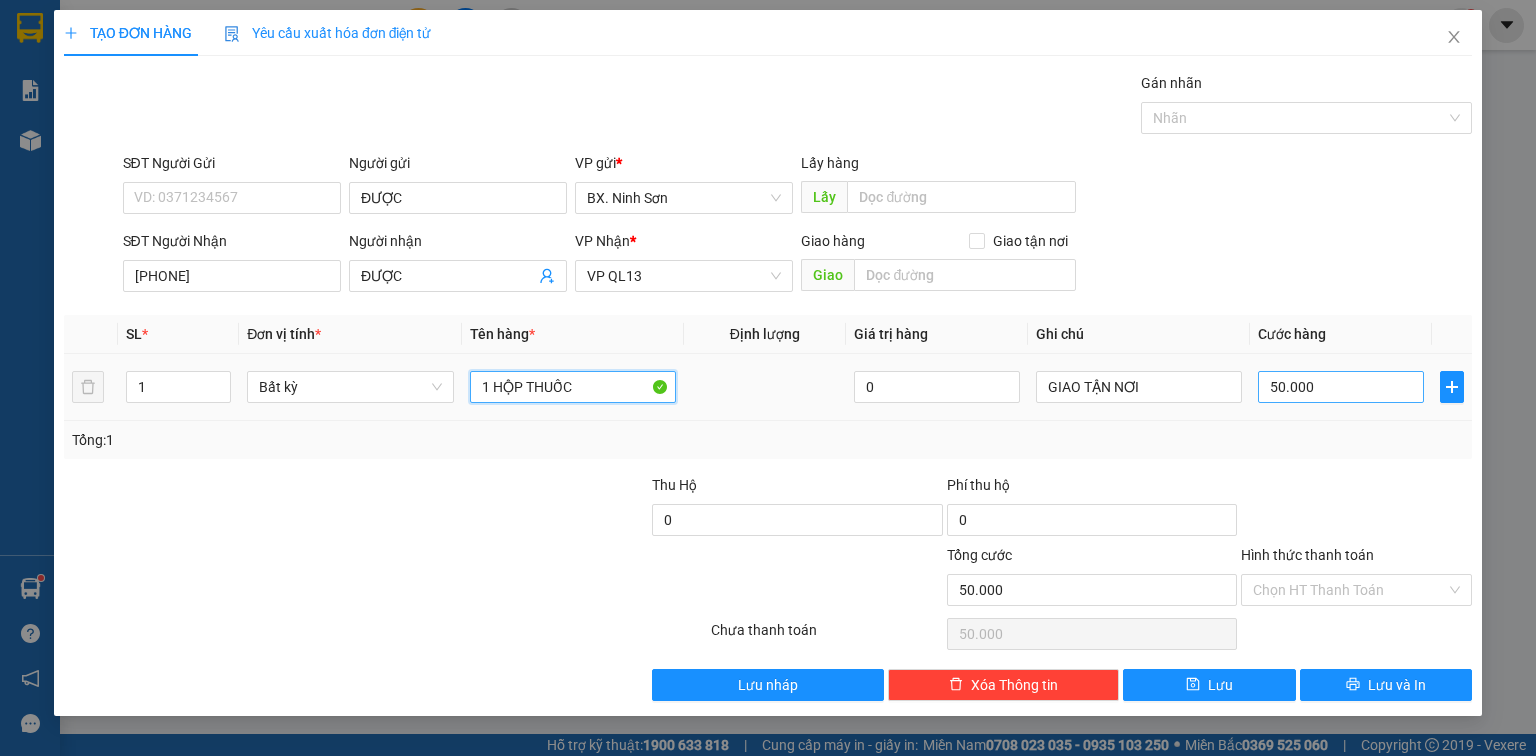 type on "1 HỘP THUỐC" 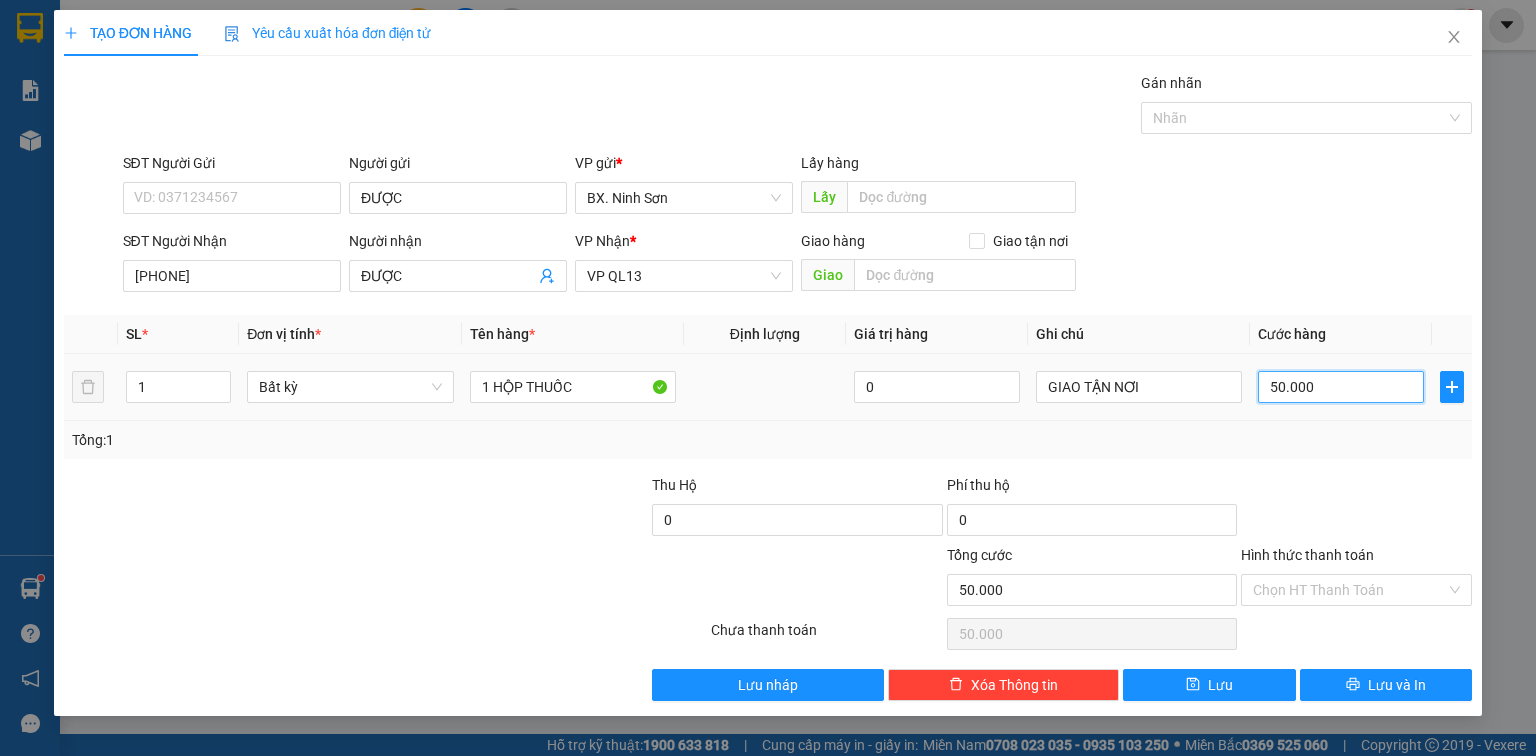 click on "50.000" at bounding box center (1341, 387) 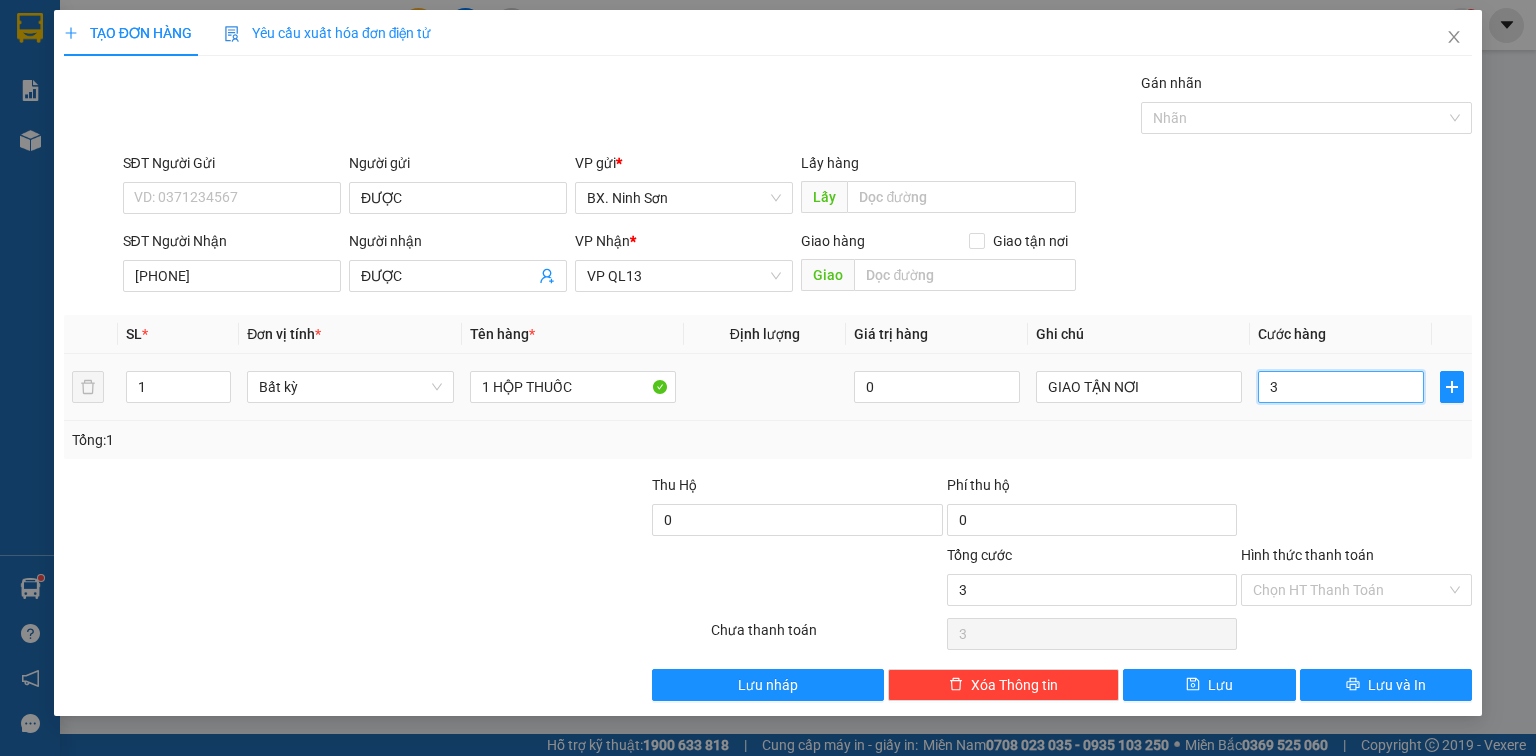 type on "30" 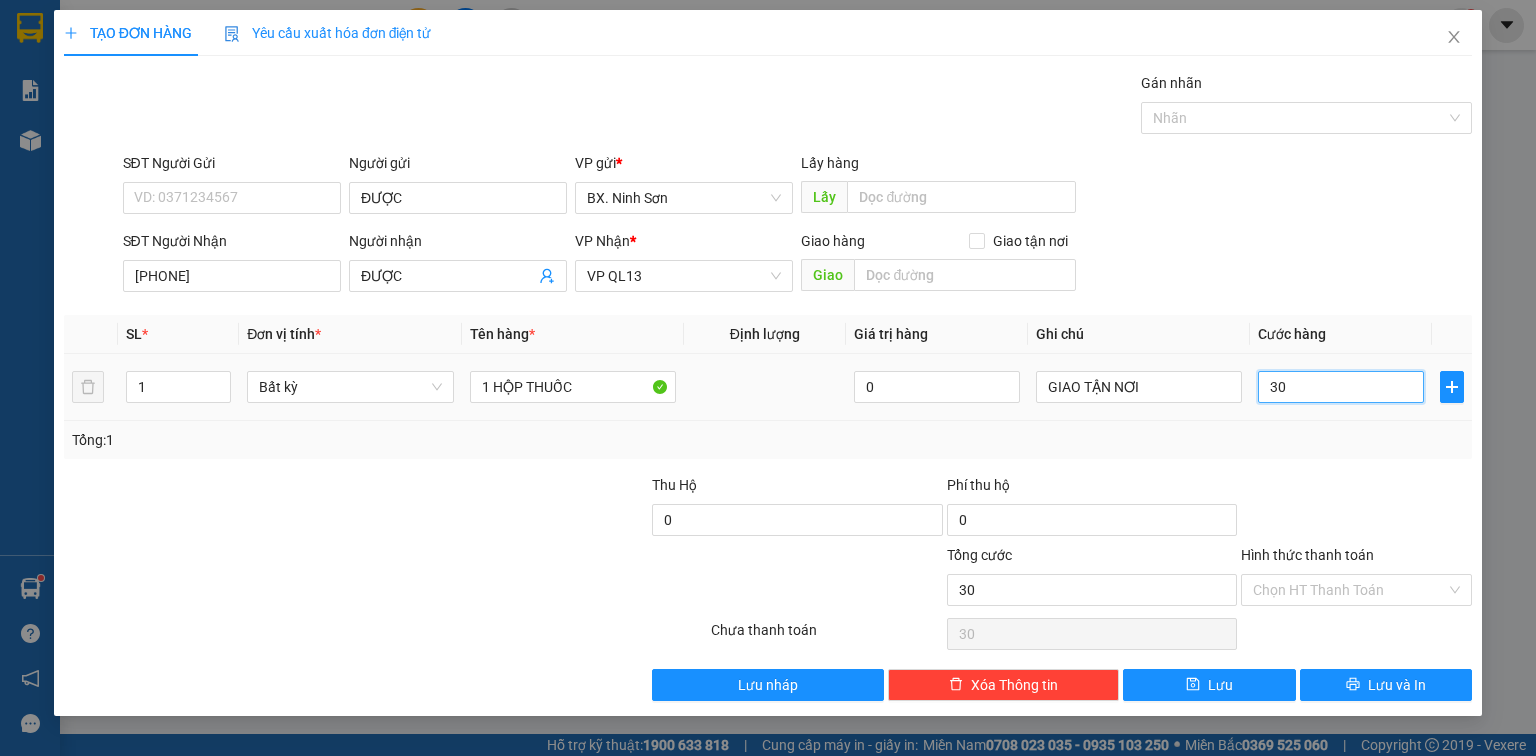 type on "300" 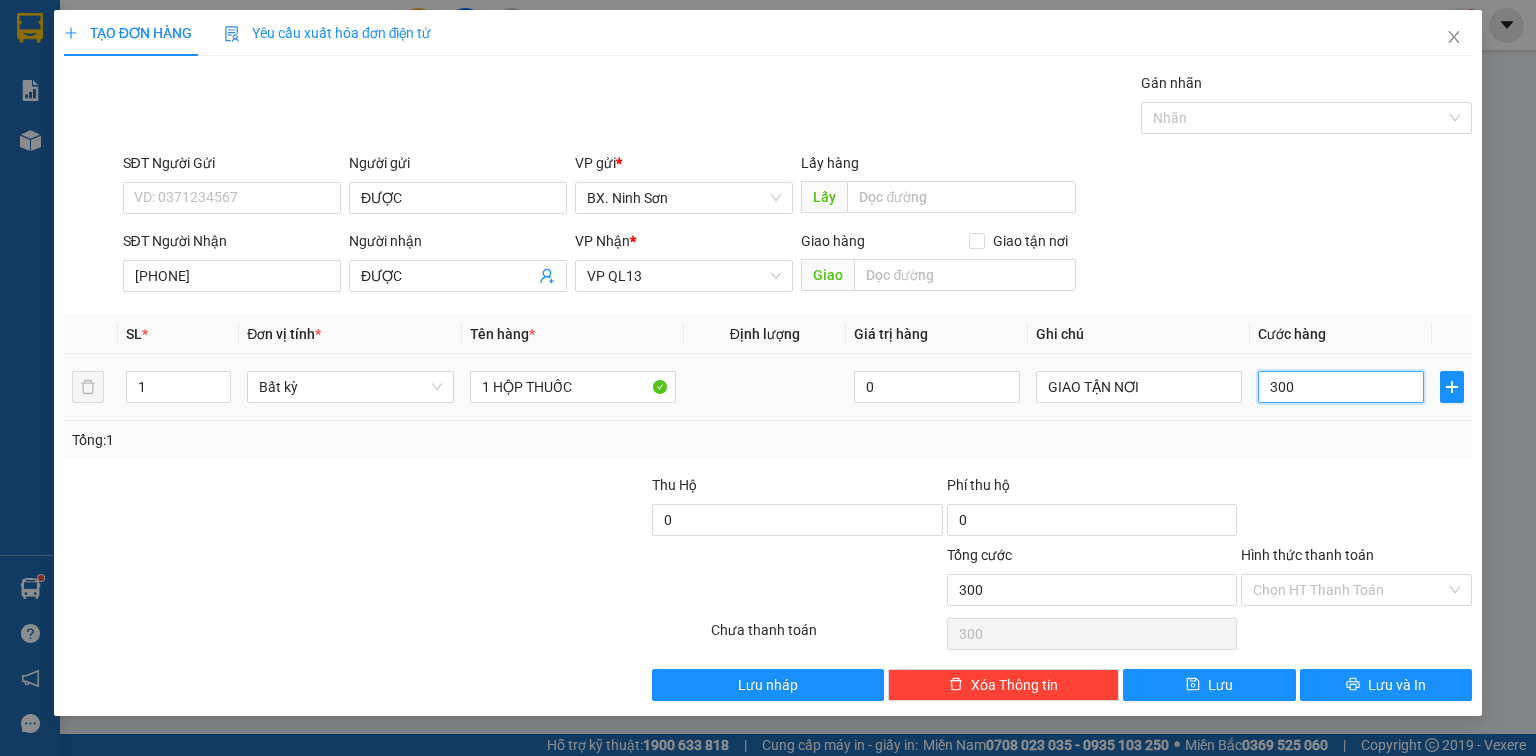 type on "3.000" 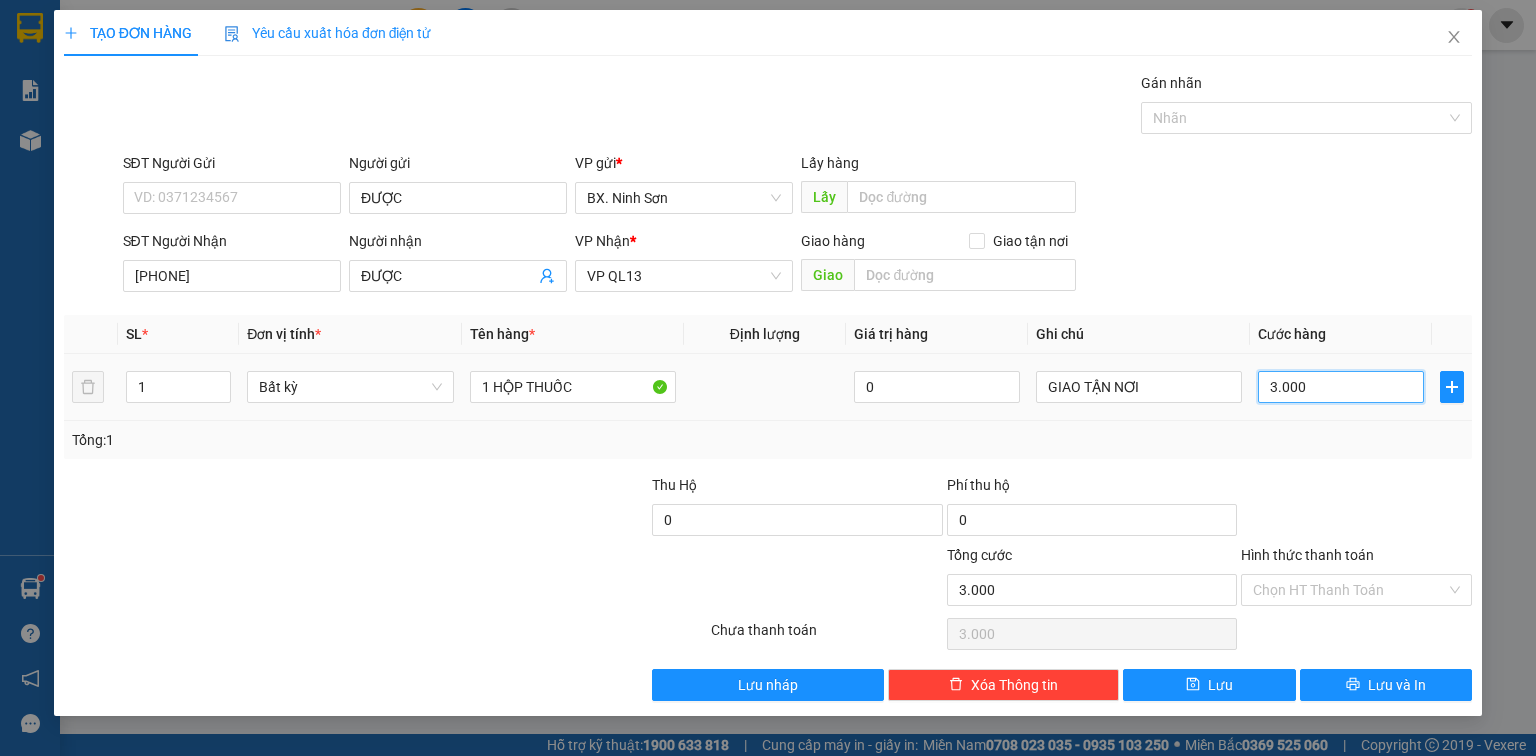 type on "30.000" 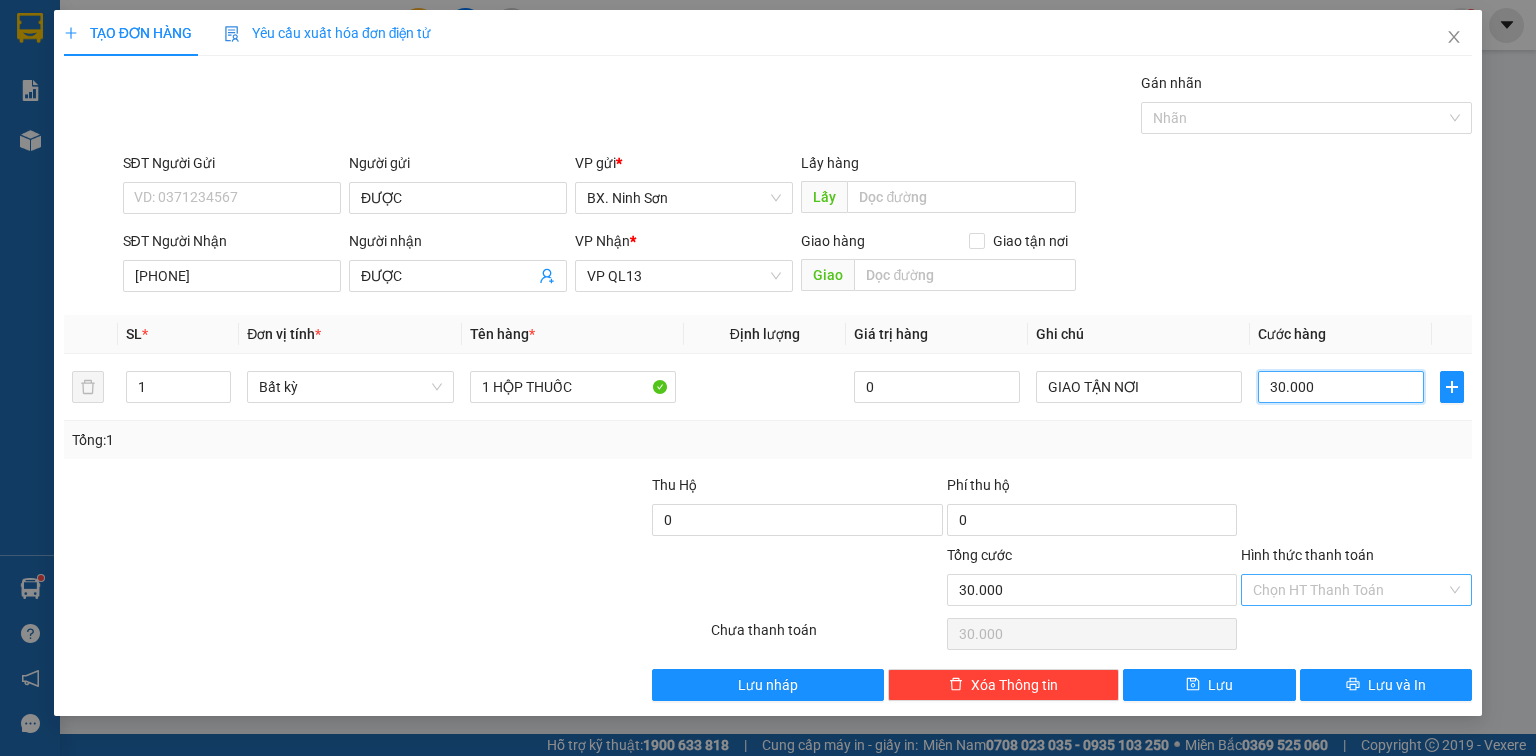 type on "30.000" 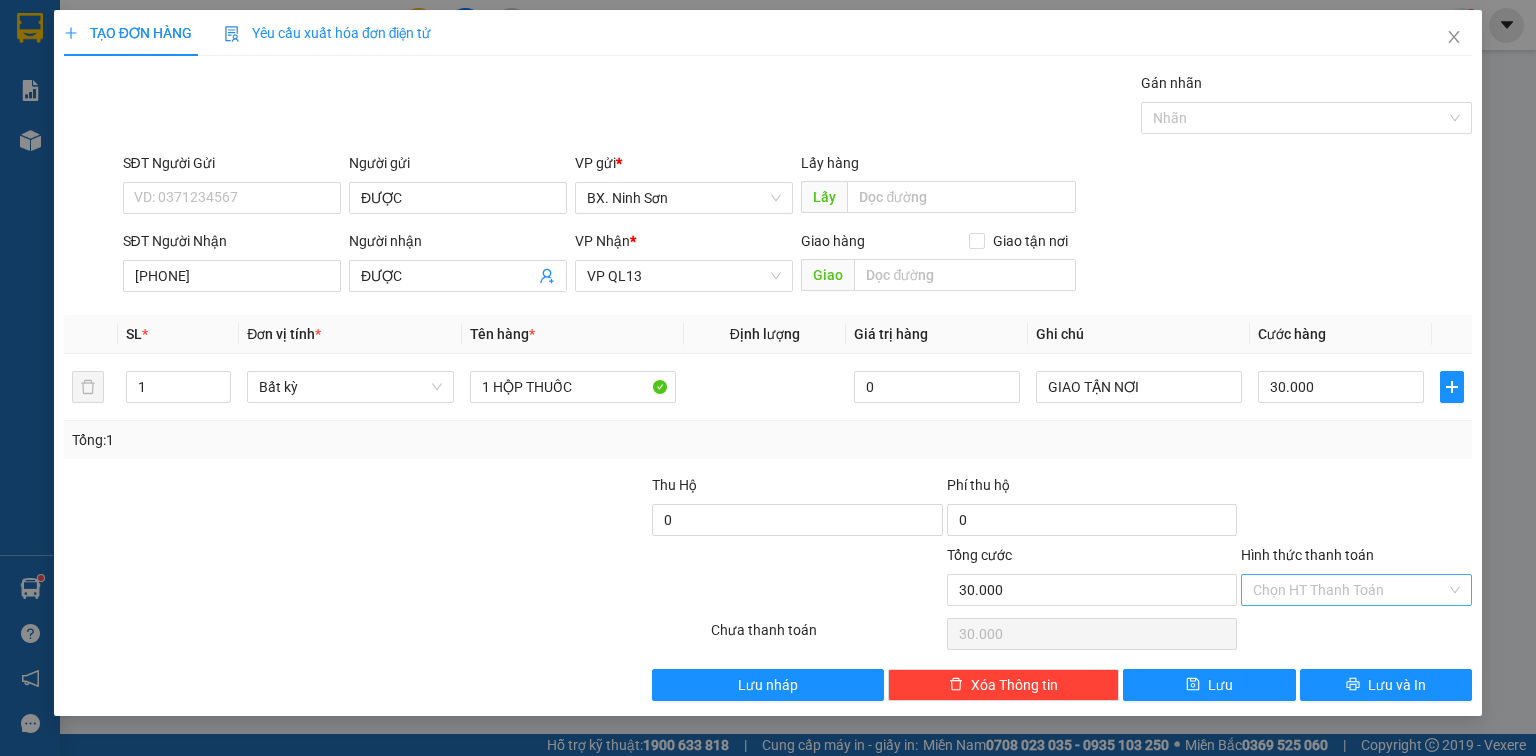 click on "Hình thức thanh toán" at bounding box center [1349, 590] 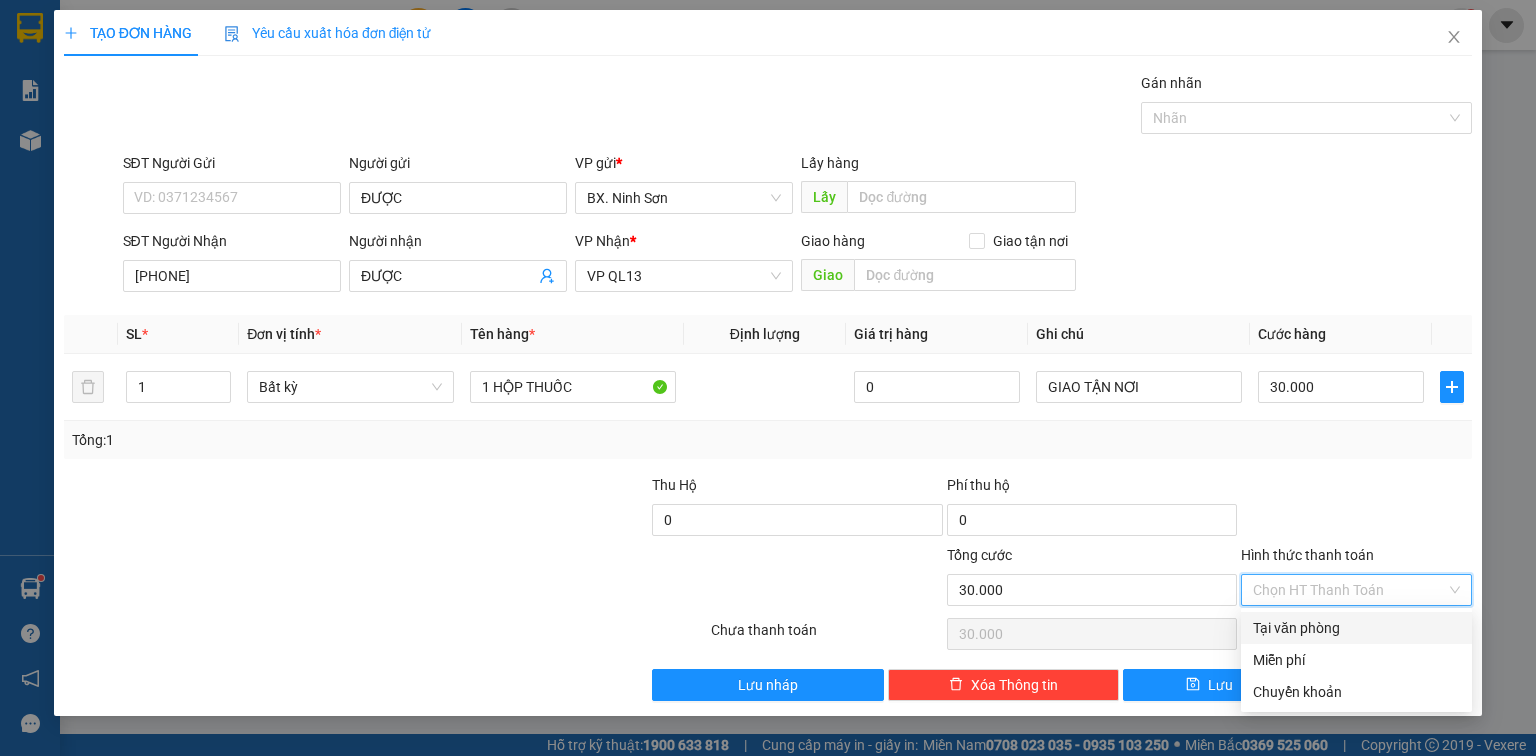 click on "Tại văn phòng" at bounding box center [1356, 628] 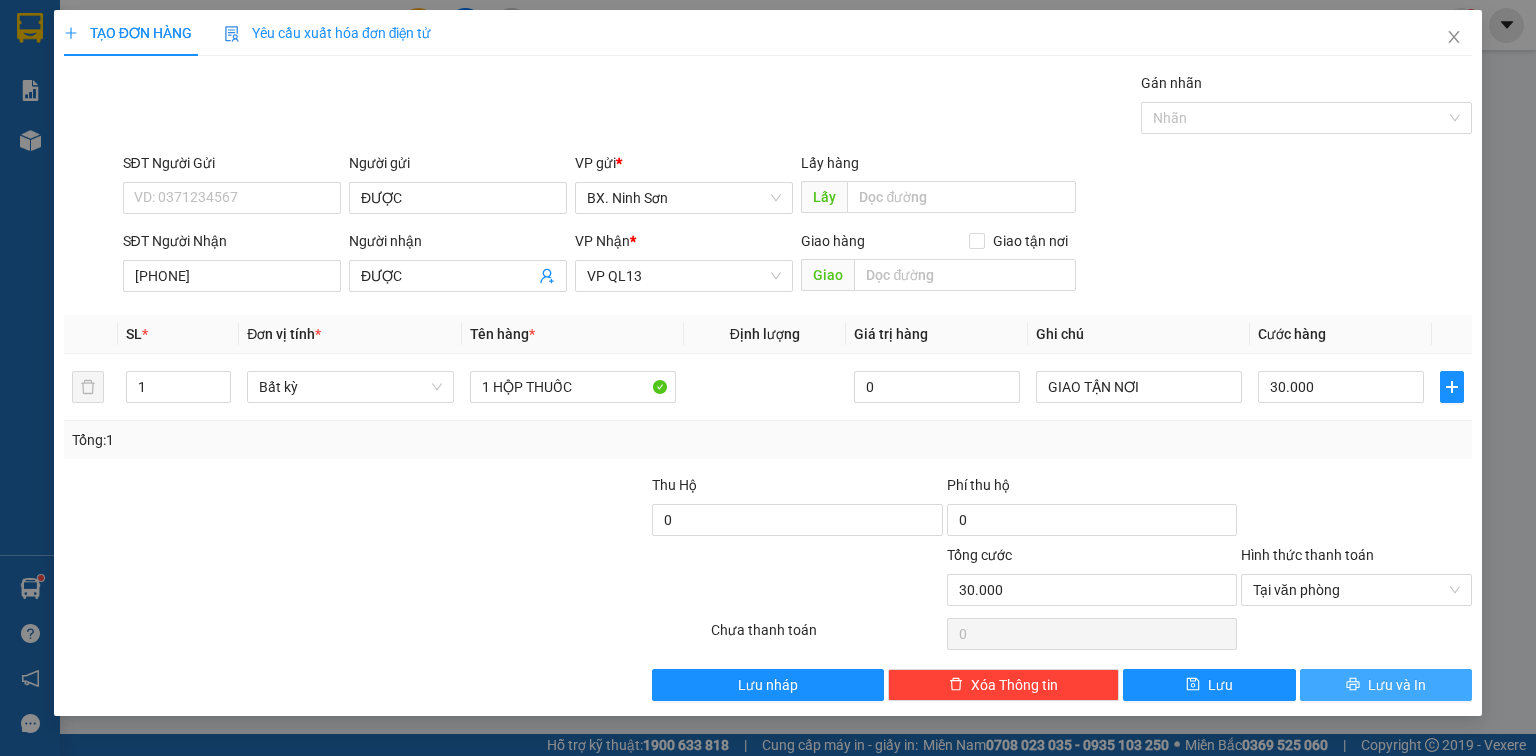 click on "Lưu và In" at bounding box center [1397, 685] 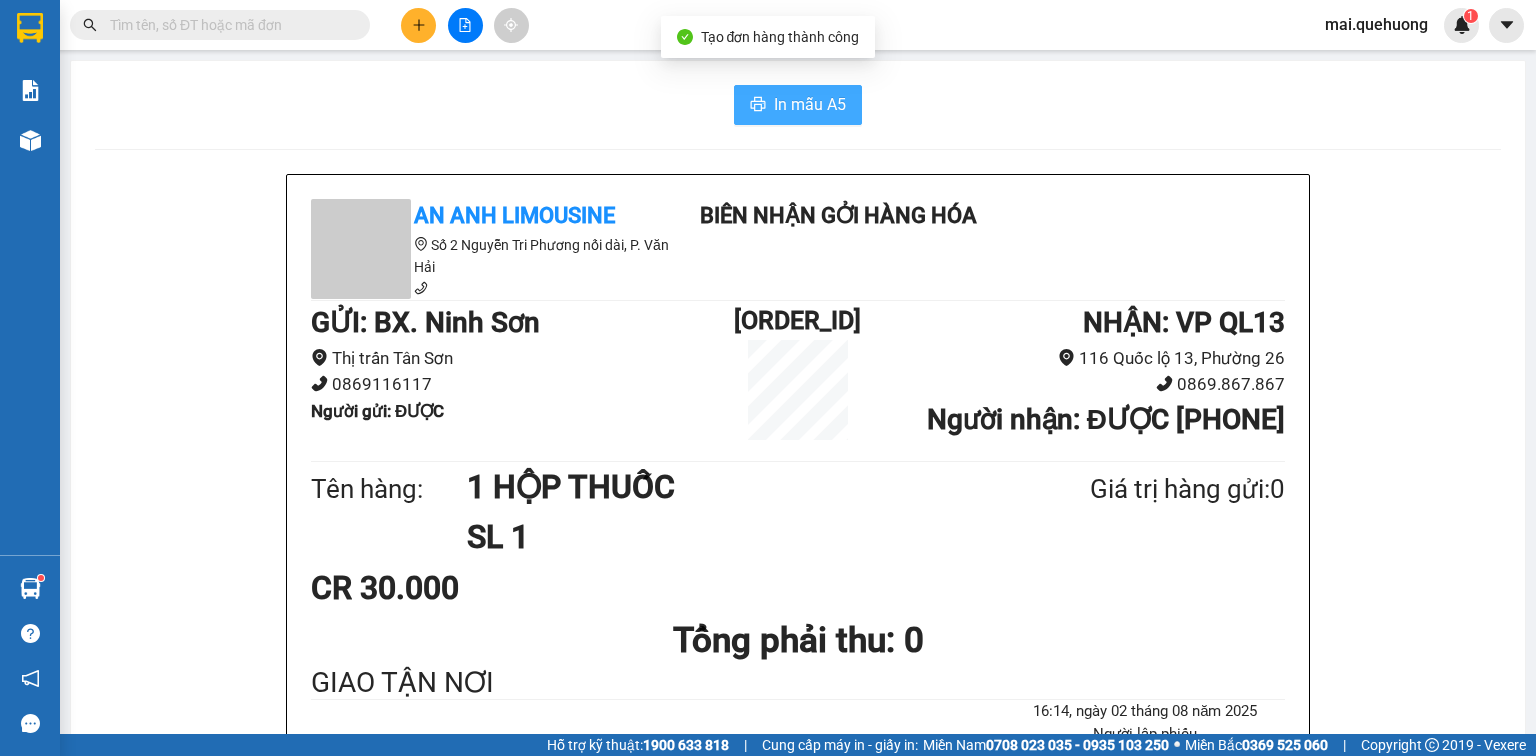 click on "In mẫu A5" at bounding box center [810, 104] 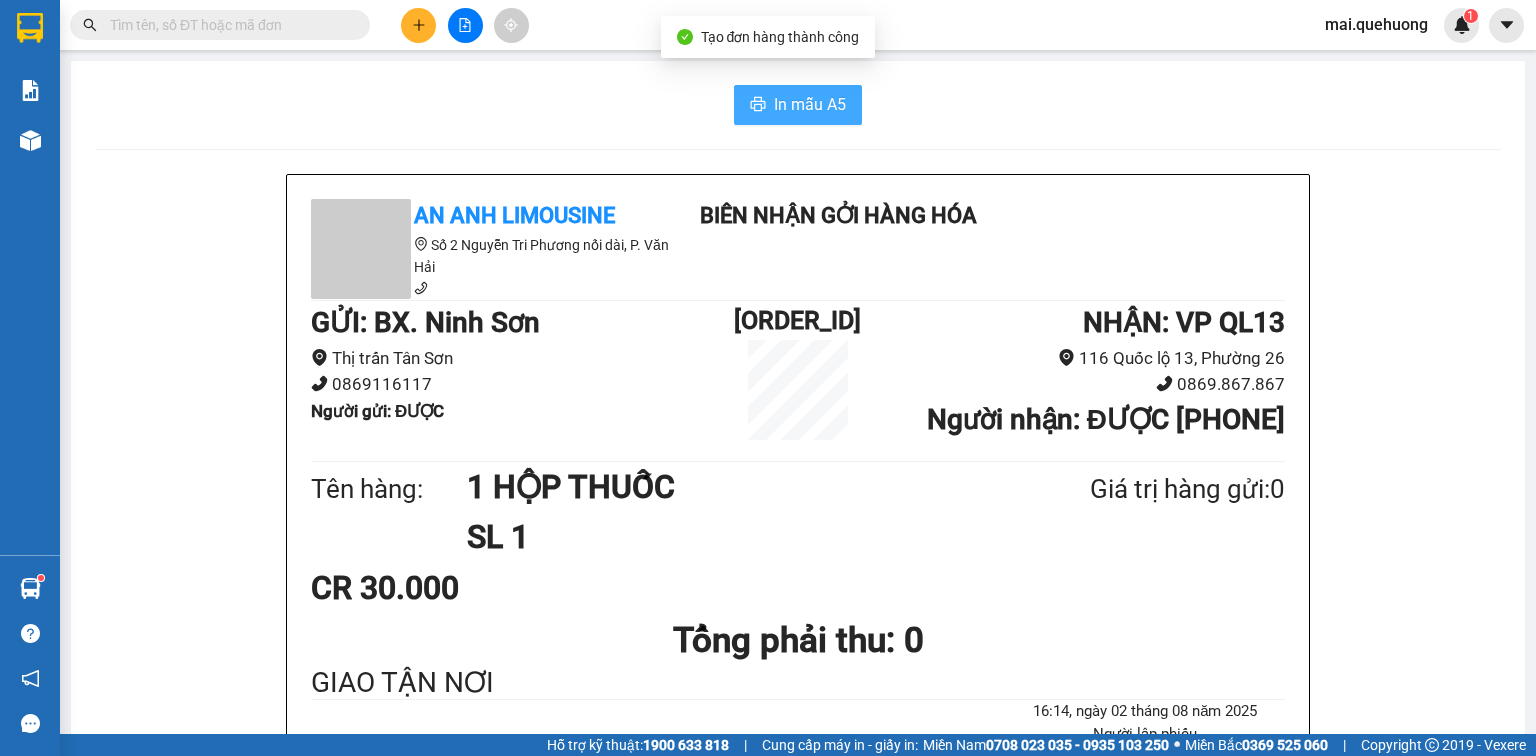 scroll, scrollTop: 0, scrollLeft: 0, axis: both 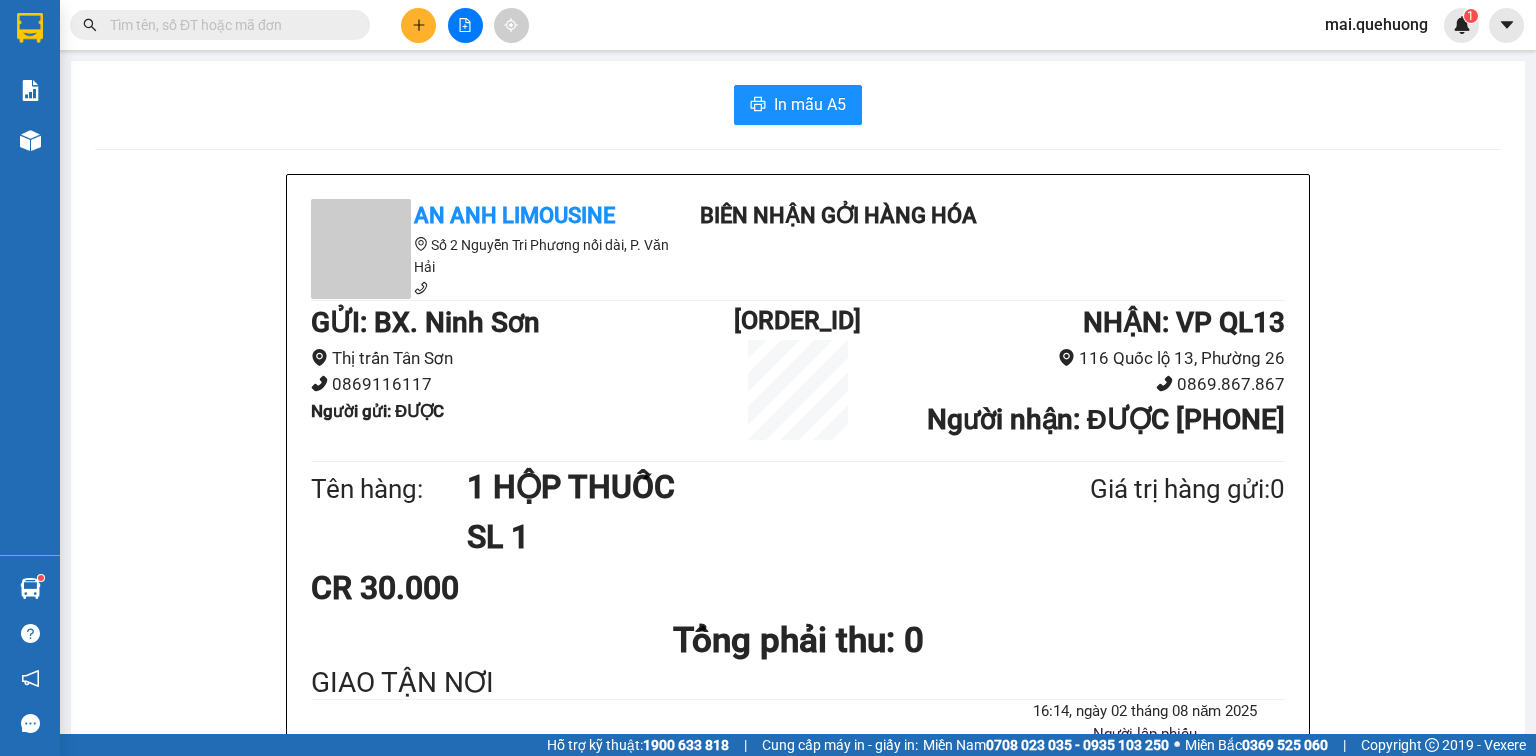 click at bounding box center (465, 25) 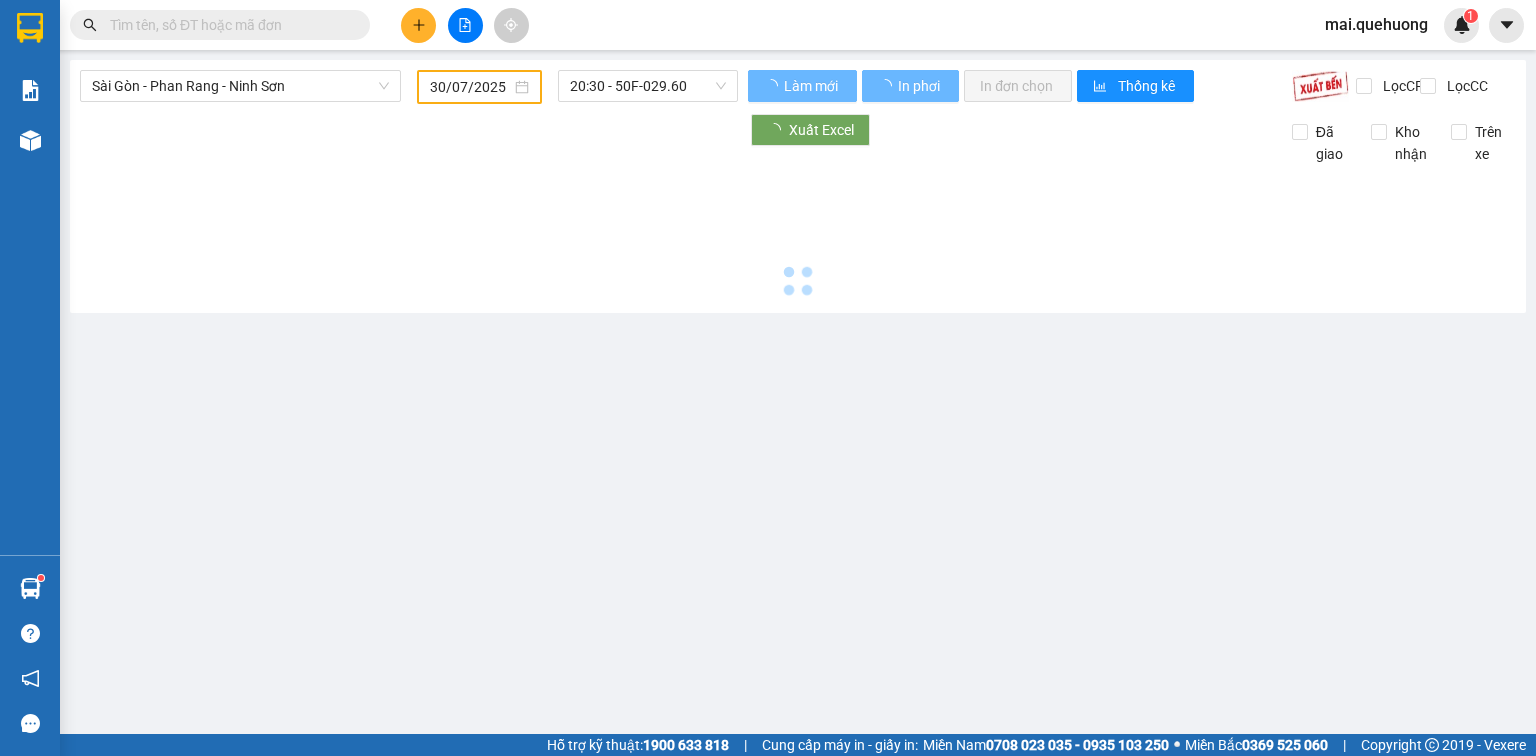 type on "02/08/2025" 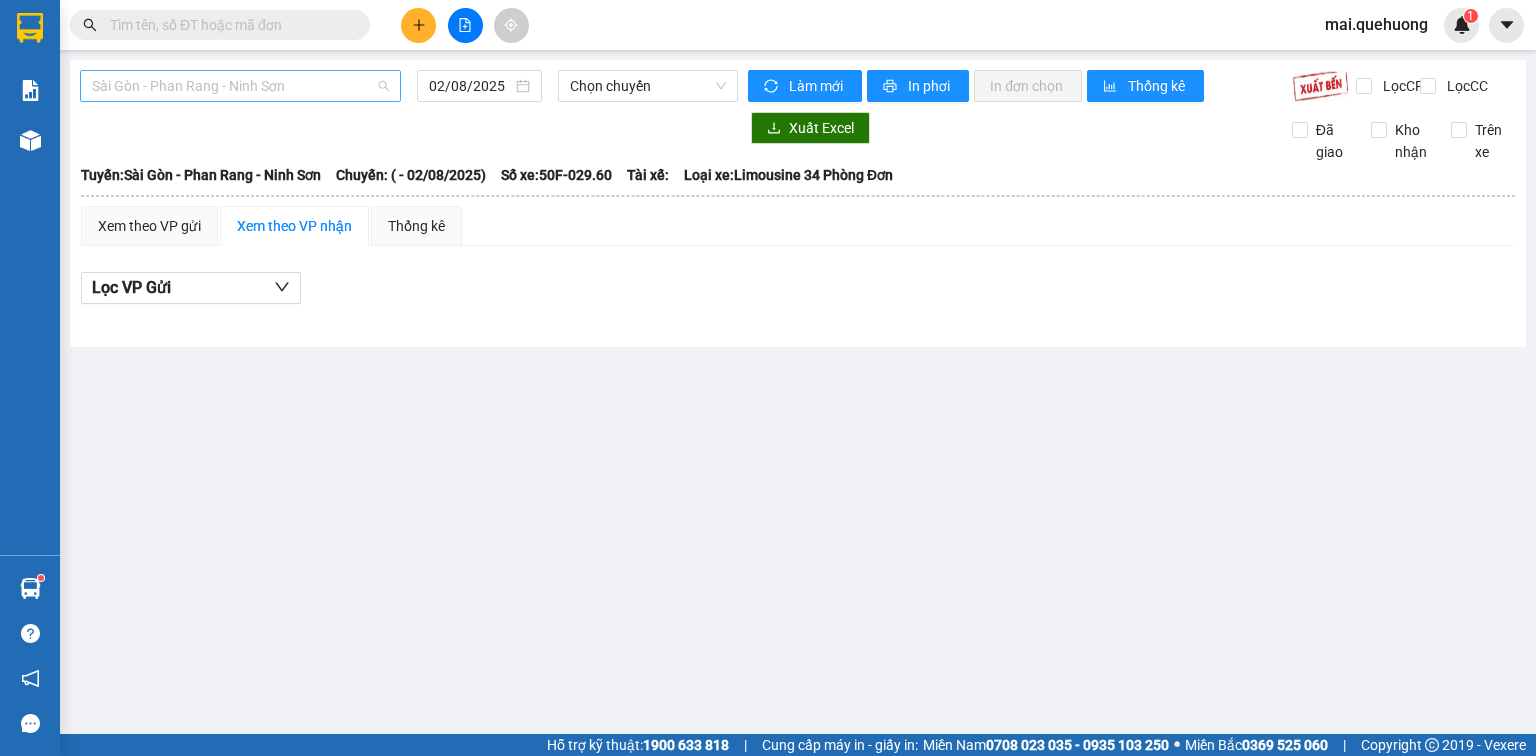 click on "Sài Gòn - Phan Rang - Ninh Sơn" at bounding box center [240, 86] 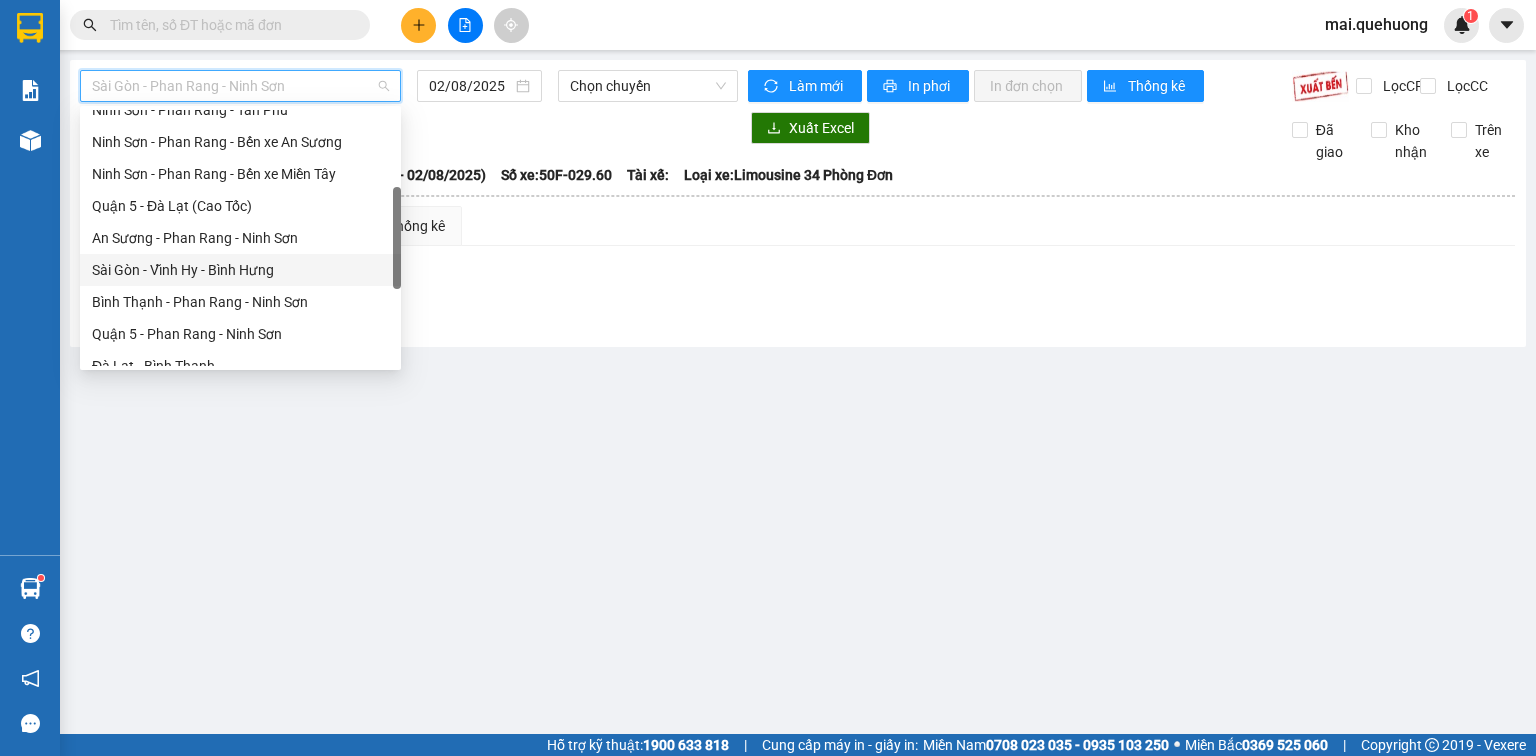scroll, scrollTop: 544, scrollLeft: 0, axis: vertical 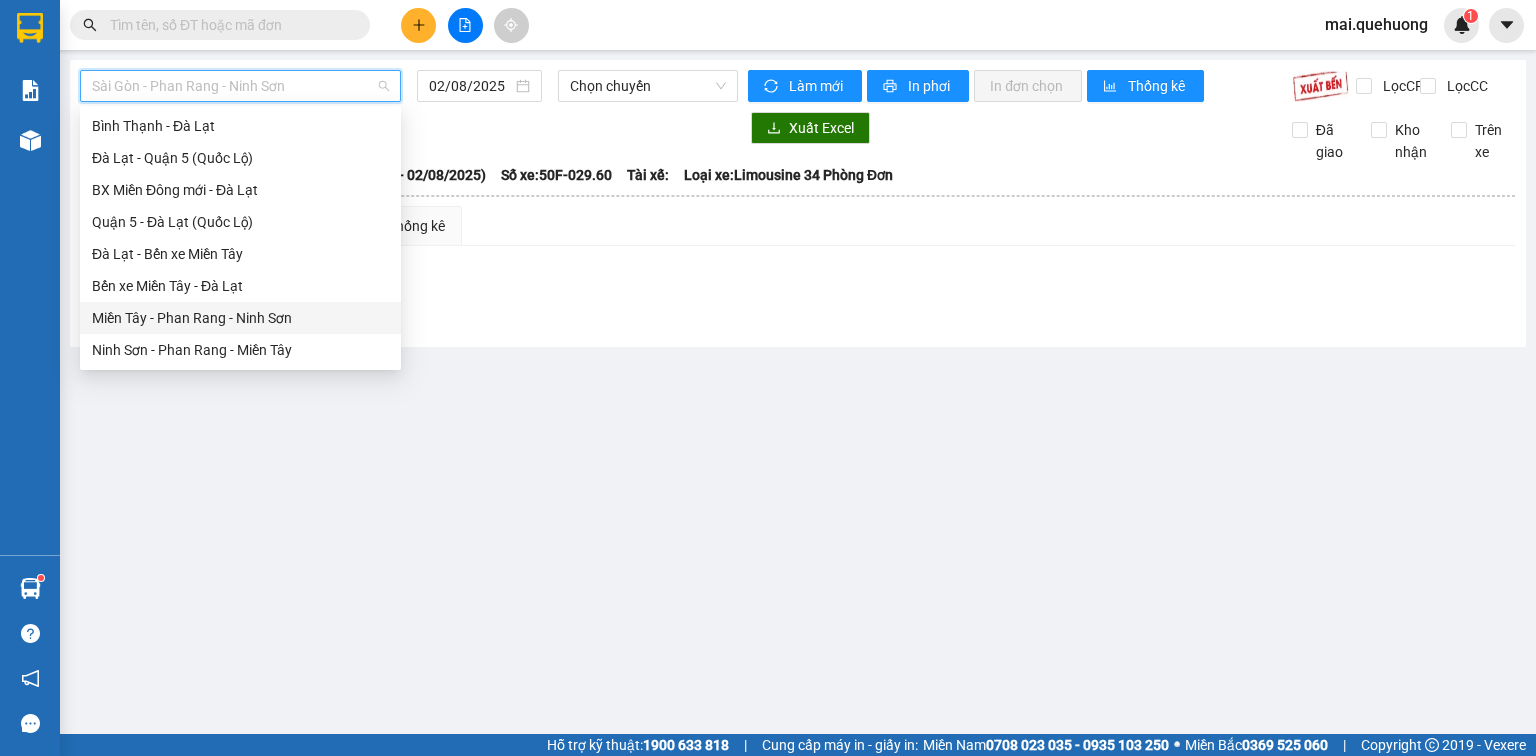 click on "Miền Tây - Phan Rang - Ninh Sơn" at bounding box center (240, 318) 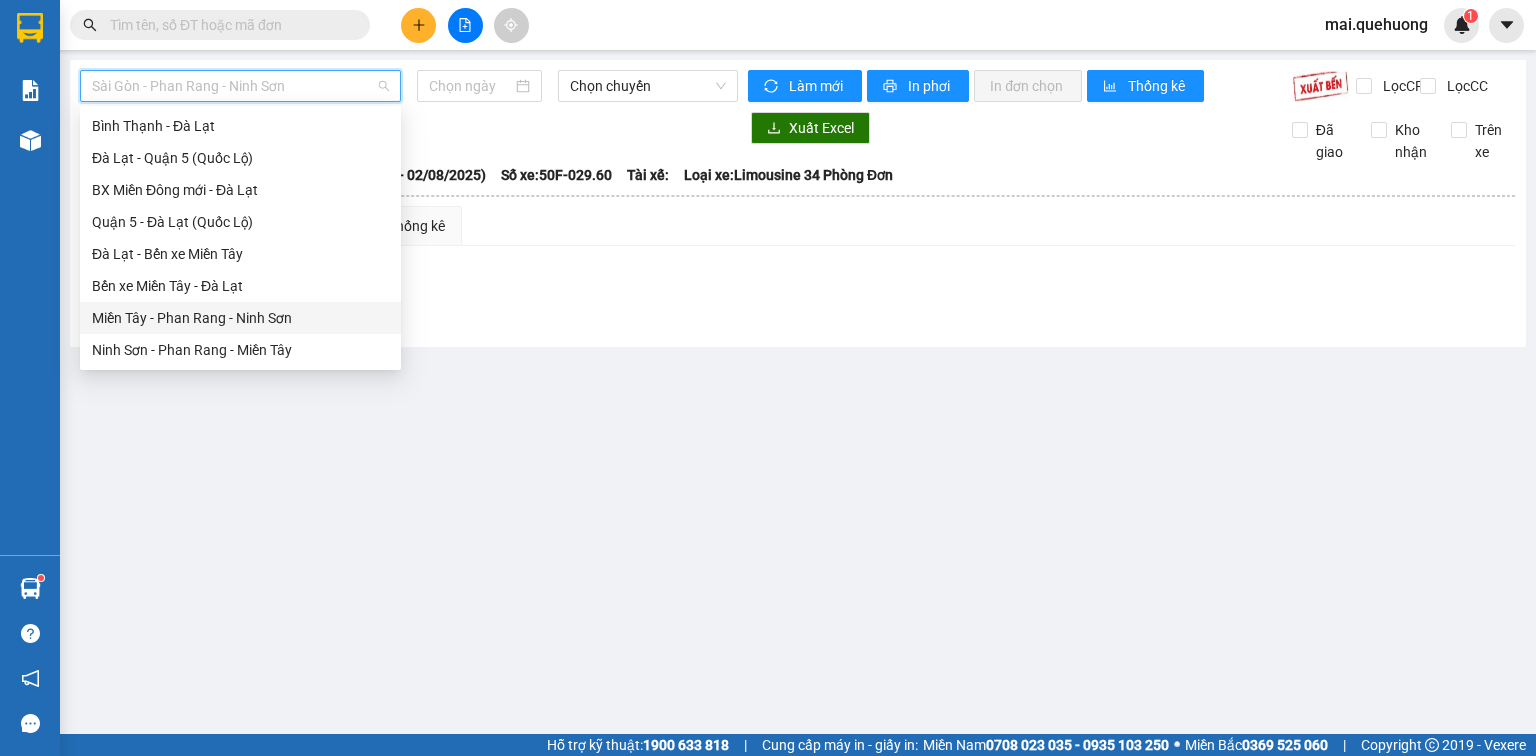 type on "02/08/2025" 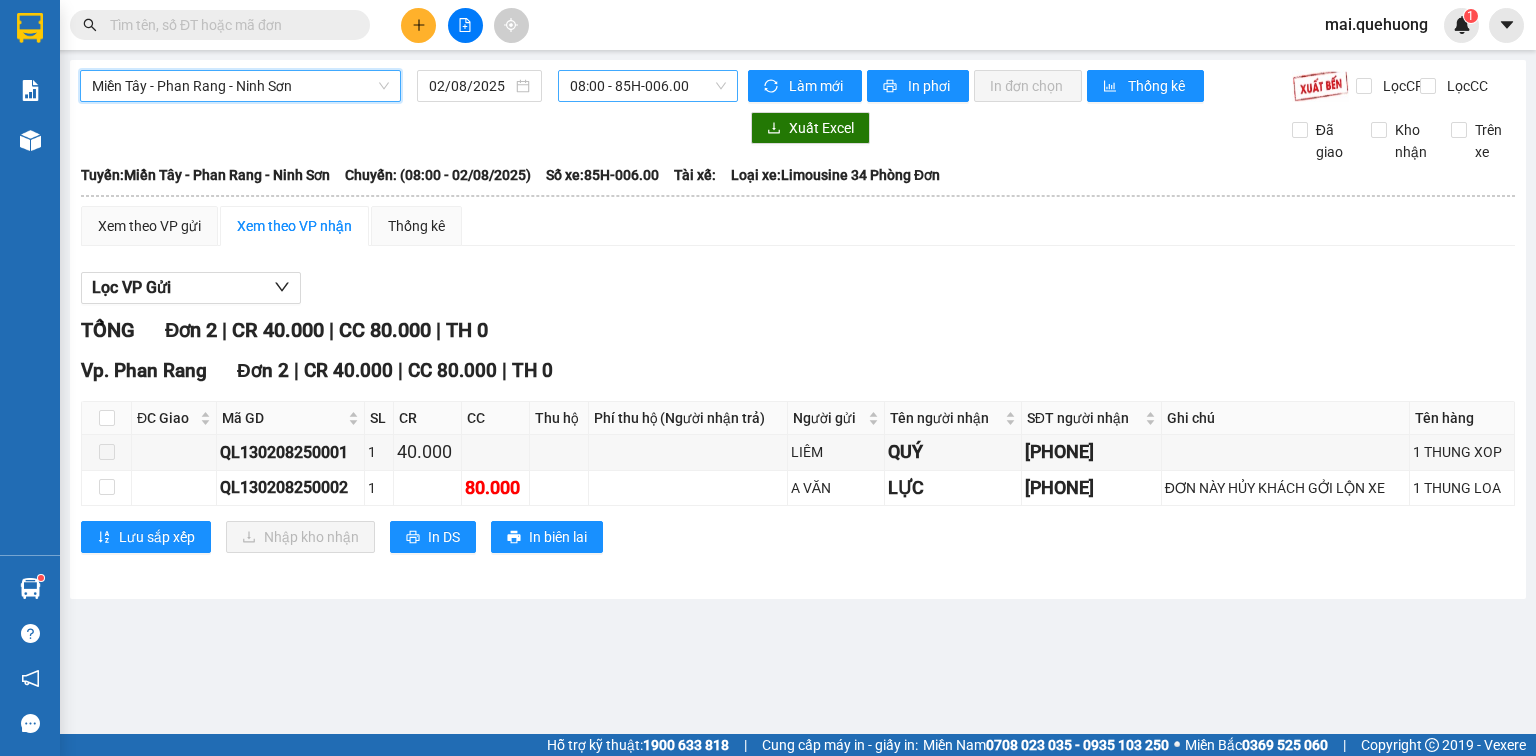 click on "08:00     - 85H-006.00" at bounding box center [648, 86] 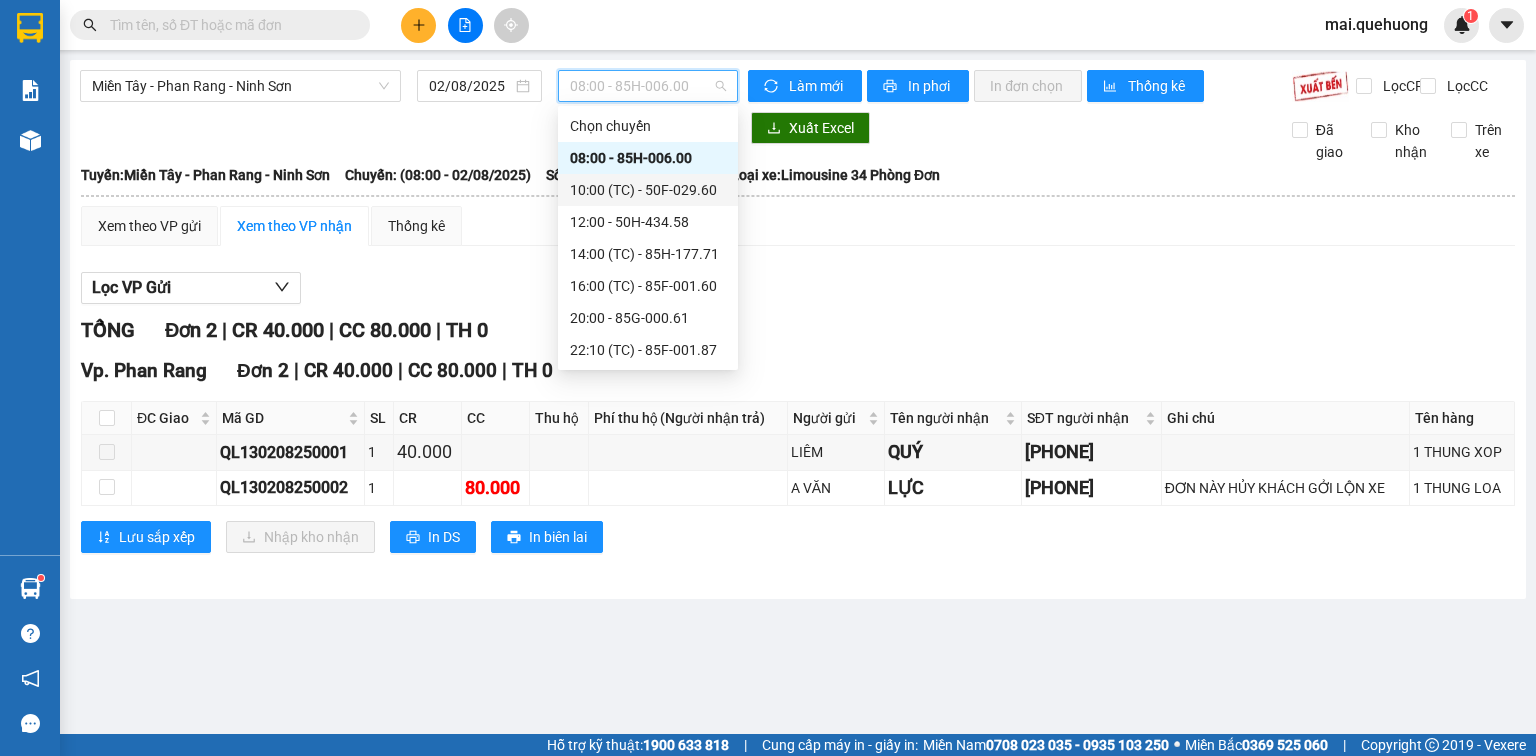 click on "10:00   (TC)   - 50F-029.60" at bounding box center (648, 190) 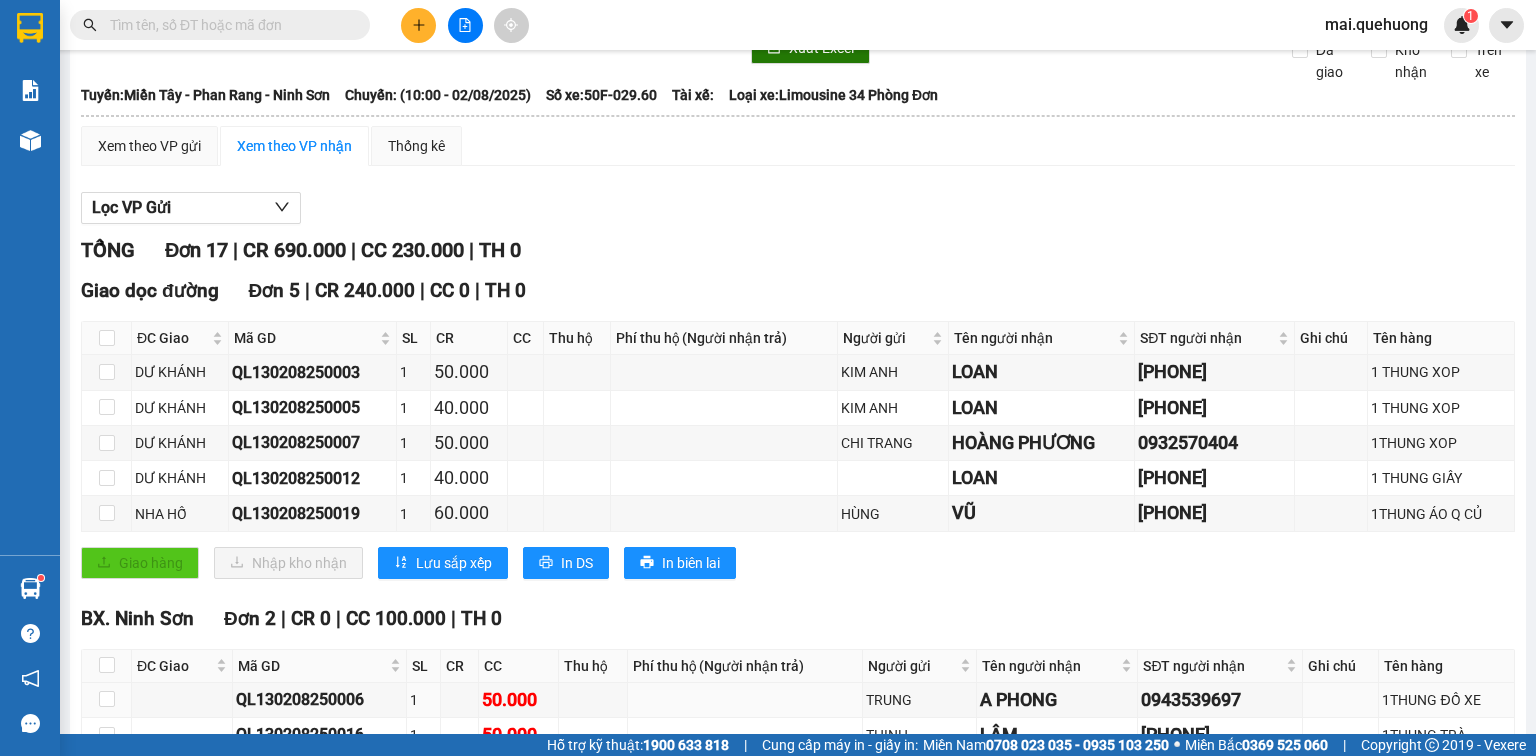 scroll, scrollTop: 0, scrollLeft: 0, axis: both 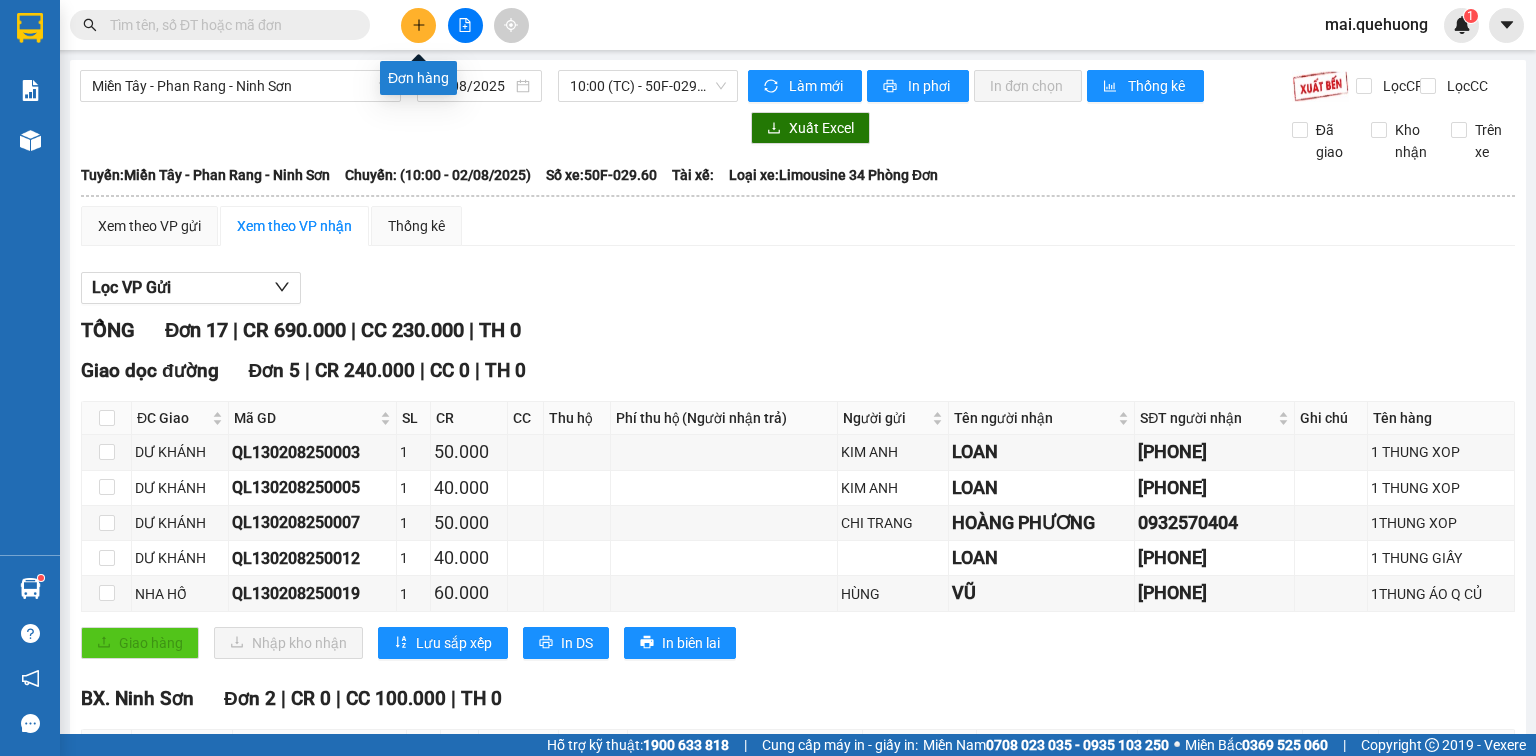 click 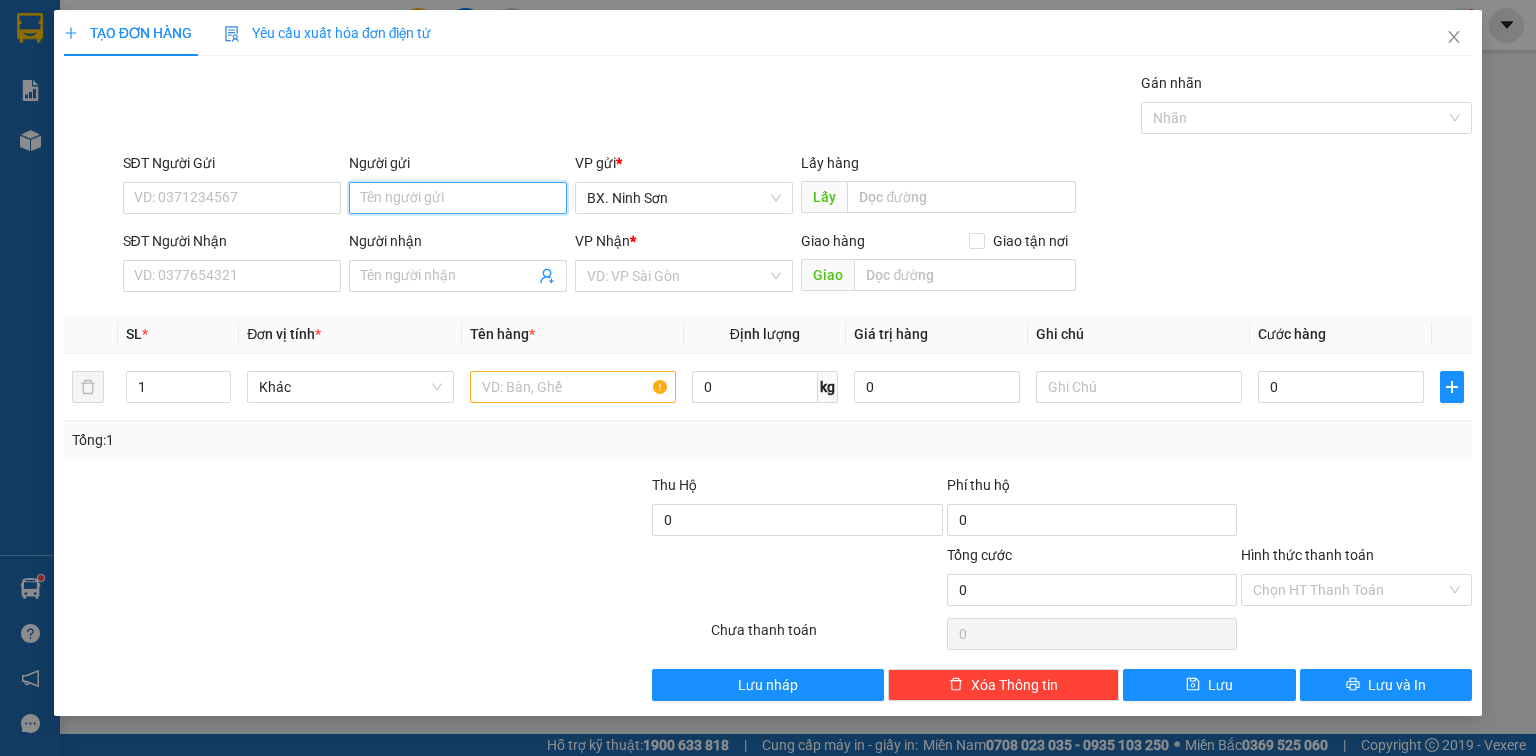 click on "Người gửi" at bounding box center (458, 198) 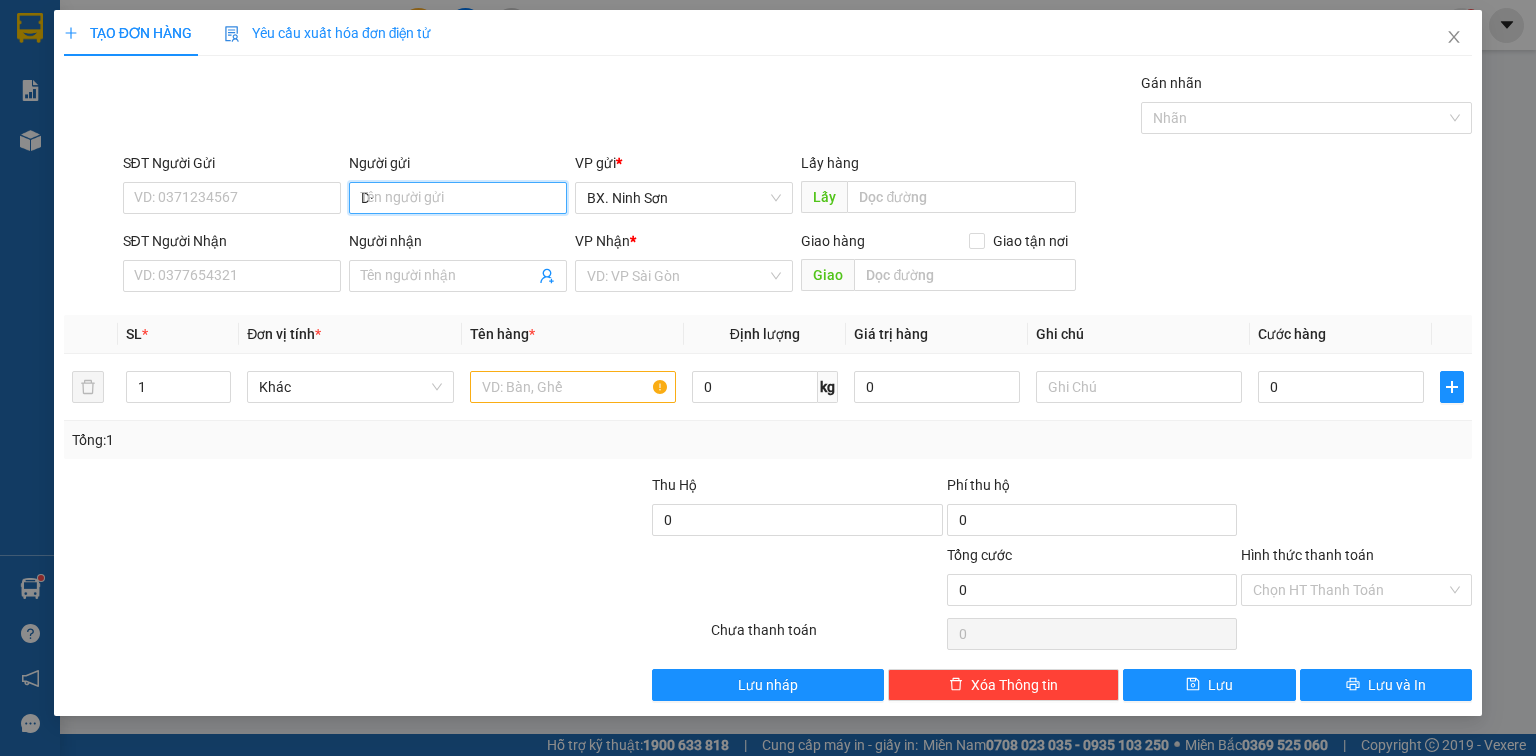 type on "D" 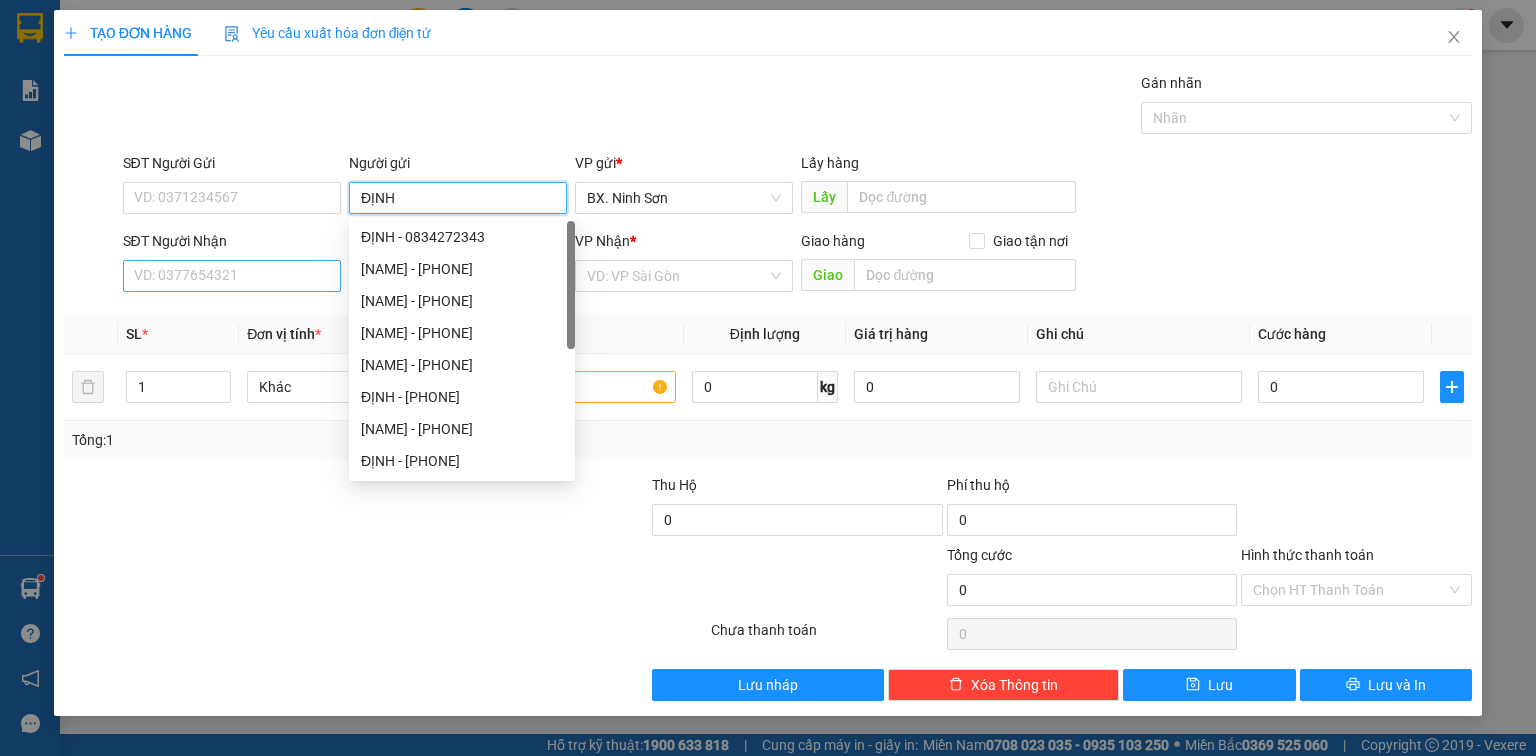 type on "ĐỊNH" 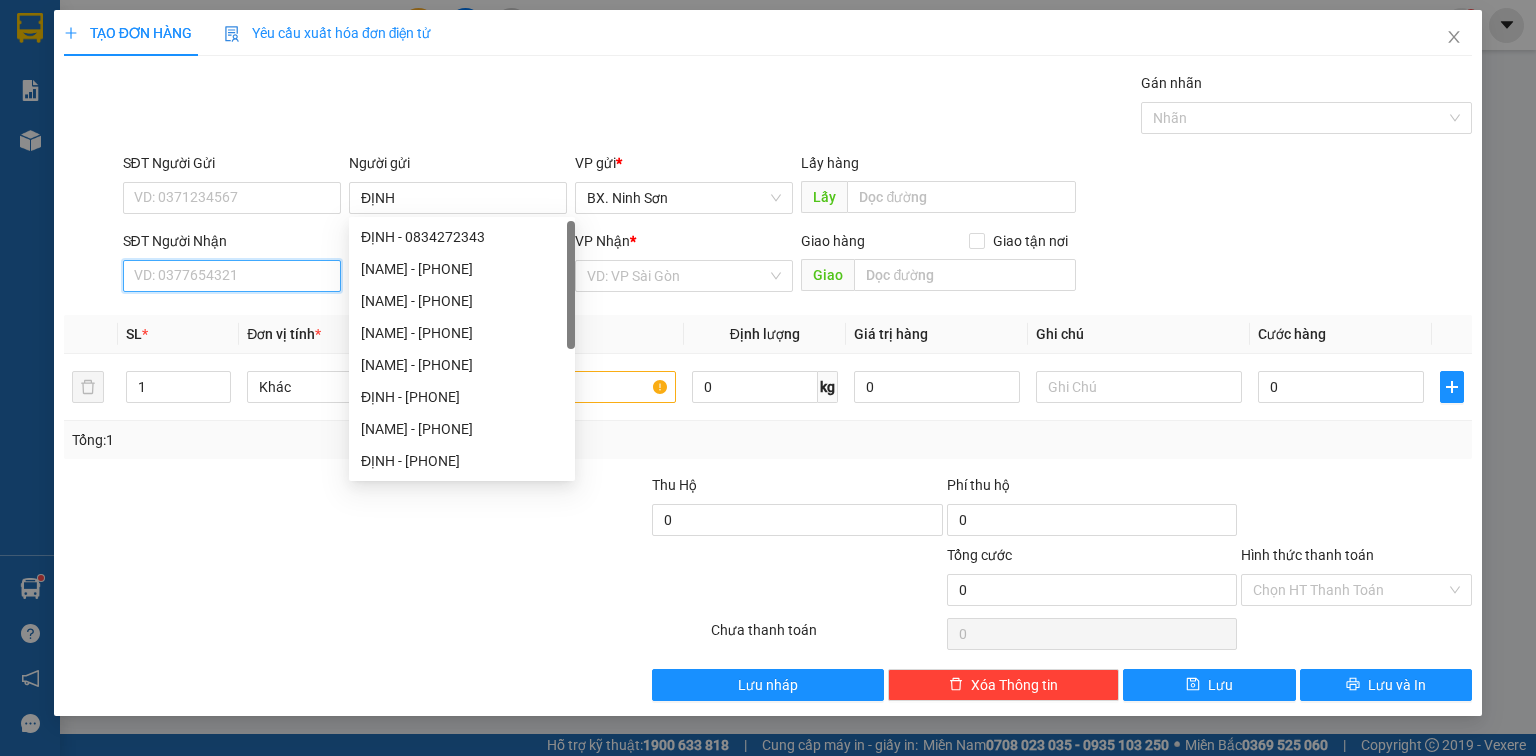 click on "SĐT Người Nhận" at bounding box center (232, 276) 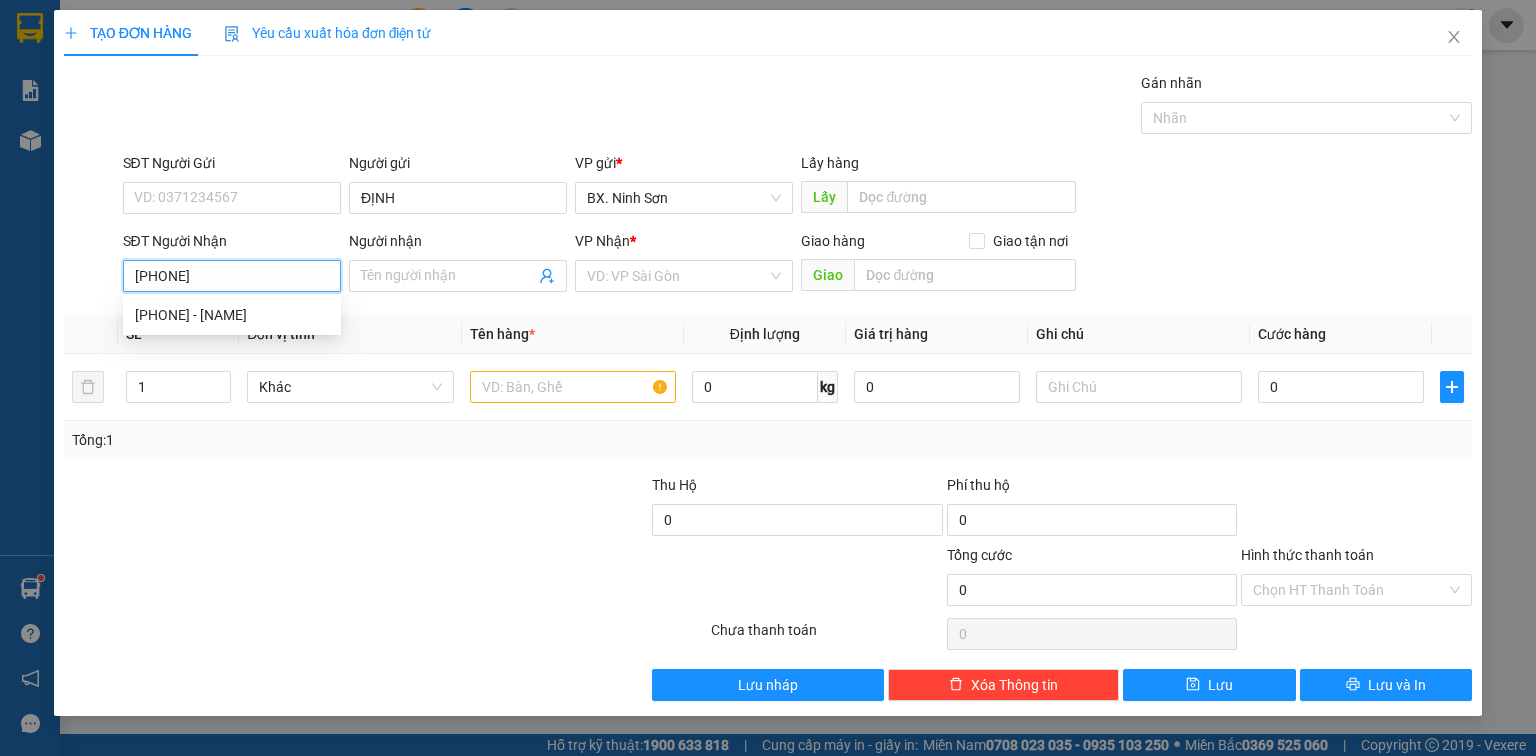 type on "[PHONE]" 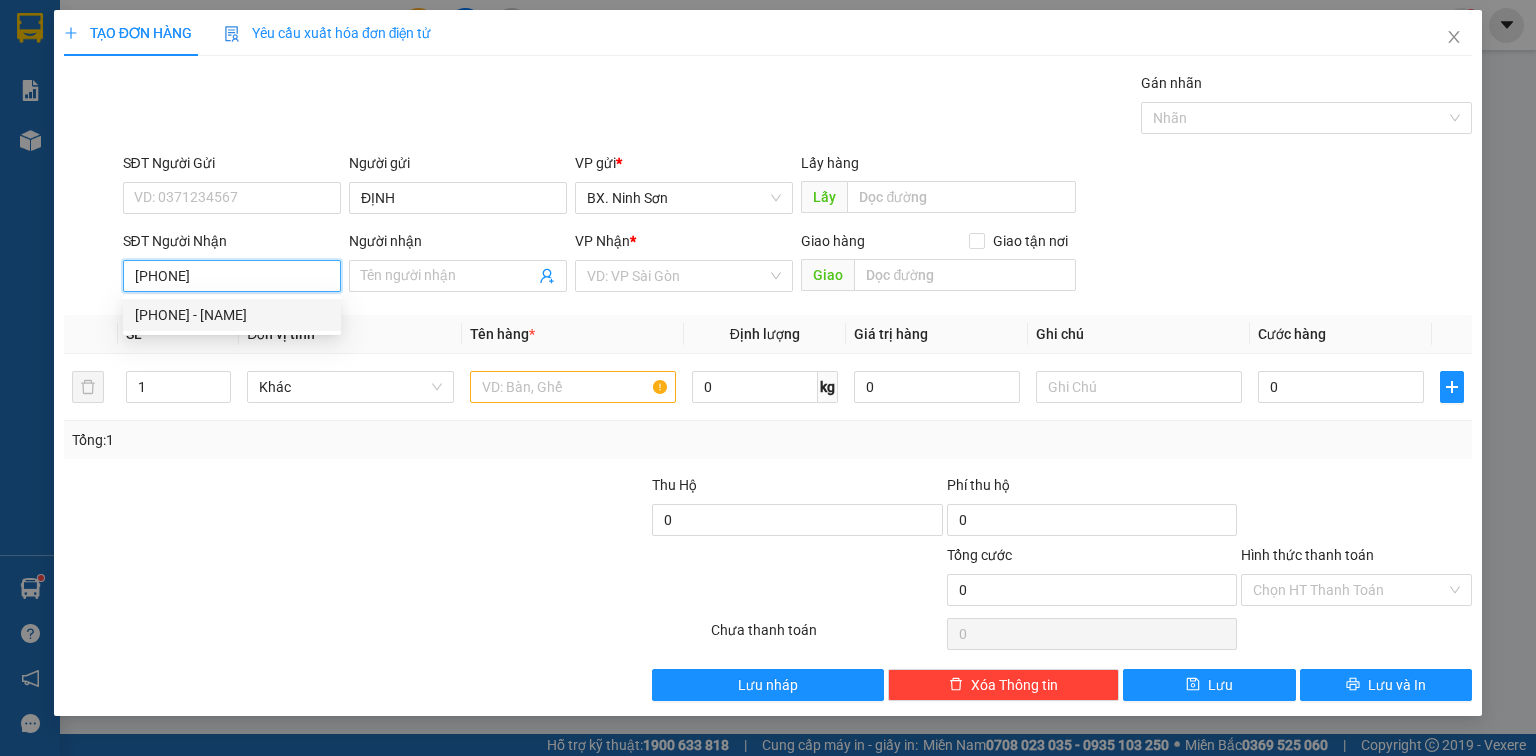 click on "[PHONE] - [NAME]" at bounding box center [232, 315] 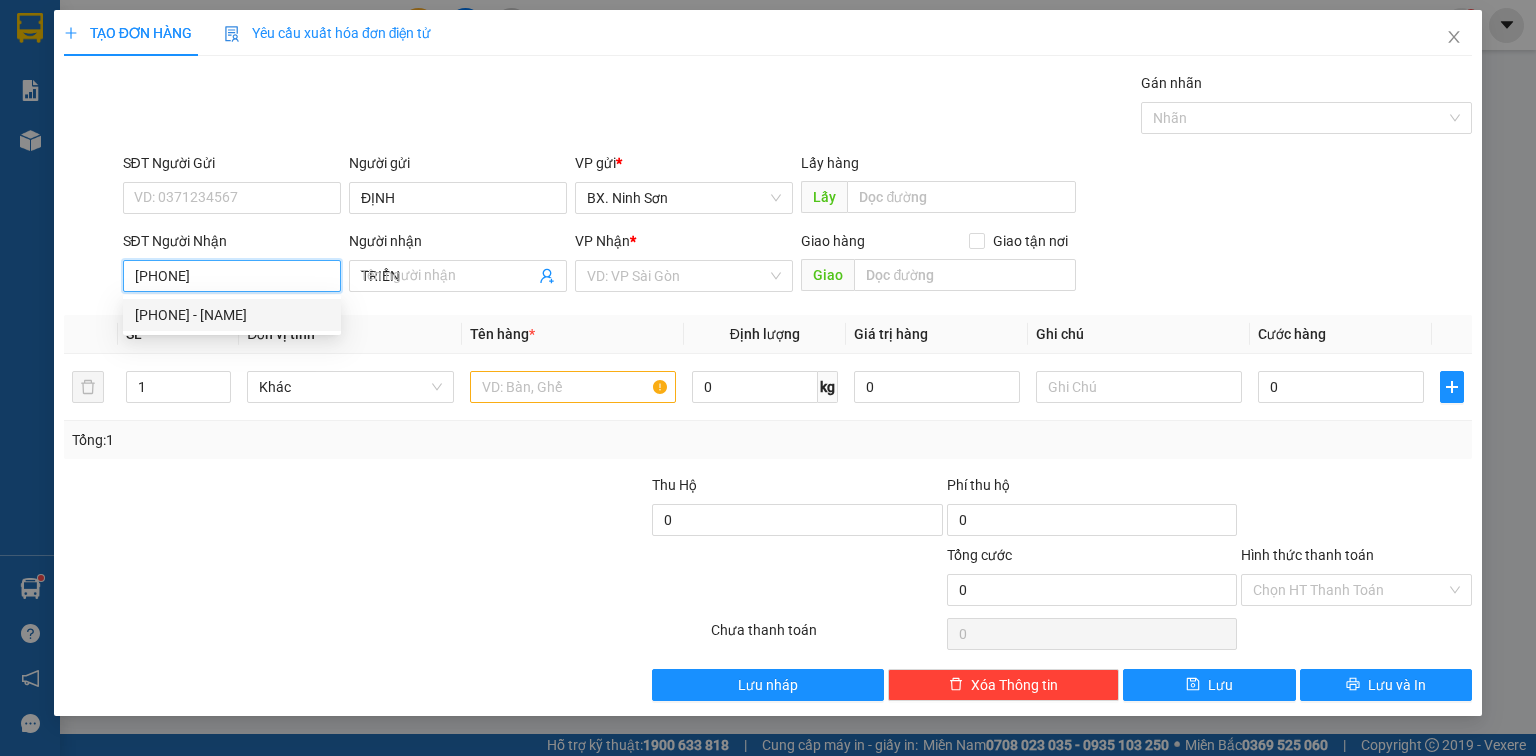 type on "50.000" 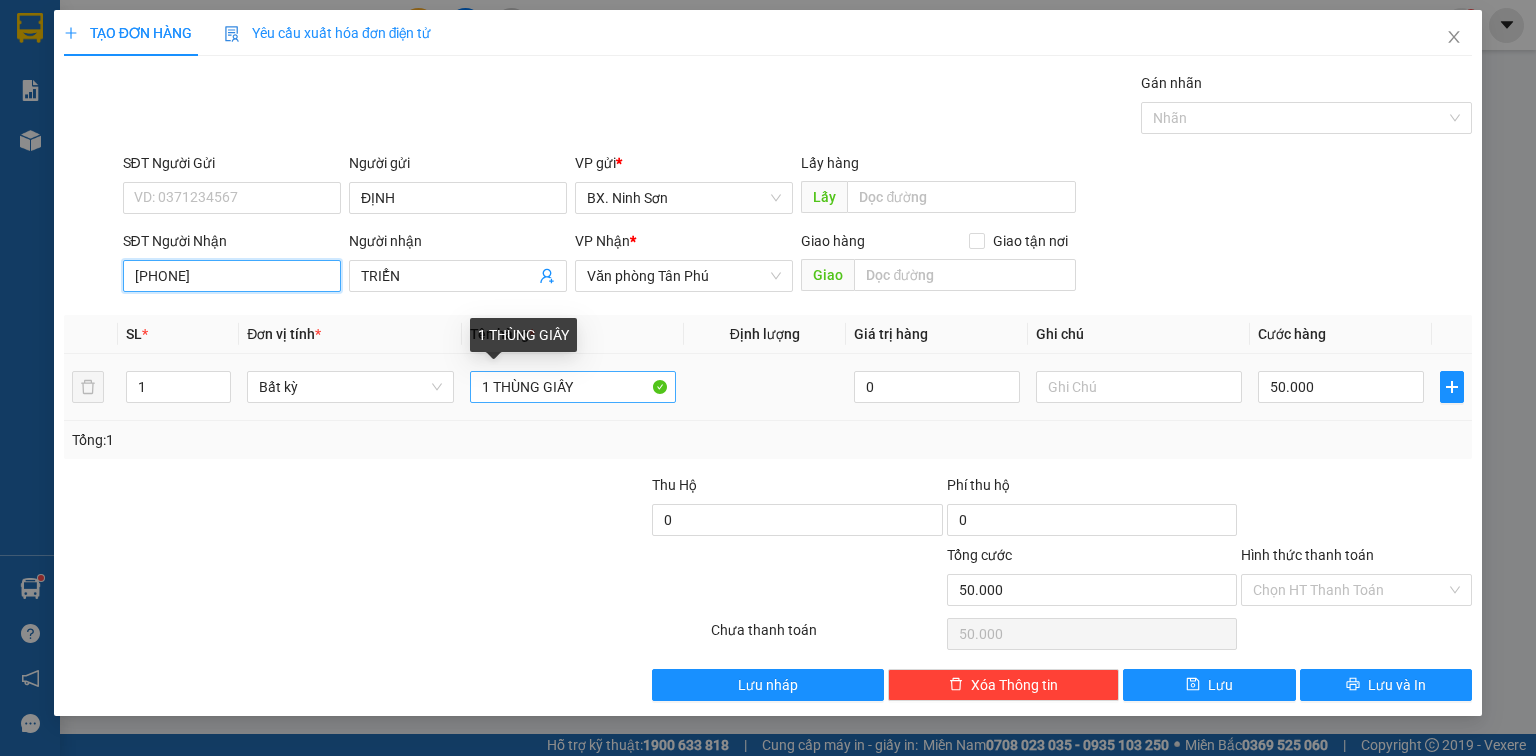 type on "[PHONE]" 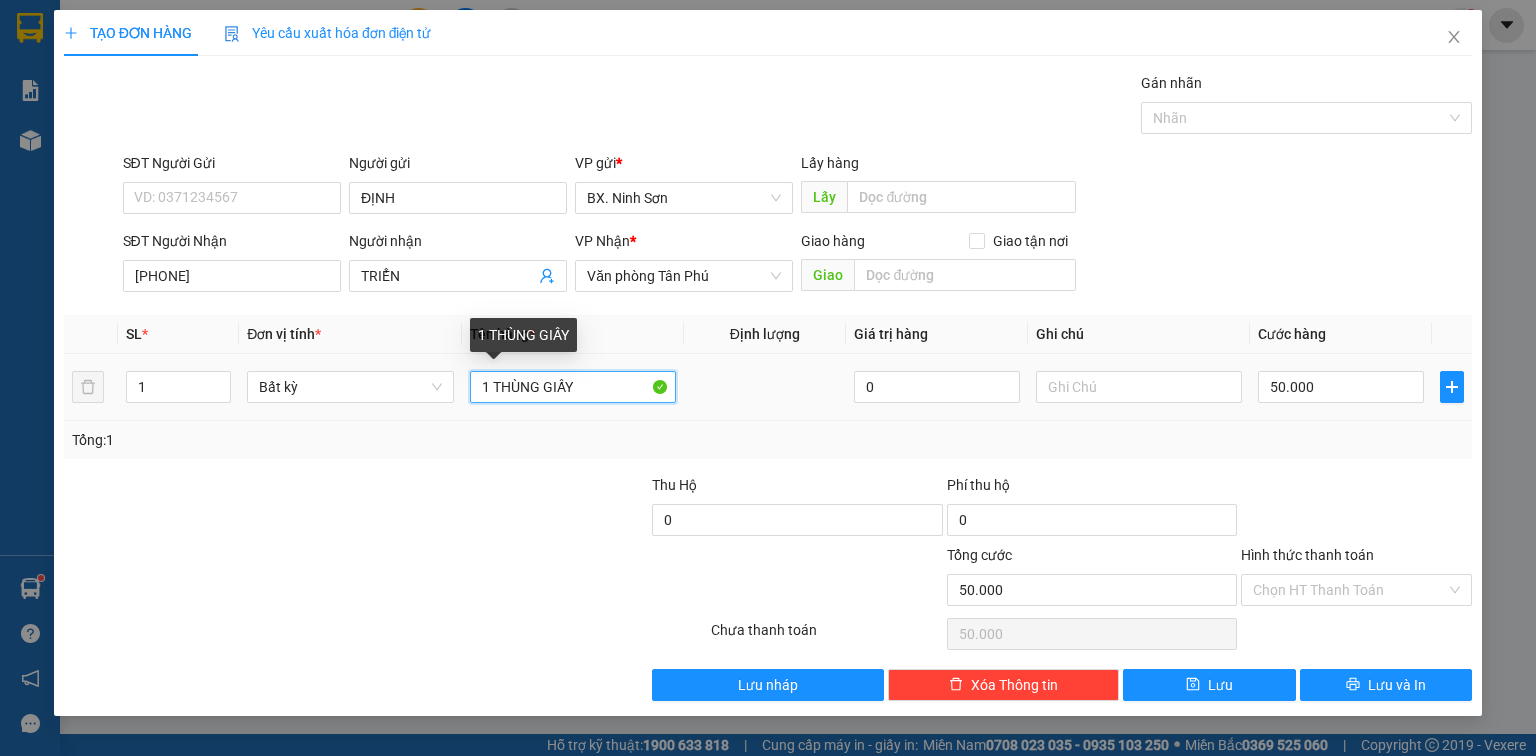 click on "1 THÙNG GIẤY" at bounding box center [573, 387] 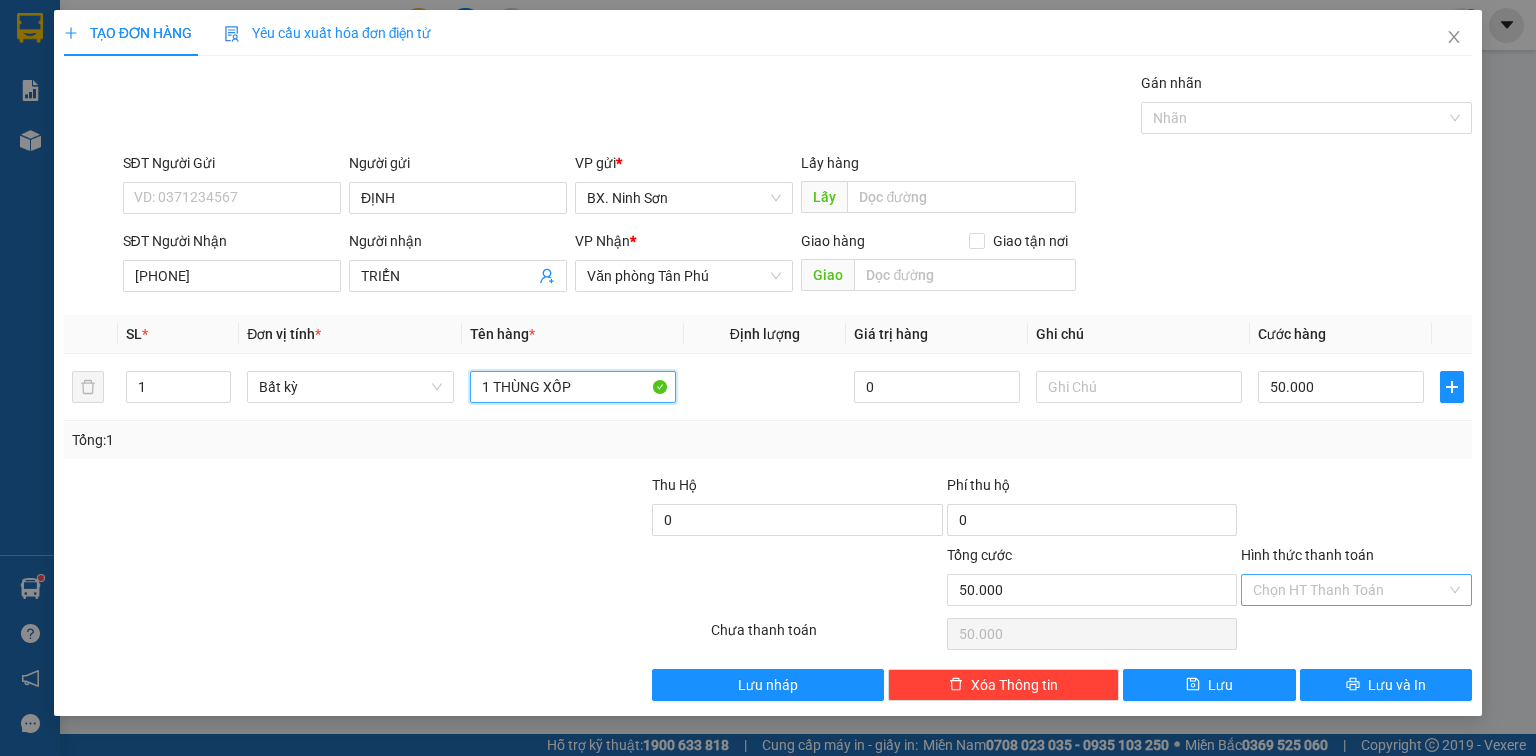 type on "1 THÙNG XỐP" 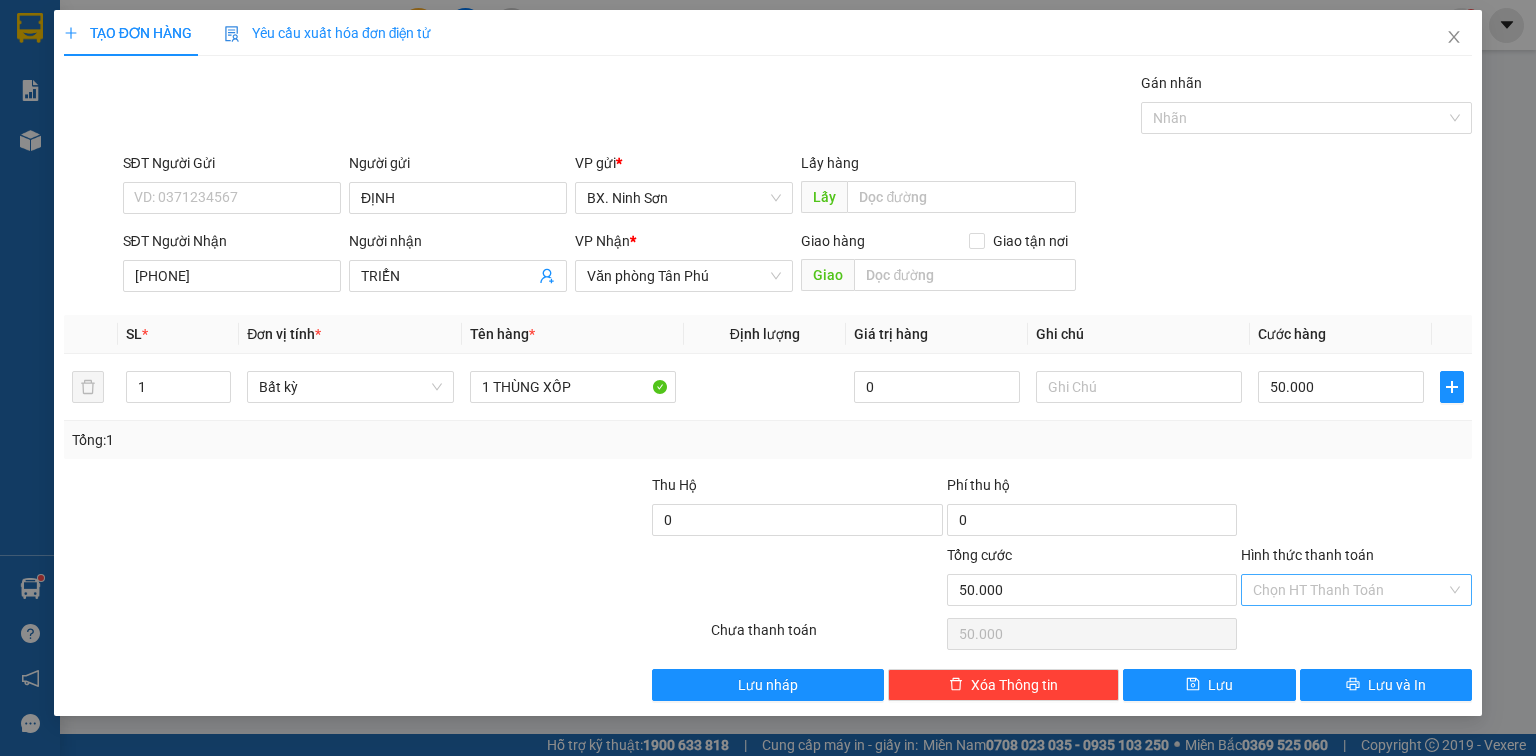 click on "Hình thức thanh toán" at bounding box center (1349, 590) 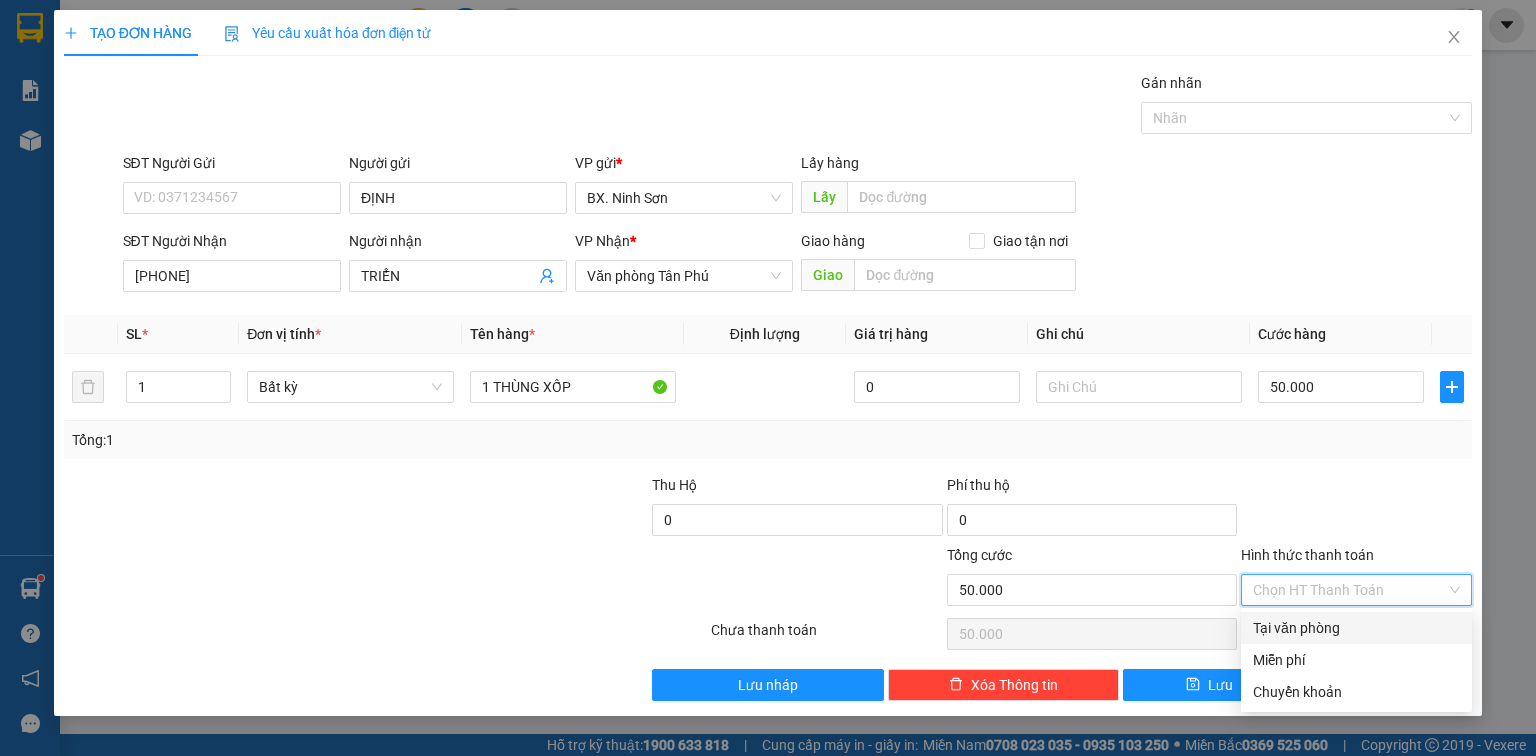 click on "Tại văn phòng" at bounding box center (1356, 628) 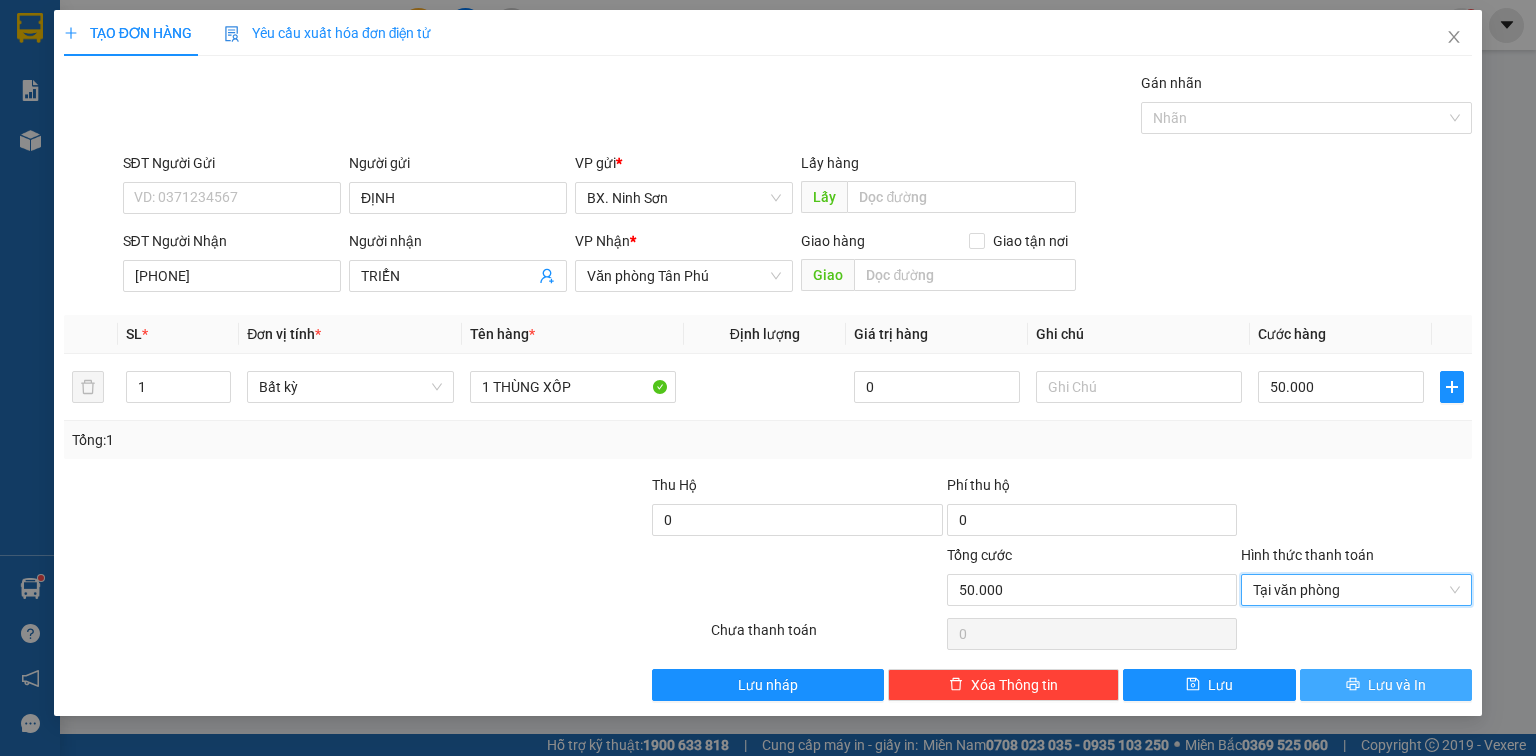 click on "Lưu và In" at bounding box center [1397, 685] 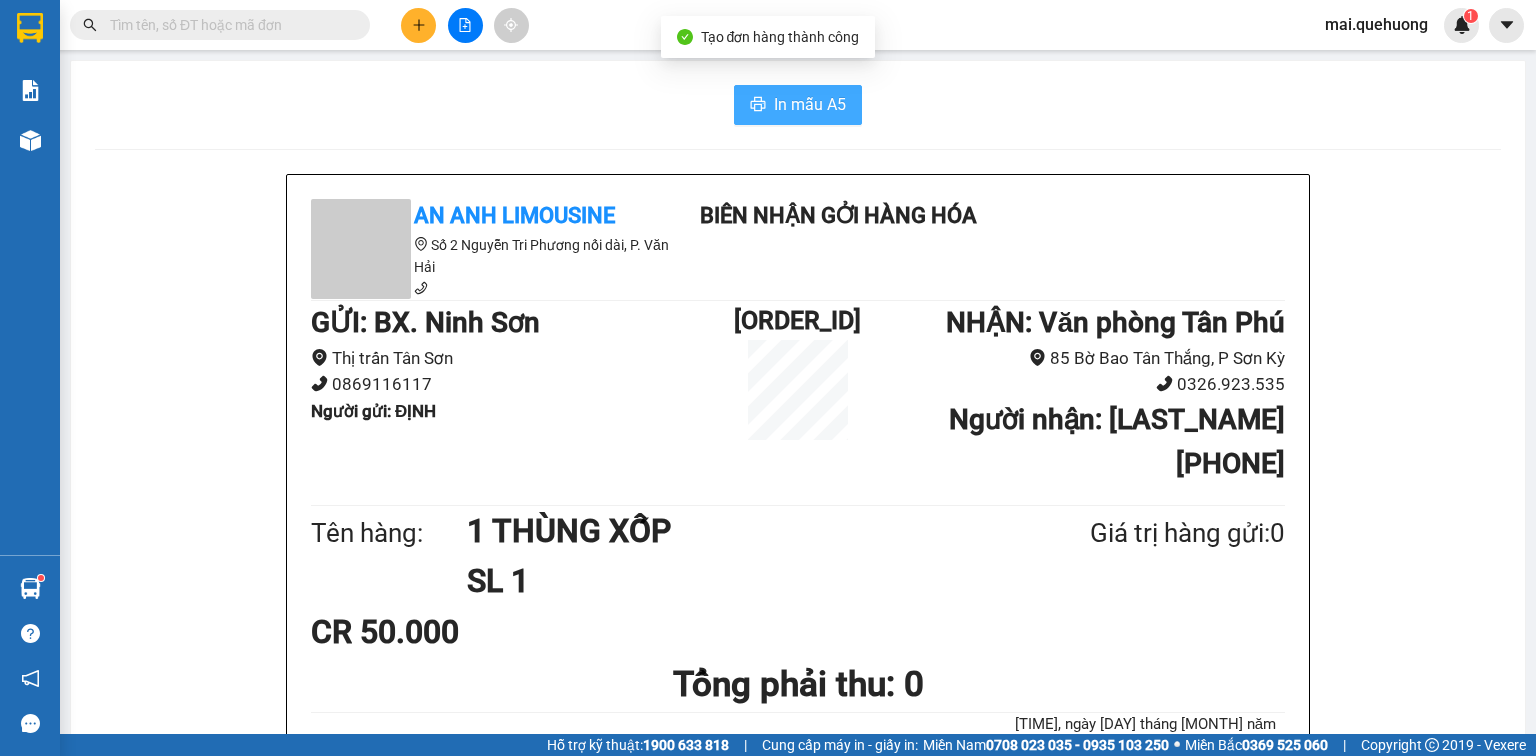 click on "In mẫu A5" at bounding box center (810, 104) 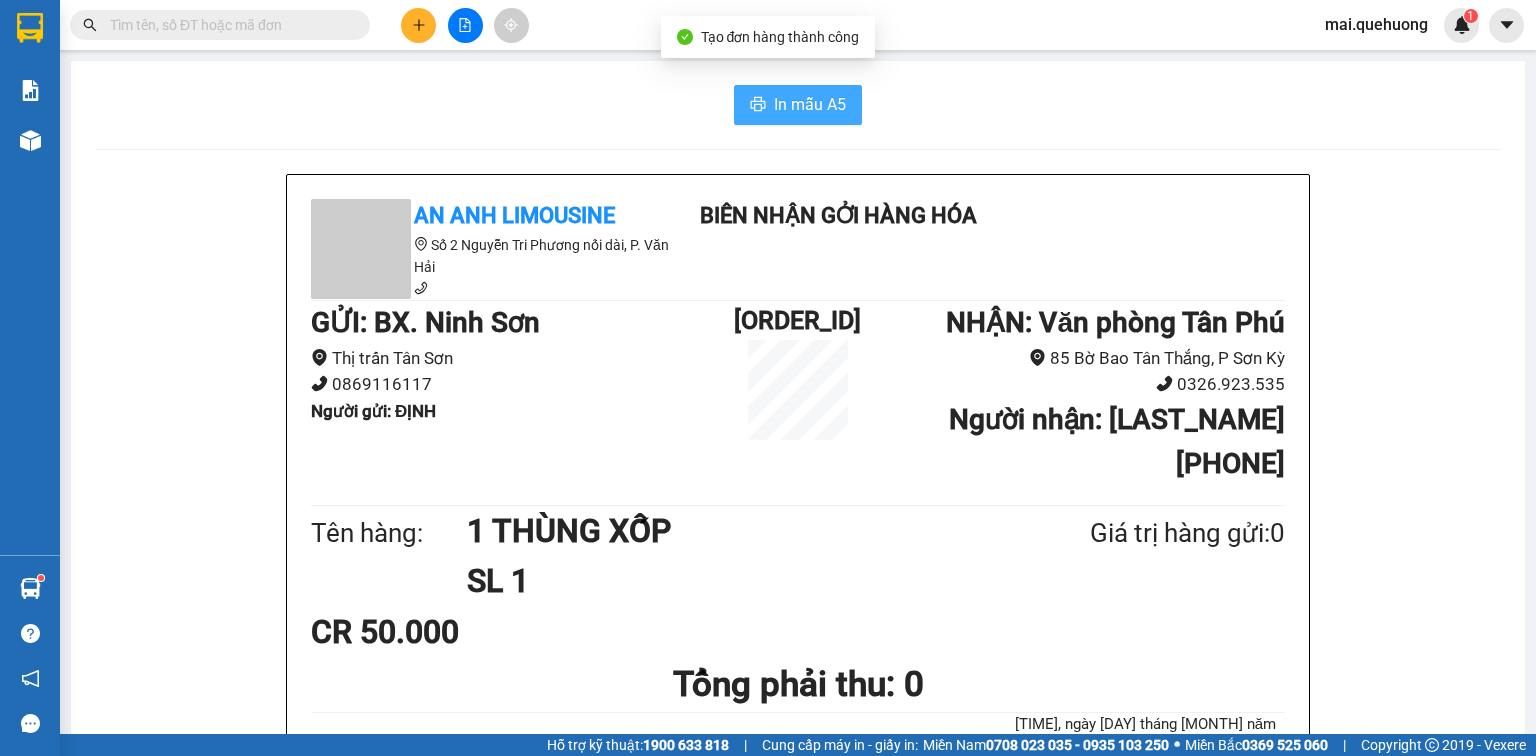 scroll, scrollTop: 0, scrollLeft: 0, axis: both 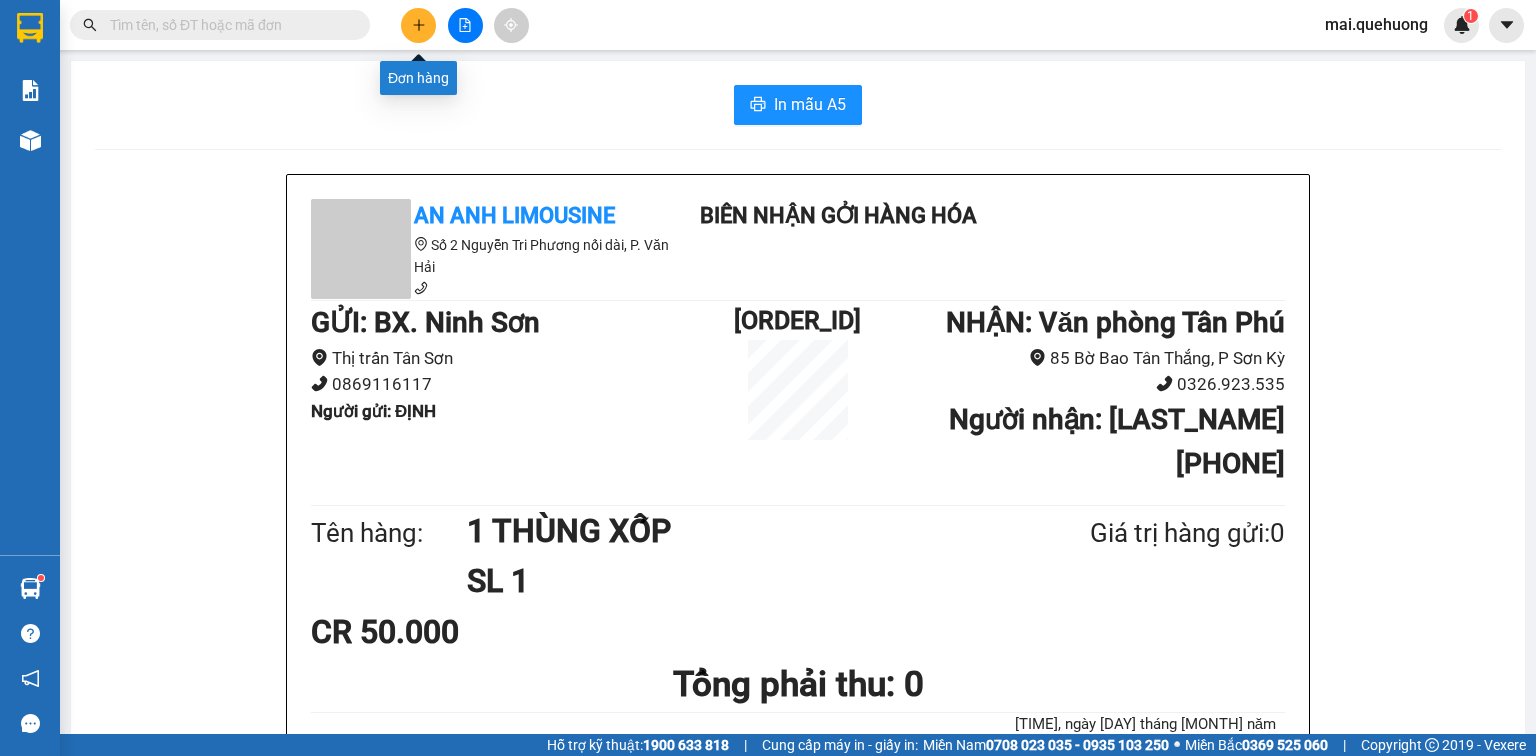 click 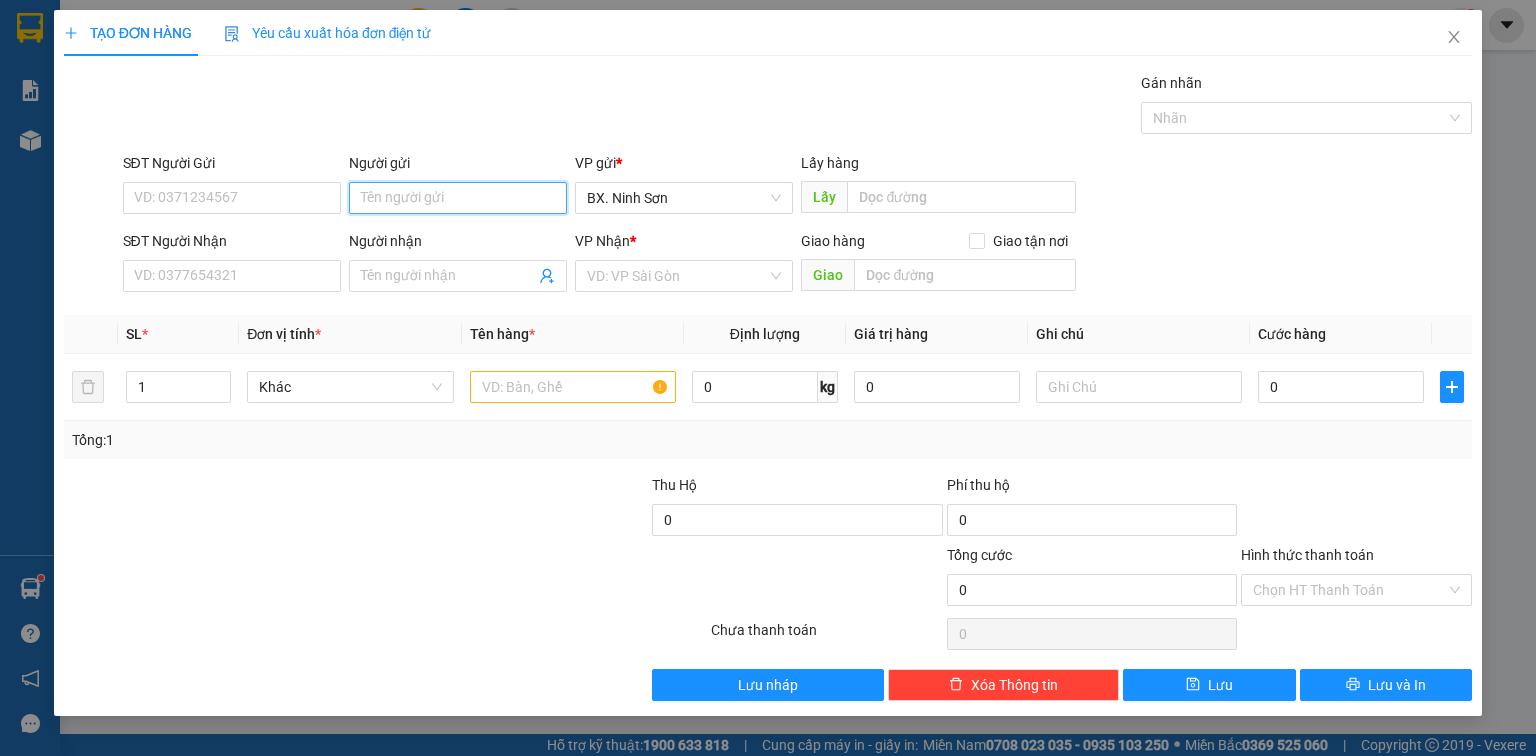 click on "Người gửi" at bounding box center (458, 198) 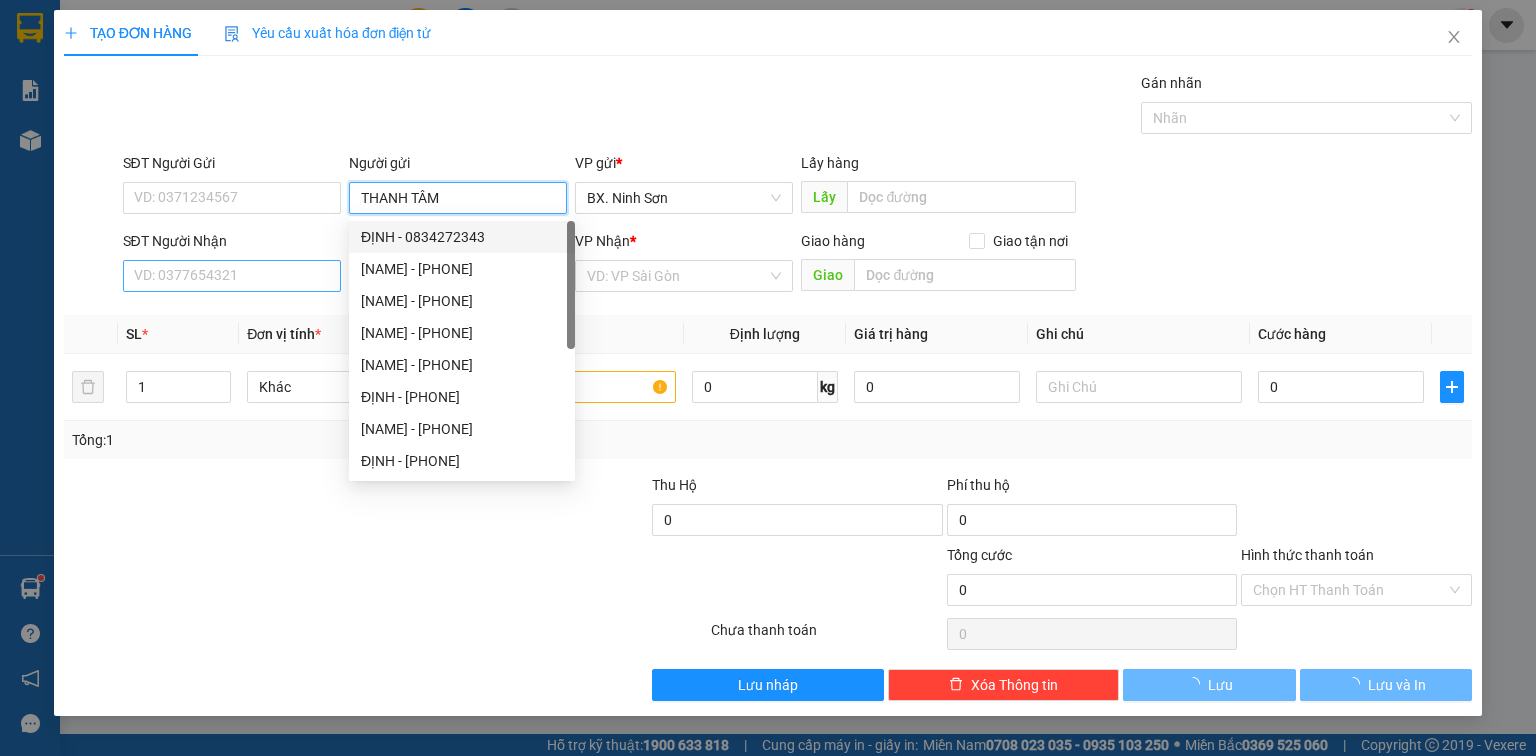 type on "THANH TÂM" 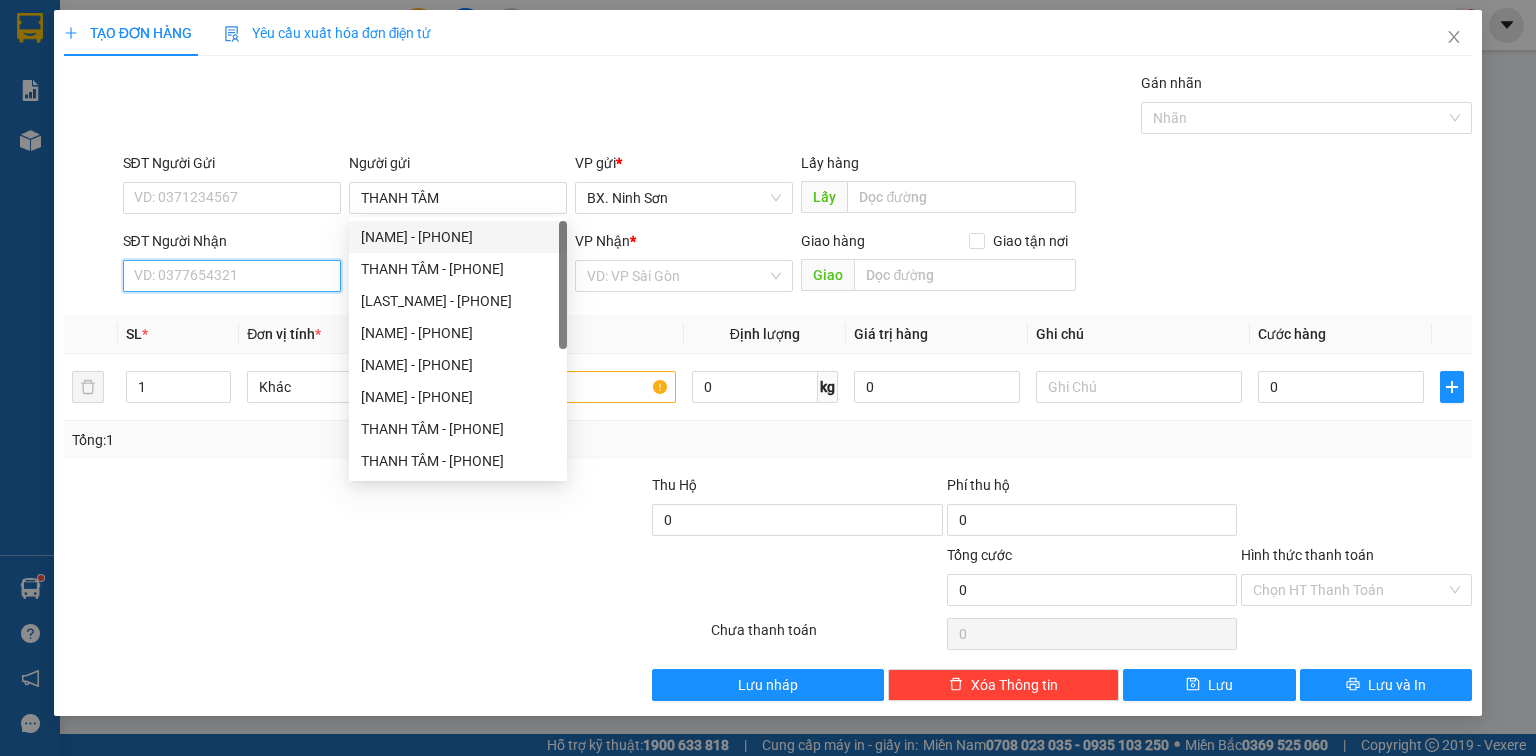 click on "SĐT Người Nhận" at bounding box center [232, 276] 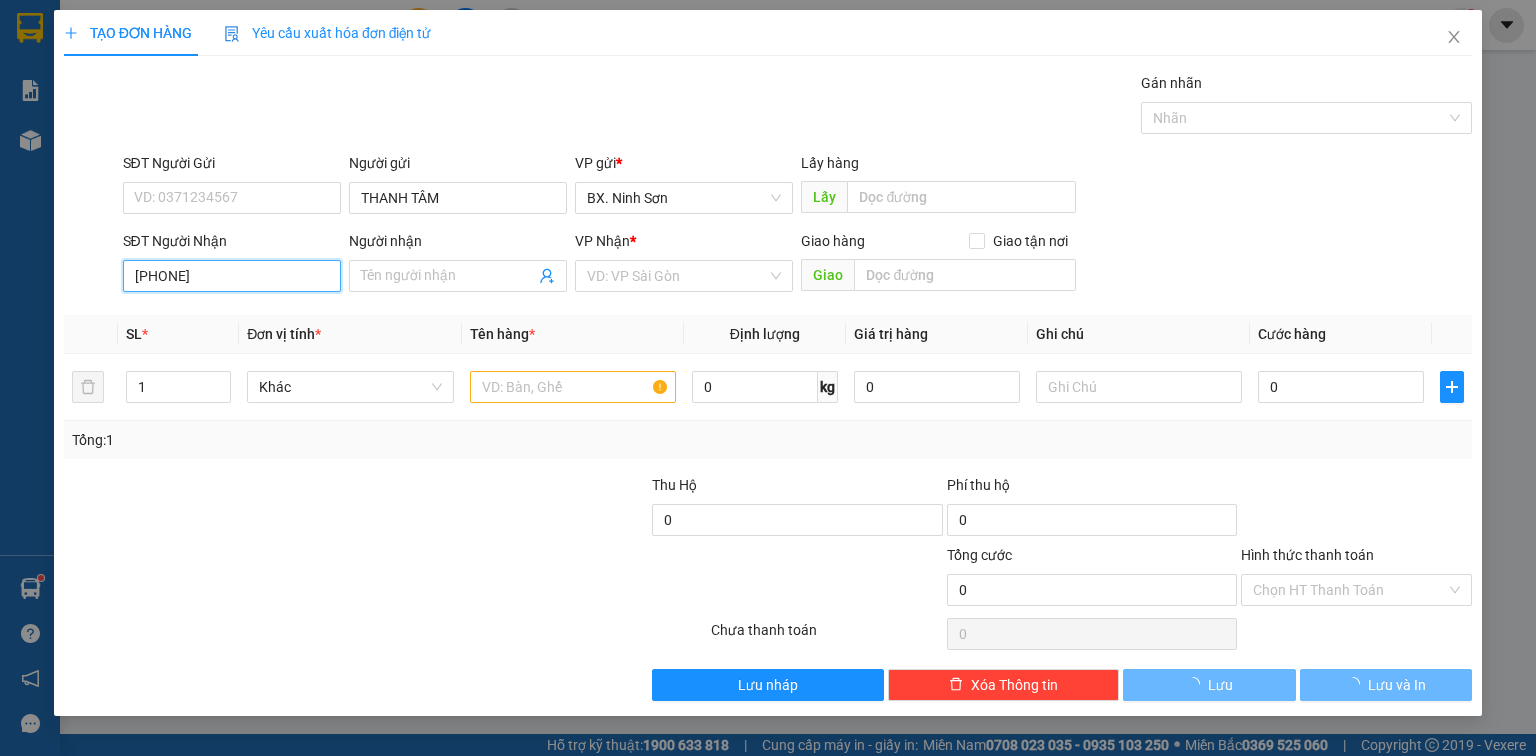 type on "[PHONE]" 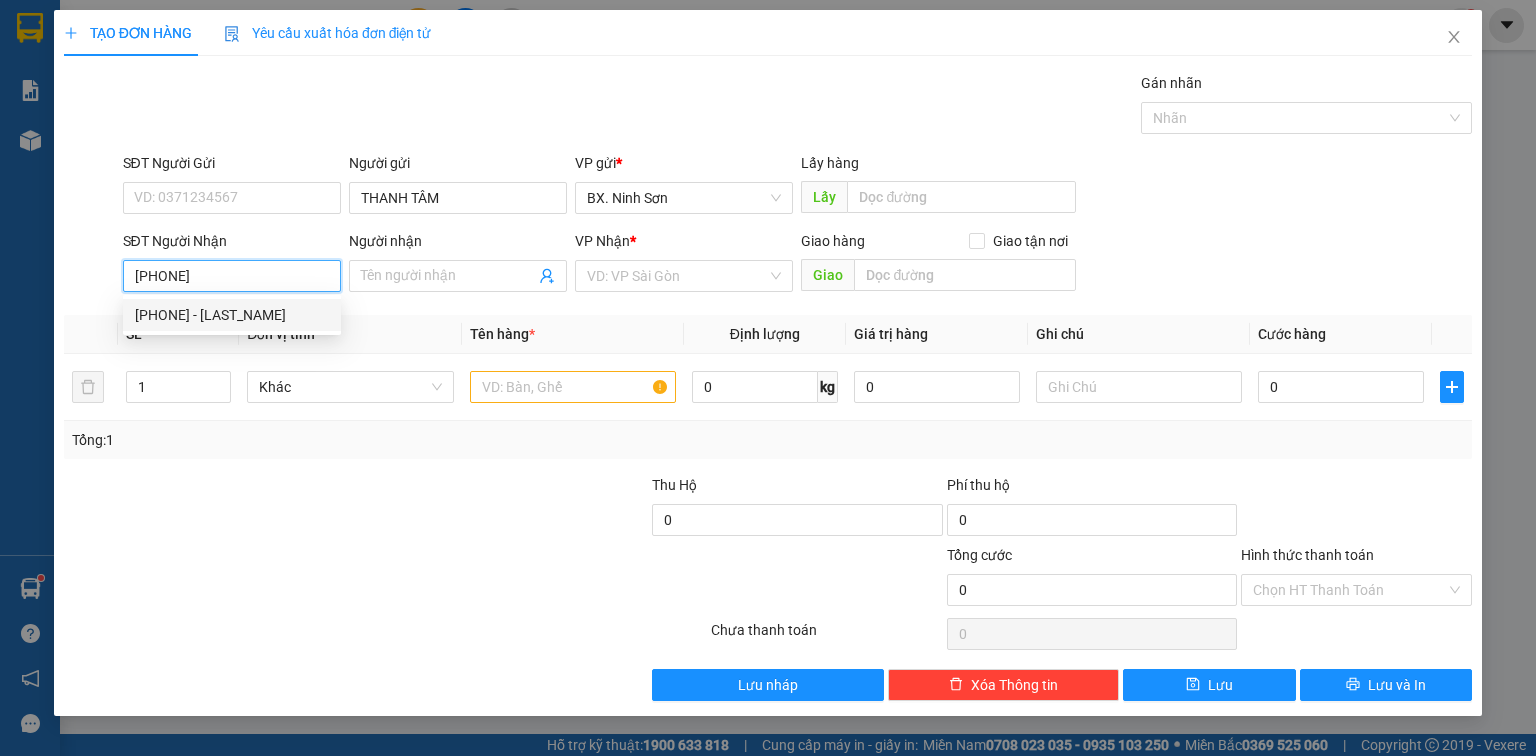 click on "[PHONE] - [LAST_NAME]" at bounding box center [232, 315] 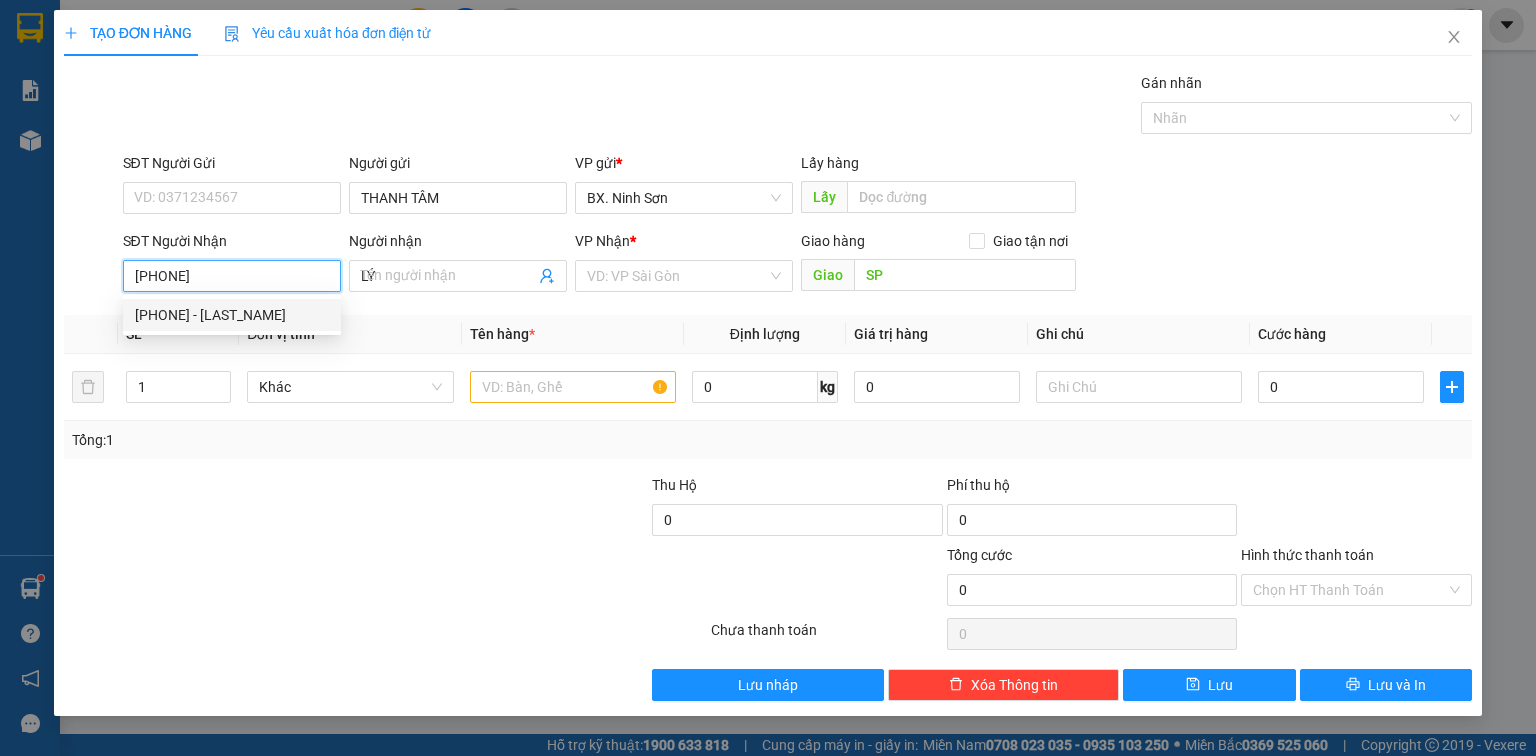 type on "50.000" 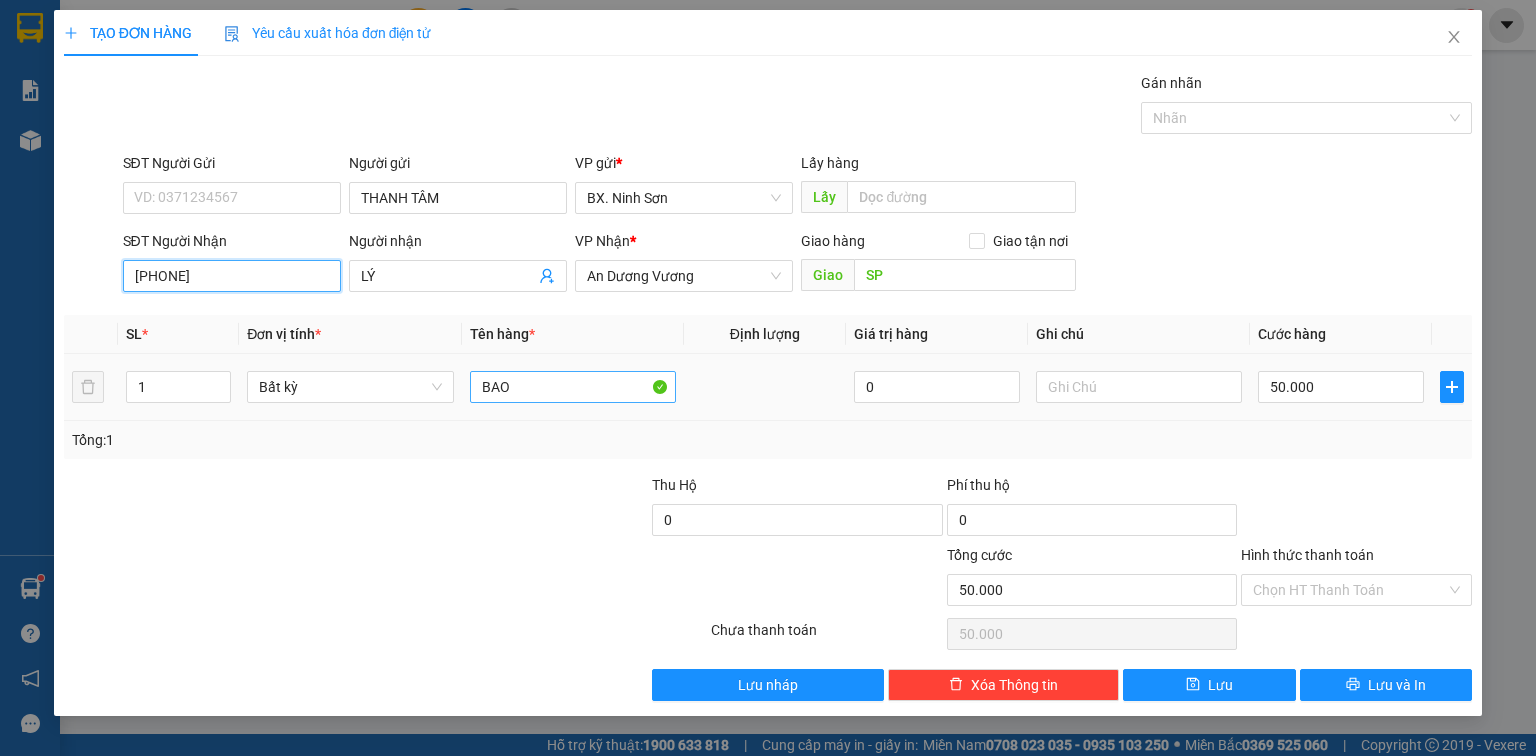 type on "[PHONE]" 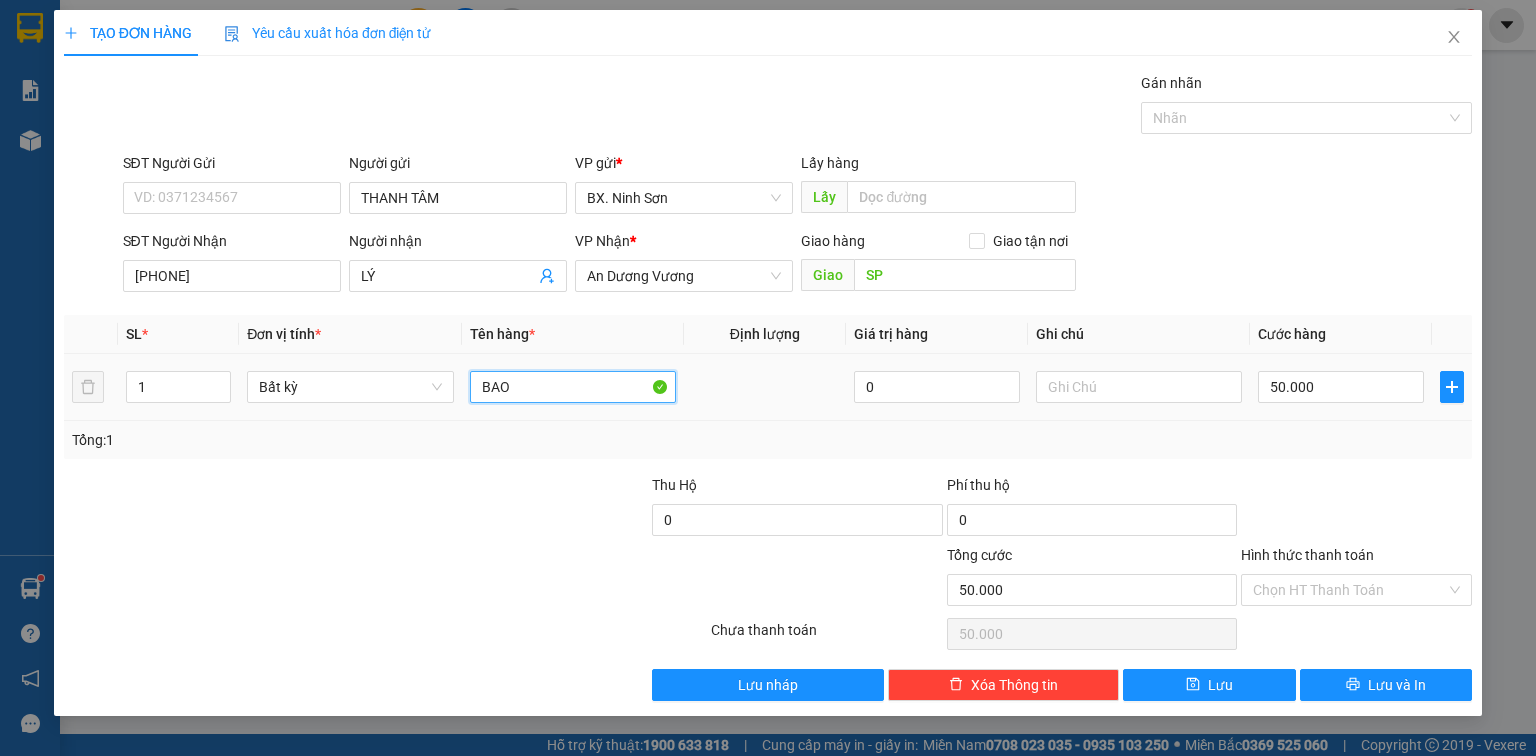 click on "BAO" at bounding box center [573, 387] 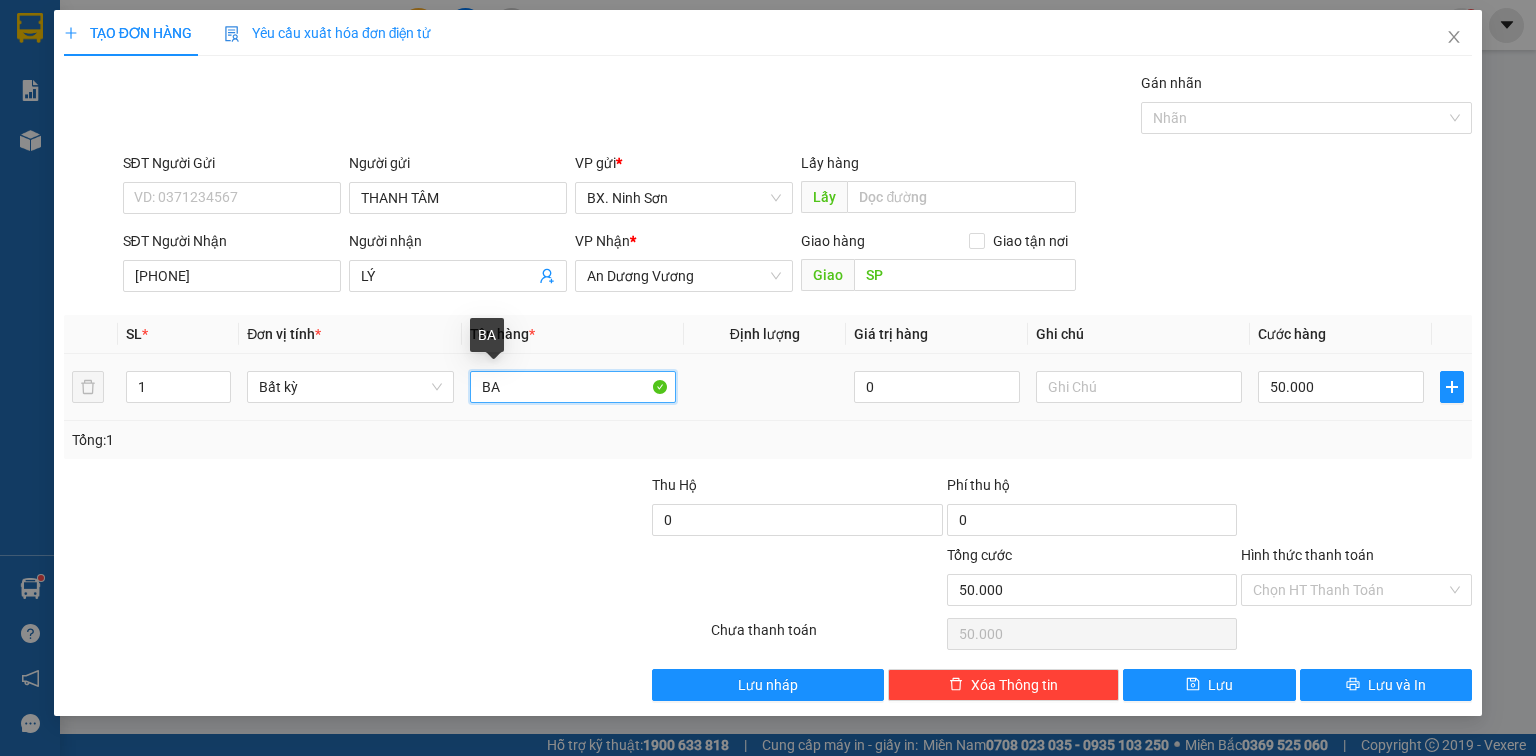 type on "B" 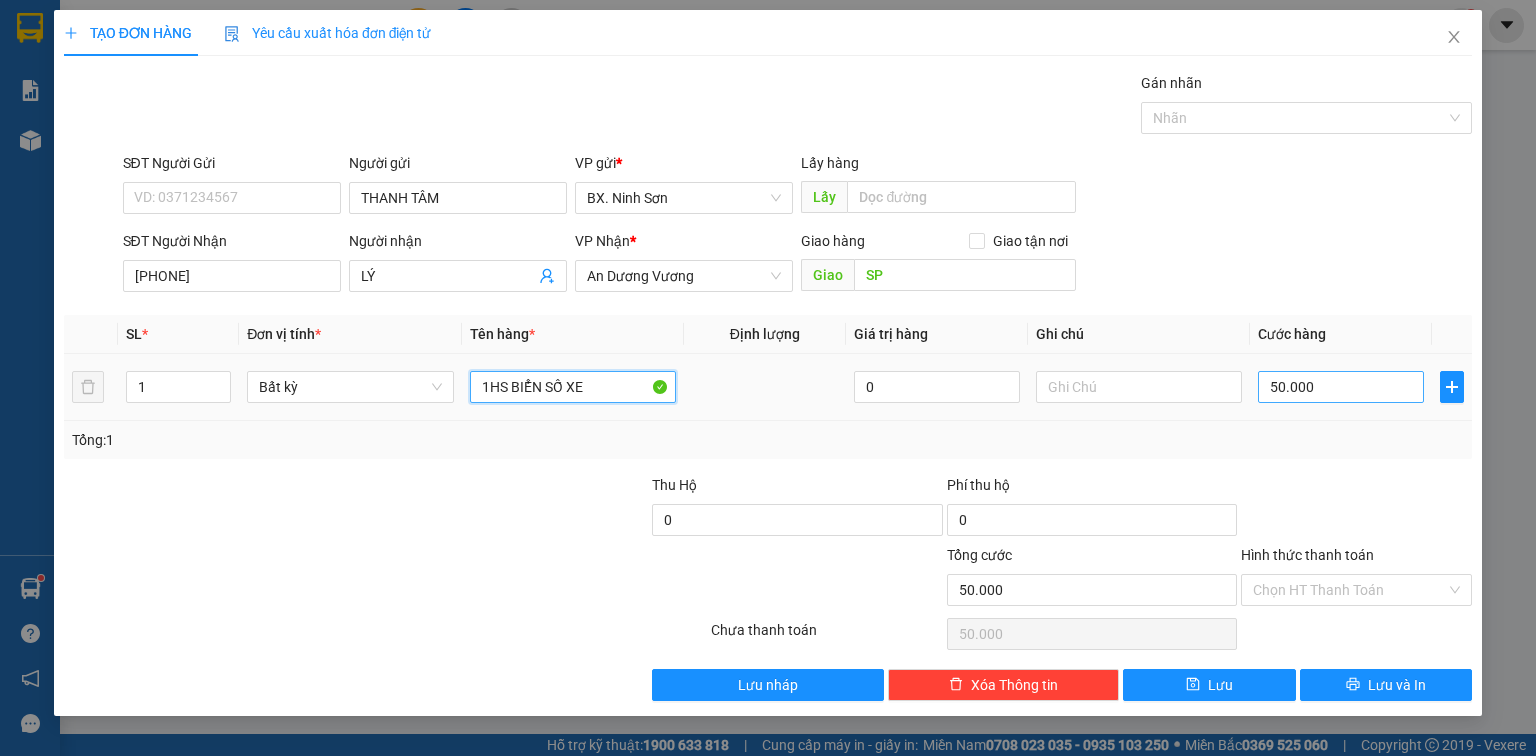 type on "1HS BIỂN SỐ XE" 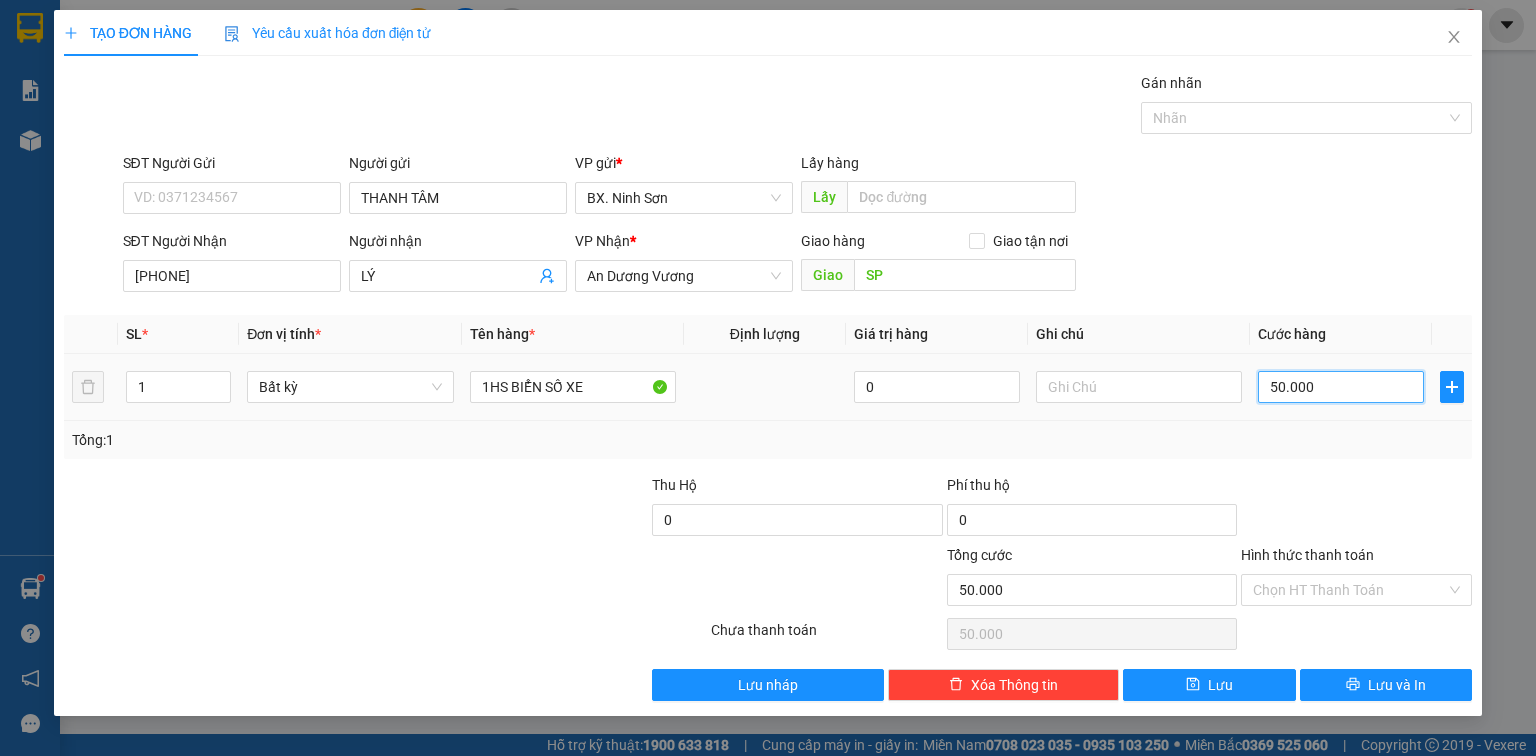click on "50.000" at bounding box center (1341, 387) 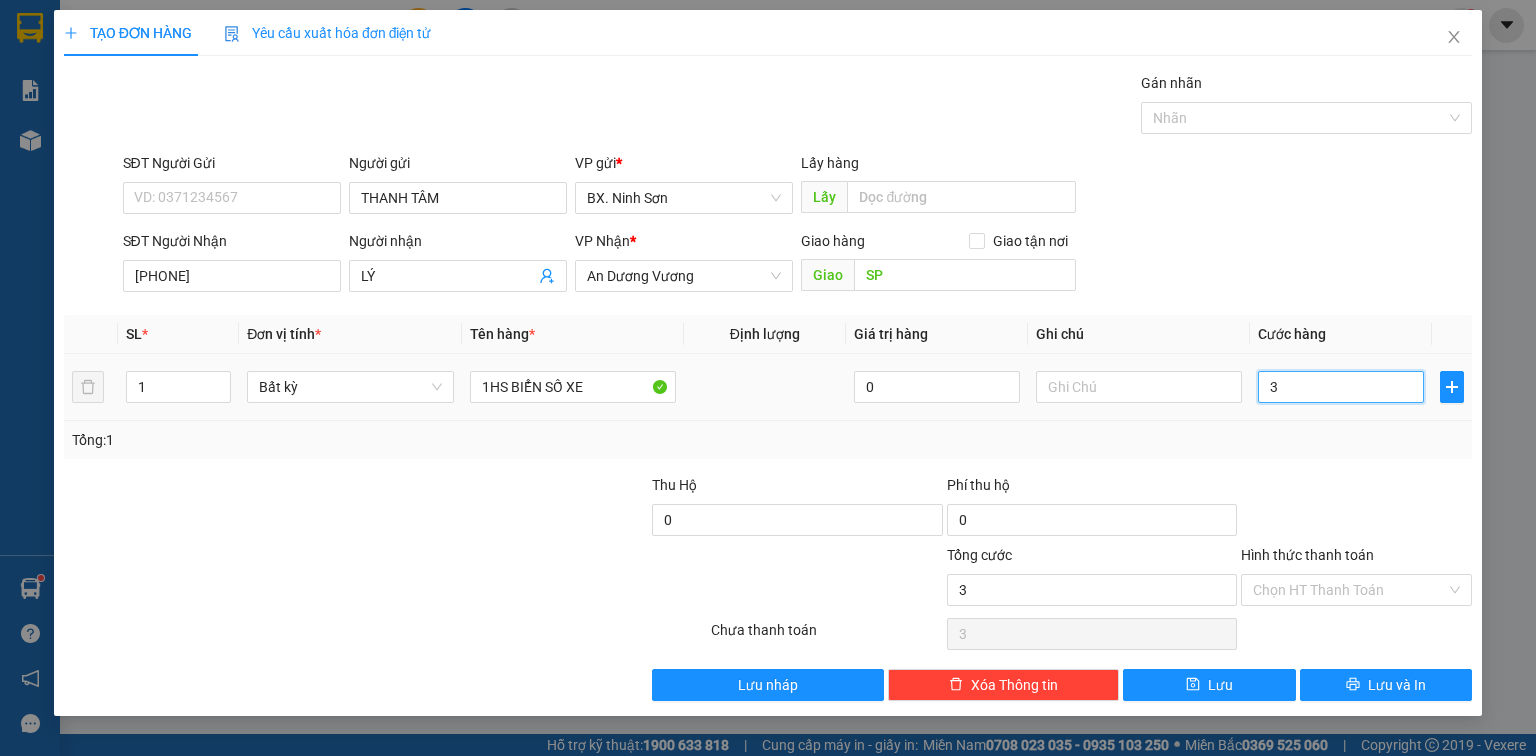 type on "30" 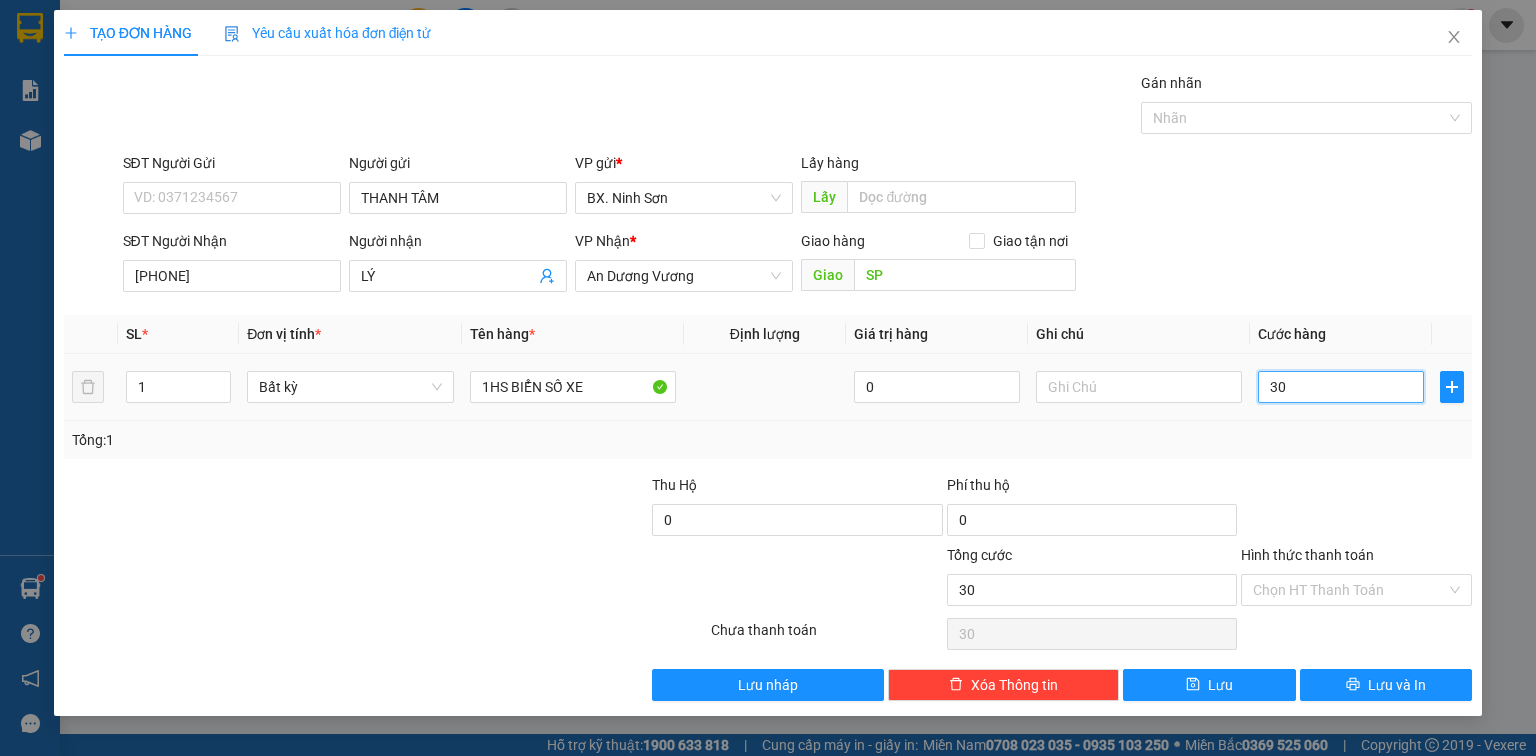 type on "300" 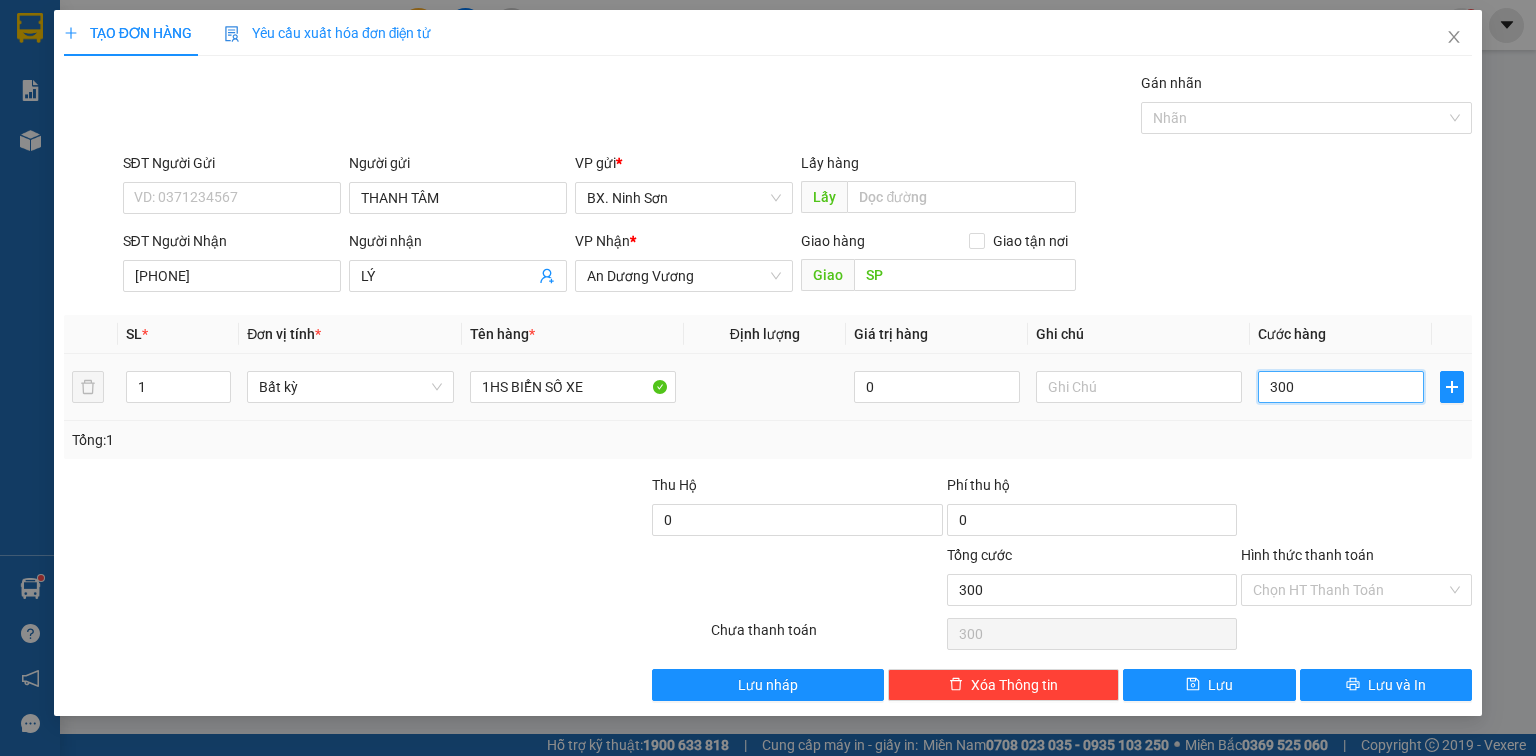 type on "3.000" 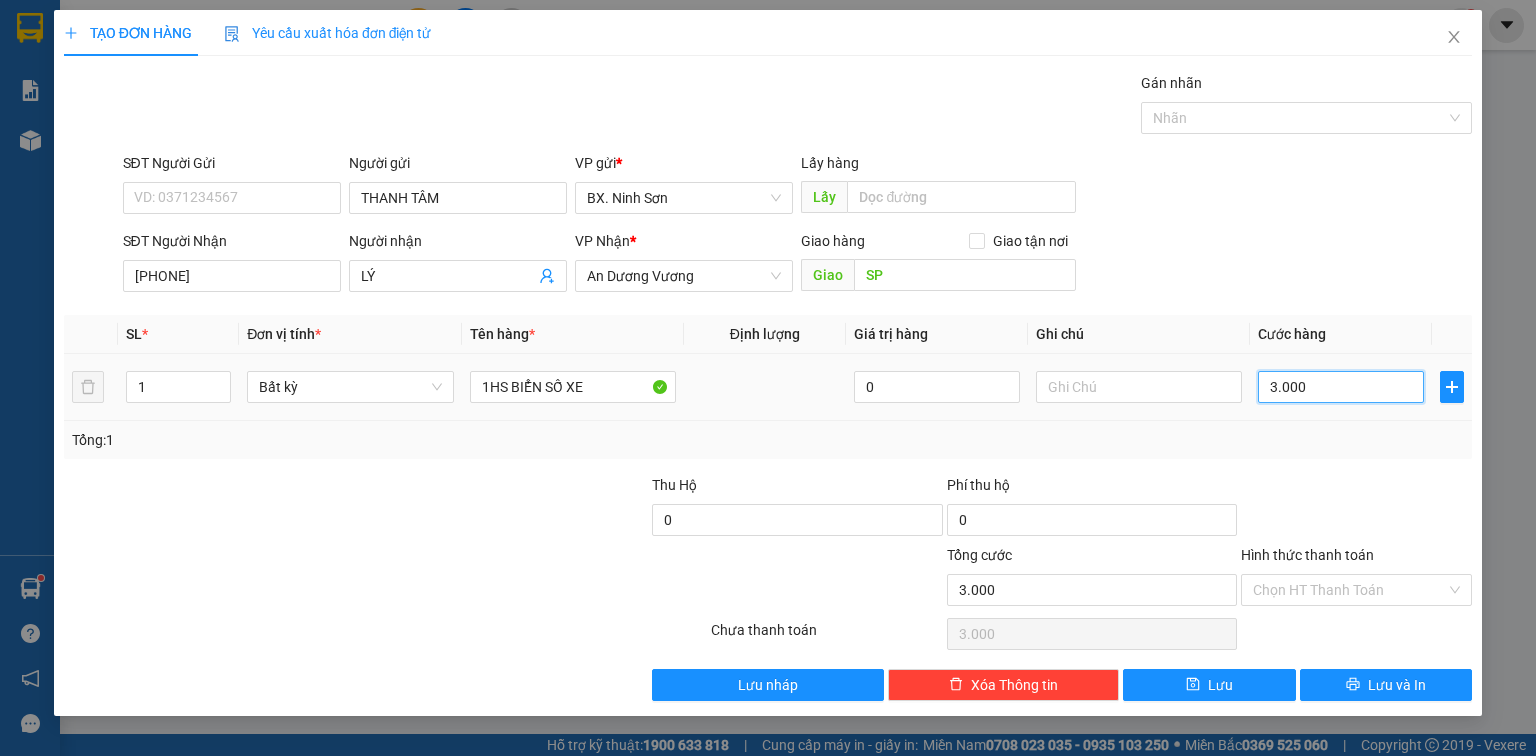 type on "30.000" 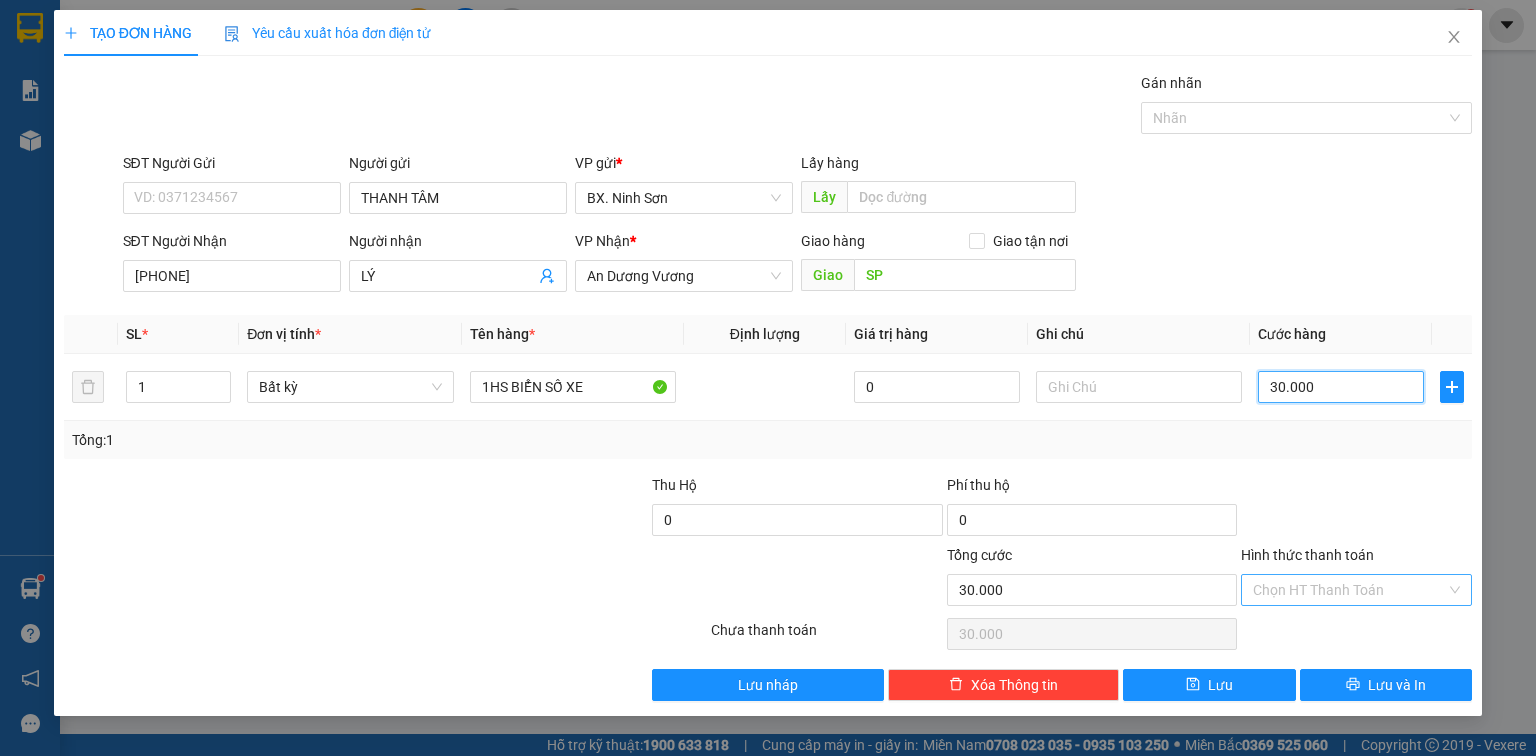 type on "30.000" 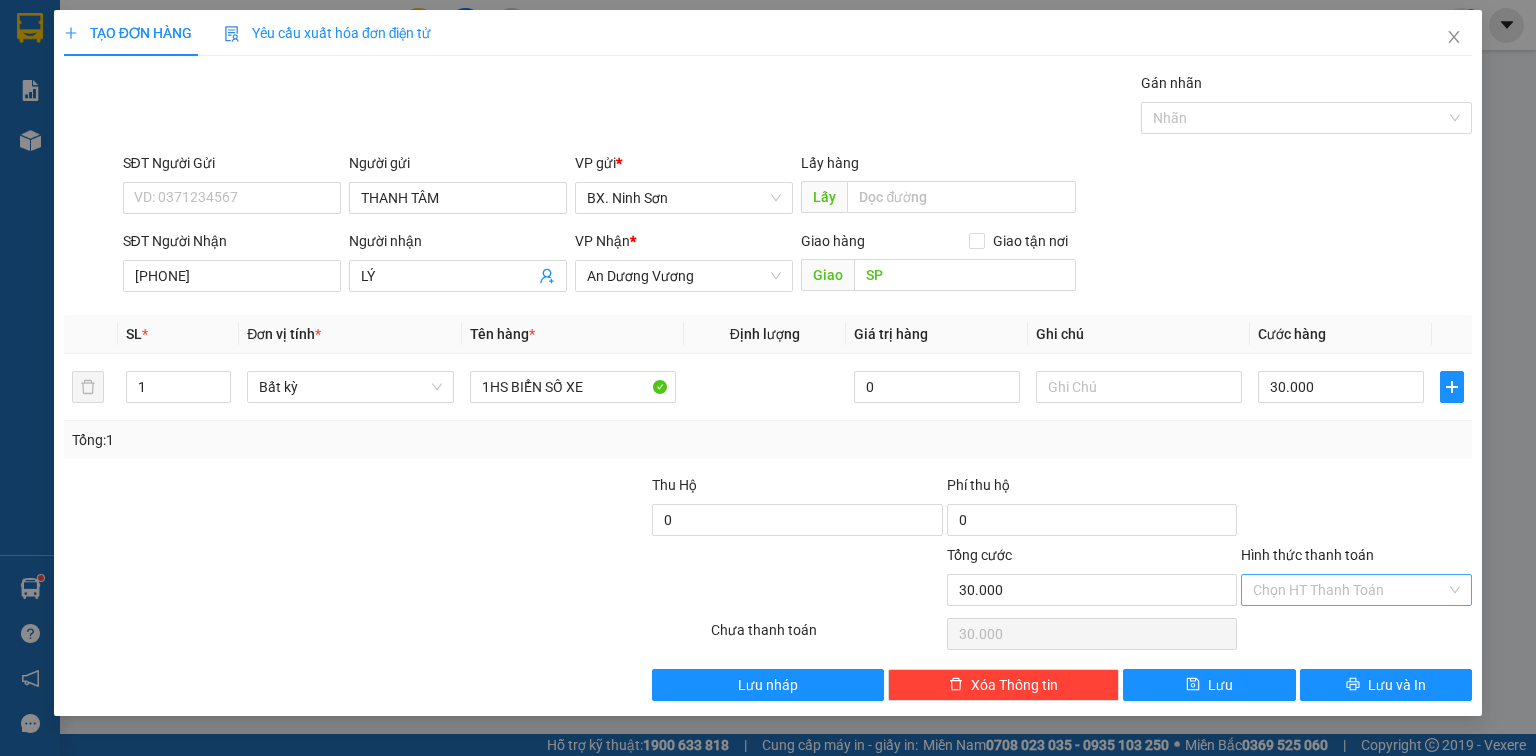 click on "Hình thức thanh toán" at bounding box center [1349, 590] 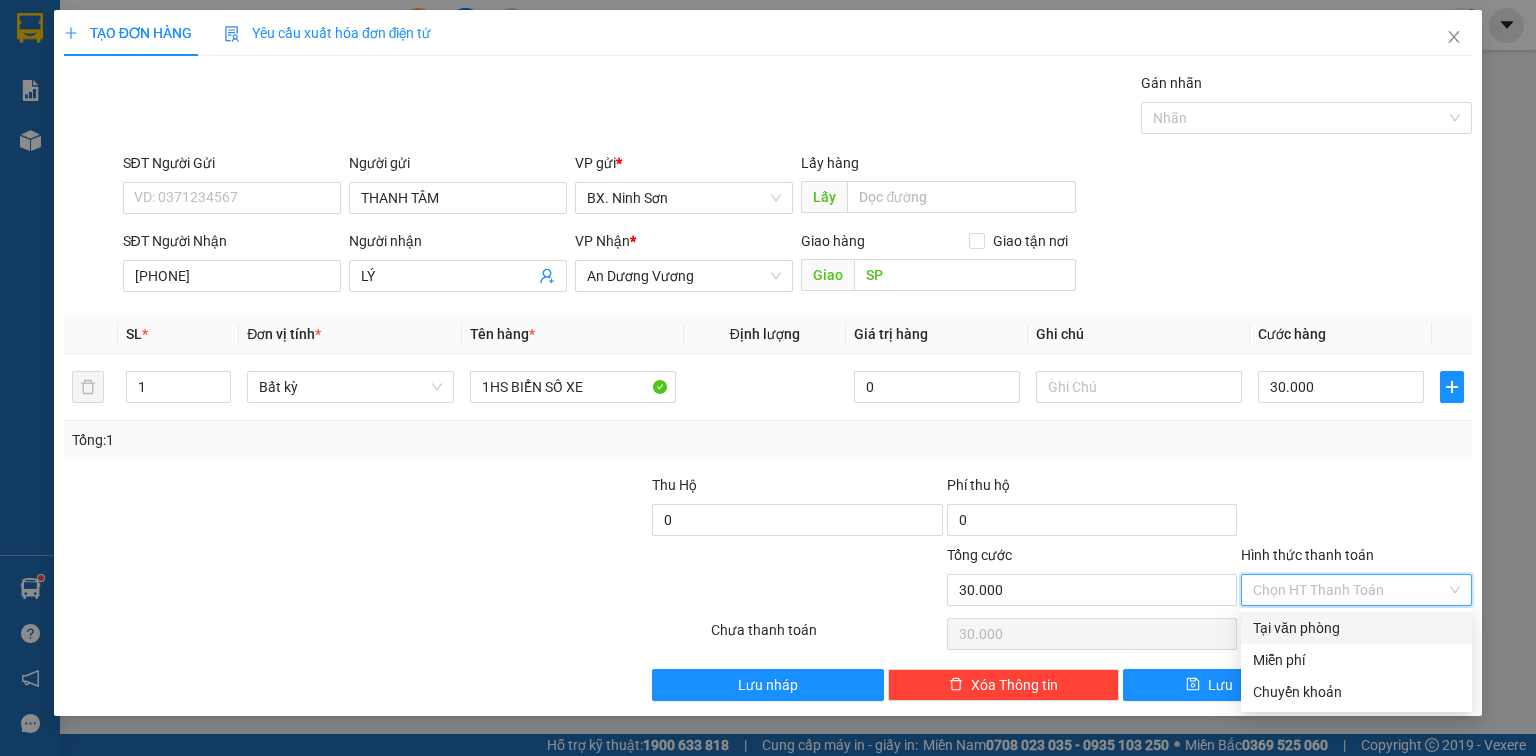click on "Tại văn phòng" at bounding box center (1356, 628) 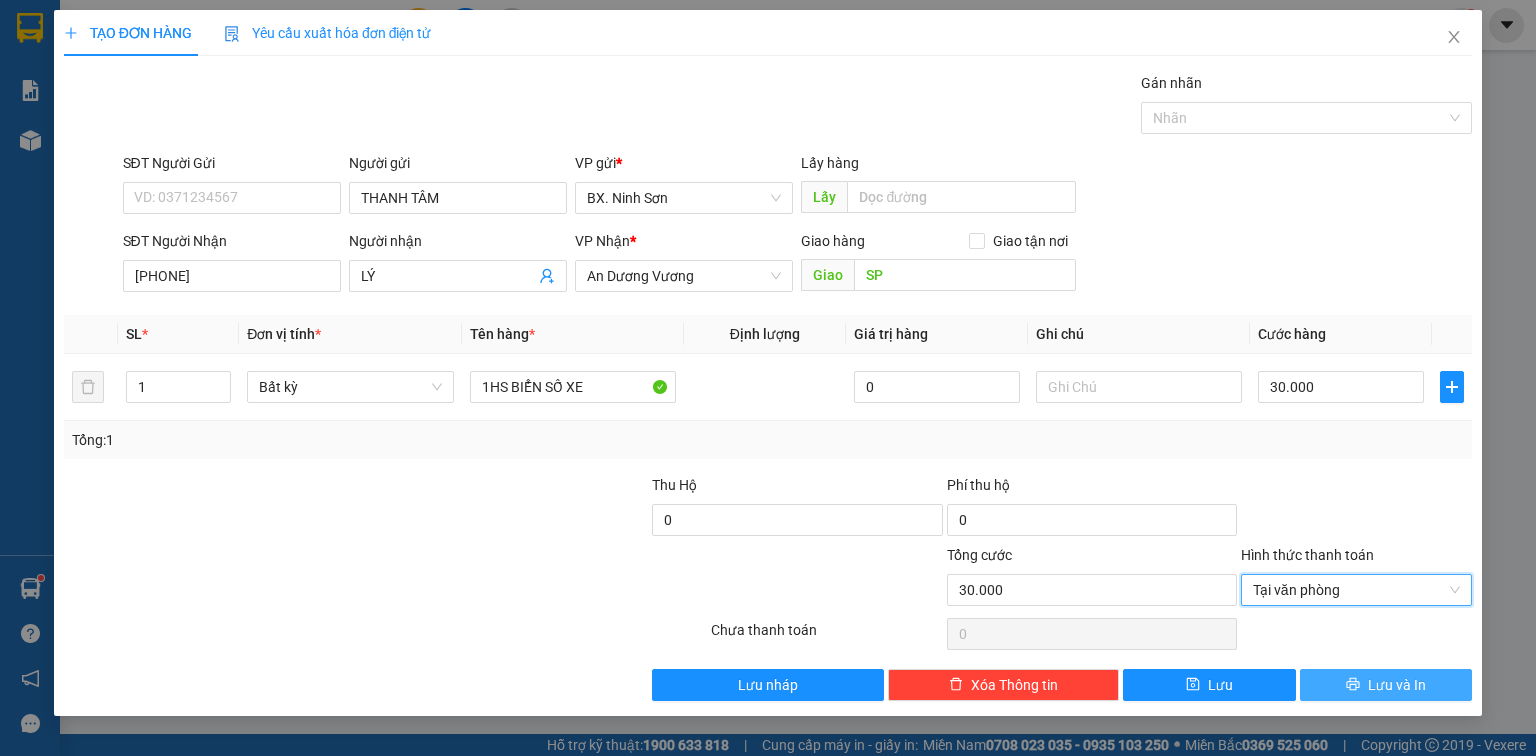 click 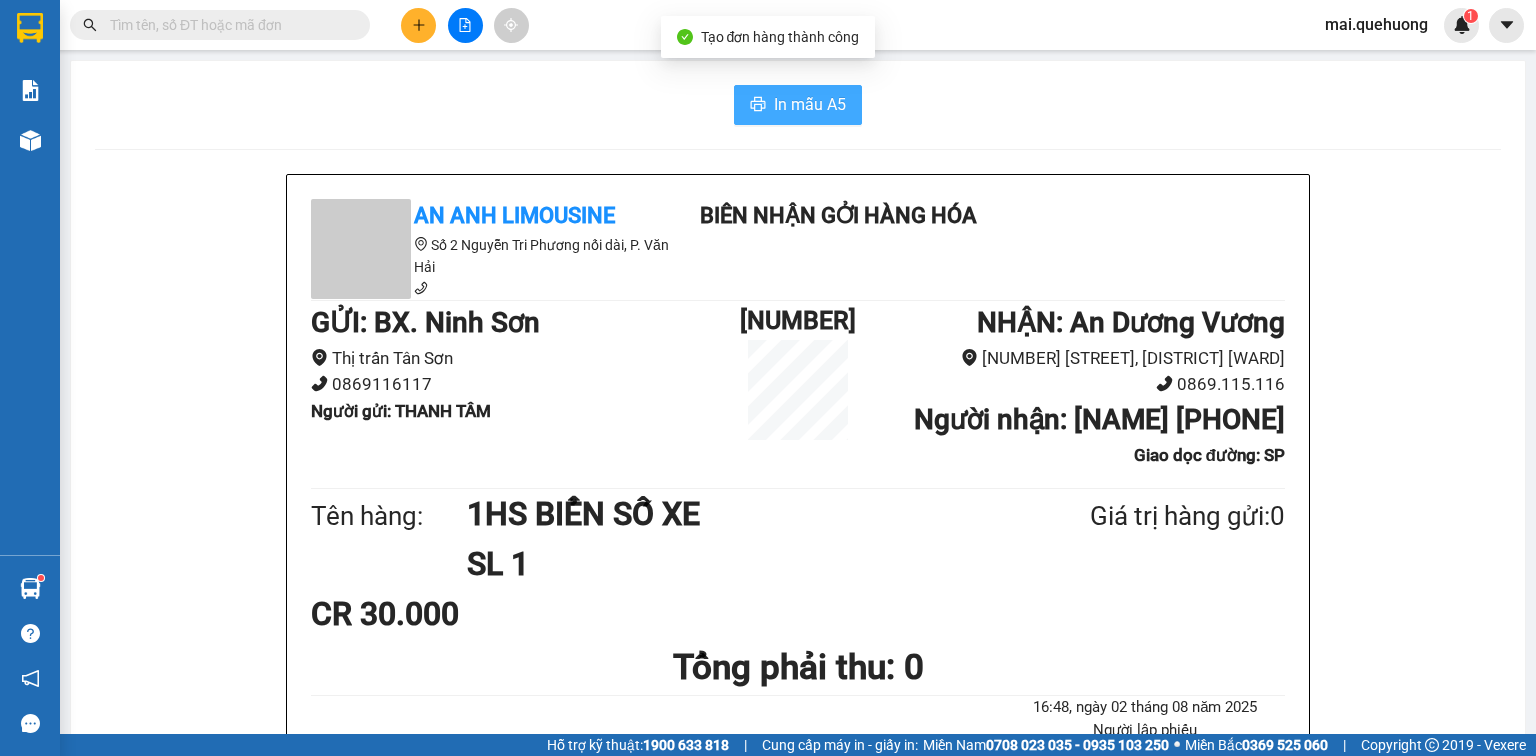 click on "In mẫu A5" at bounding box center [798, 105] 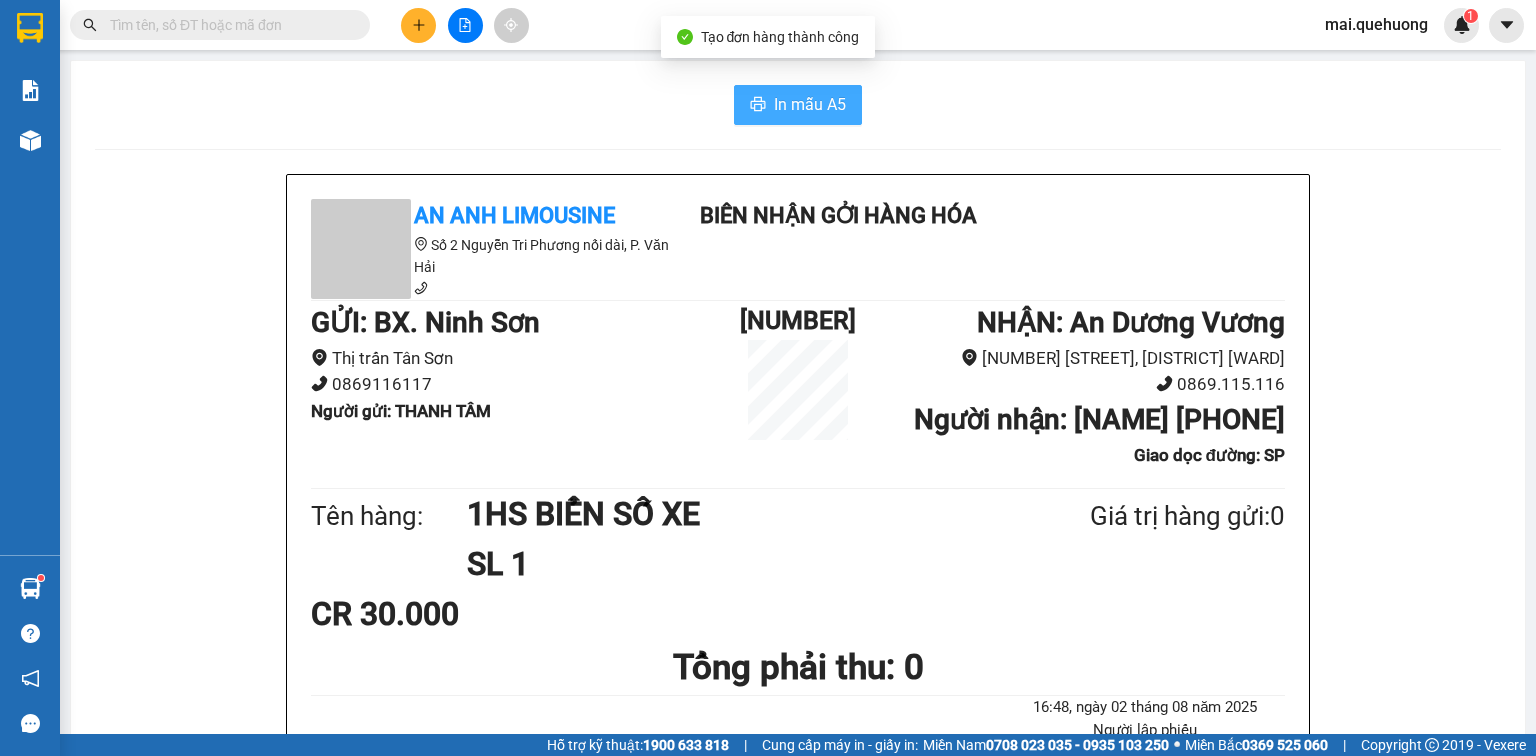 scroll, scrollTop: 0, scrollLeft: 0, axis: both 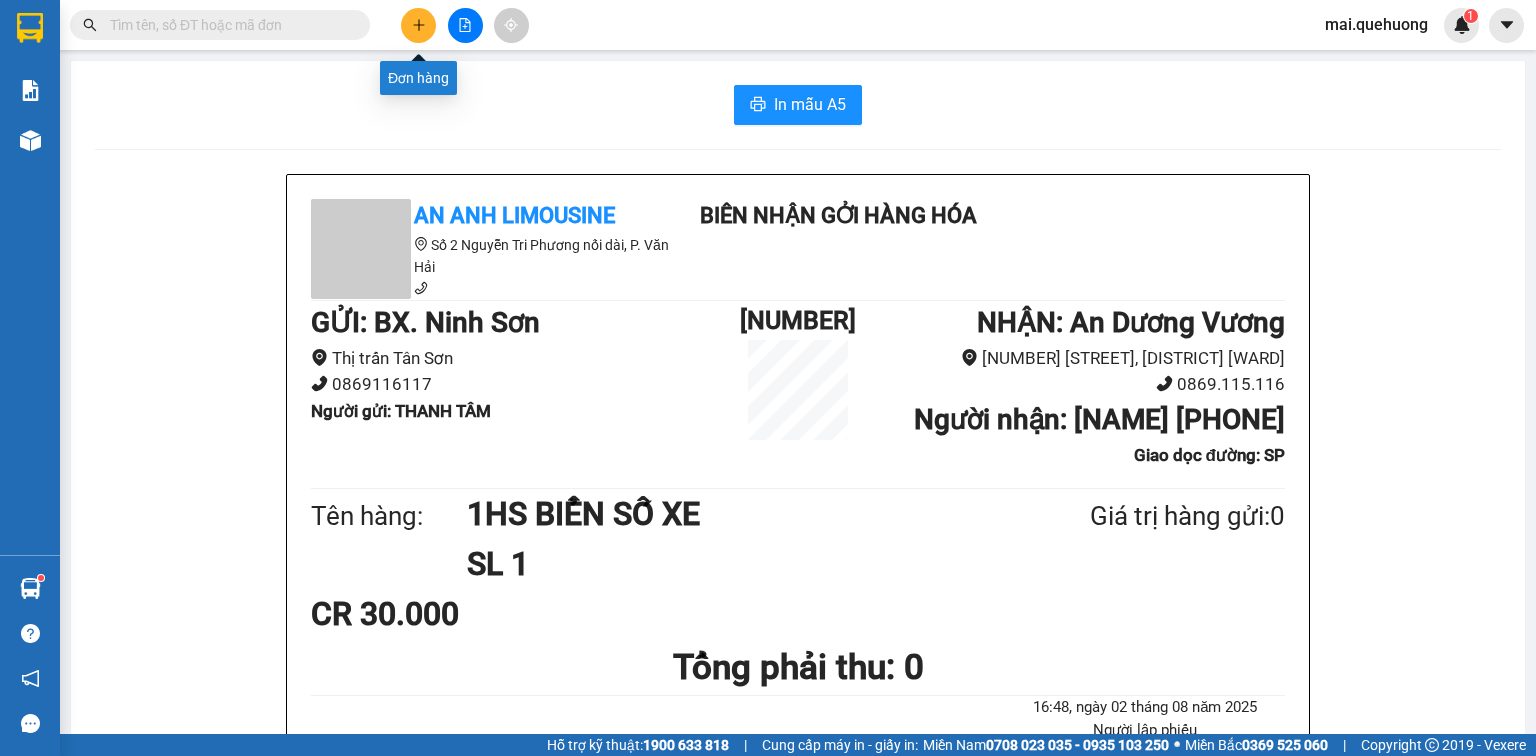 click 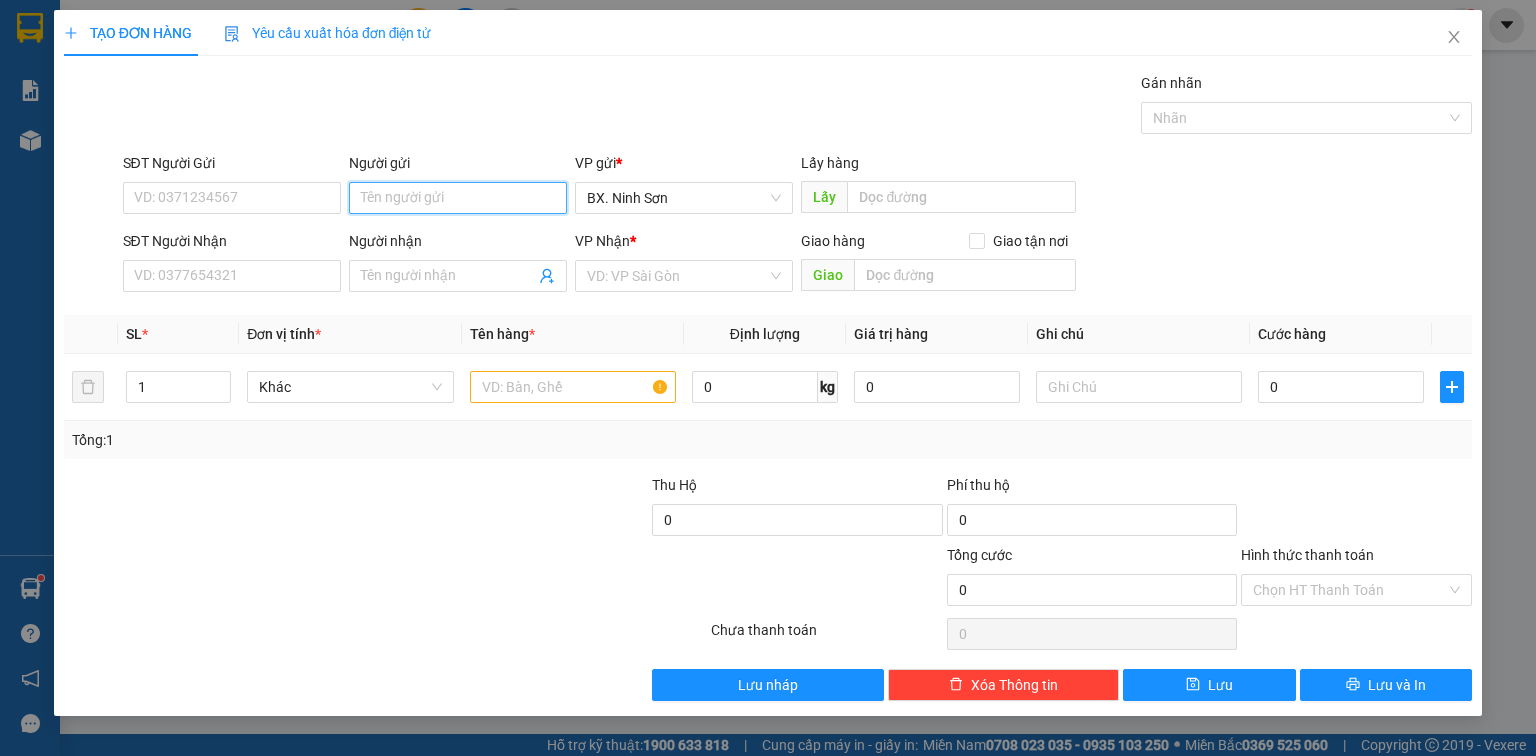 click on "Người gửi" at bounding box center [458, 198] 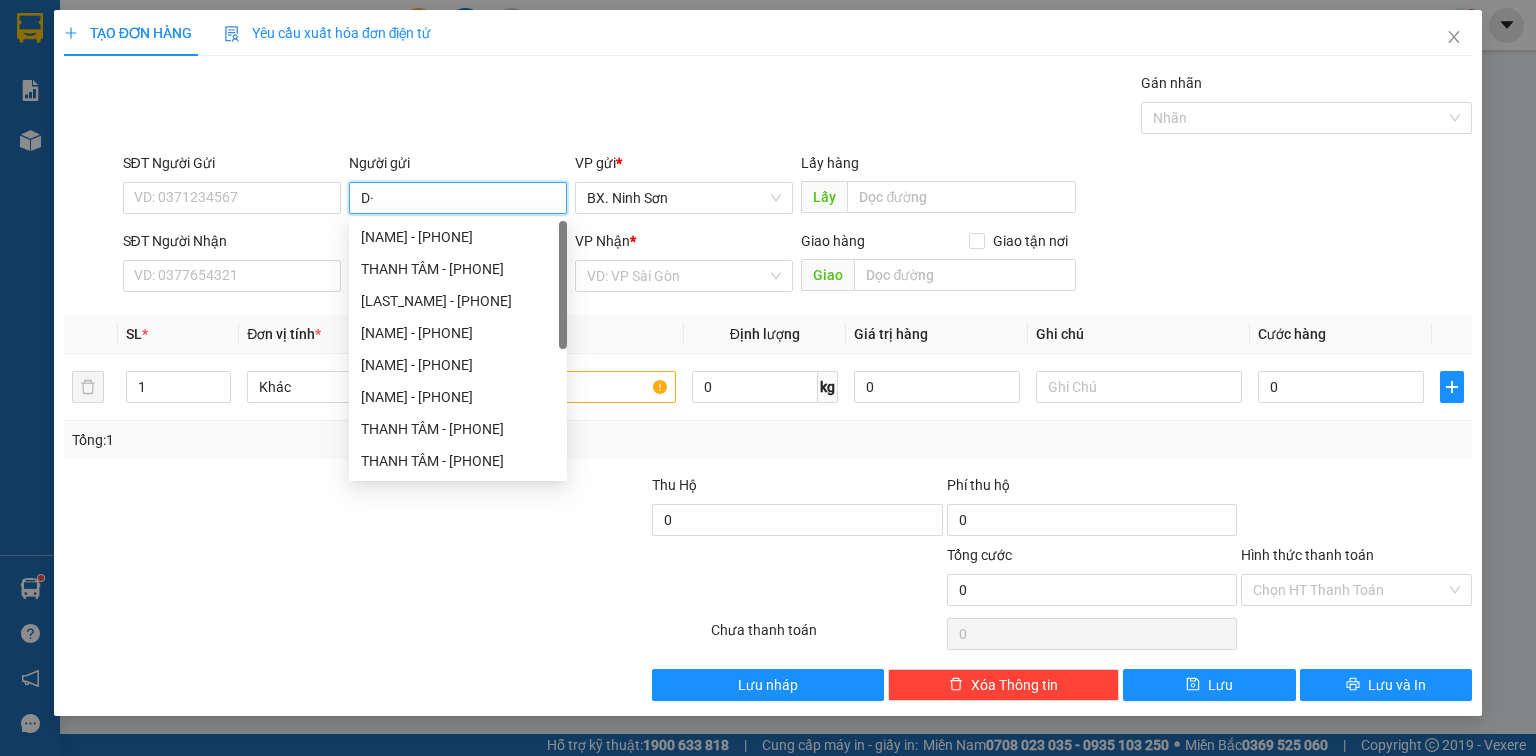 type on "D" 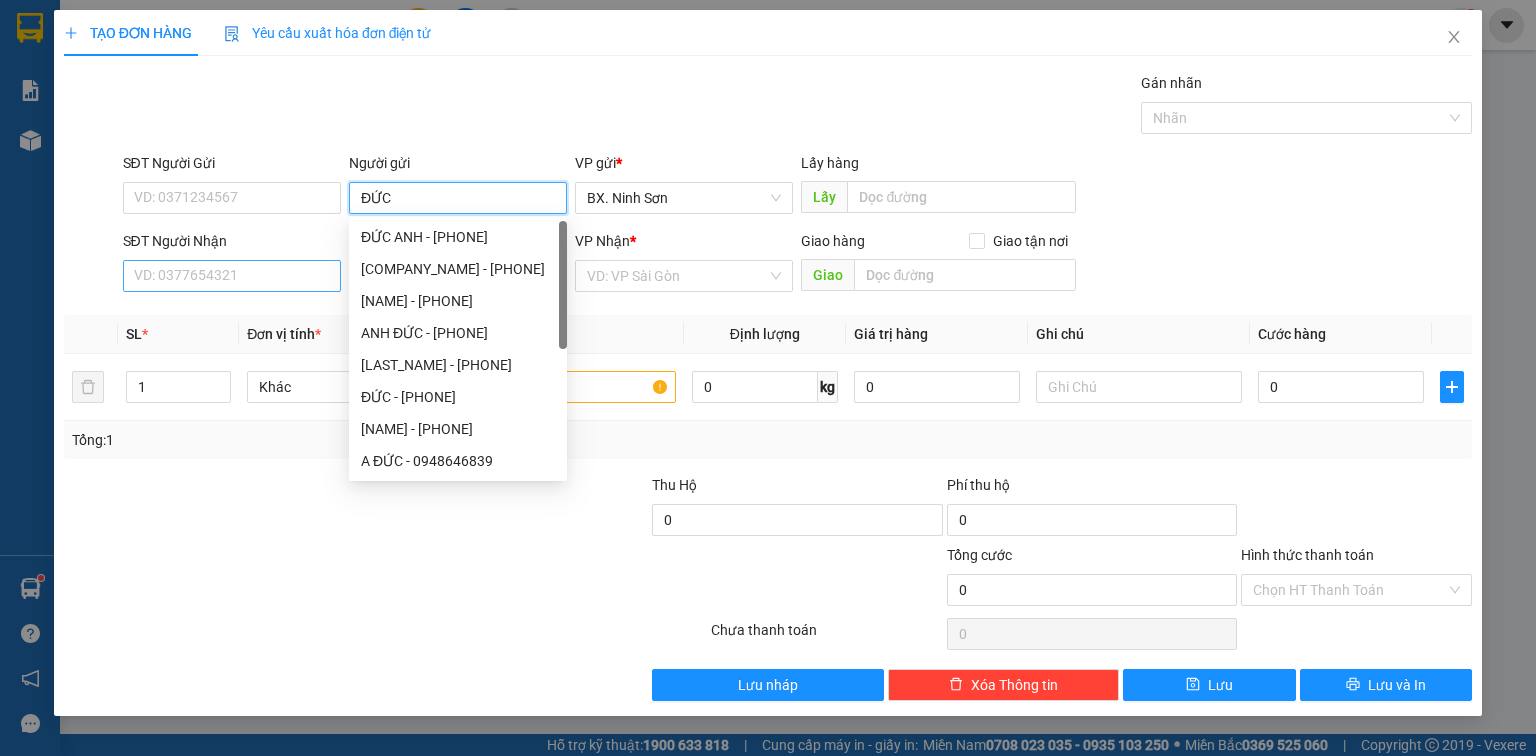 type on "ĐỨC" 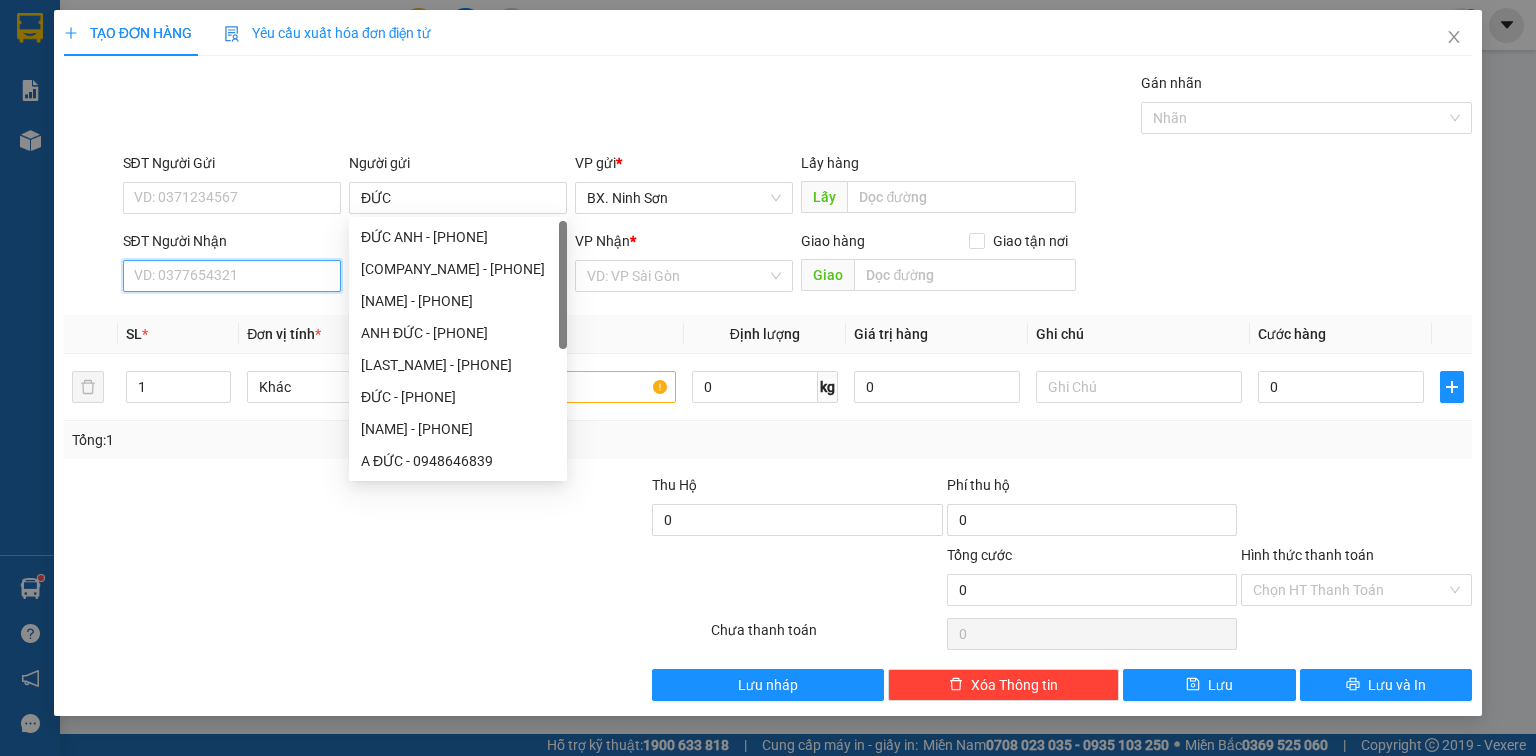 click on "SĐT Người Nhận" at bounding box center (232, 276) 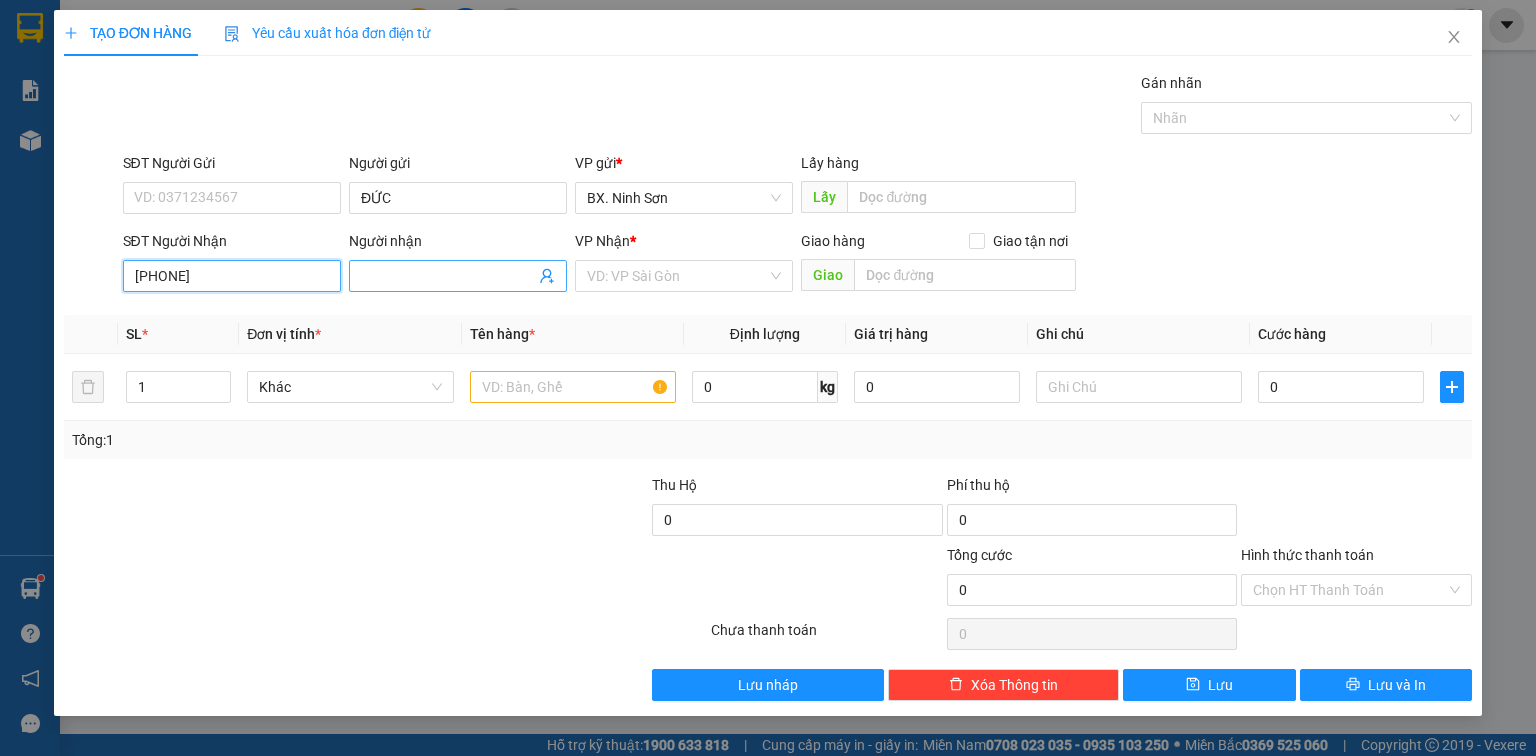 type on "[PHONE]" 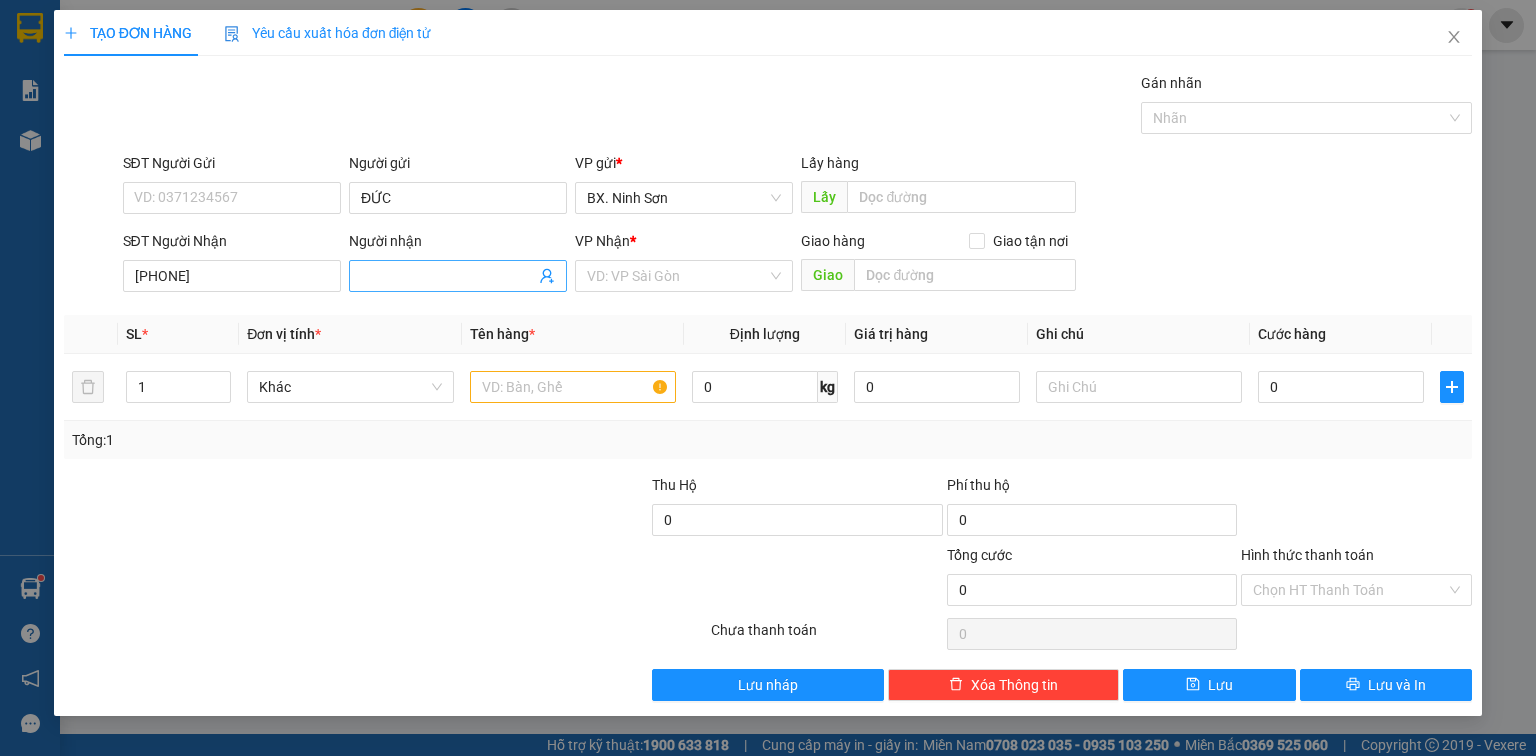 click on "Người nhận" at bounding box center [448, 276] 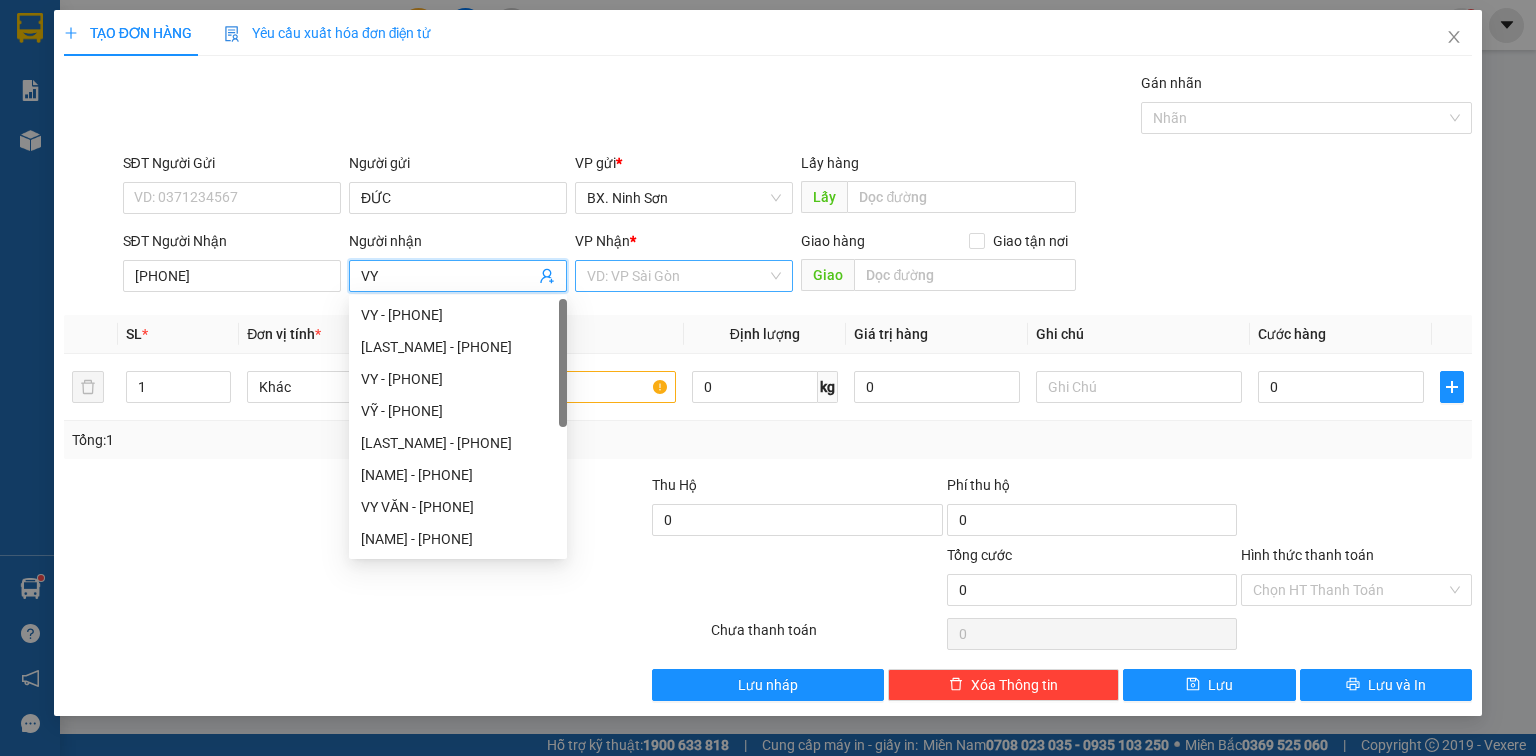 type on "VY" 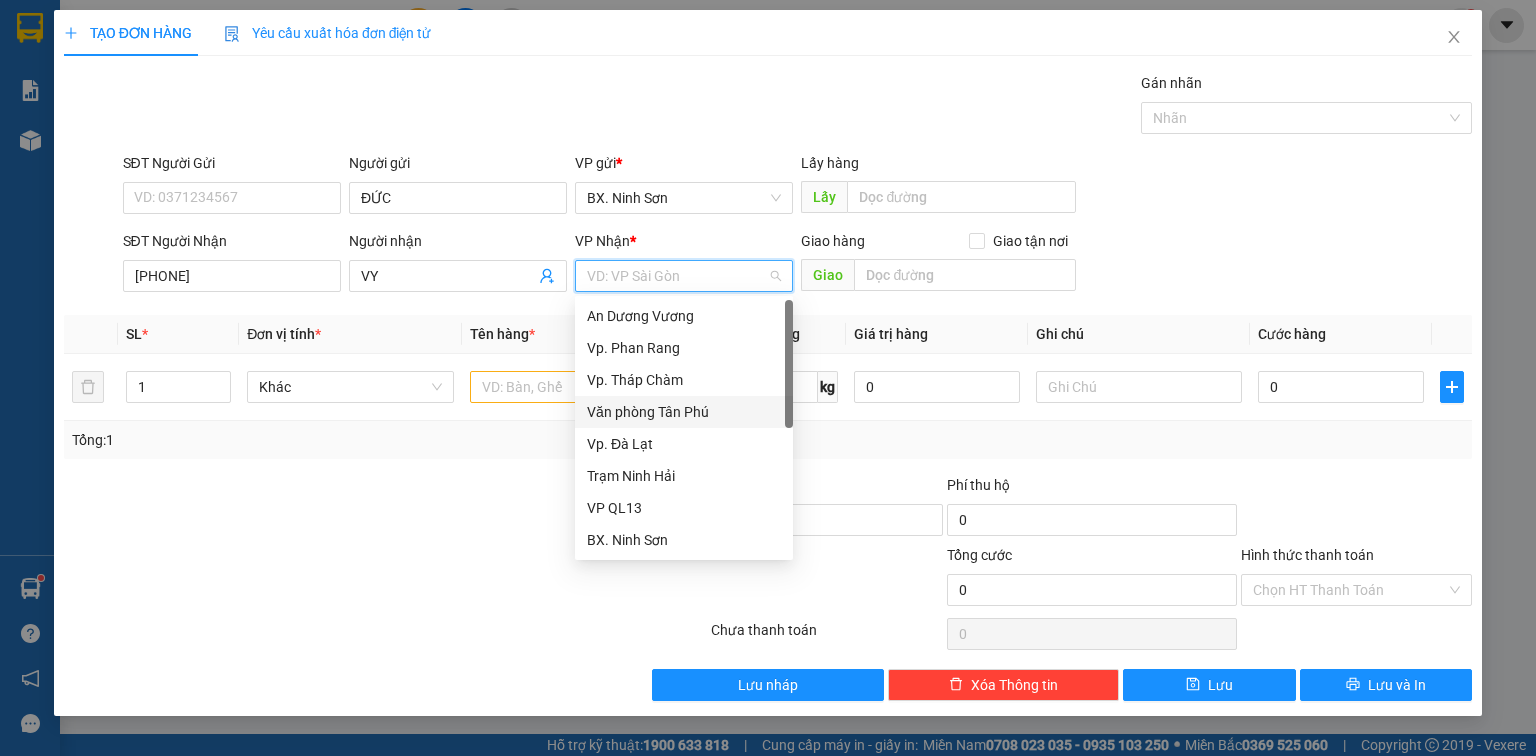 click on "Văn phòng Tân Phú" at bounding box center [684, 412] 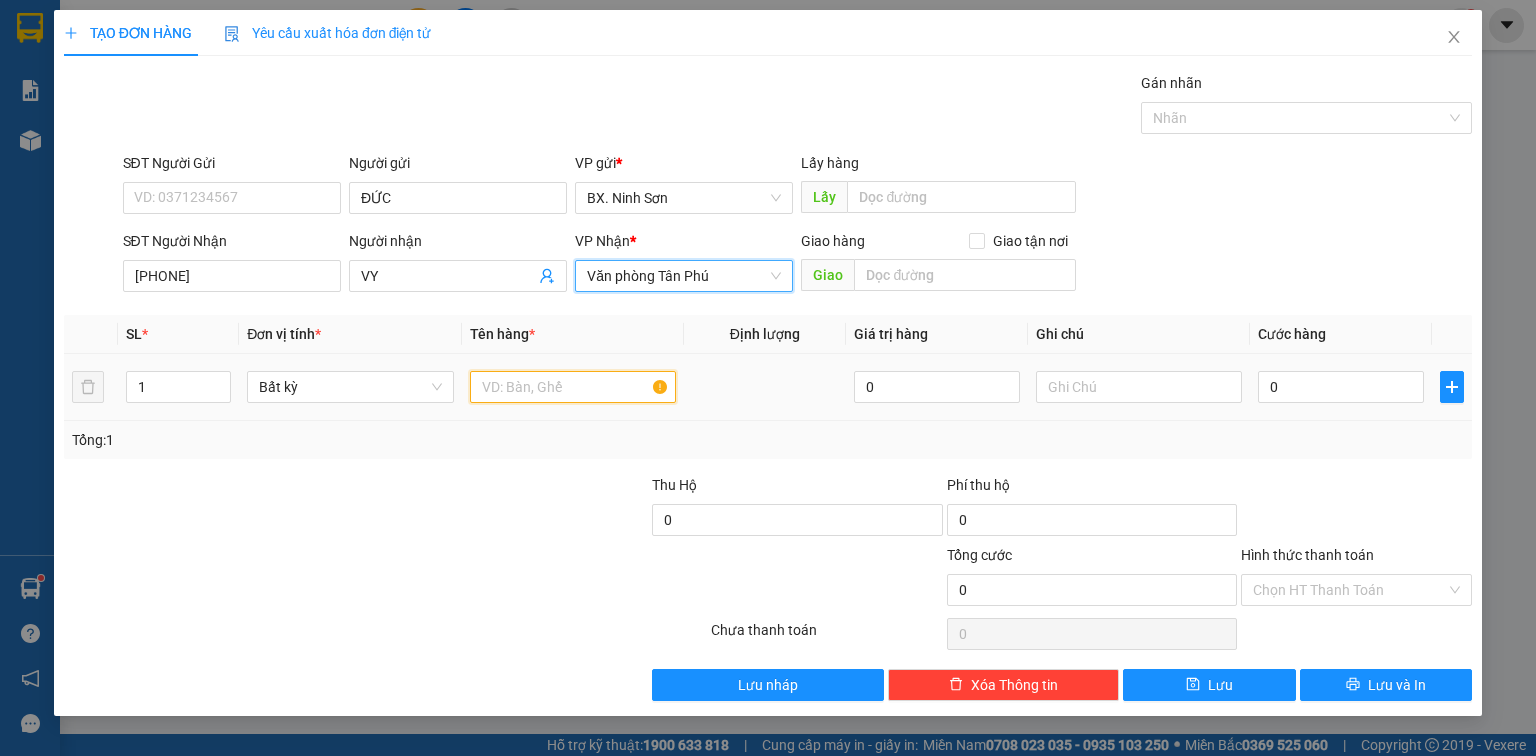 click at bounding box center [573, 387] 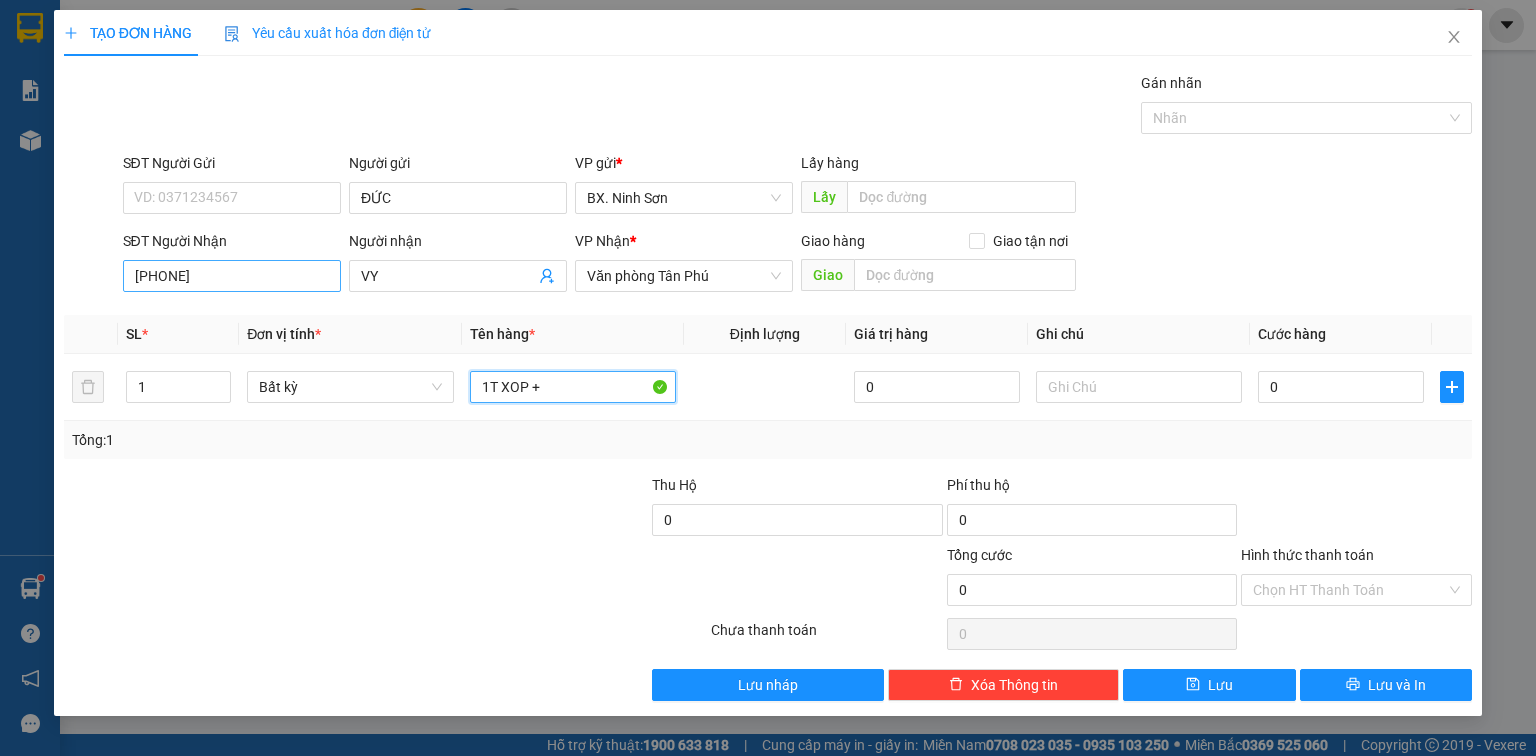 type on "1T XOP +" 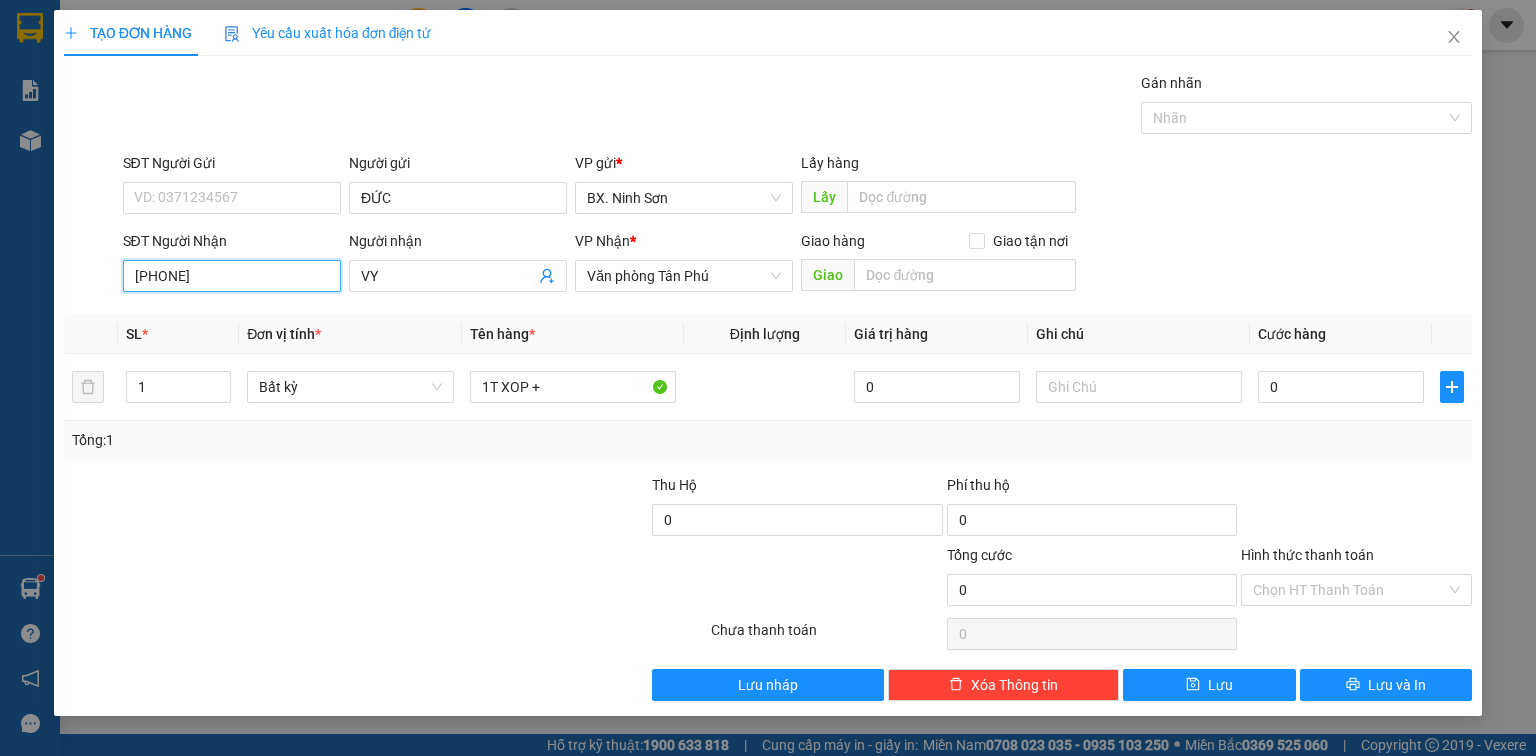 click on "[PHONE]" at bounding box center (232, 276) 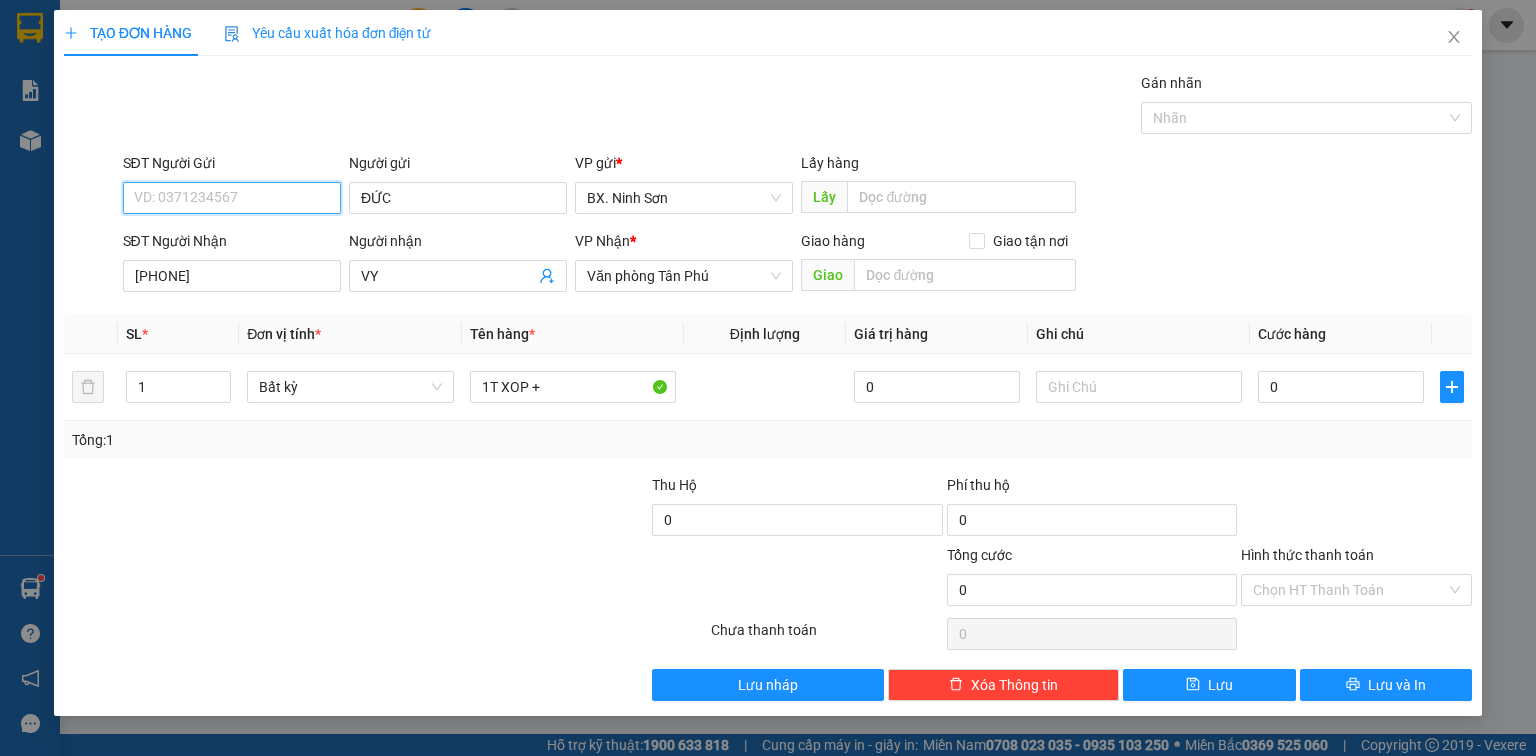 click on "SĐT Người Gửi" at bounding box center (232, 198) 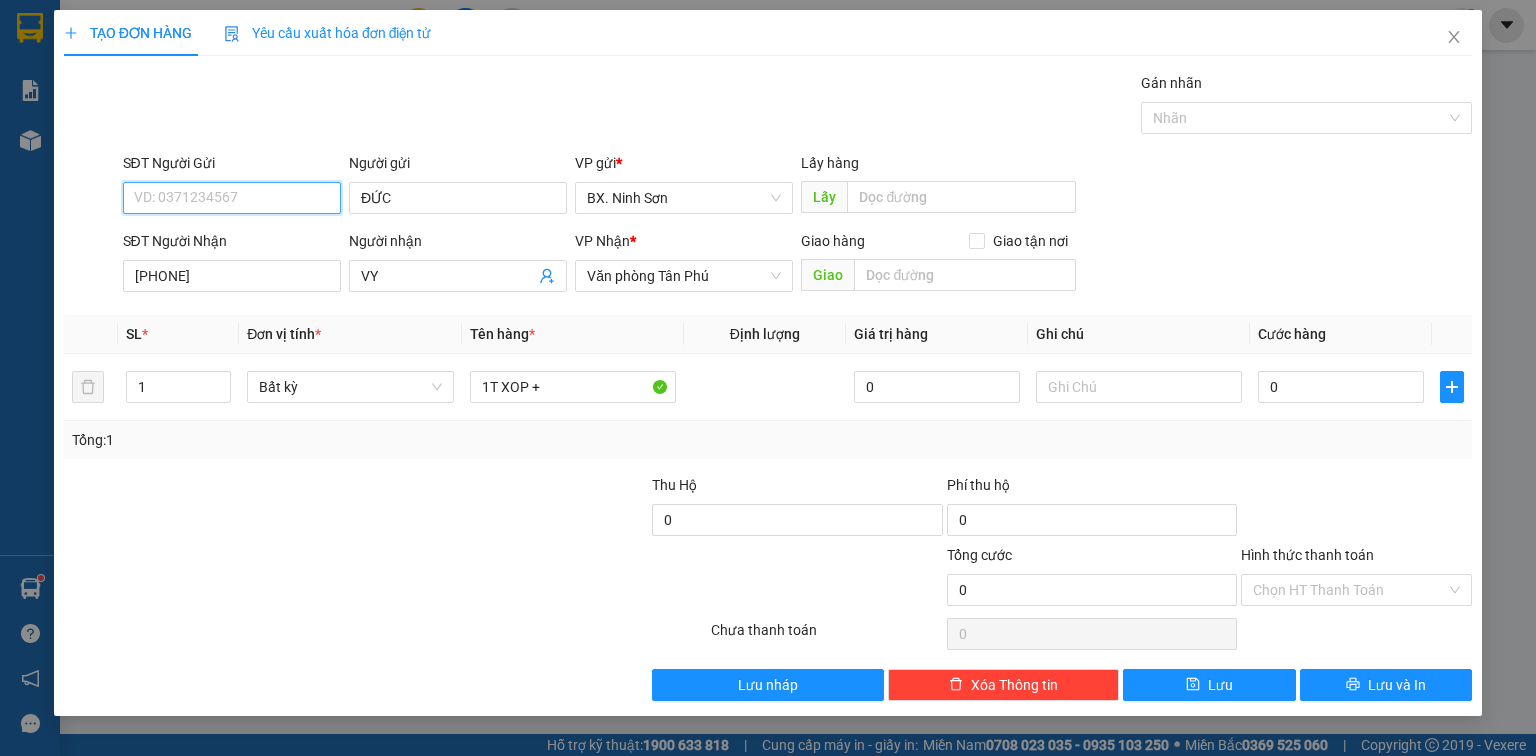 paste on "[PHONE]" 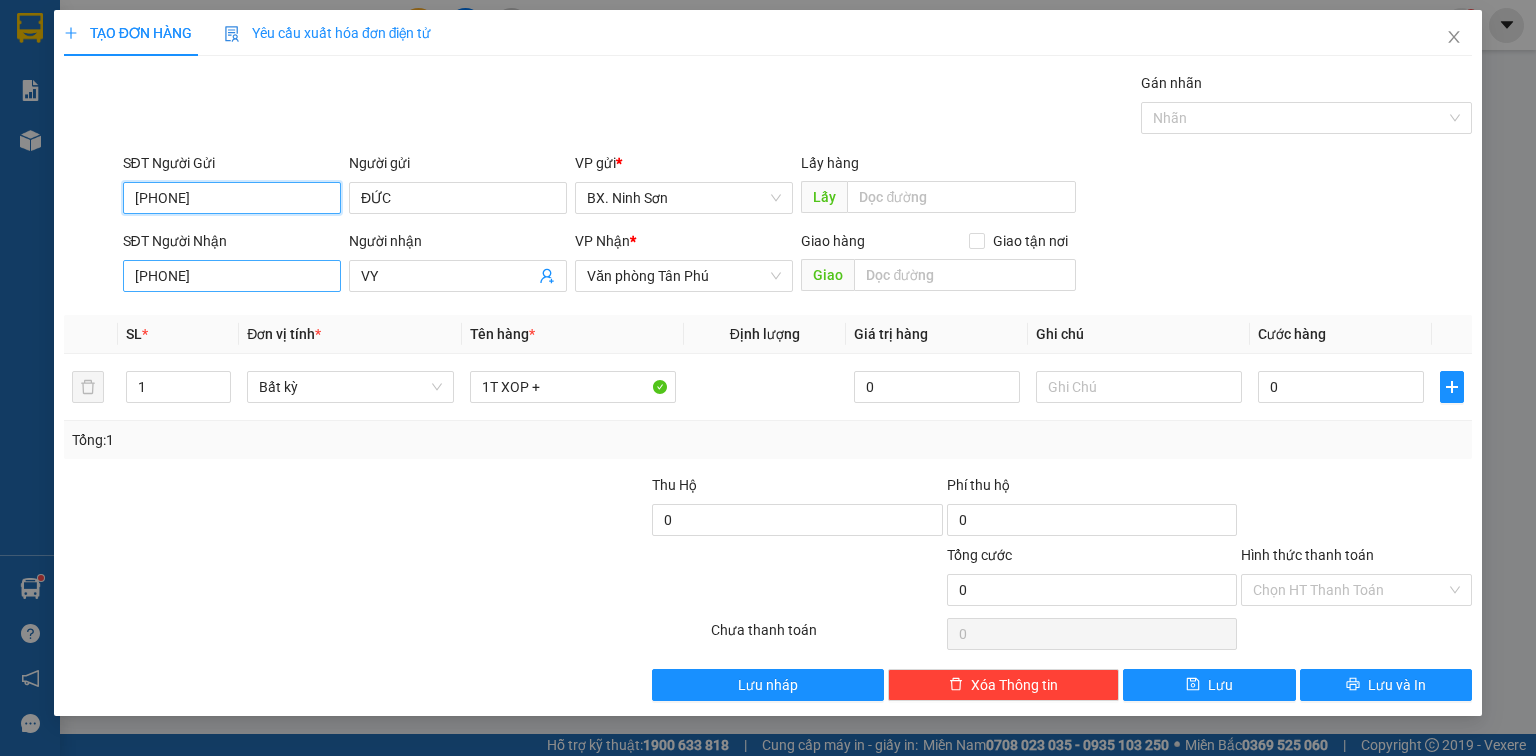 type on "[PHONE]" 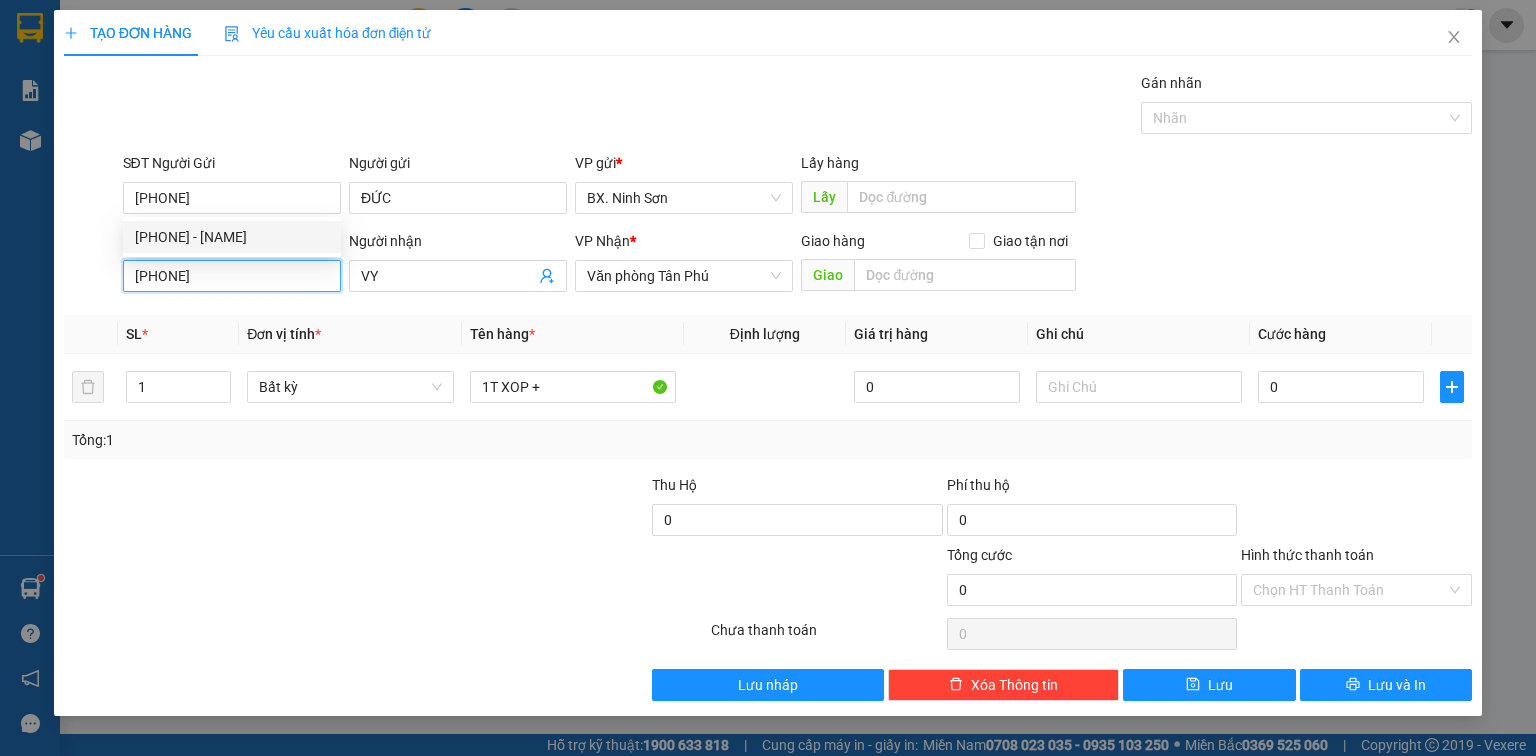 drag, startPoint x: 236, startPoint y: 269, endPoint x: 62, endPoint y: 320, distance: 181.32016 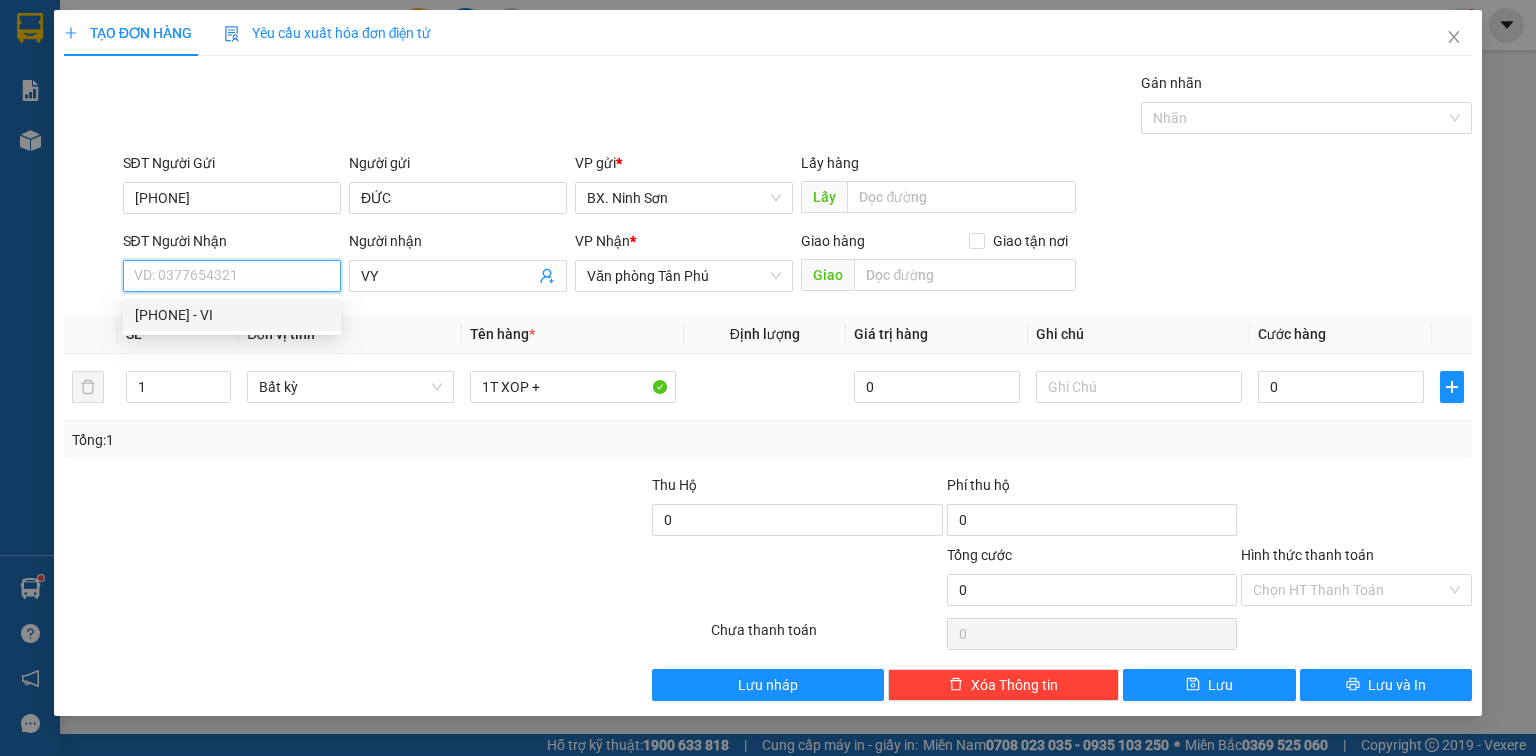 click on "[PHONE] - VI" at bounding box center [232, 315] 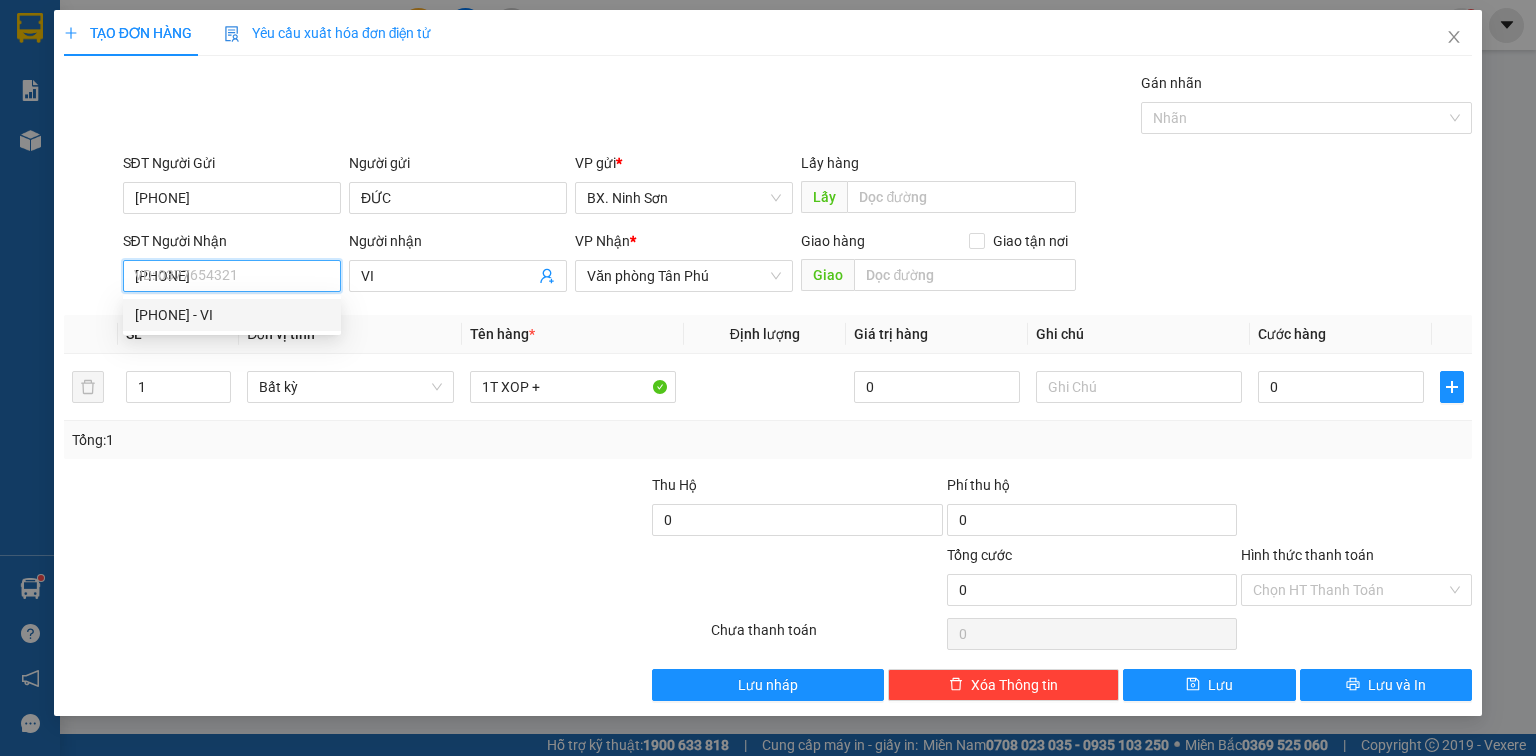 type on "70.000" 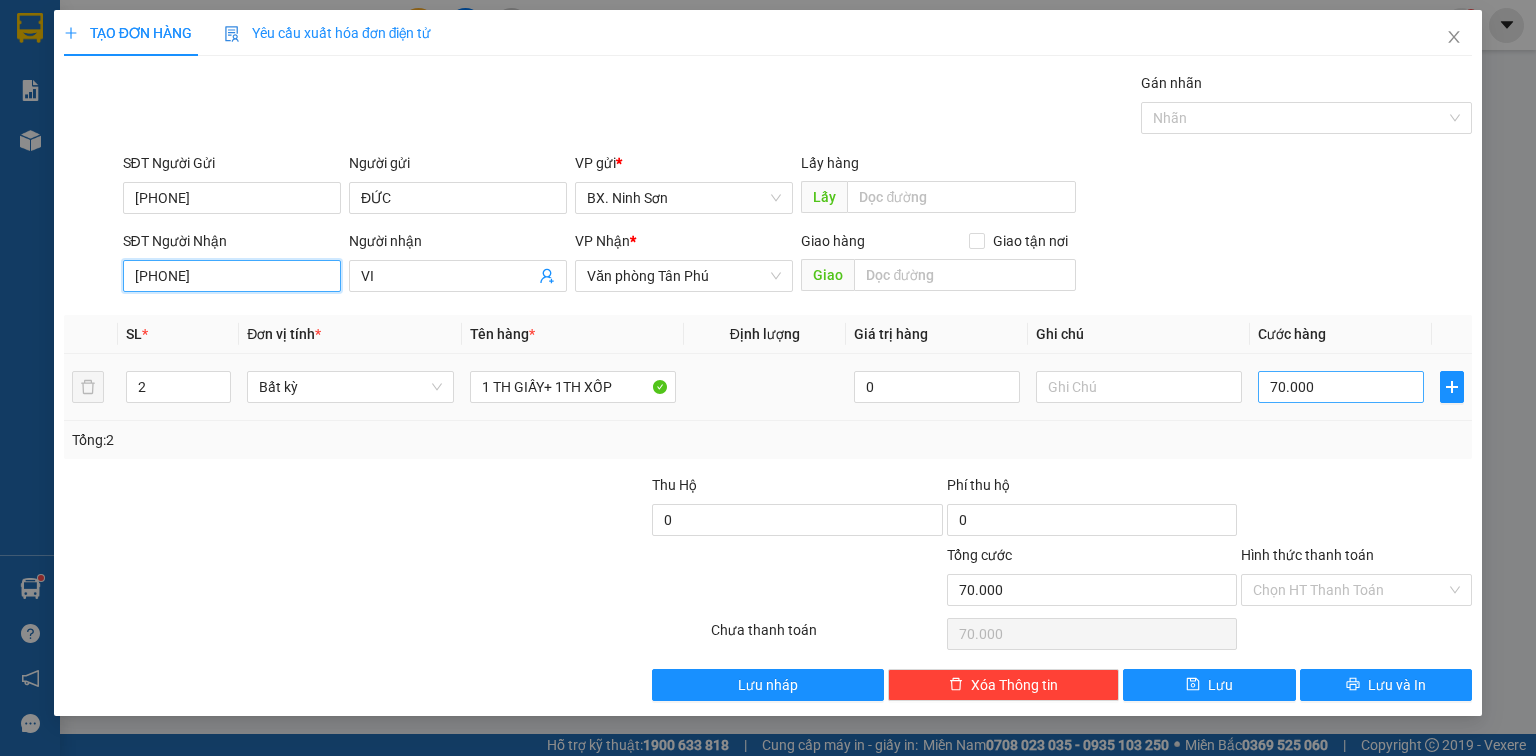 type on "[PHONE]" 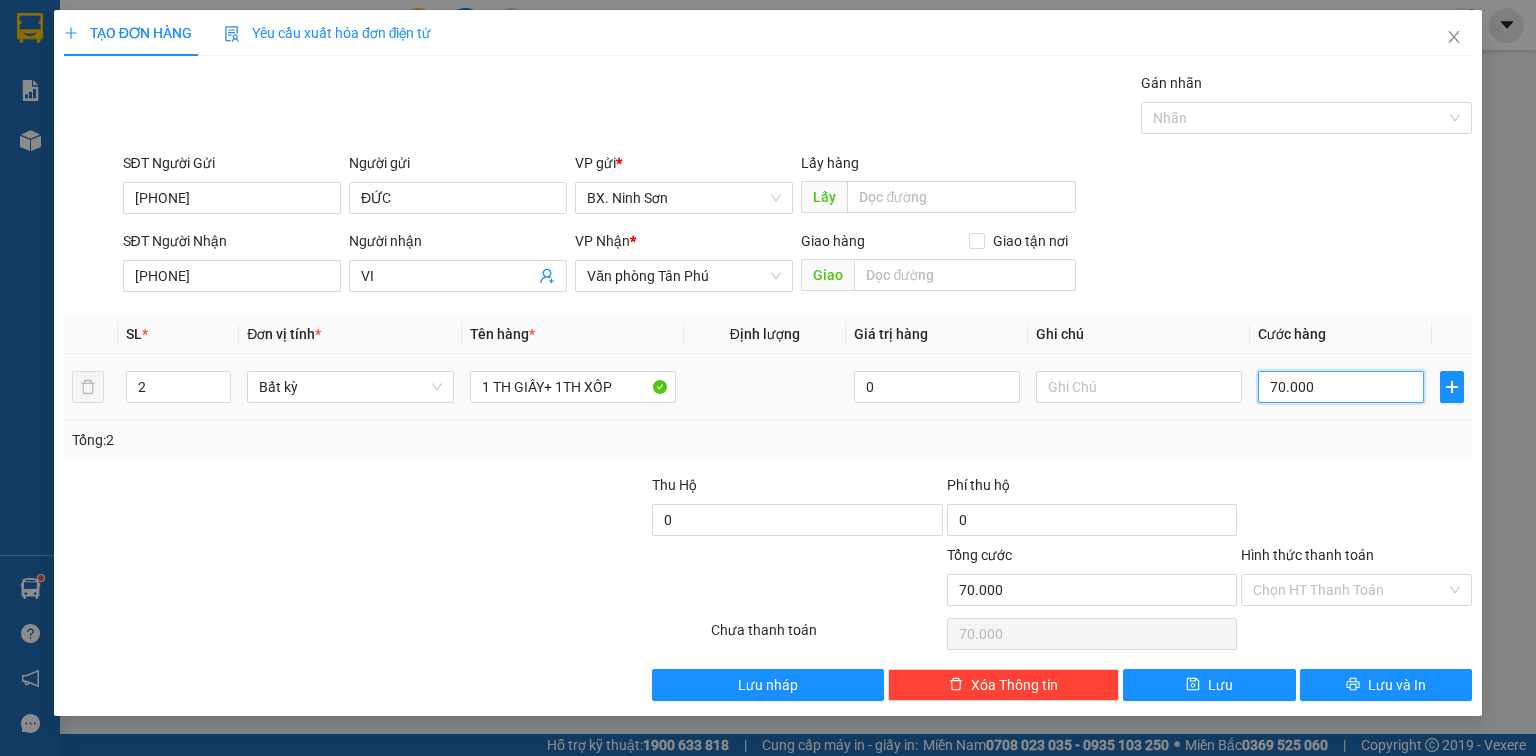 click on "70.000" at bounding box center [1341, 387] 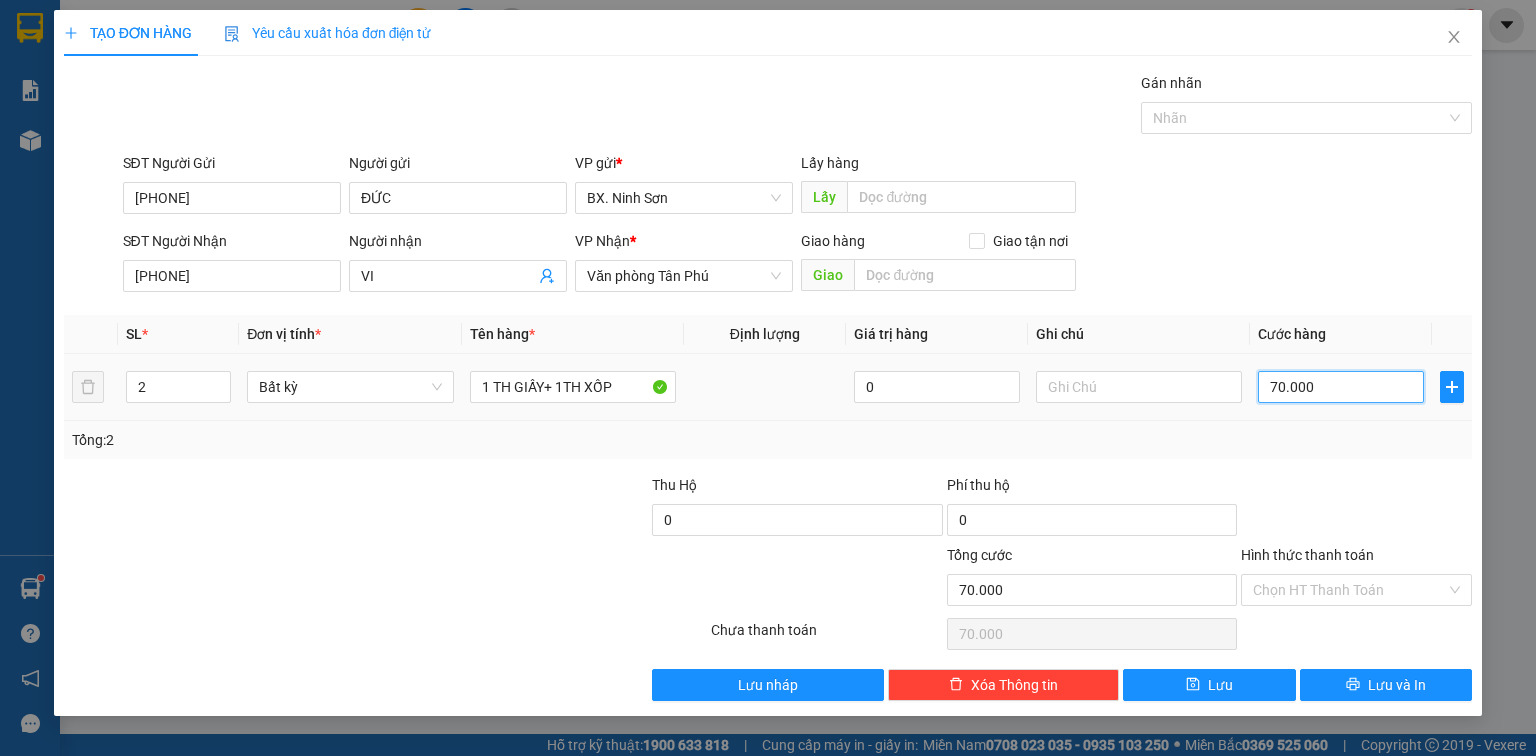 type on "8" 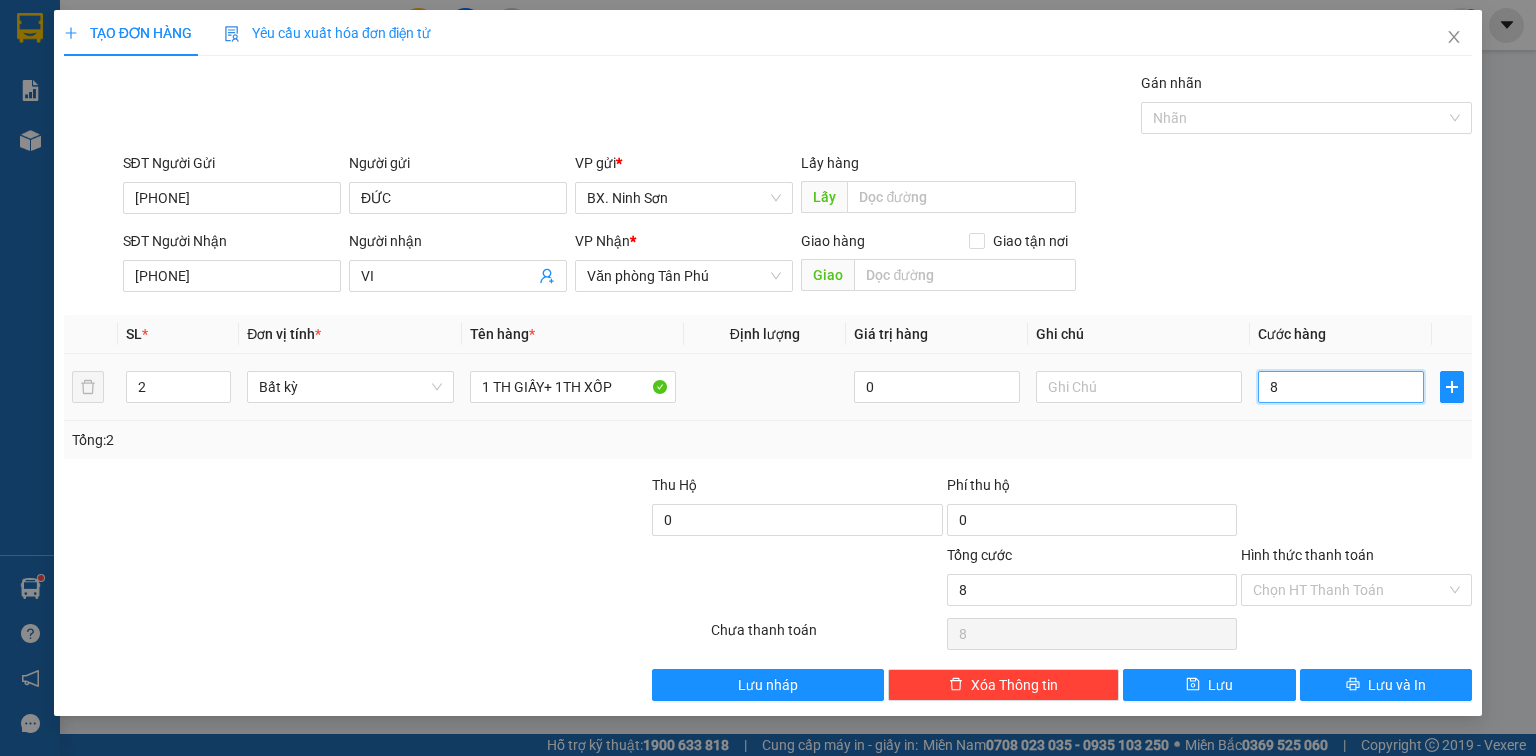 type on "80" 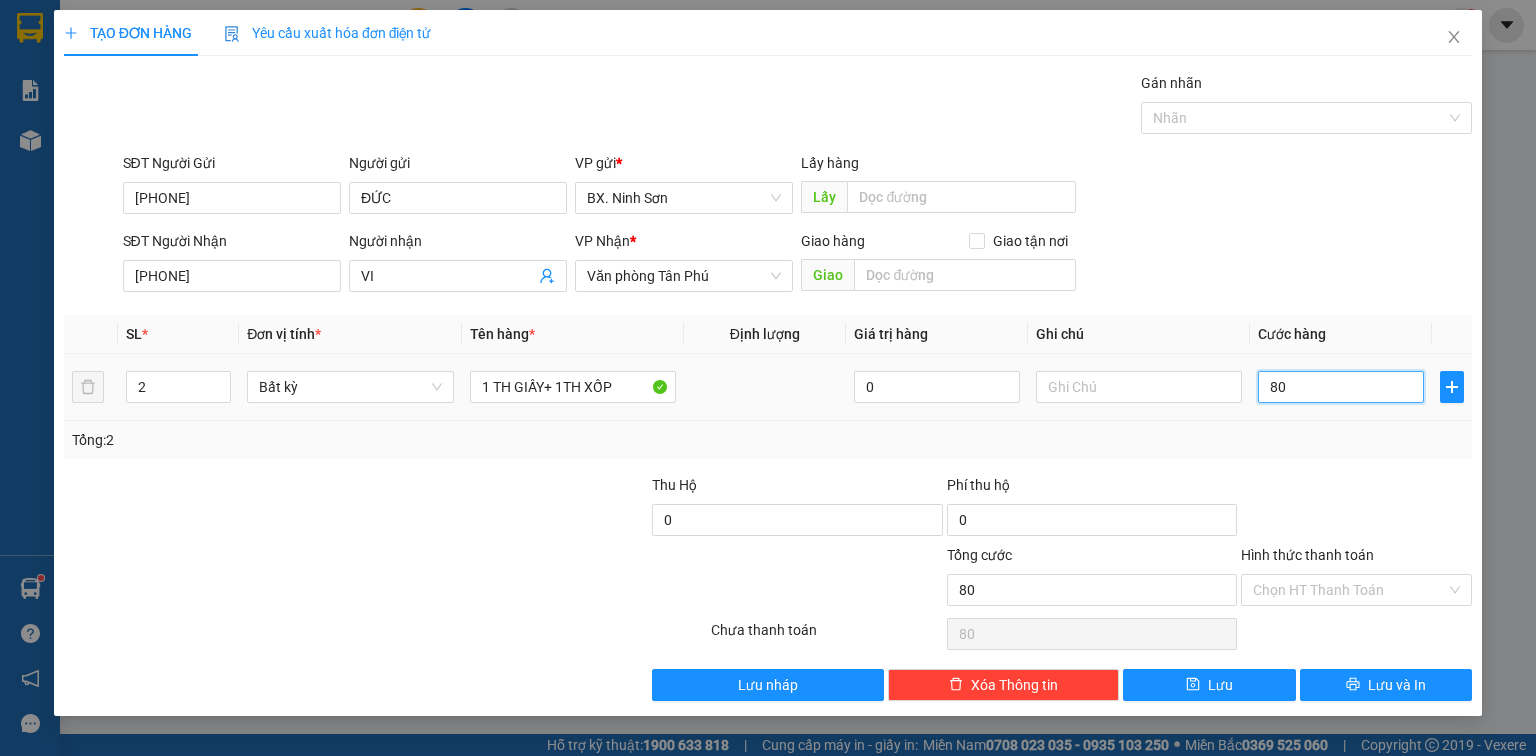 type on "800" 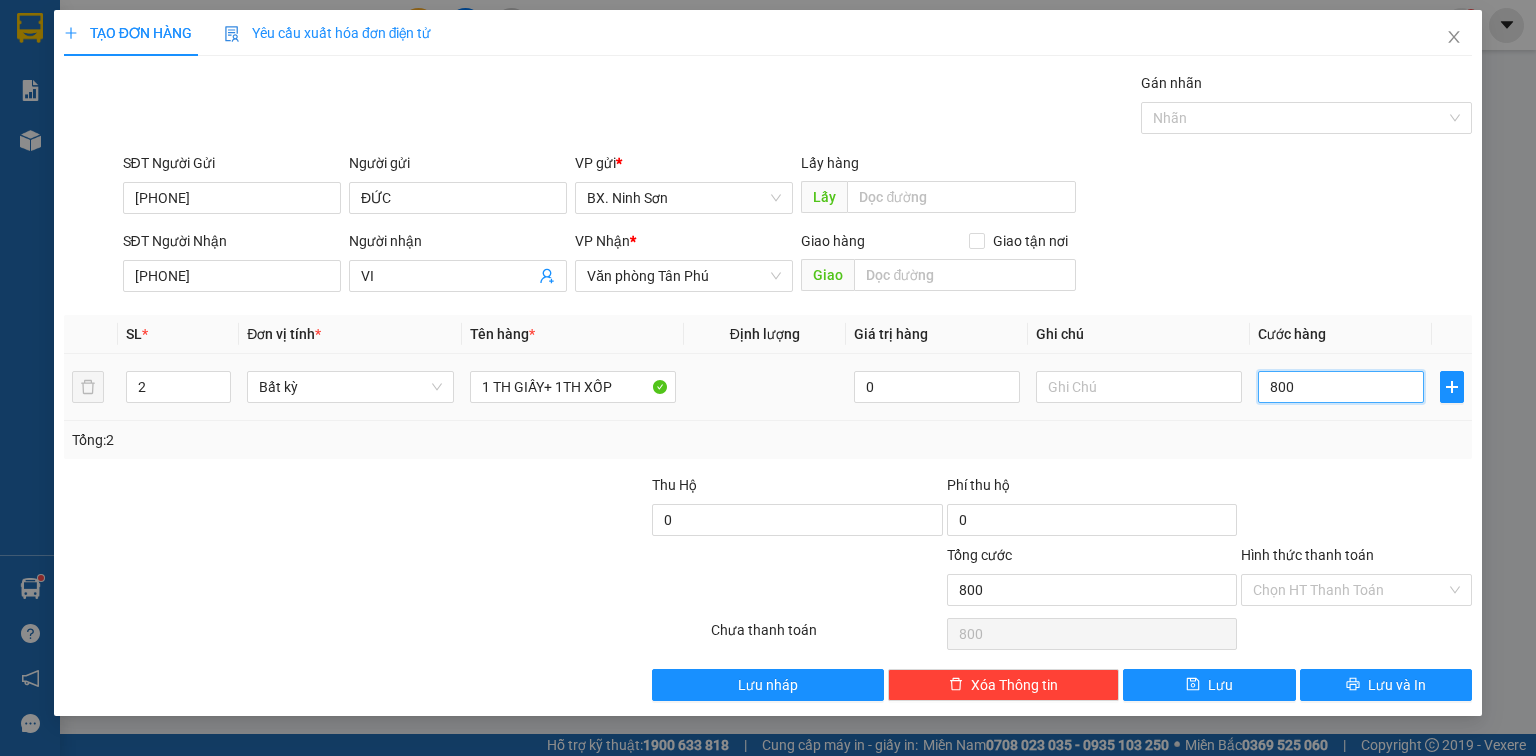 type on "8.000" 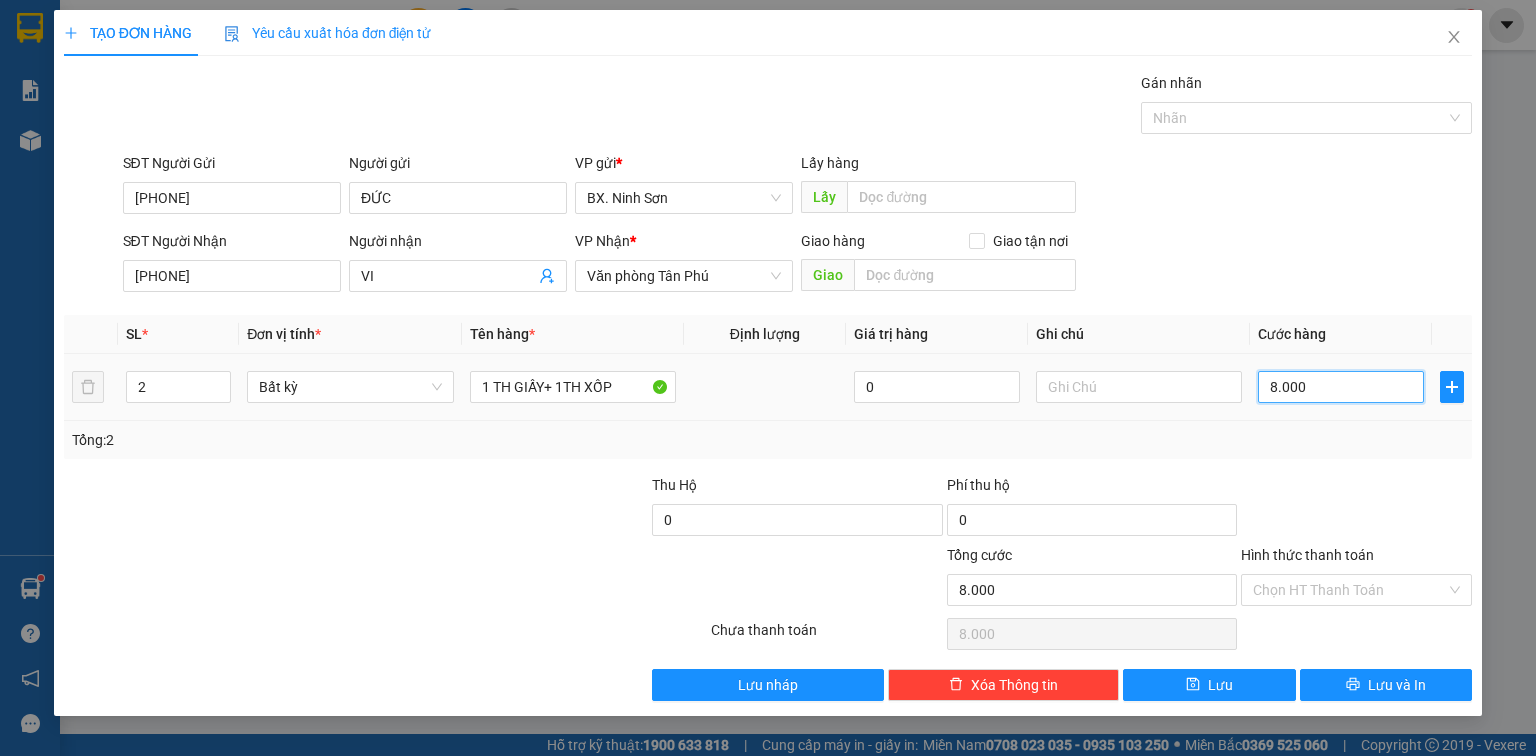 type on "80.000" 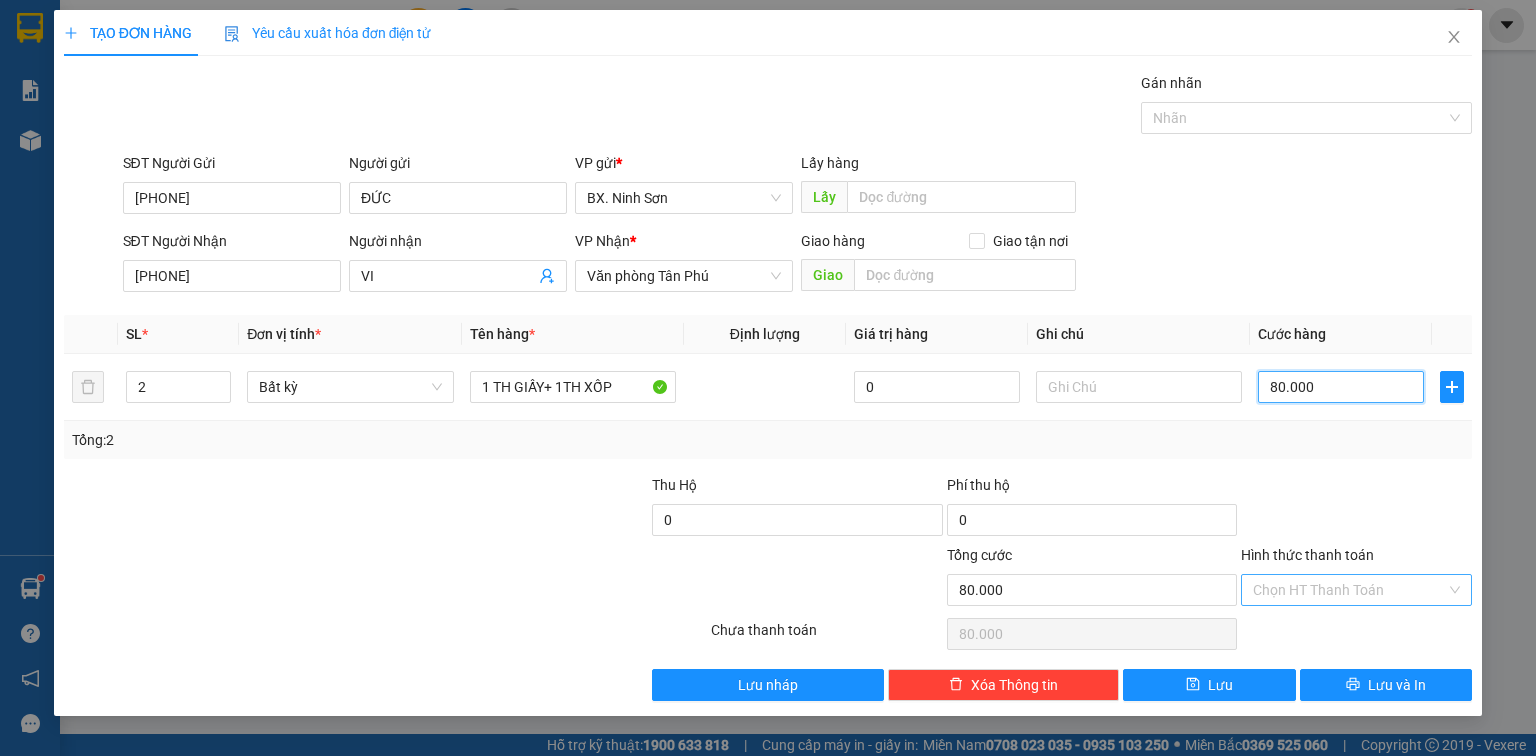 type on "80.000" 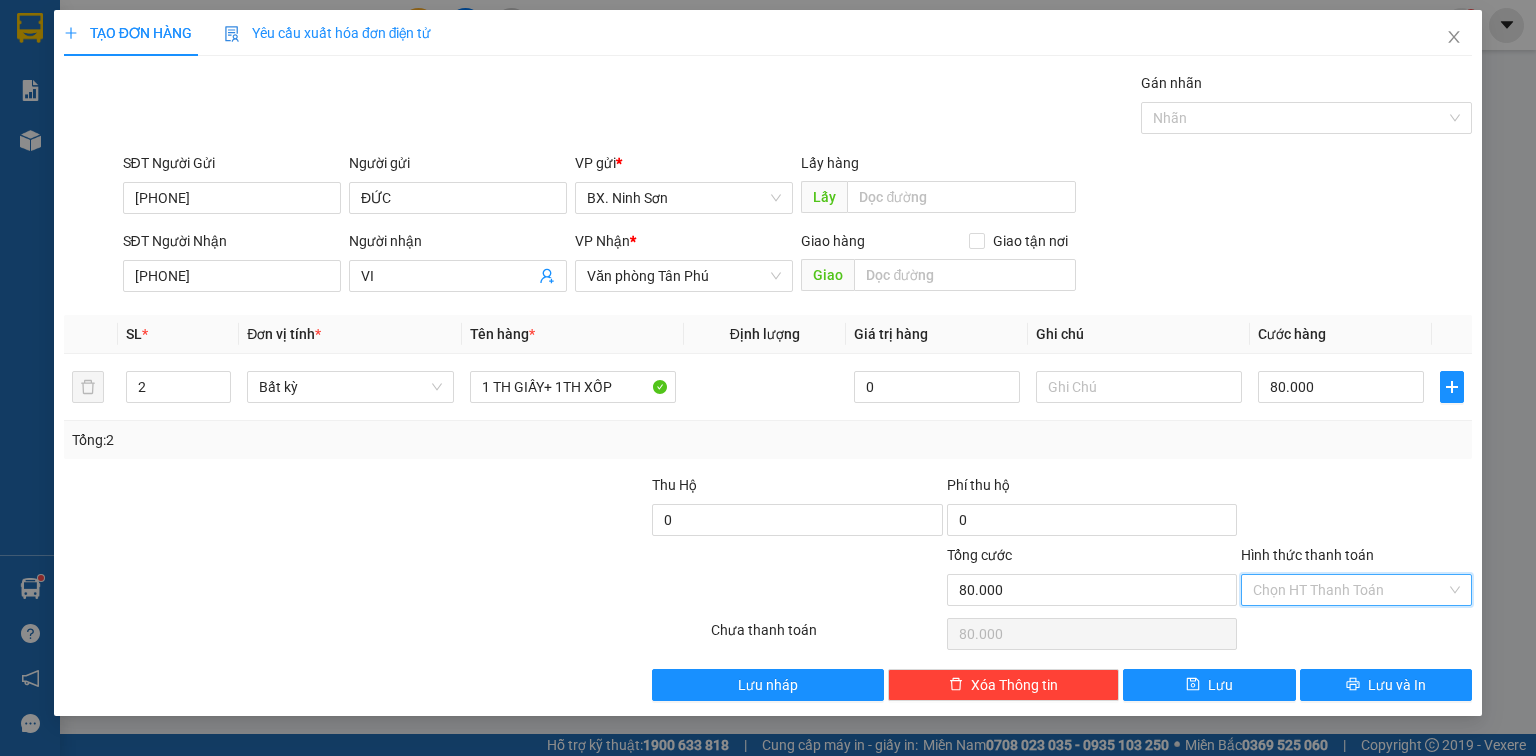 click on "Hình thức thanh toán" at bounding box center [1349, 590] 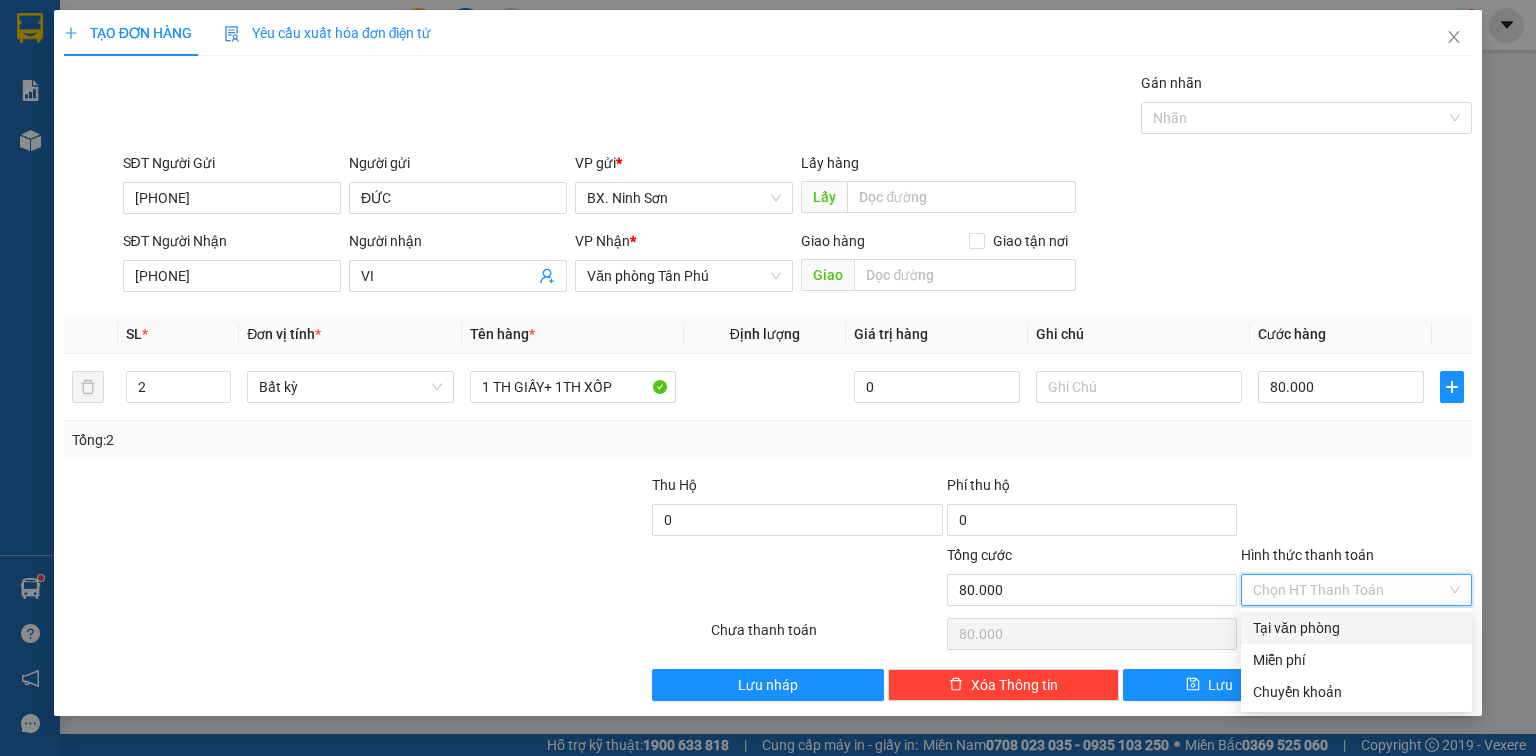 click on "Tại văn phòng" at bounding box center [1356, 628] 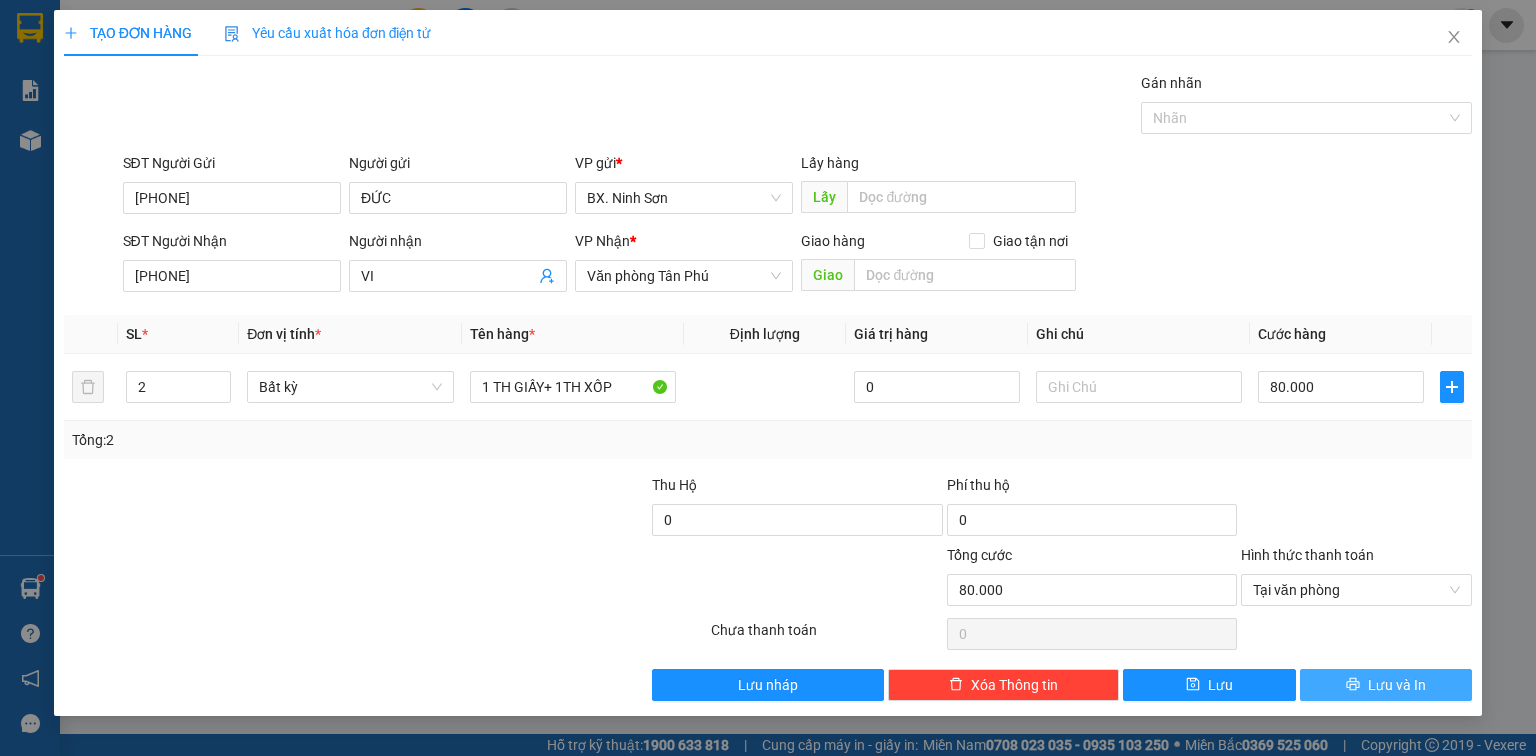 click on "Lưu và In" at bounding box center [1397, 685] 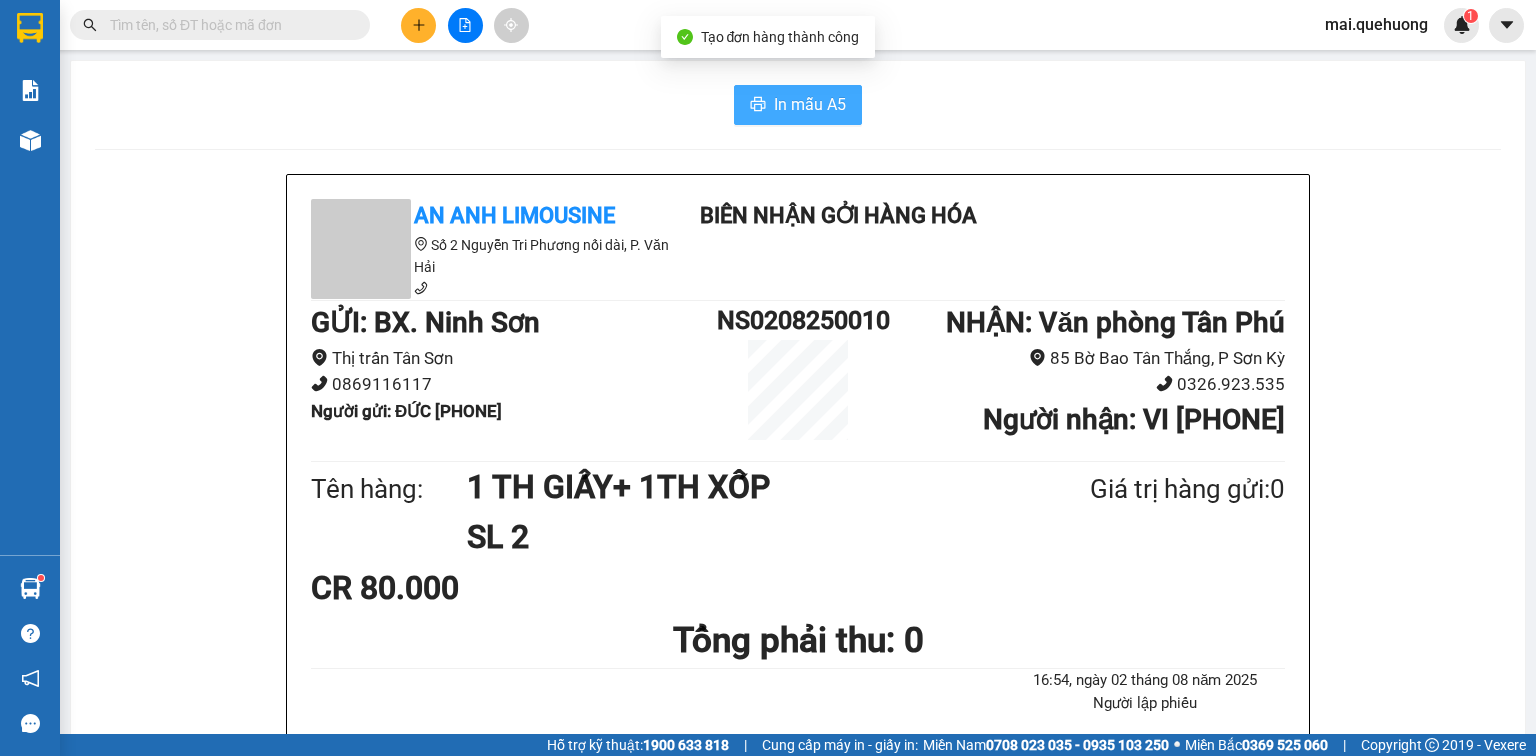click on "In mẫu A5" at bounding box center [810, 104] 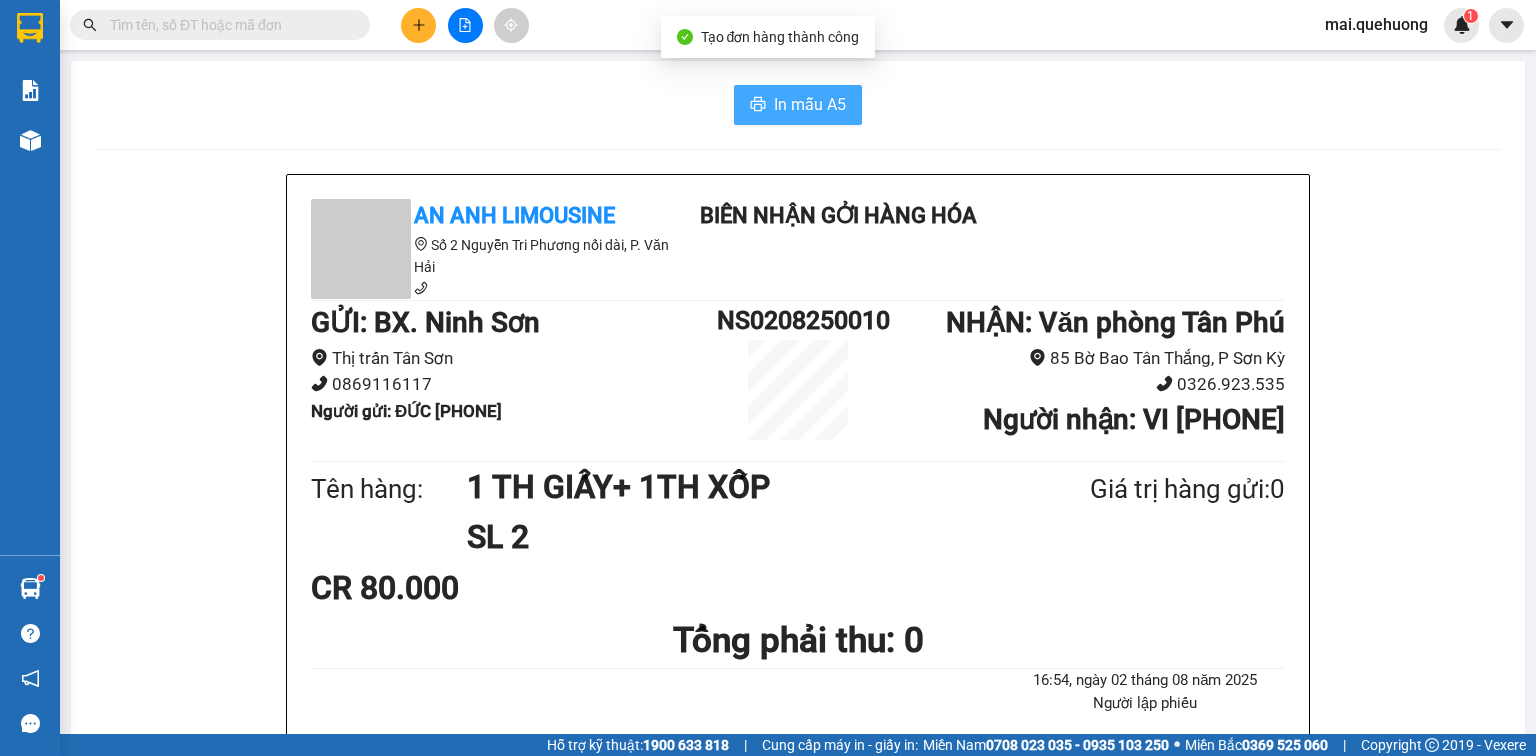 scroll, scrollTop: 0, scrollLeft: 0, axis: both 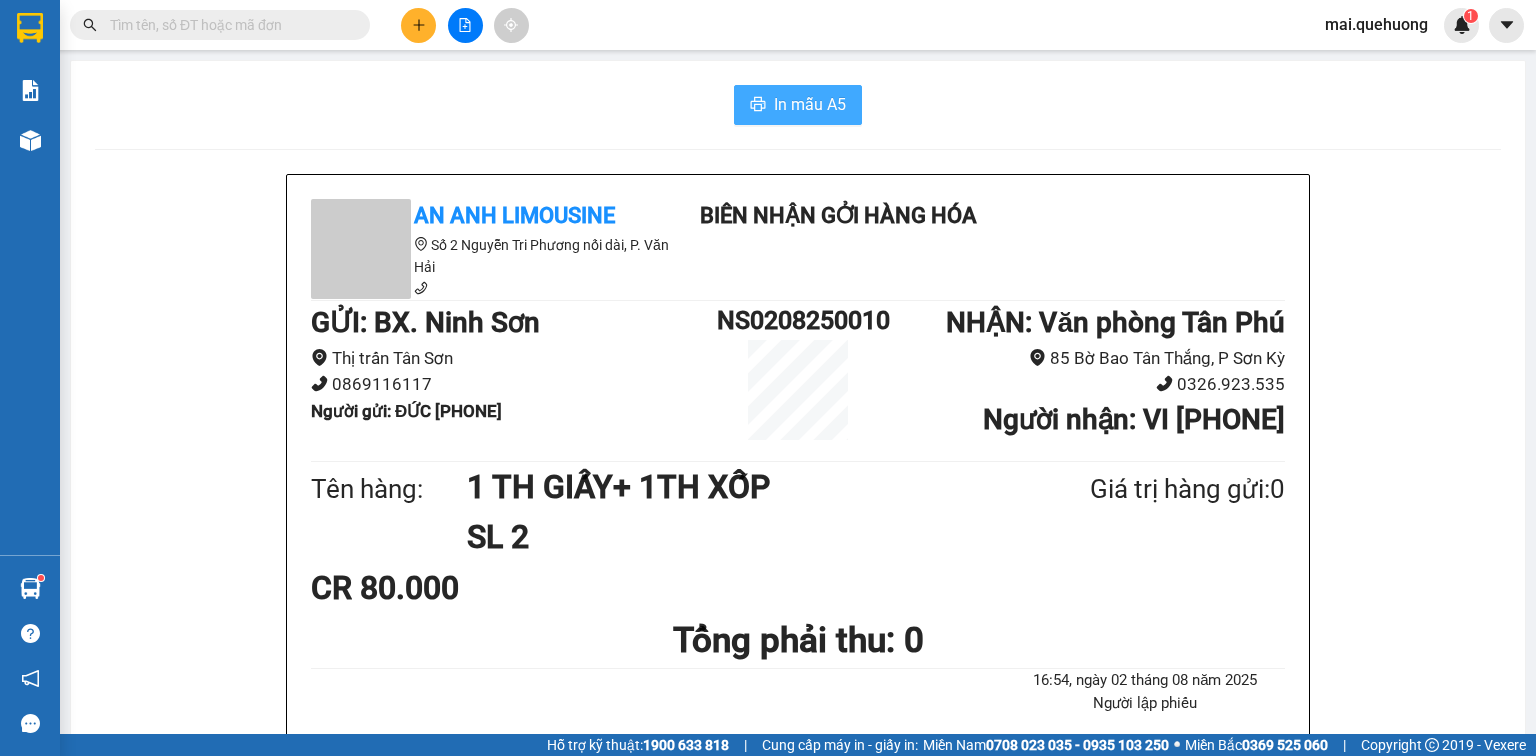 click on "In mẫu A5" at bounding box center [798, 105] 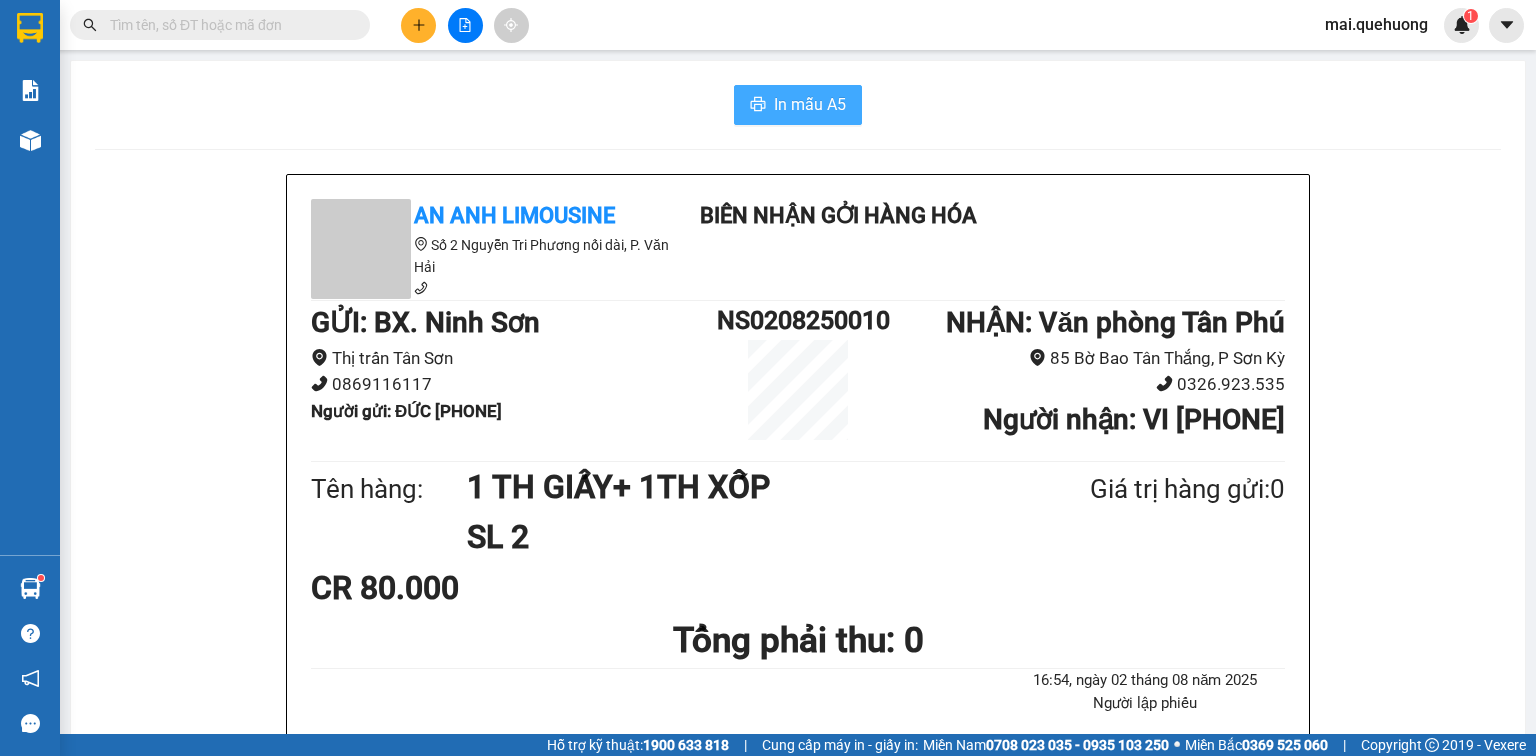 scroll, scrollTop: 0, scrollLeft: 0, axis: both 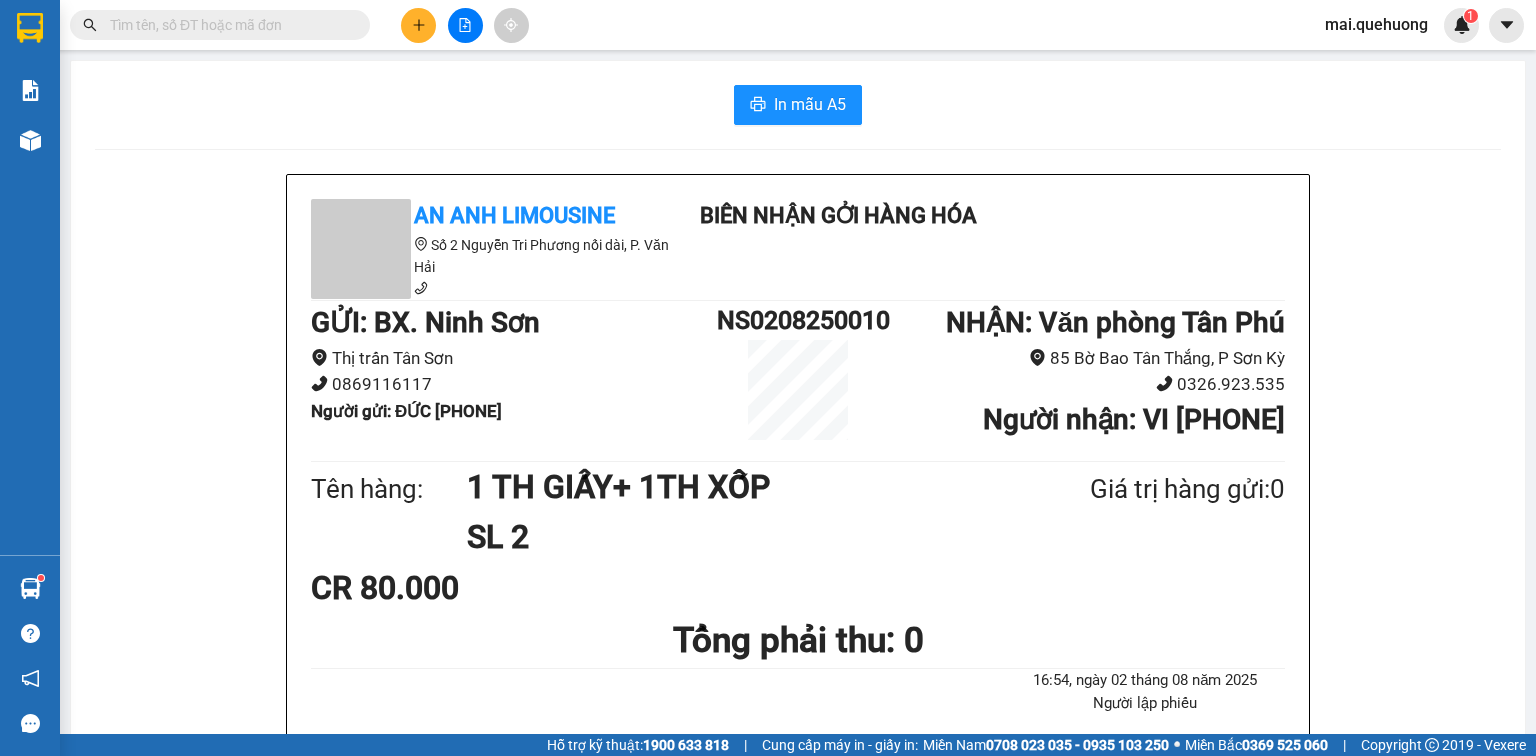 click at bounding box center [418, 25] 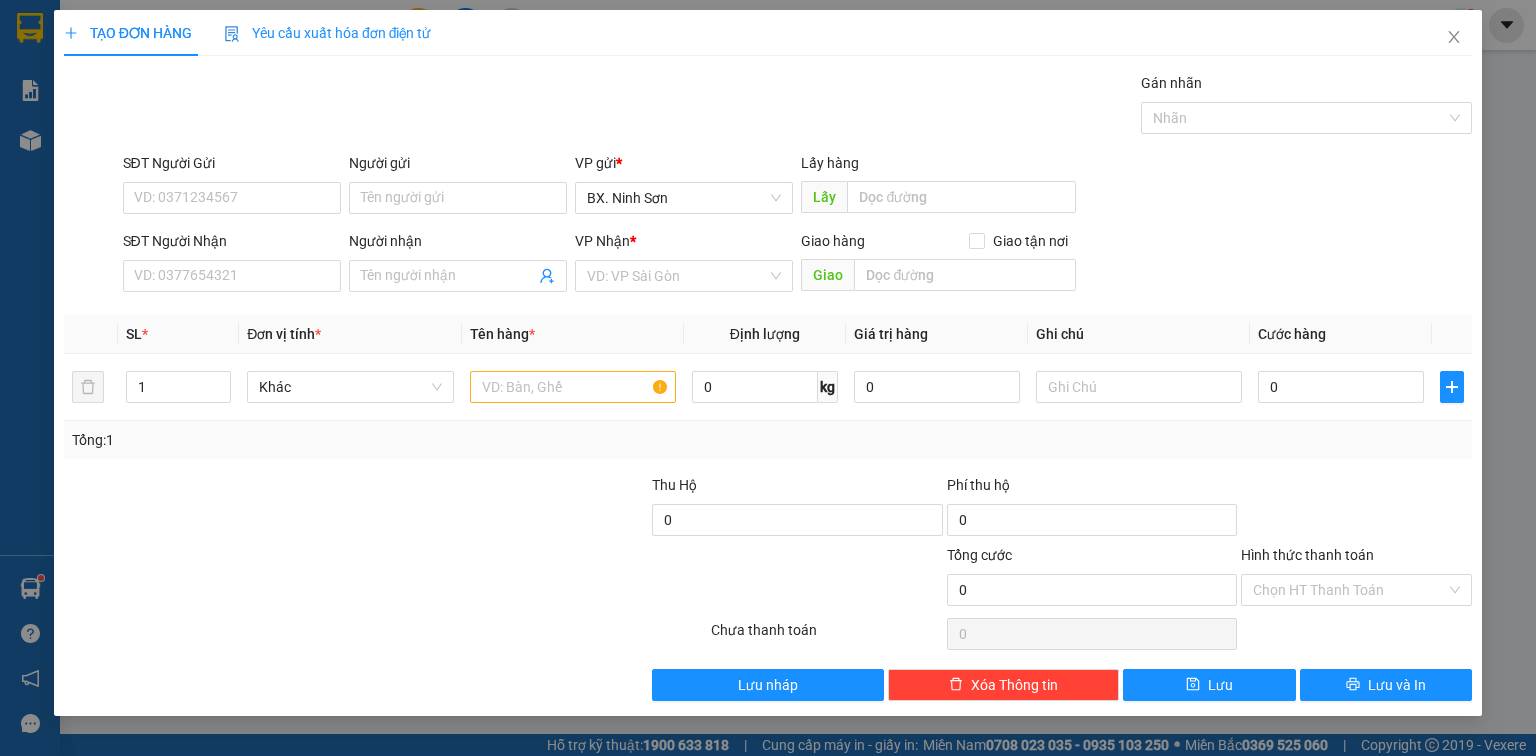 click on "Người gửi" at bounding box center [458, 167] 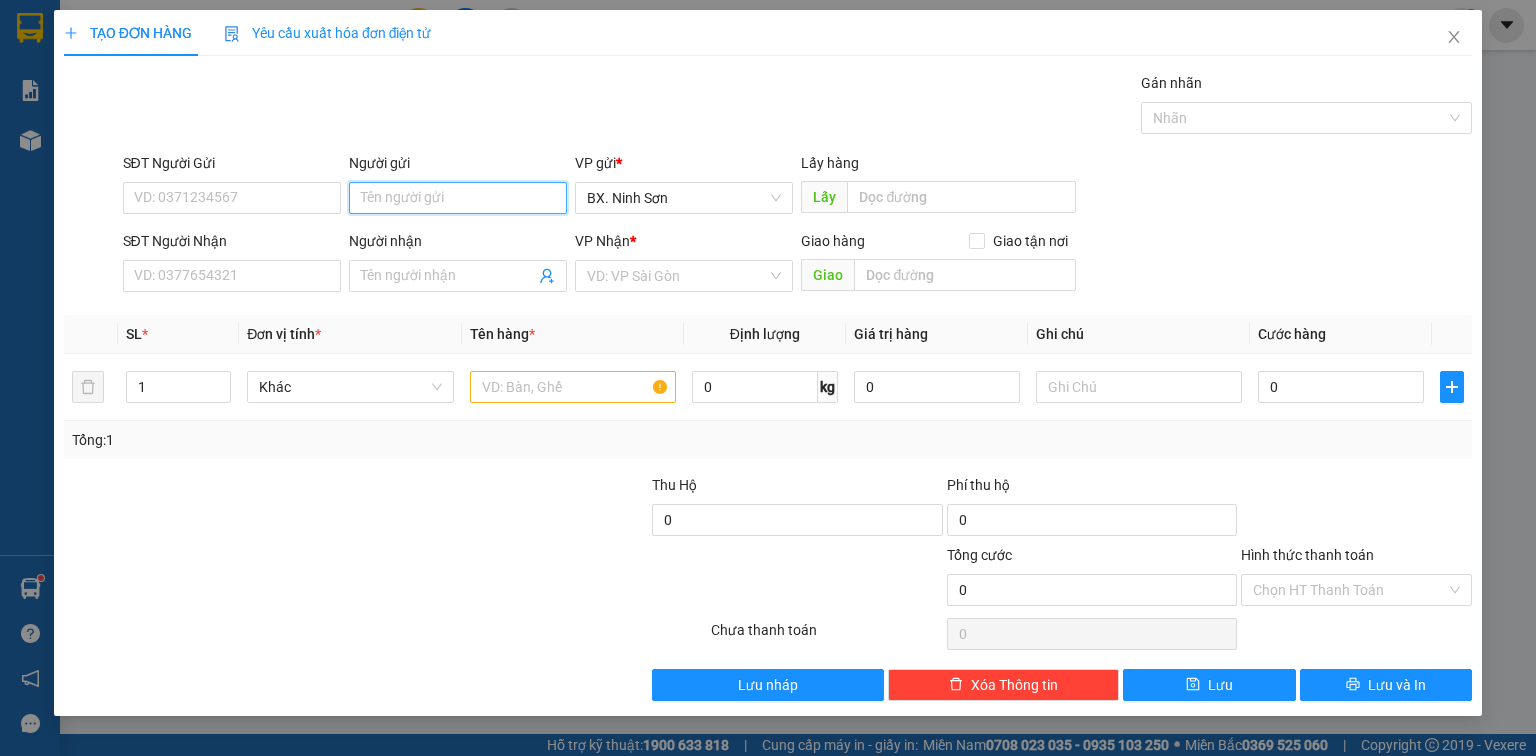 click on "Người gửi" at bounding box center [458, 198] 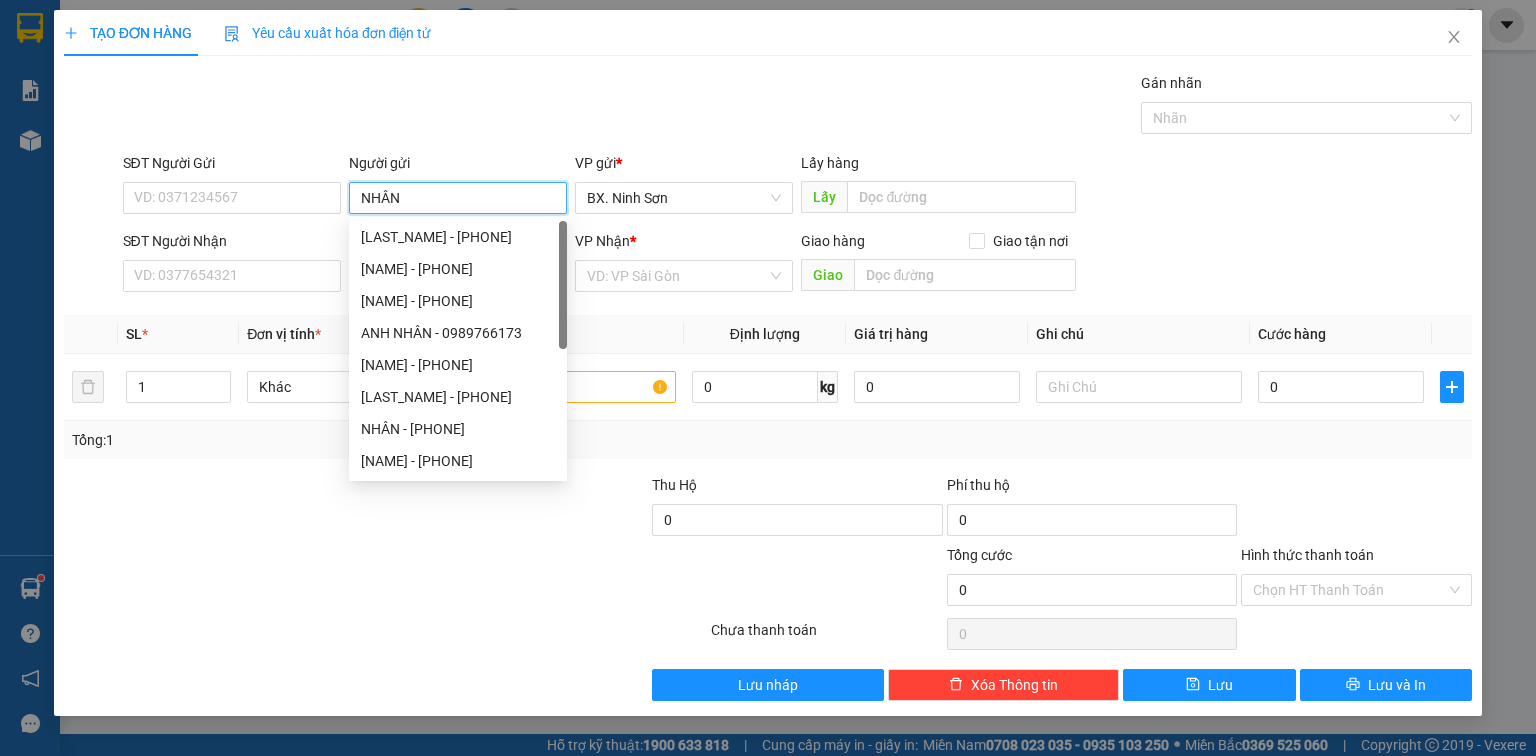 type on "NHÂN" 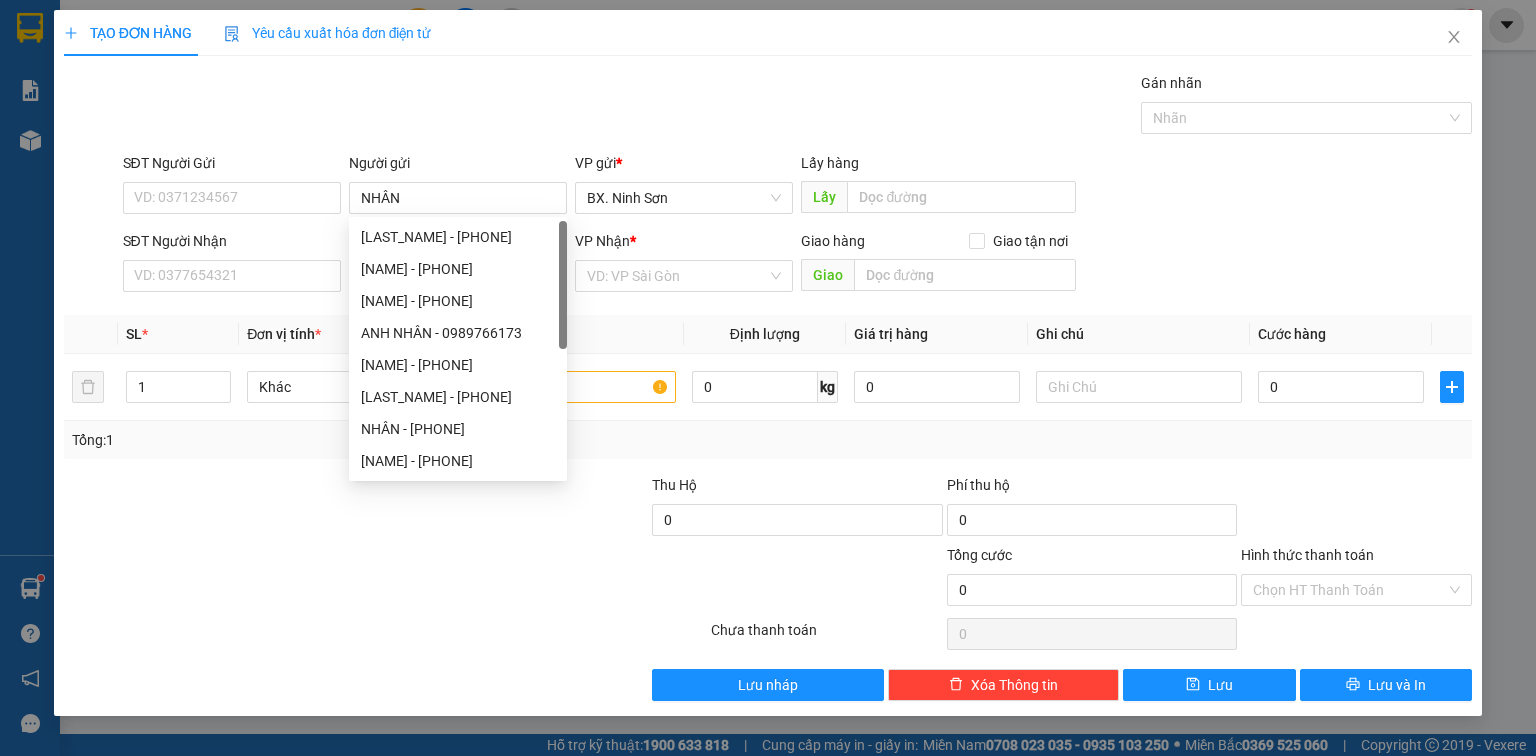 click on "SĐT Người Nhận" at bounding box center (232, 245) 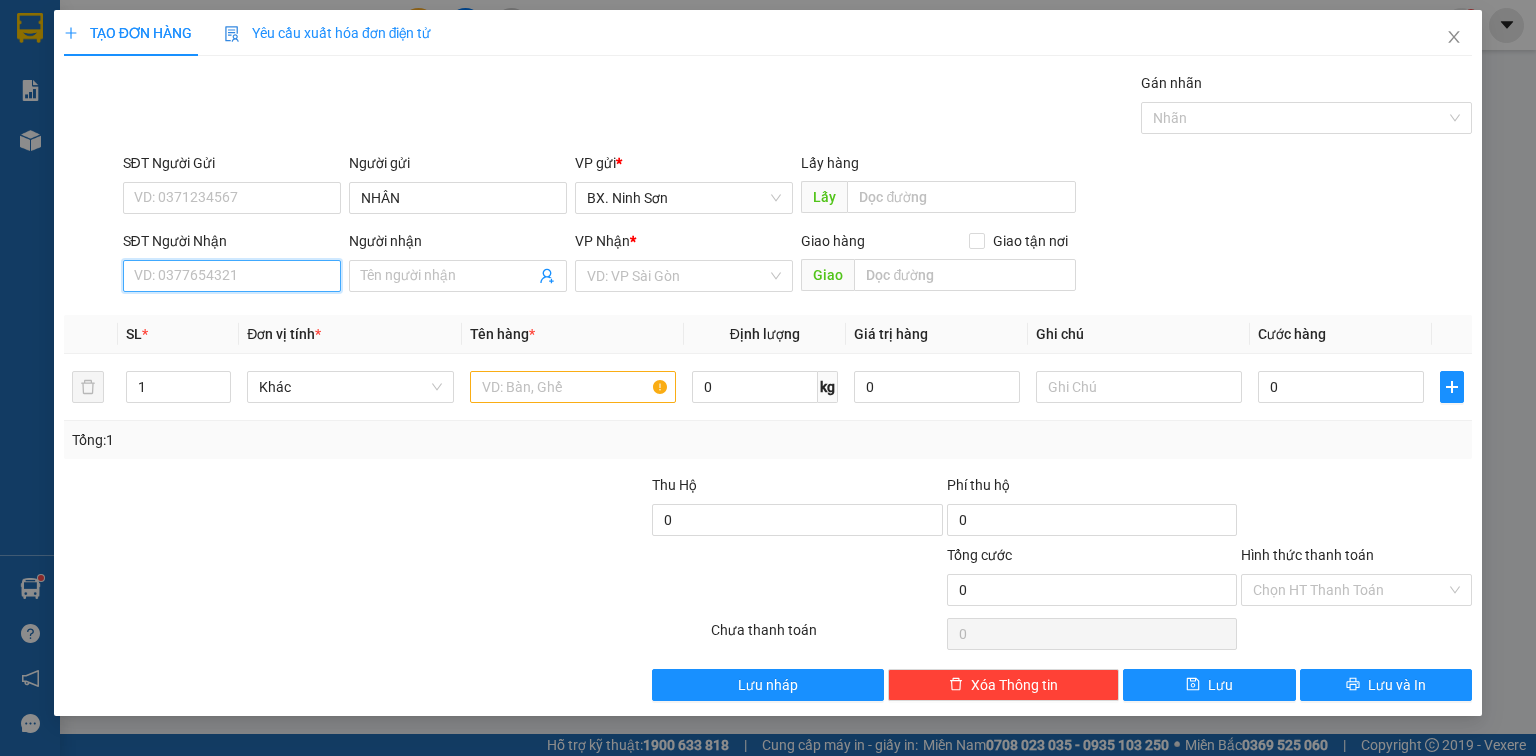 click on "SĐT Người Nhận" at bounding box center (232, 276) 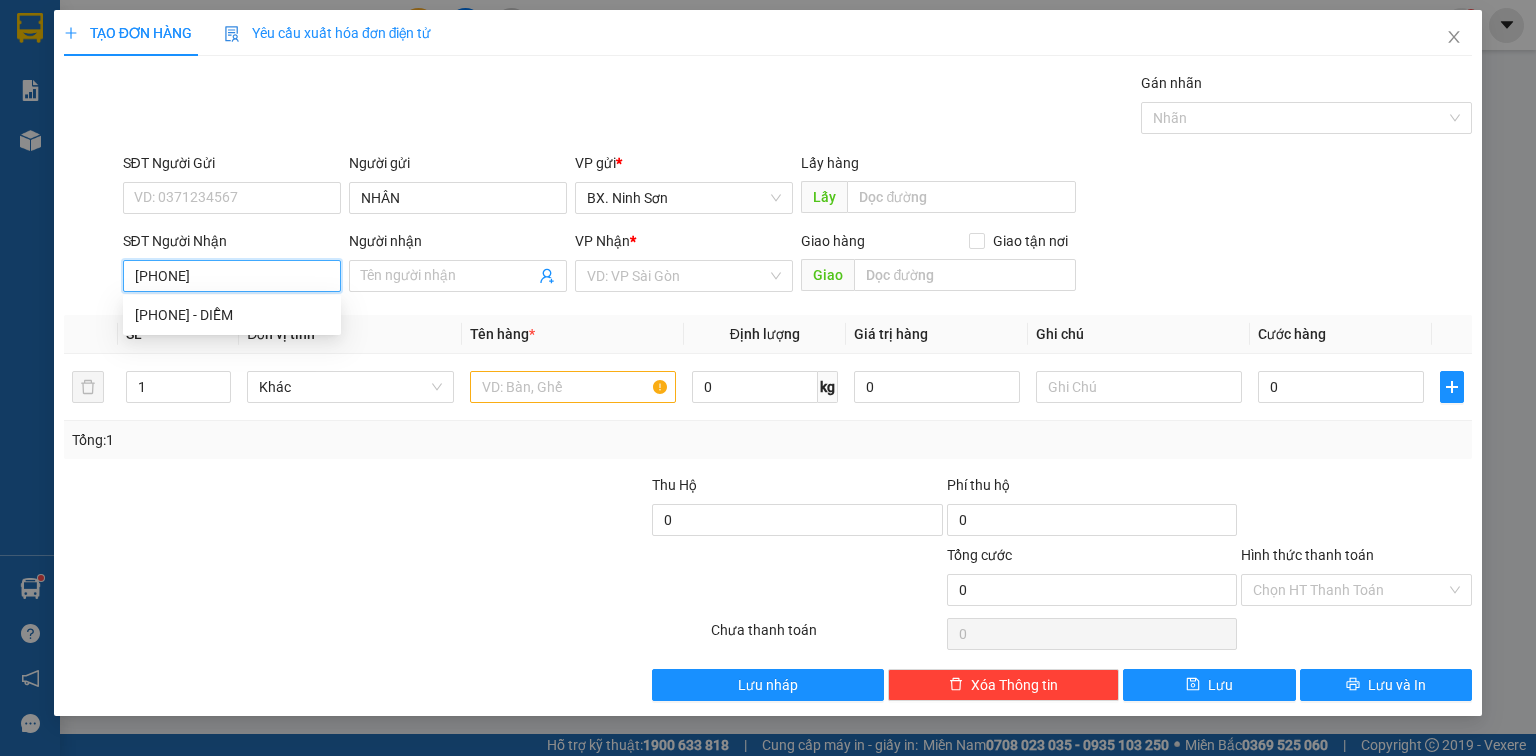 type on "[PHONE]" 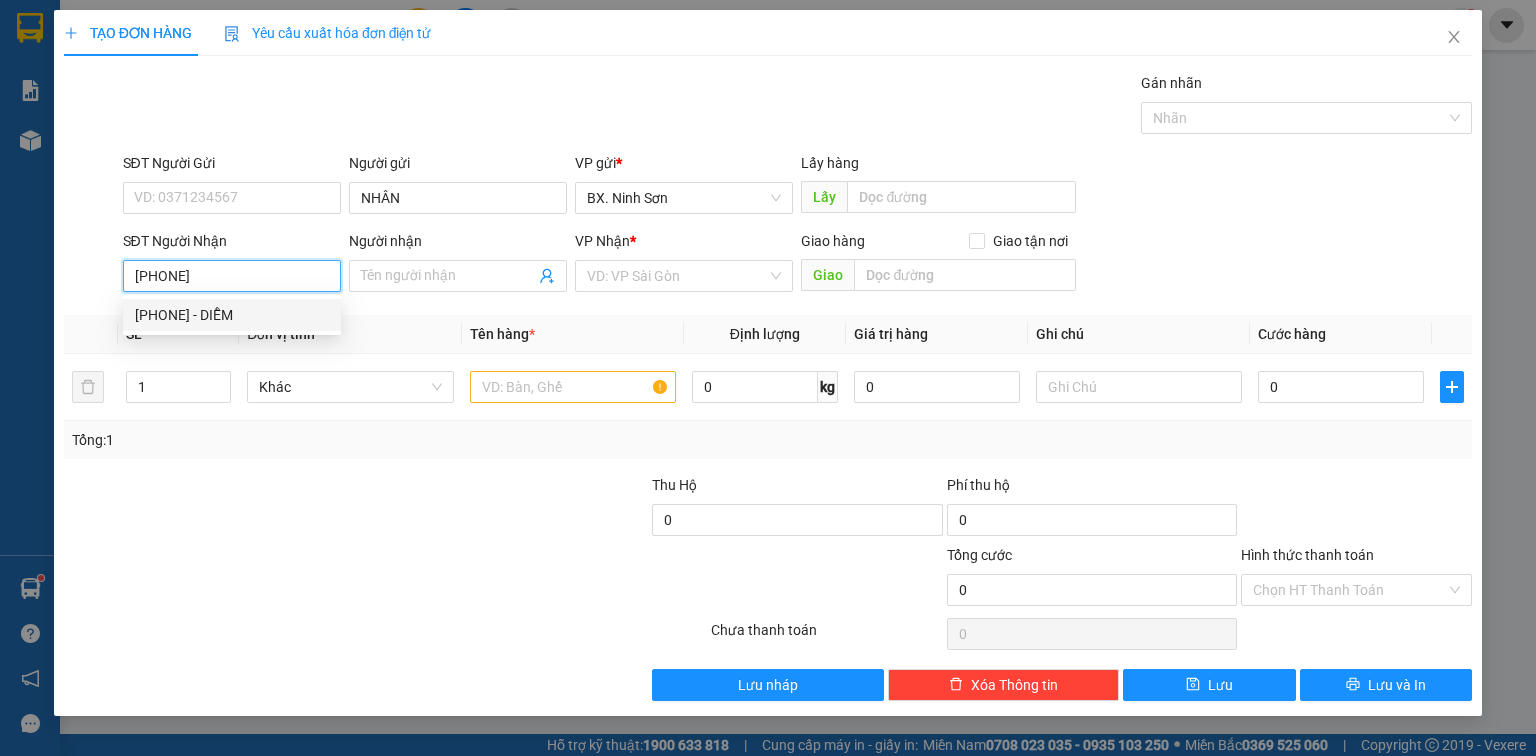 click on "[PHONE] -  DIỄM" at bounding box center (232, 315) 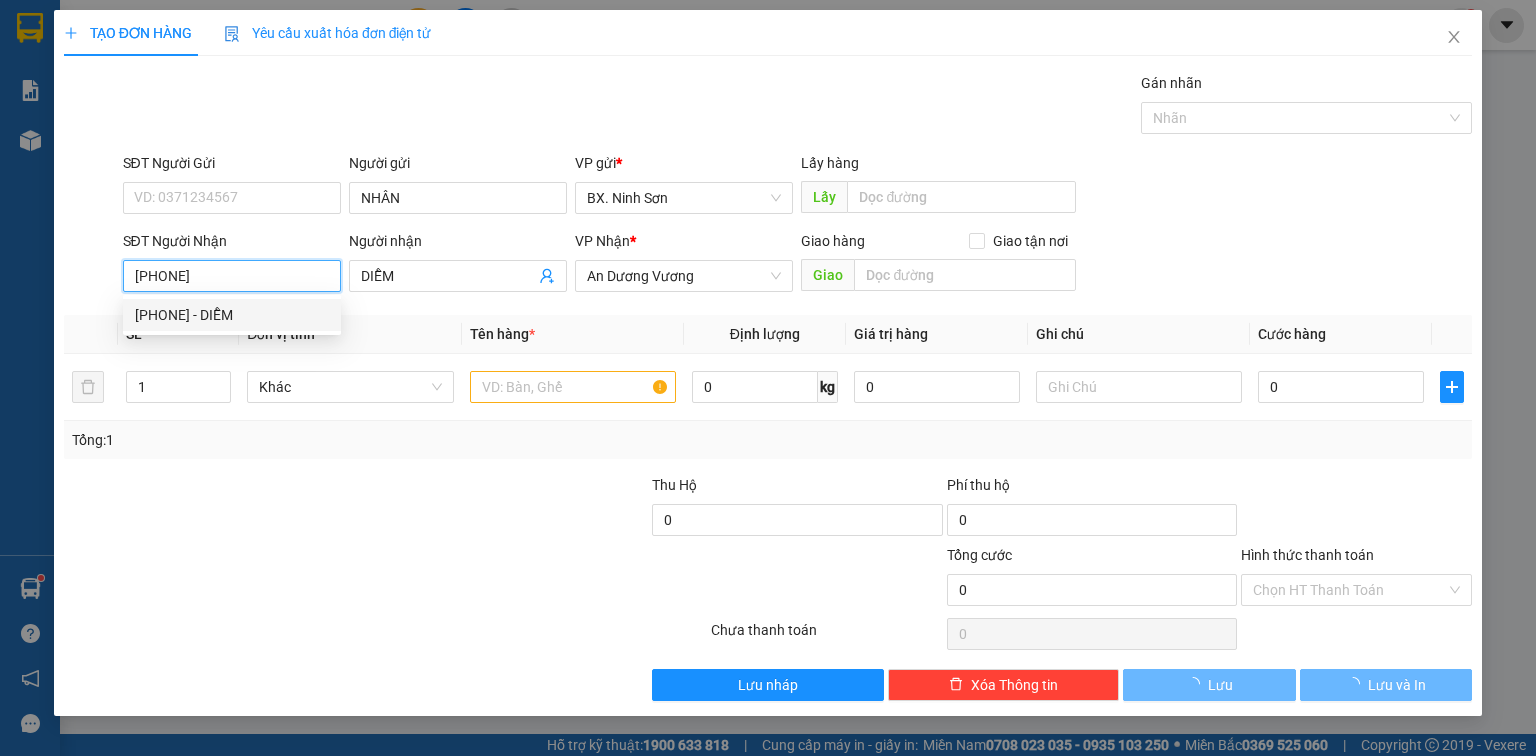 type on "40.000" 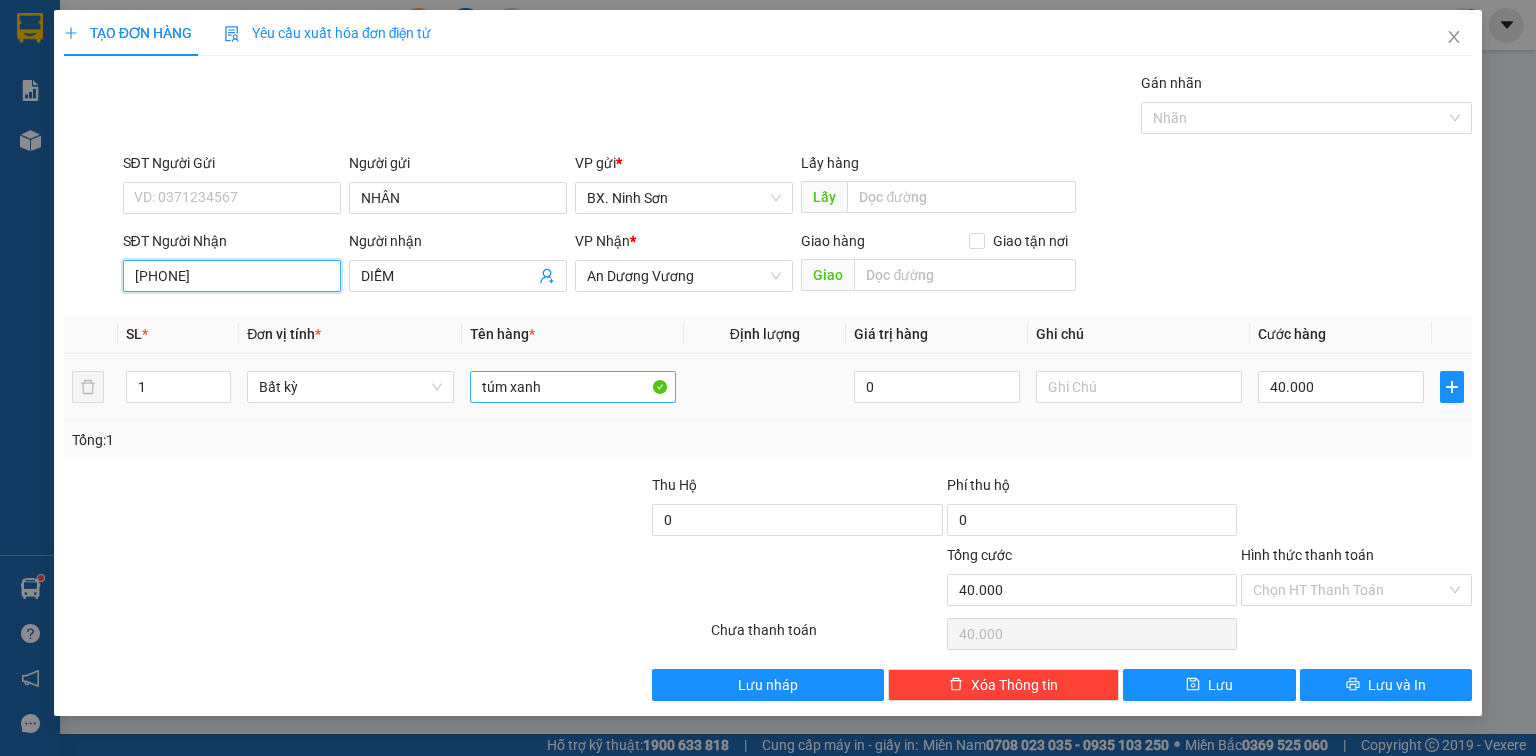 type on "[PHONE]" 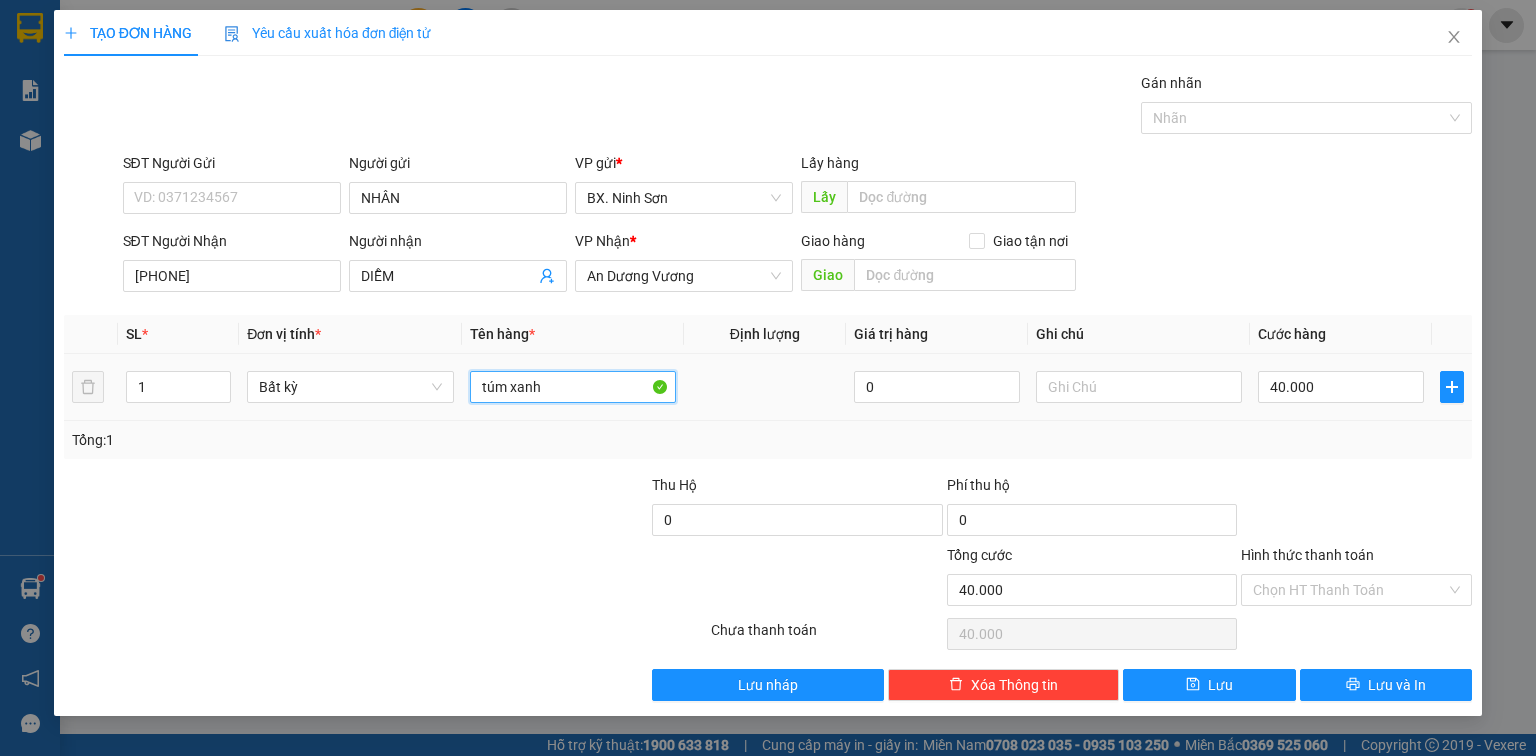 click on "túm xanh" at bounding box center [573, 387] 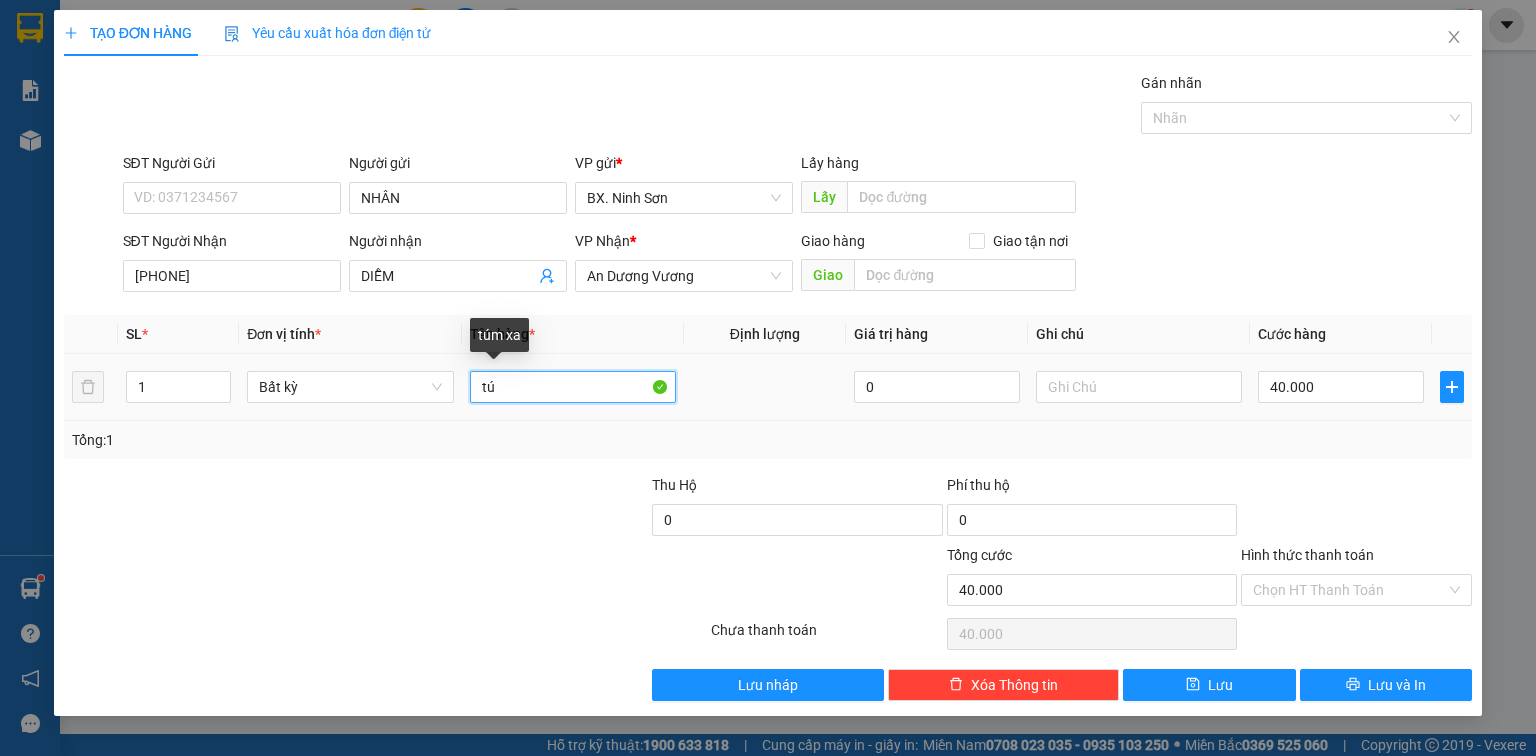 type on "t" 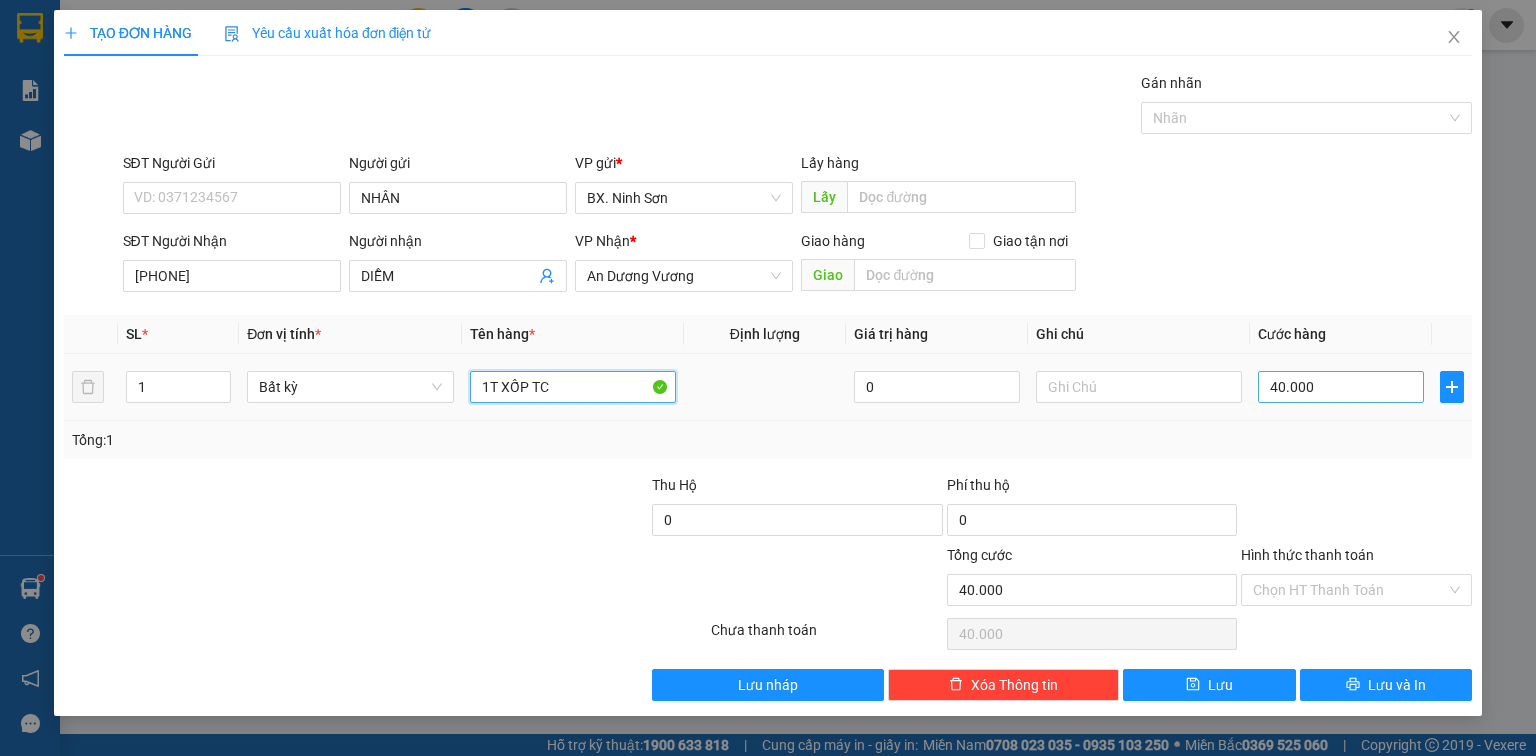 type on "1T XỐP TC" 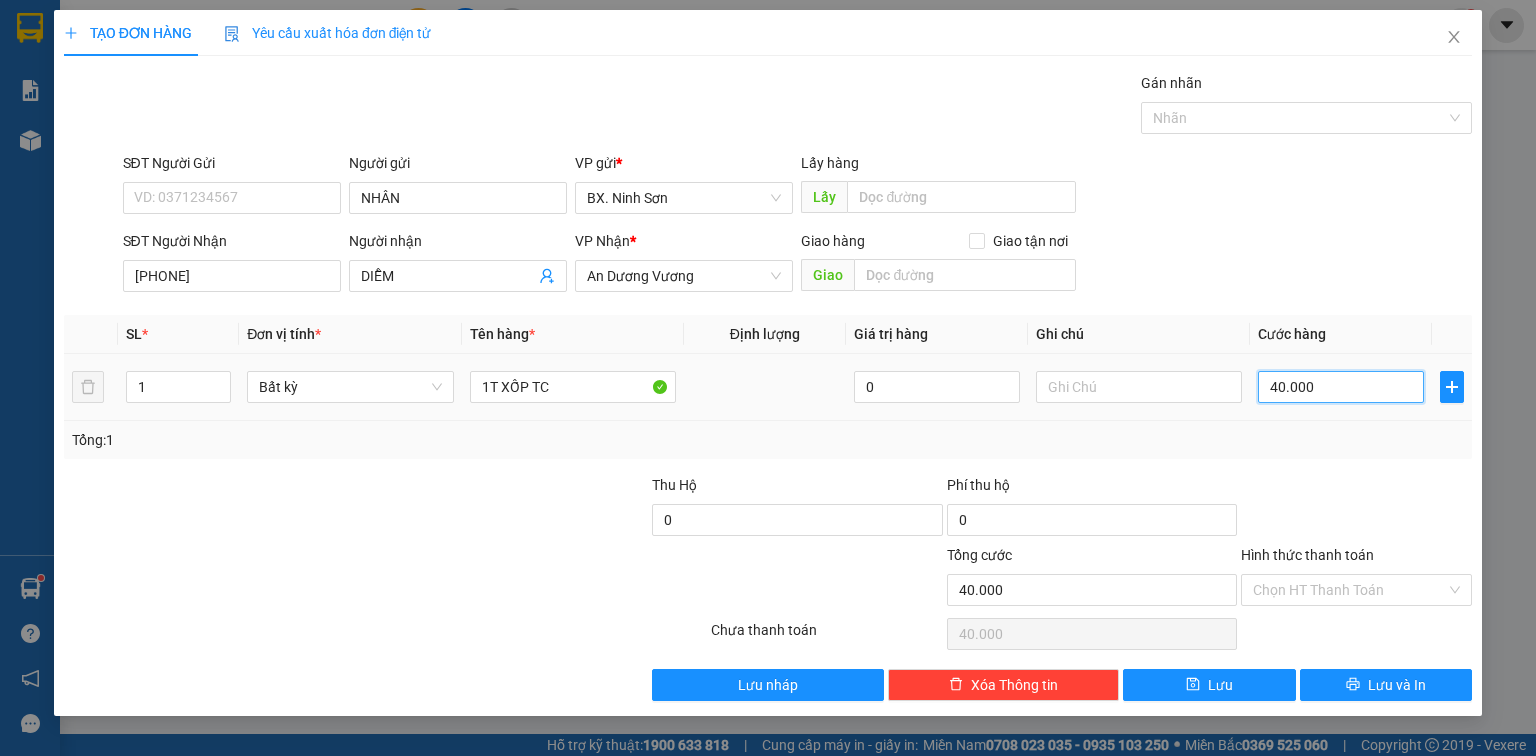 click on "40.000" at bounding box center [1341, 387] 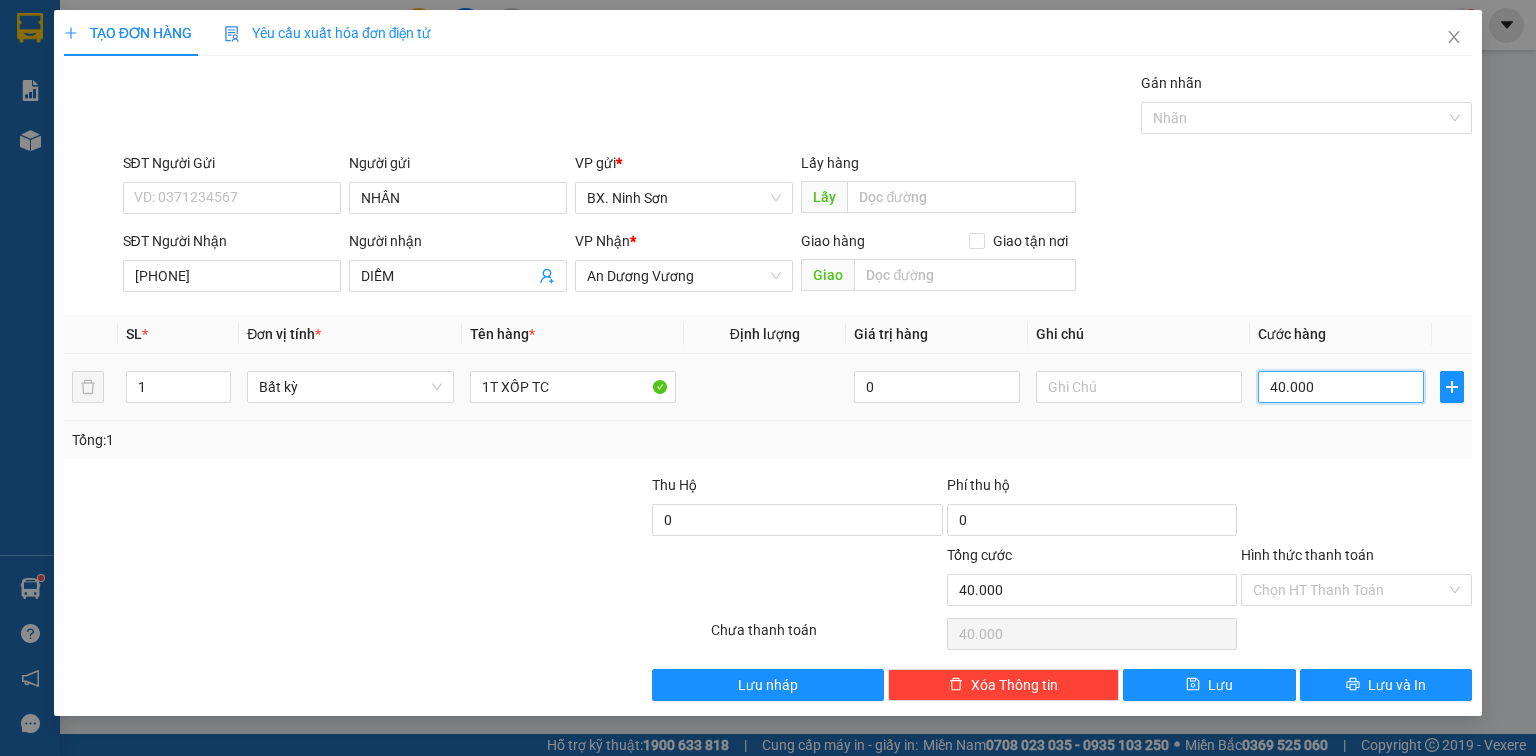 type on "5" 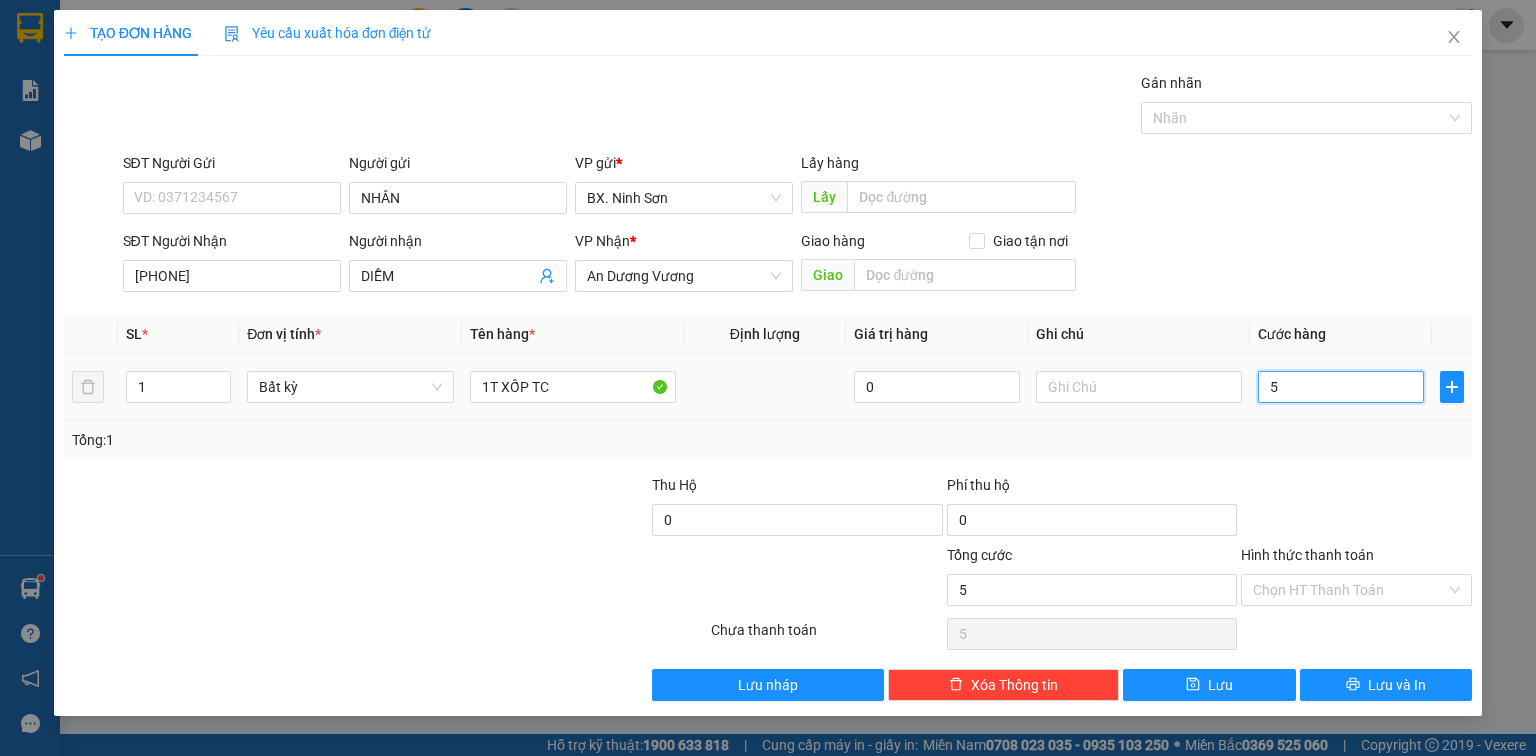 type on "50" 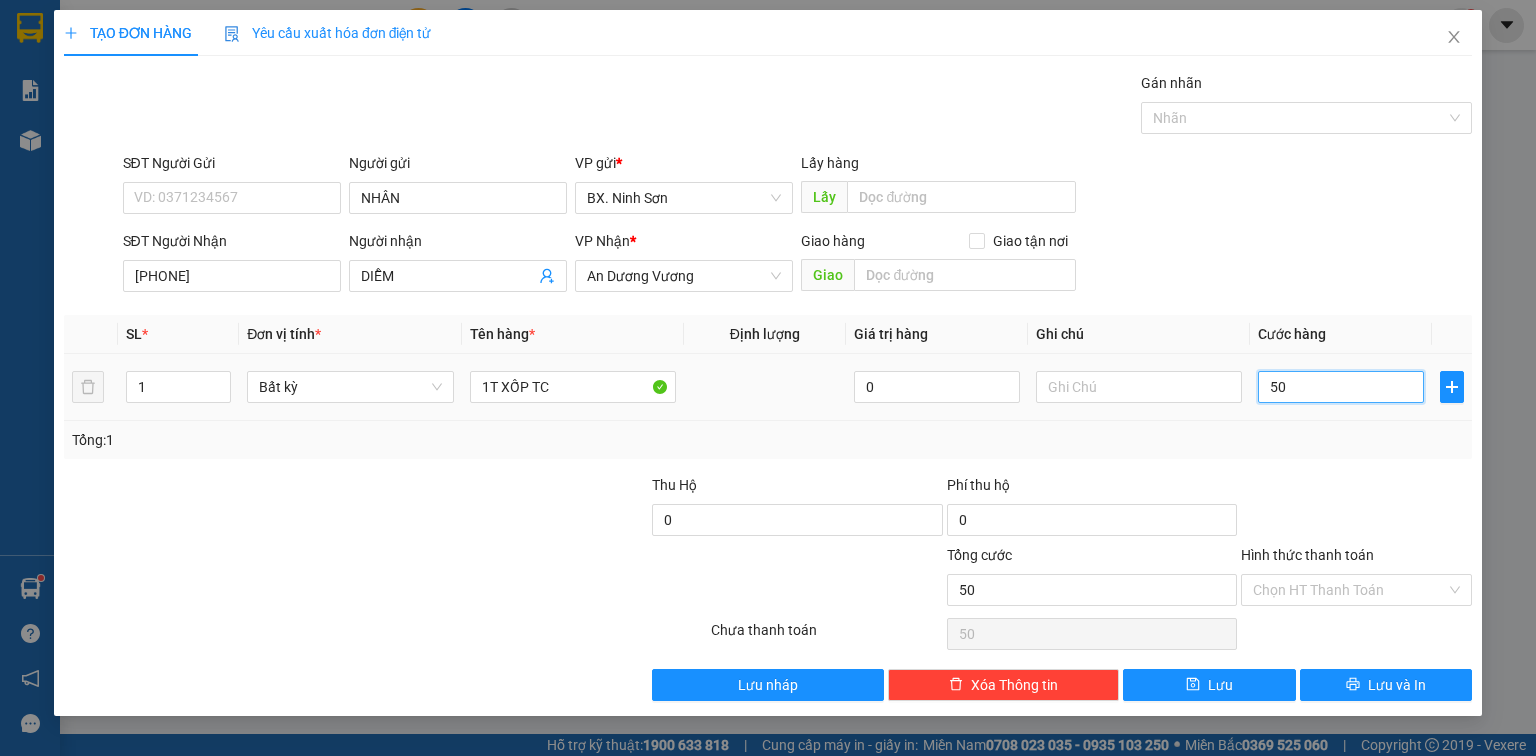 type on "500" 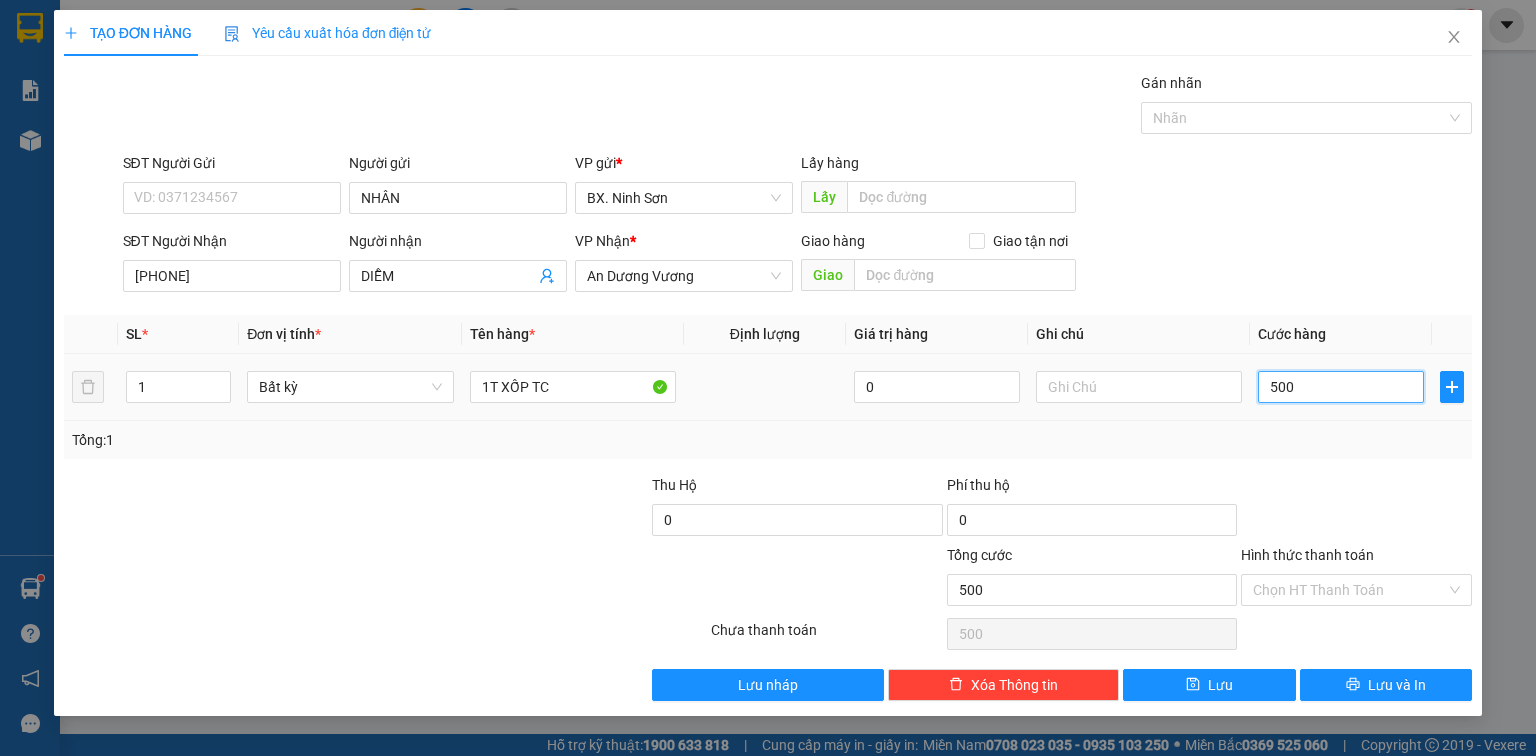 type on "5.000" 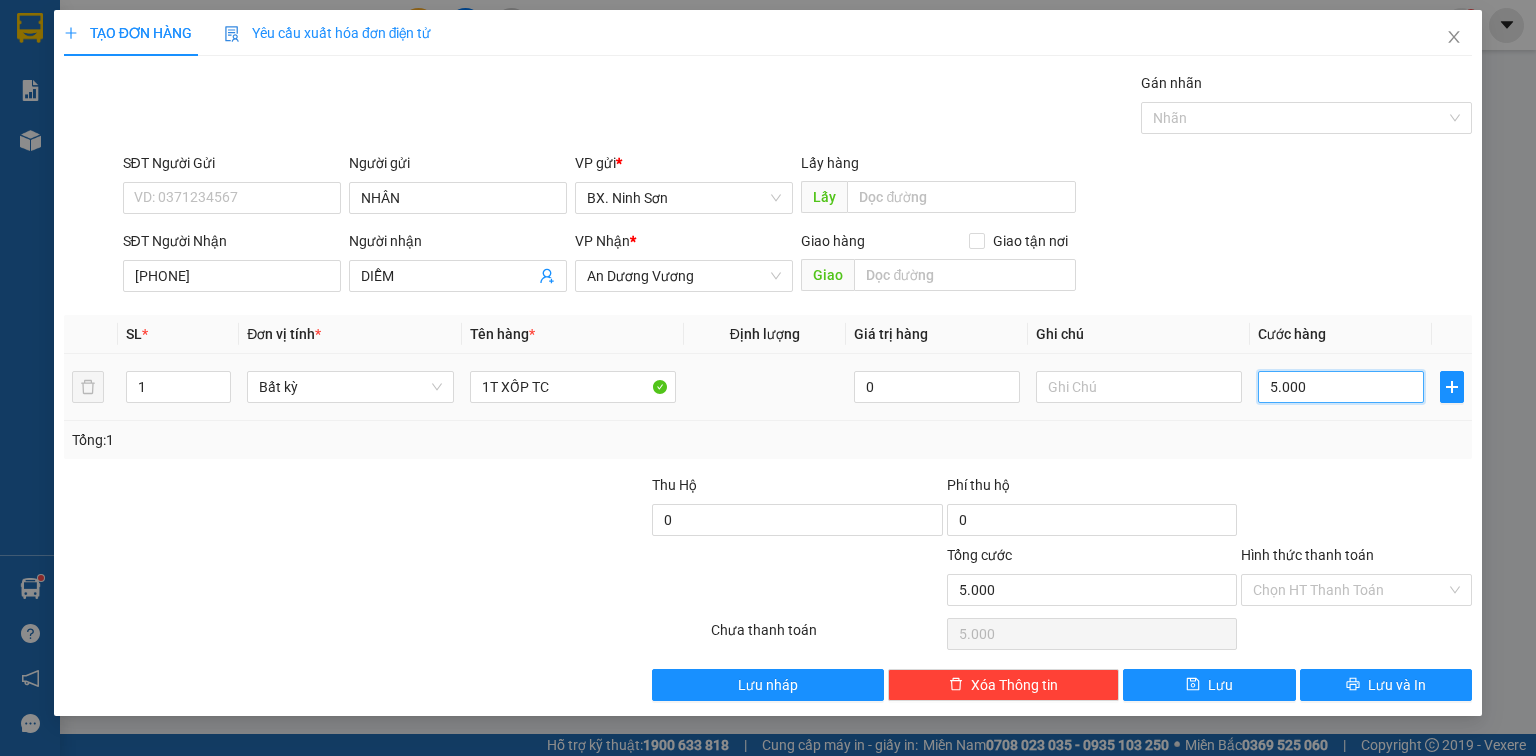type on "50.000" 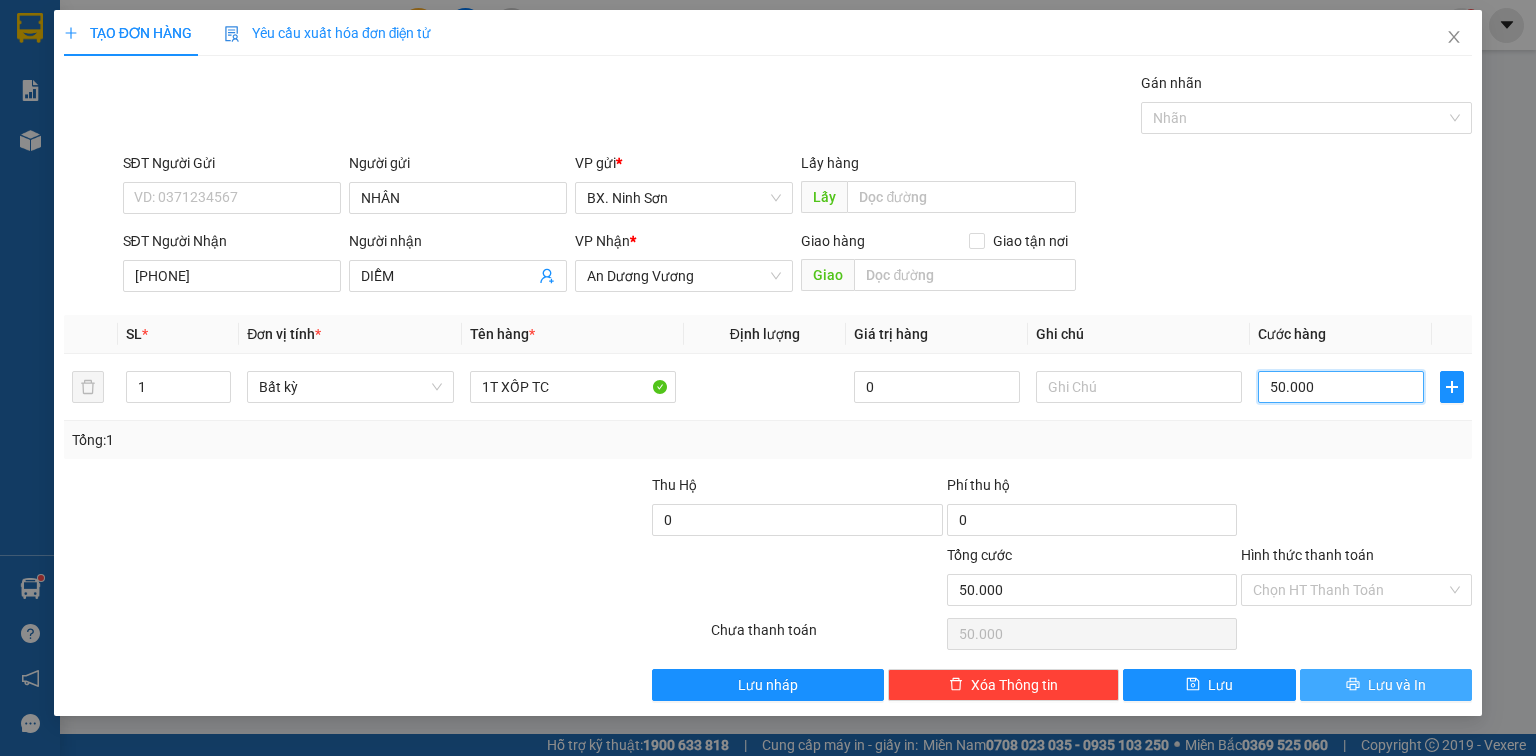 type on "50.000" 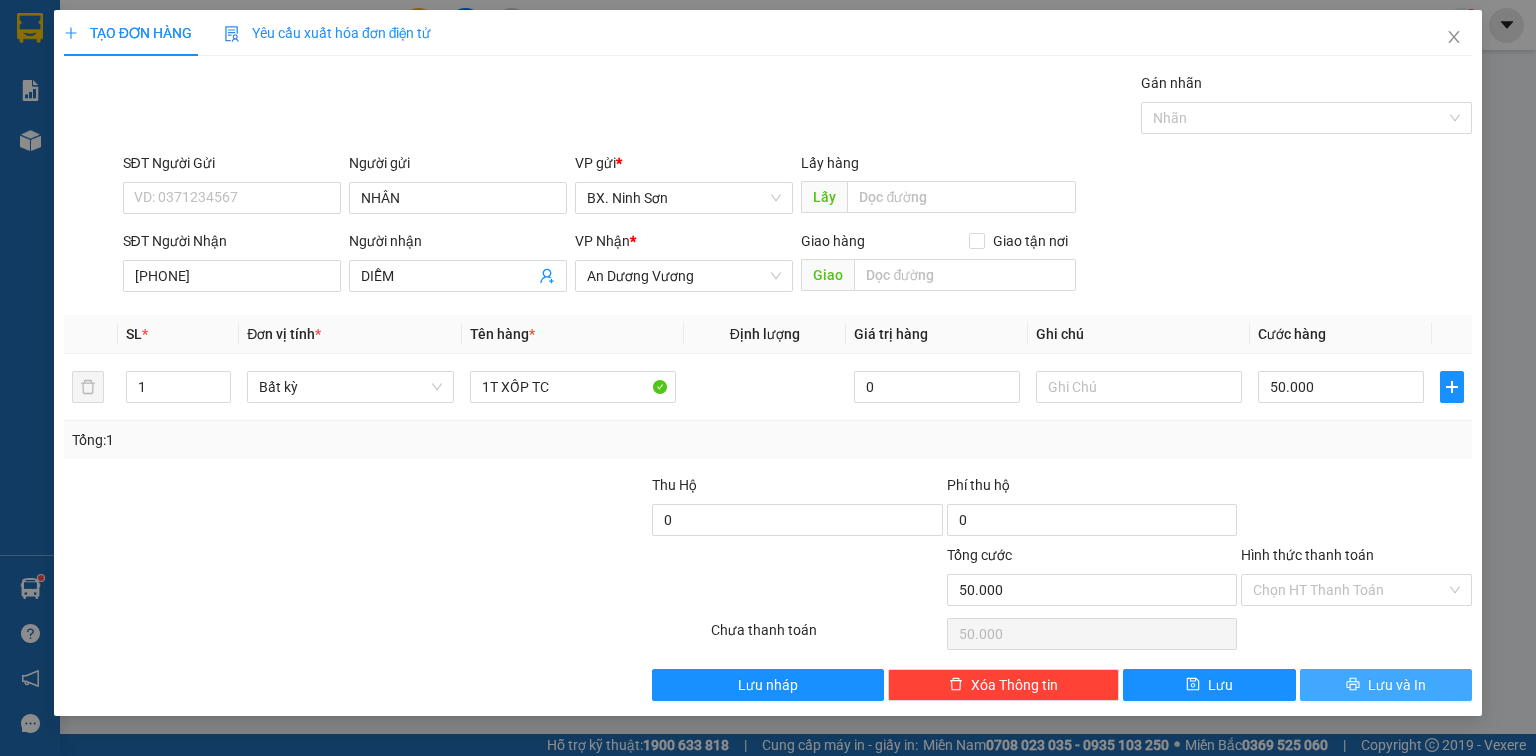 click 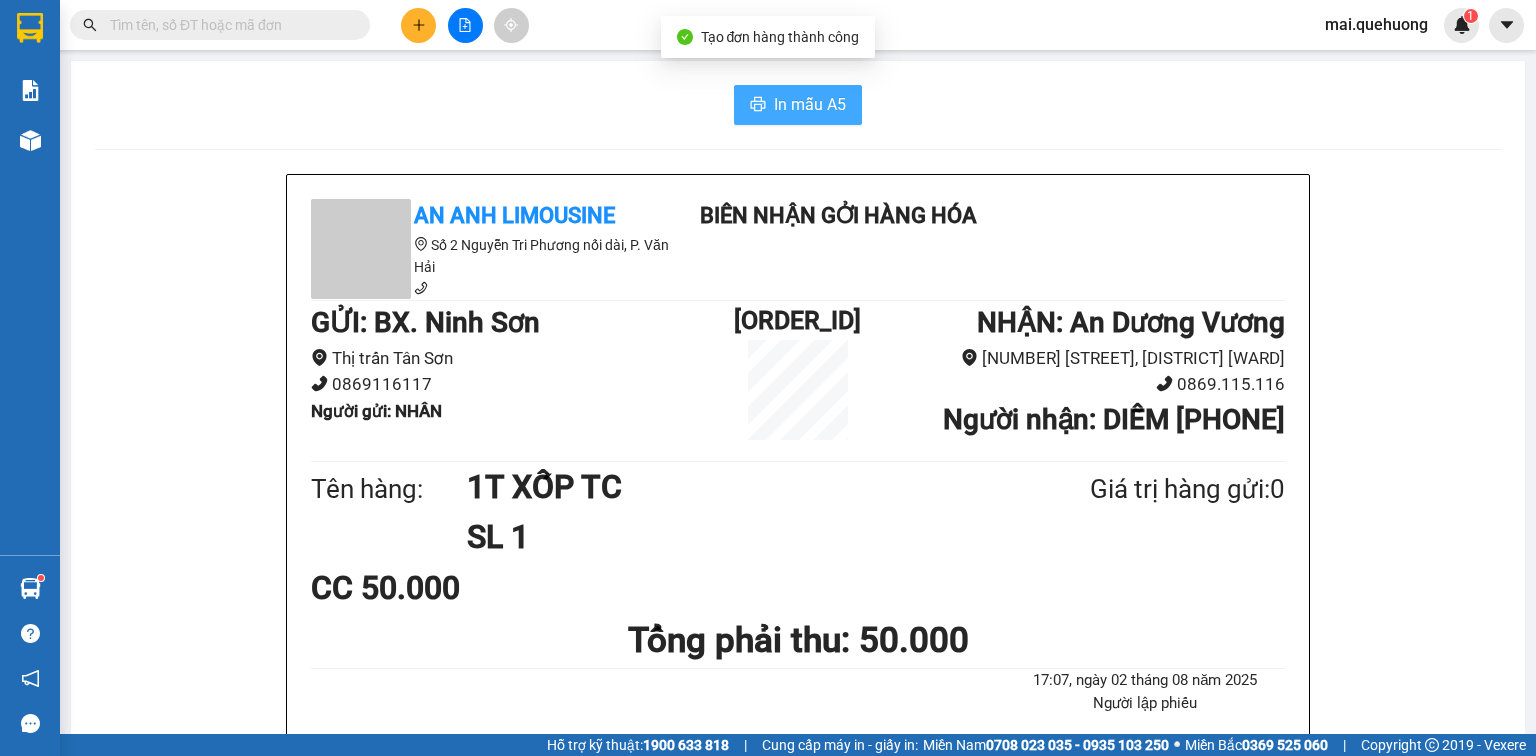 click on "In mẫu A5" at bounding box center (810, 104) 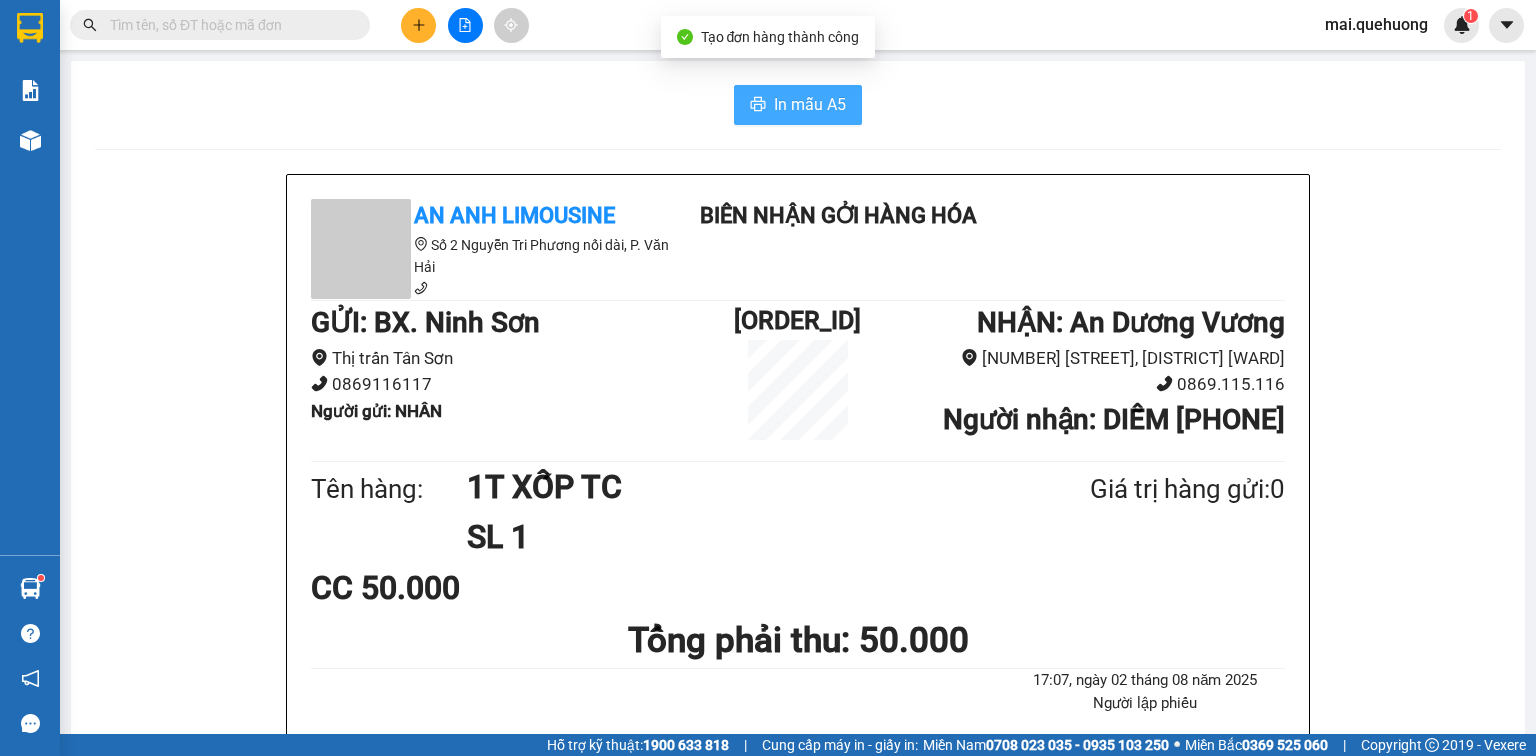 scroll, scrollTop: 0, scrollLeft: 0, axis: both 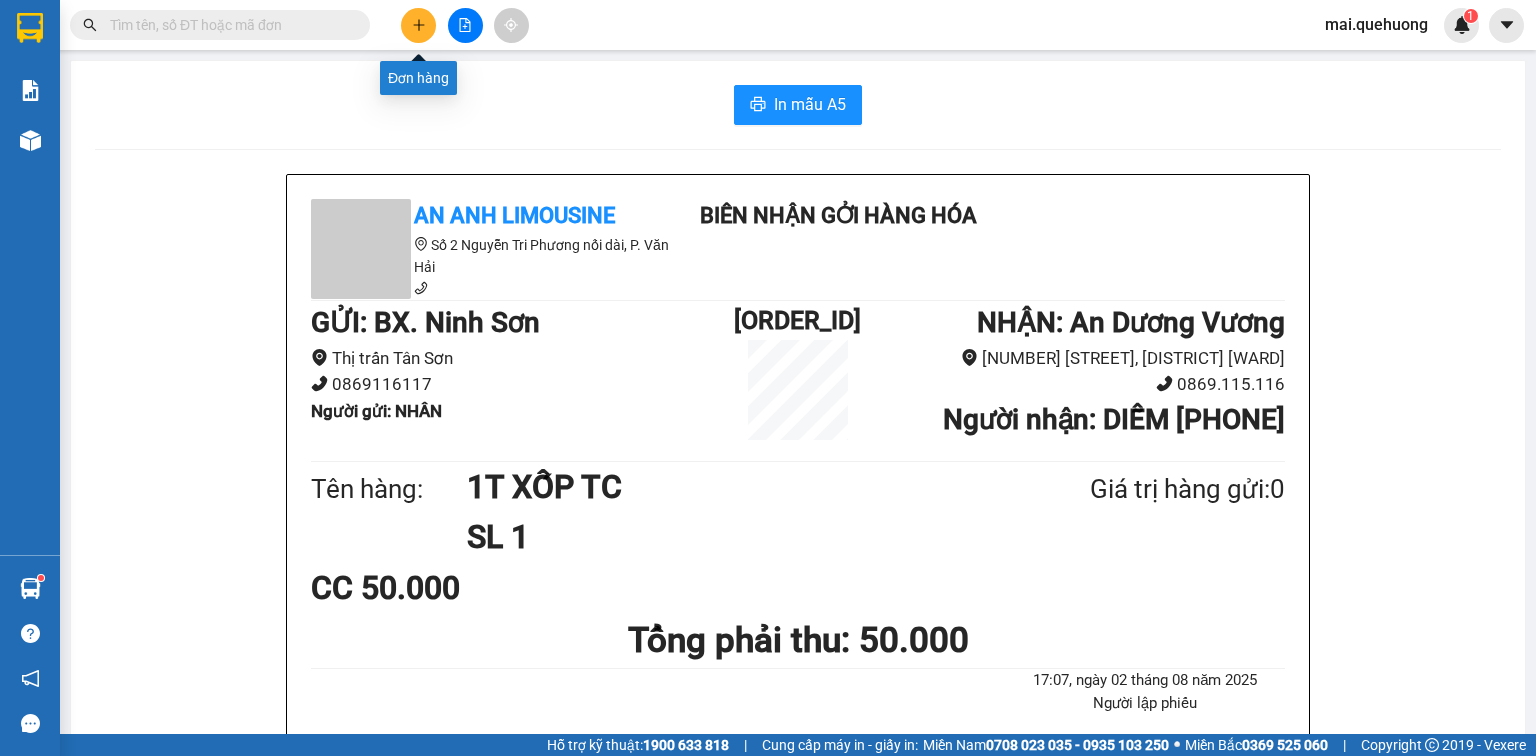 click at bounding box center [418, 25] 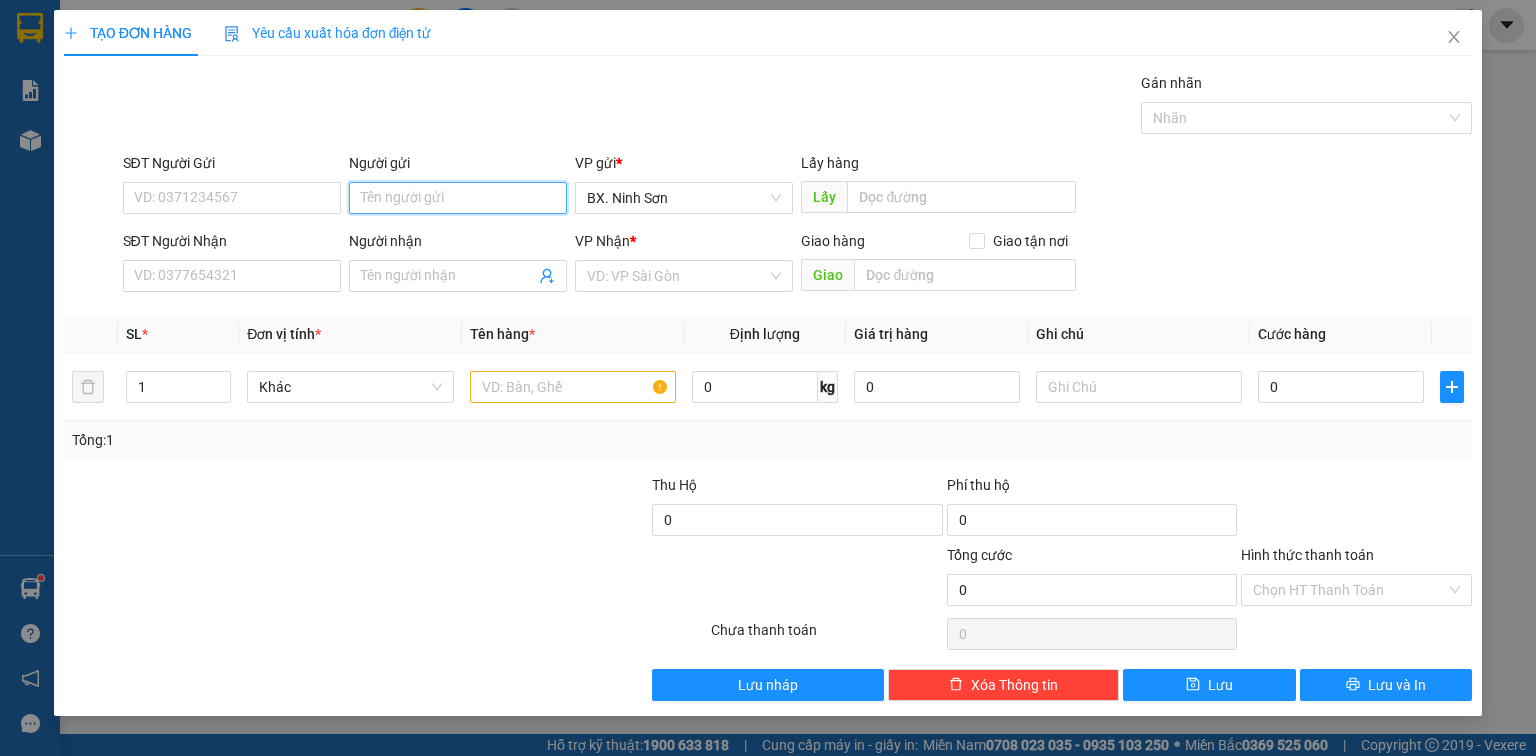 click on "Người gửi" at bounding box center (458, 198) 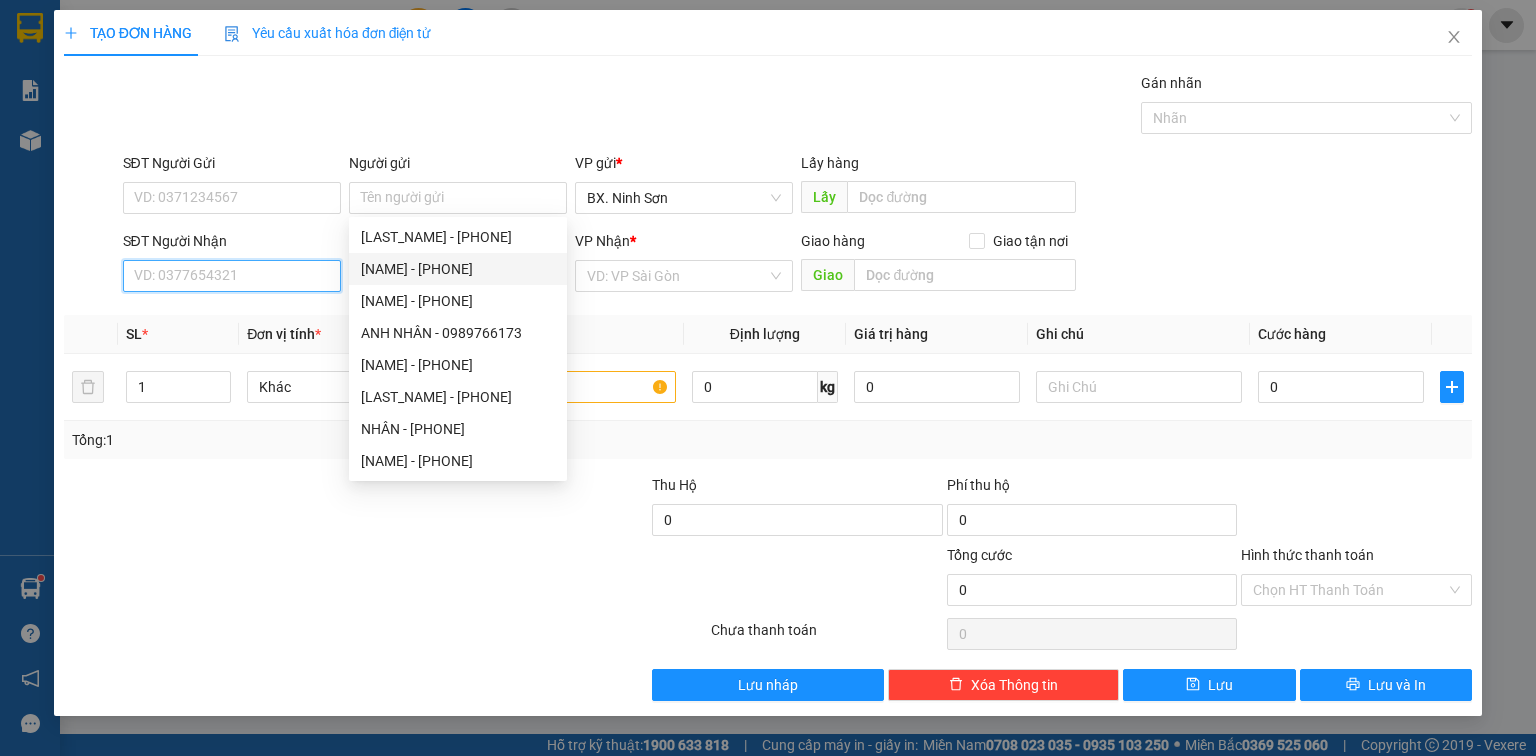 click on "SĐT Người Nhận" at bounding box center [232, 276] 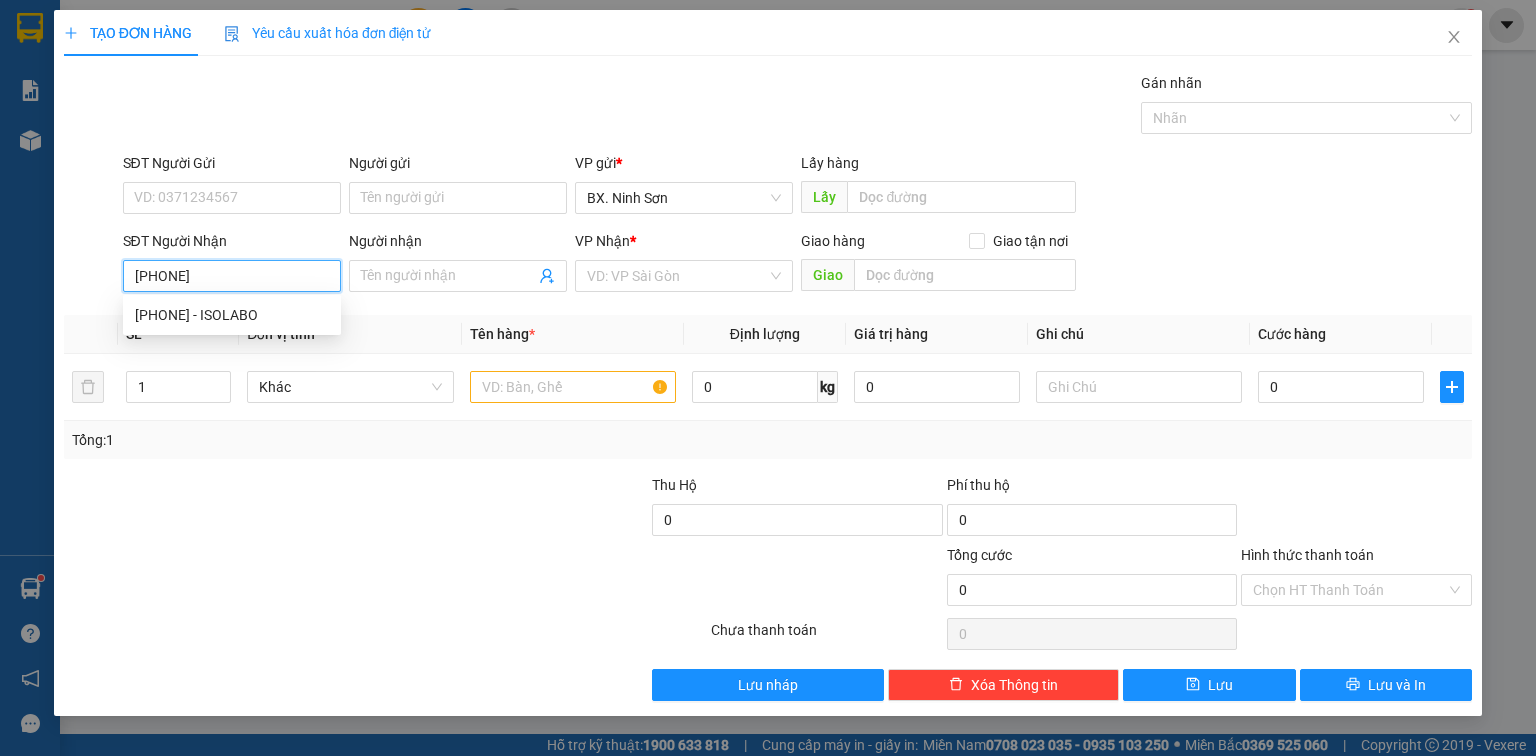 type on "0909889688" 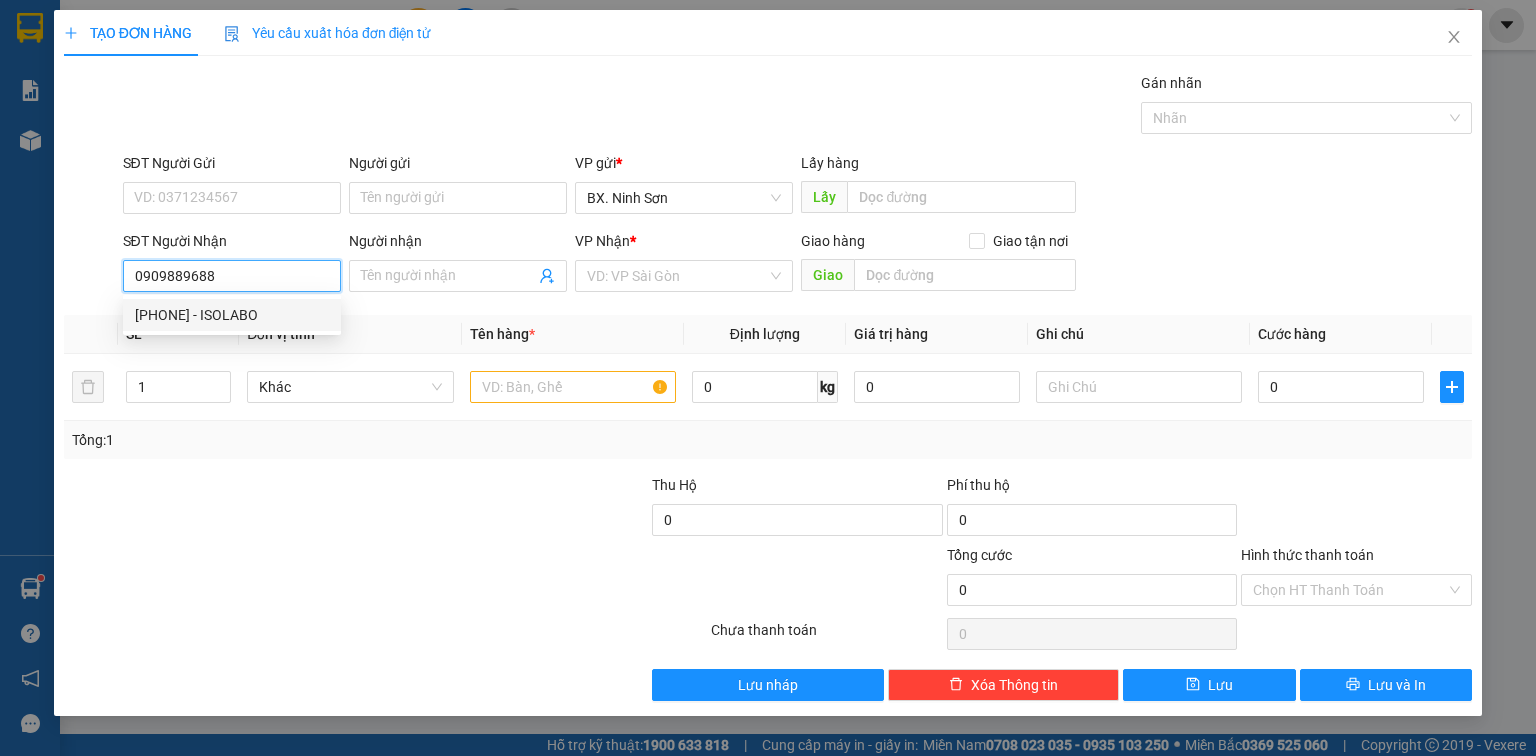 click on "[PHONE] - ISOLABO" at bounding box center [232, 315] 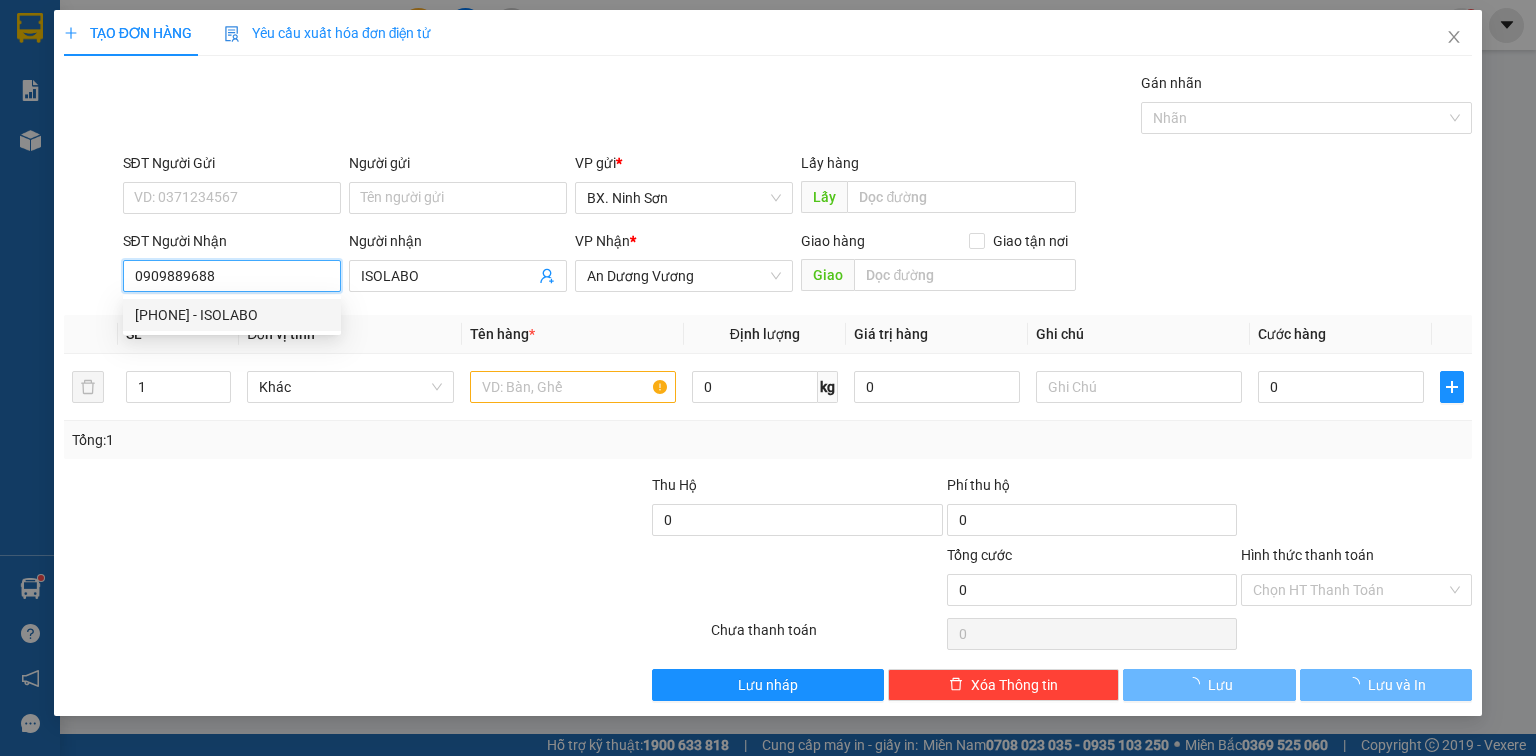type on "30.000" 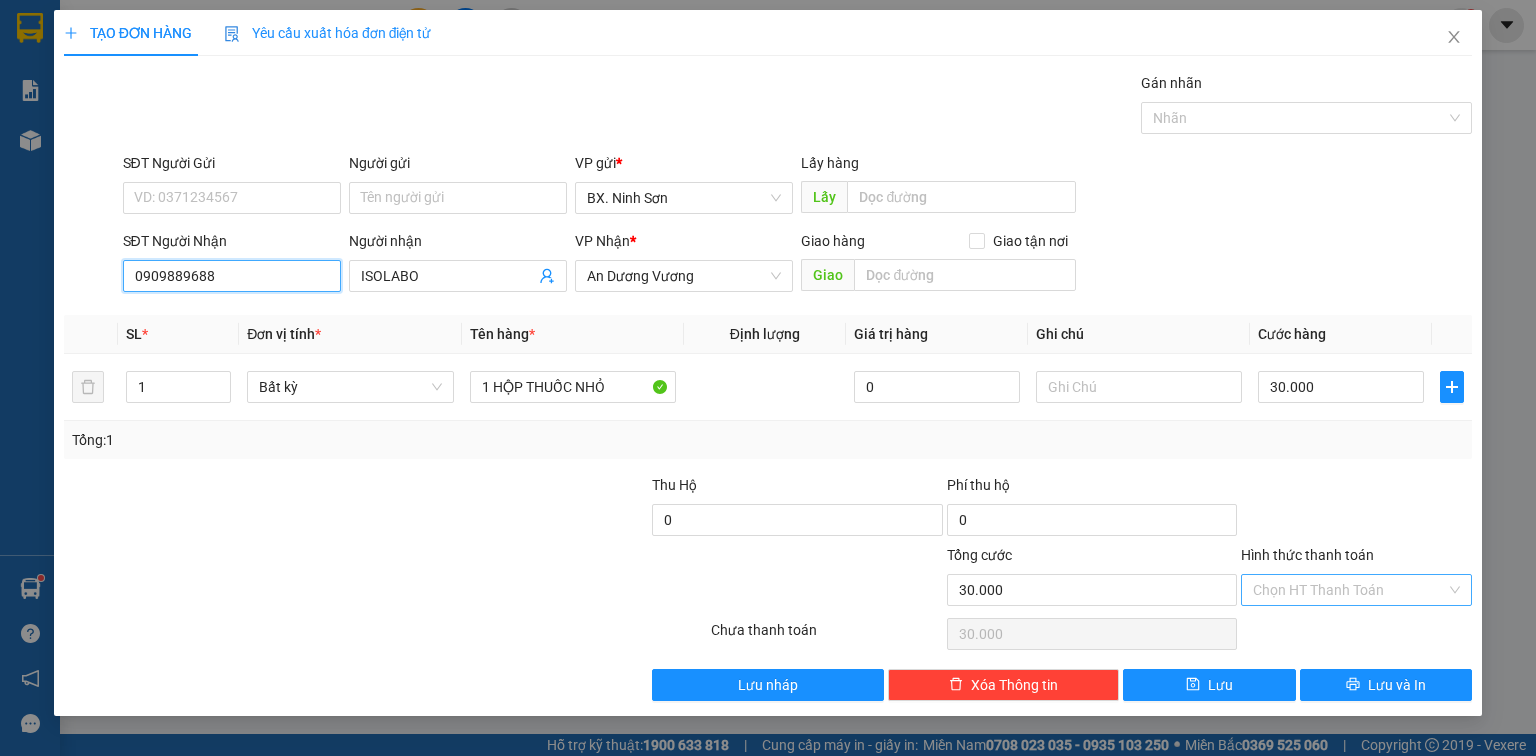 type on "0909889688" 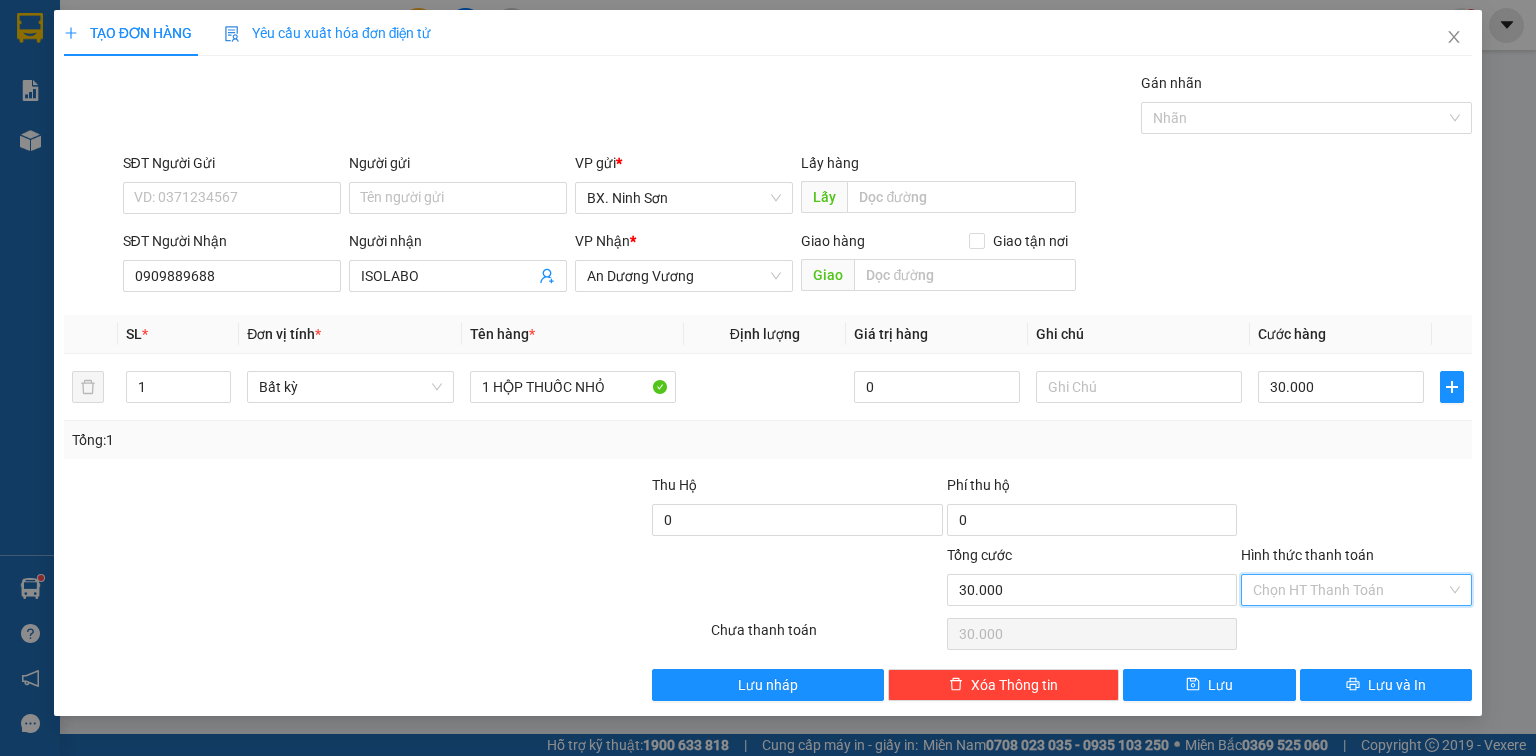 click on "Hình thức thanh toán" at bounding box center [1349, 590] 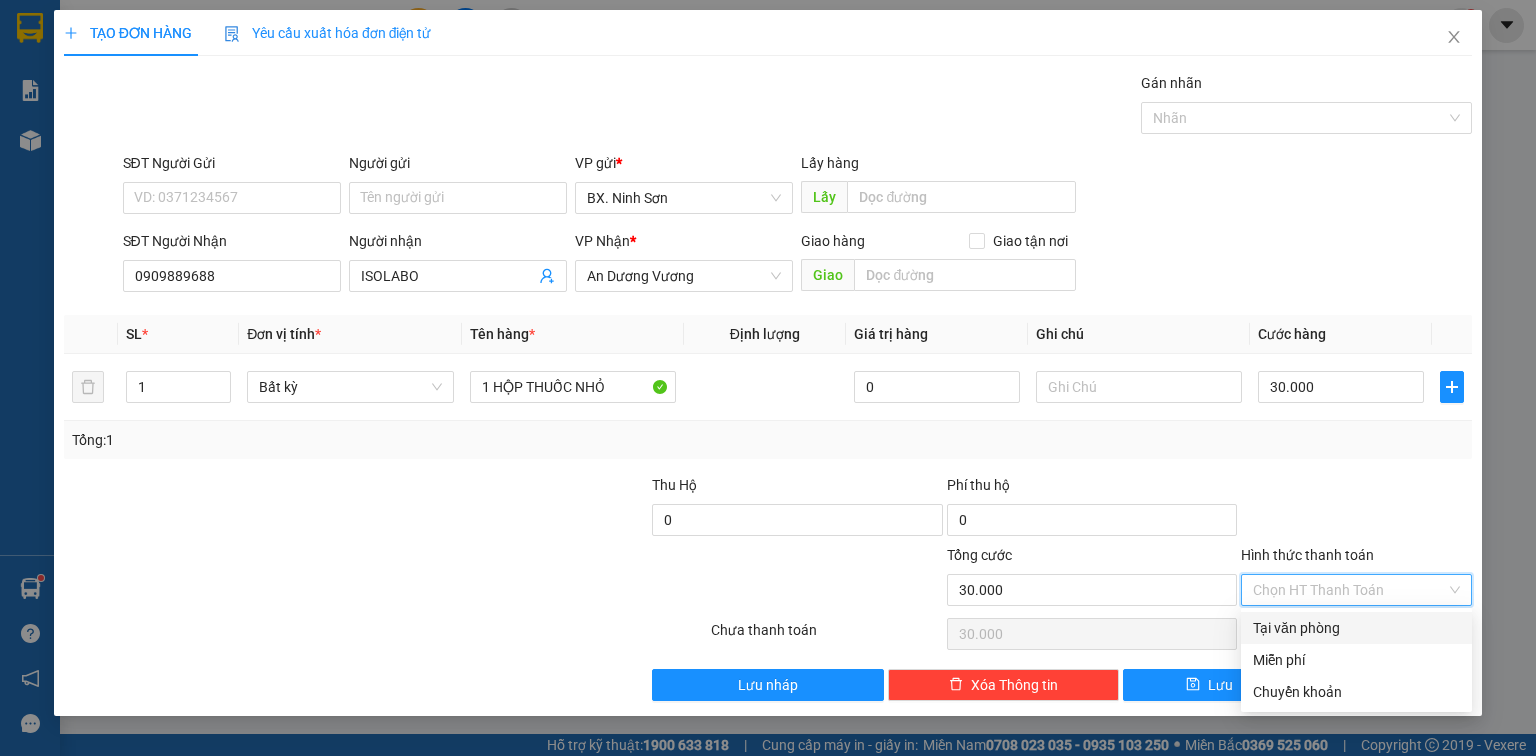 click on "Tại văn phòng" at bounding box center (1356, 628) 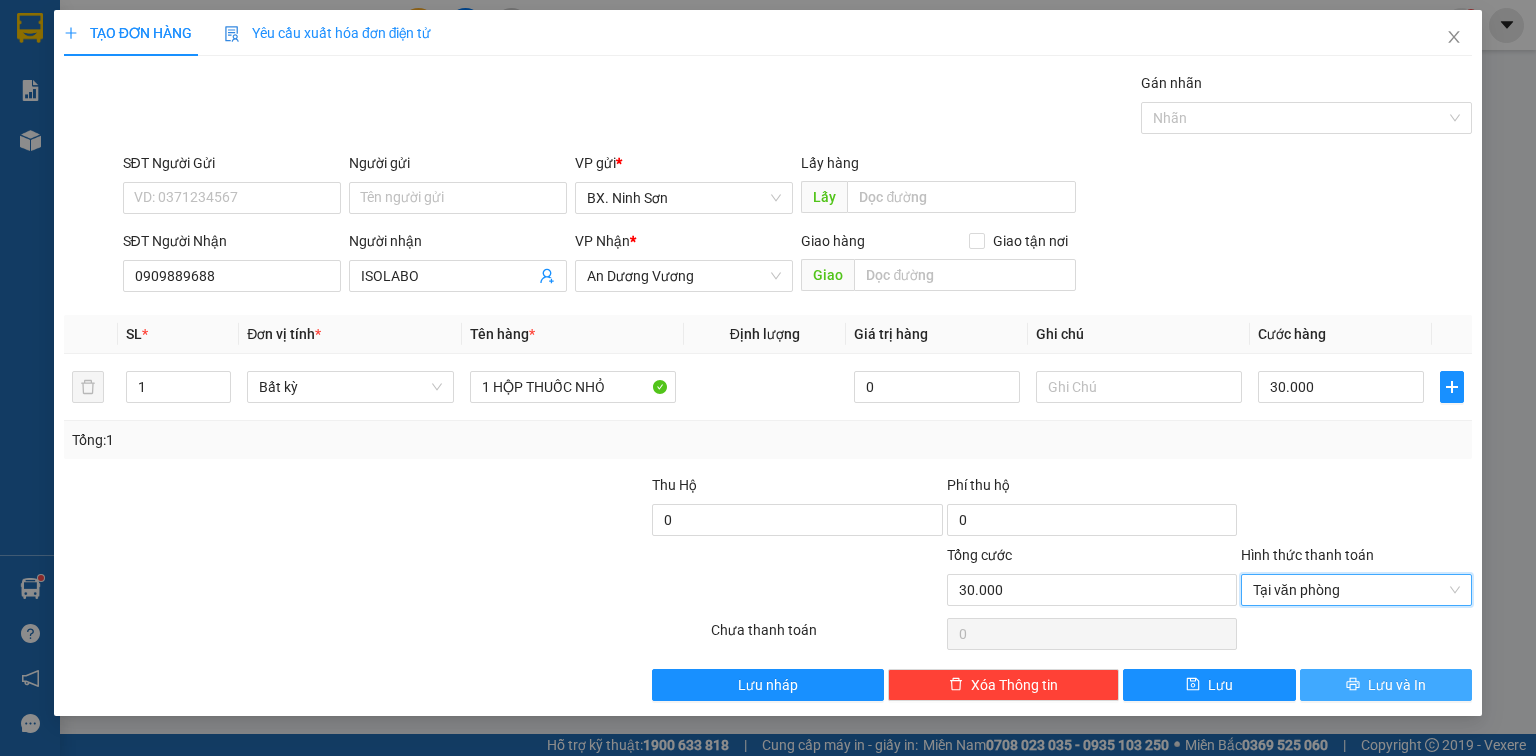 click 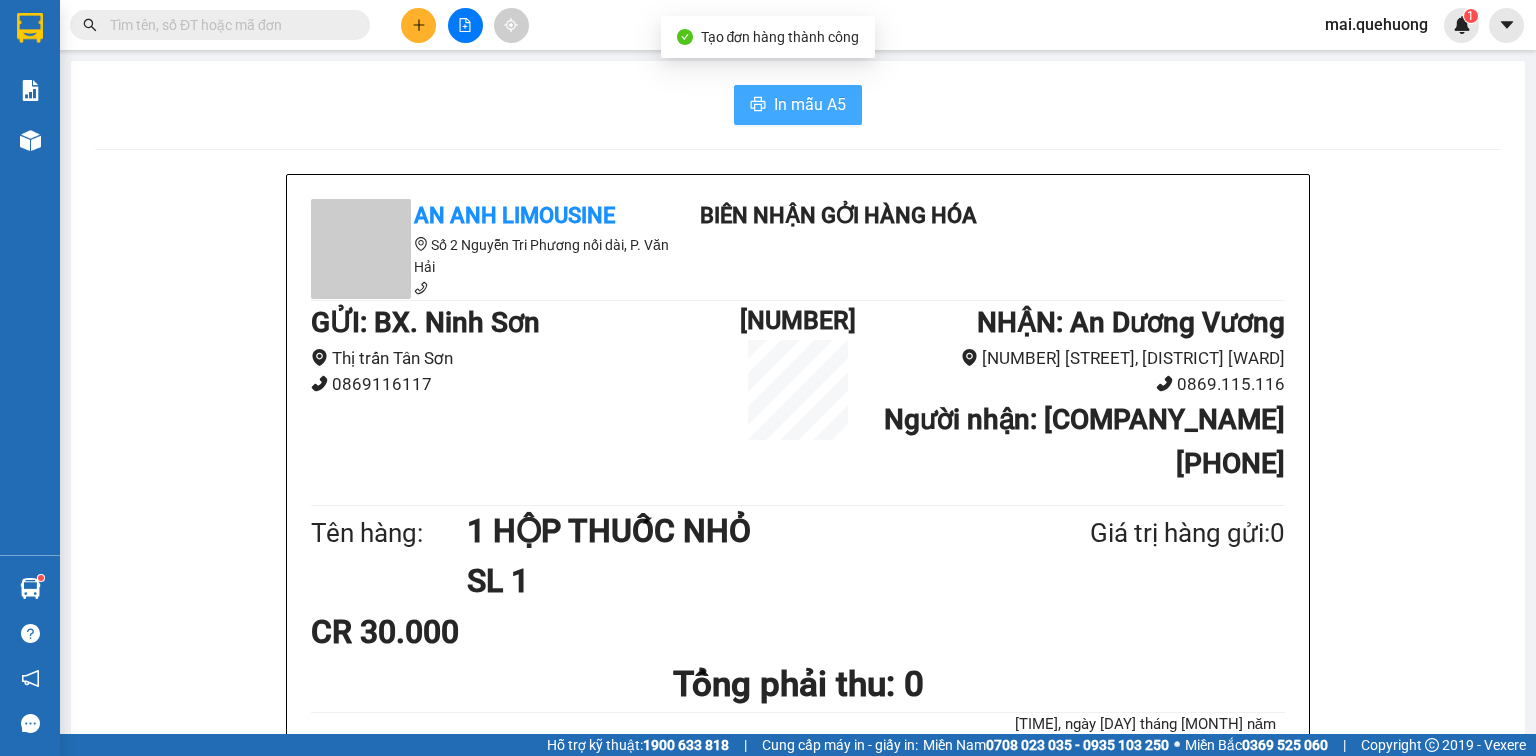 click on "In mẫu A5" at bounding box center (810, 104) 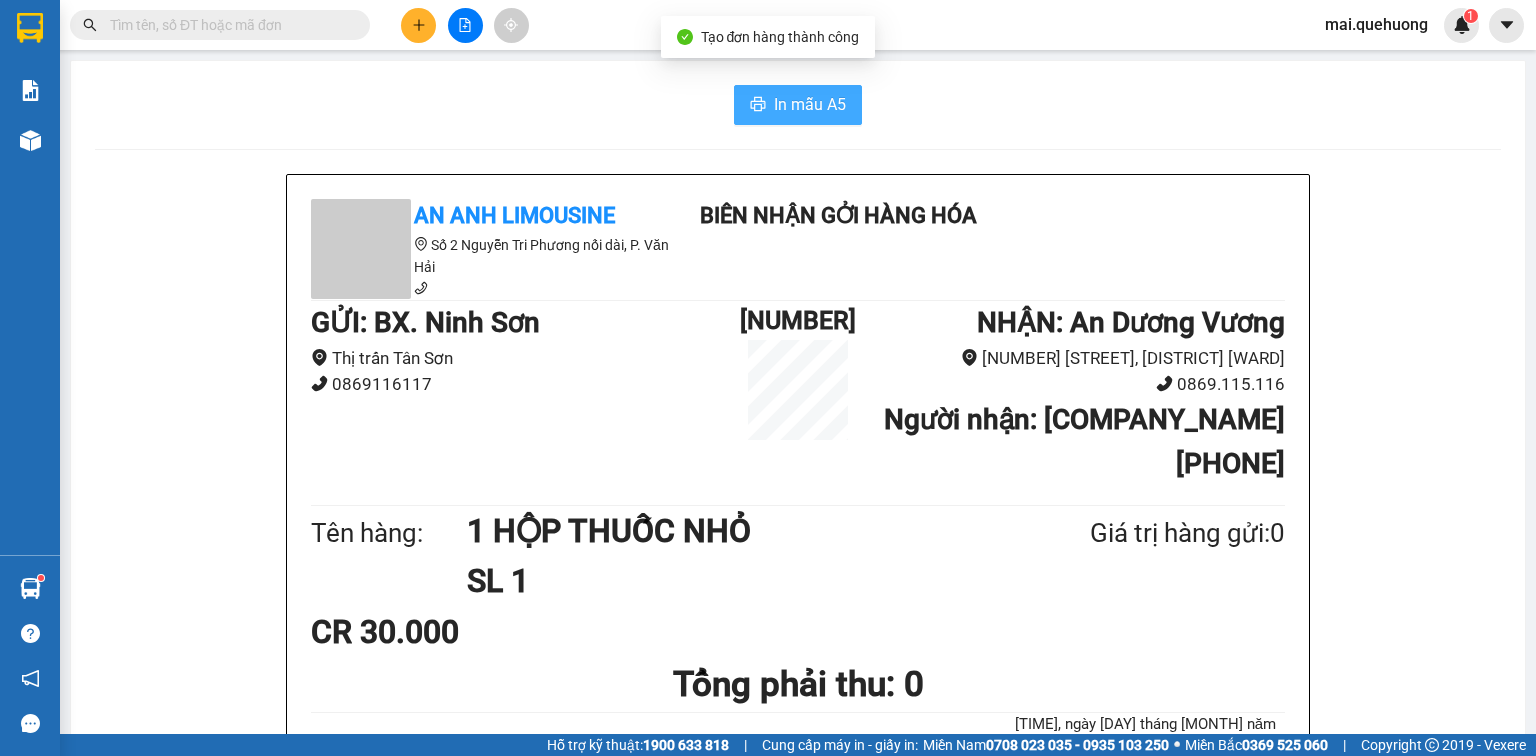 scroll, scrollTop: 0, scrollLeft: 0, axis: both 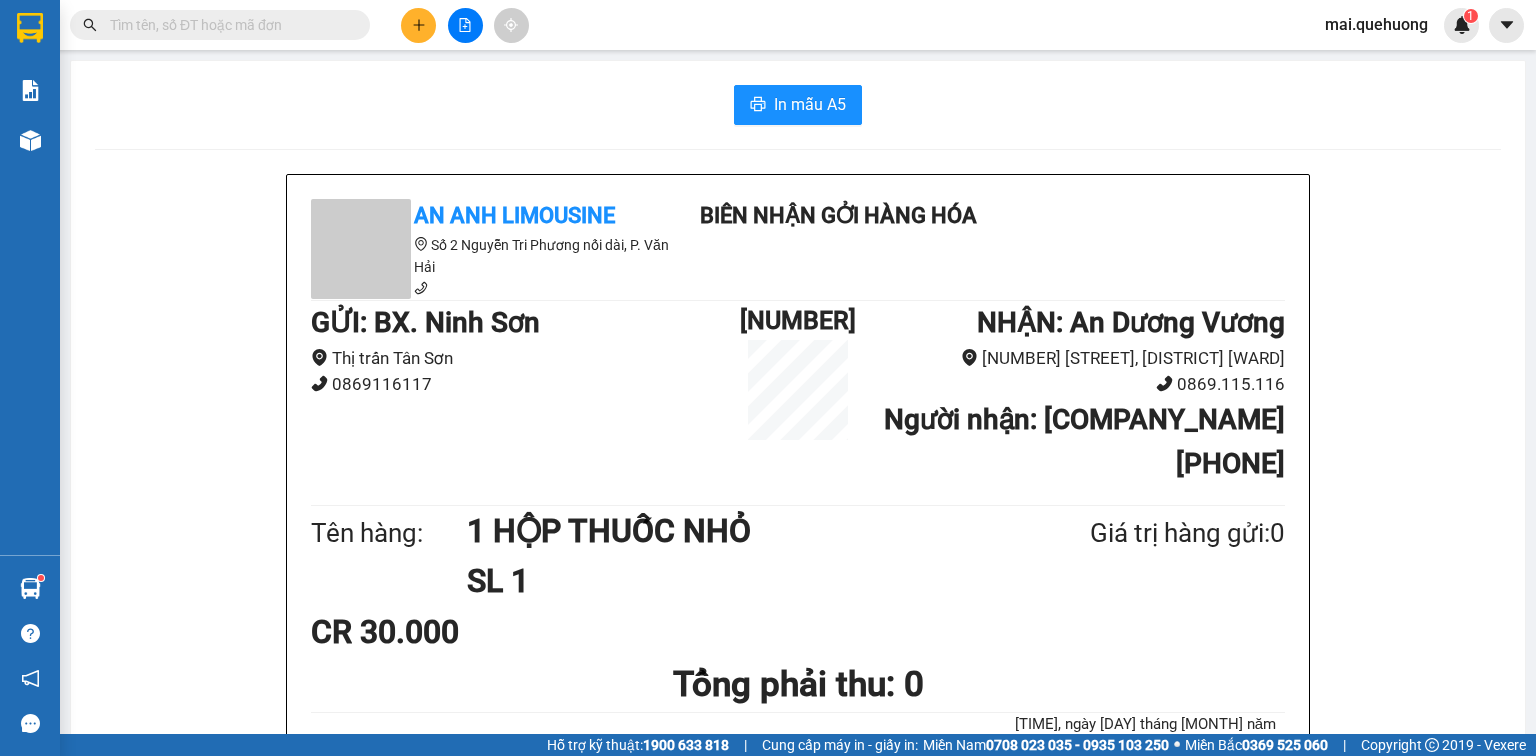 click at bounding box center (465, 25) 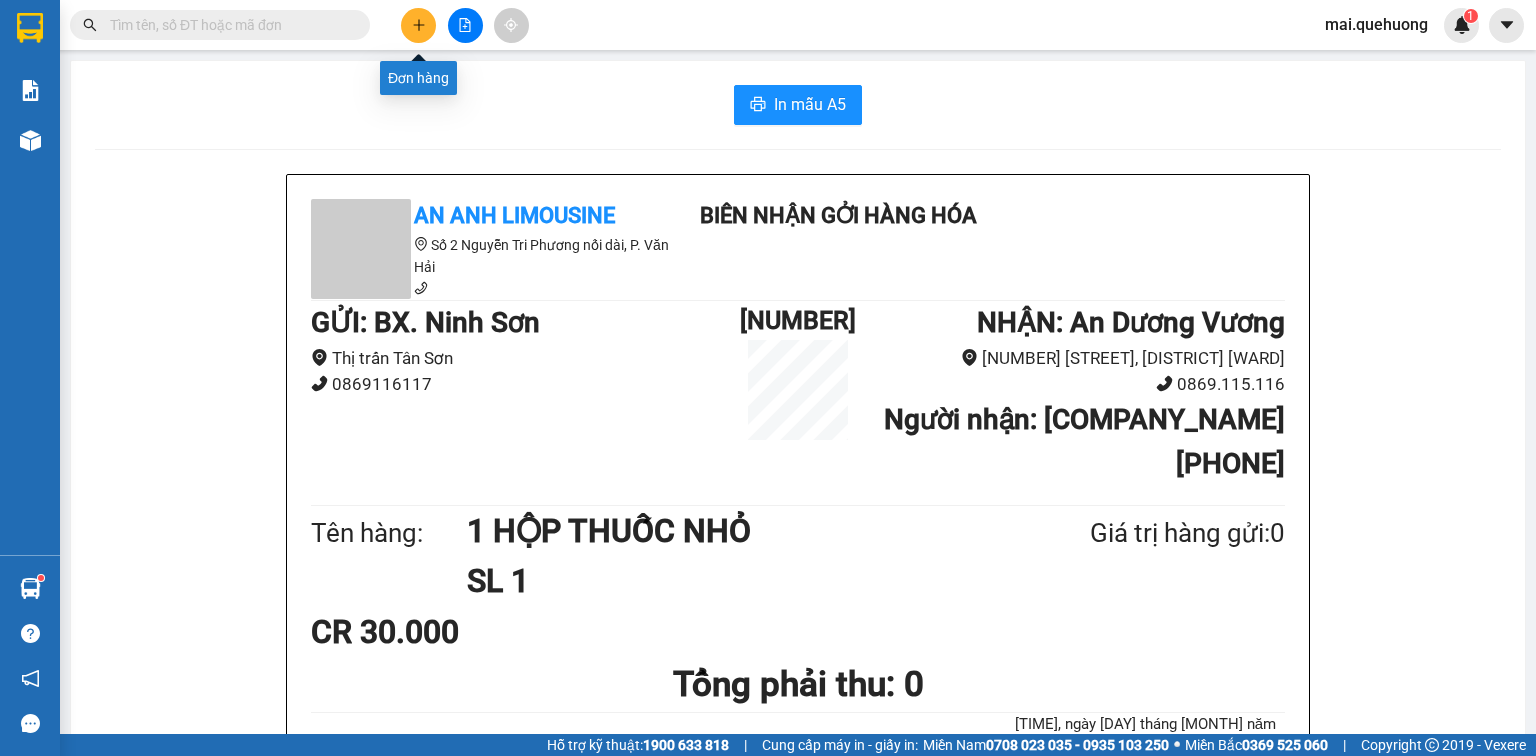 click at bounding box center (418, 25) 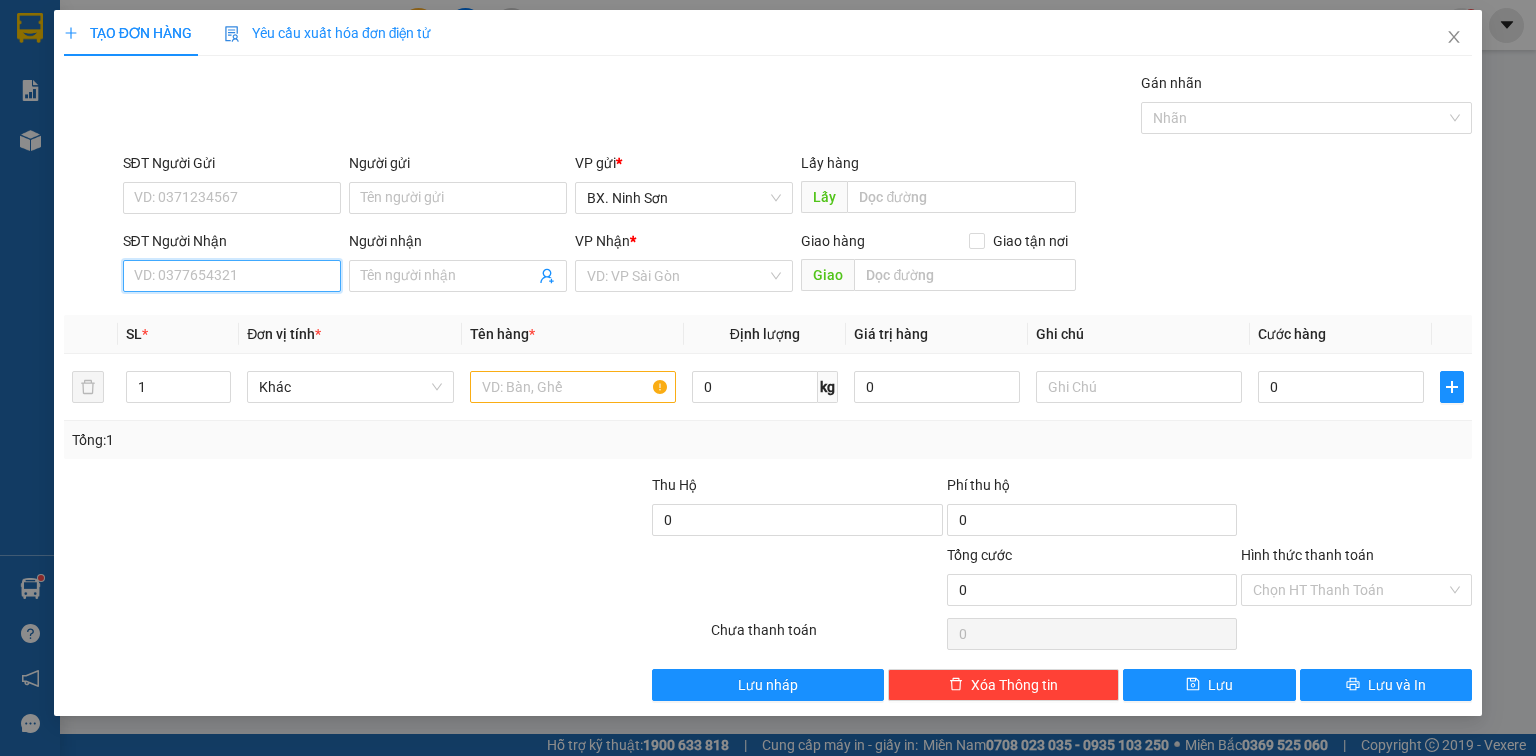 click on "SĐT Người Nhận" at bounding box center (232, 276) 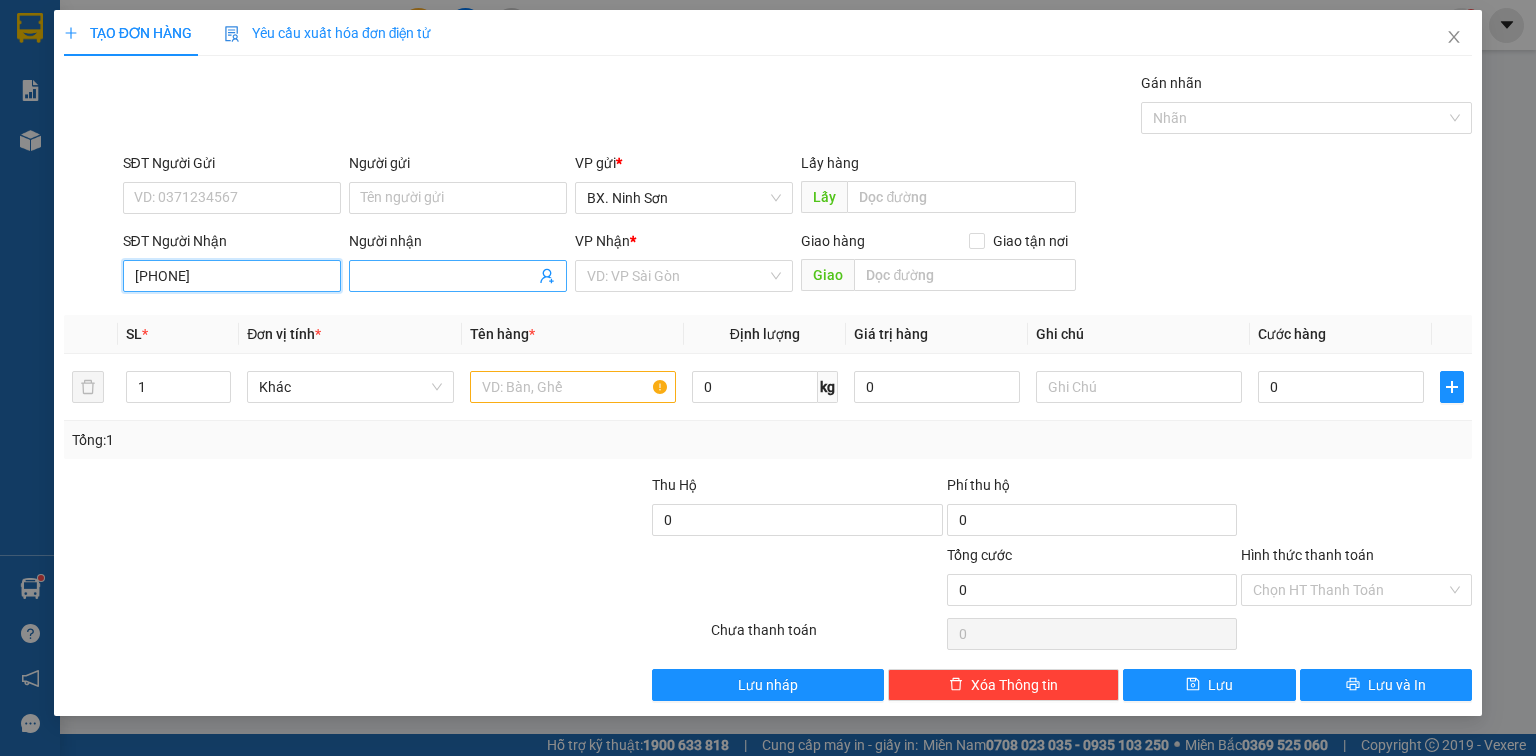 type on "[PHONE]" 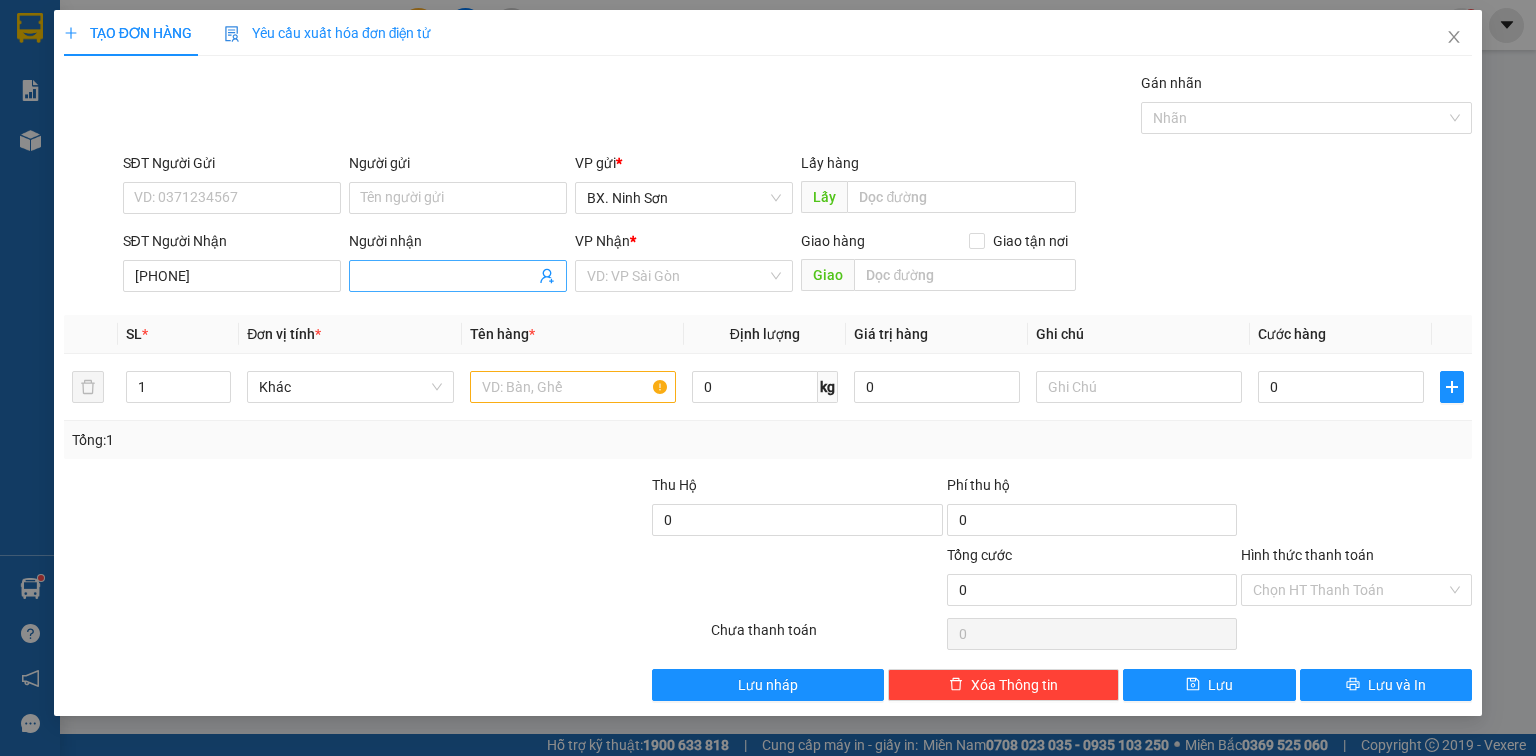 click on "Người nhận" at bounding box center (448, 276) 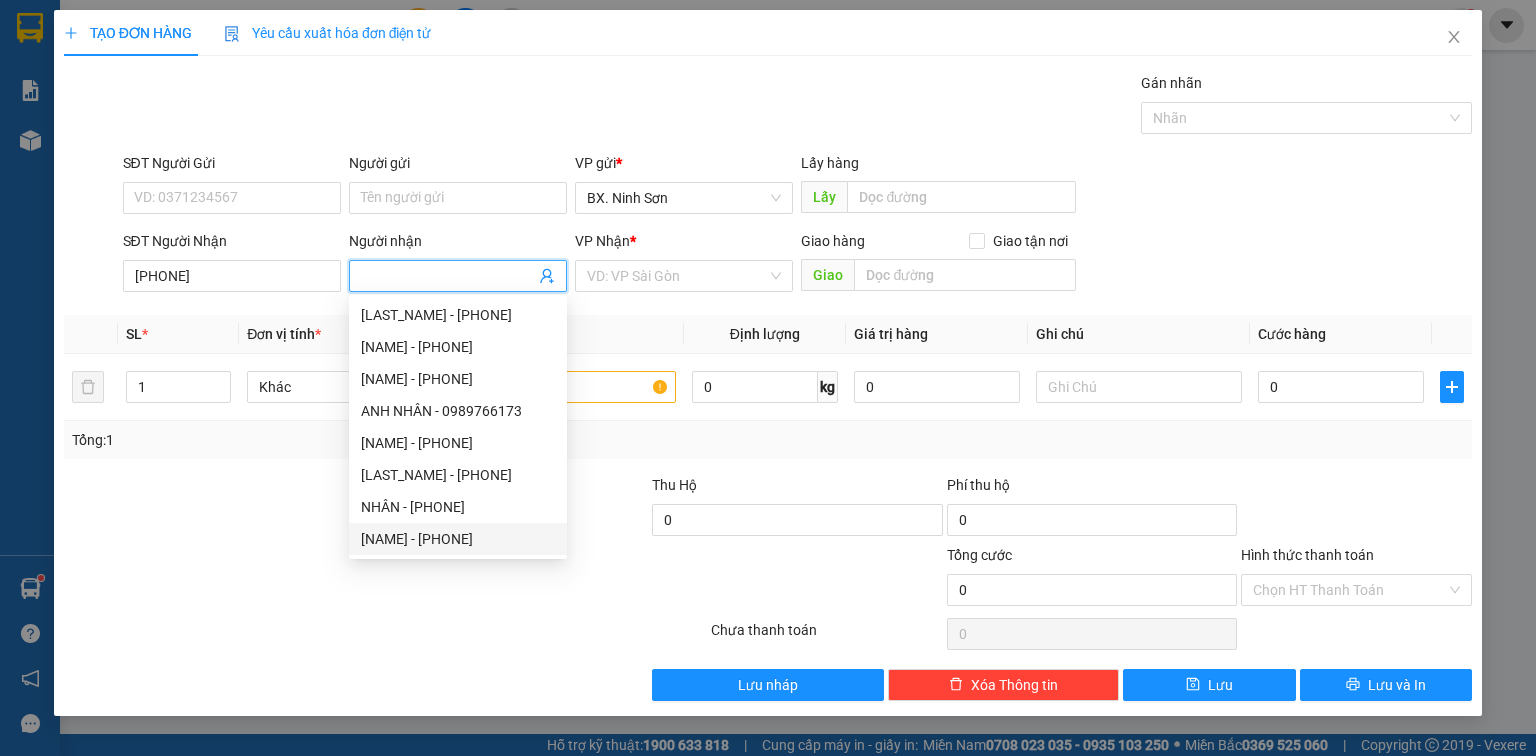 click at bounding box center [591, 579] 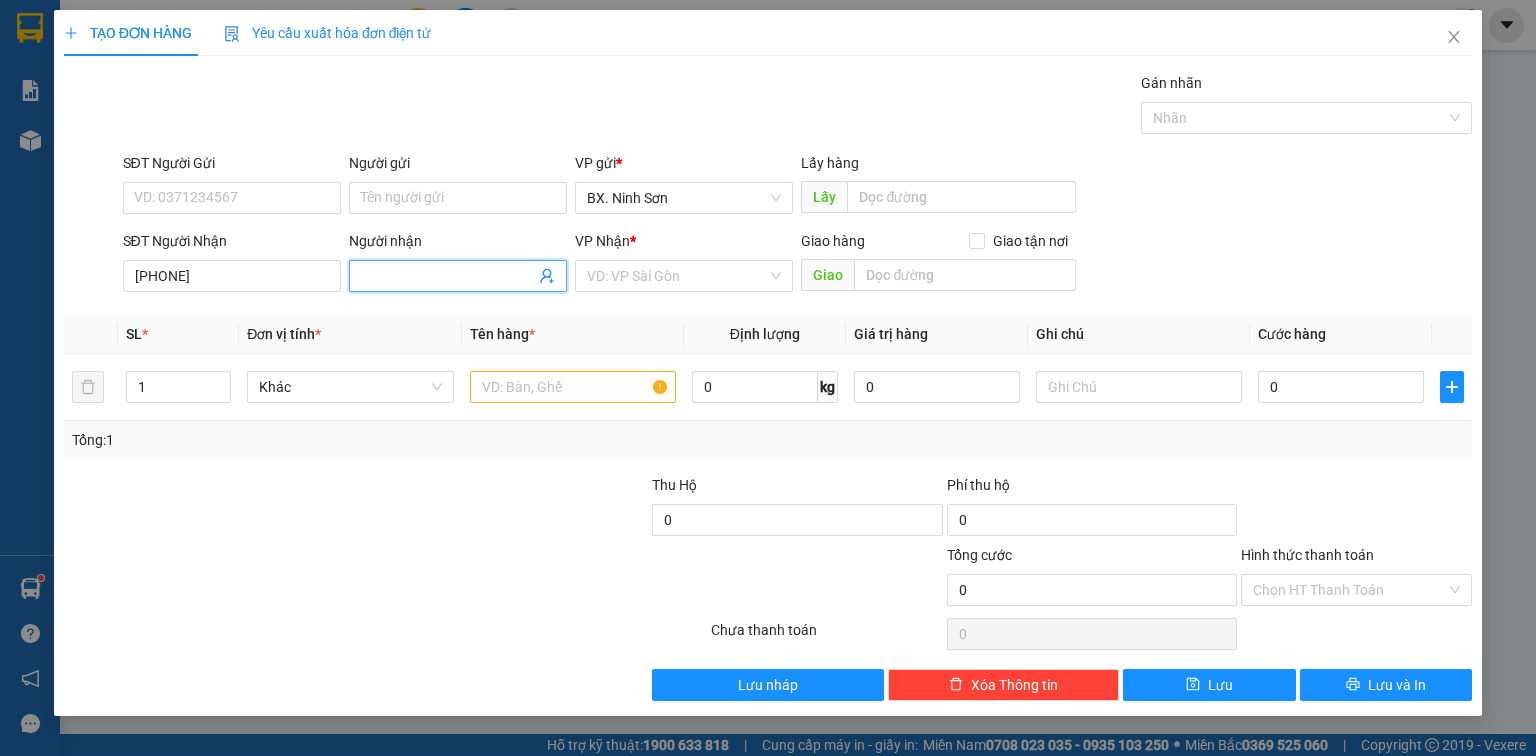 click on "Người nhận" at bounding box center [448, 276] 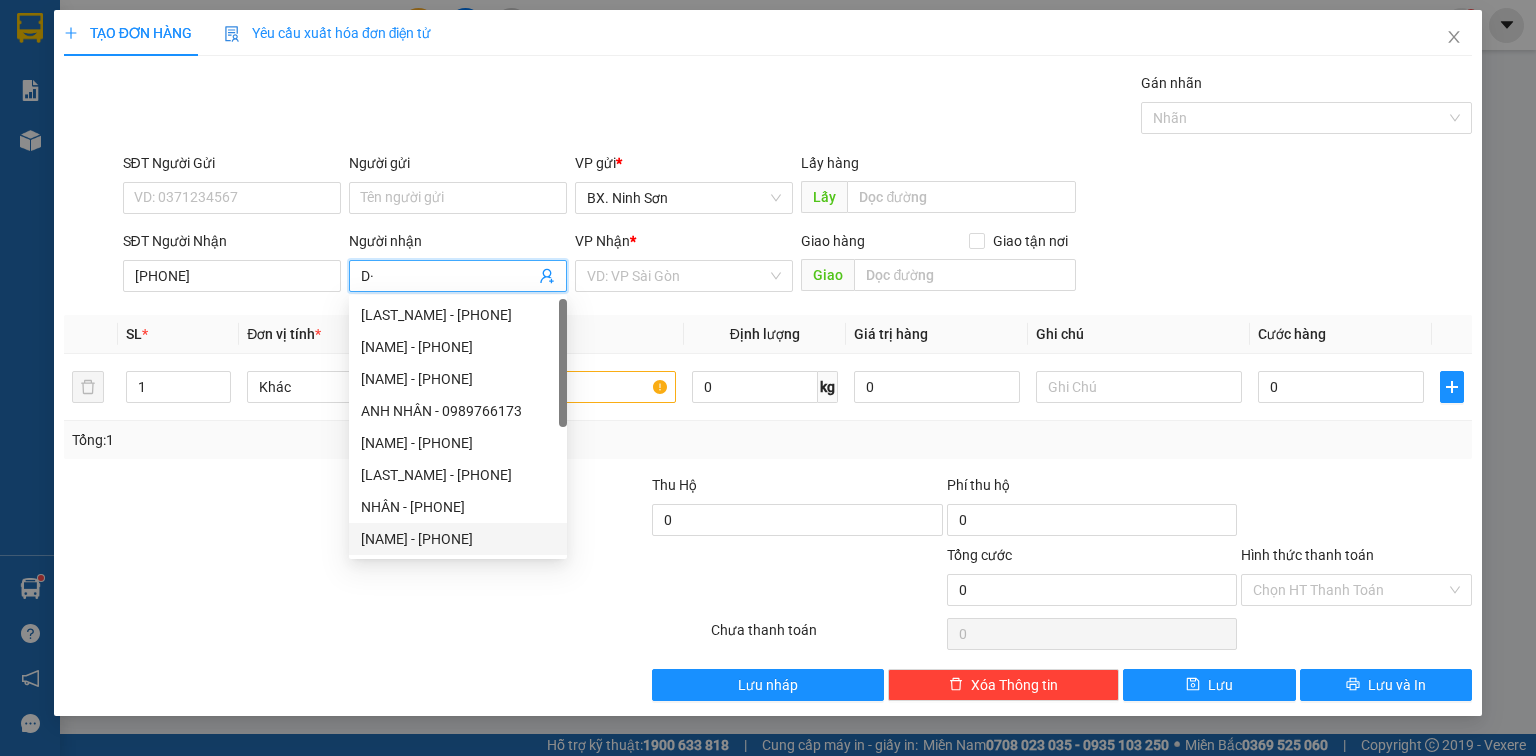 type on "D" 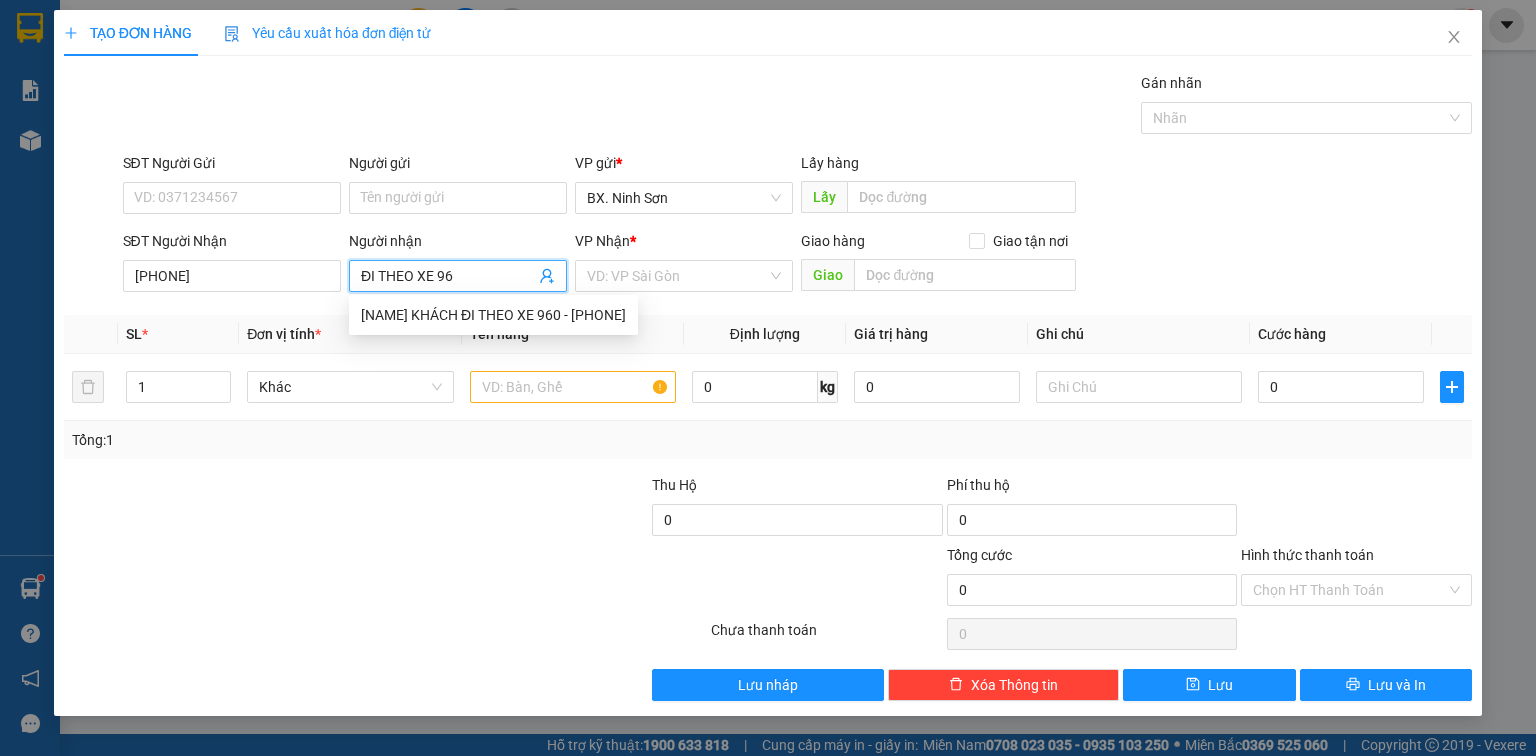 type on "ĐI THEO XE 960" 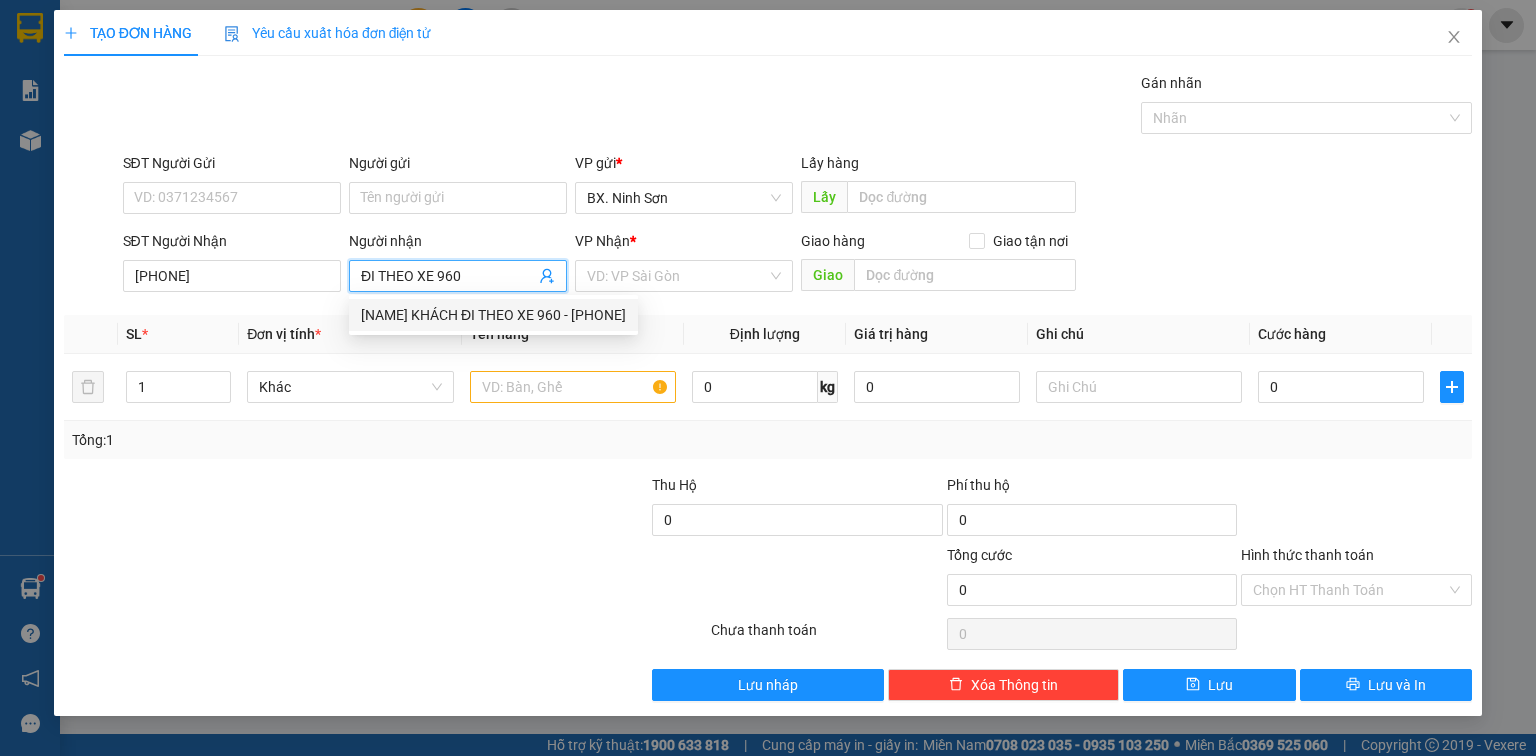 click on "[NAME] KHÁCH ĐI THEO XE 960 - [PHONE]" at bounding box center [493, 315] 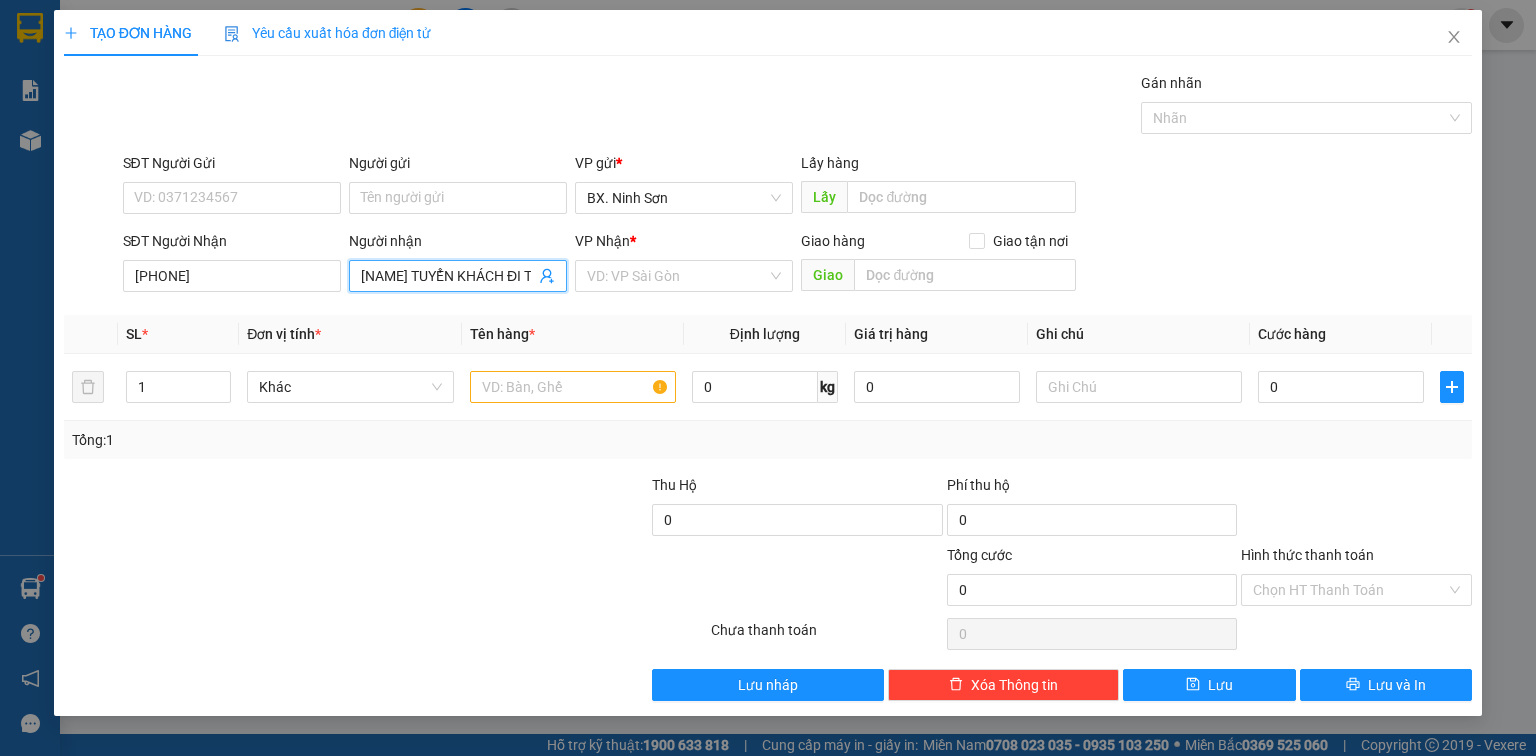 click on "[NAME] TUYỂN KHÁCH ĐI THEO XE 960" at bounding box center (448, 276) 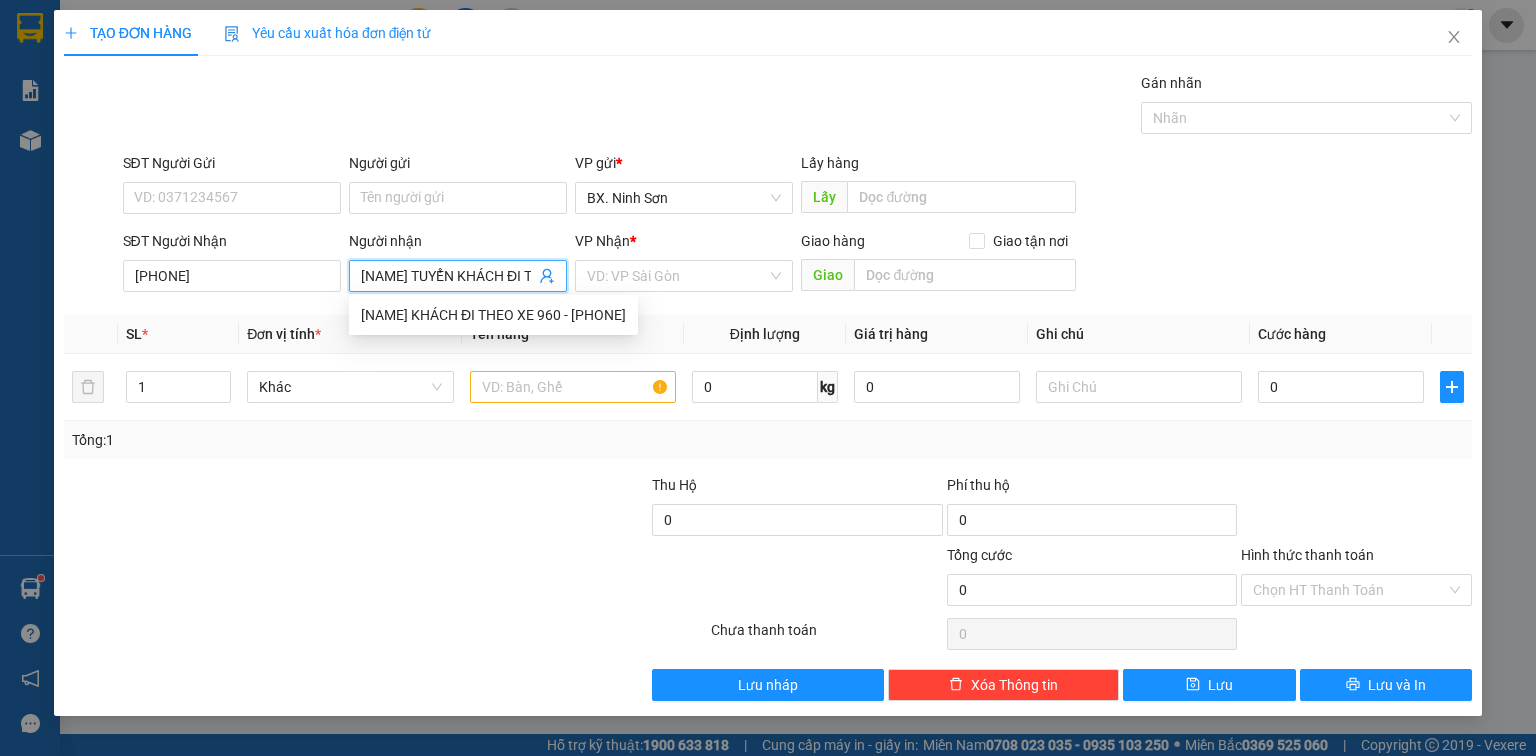 click on "[NAME] TUYỂN KHÁCH ĐI THEO XE 960" at bounding box center [448, 276] 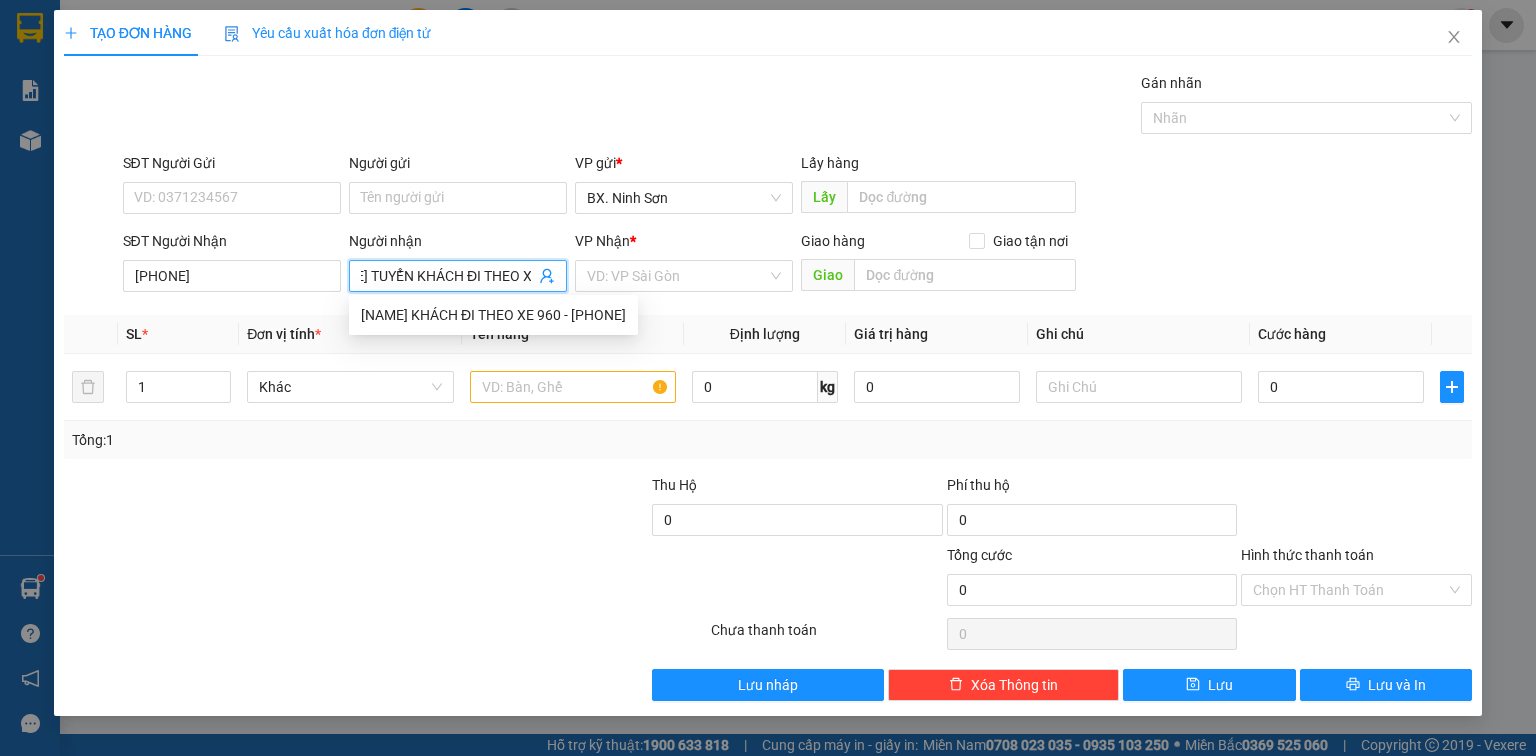 scroll, scrollTop: 0, scrollLeft: 63, axis: horizontal 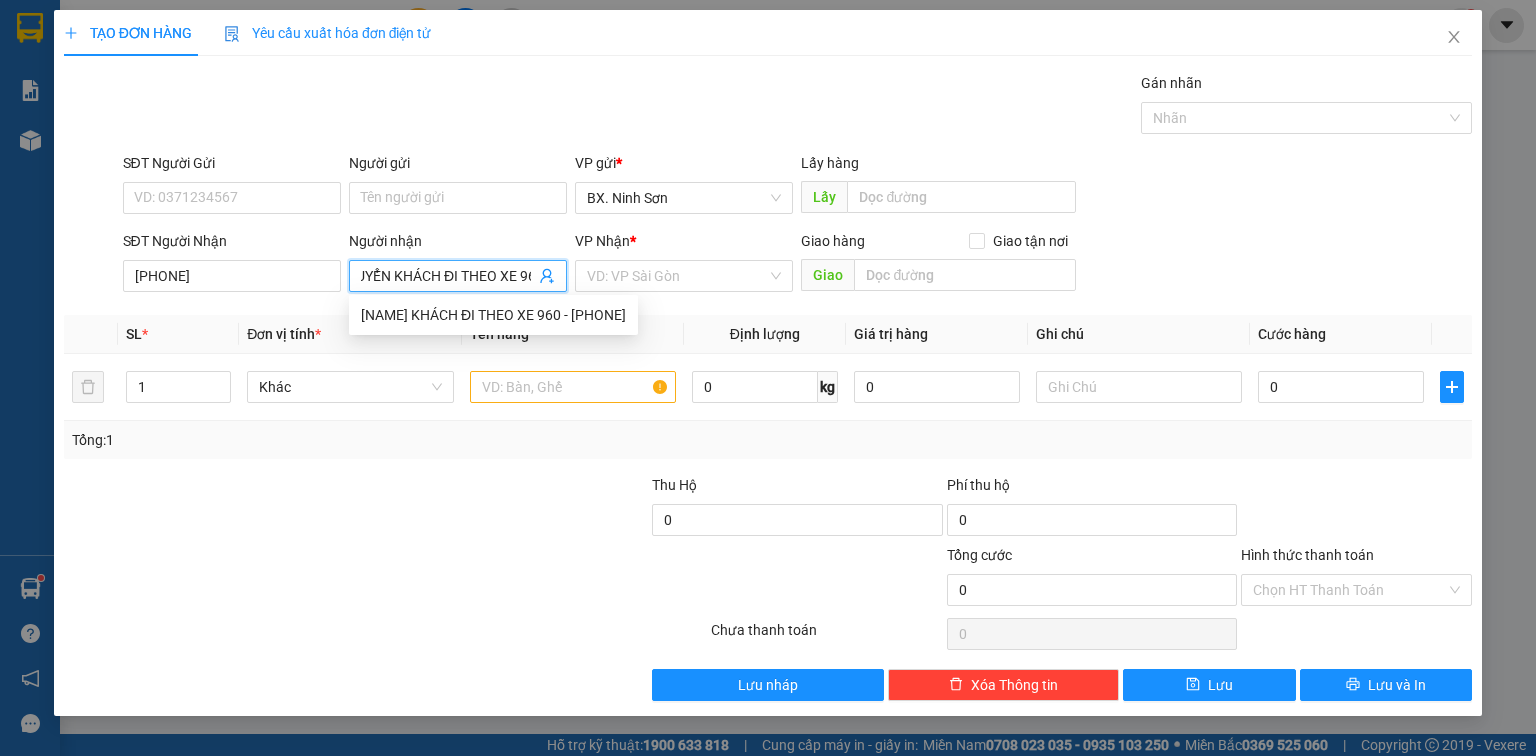 click on "[NAME] TUYỂN KHÁCH ĐI THEO XE 960" at bounding box center (448, 276) 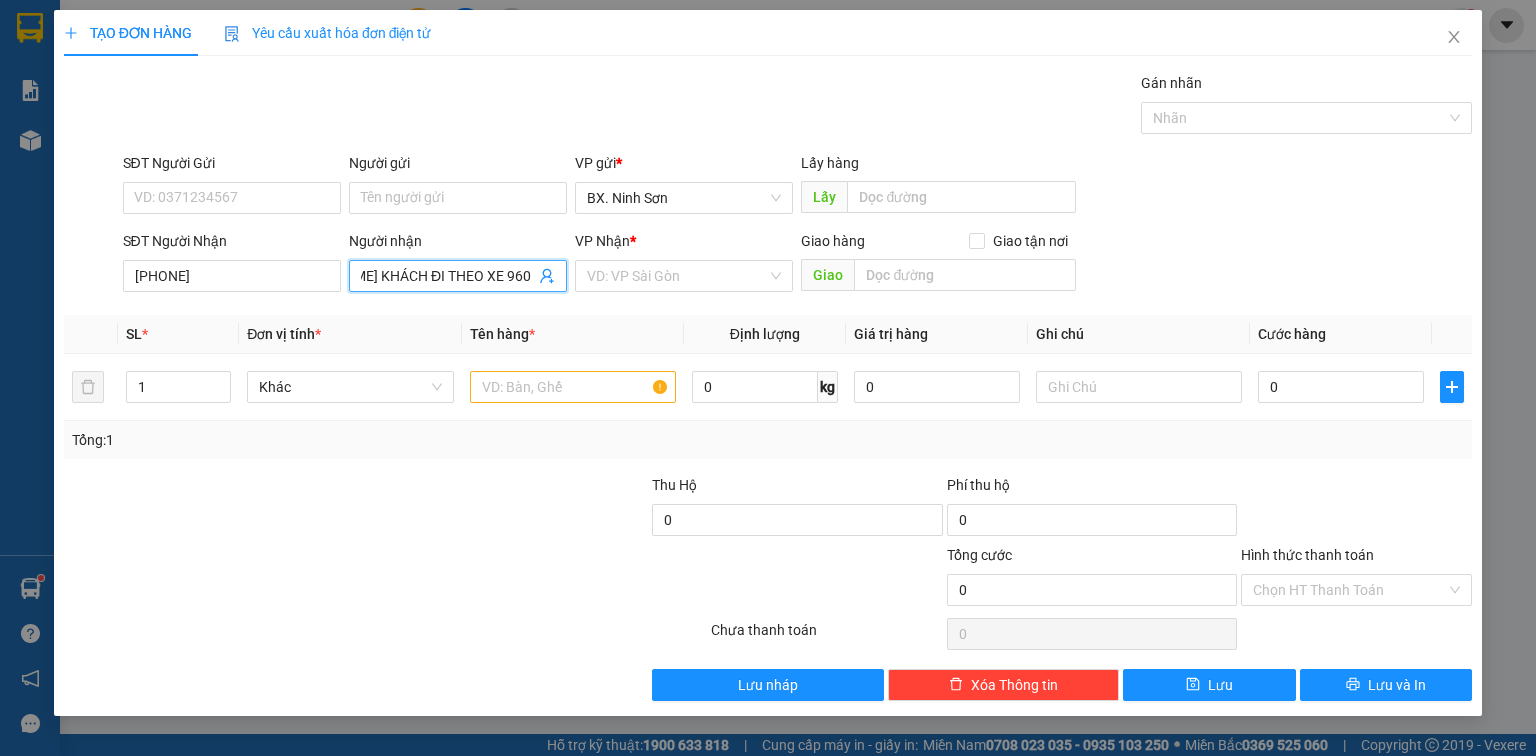 scroll, scrollTop: 0, scrollLeft: 0, axis: both 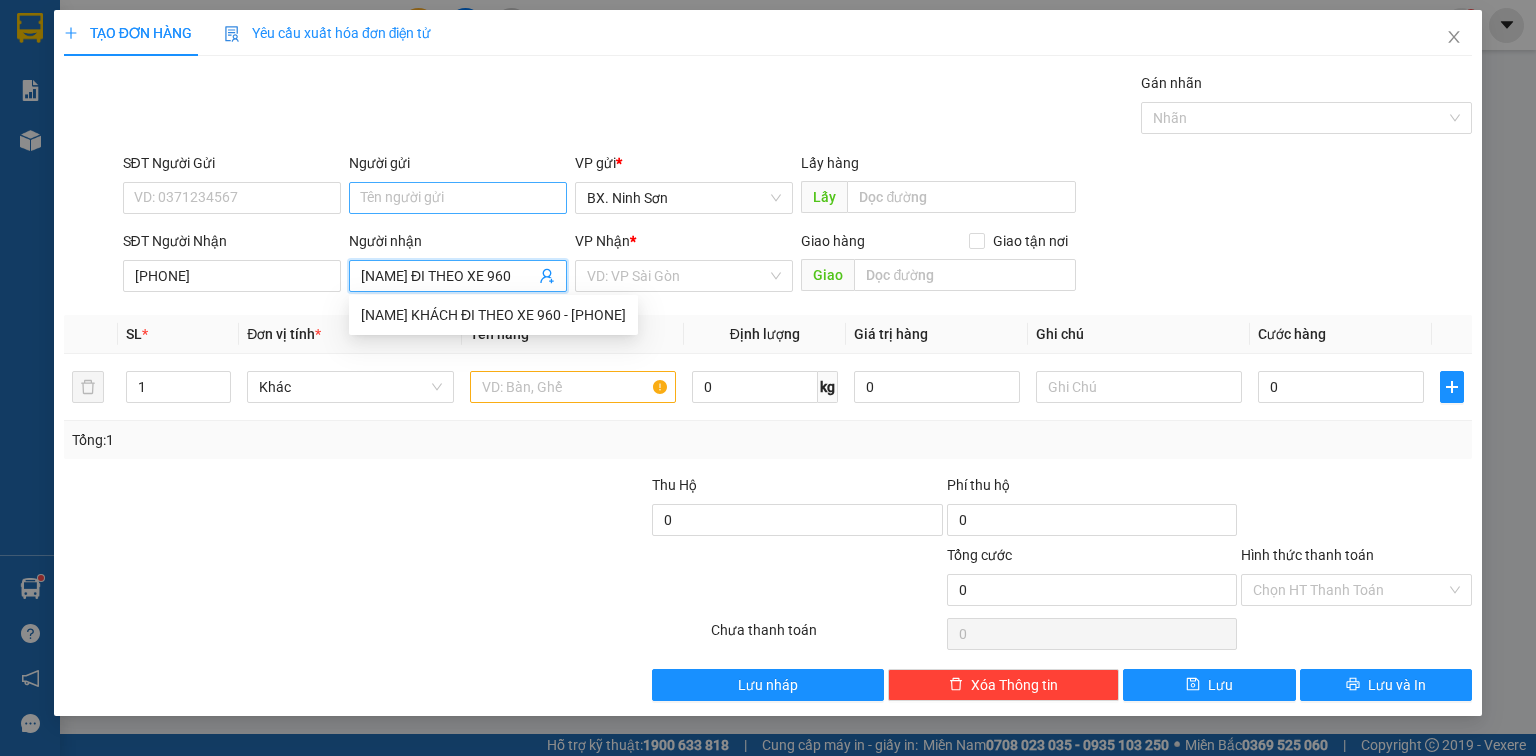 type on "[NAME] ĐI THEO XE 960" 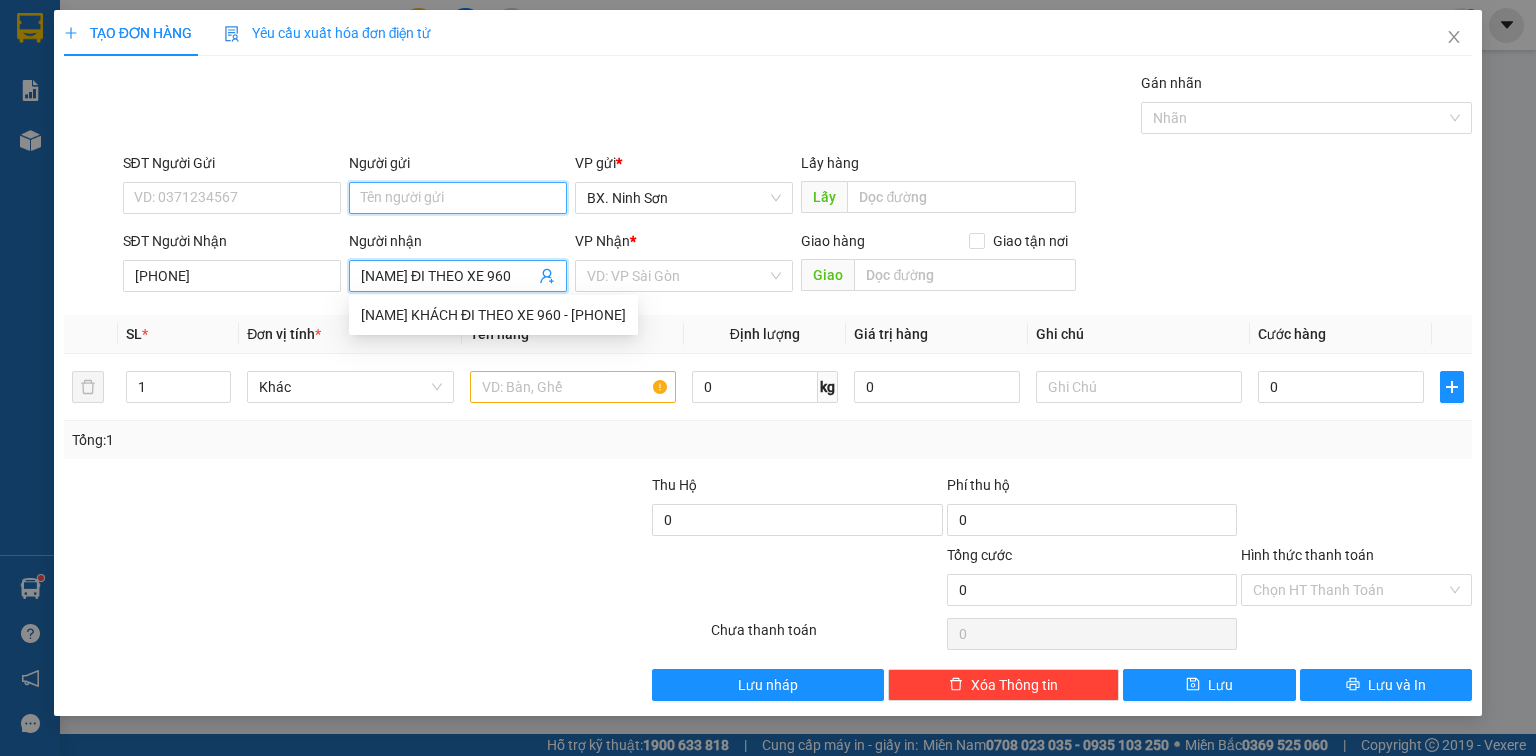 click on "Người gửi" at bounding box center [458, 198] 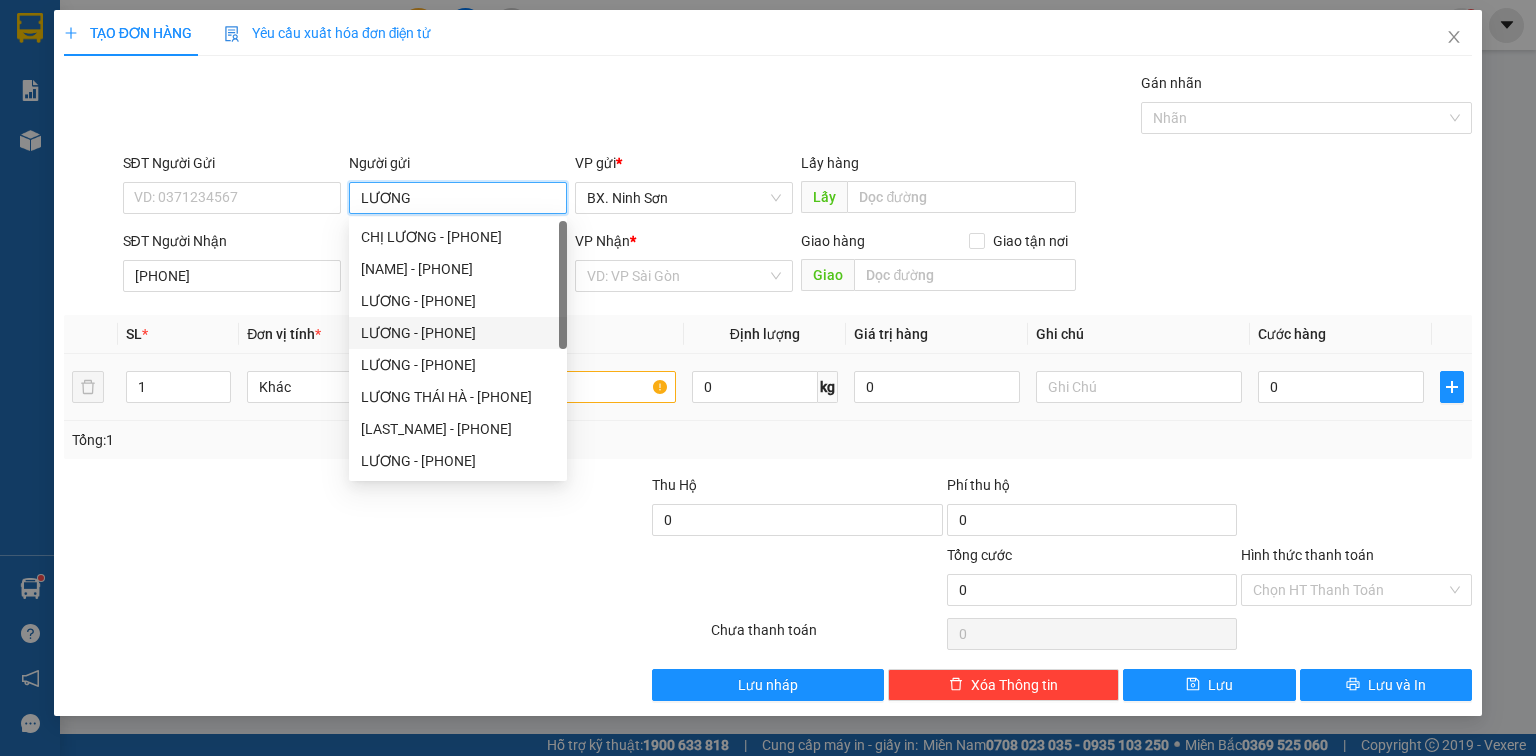 type on "LƯƠNG" 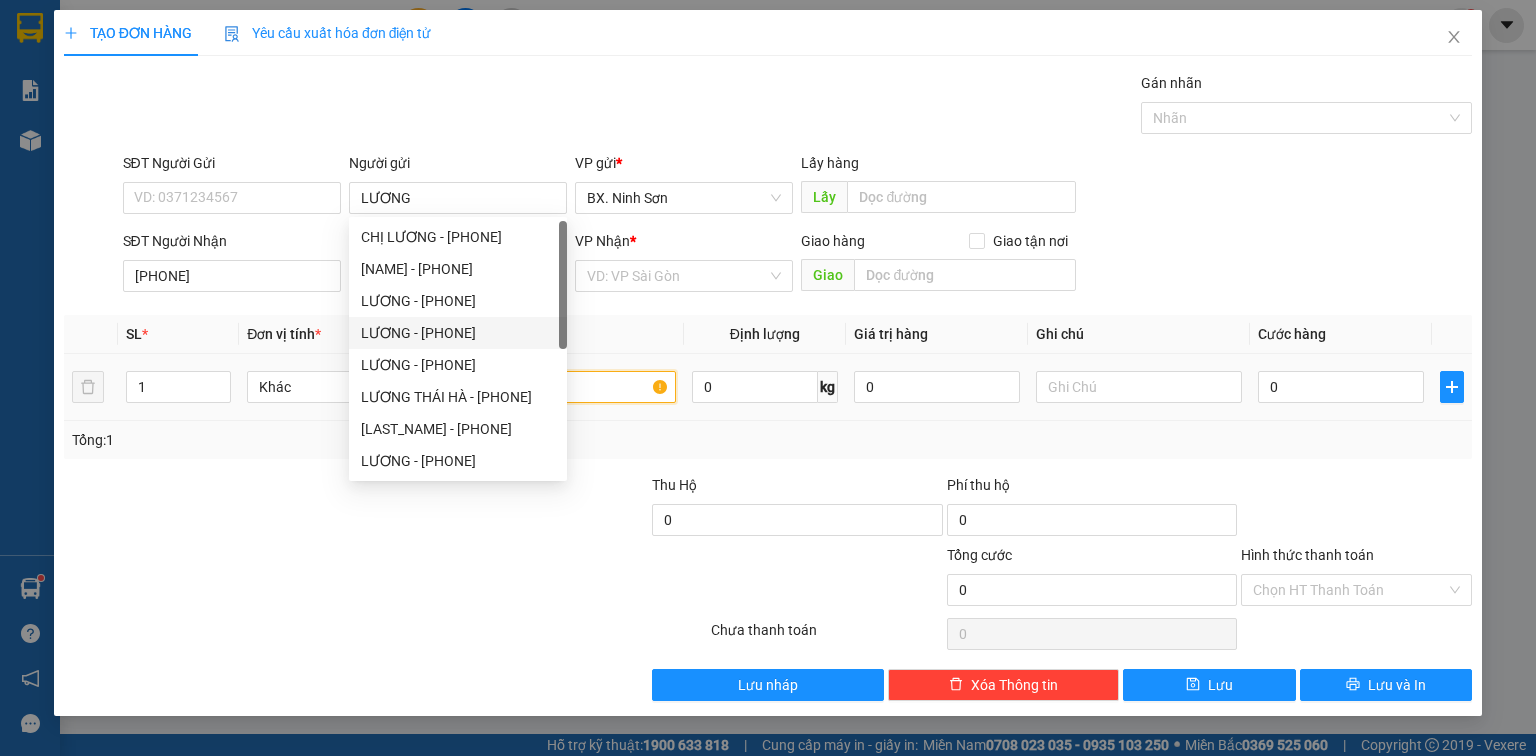 click at bounding box center (573, 387) 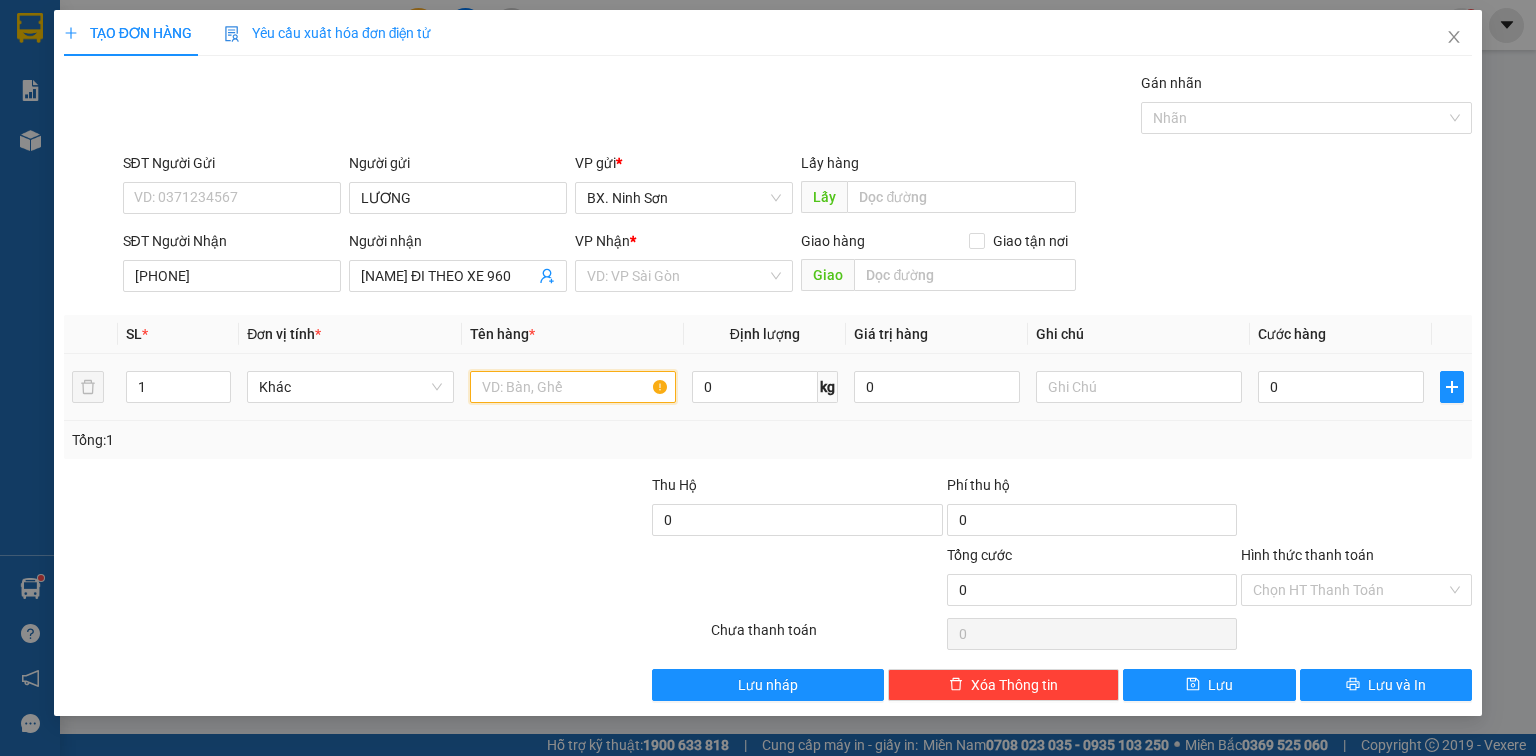 click at bounding box center [573, 387] 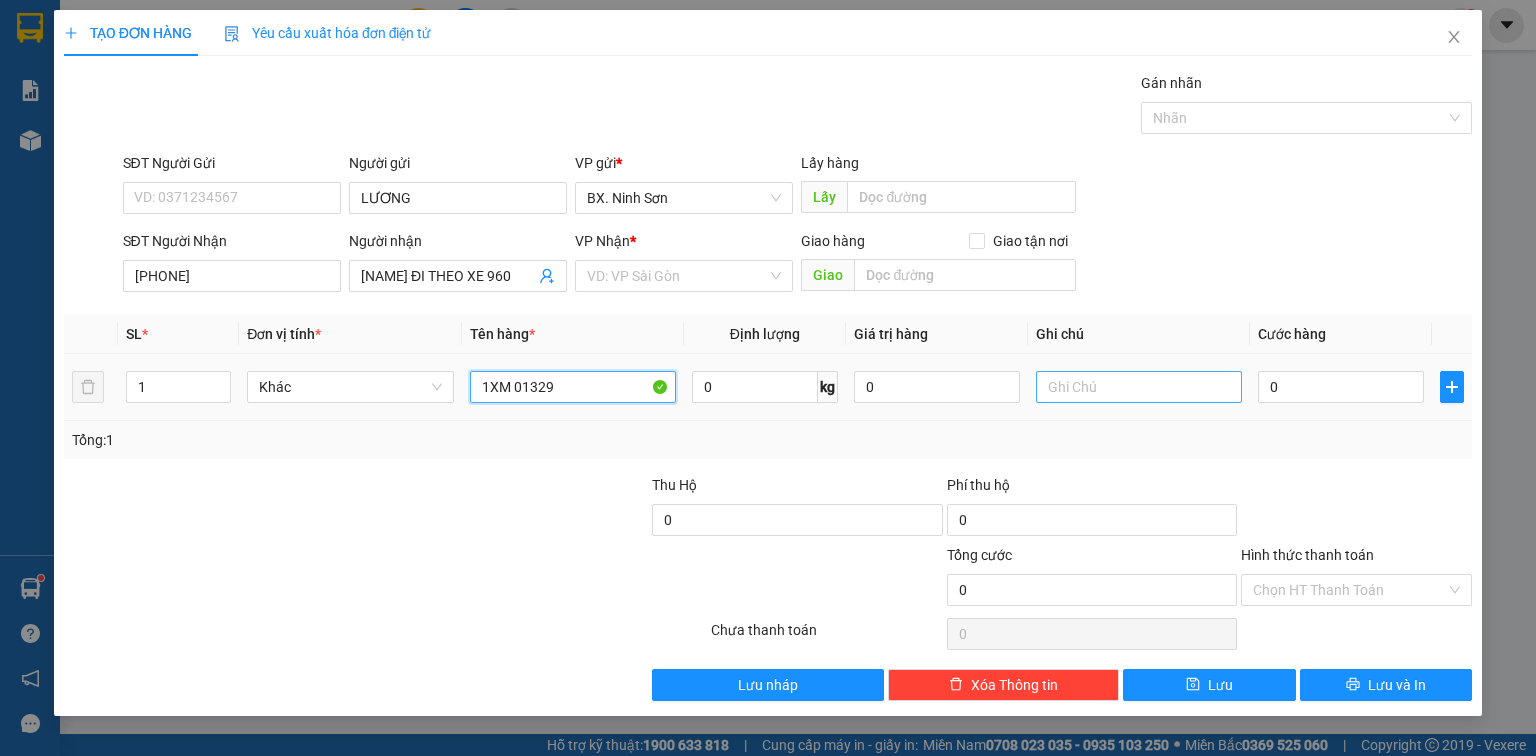 type on "1XM 01329" 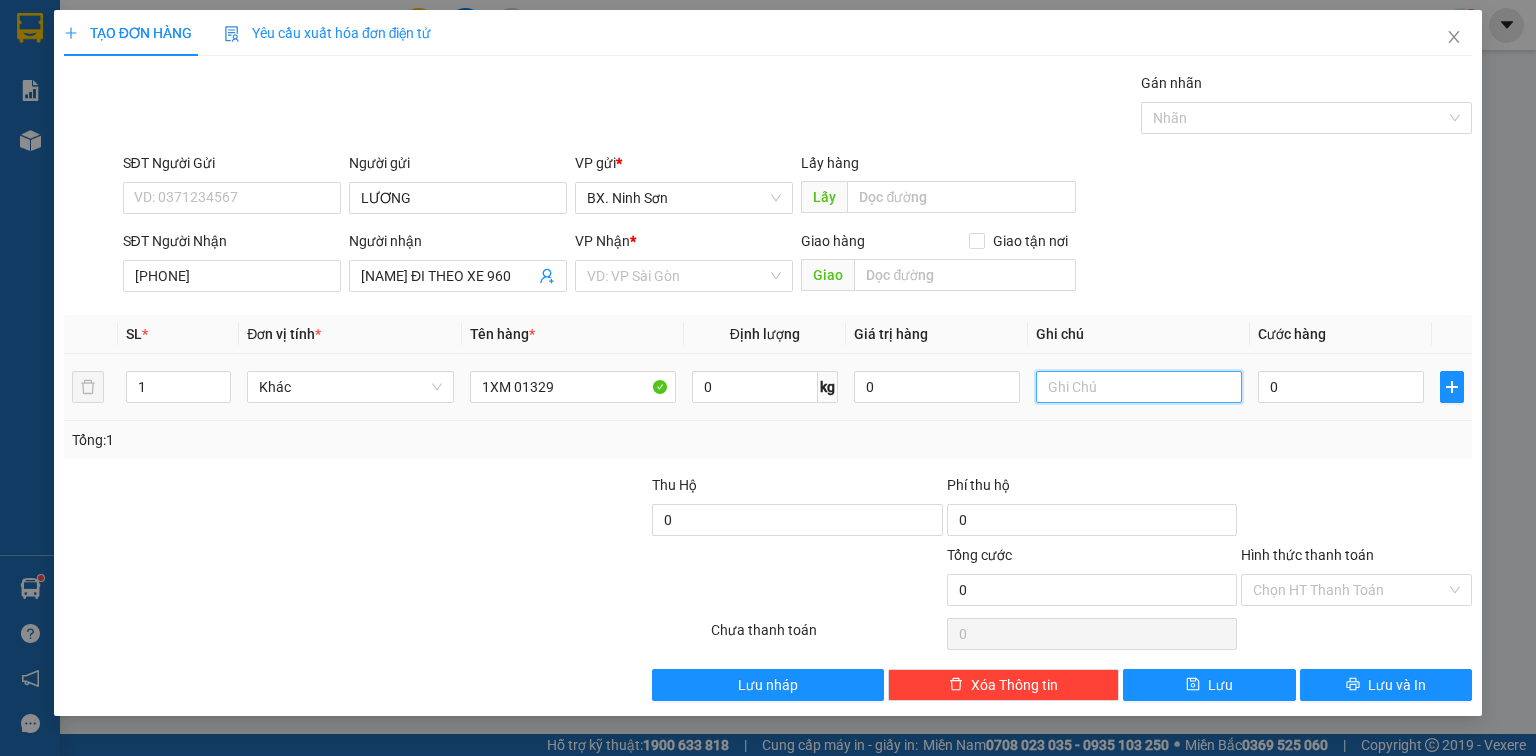 click at bounding box center (1139, 387) 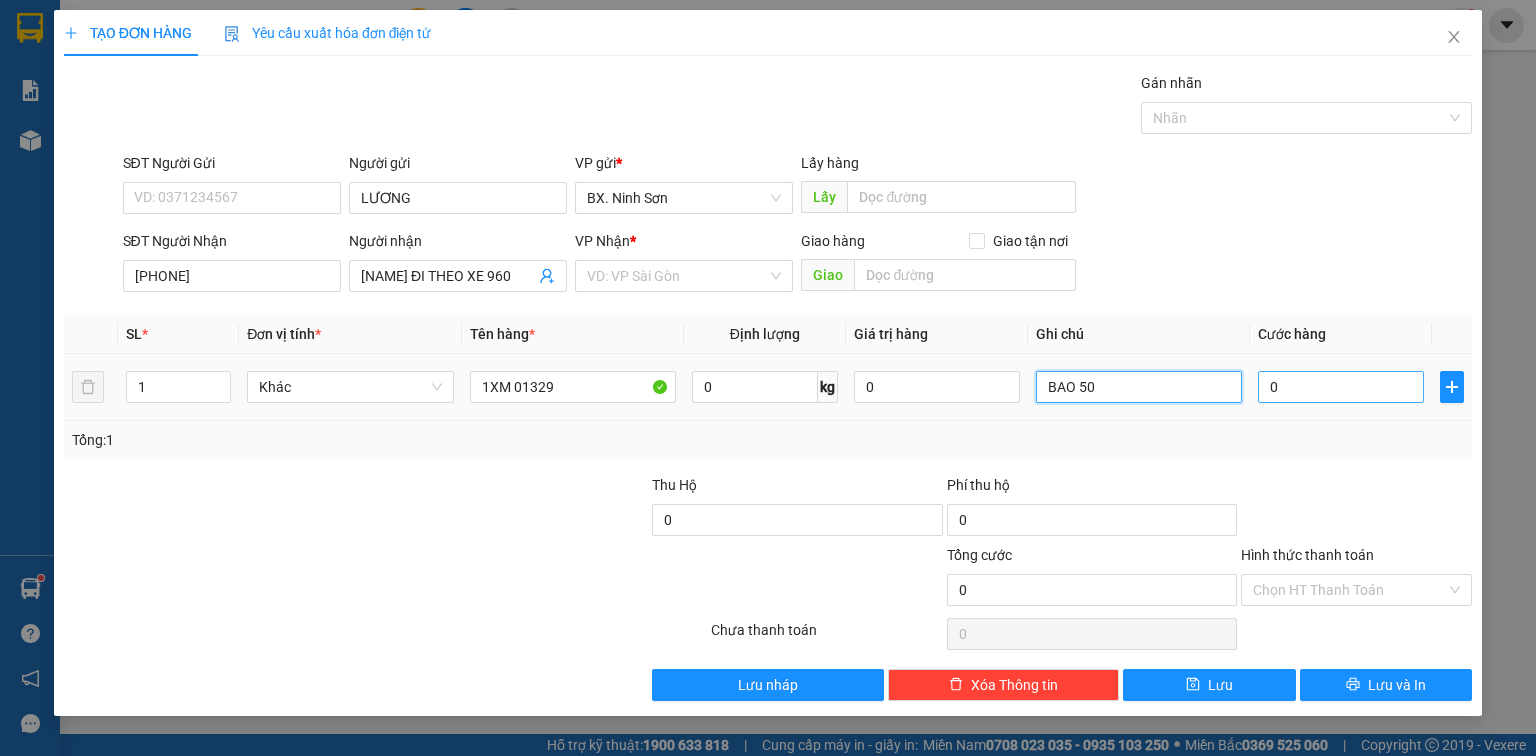 type on "BAO 50" 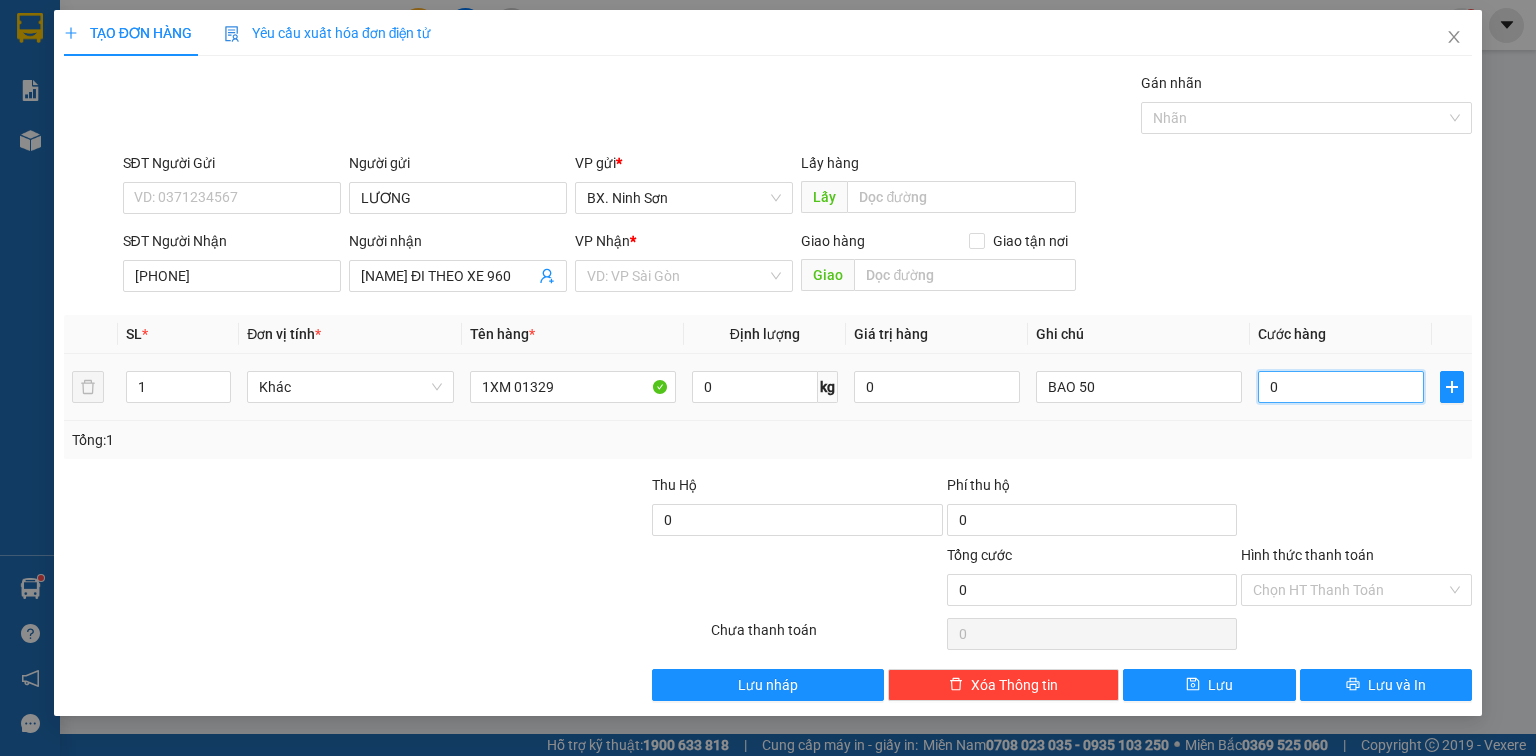 click on "0" at bounding box center (1341, 387) 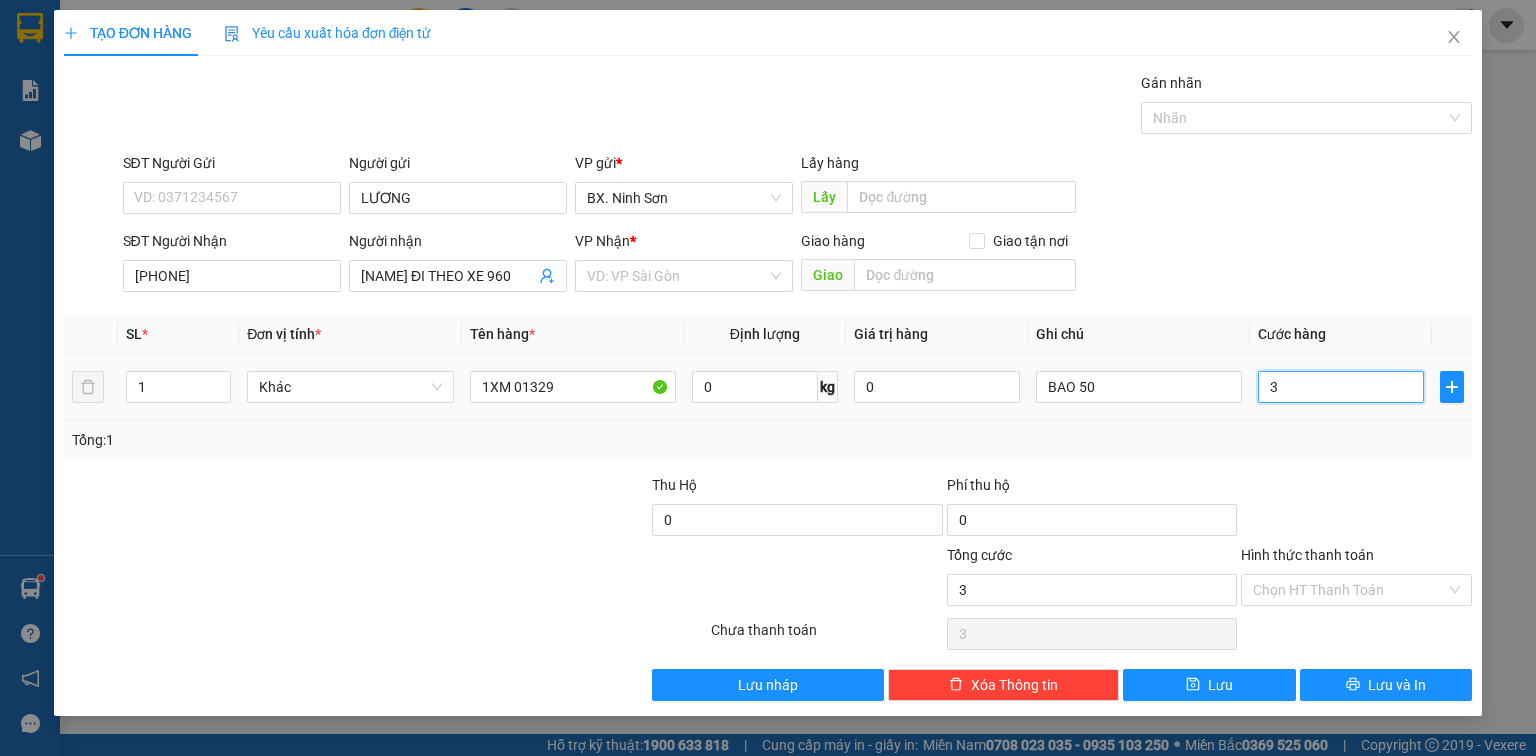 type on "30" 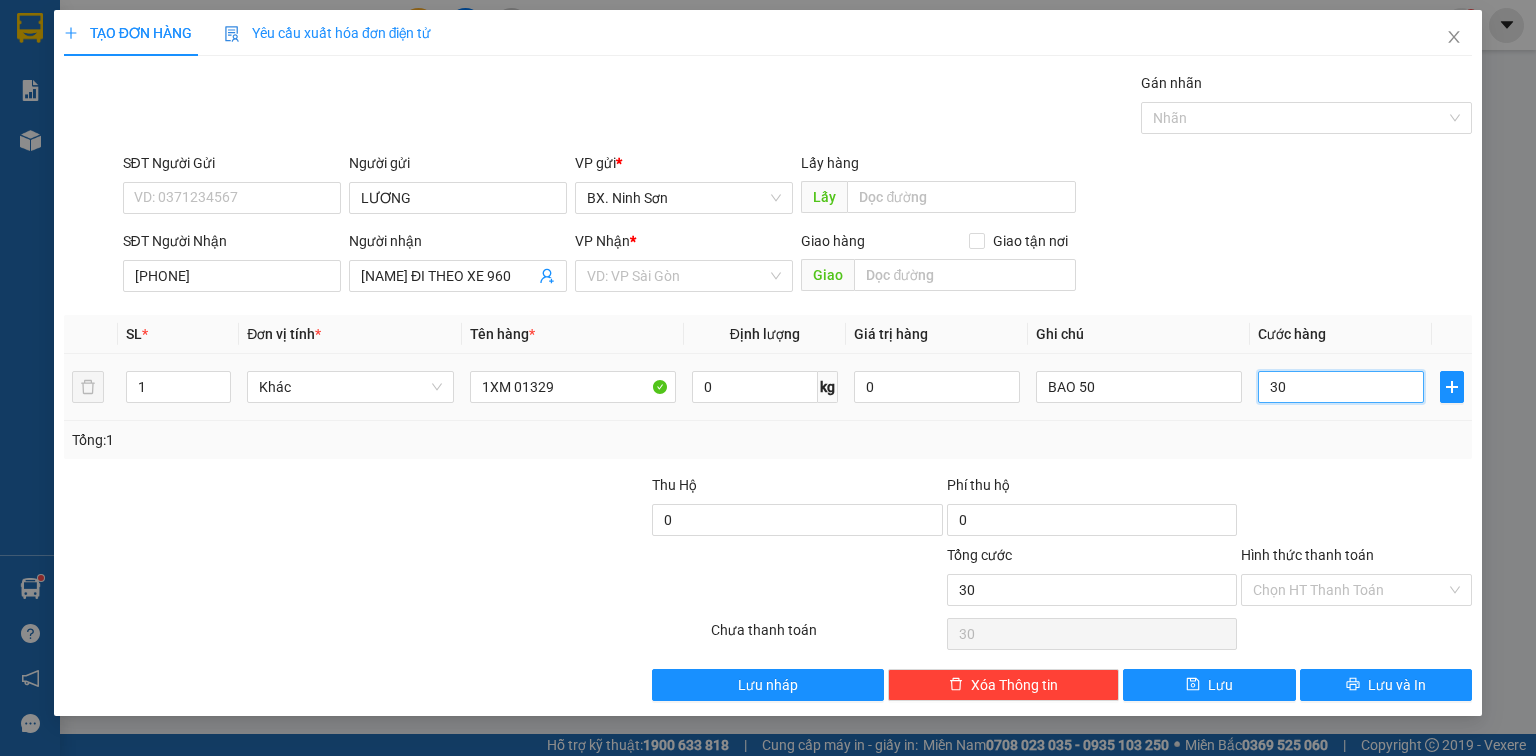 type on "300" 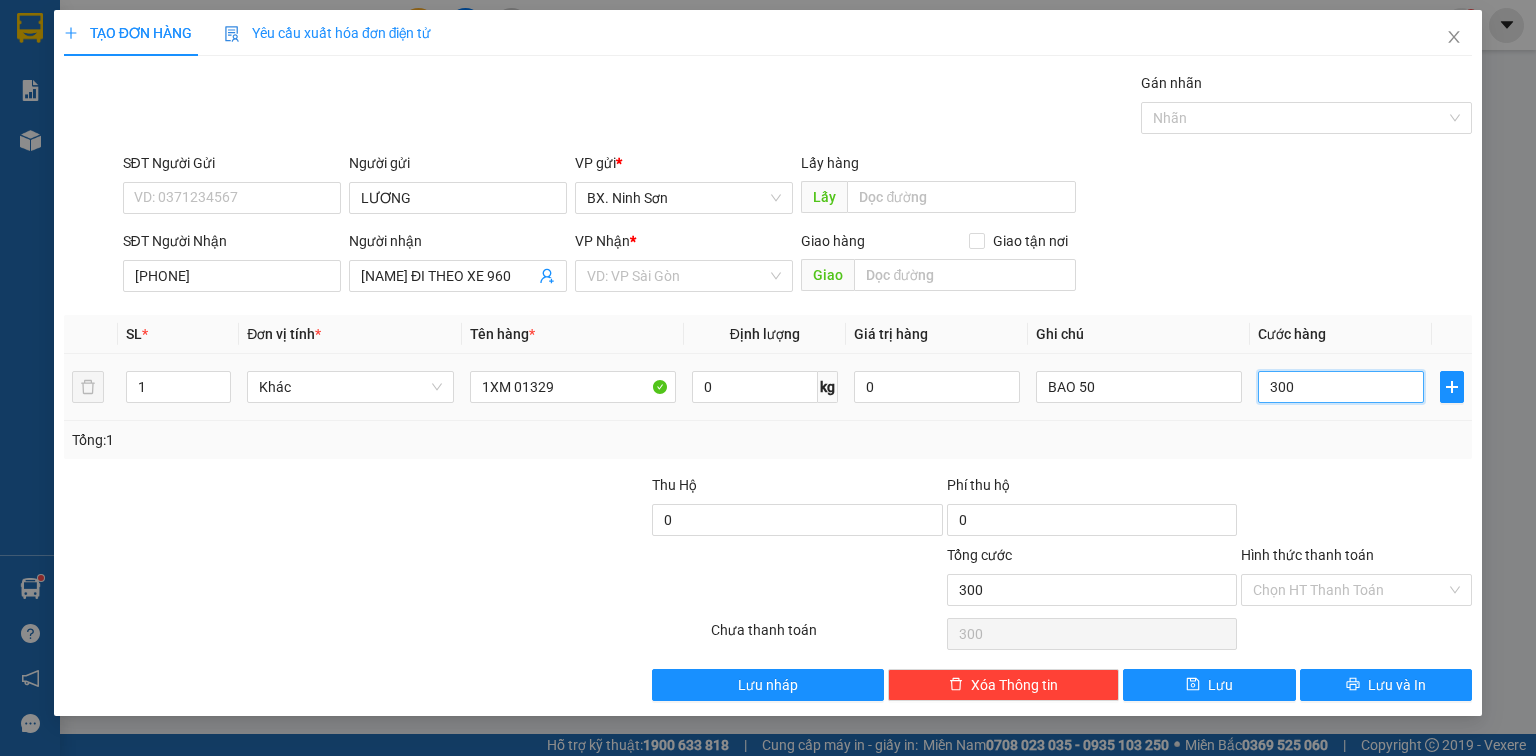 type on "3.000" 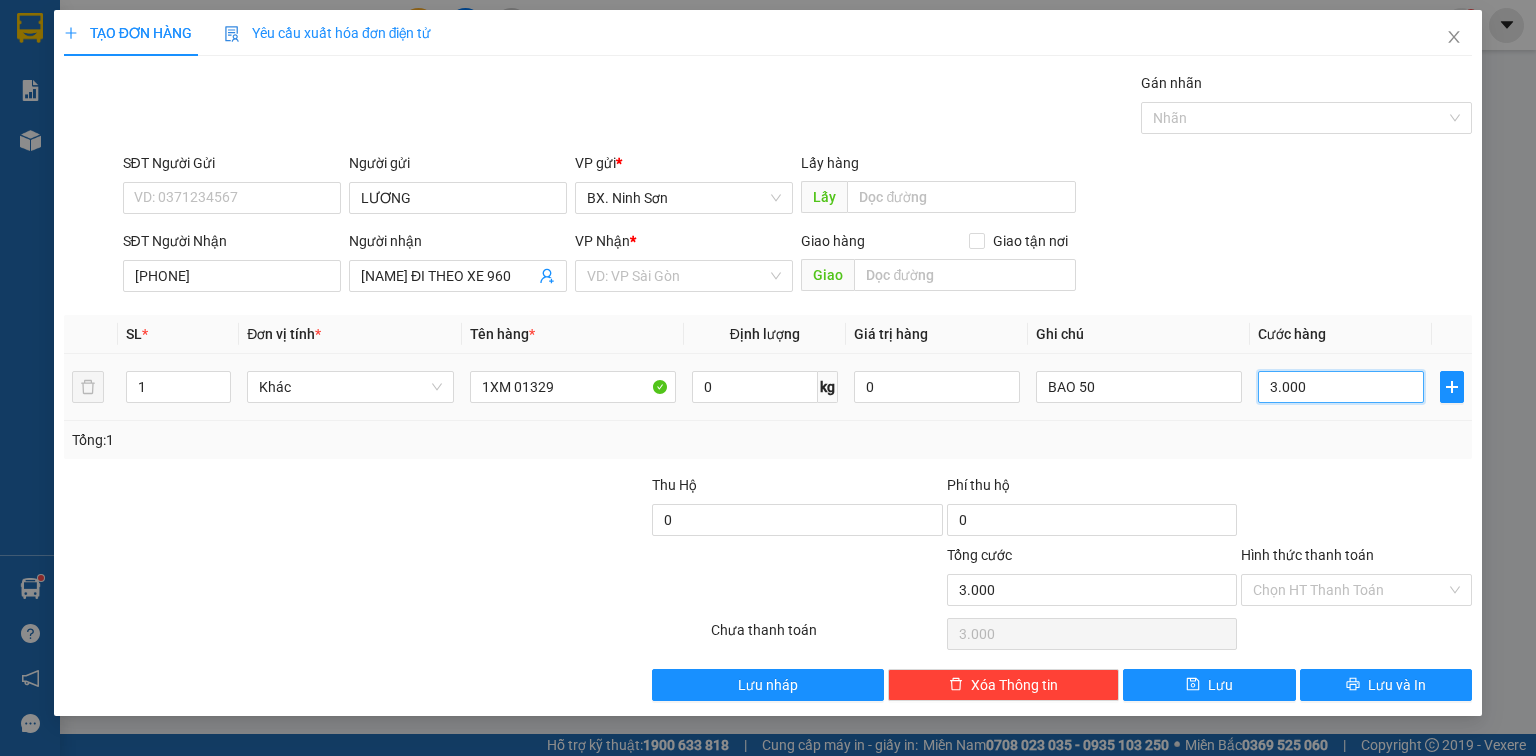 type on "30.000" 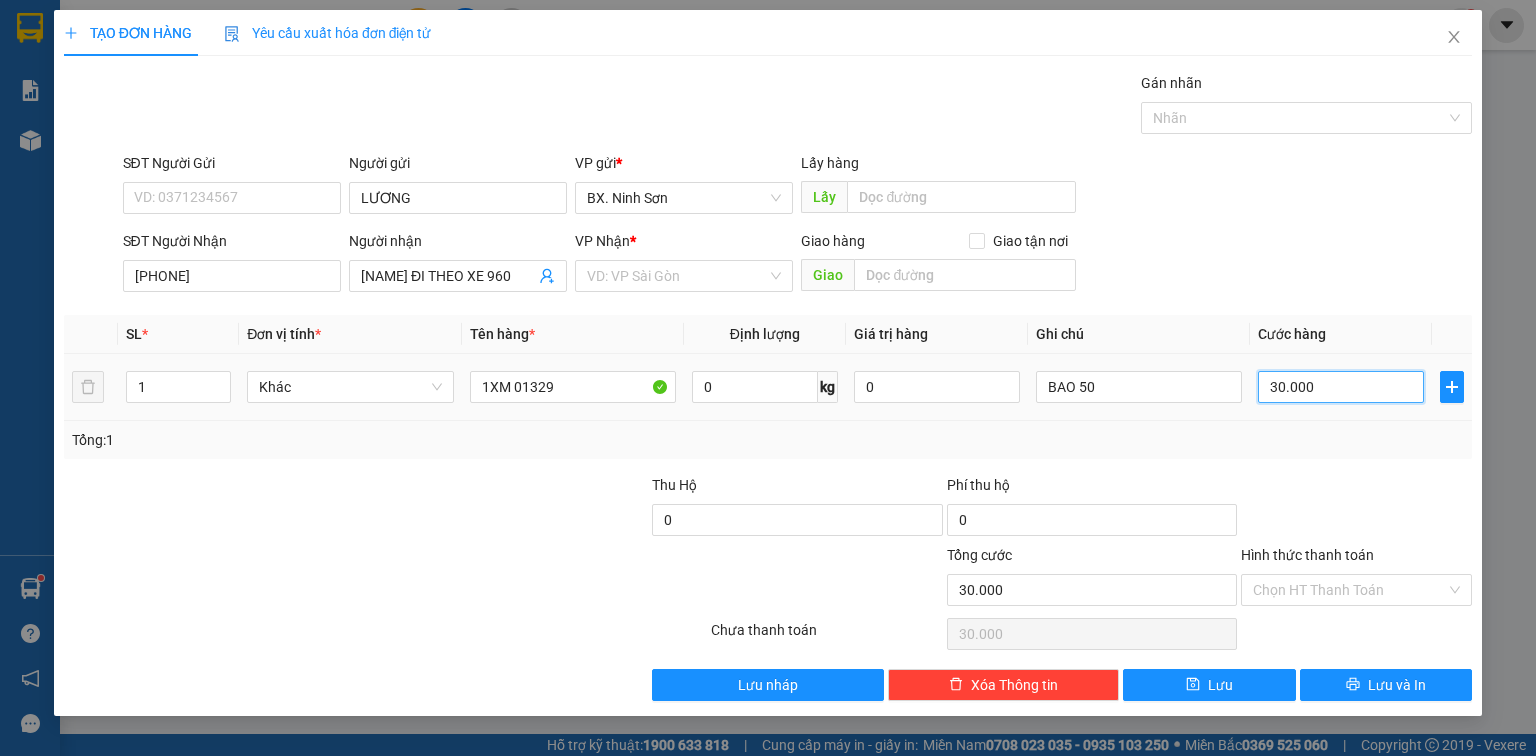type on "300.000" 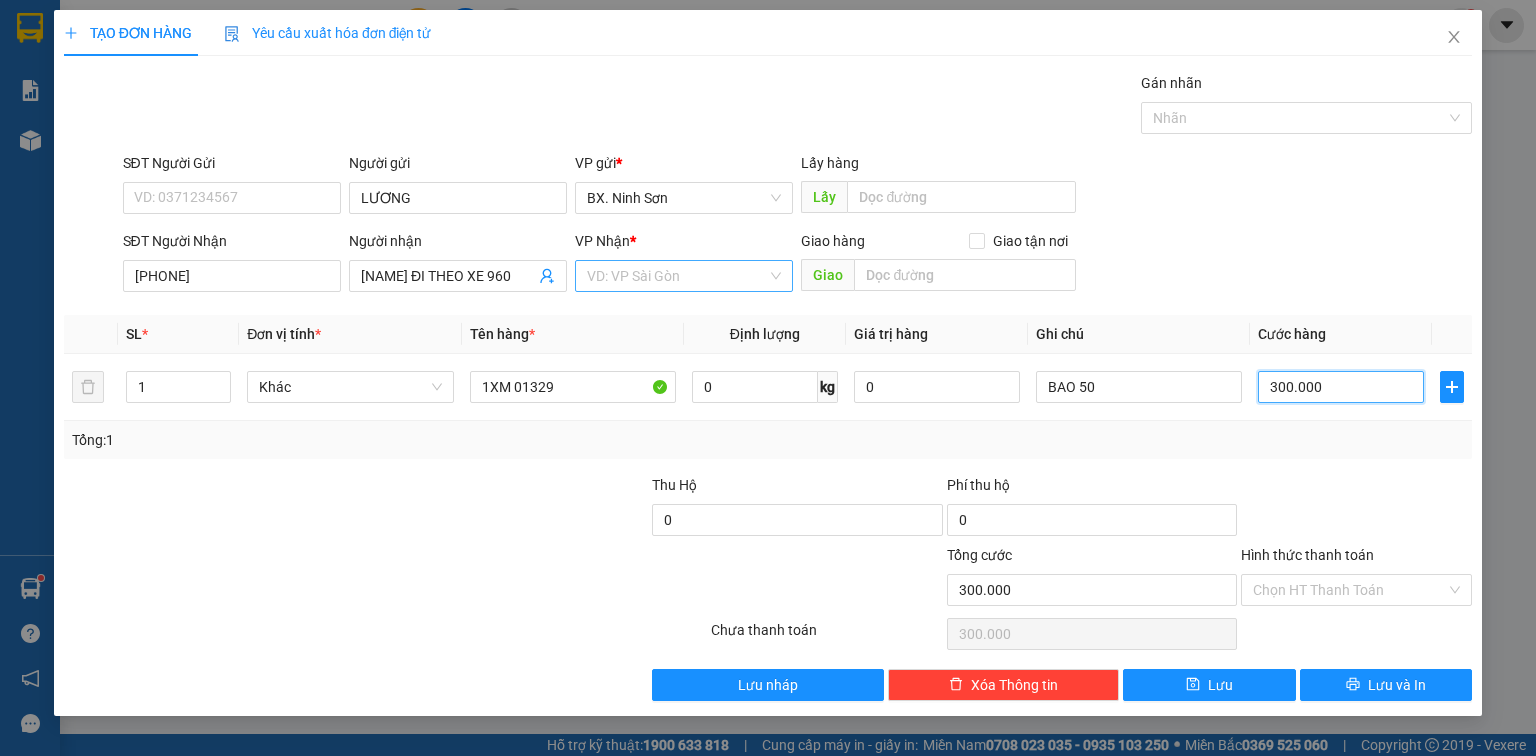 type on "300.000" 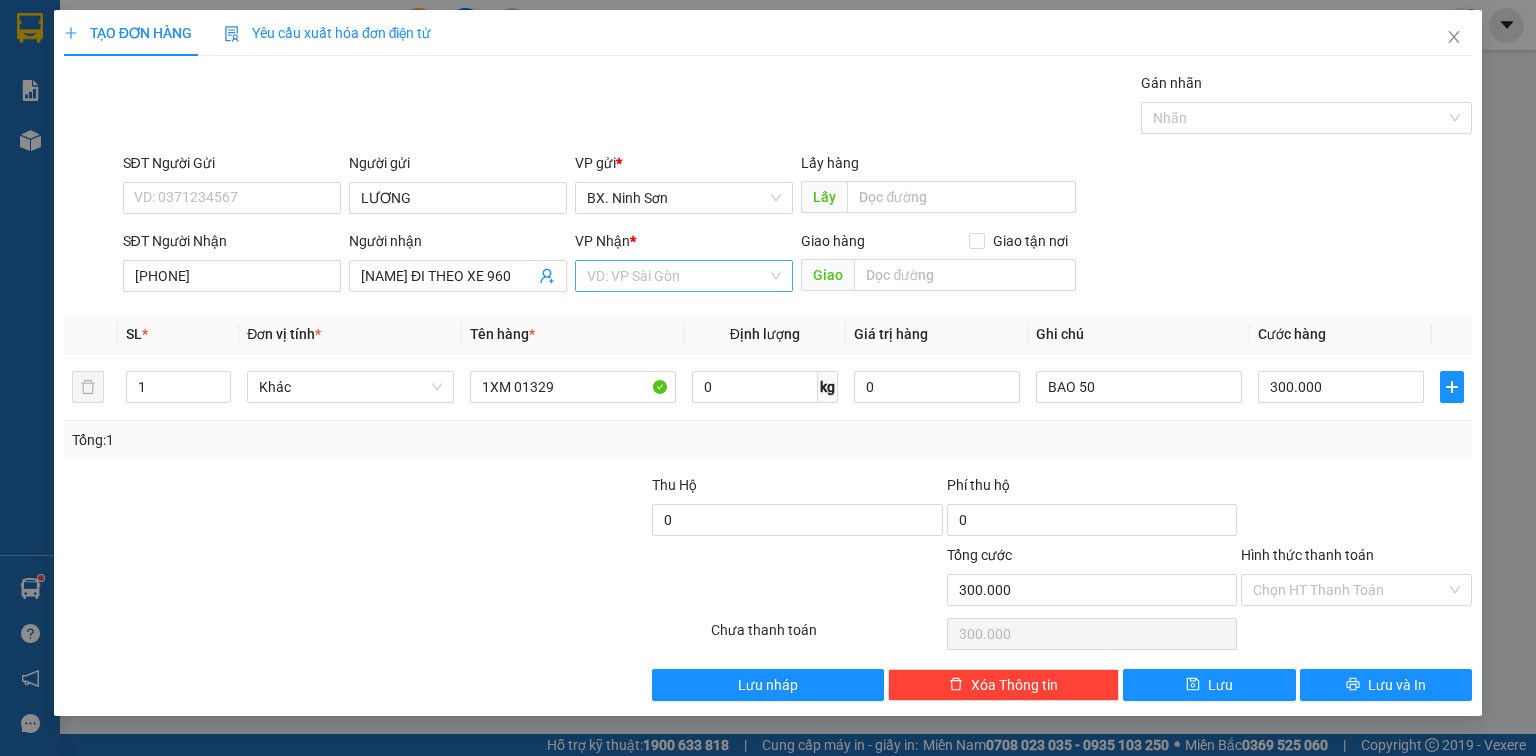 click at bounding box center [677, 276] 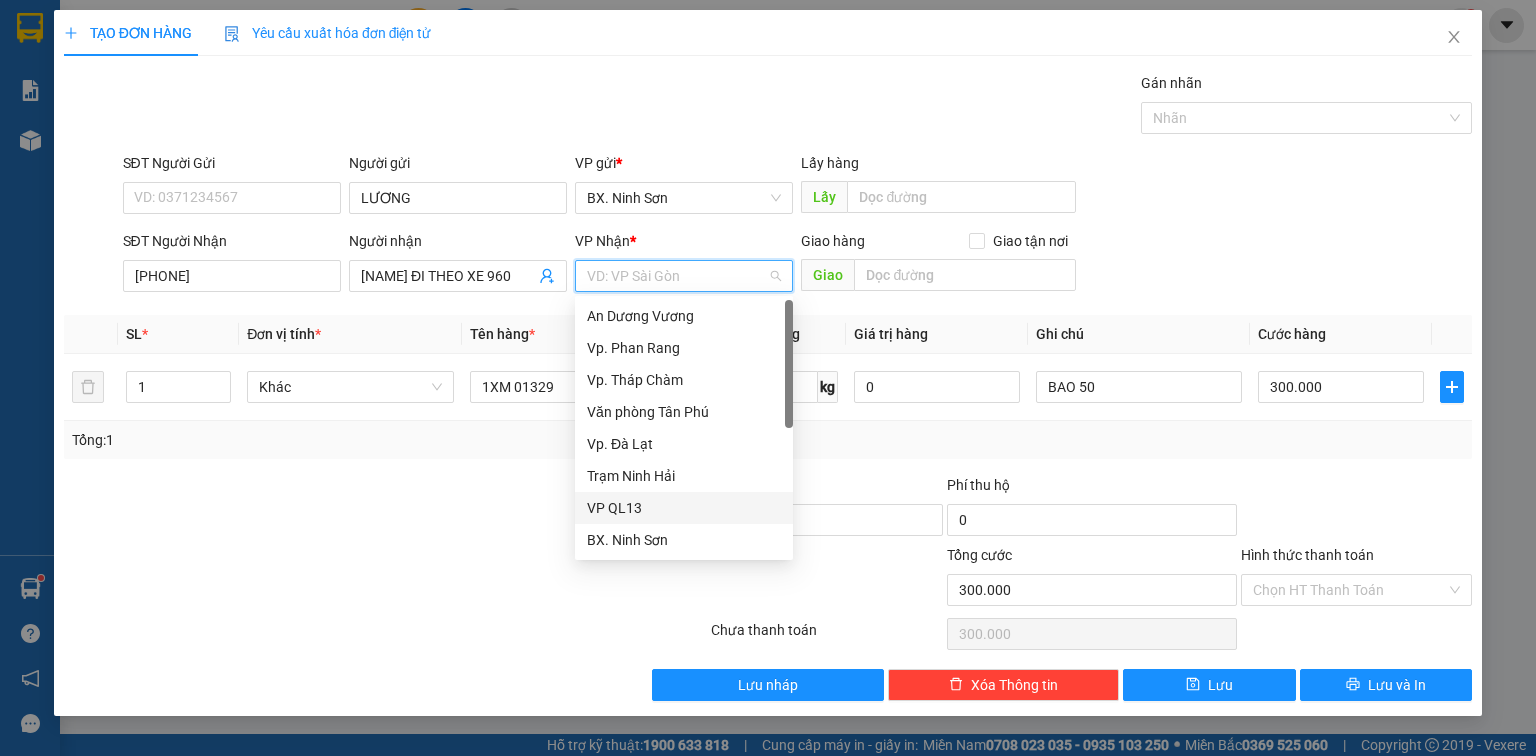 click on "VP QL13" at bounding box center (684, 508) 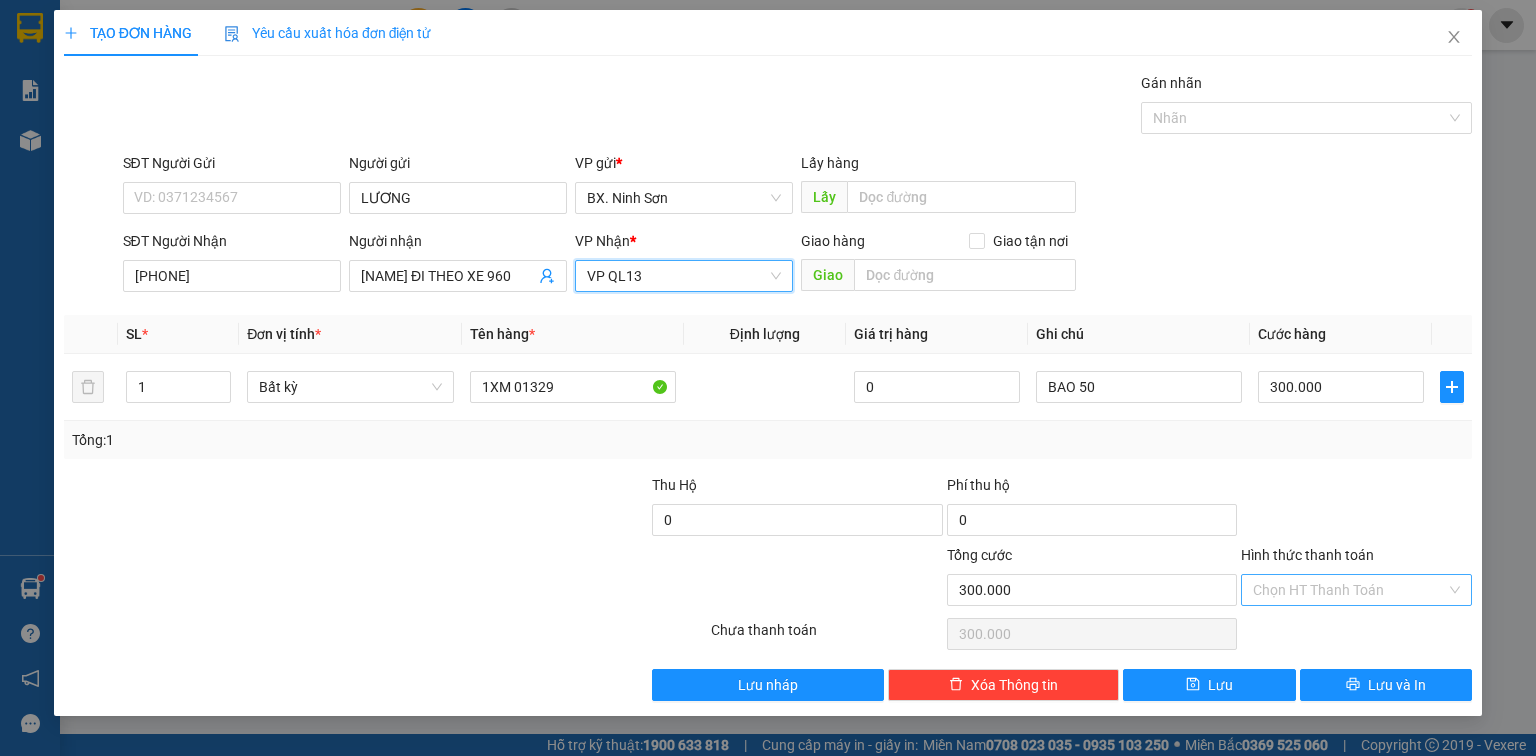click on "Hình thức thanh toán" at bounding box center [1349, 590] 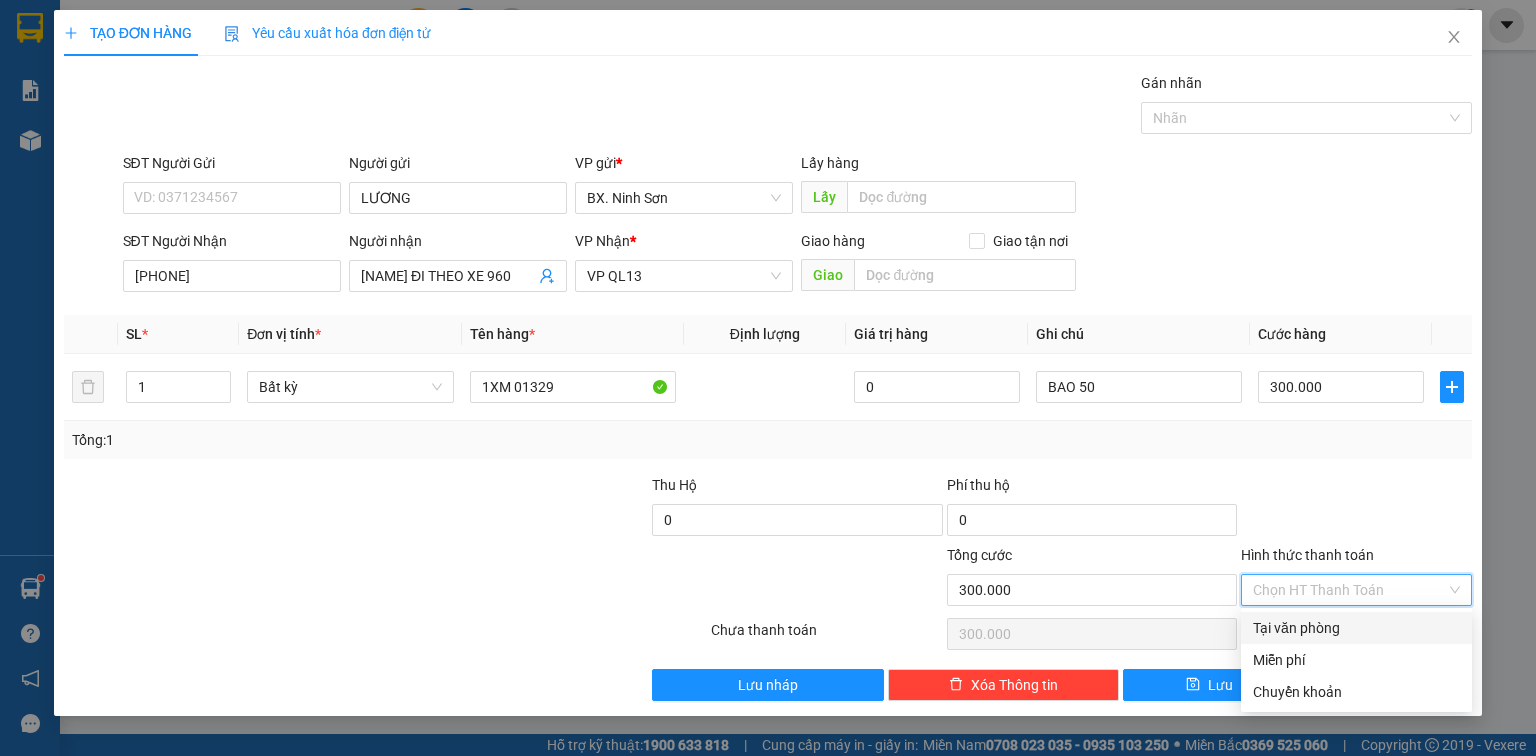 click on "Tại văn phòng" at bounding box center (1356, 628) 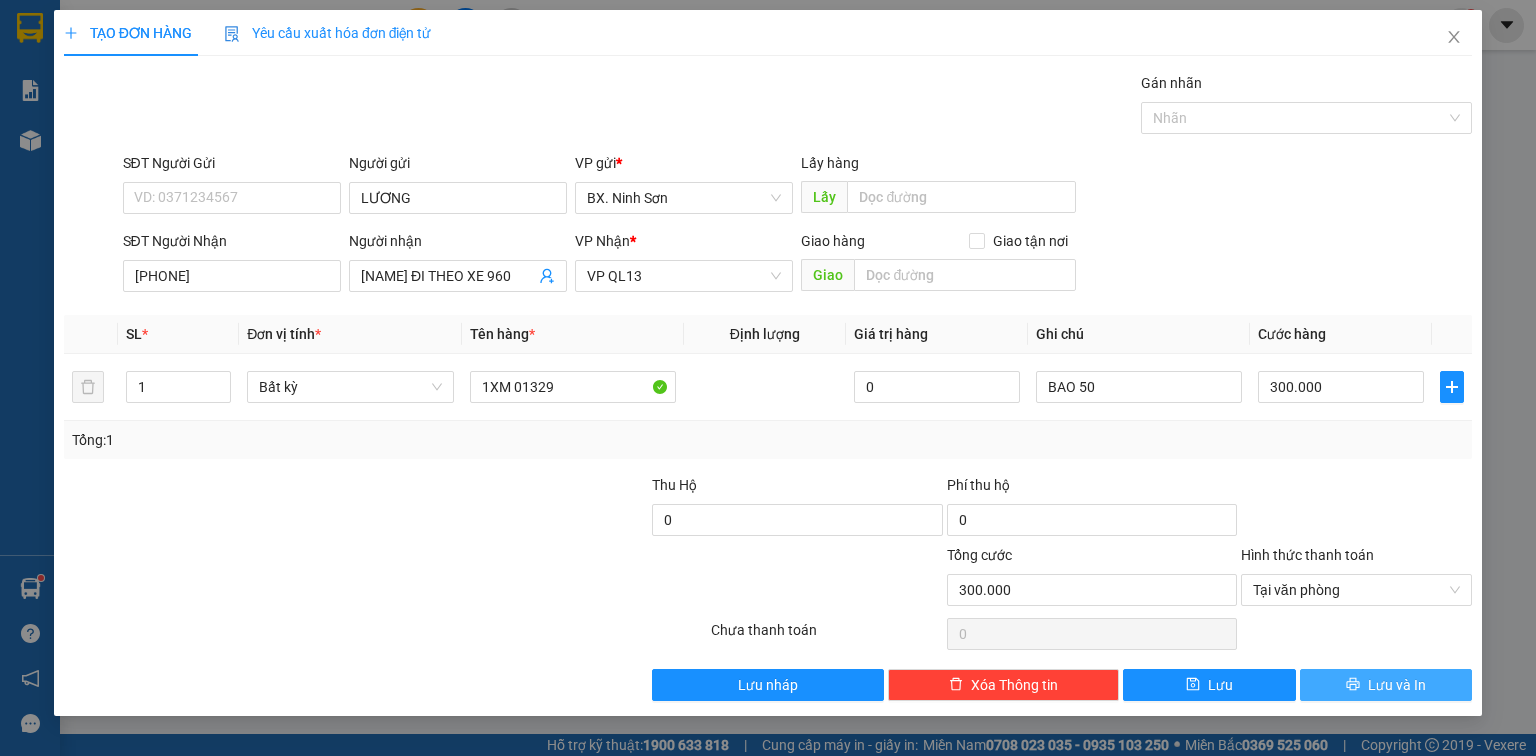 click 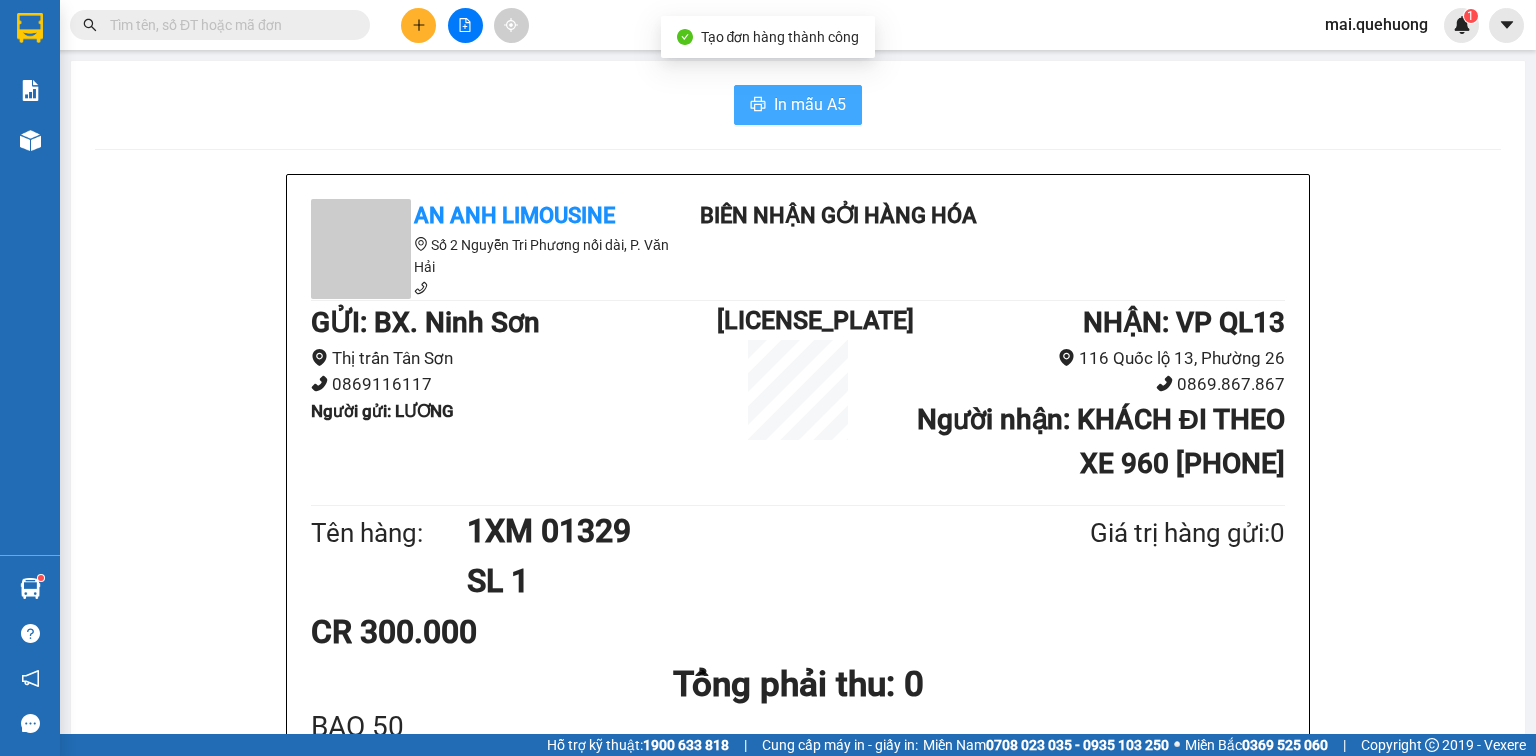 click on "In mẫu A5" at bounding box center (810, 104) 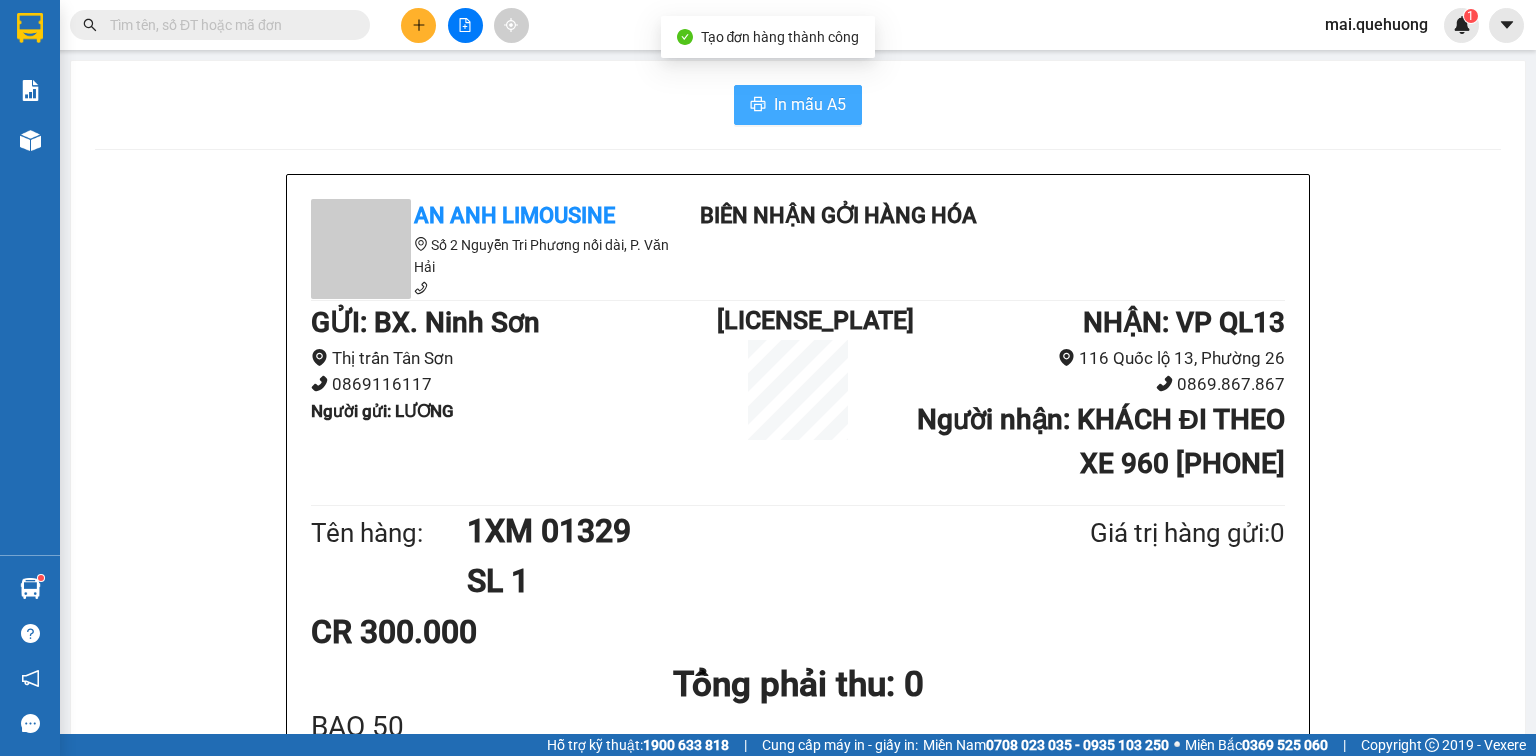 scroll, scrollTop: 0, scrollLeft: 0, axis: both 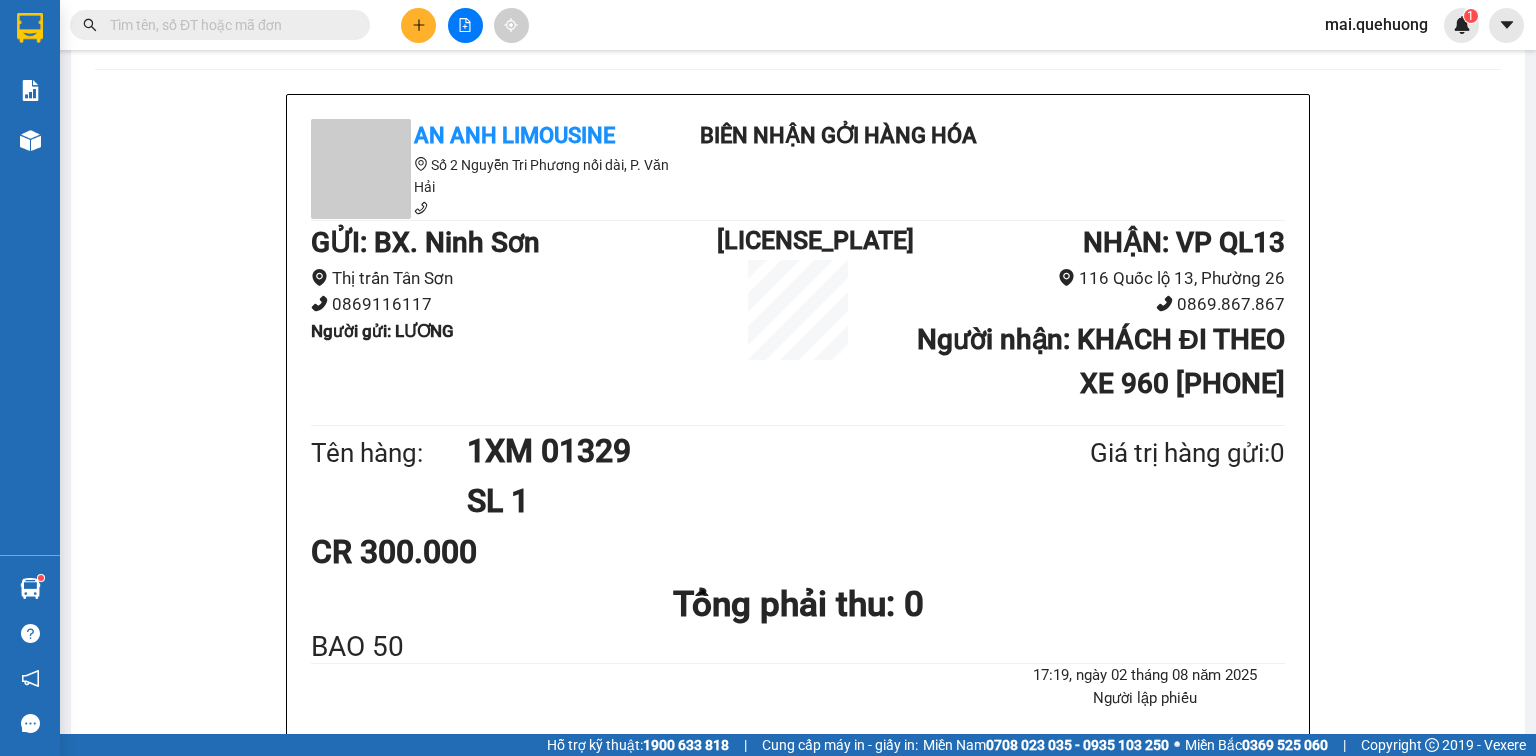 click 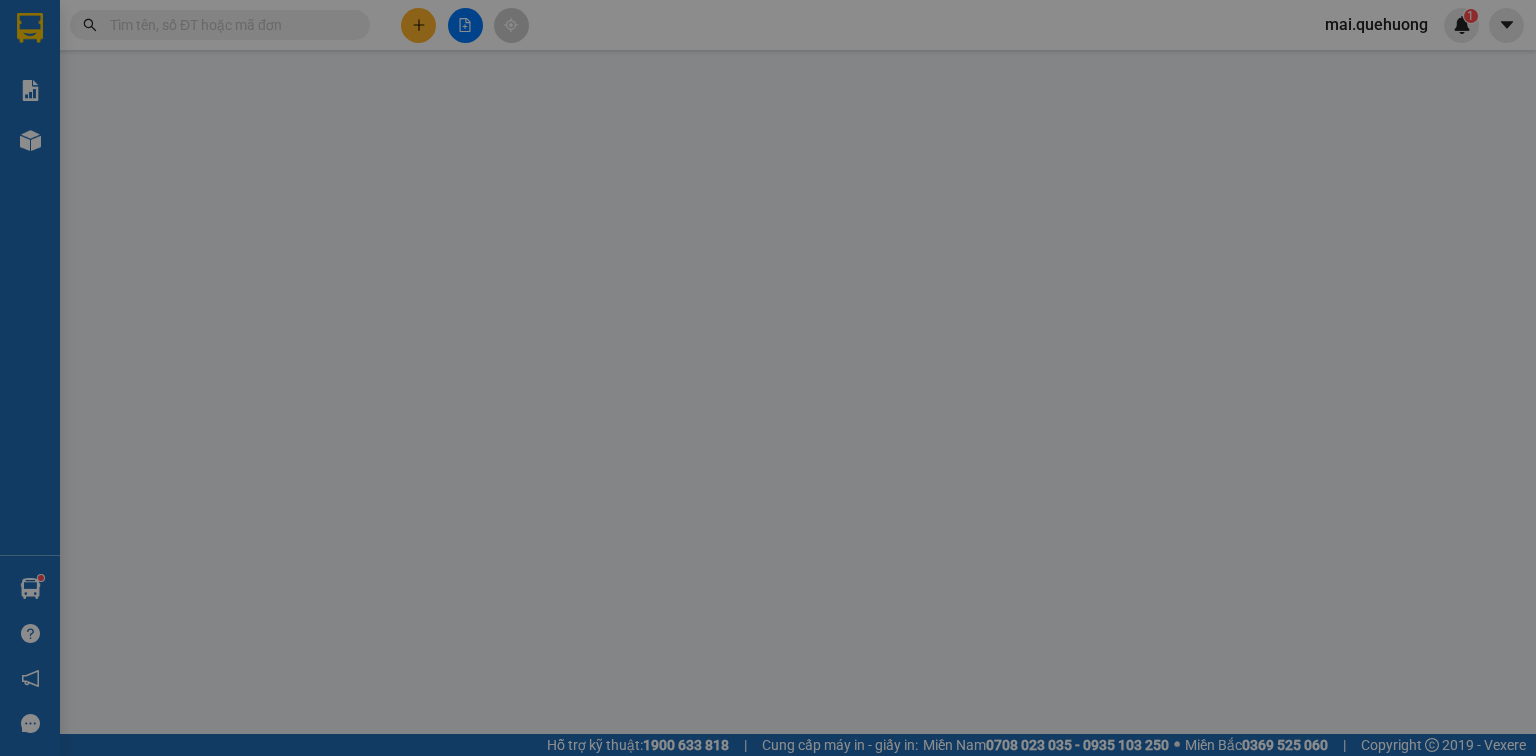 scroll, scrollTop: 0, scrollLeft: 0, axis: both 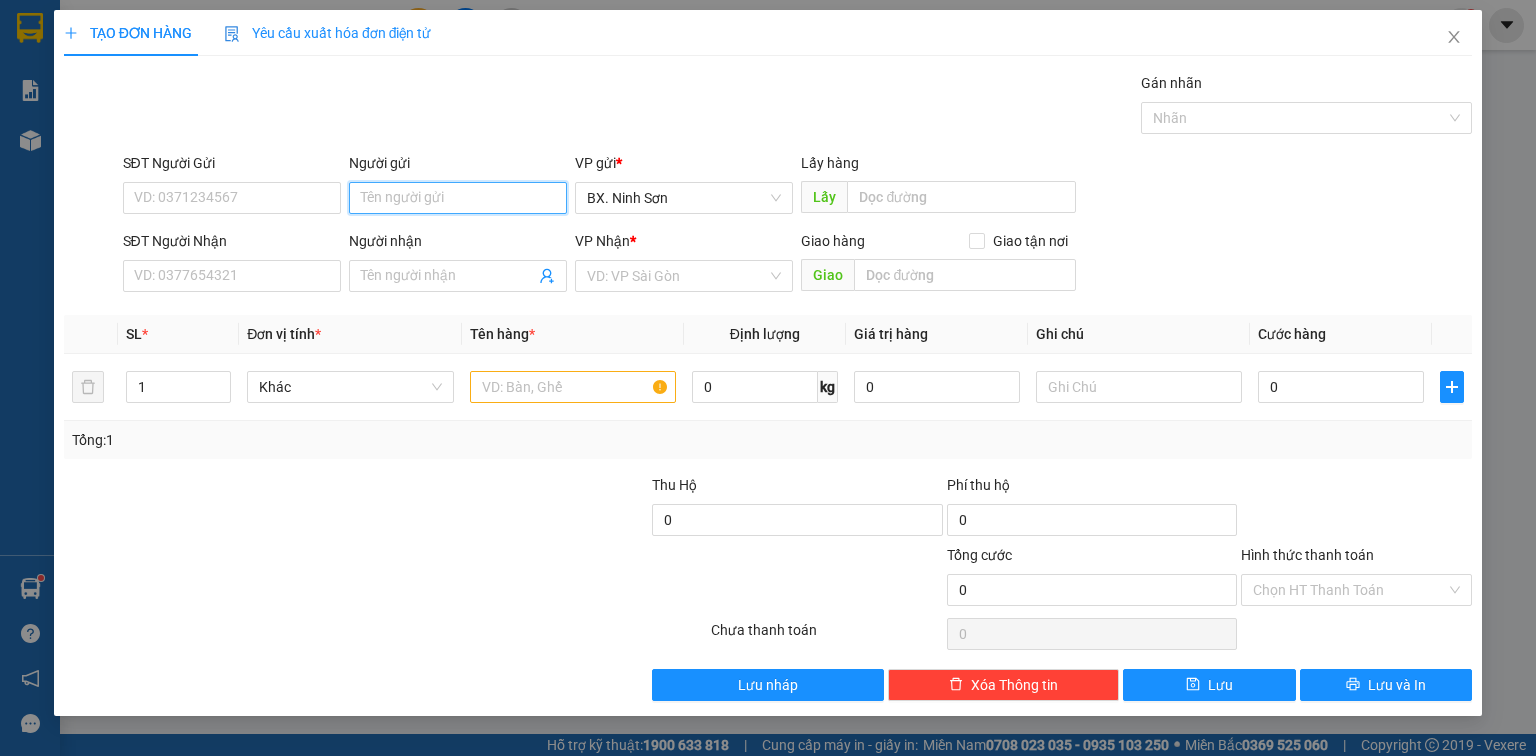 click on "Người gửi" at bounding box center [458, 198] 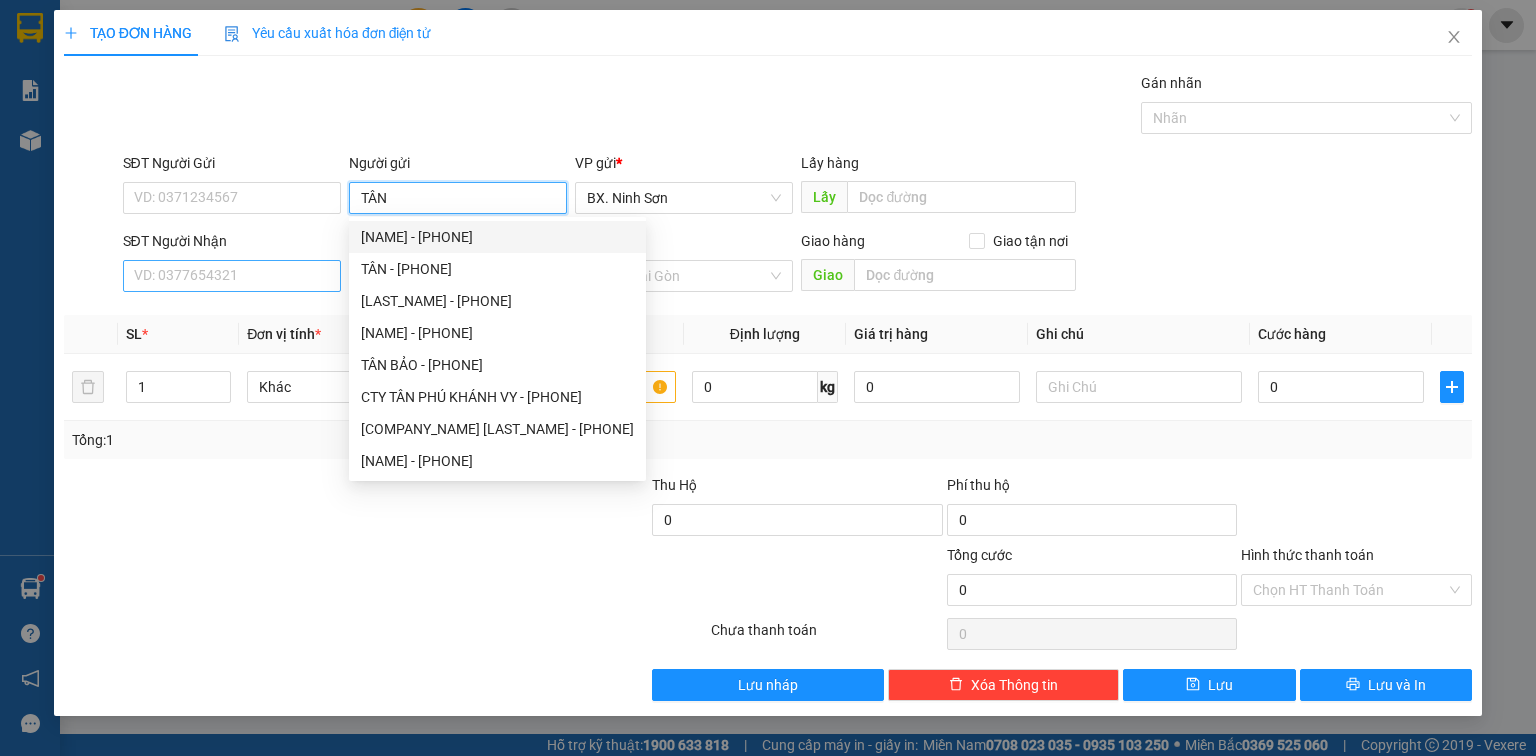type on "TÂN" 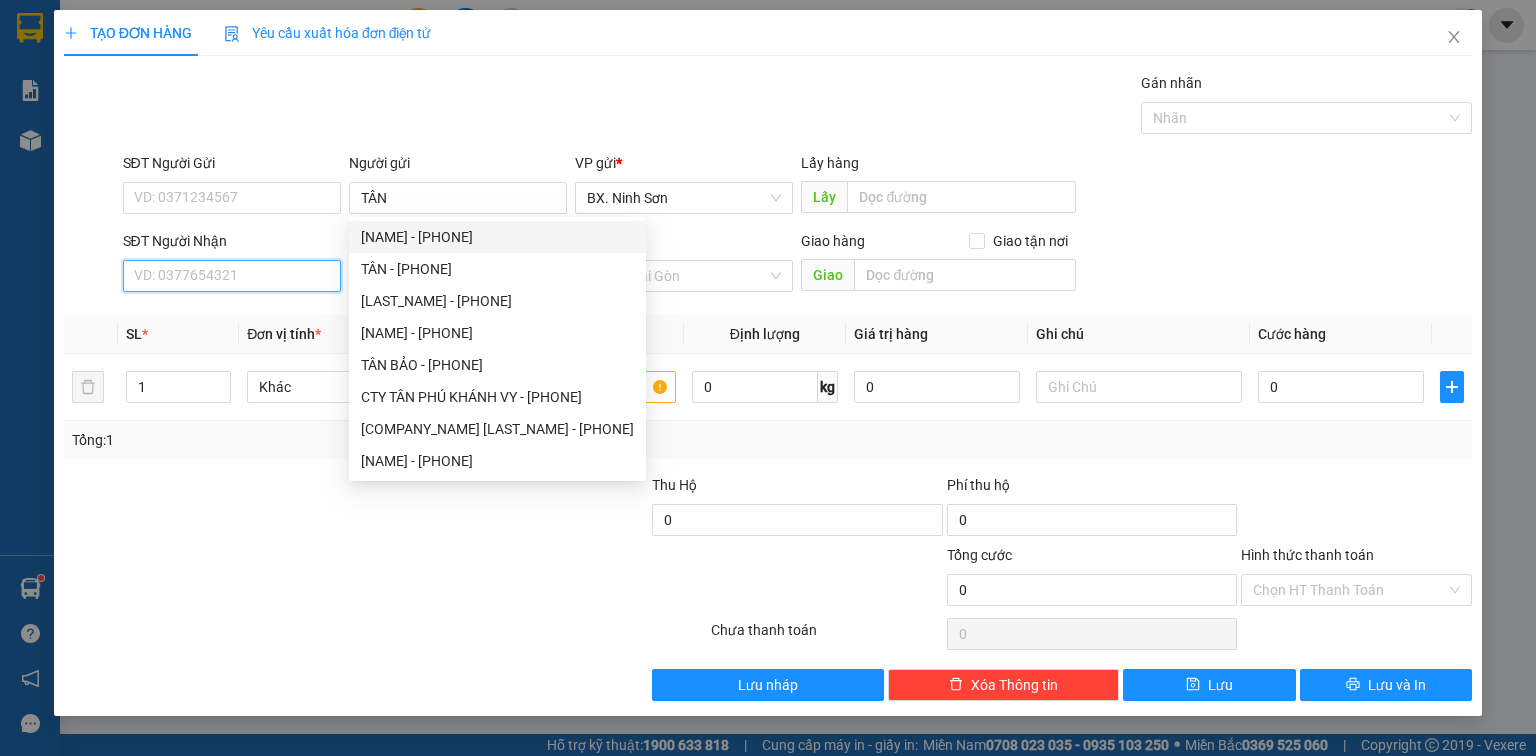 click on "SĐT Người Nhận" at bounding box center (232, 276) 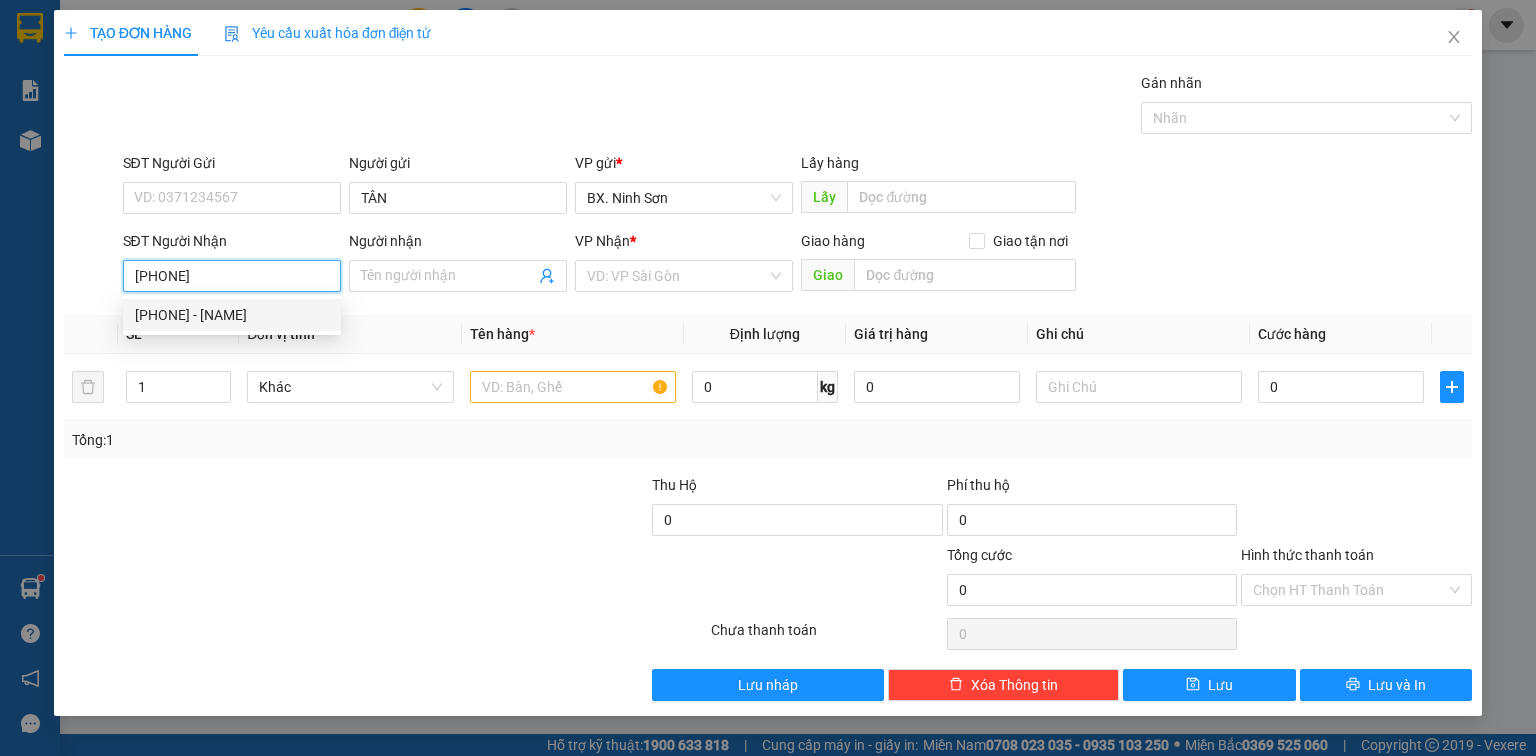 click on "[PHONE] - [NAME]" at bounding box center (232, 315) 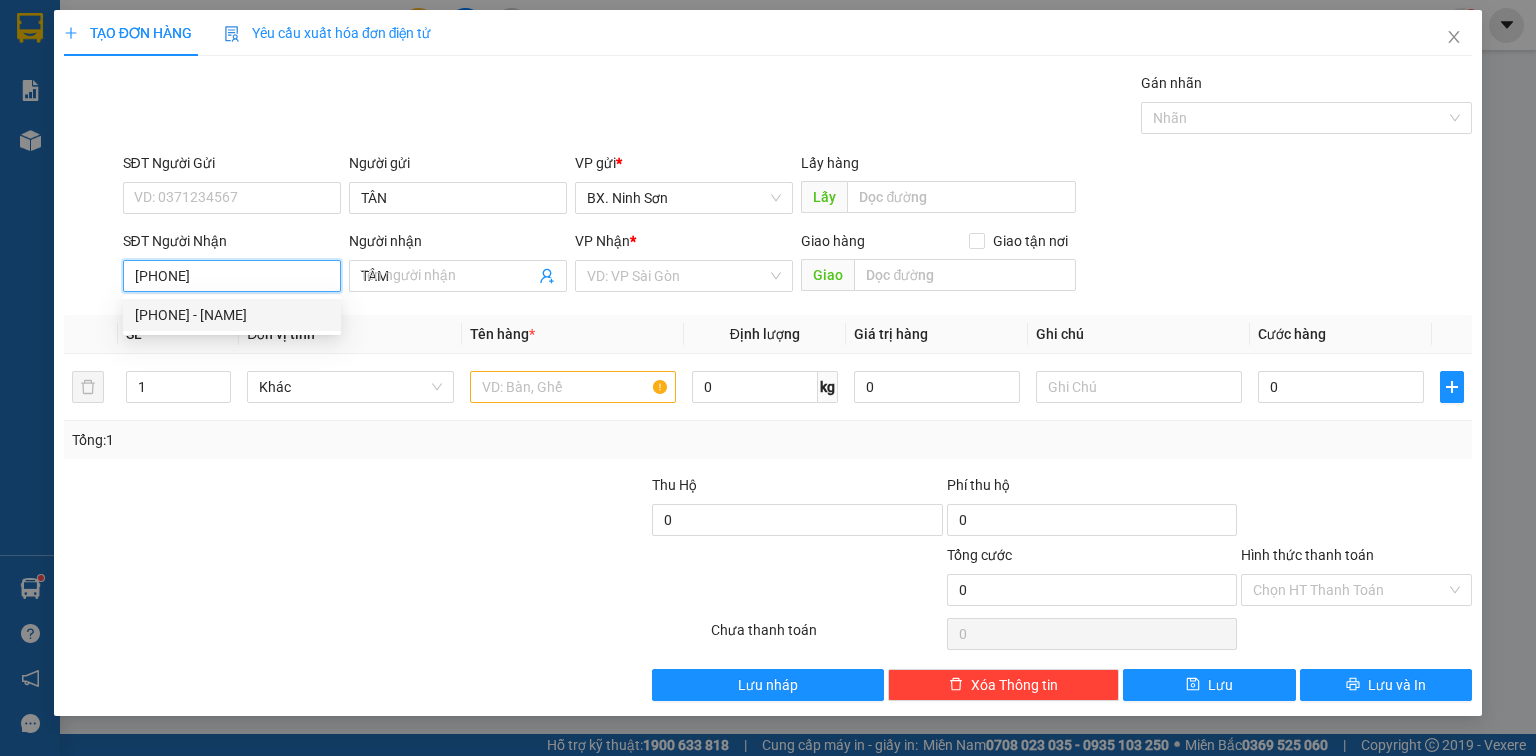 type on "30.000" 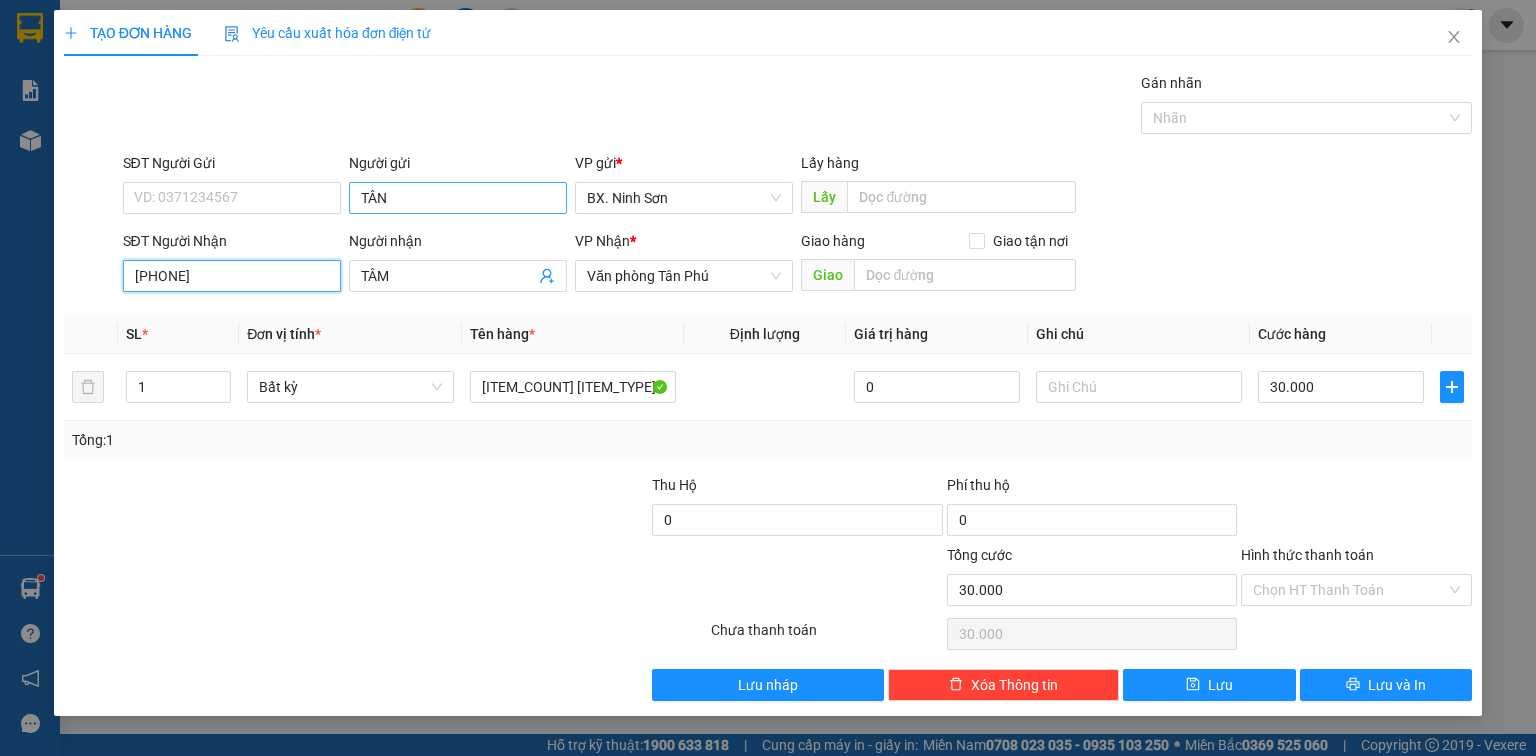 type on "[PHONE]" 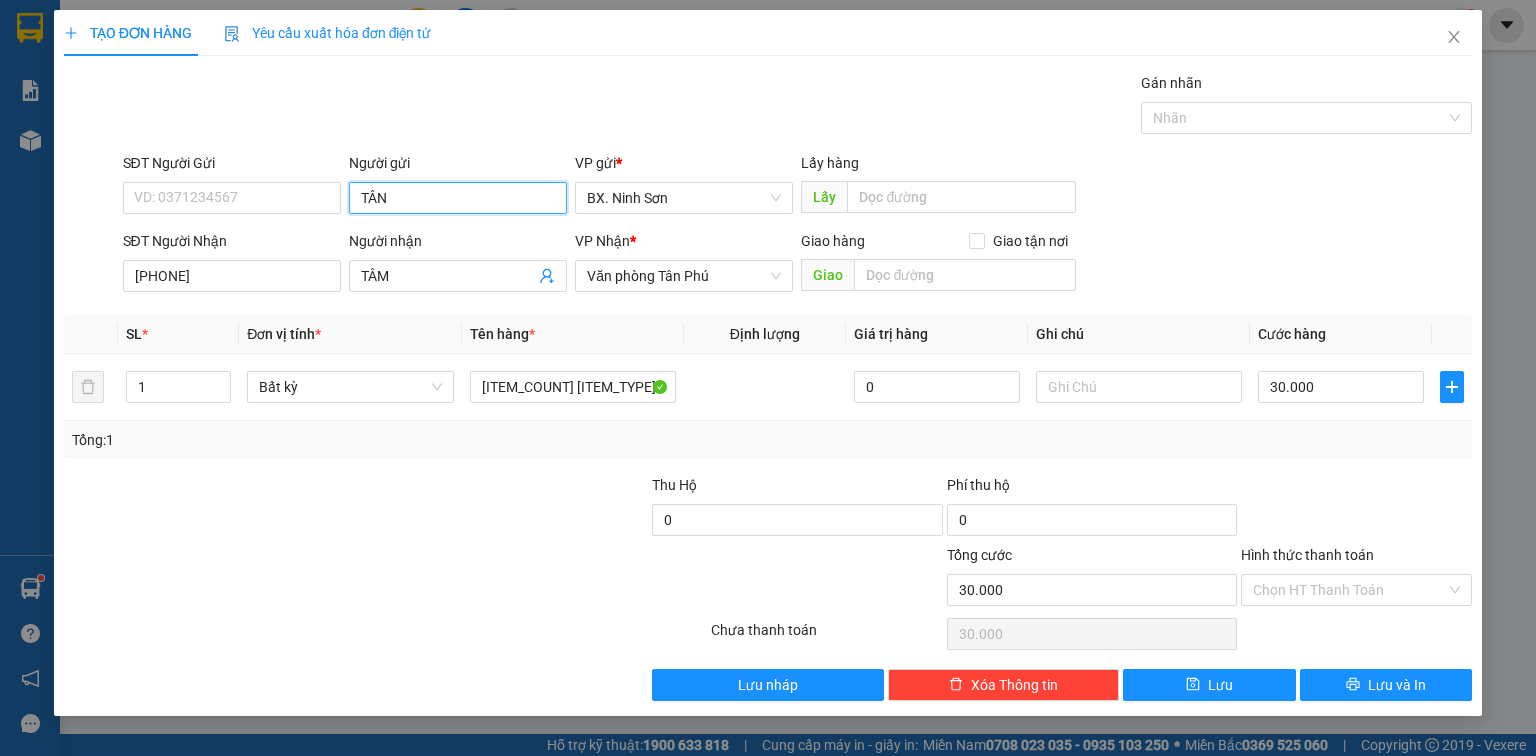 click on "TÂN" at bounding box center (458, 198) 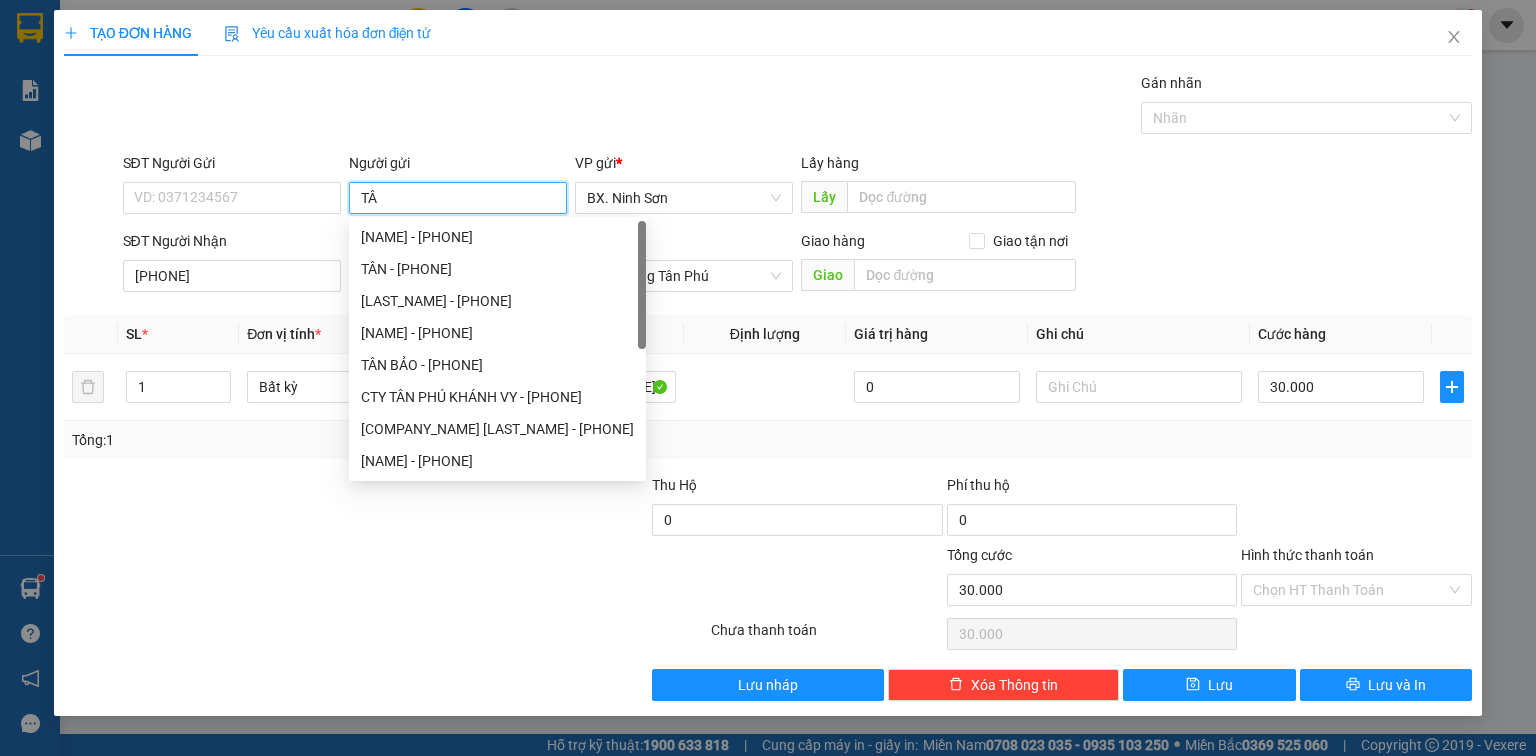 type on "T" 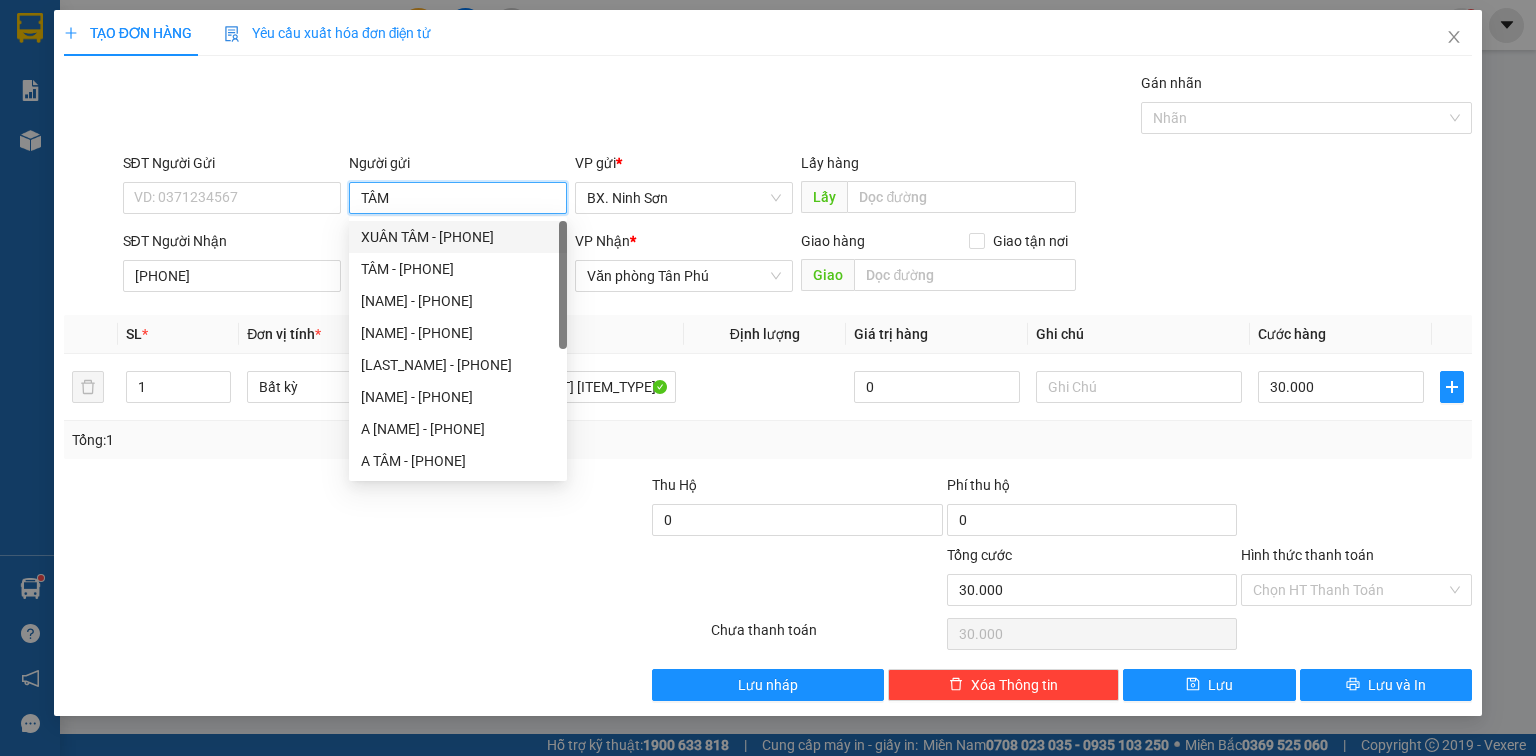 type on "TÂM" 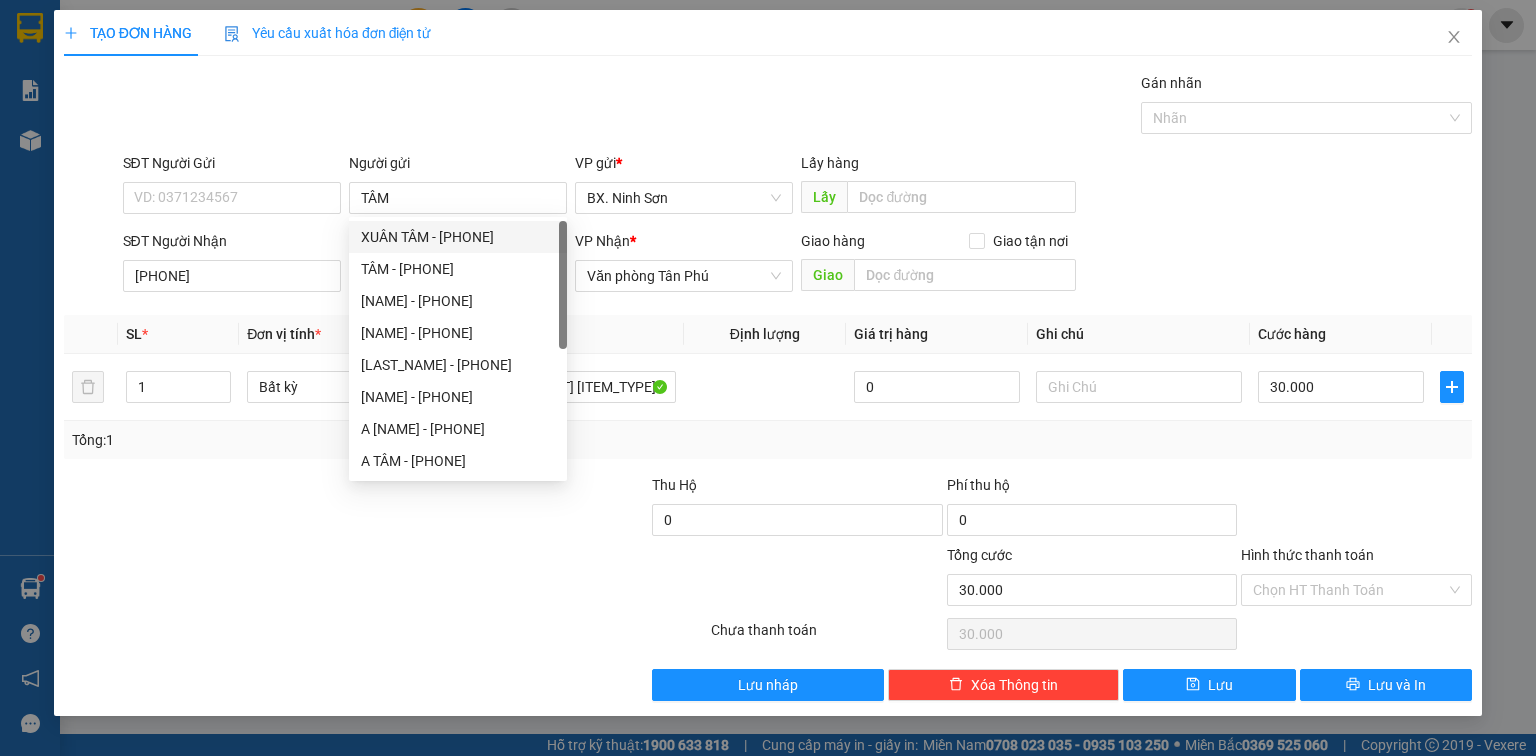 click at bounding box center (385, 634) 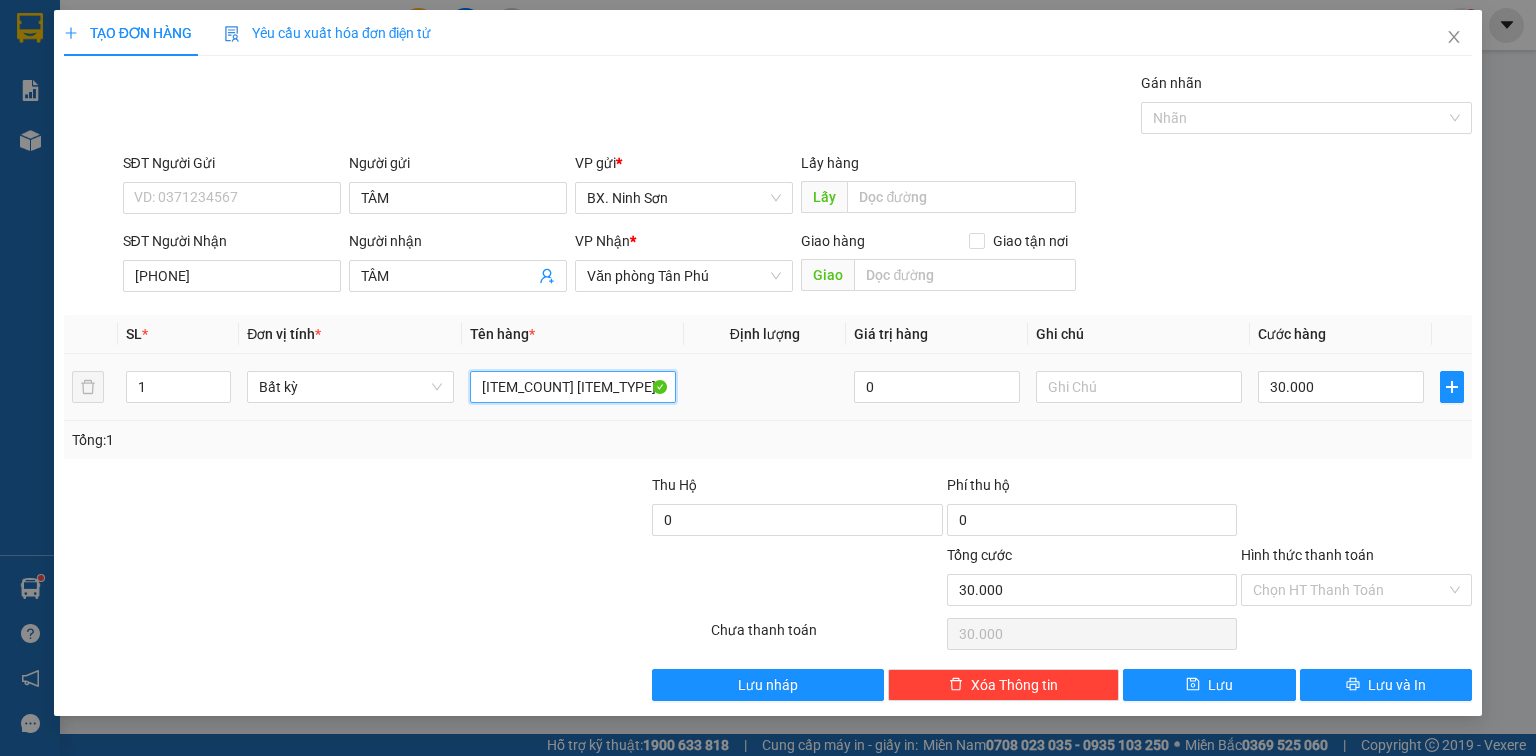 drag, startPoint x: 644, startPoint y: 389, endPoint x: 530, endPoint y: 412, distance: 116.297035 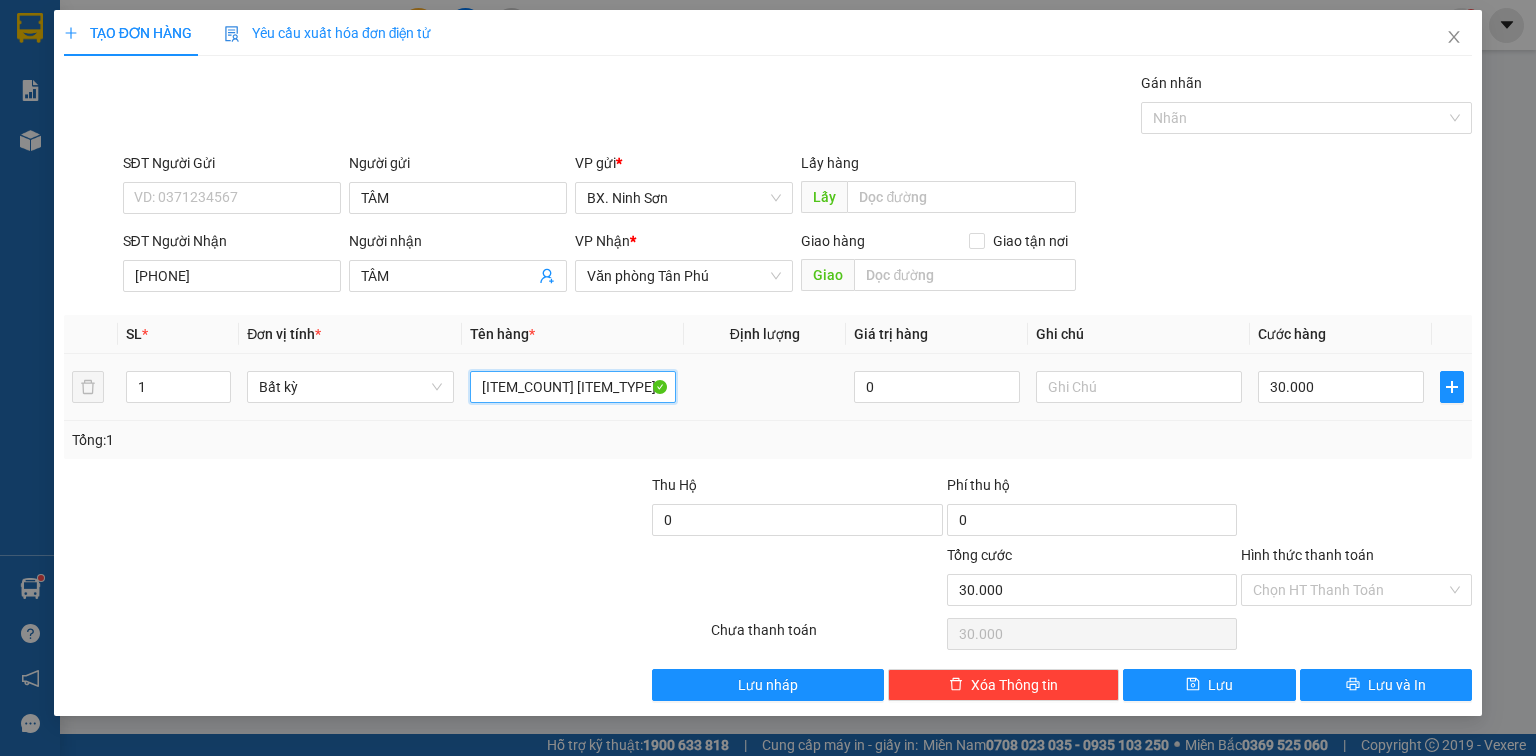 click on "[ITEM_COUNT] [ITEM_TYPE]" at bounding box center [573, 387] 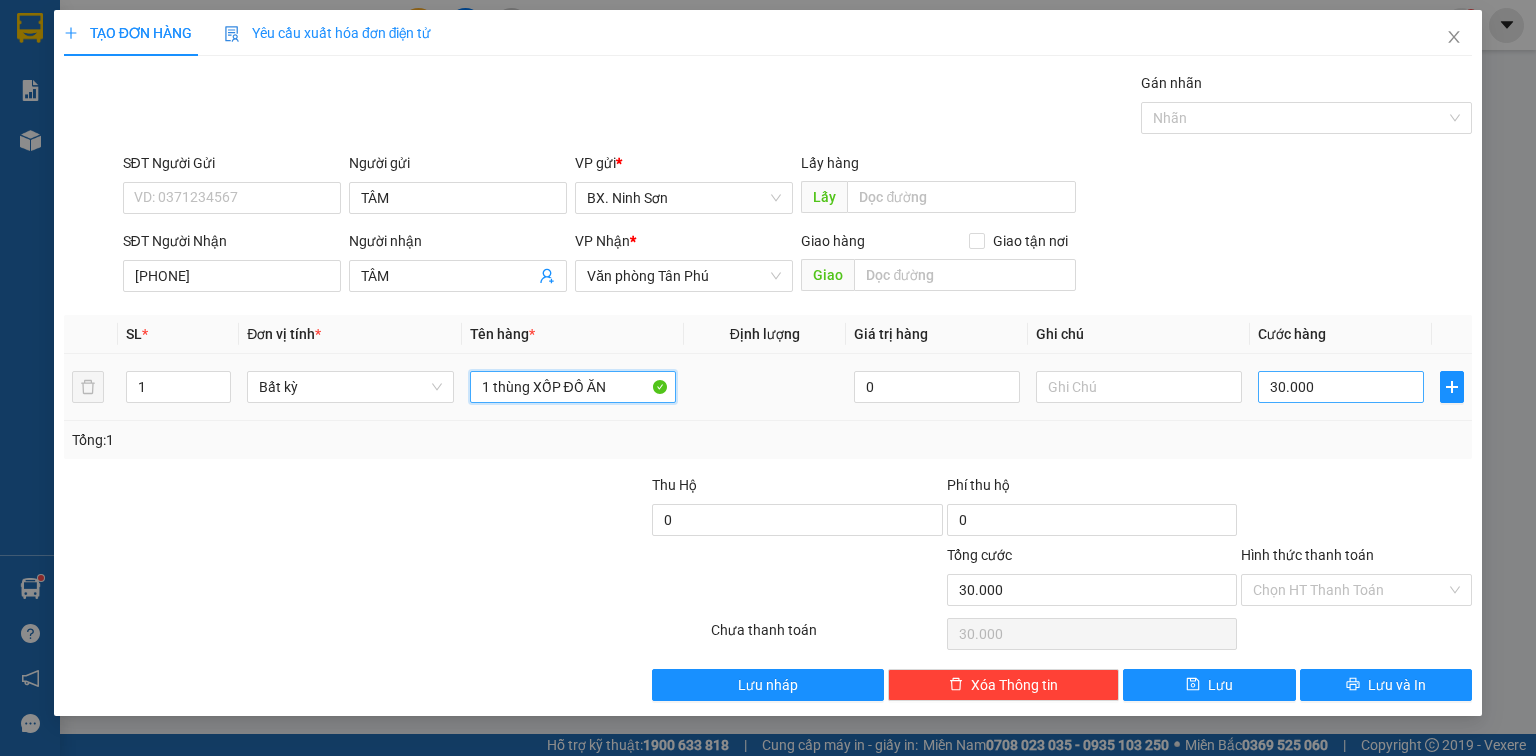type on "1 thùng XỐP ĐỒ ĂN" 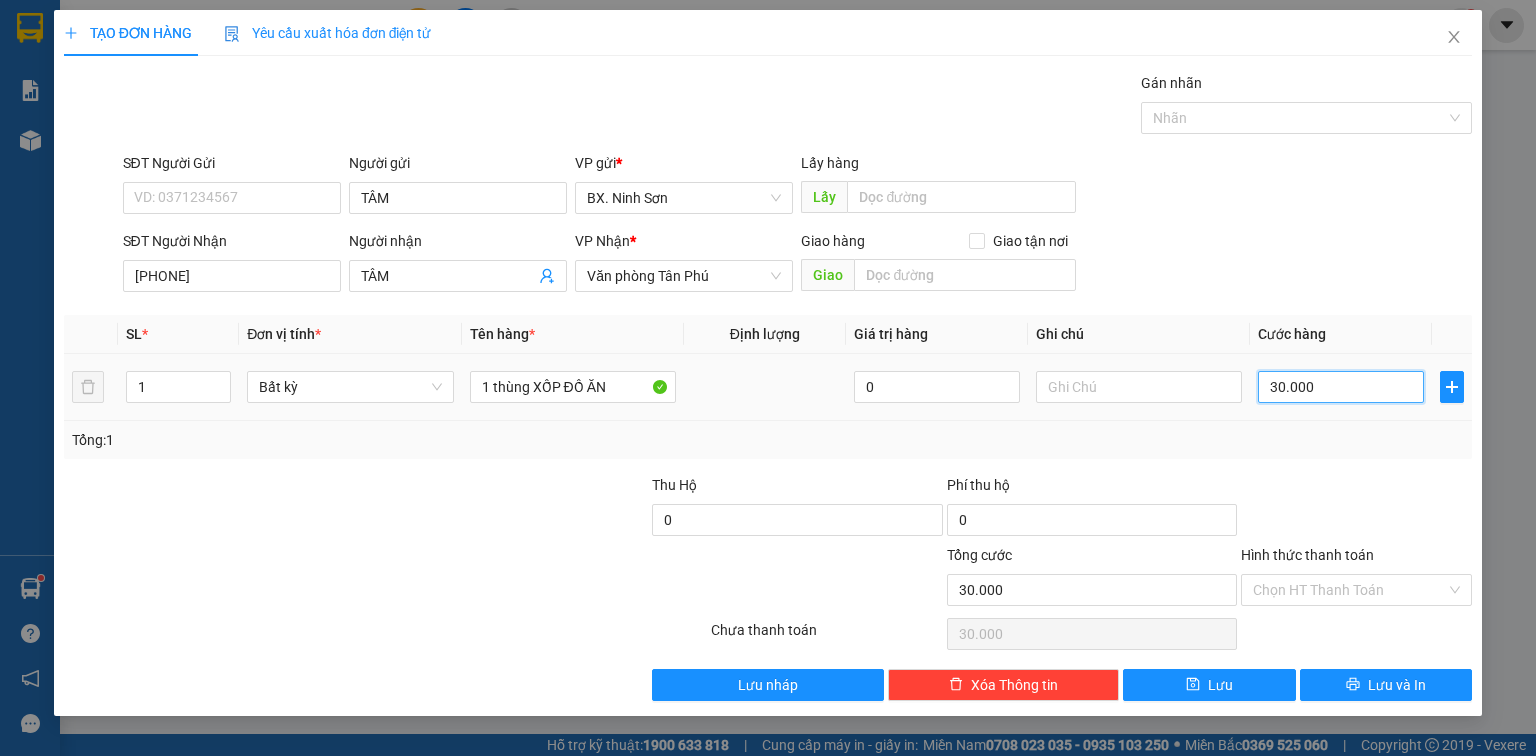 click on "30.000" at bounding box center [1341, 387] 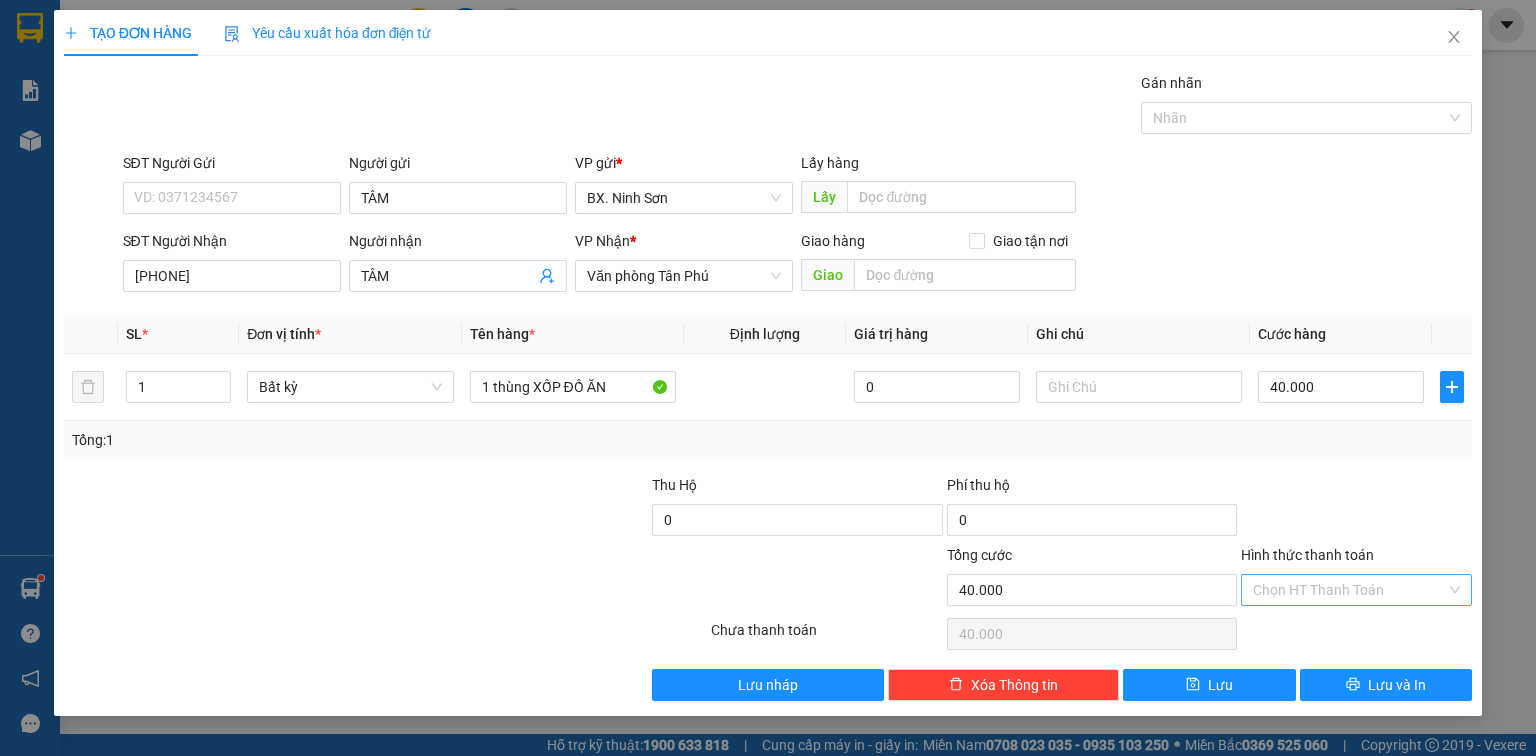 click on "Hình thức thanh toán" at bounding box center [1349, 590] 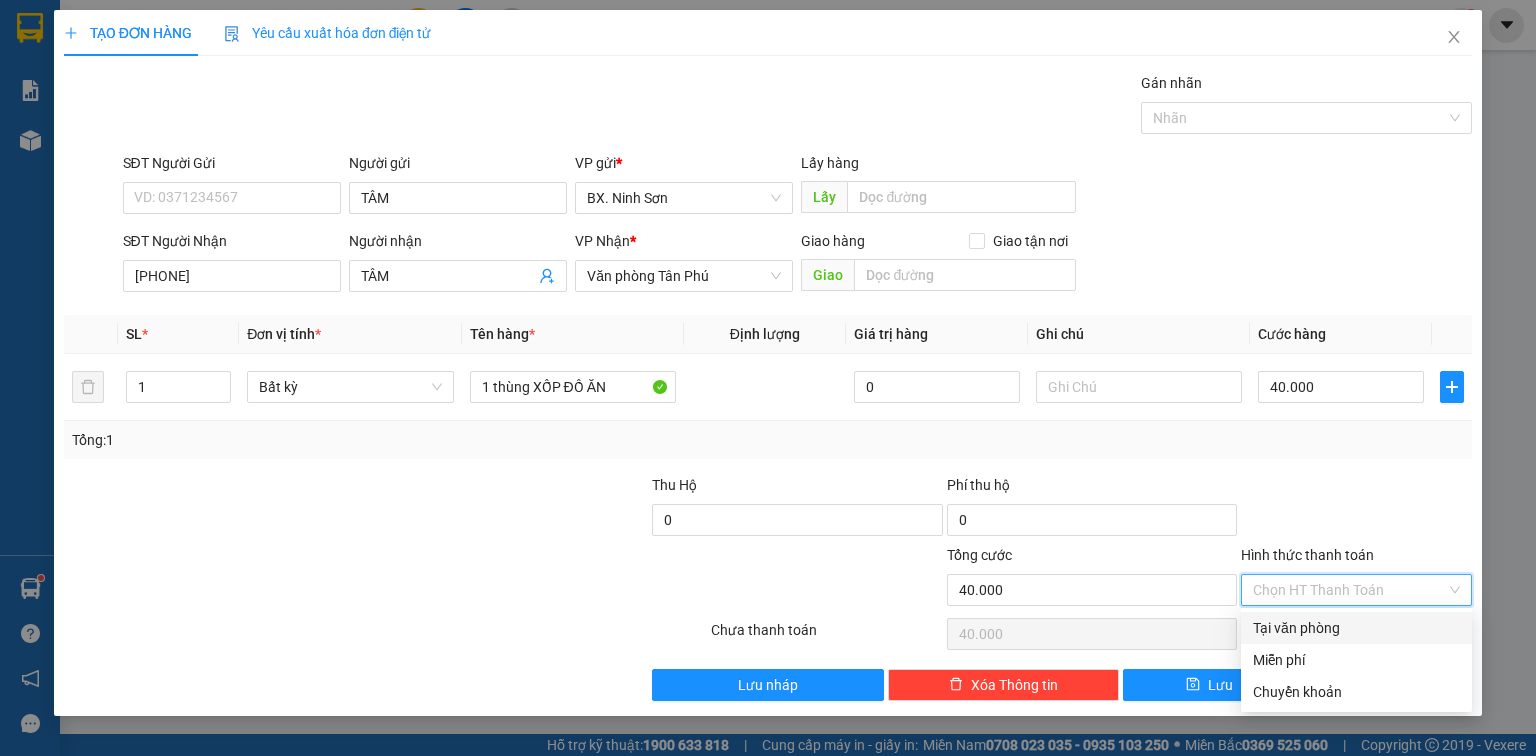 click on "Tại văn phòng" at bounding box center [1356, 628] 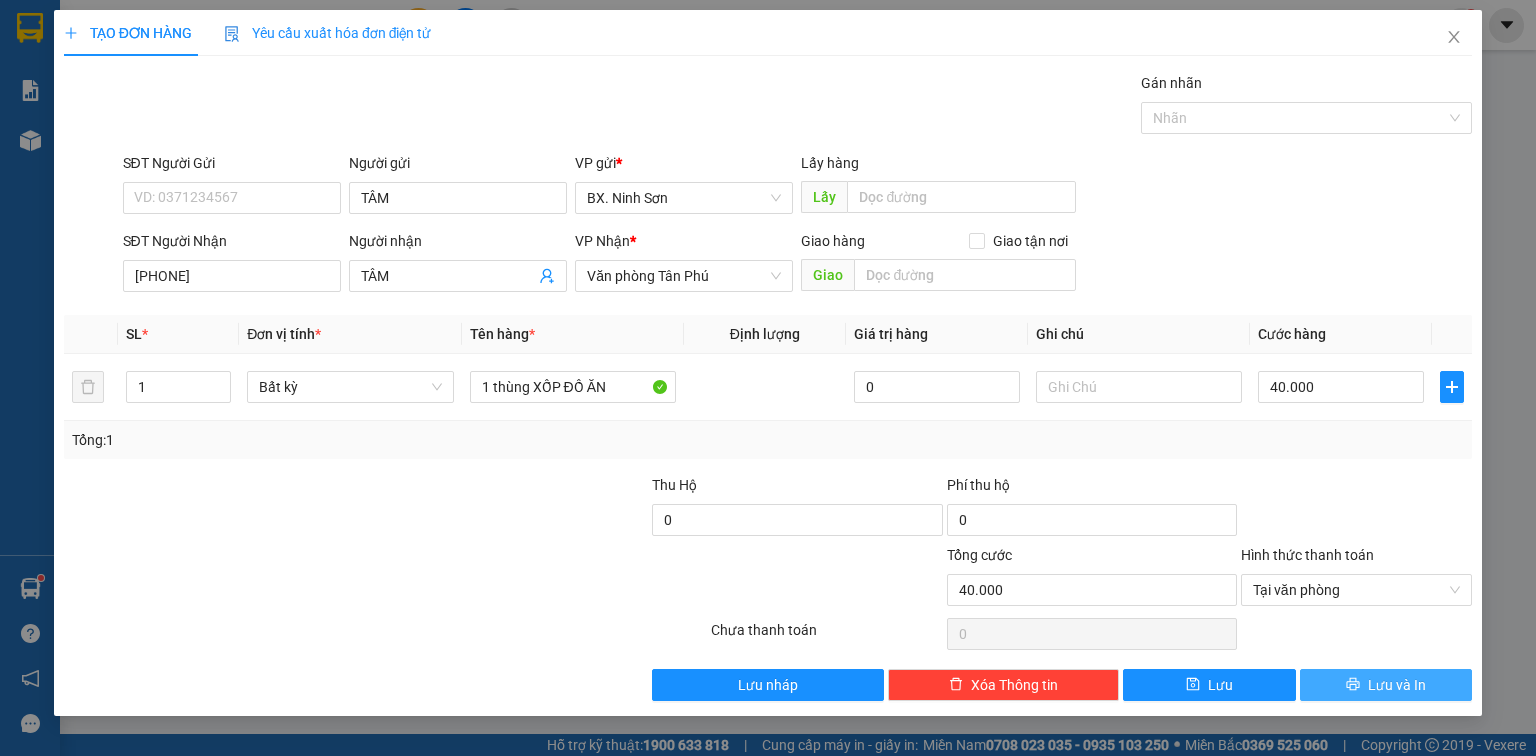click on "Lưu và In" at bounding box center (1397, 685) 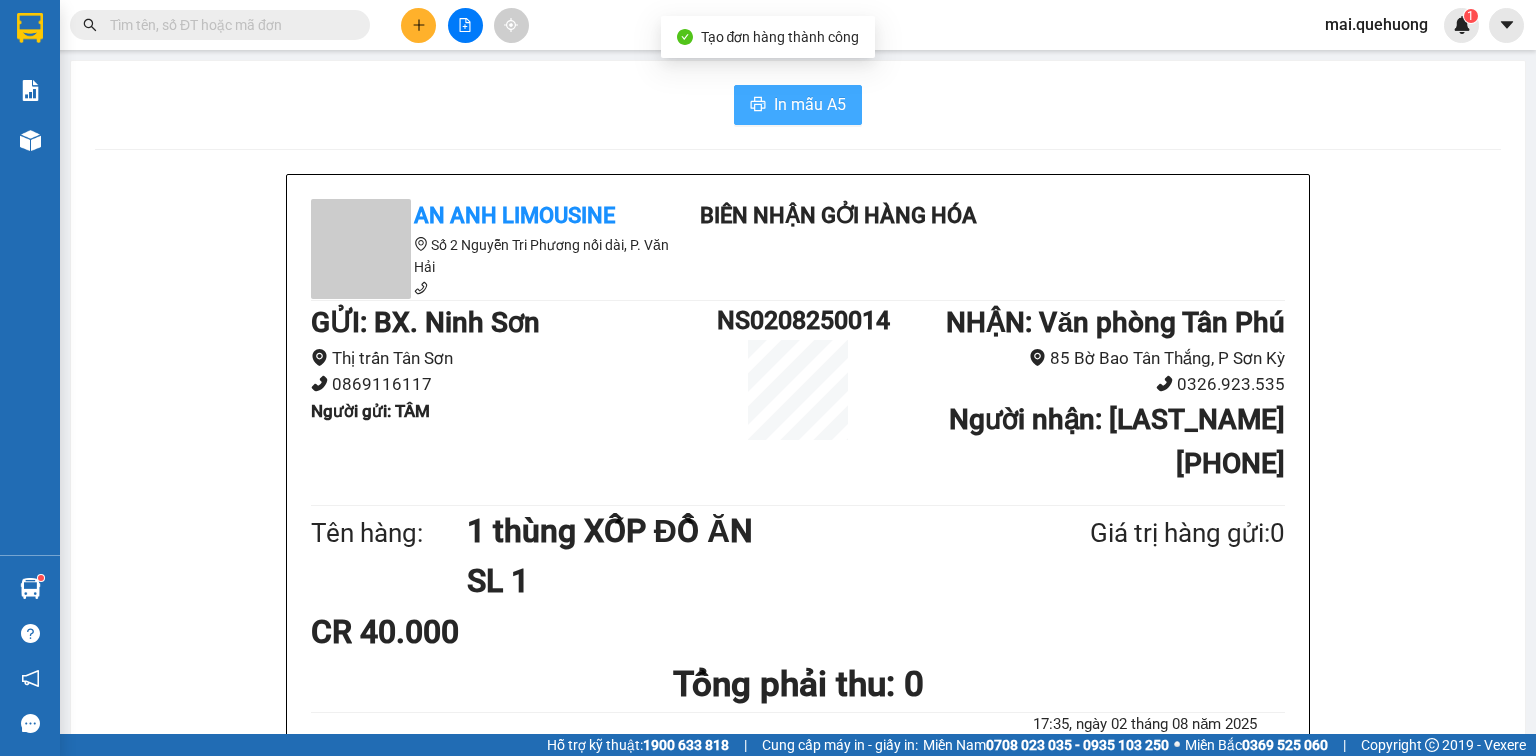 click on "In mẫu A5" at bounding box center (810, 104) 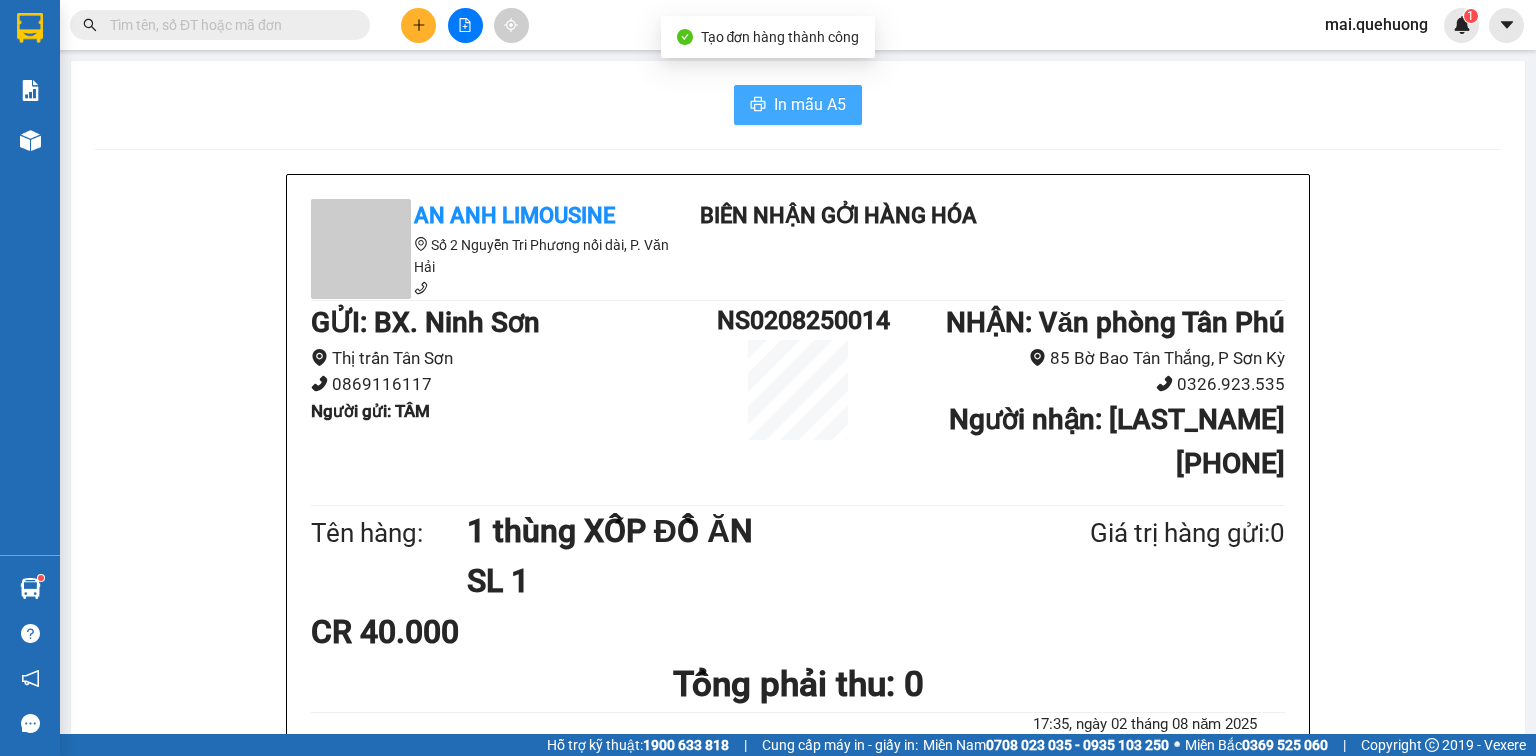 scroll, scrollTop: 0, scrollLeft: 0, axis: both 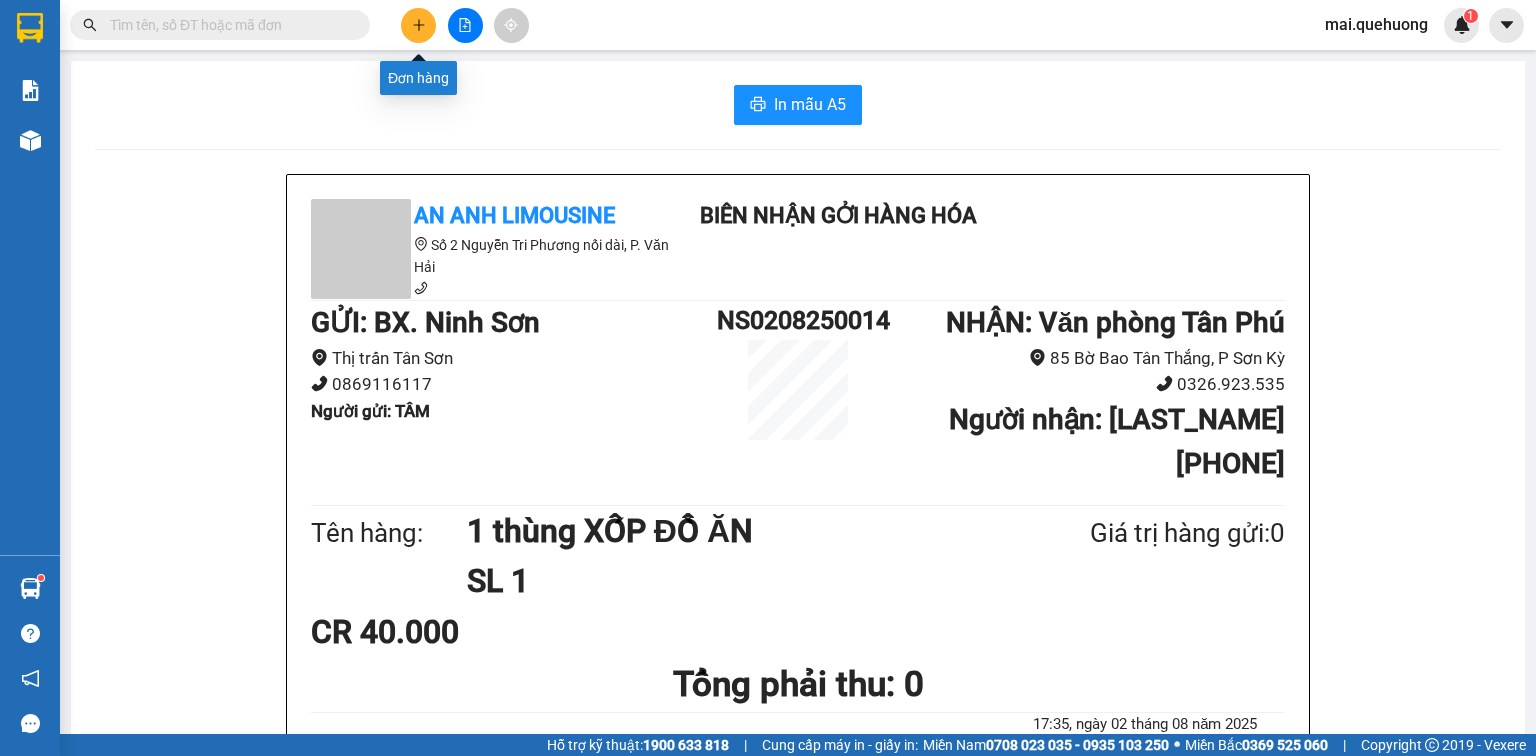 click at bounding box center (418, 25) 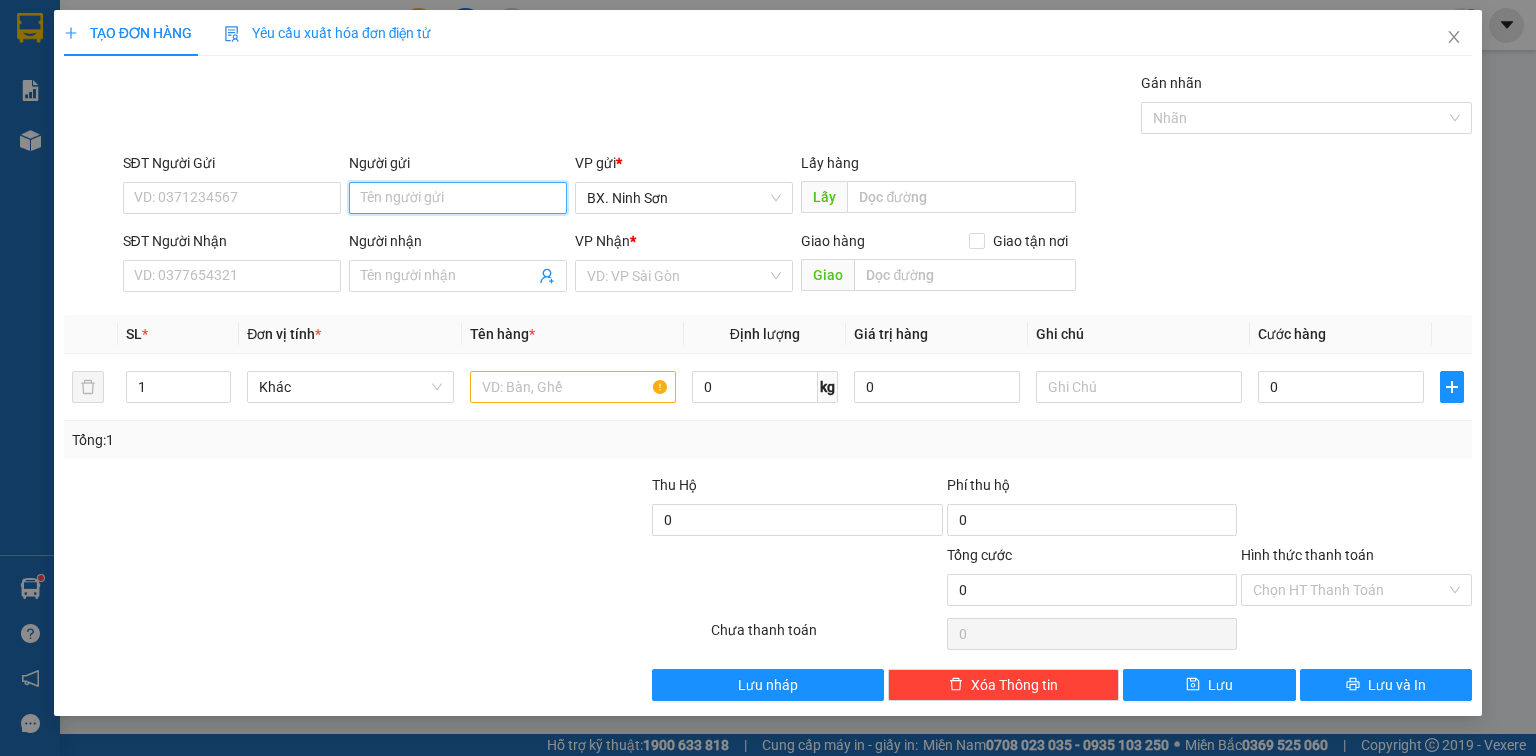 click on "Người gửi" at bounding box center [458, 198] 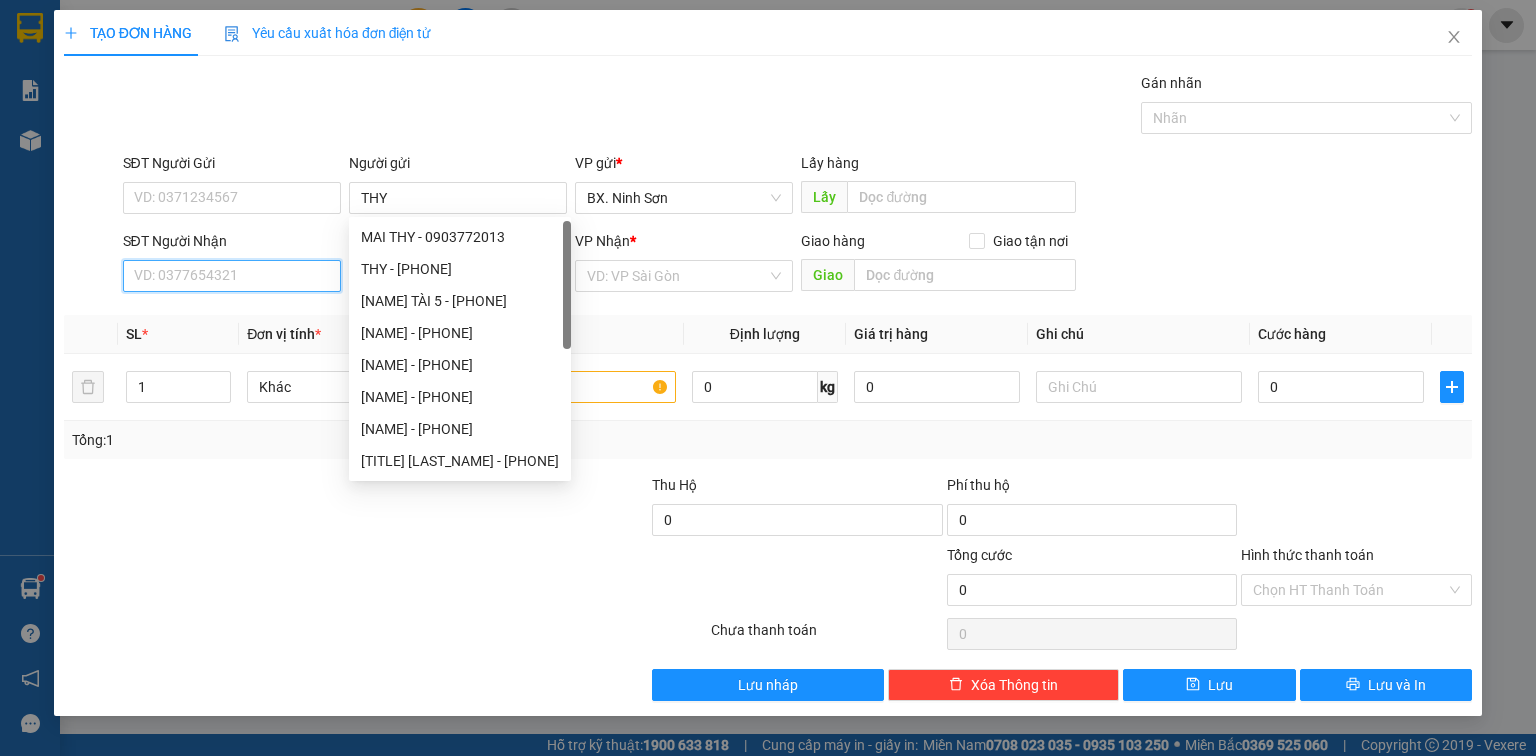 click on "SĐT Người Nhận" at bounding box center (232, 276) 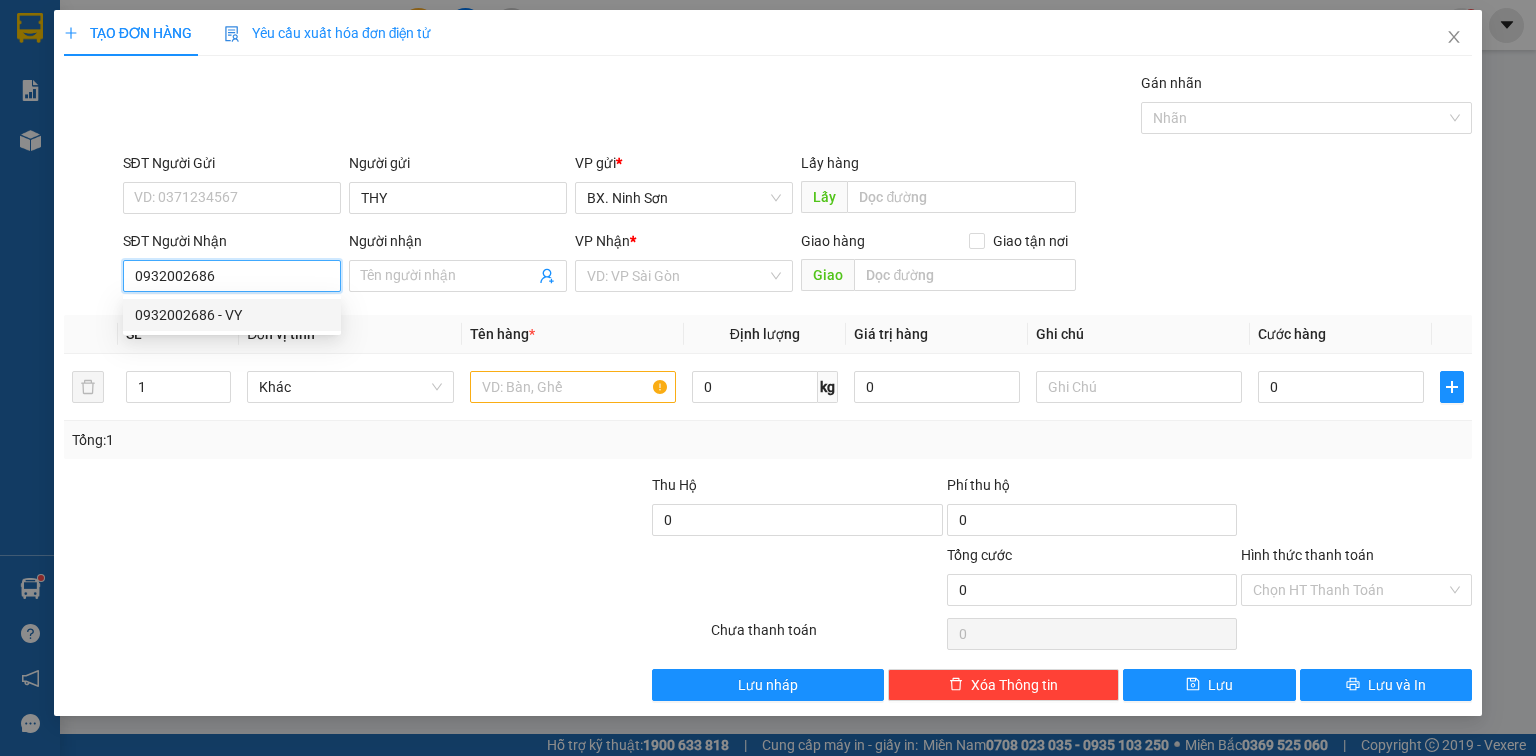 click on "0932002686 - VY" at bounding box center (232, 315) 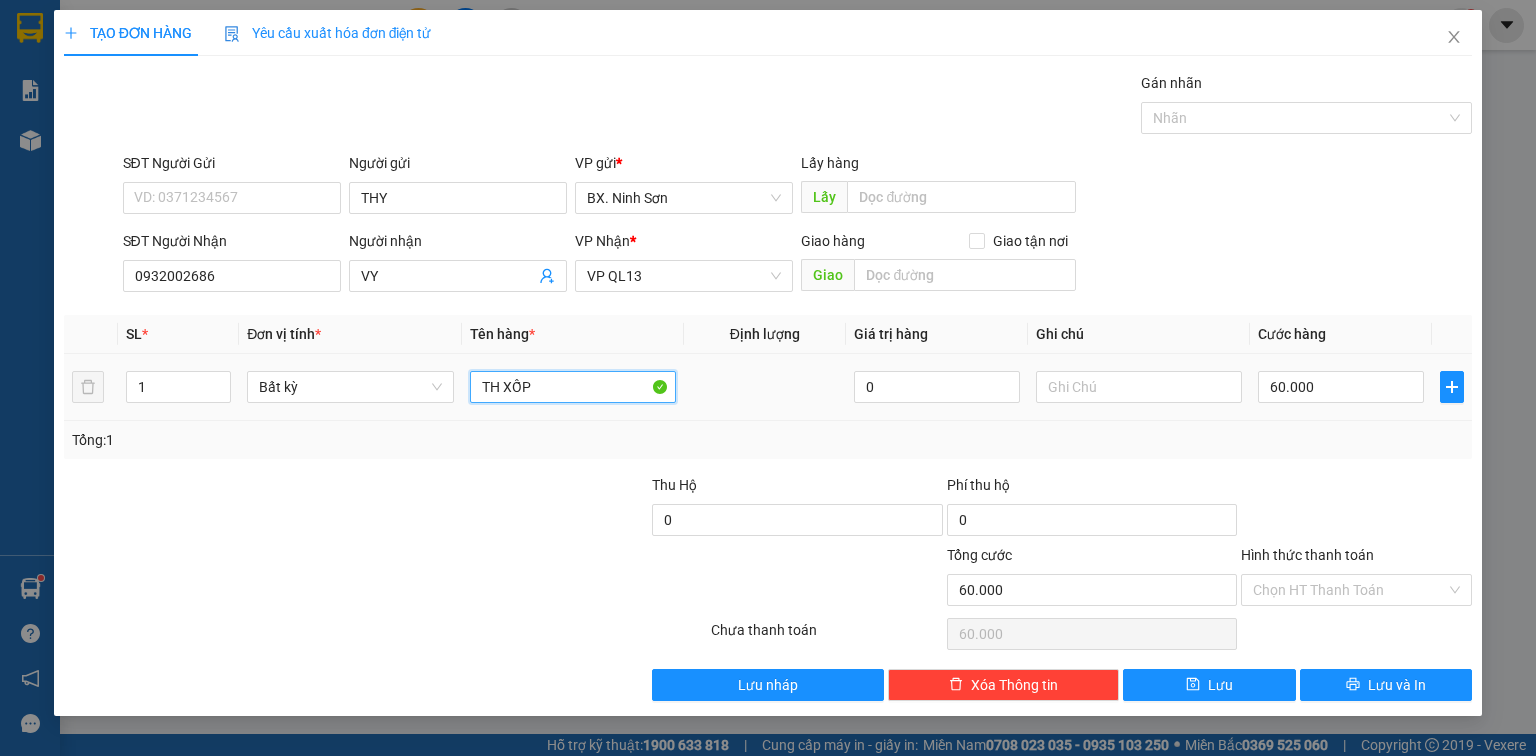 click on "TH XỐP" at bounding box center (573, 387) 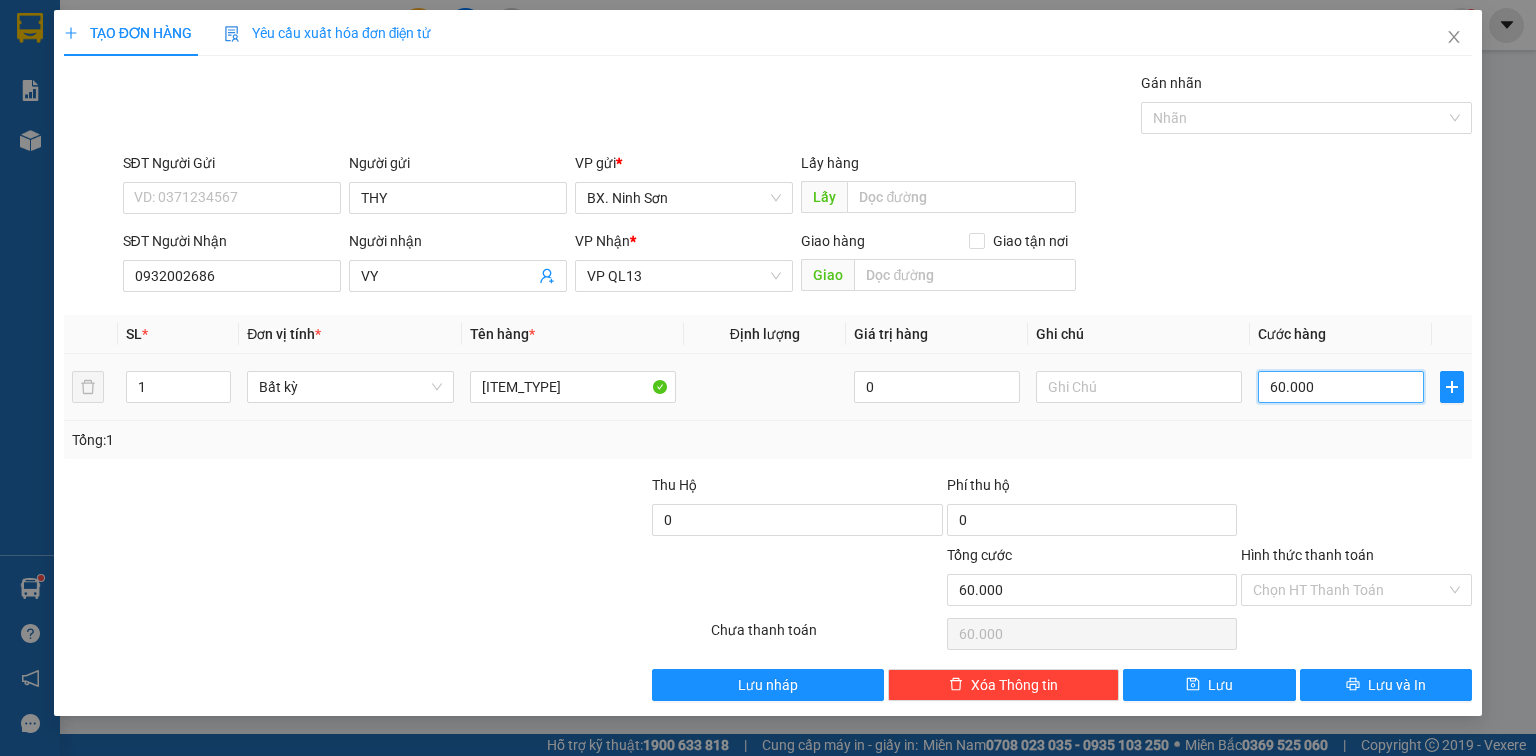 click on "60.000" at bounding box center (1341, 387) 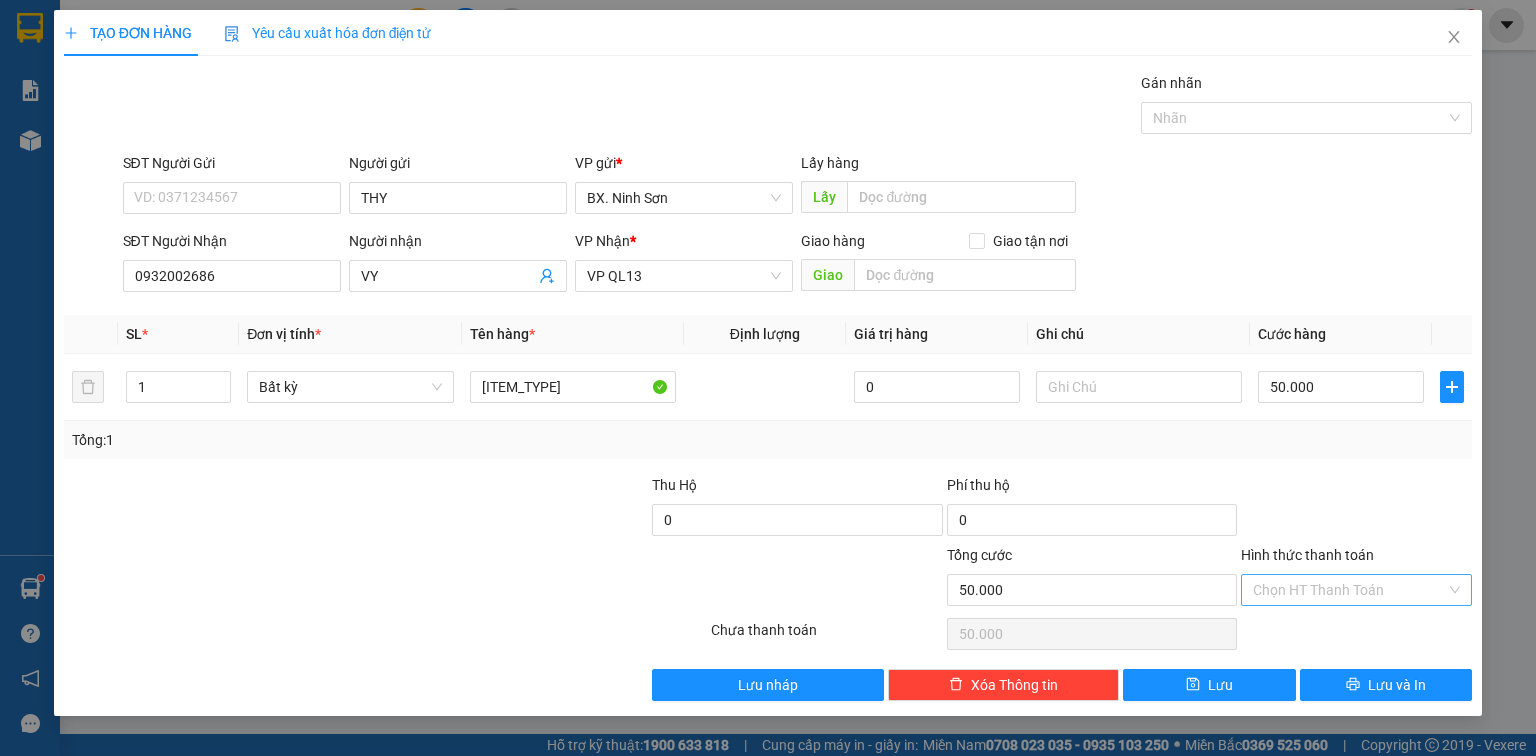 click on "Hình thức thanh toán" at bounding box center [1349, 590] 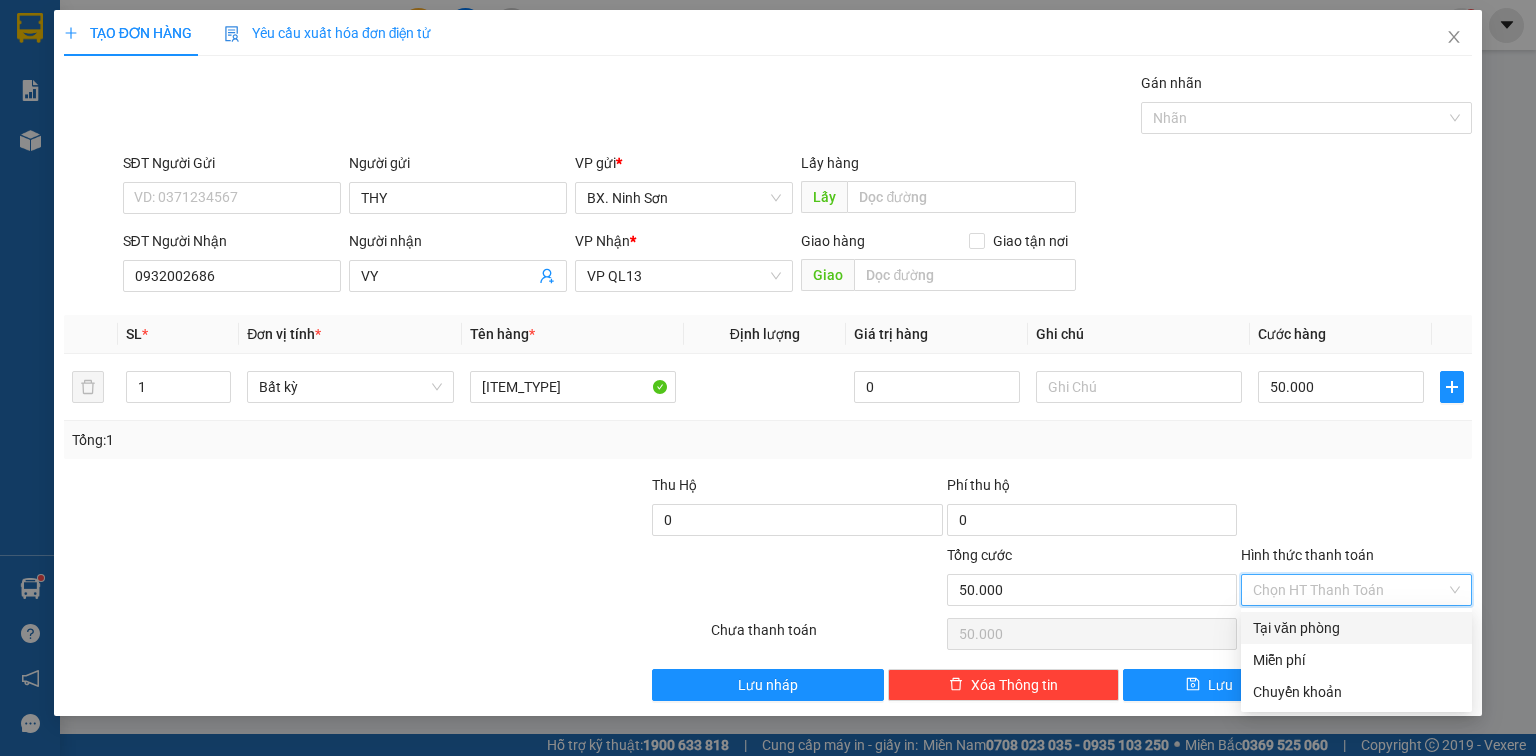 click on "Tại văn phòng" at bounding box center [1356, 628] 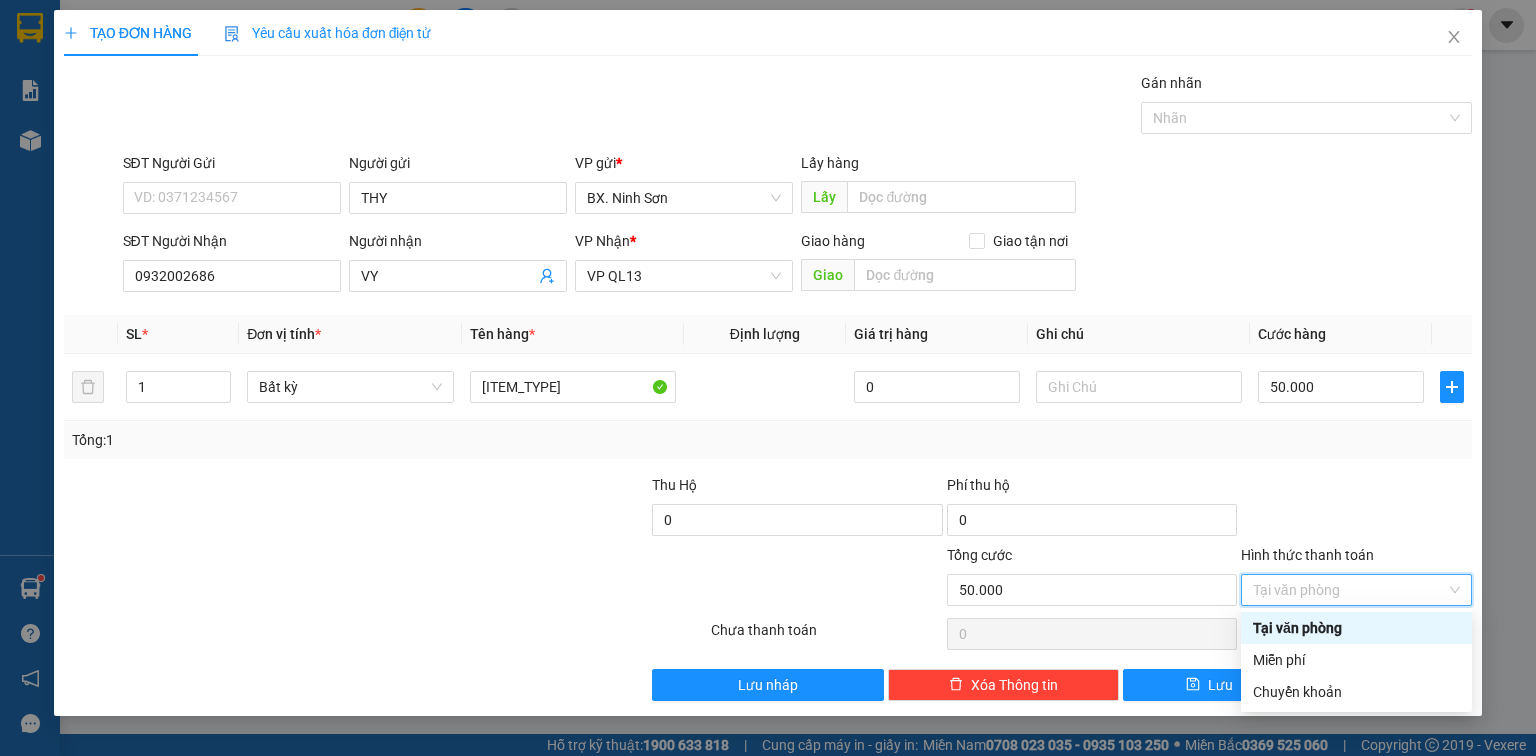 click on "Tại văn phòng" at bounding box center (1356, 628) 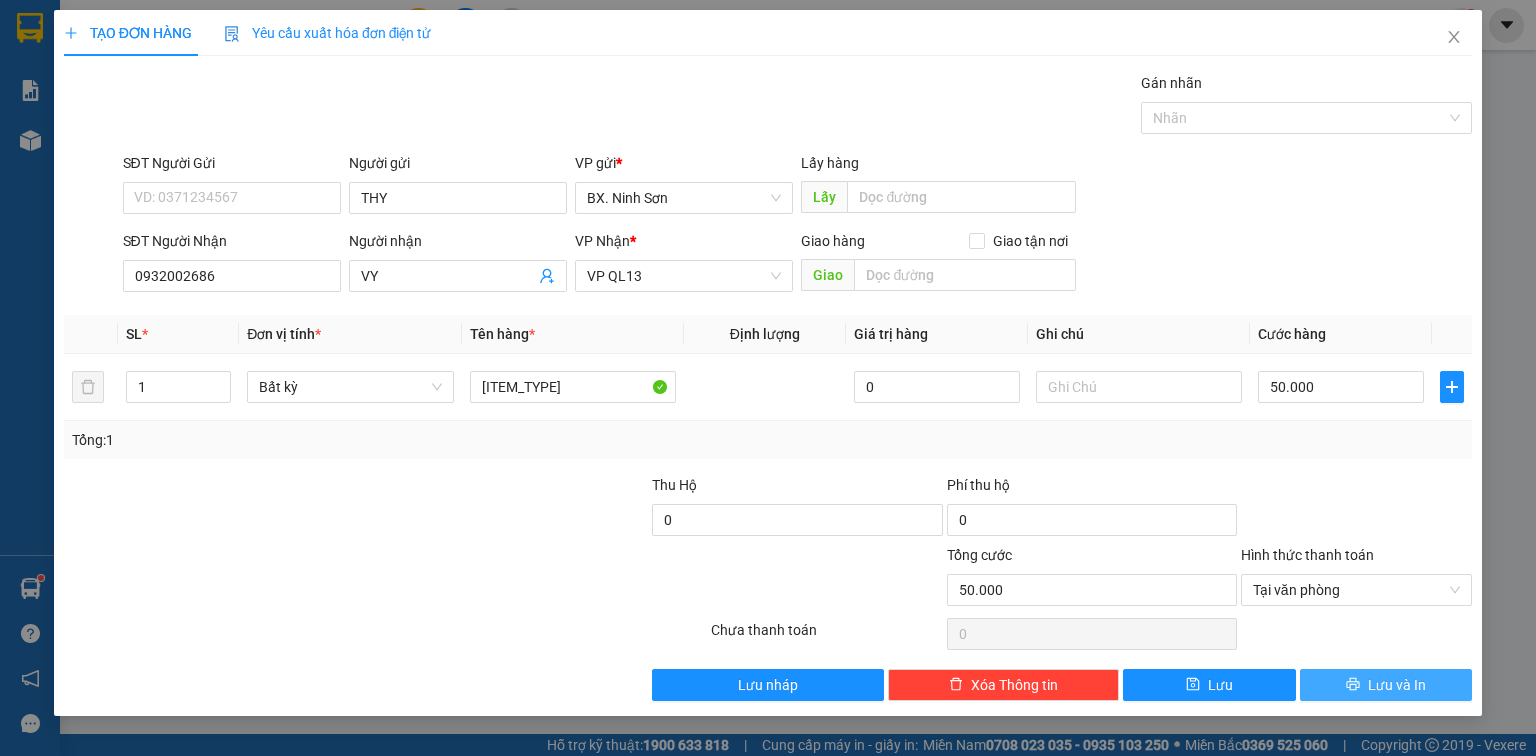 click on "Lưu và In" at bounding box center [1386, 685] 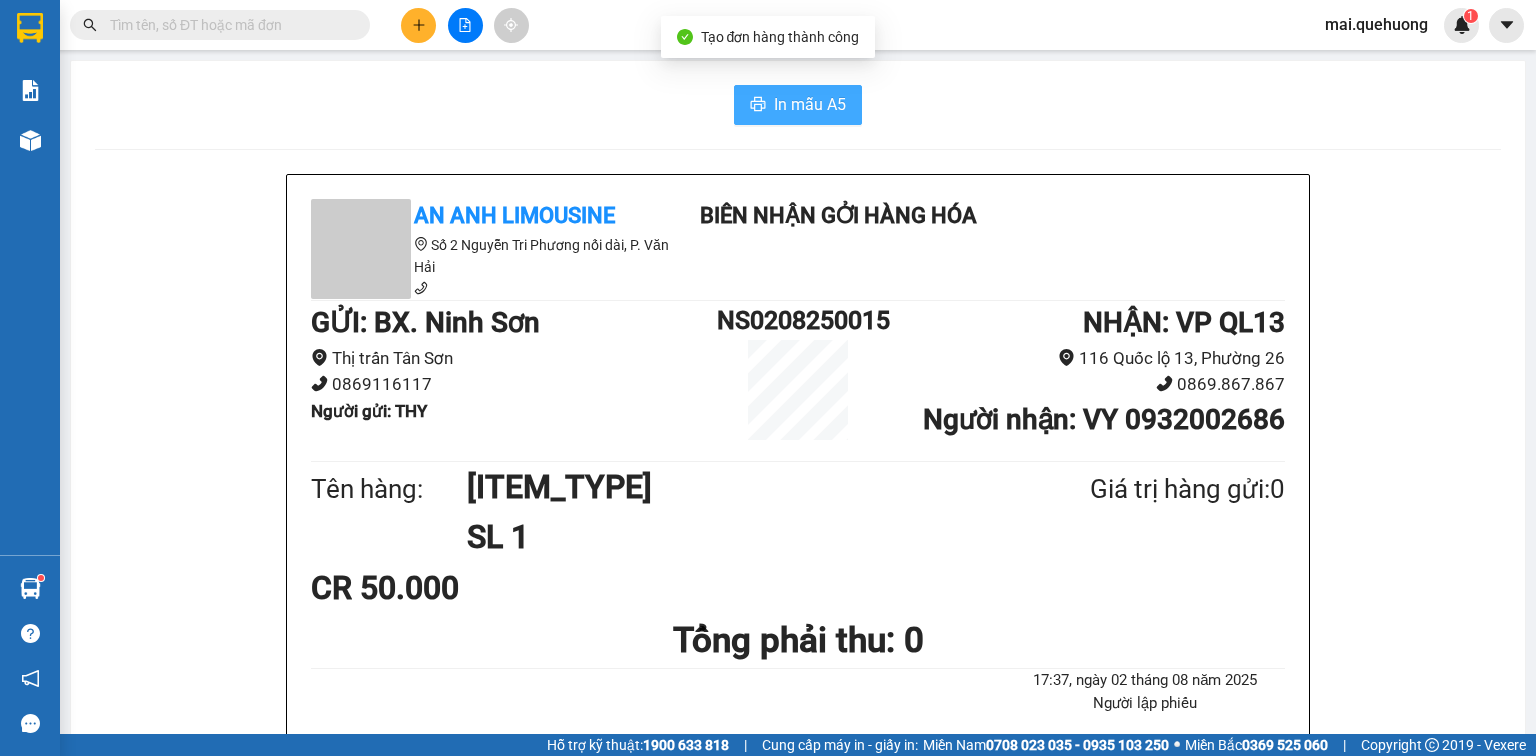 click on "In mẫu A5" at bounding box center (810, 104) 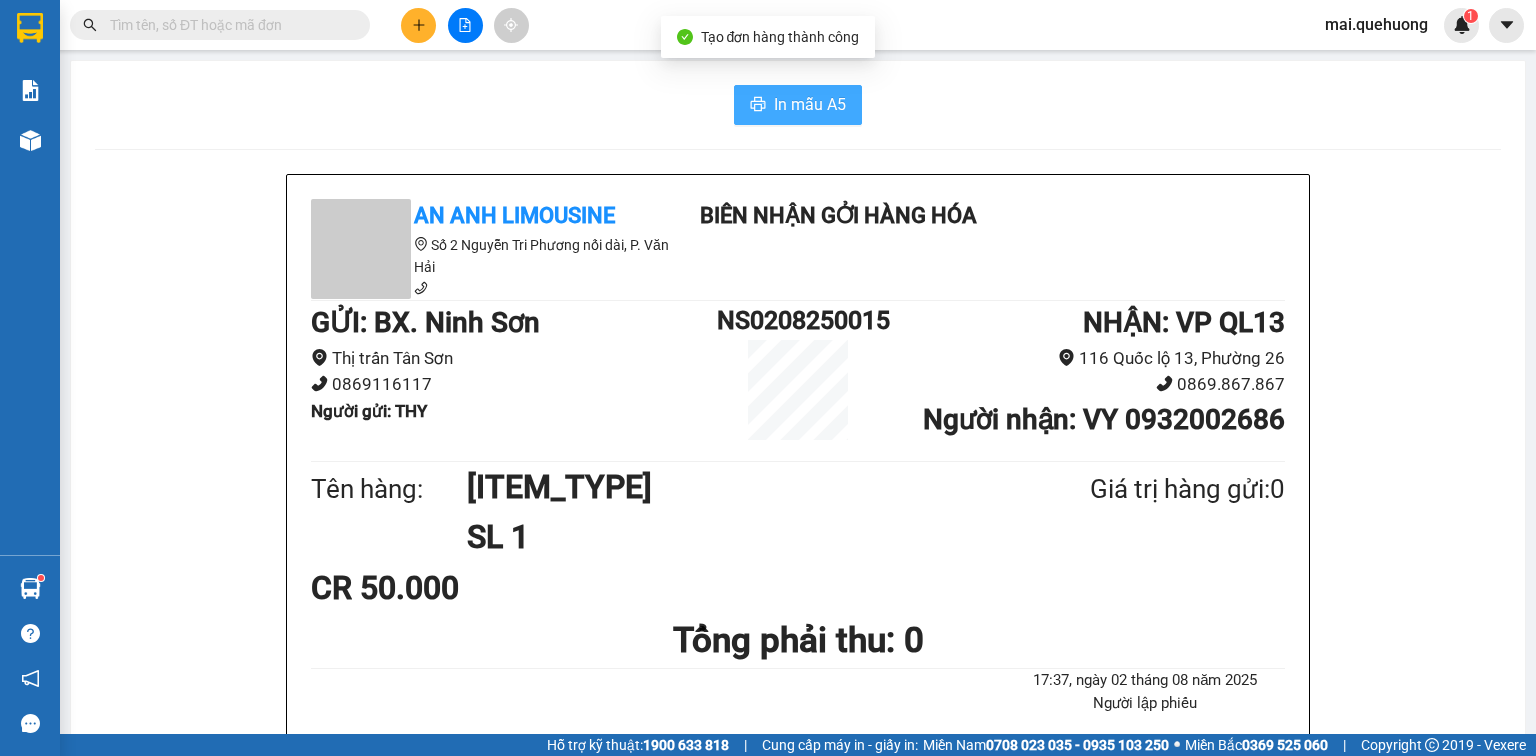 scroll, scrollTop: 0, scrollLeft: 0, axis: both 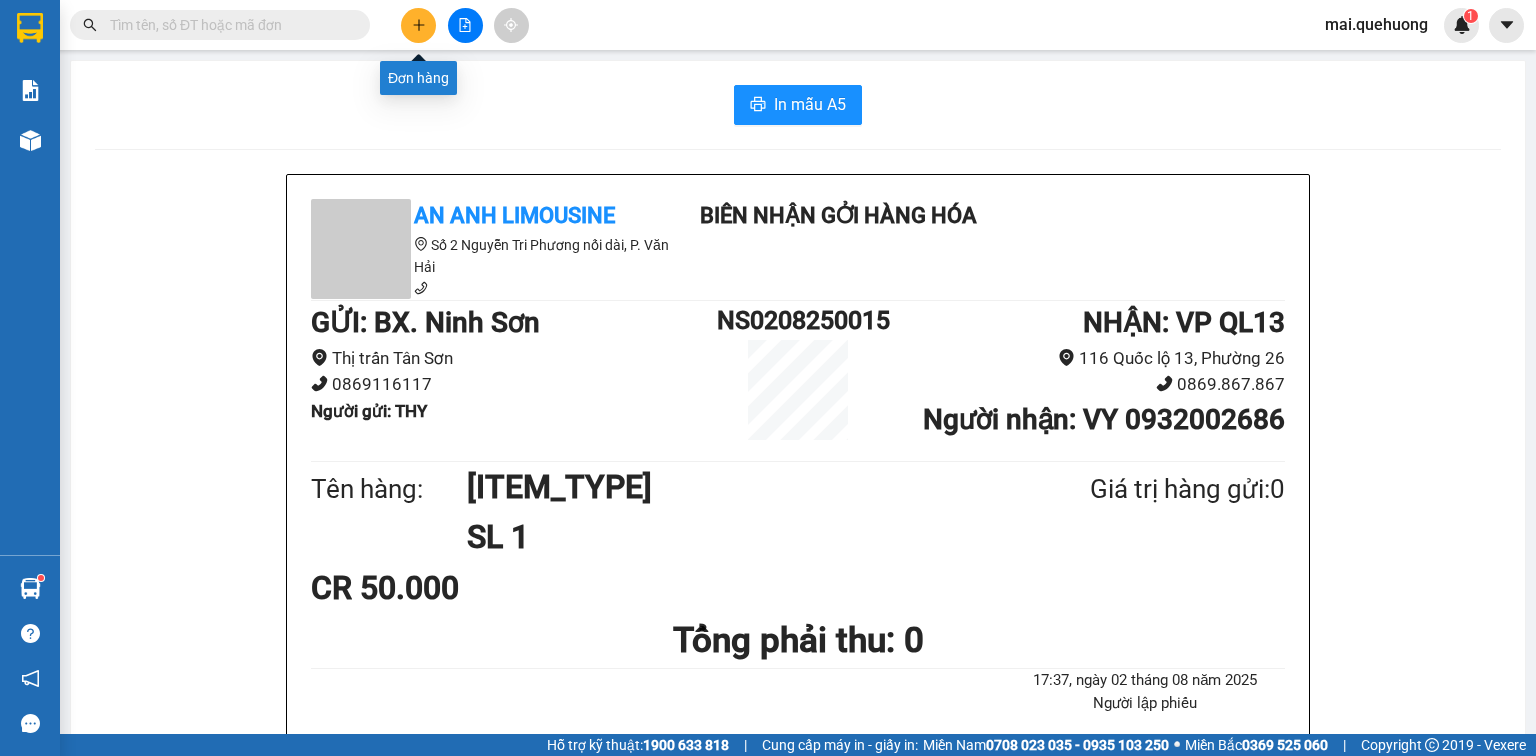 click 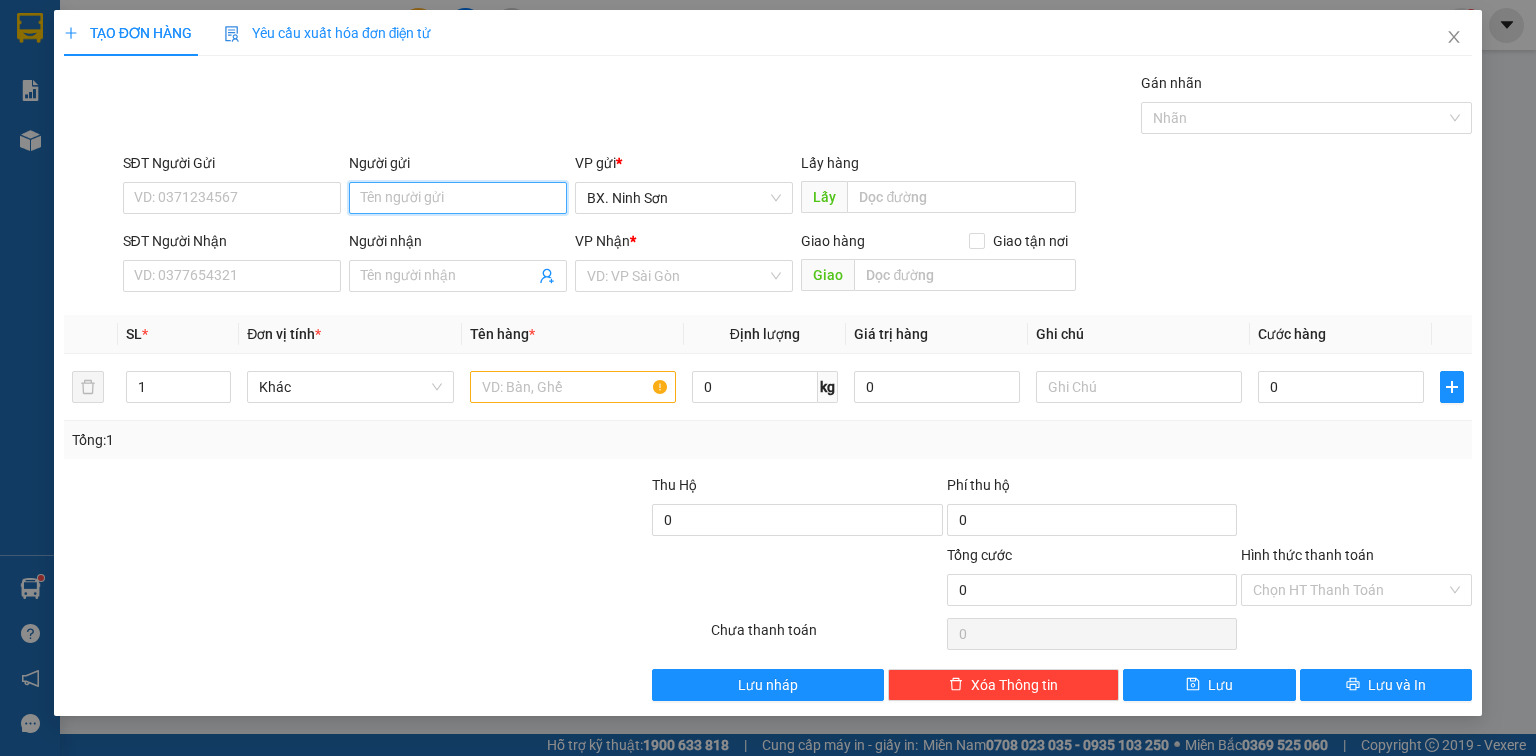 click on "Người gửi" at bounding box center (458, 198) 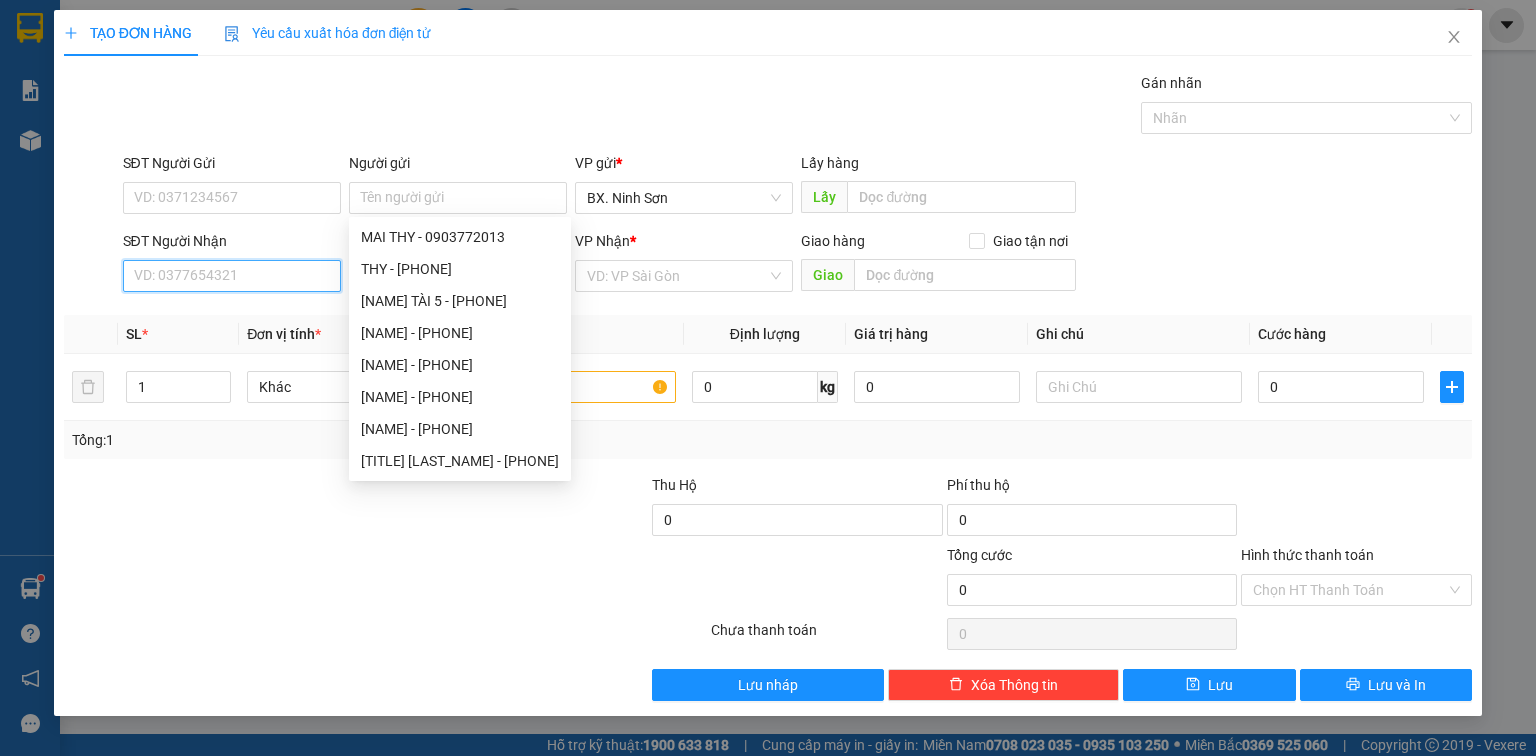 click on "SĐT Người Nhận" at bounding box center [232, 276] 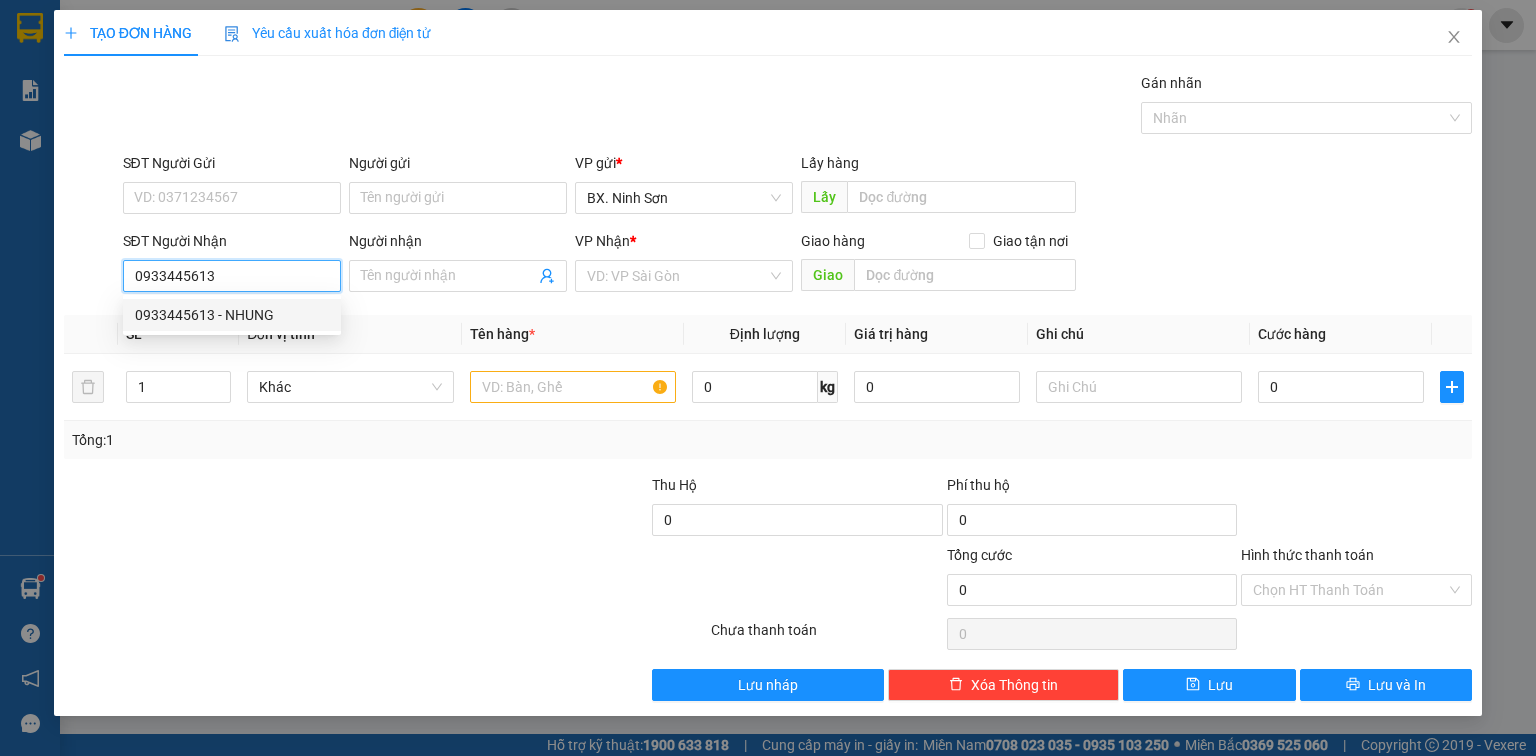 click on "0933445613 - NHUNG" at bounding box center [232, 315] 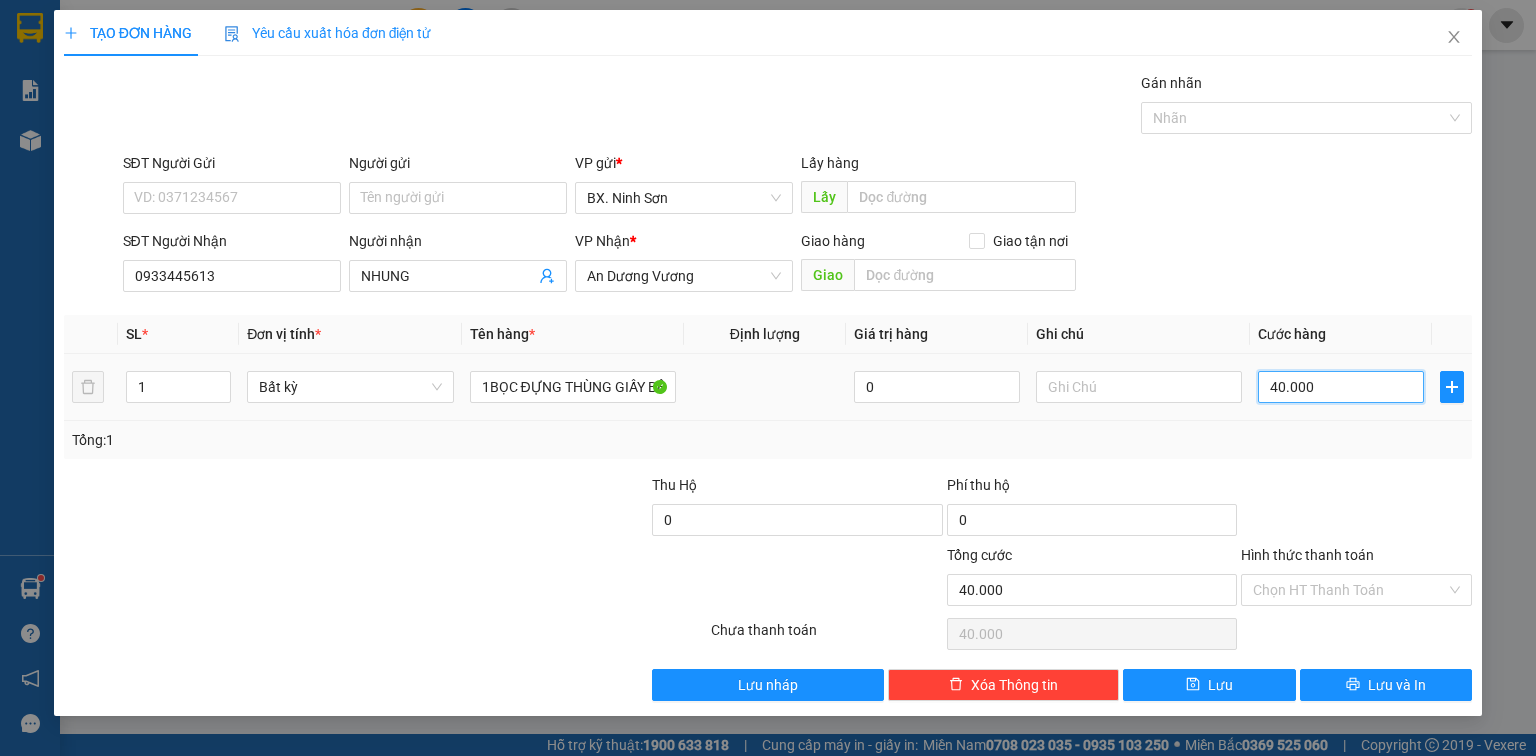 click on "40.000" at bounding box center [1341, 387] 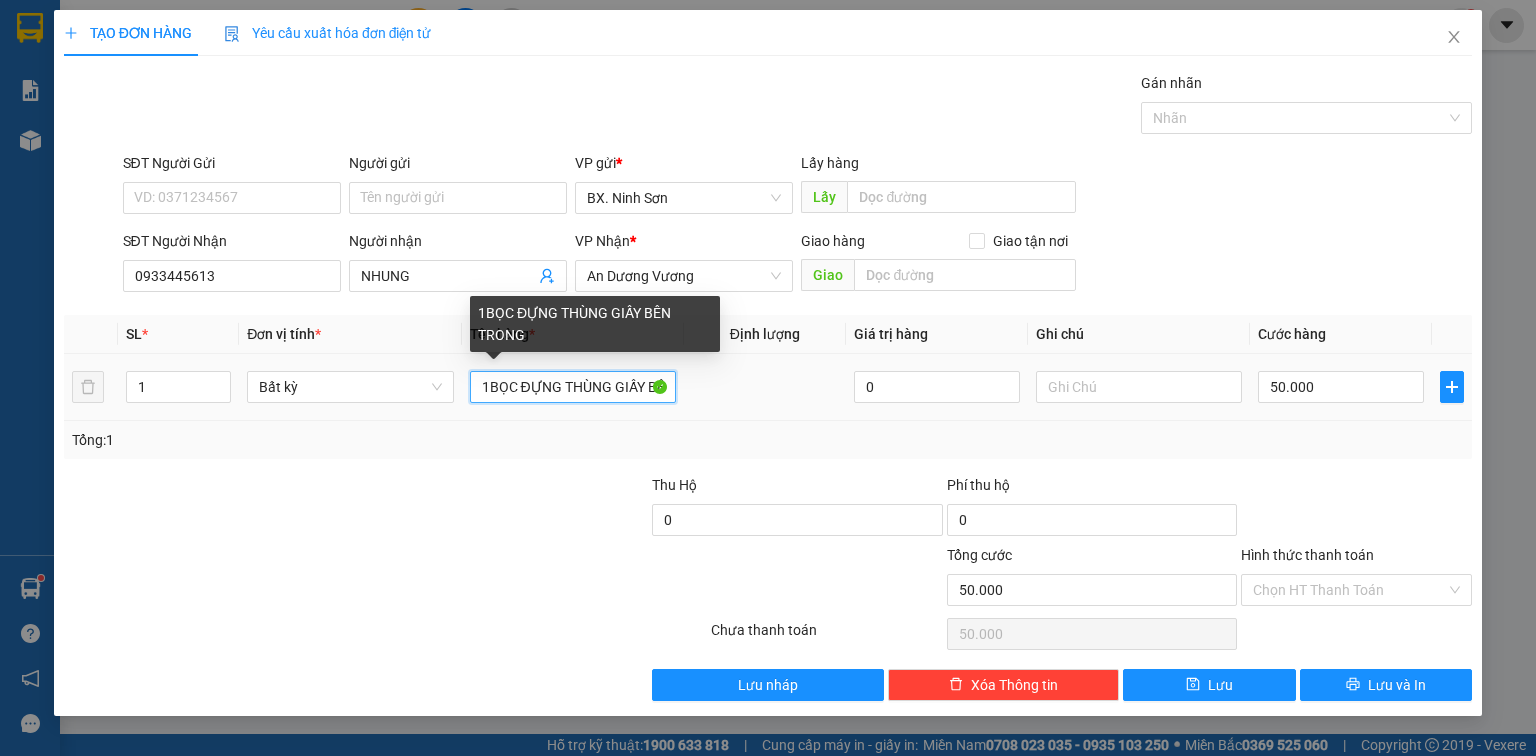scroll, scrollTop: 0, scrollLeft: 59, axis: horizontal 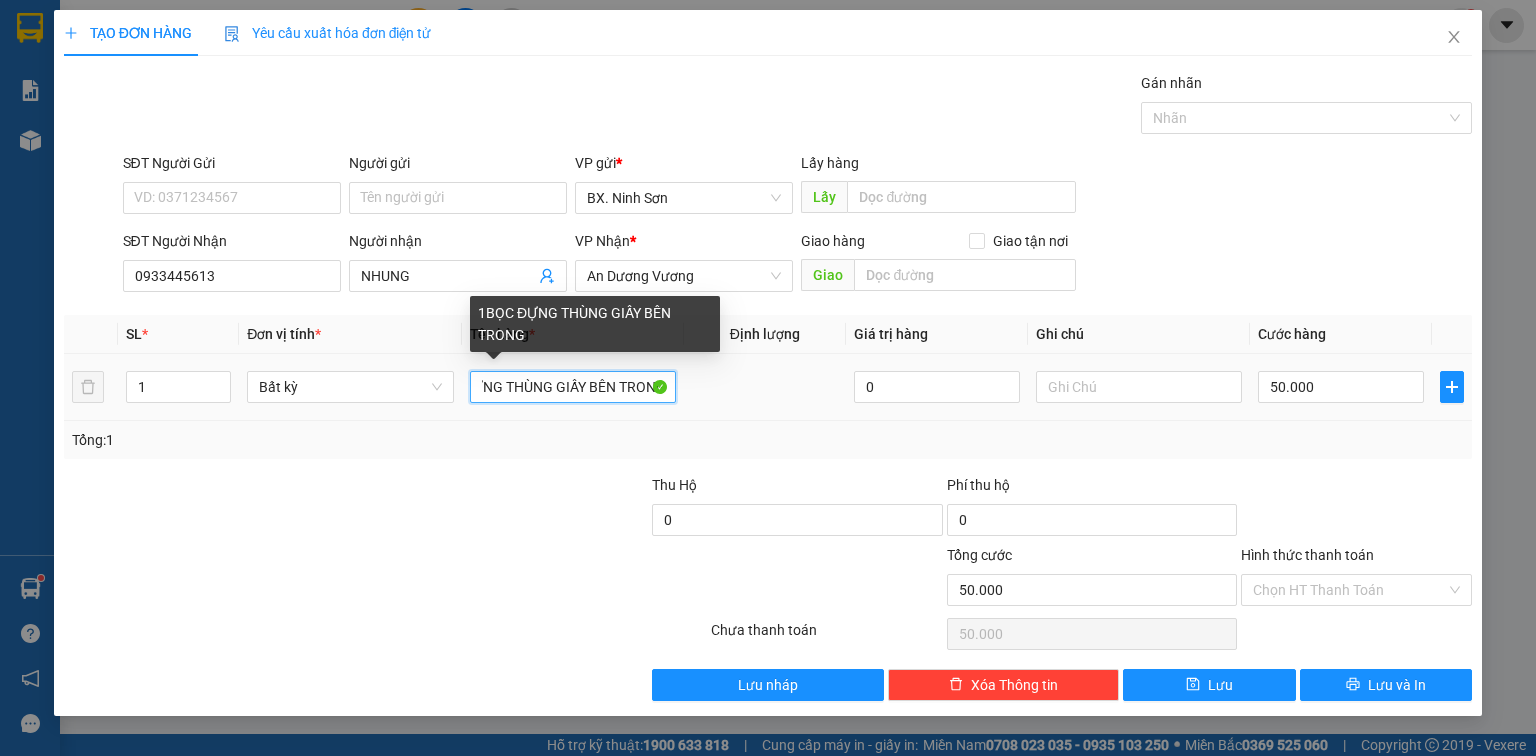 drag, startPoint x: 477, startPoint y: 387, endPoint x: 792, endPoint y: 426, distance: 317.4051 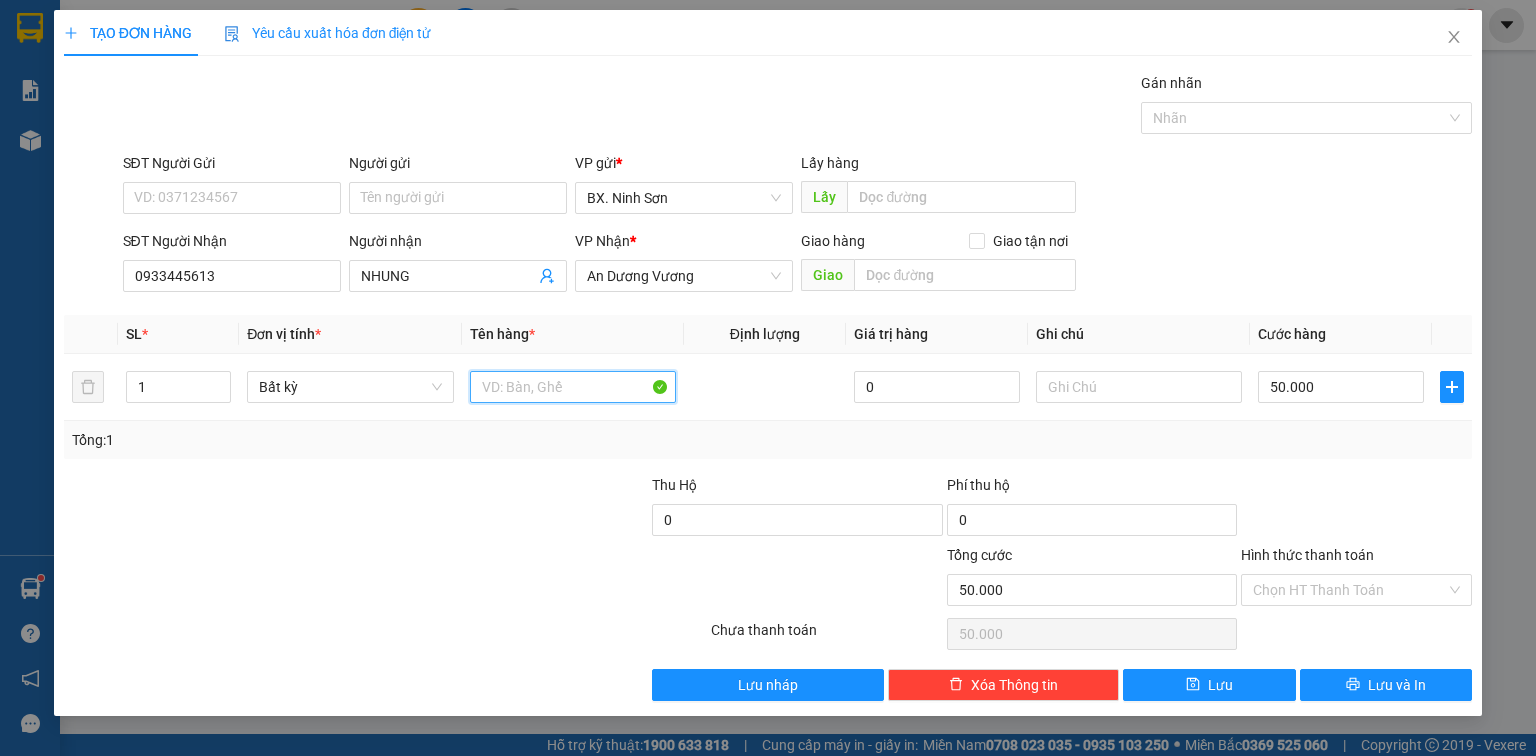 scroll, scrollTop: 0, scrollLeft: 0, axis: both 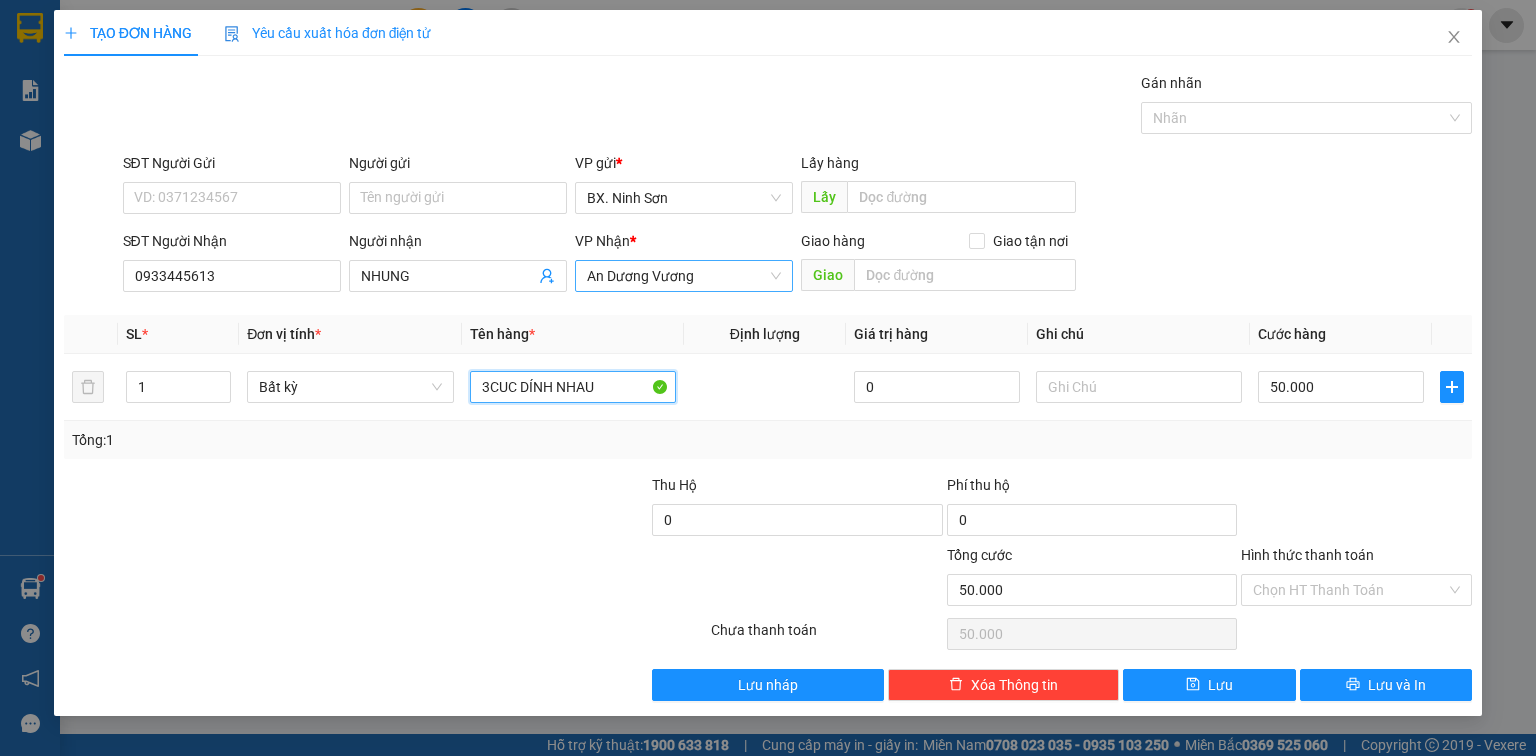 click on "An Dương Vương" at bounding box center (684, 276) 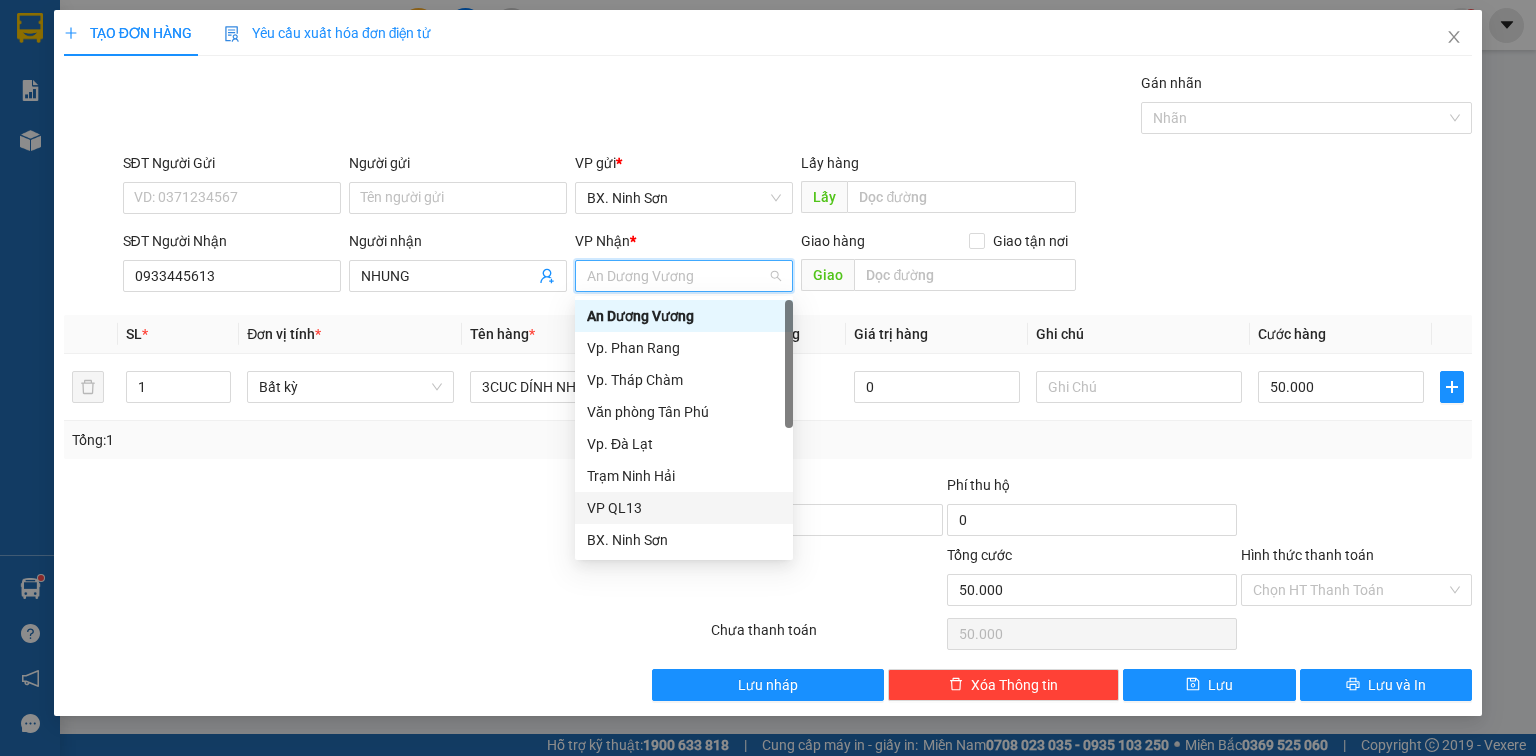 click on "VP QL13" at bounding box center [684, 508] 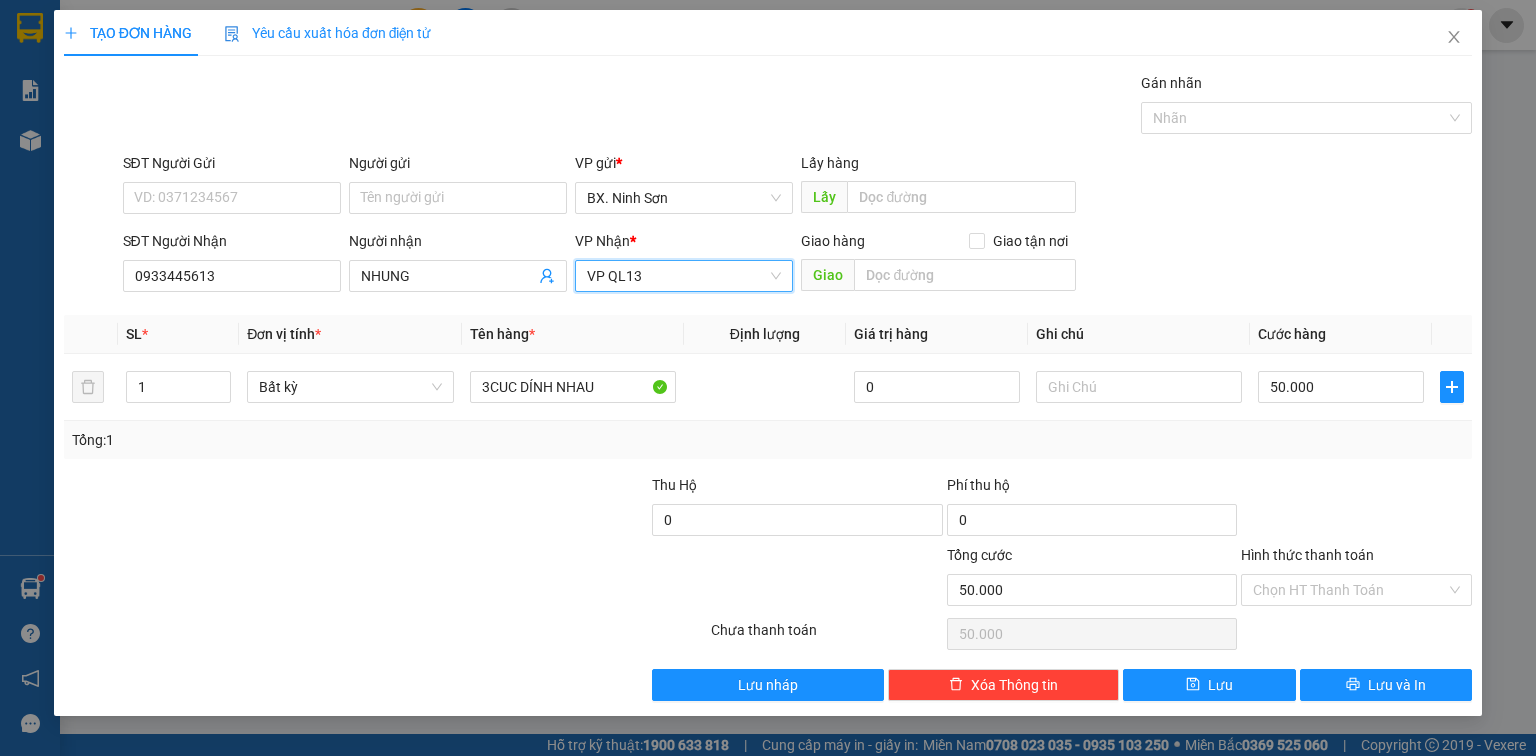 click on "VP QL13" at bounding box center [684, 276] 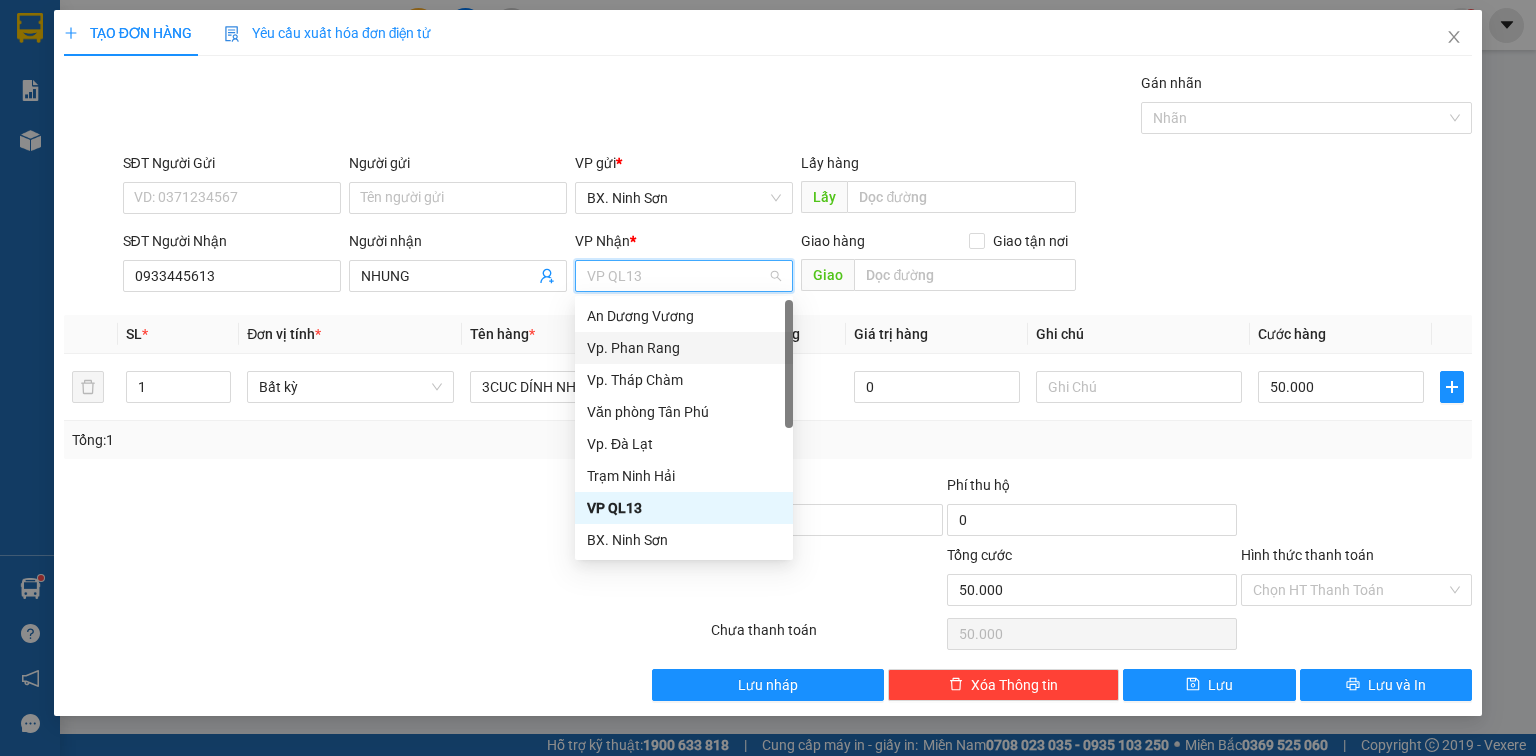 click on "An Dương Vương" at bounding box center [684, 316] 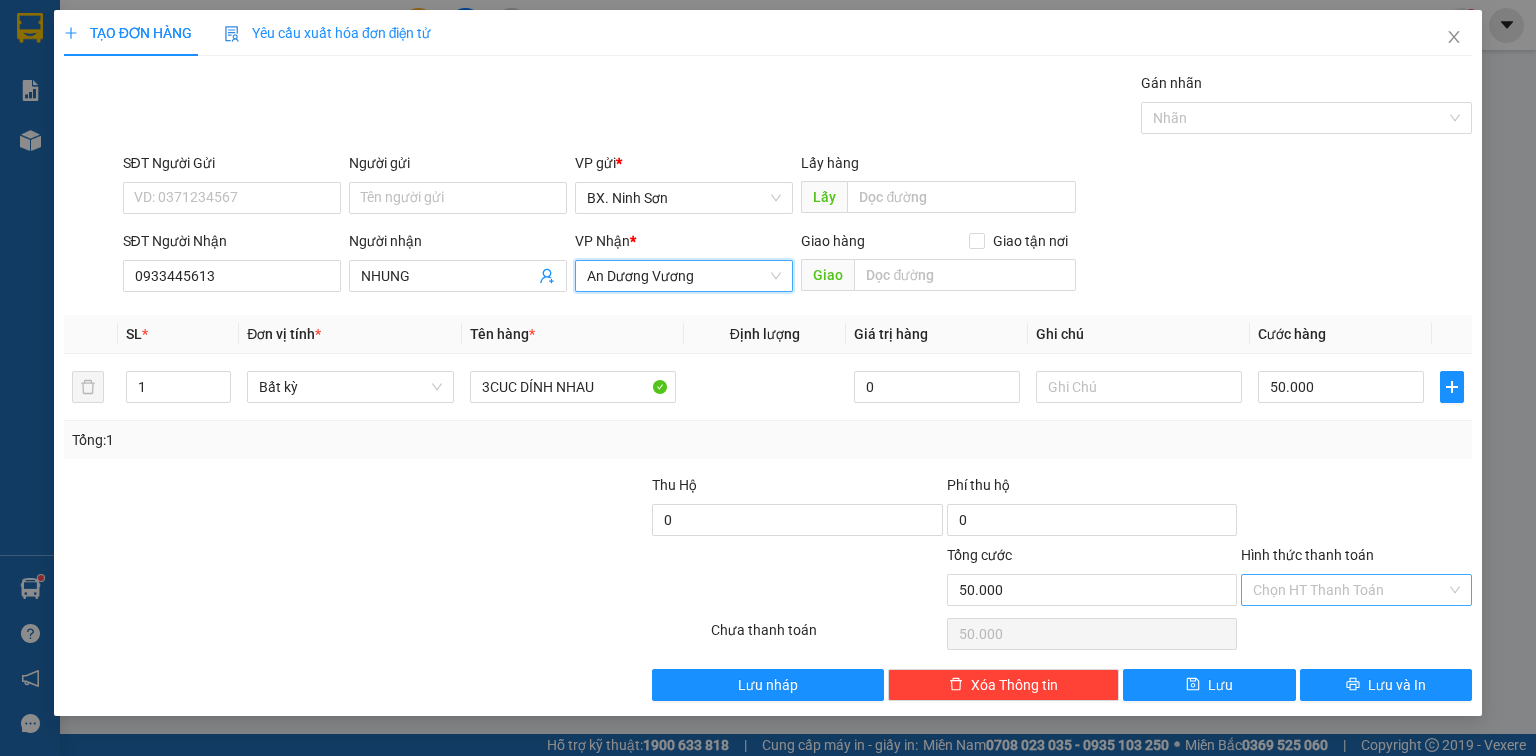 click on "Hình thức thanh toán" at bounding box center [1349, 590] 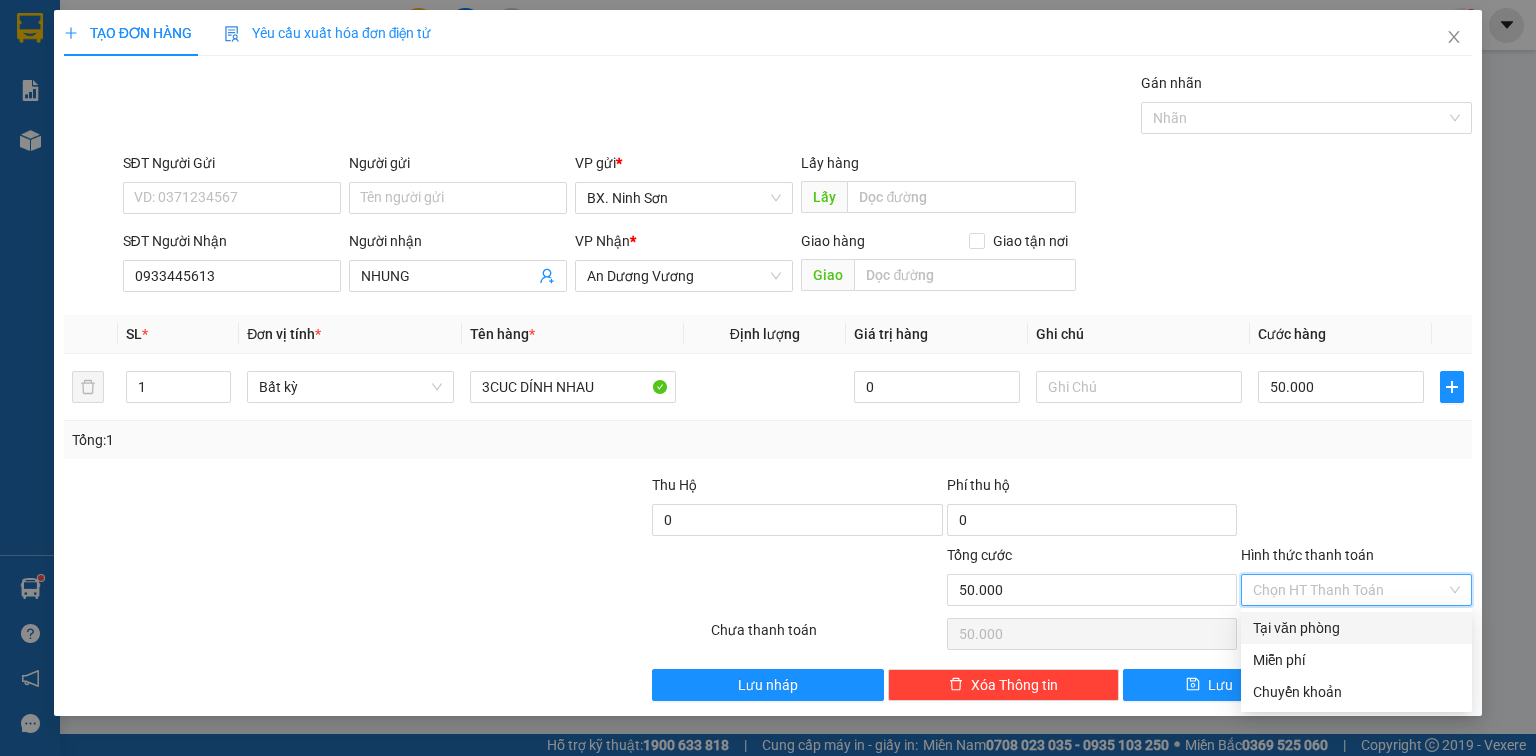 click on "Tại văn phòng" at bounding box center (1356, 628) 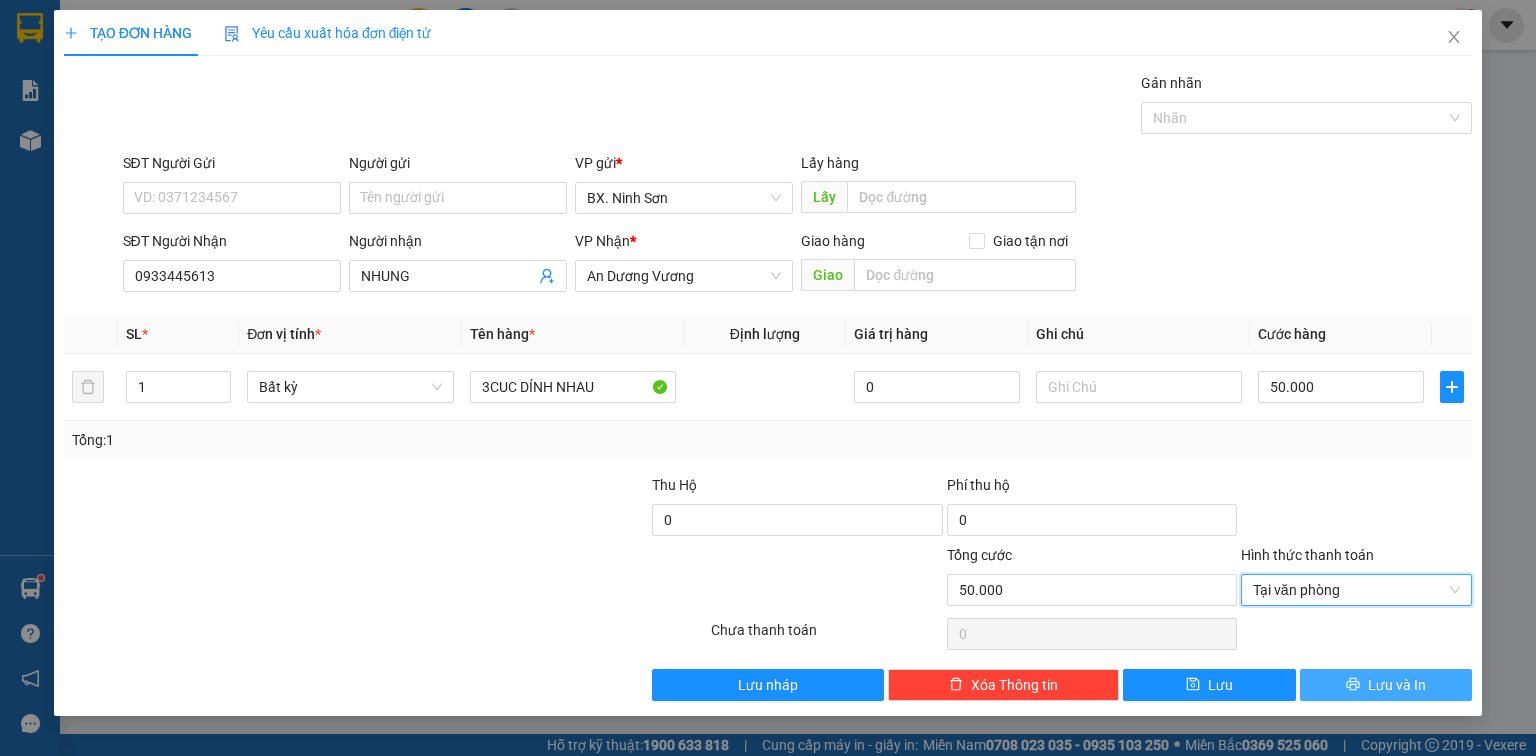 click on "Lưu và In" at bounding box center (1397, 685) 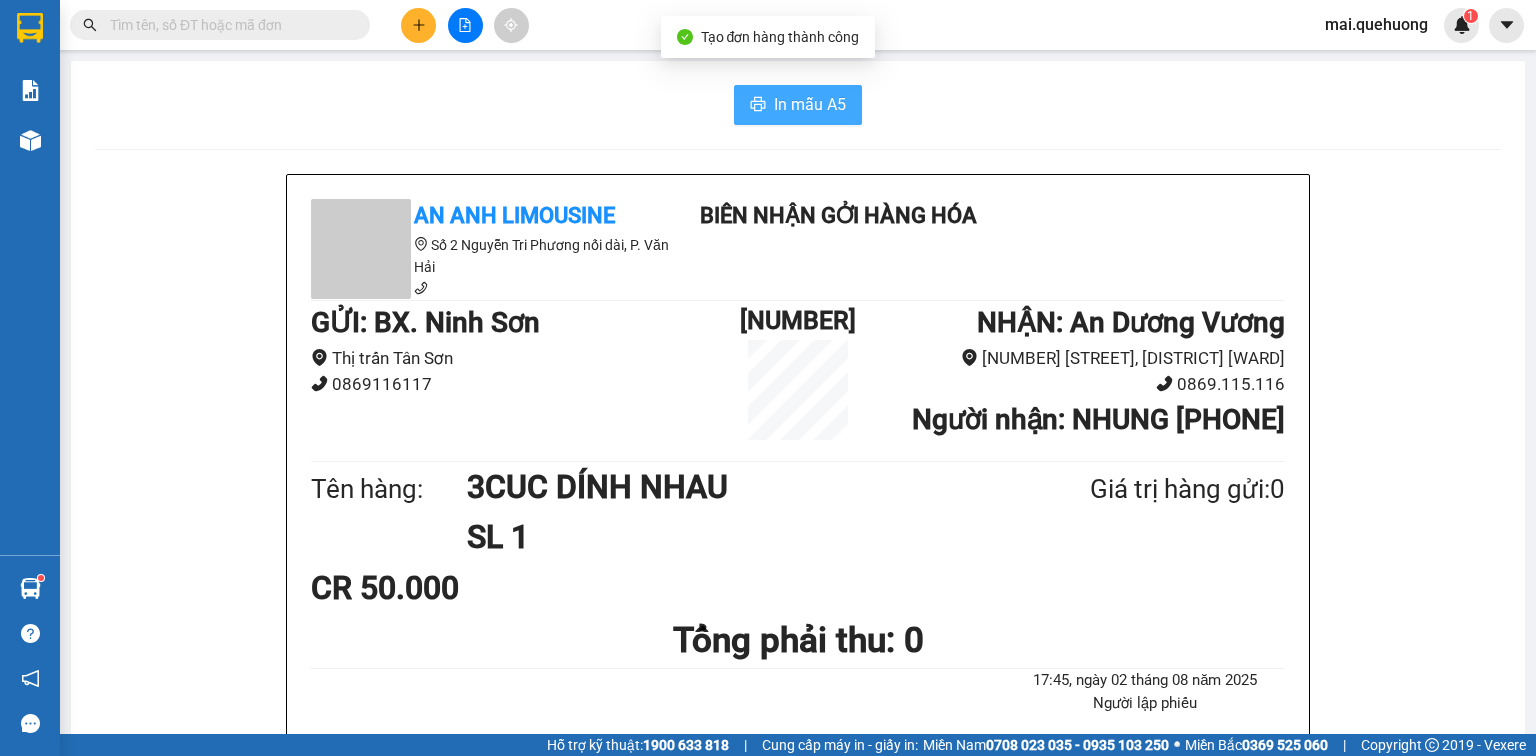 click on "In mẫu A5" at bounding box center [810, 104] 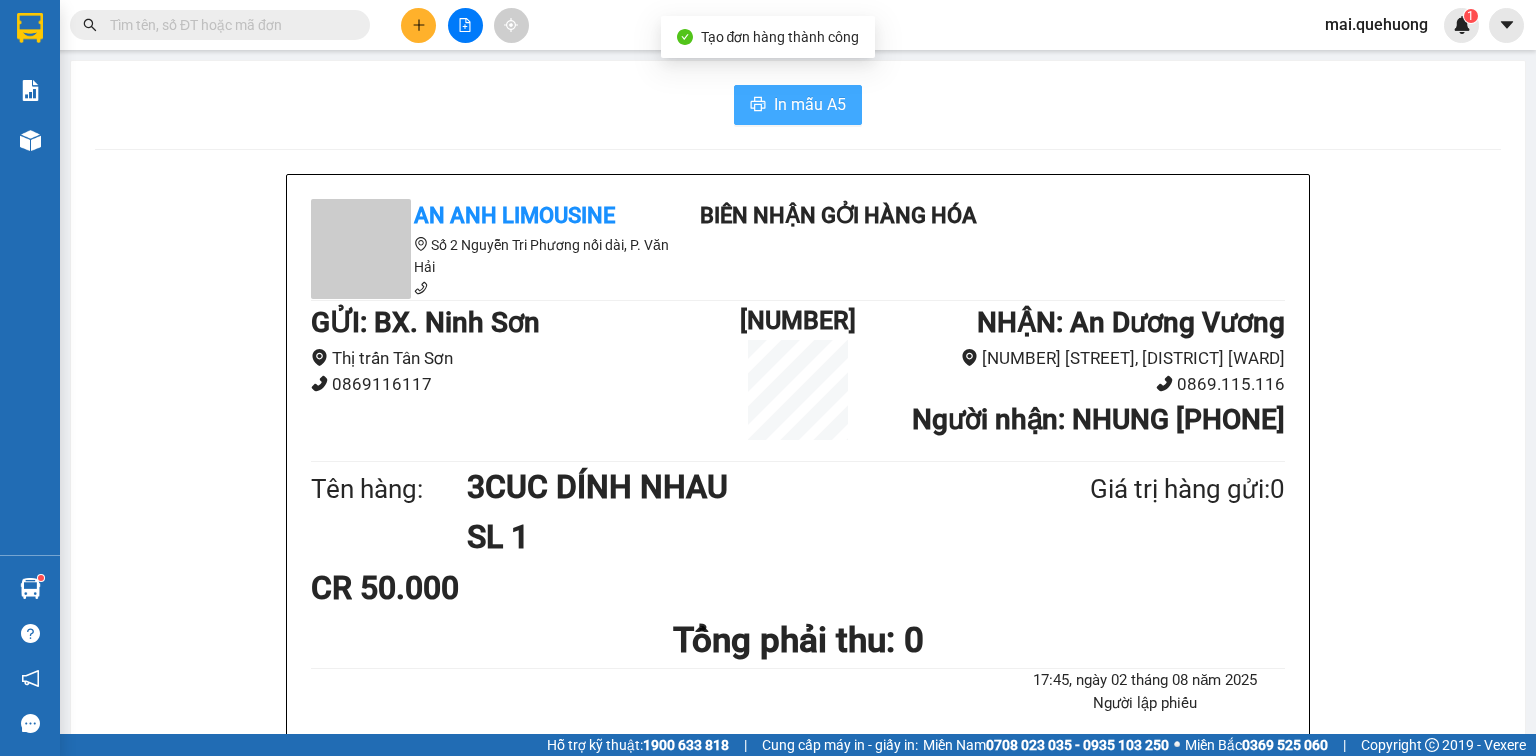 scroll, scrollTop: 0, scrollLeft: 0, axis: both 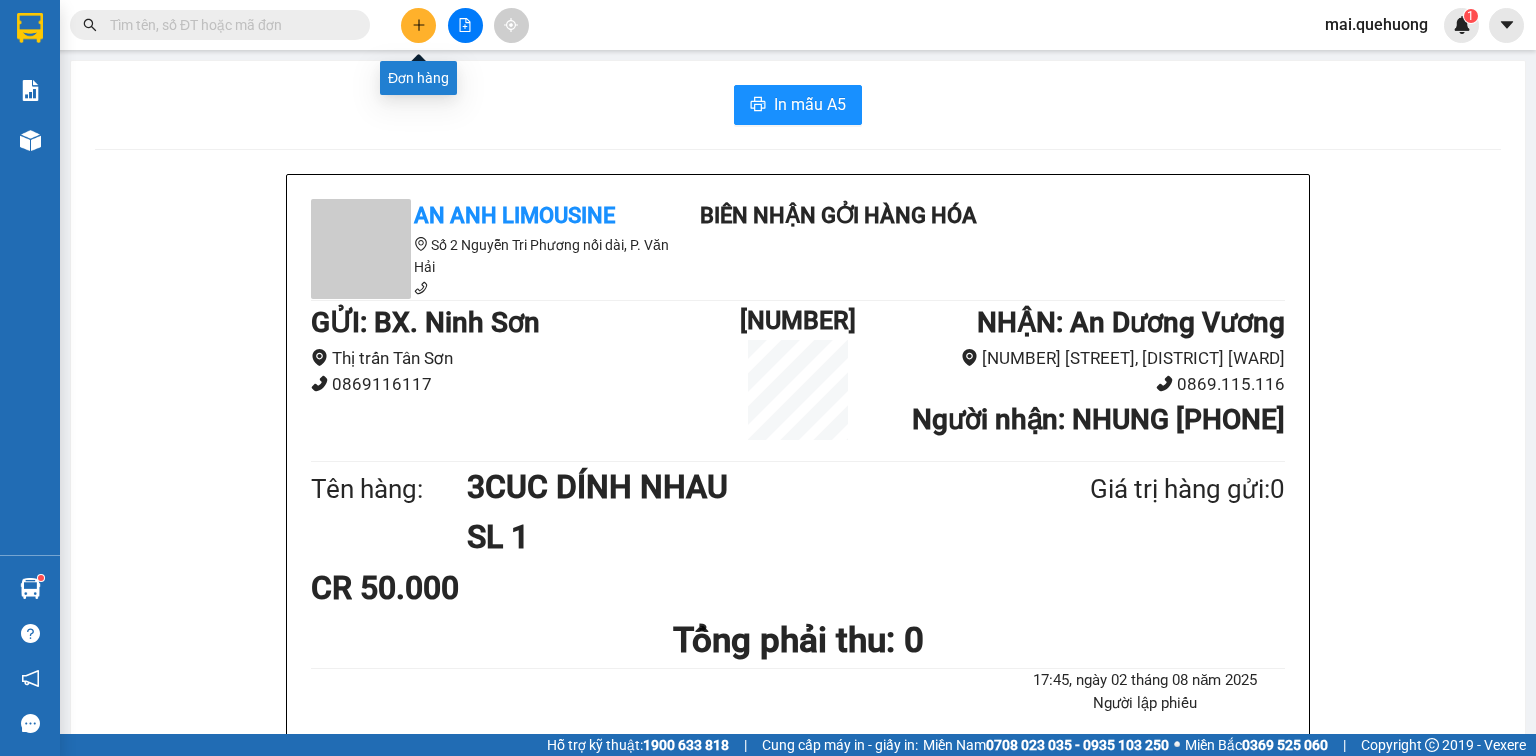 click at bounding box center [418, 25] 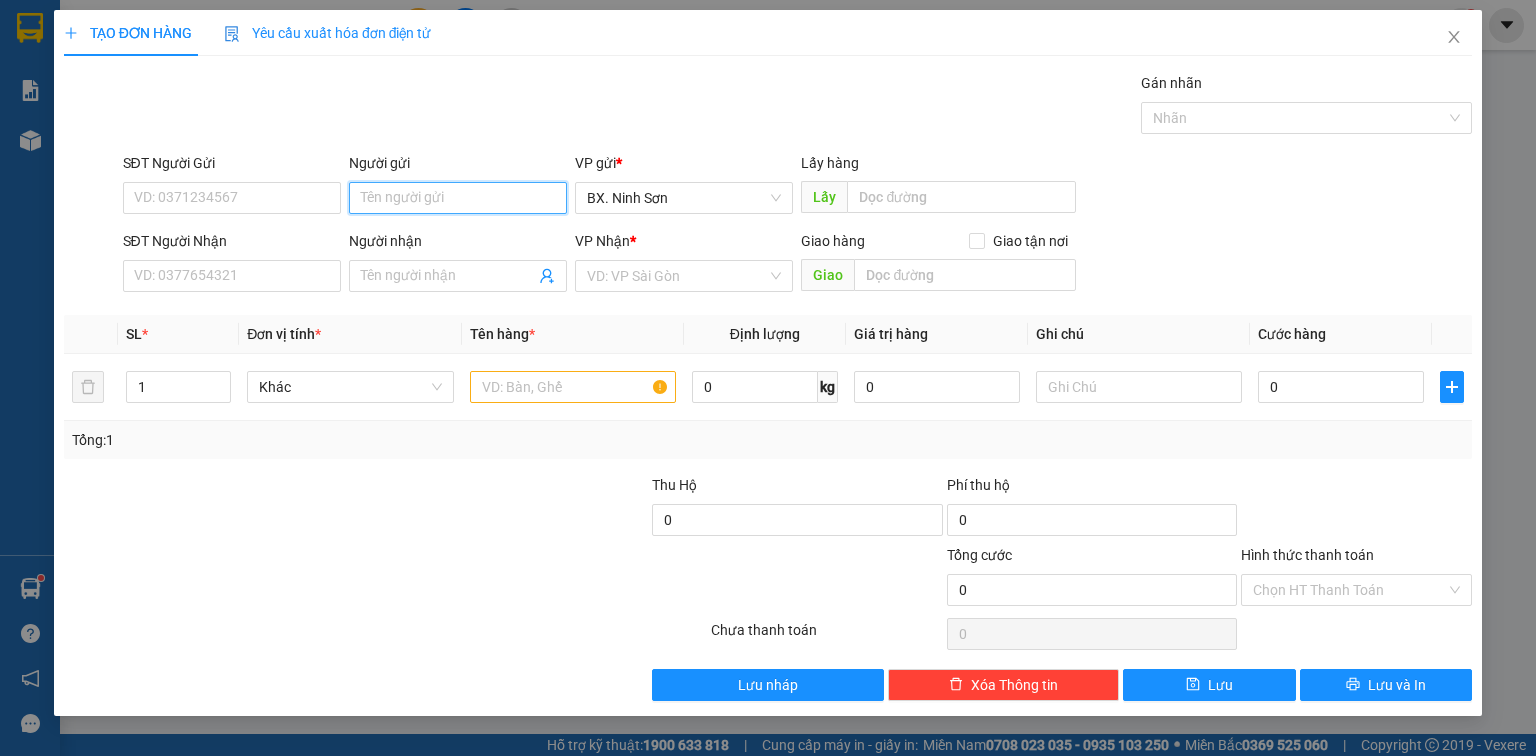 click on "Người gửi" at bounding box center [458, 198] 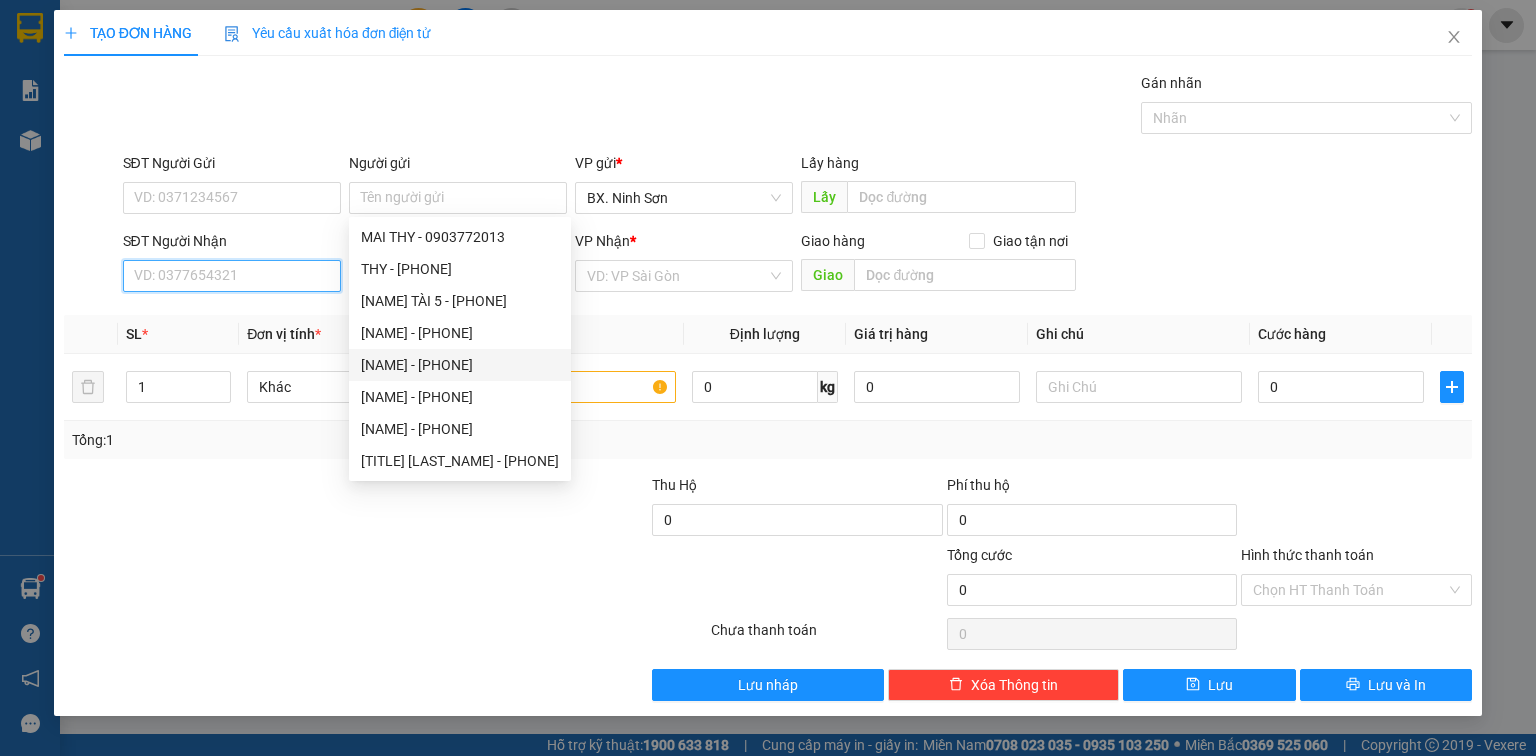 click on "SĐT Người Nhận" at bounding box center (232, 276) 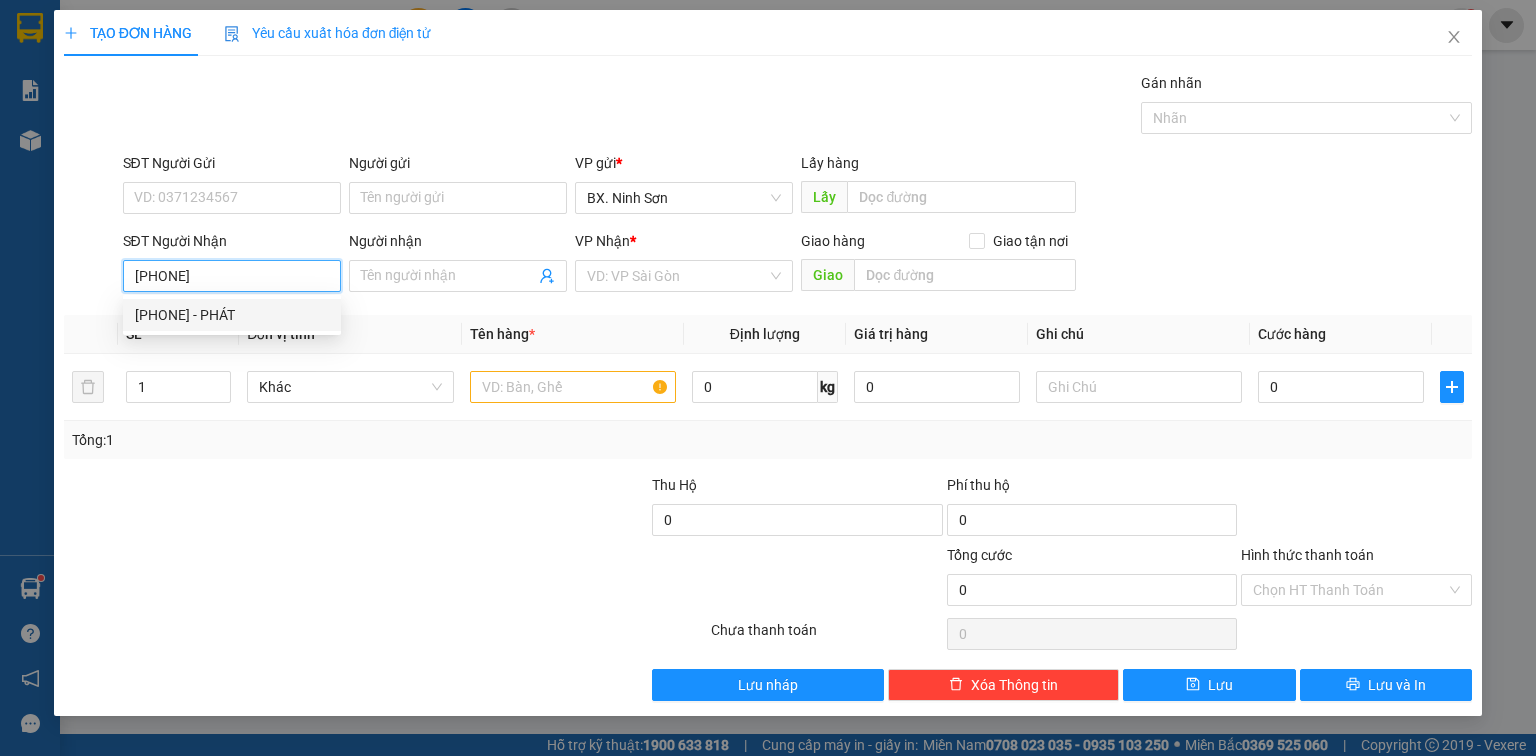 click on "[PHONE] - PHÁT" at bounding box center [232, 315] 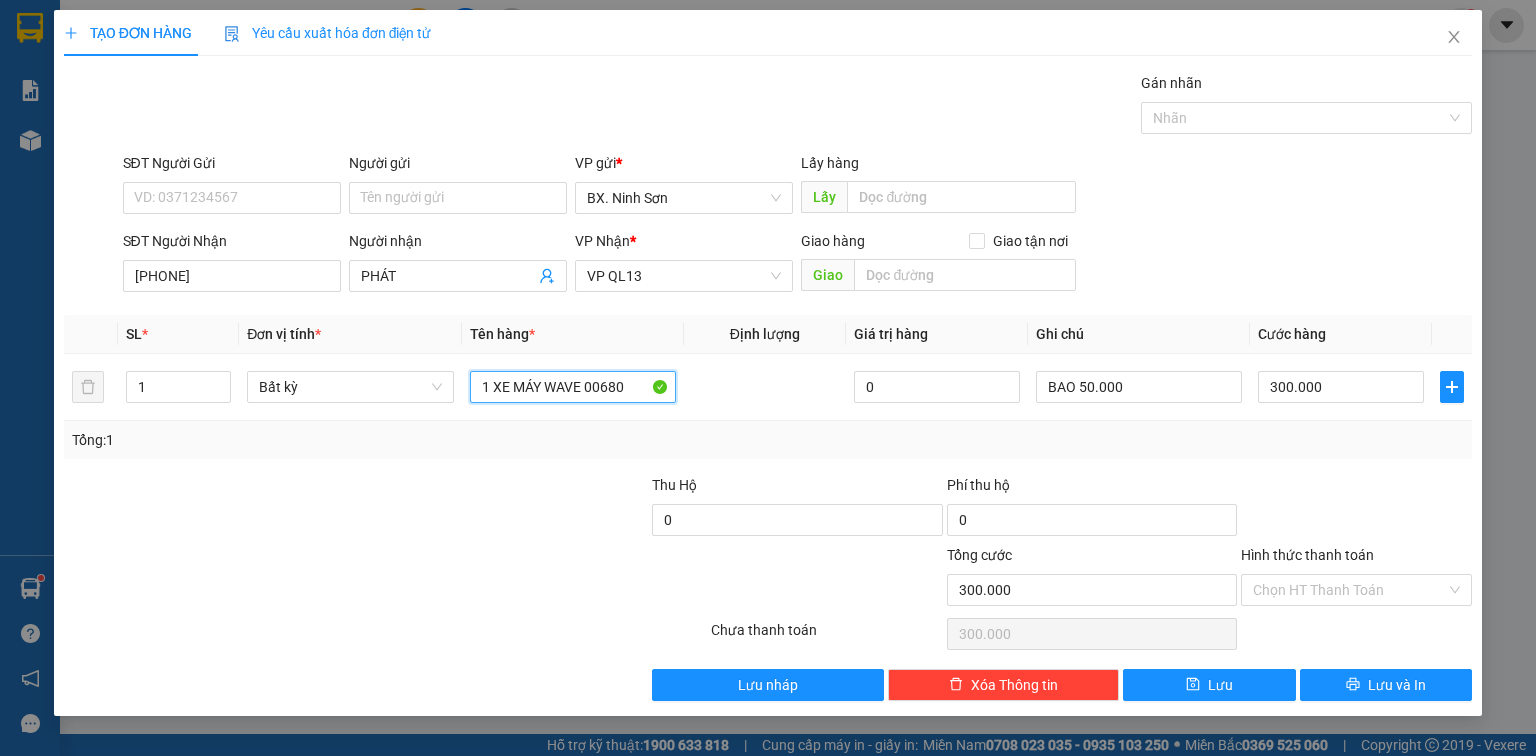 drag, startPoint x: 640, startPoint y: 396, endPoint x: 486, endPoint y: 441, distance: 160.44002 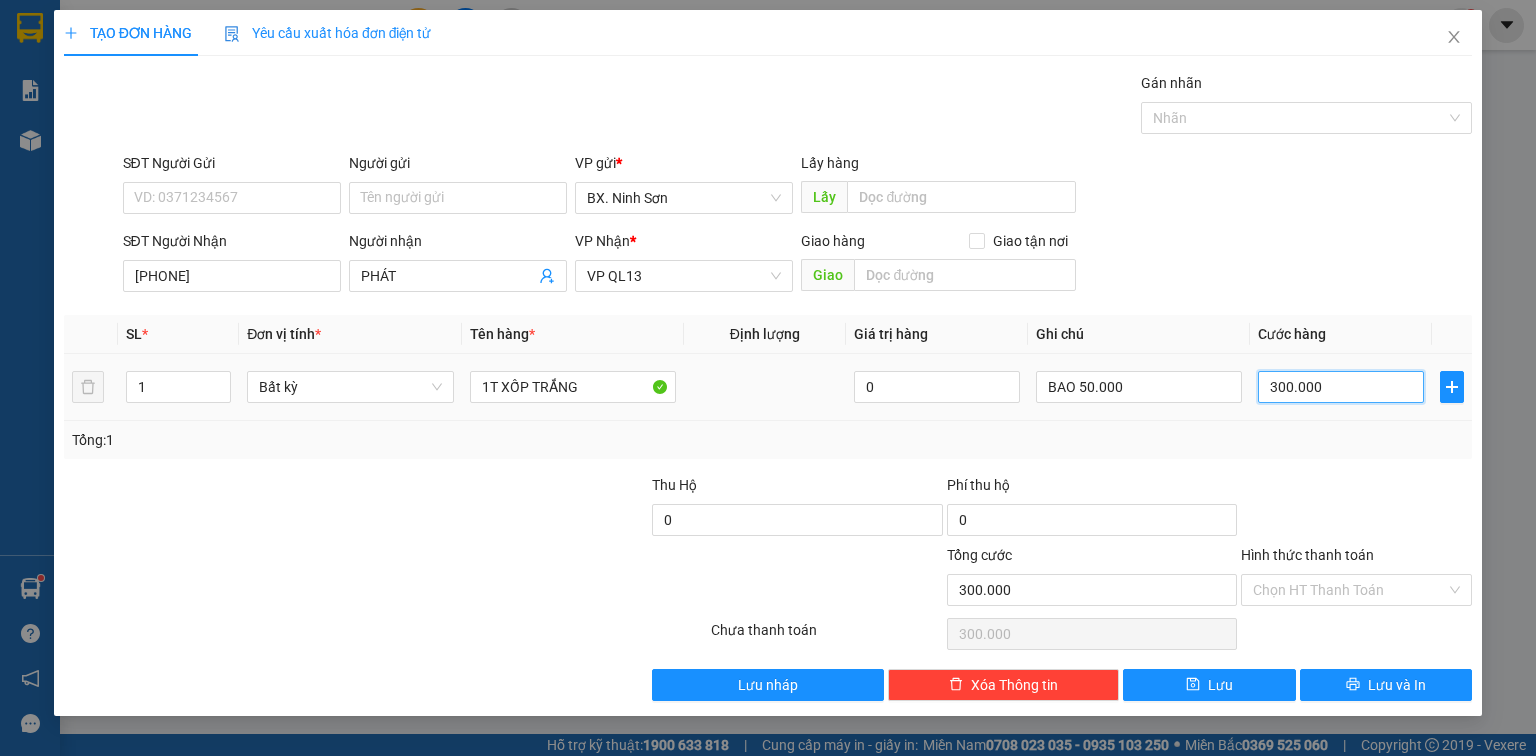click on "300.000" at bounding box center [1341, 387] 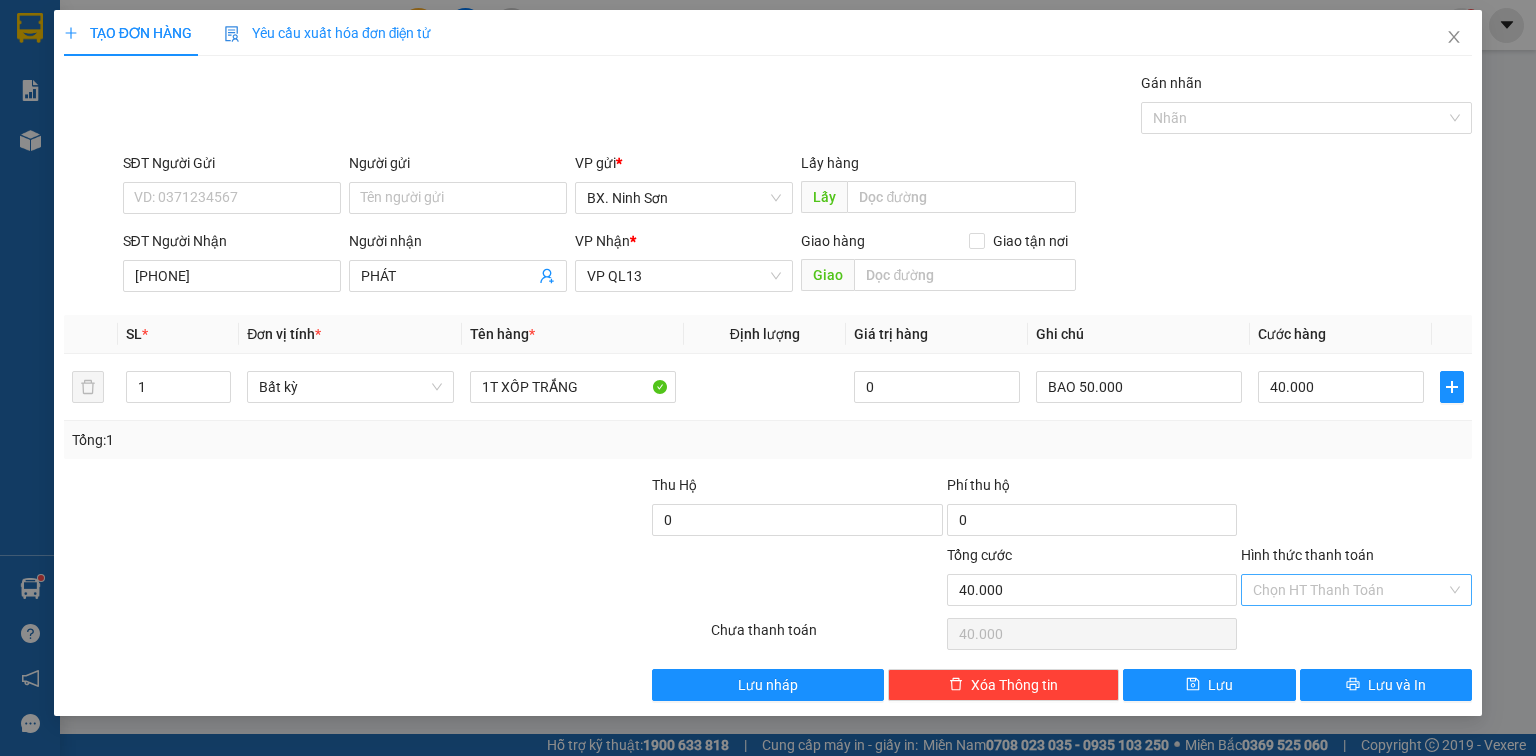 click on "Hình thức thanh toán" at bounding box center (1349, 590) 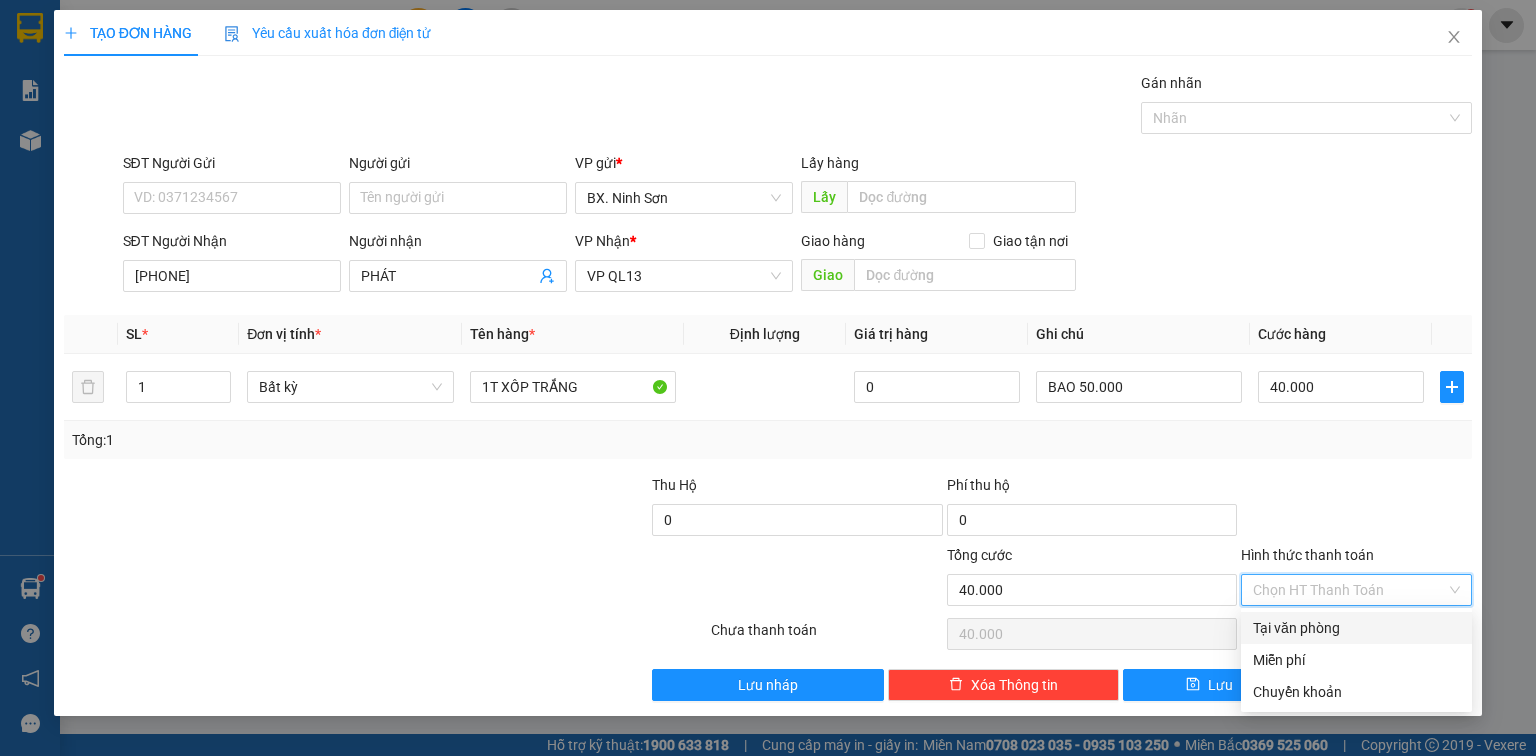 click on "Tại văn phòng" at bounding box center [1356, 628] 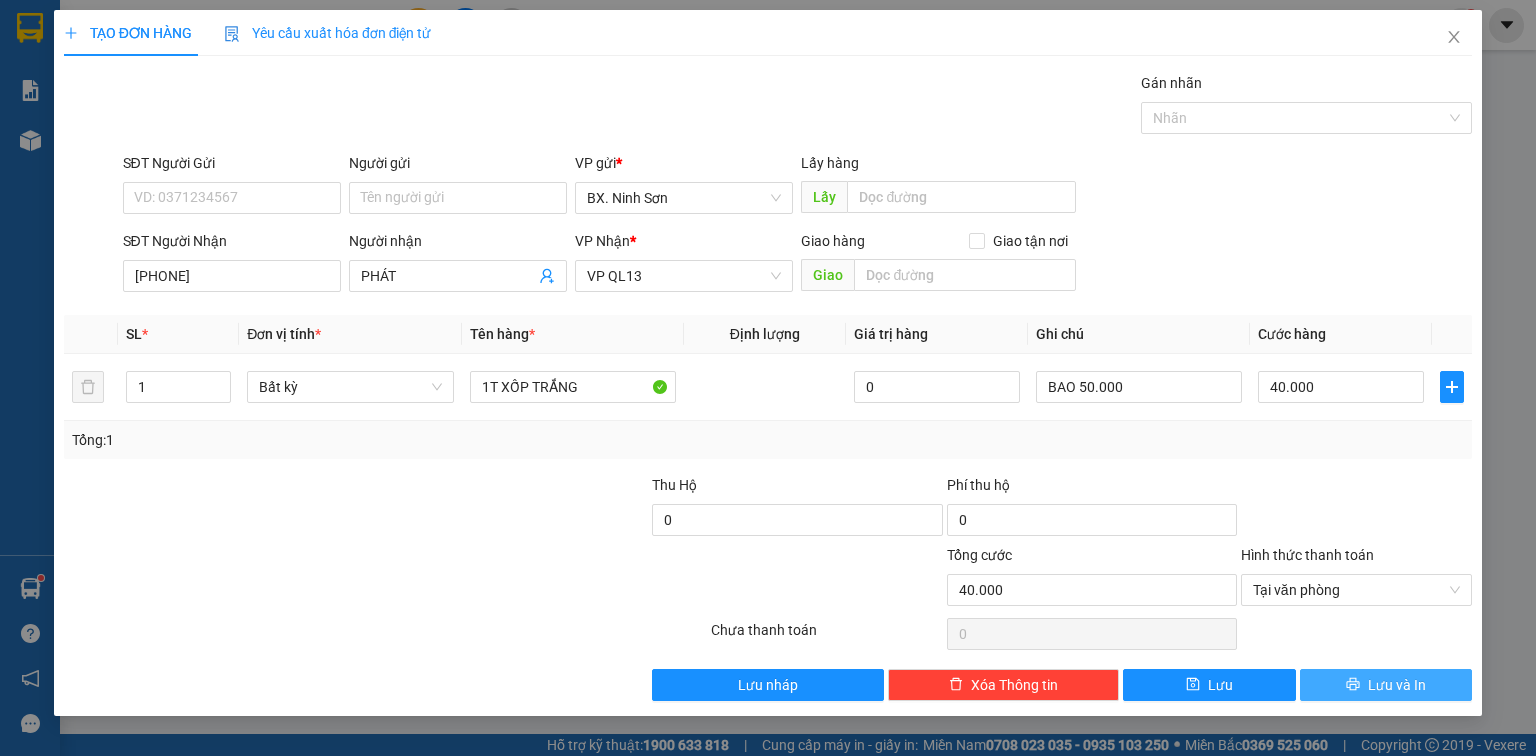 click at bounding box center (1353, 685) 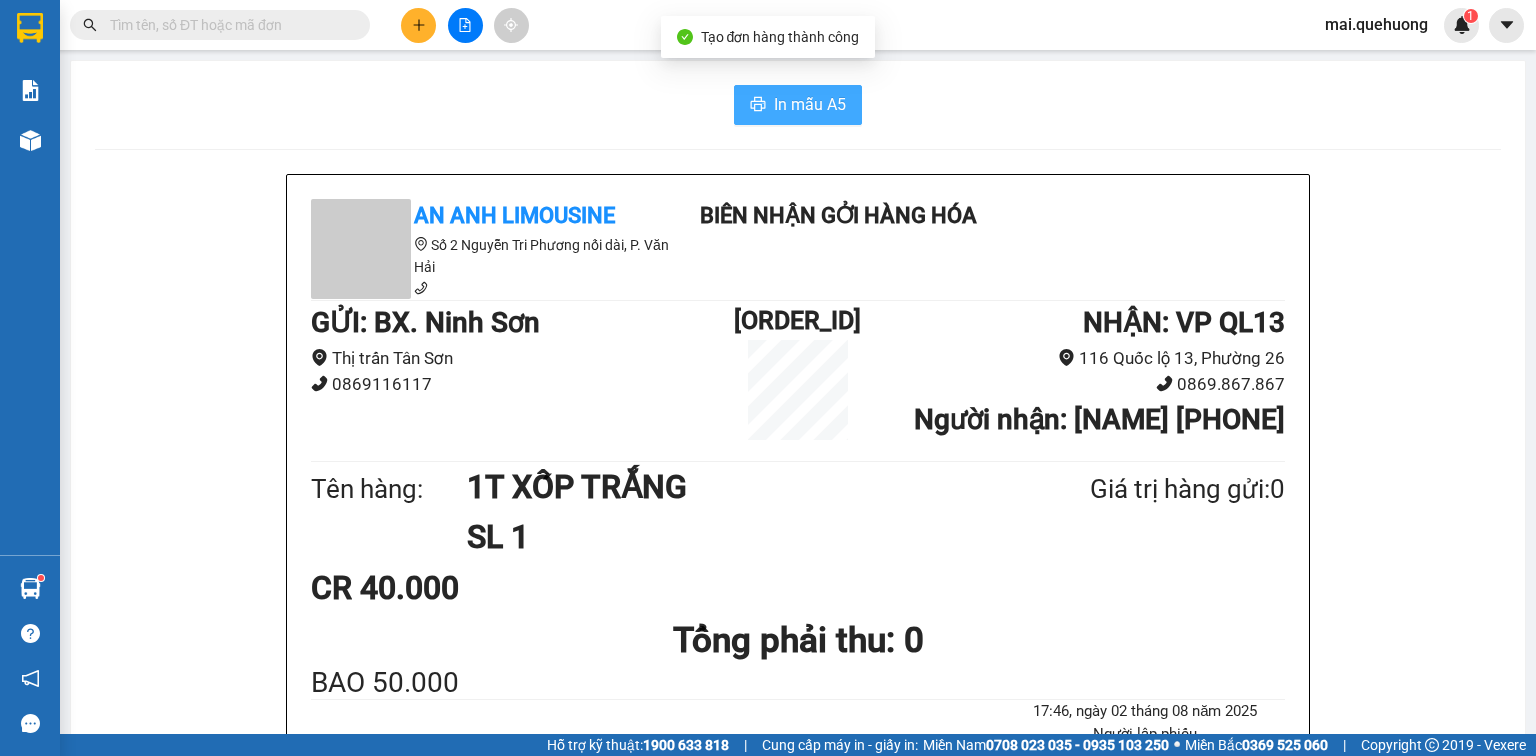 click on "In mẫu A5" at bounding box center [798, 105] 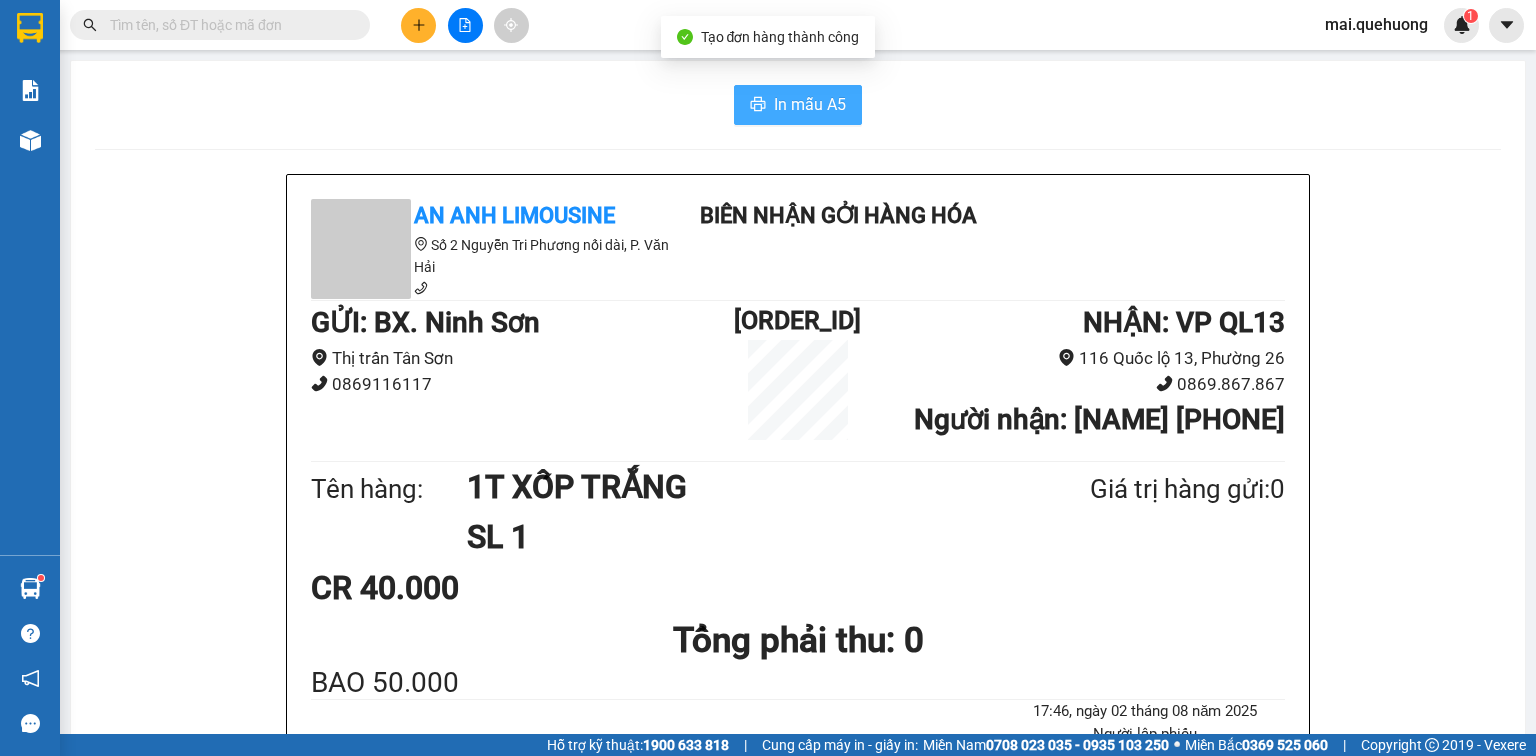 scroll, scrollTop: 0, scrollLeft: 0, axis: both 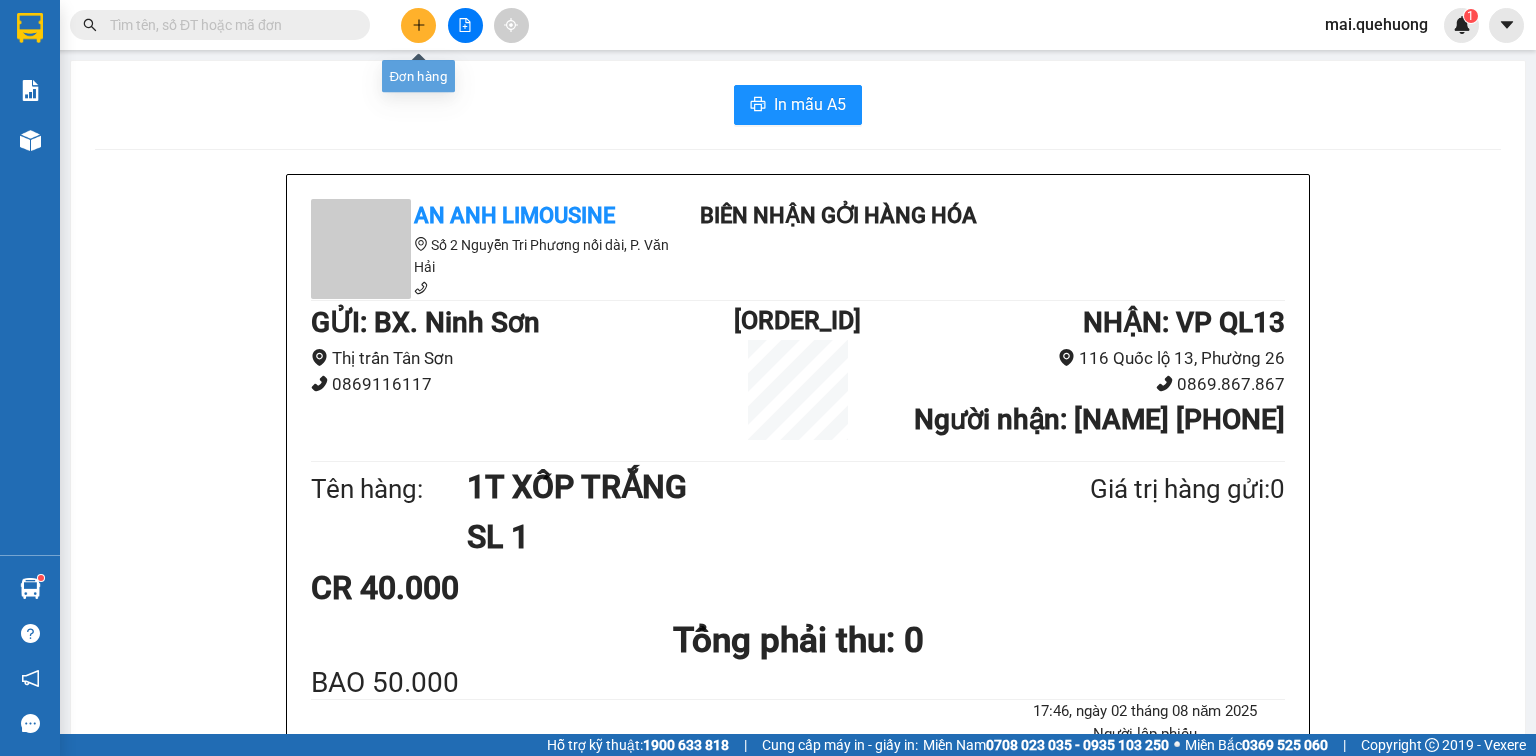 click at bounding box center [418, 25] 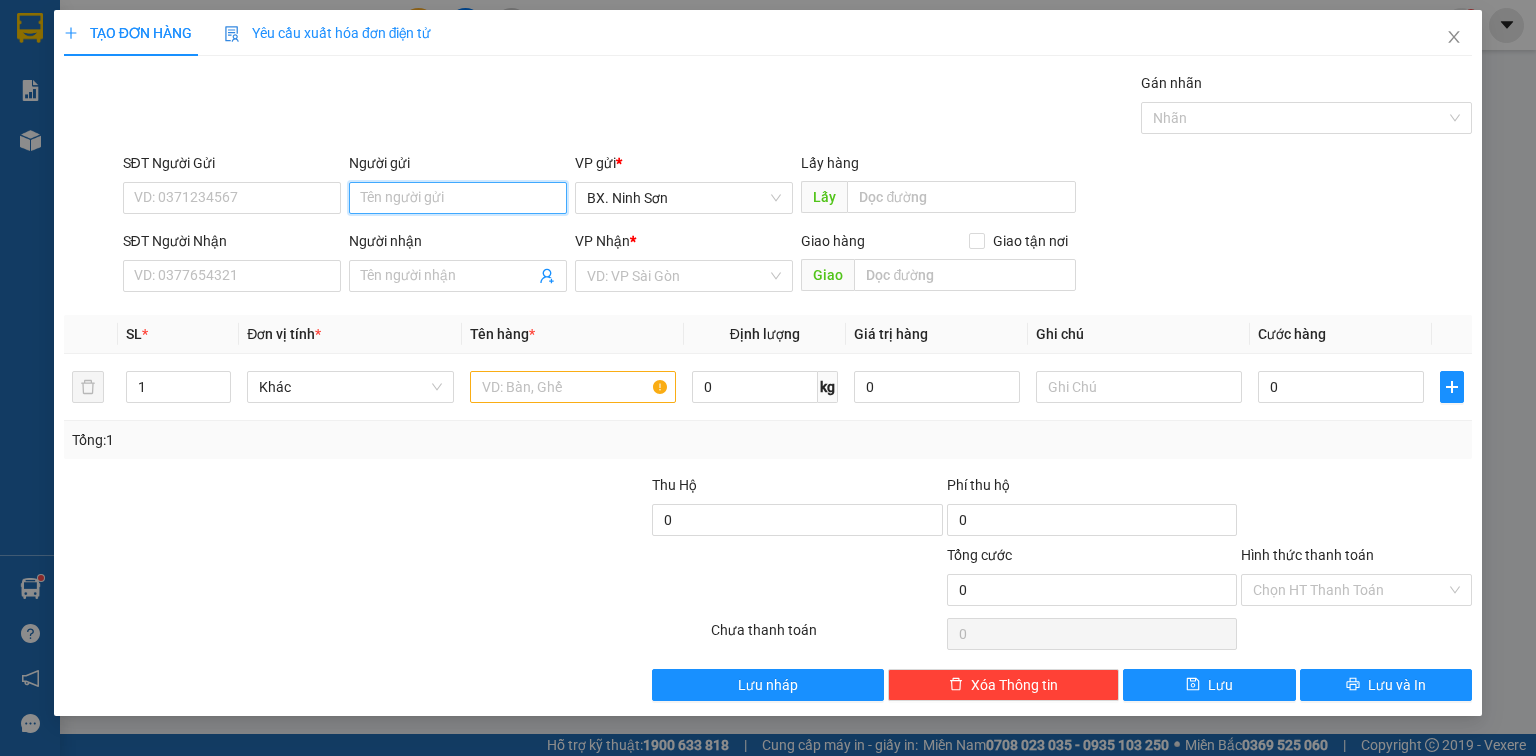 click on "Người gửi" at bounding box center (458, 198) 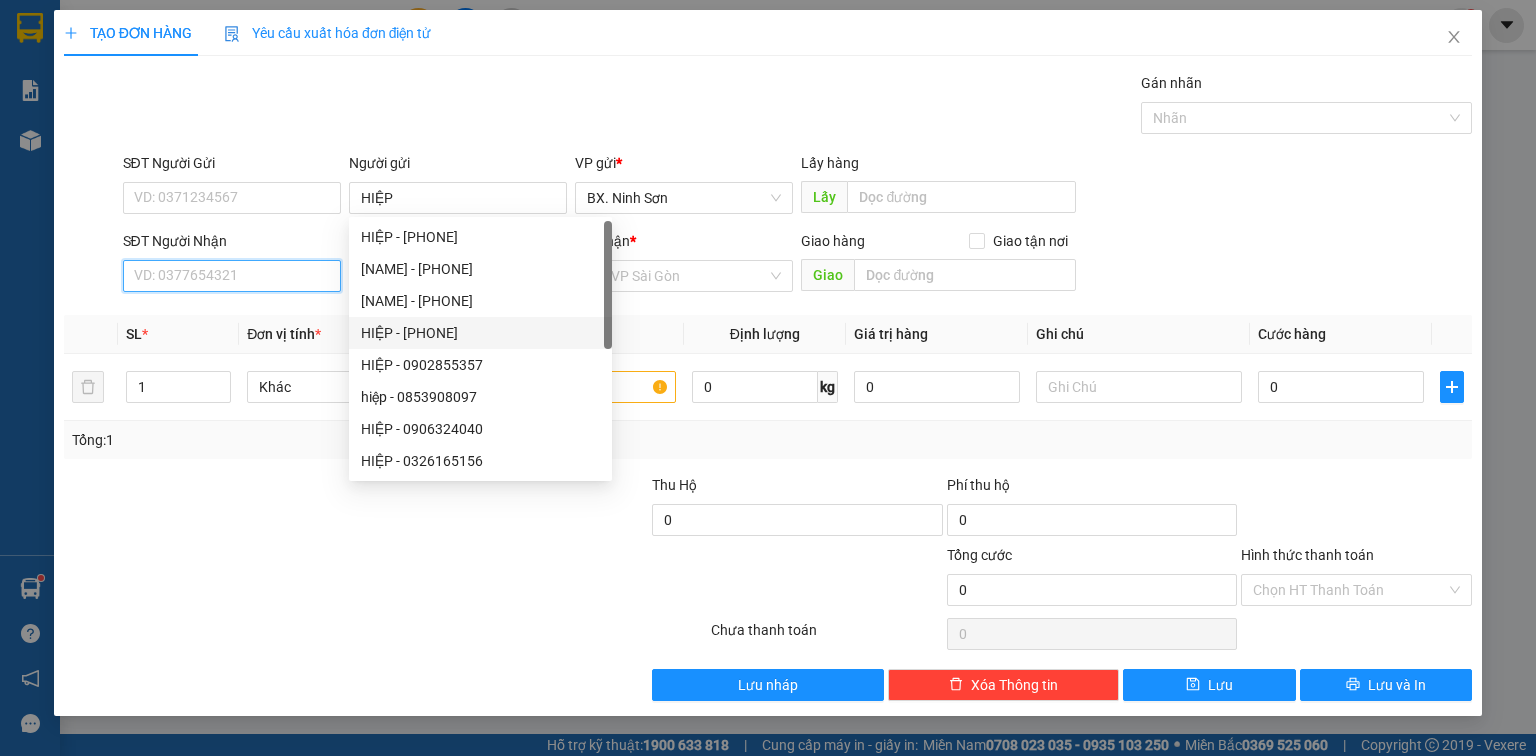 click on "SĐT Người Nhận" at bounding box center [232, 276] 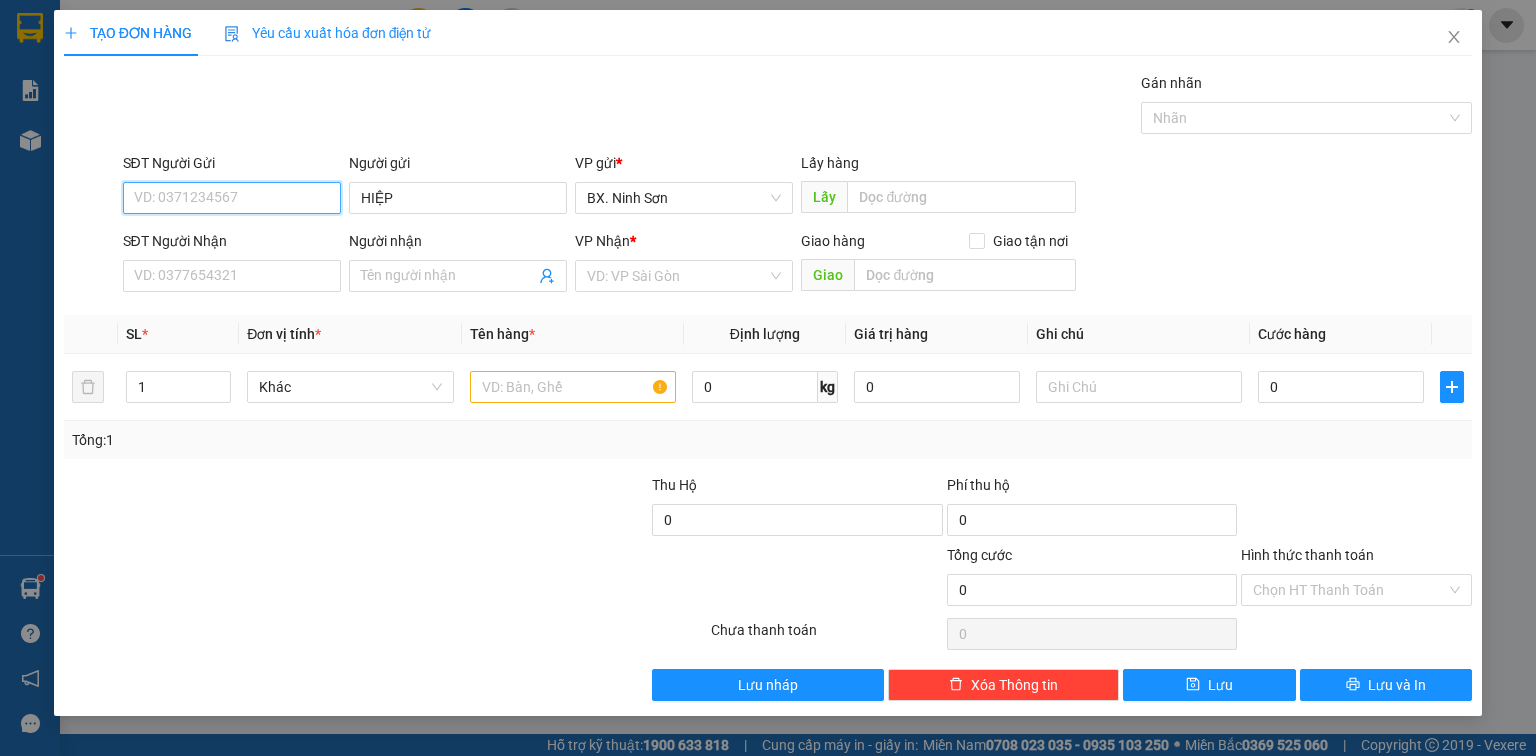 click on "SĐT Người Gửi" at bounding box center (232, 198) 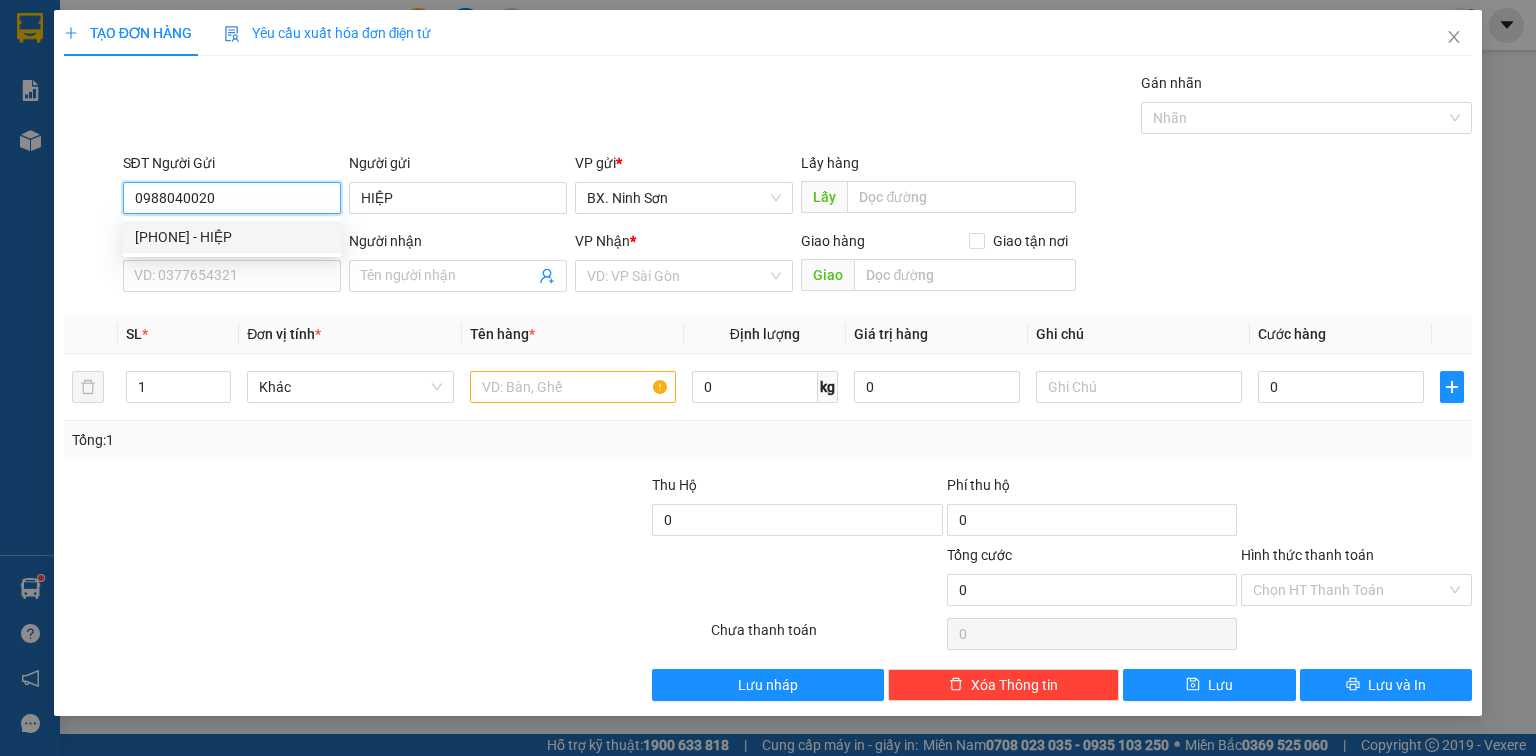 click on "[PHONE] - HIỆP" at bounding box center (232, 237) 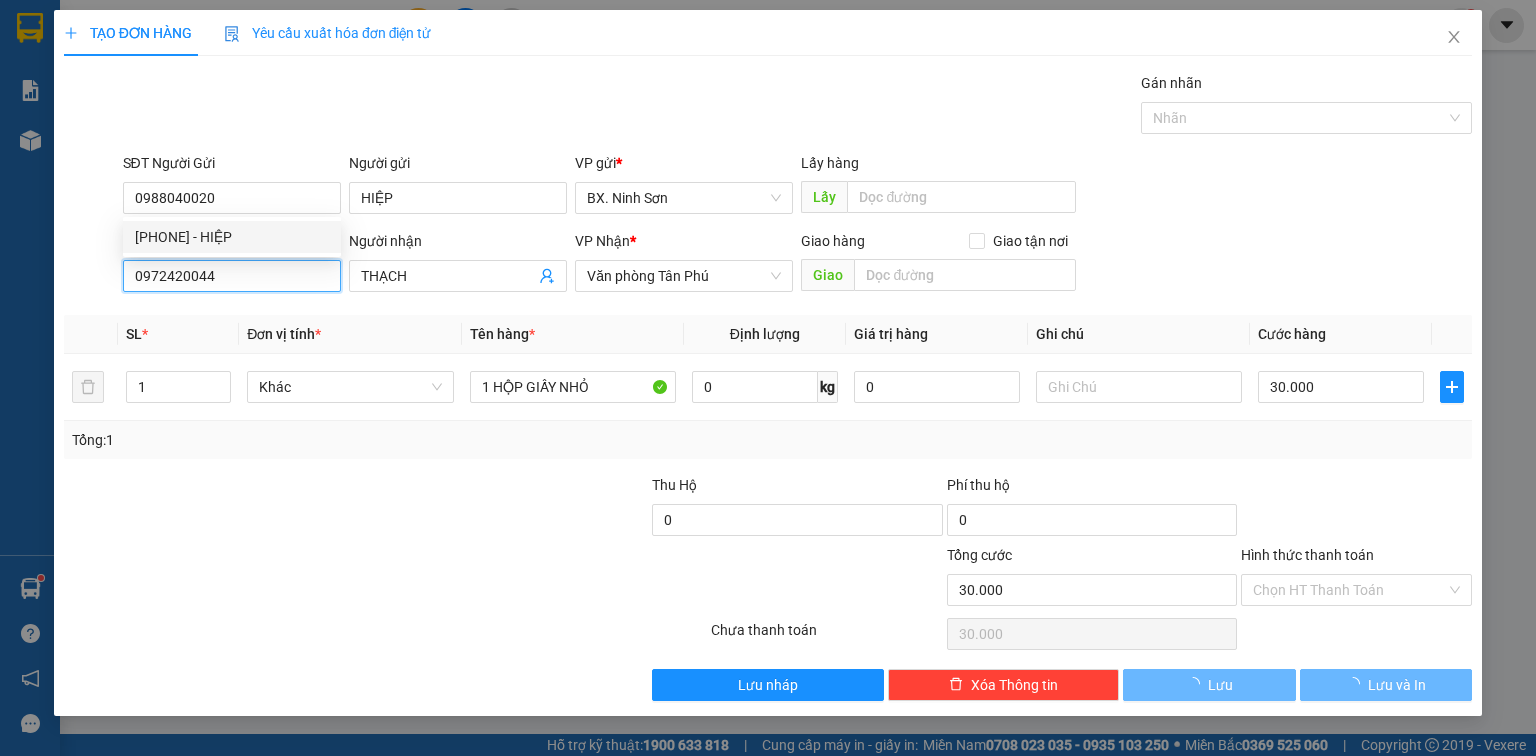 click on "0972420044" at bounding box center (232, 276) 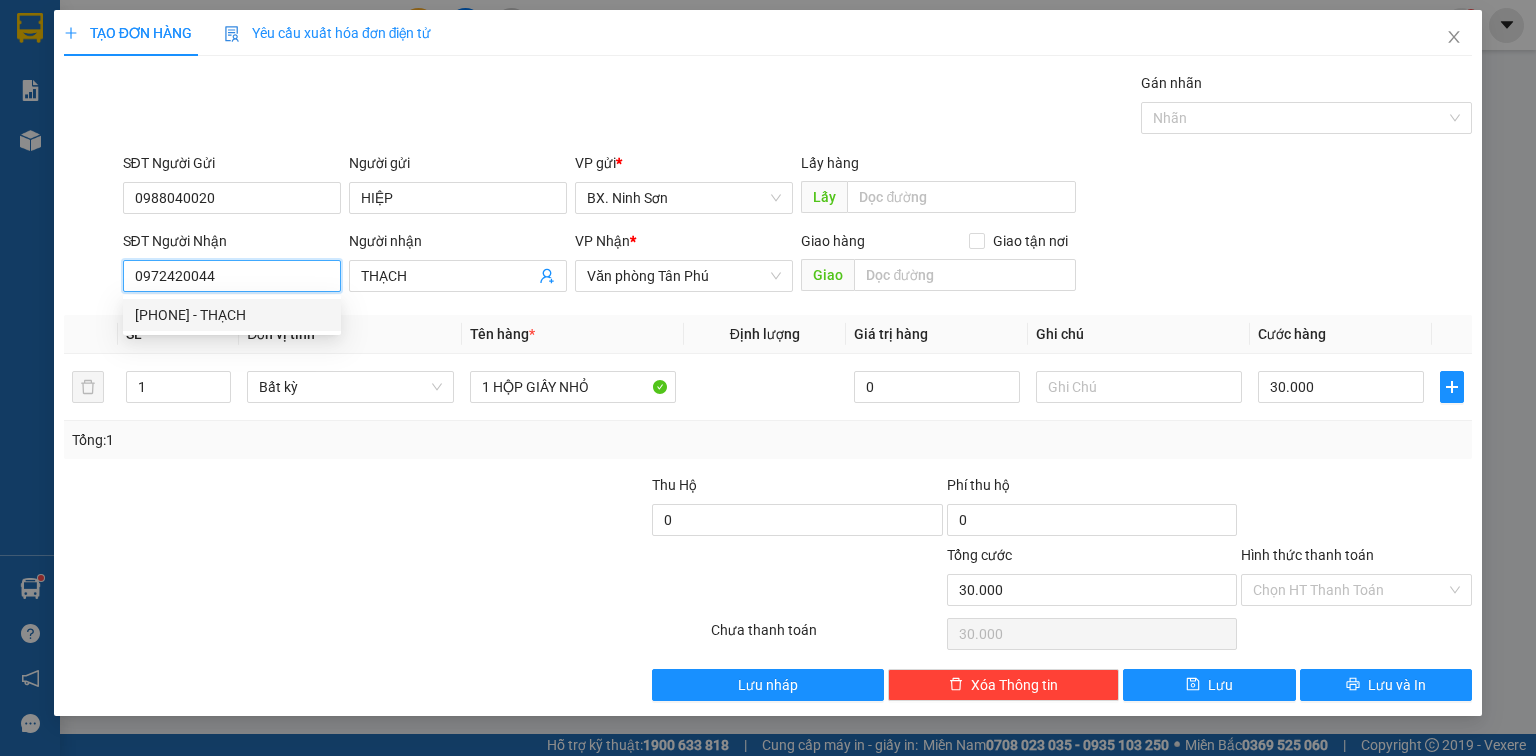 click on "0972420044" at bounding box center [232, 276] 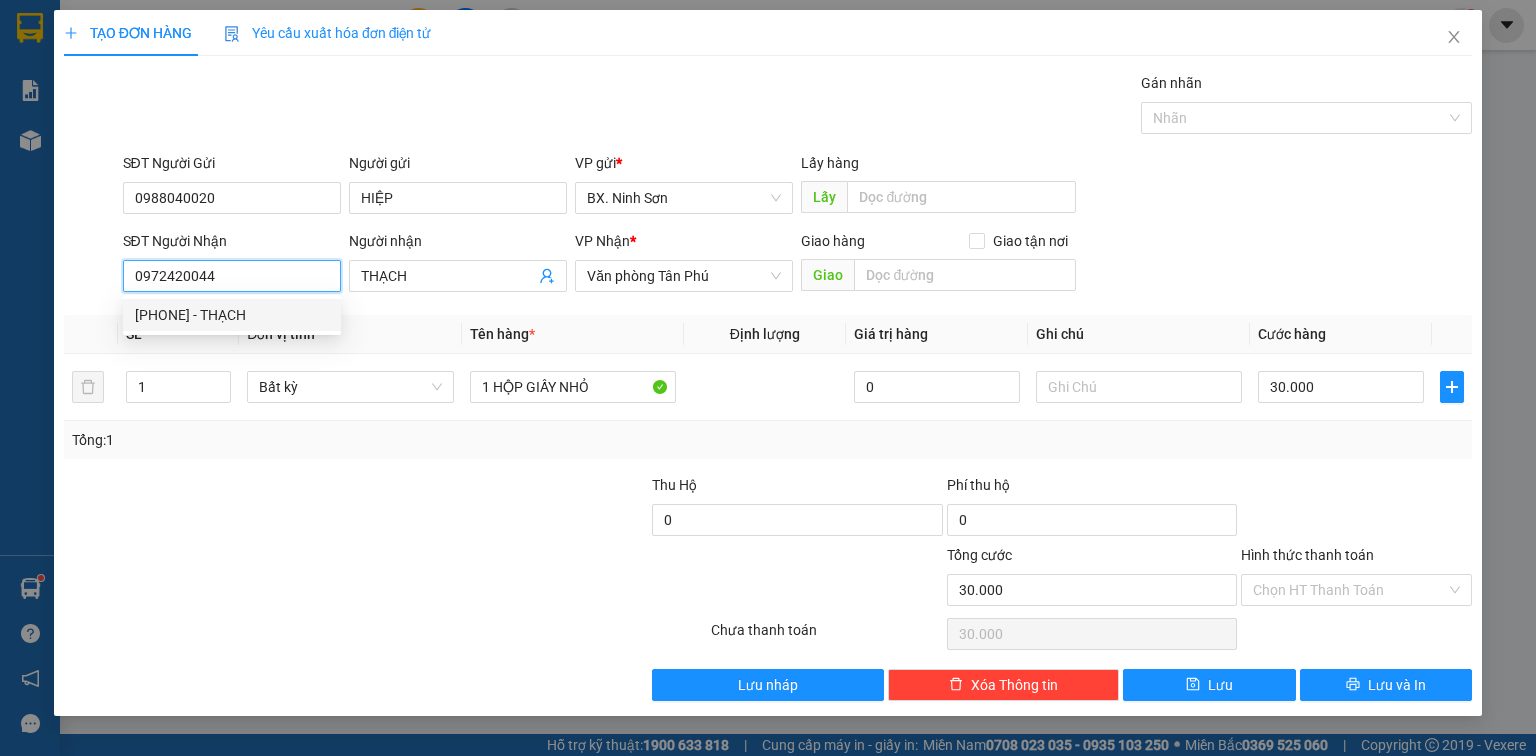 drag, startPoint x: 232, startPoint y: 262, endPoint x: 112, endPoint y: 297, distance: 125 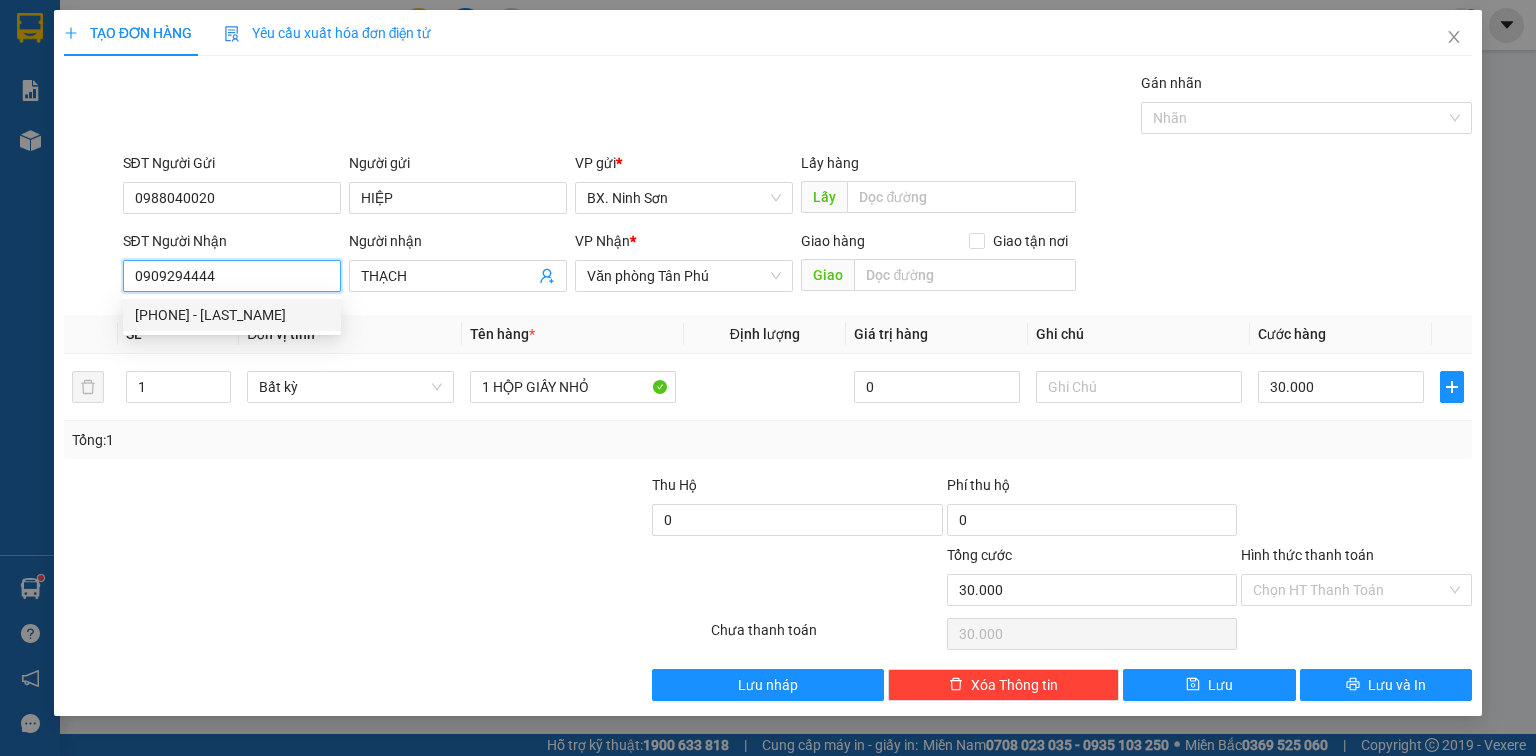 click on "[PHONE] - [LAST_NAME]" at bounding box center [232, 315] 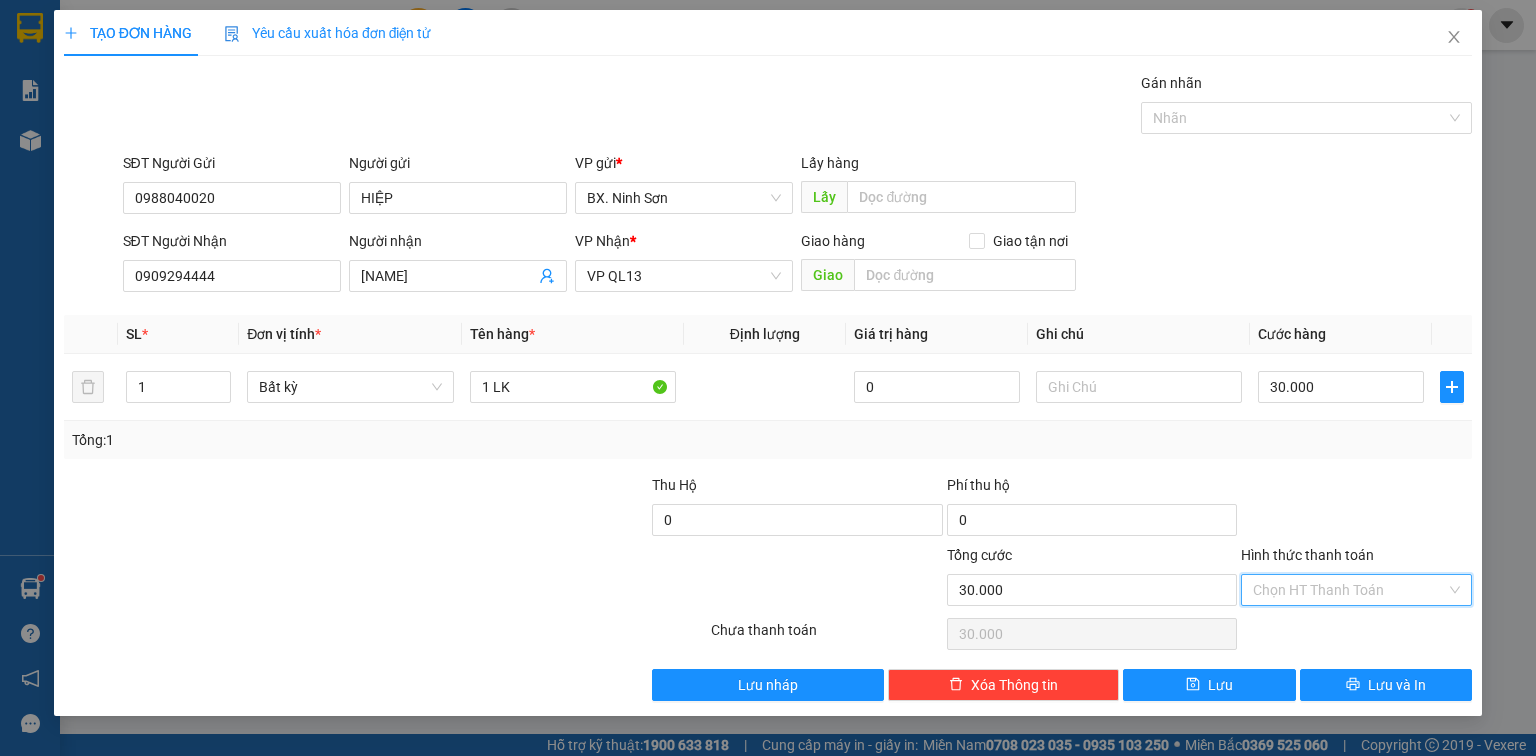 click on "Hình thức thanh toán" at bounding box center (1349, 590) 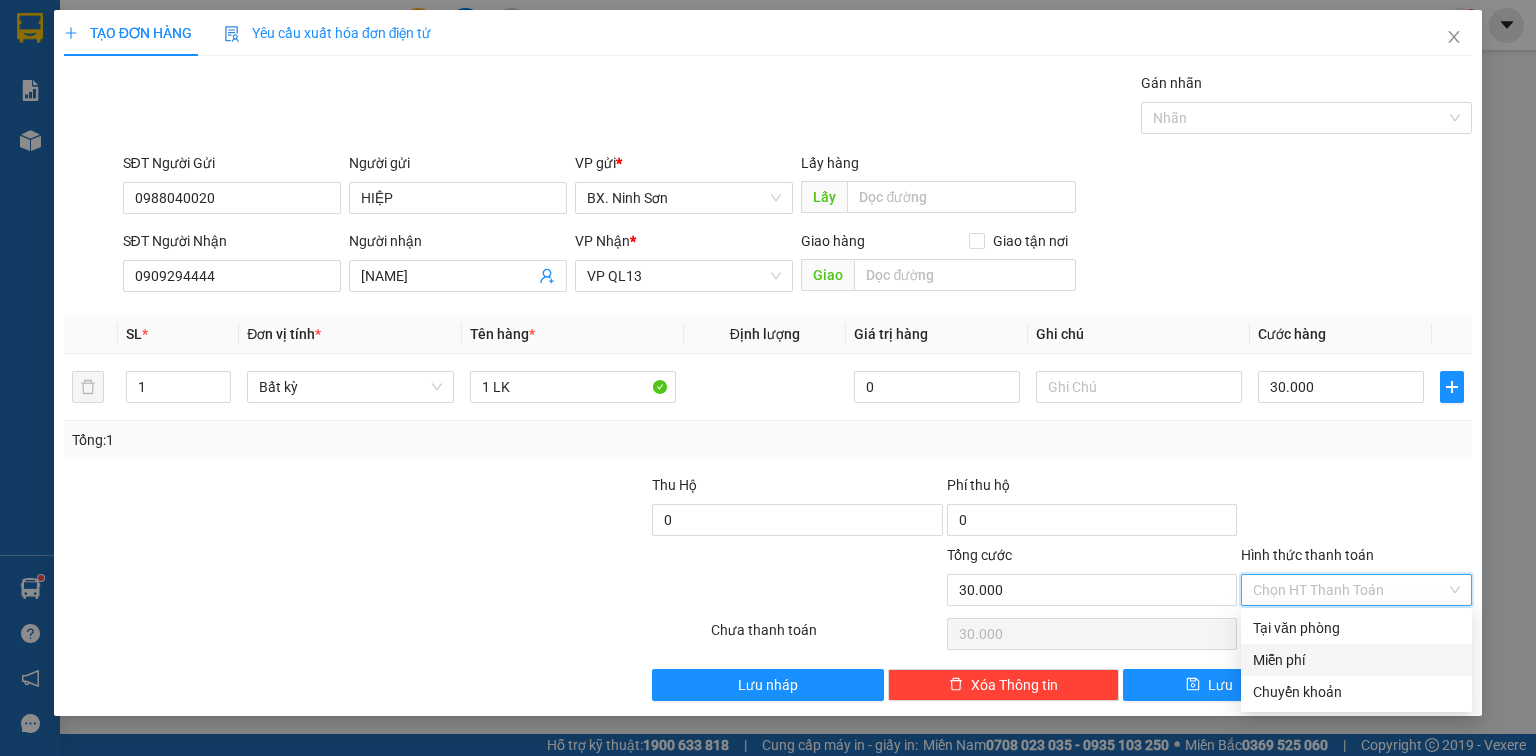 click on "Tại văn phòng" at bounding box center [1356, 628] 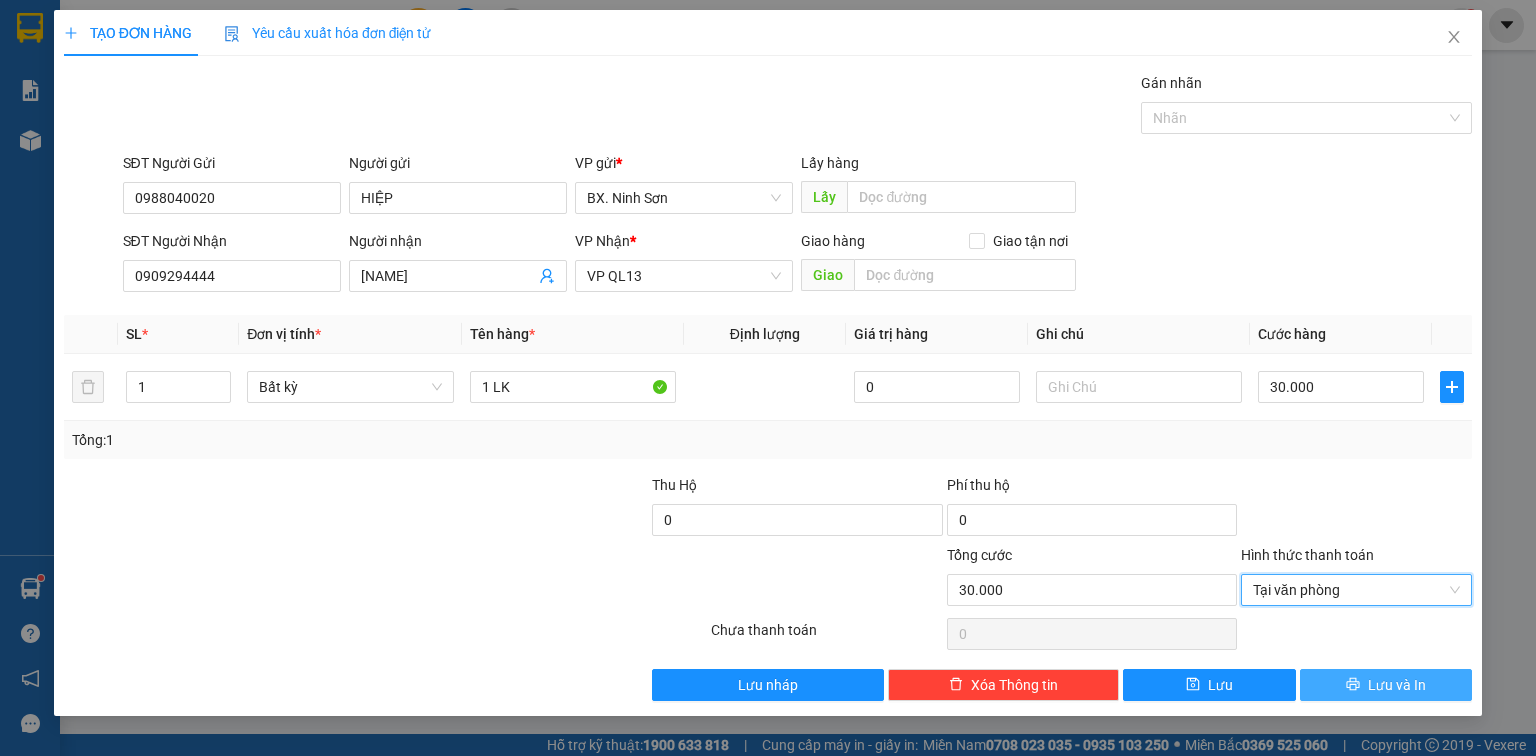 click on "Lưu và In" at bounding box center [1397, 685] 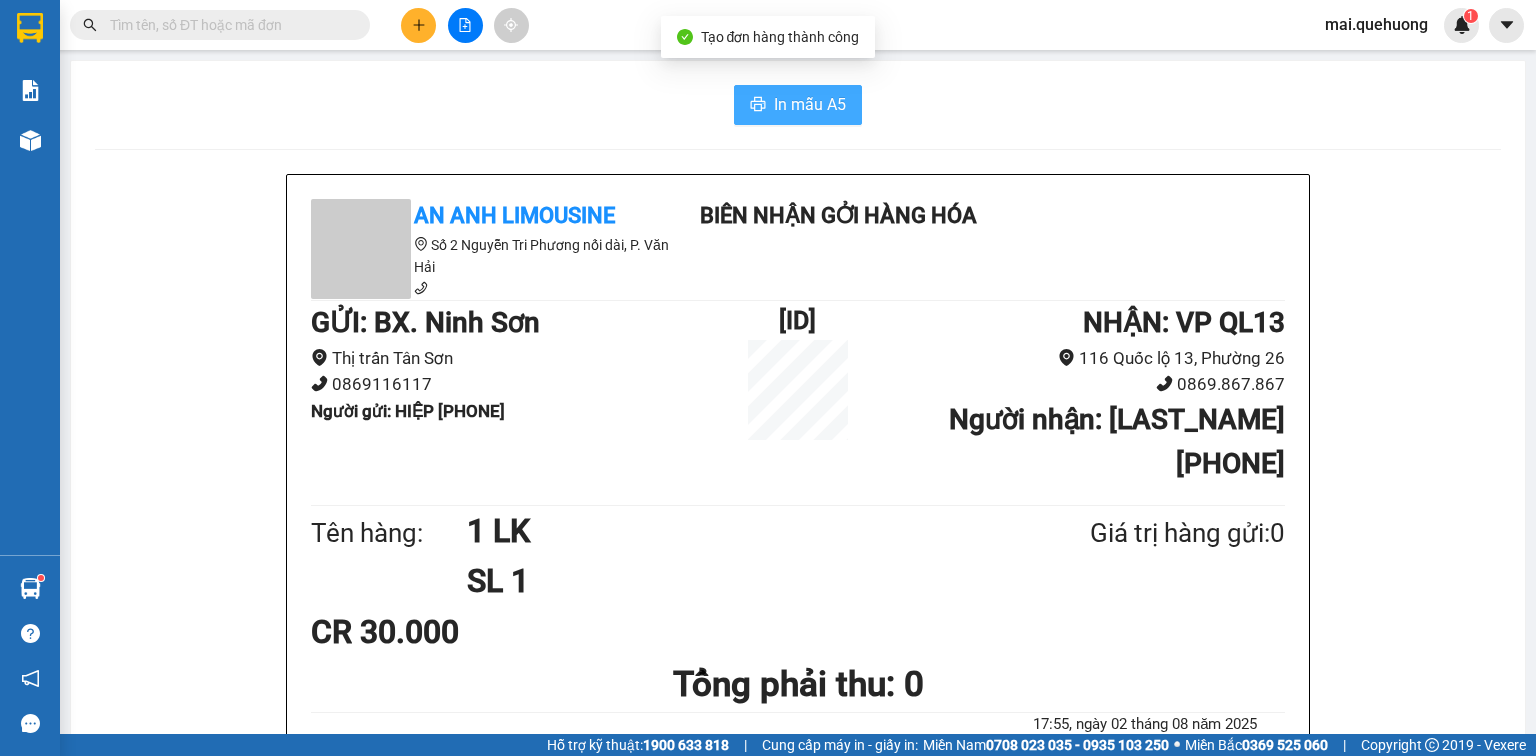 click on "In mẫu A5" at bounding box center [810, 104] 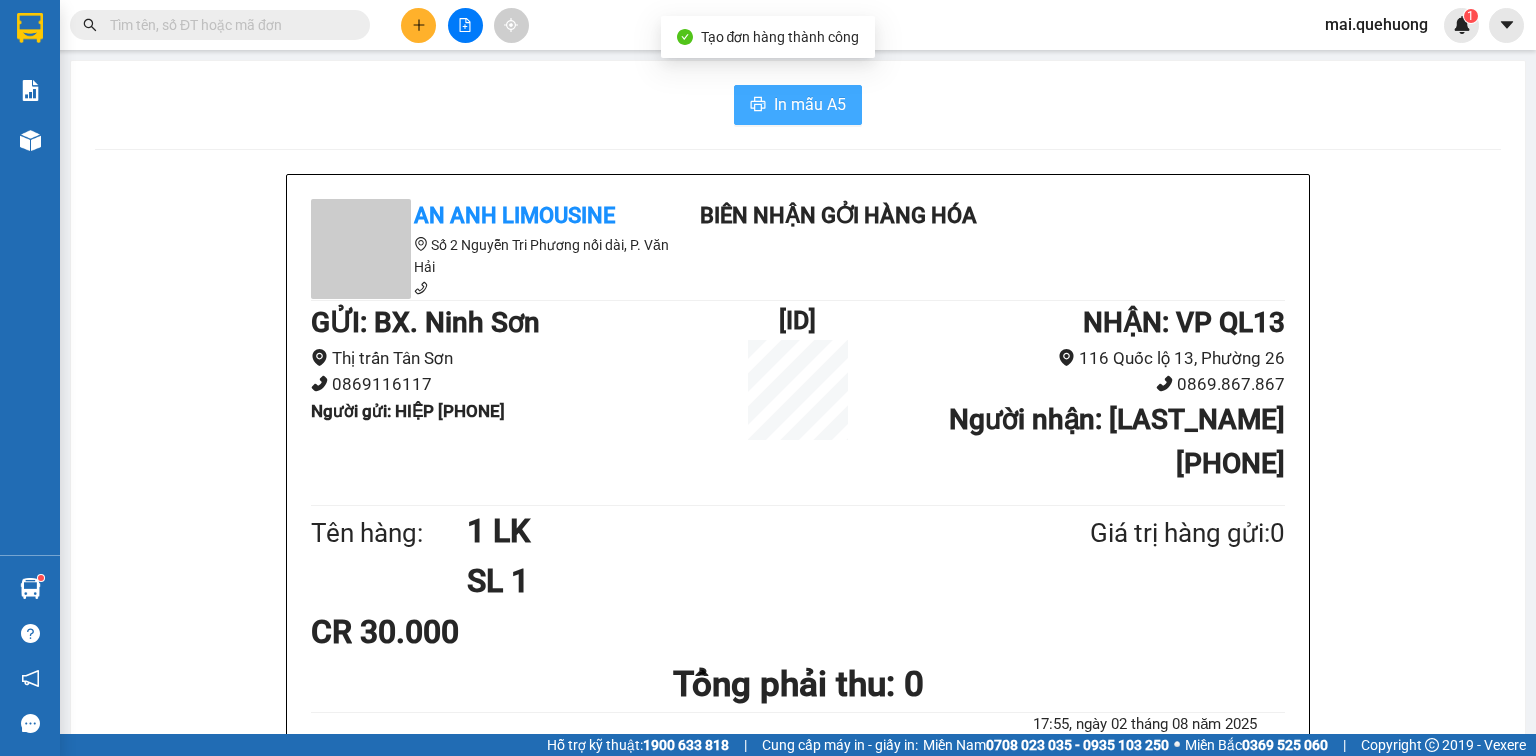 scroll, scrollTop: 0, scrollLeft: 0, axis: both 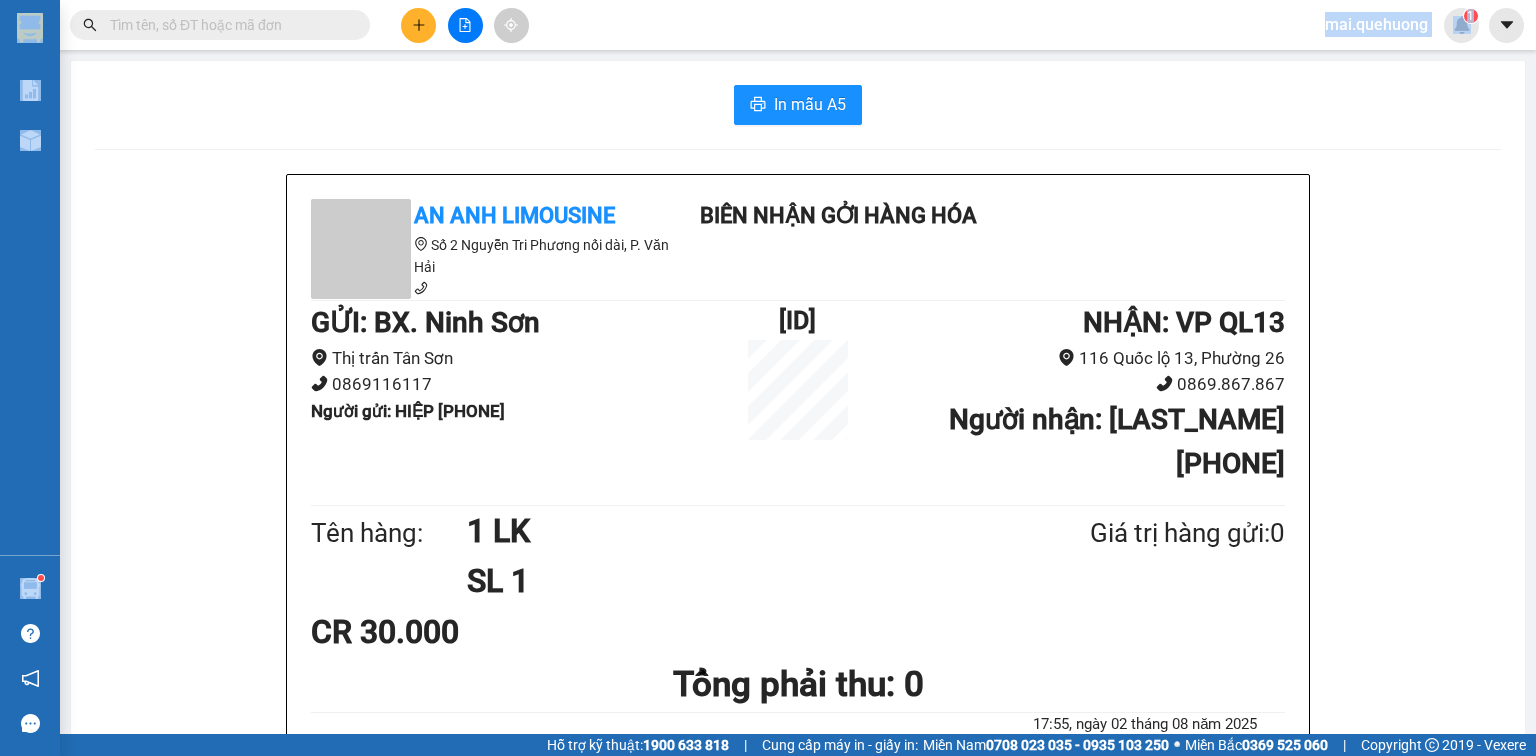 drag, startPoint x: 1200, startPoint y: 24, endPoint x: 1439, endPoint y: 474, distance: 509.53018 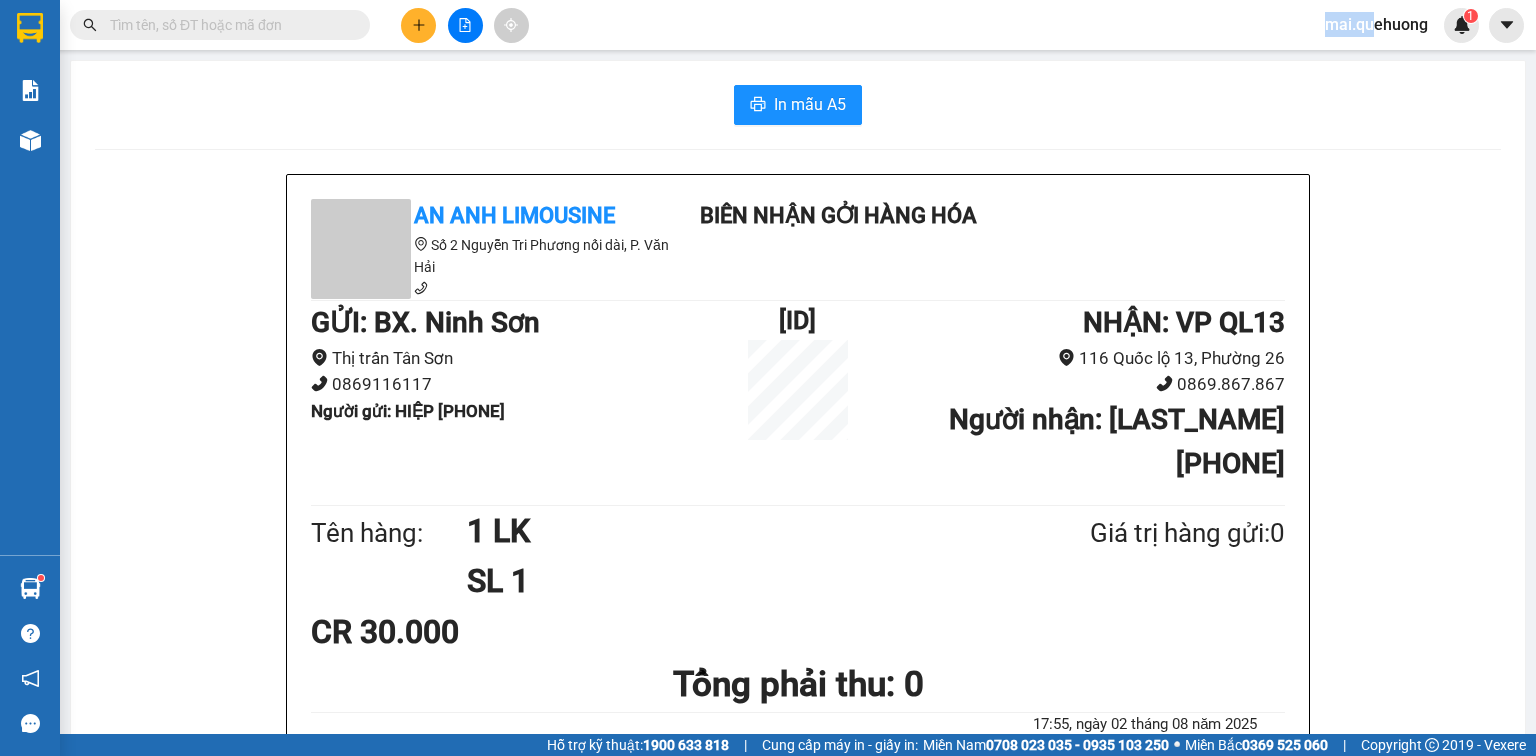 click at bounding box center [418, 25] 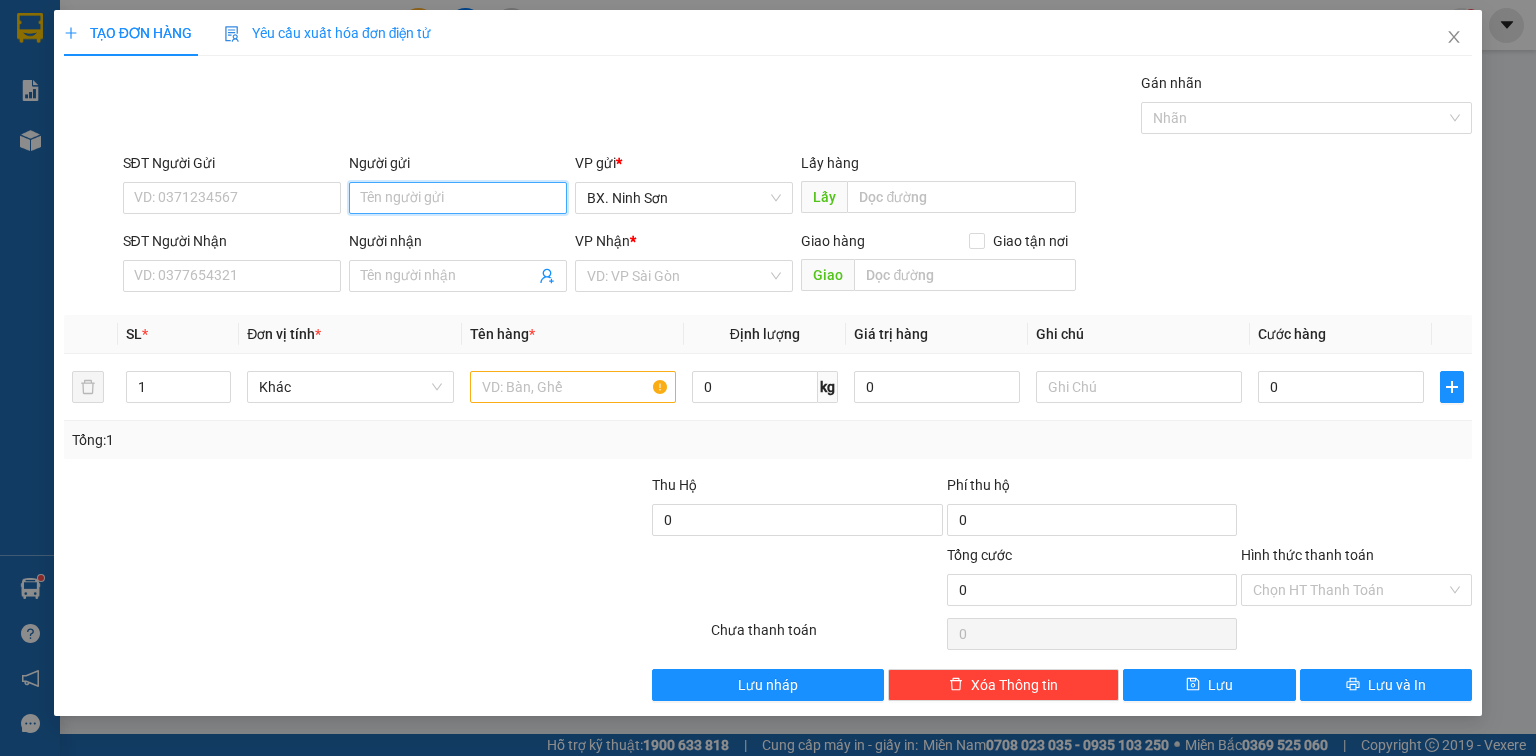 click on "Người gửi" at bounding box center (458, 198) 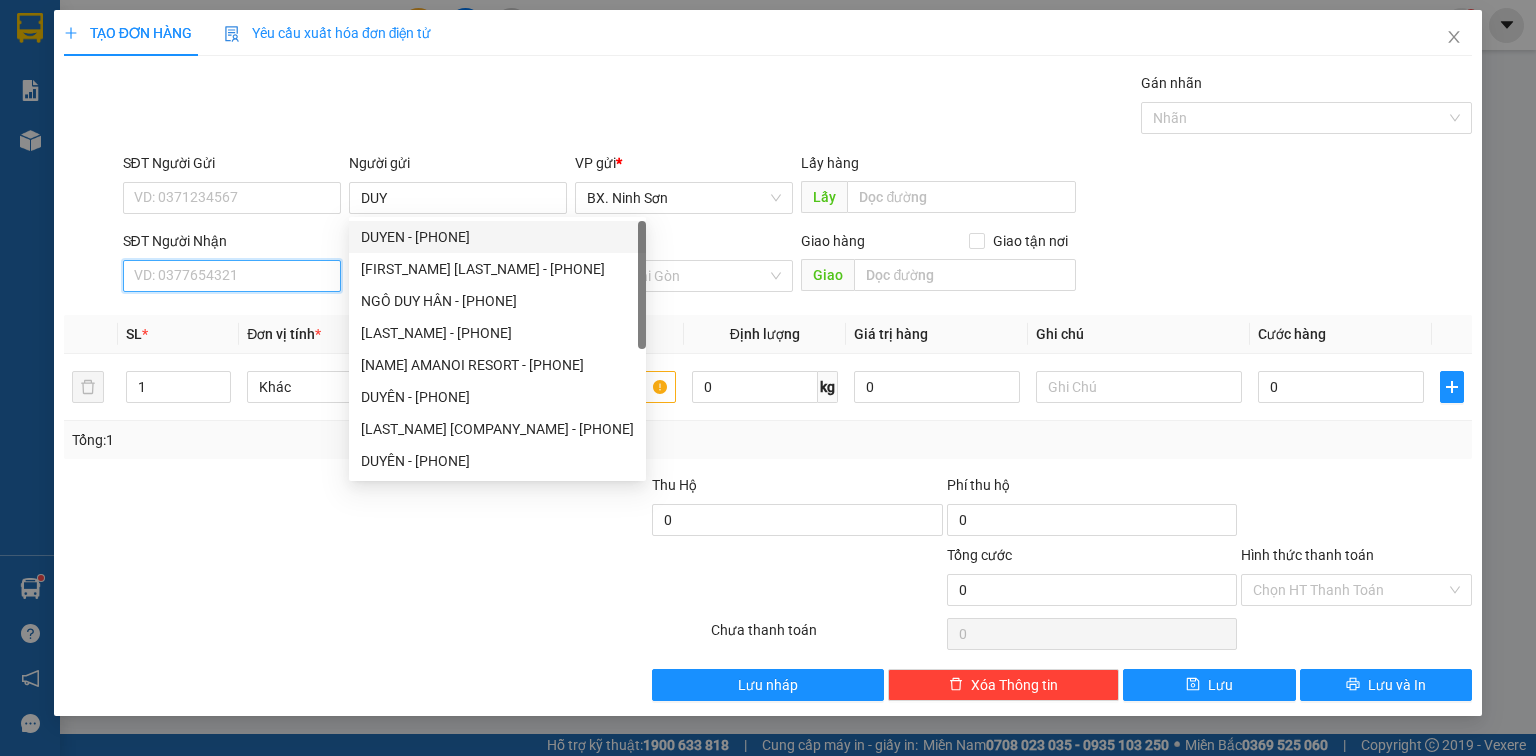 click on "SĐT Người Nhận" at bounding box center [232, 276] 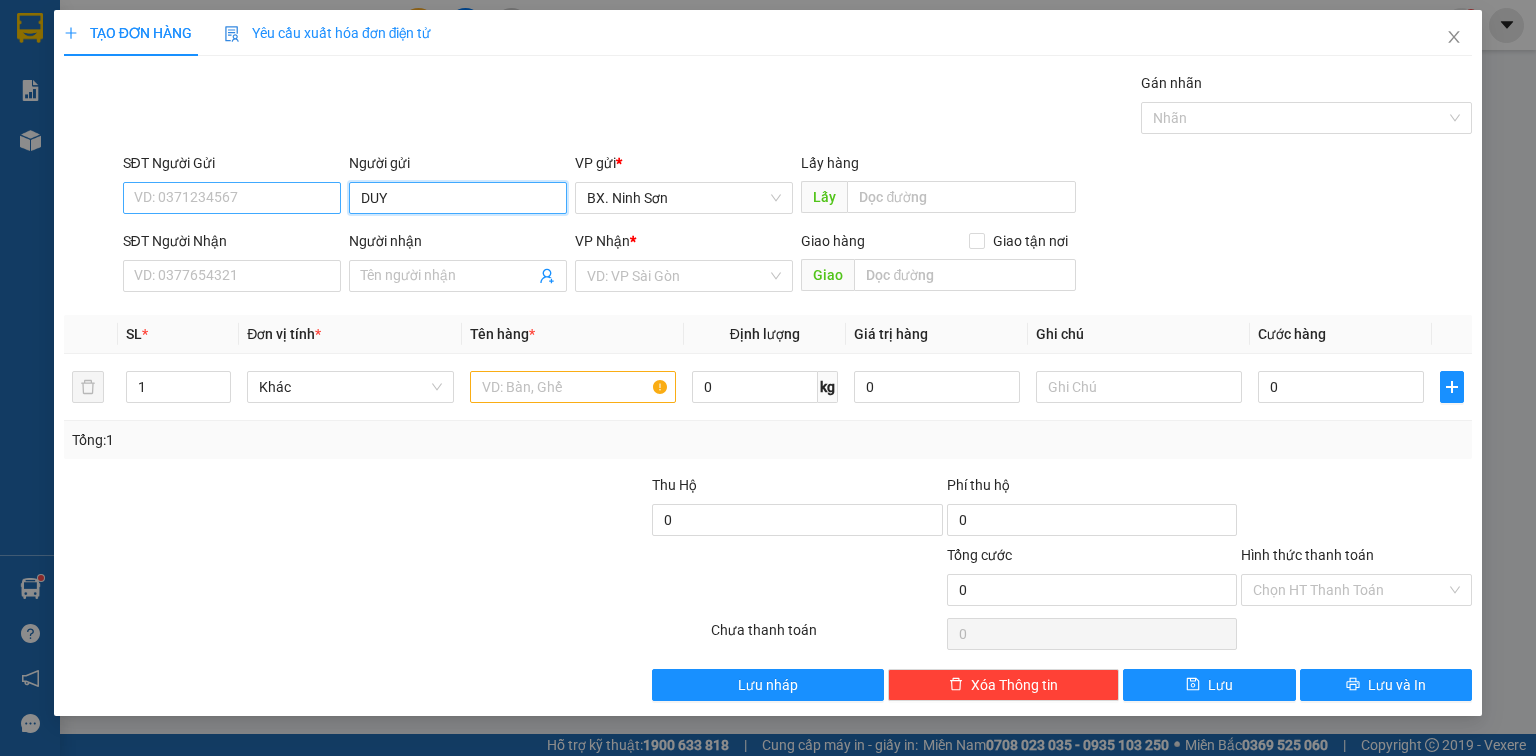 drag, startPoint x: 397, startPoint y: 206, endPoint x: 340, endPoint y: 205, distance: 57.00877 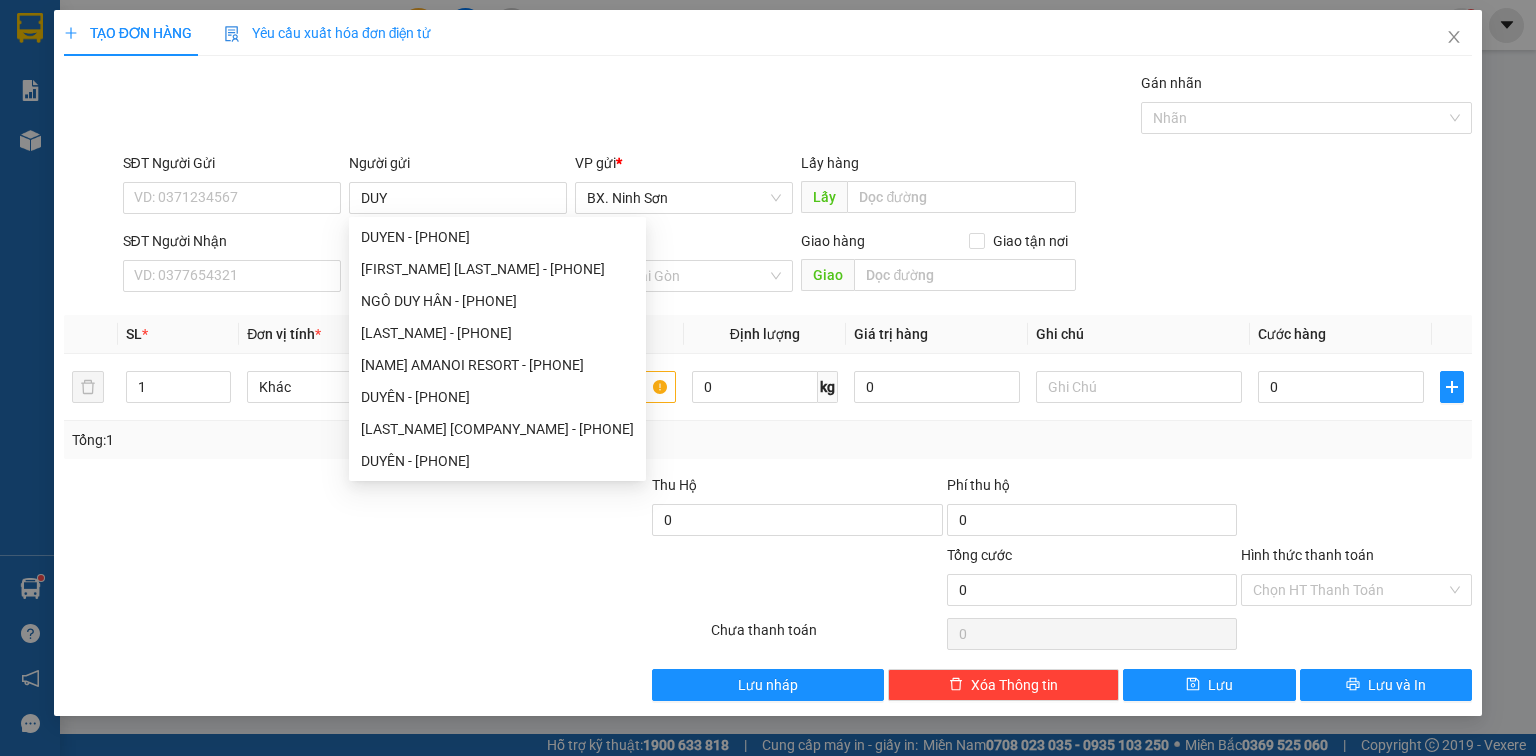 click at bounding box center [385, 634] 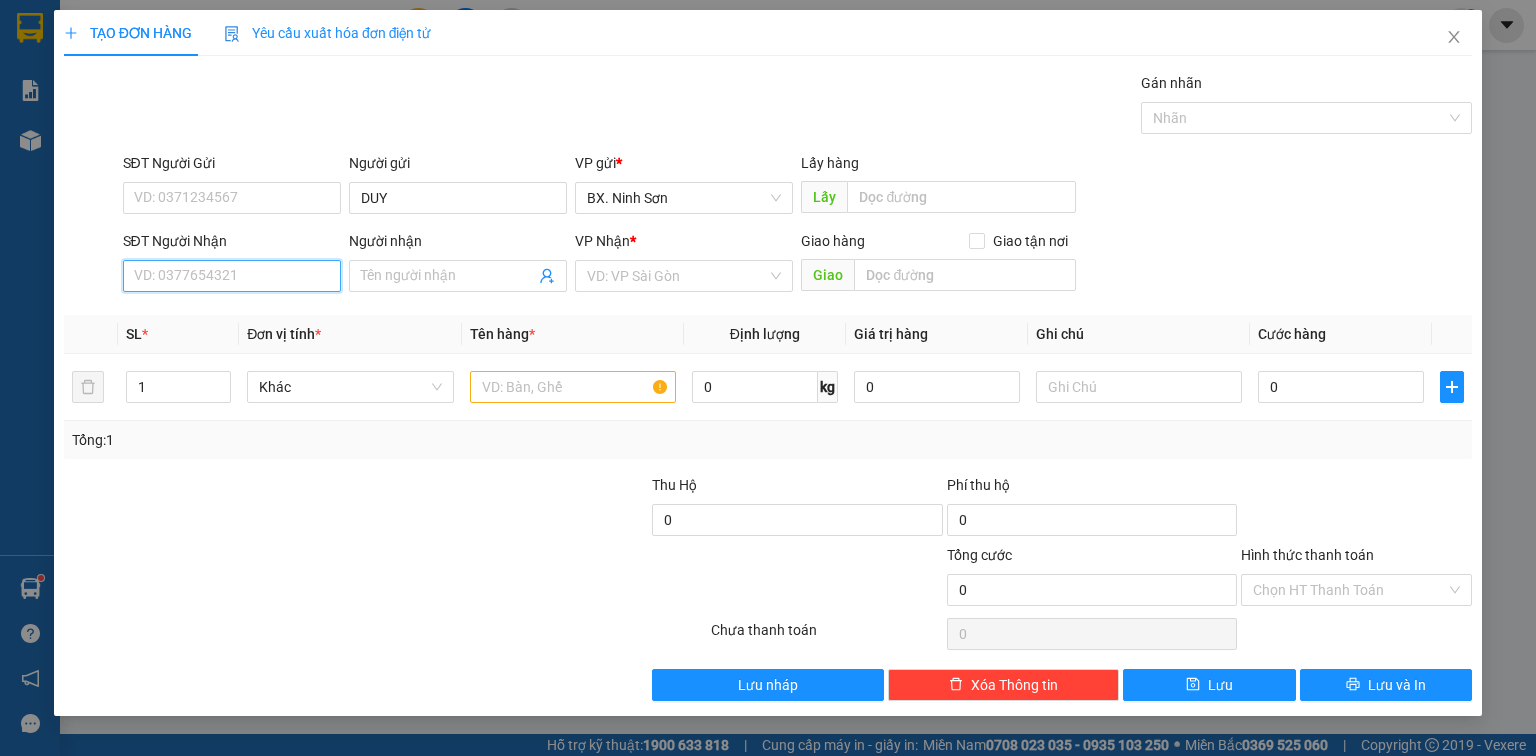 click on "SĐT Người Nhận" at bounding box center [232, 276] 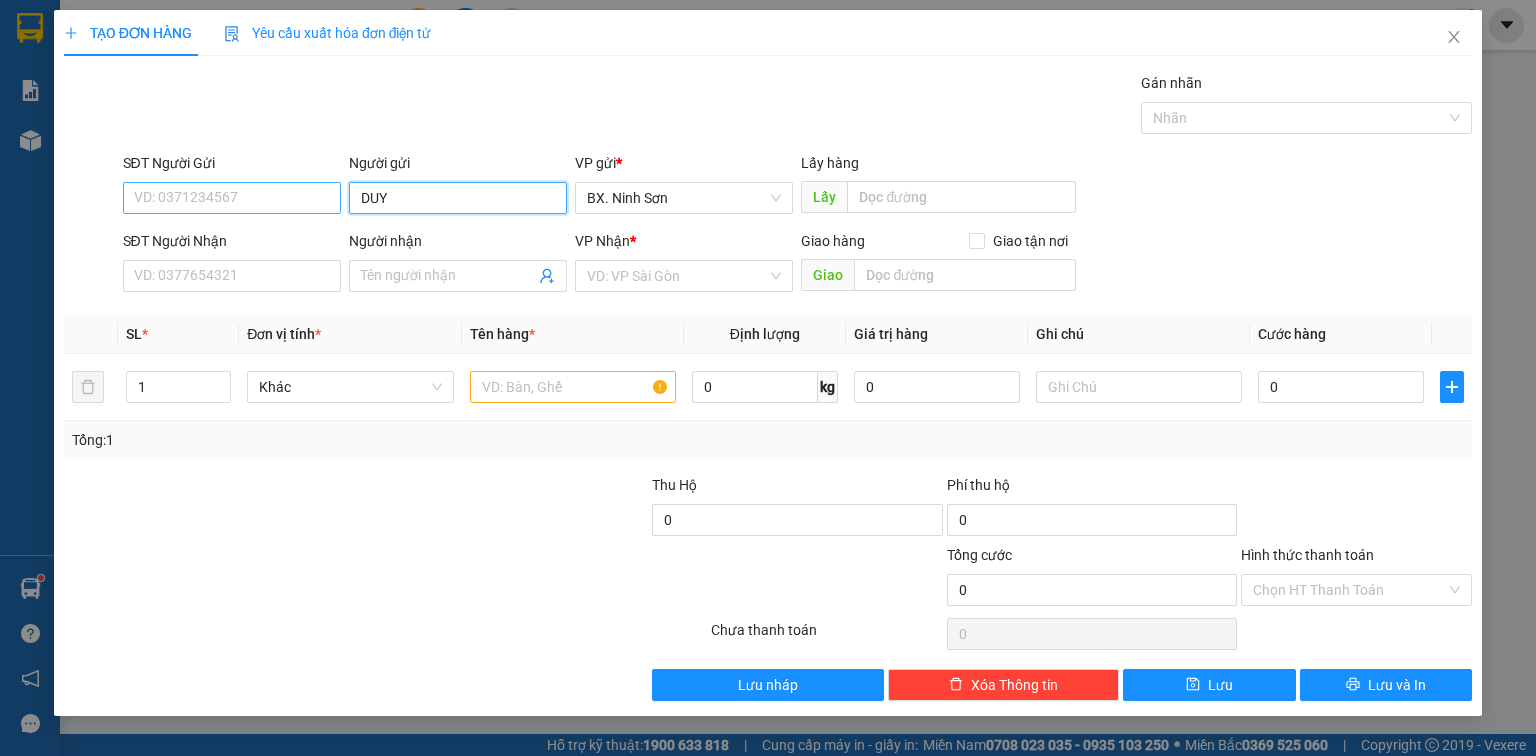 drag, startPoint x: 434, startPoint y: 192, endPoint x: 335, endPoint y: 211, distance: 100.80675 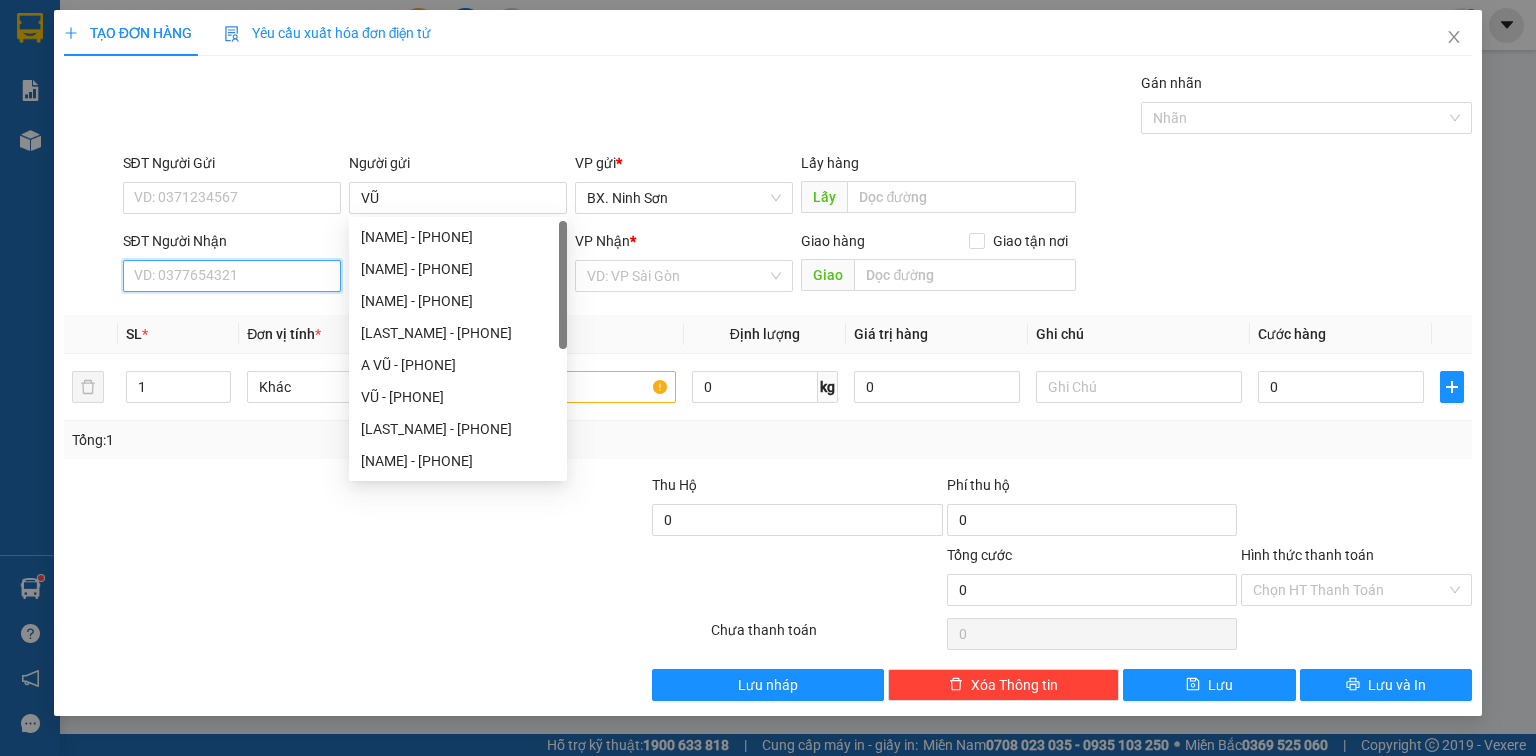 click on "SĐT Người Nhận" at bounding box center [232, 276] 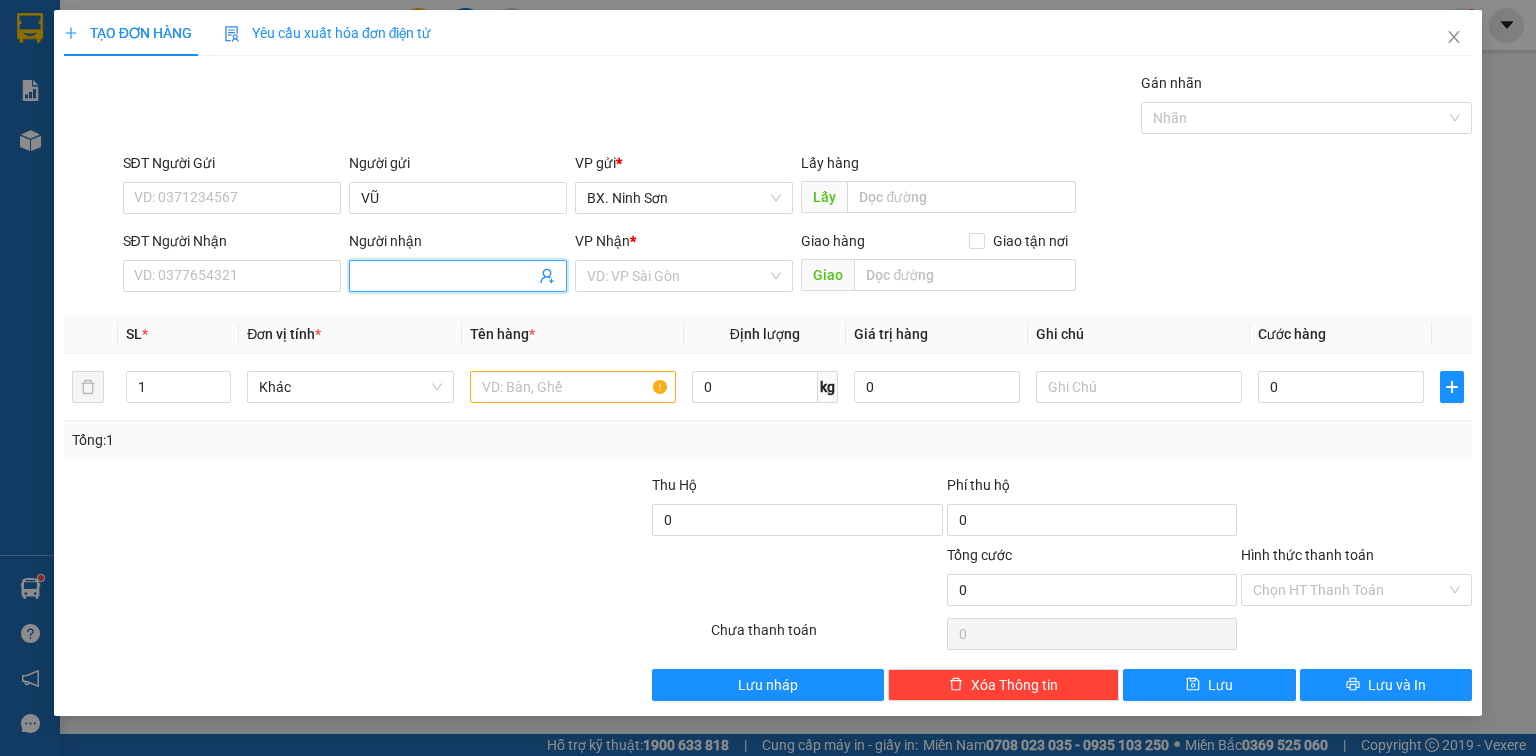 click on "Người nhận" at bounding box center [448, 276] 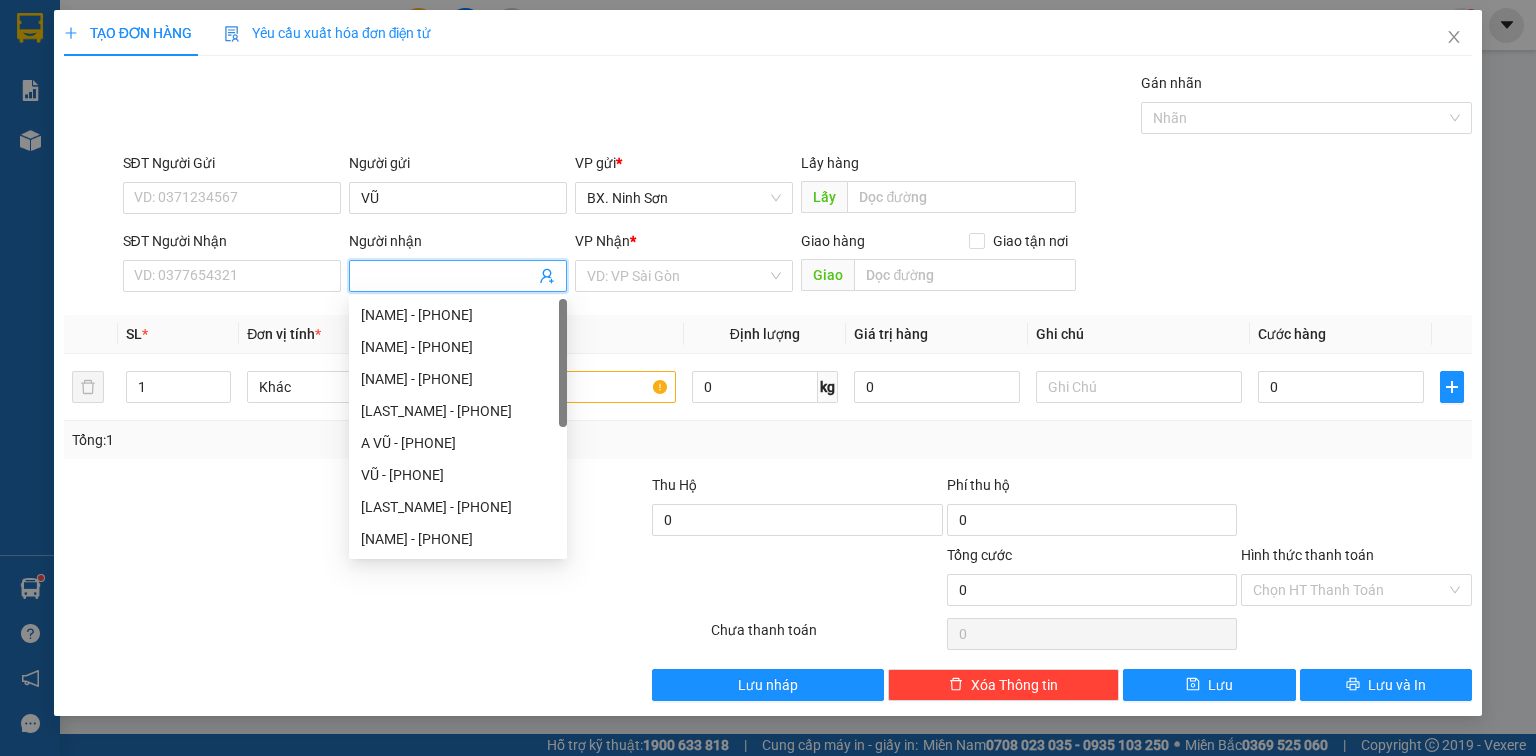 paste on "DUY" 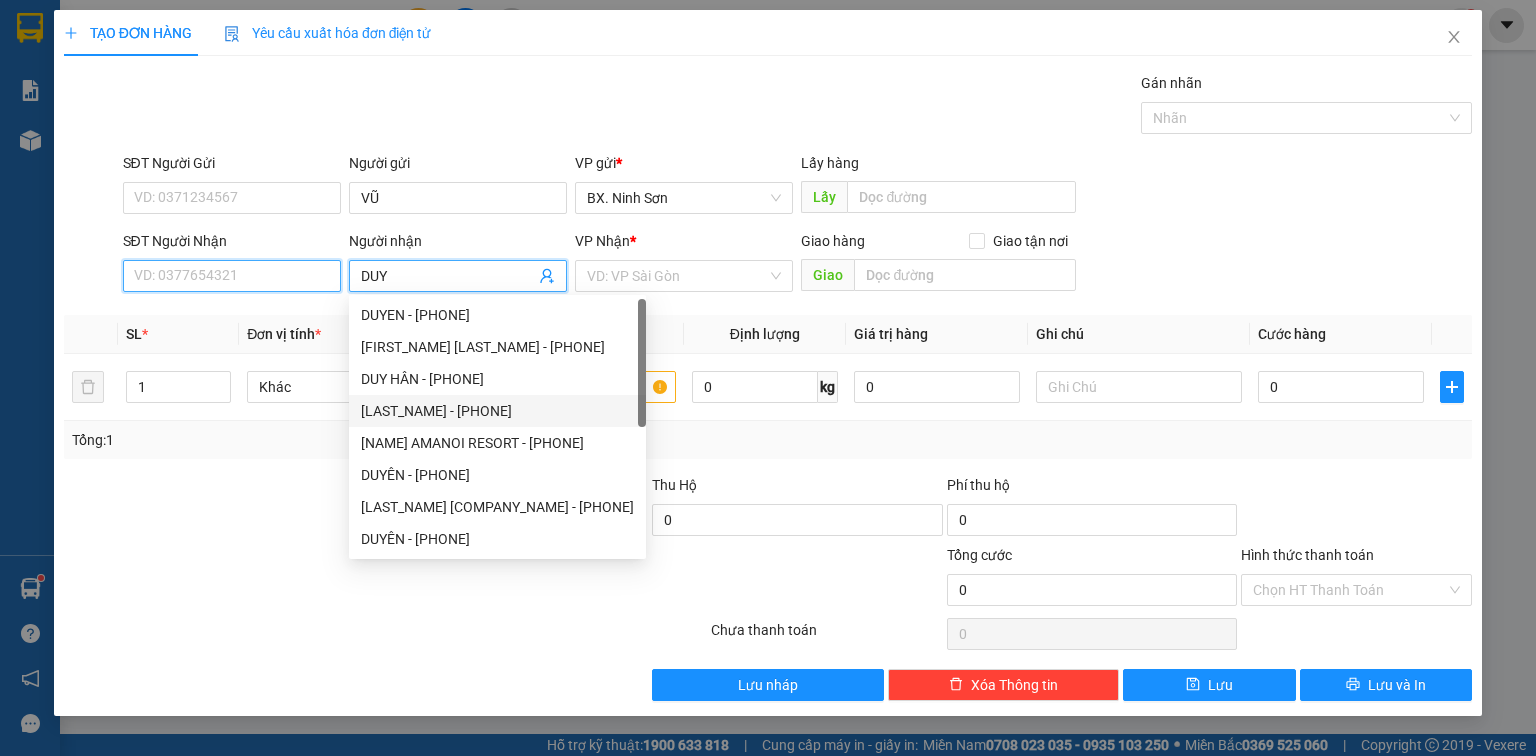 click on "SĐT Người Nhận" at bounding box center (232, 276) 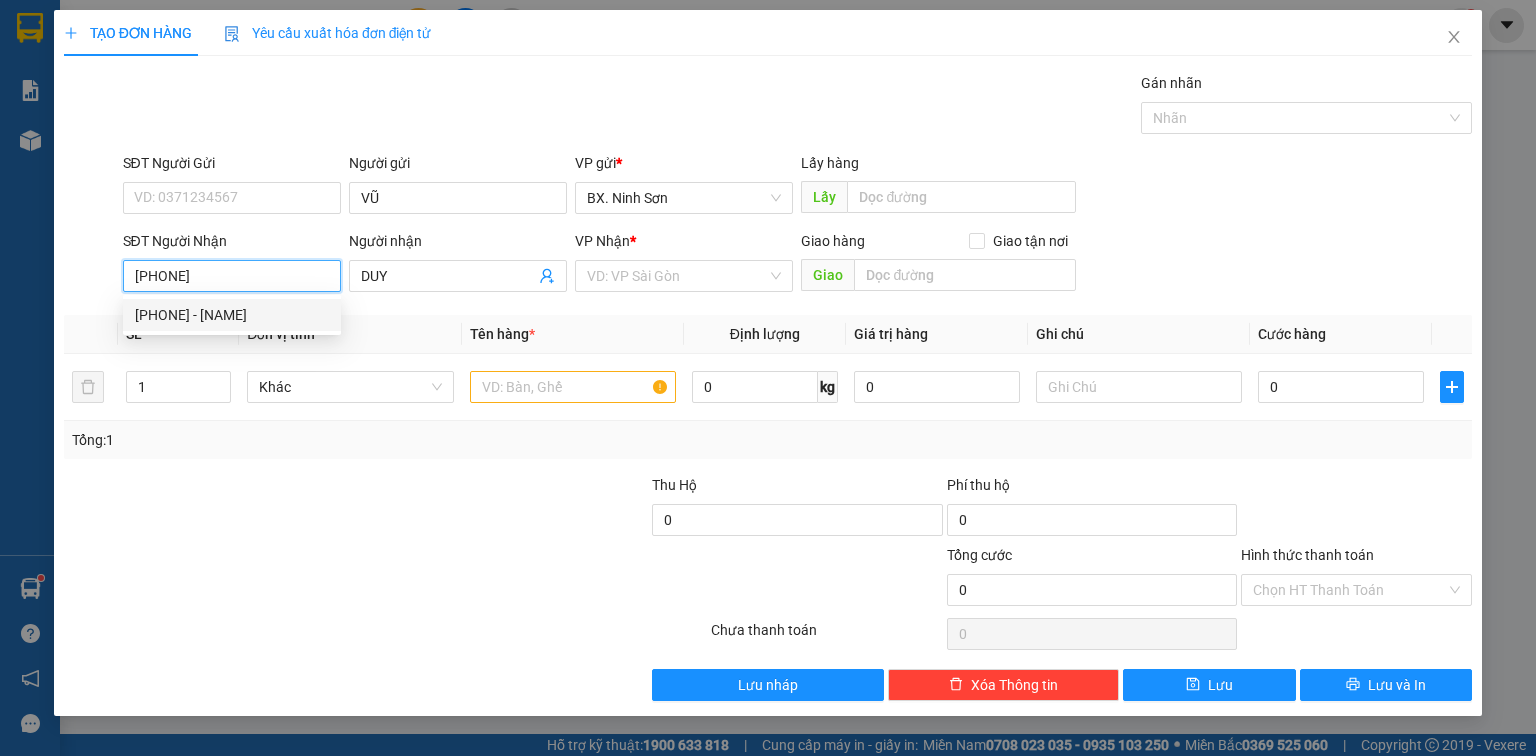 click on "[PHONE] - [NAME]" at bounding box center (232, 315) 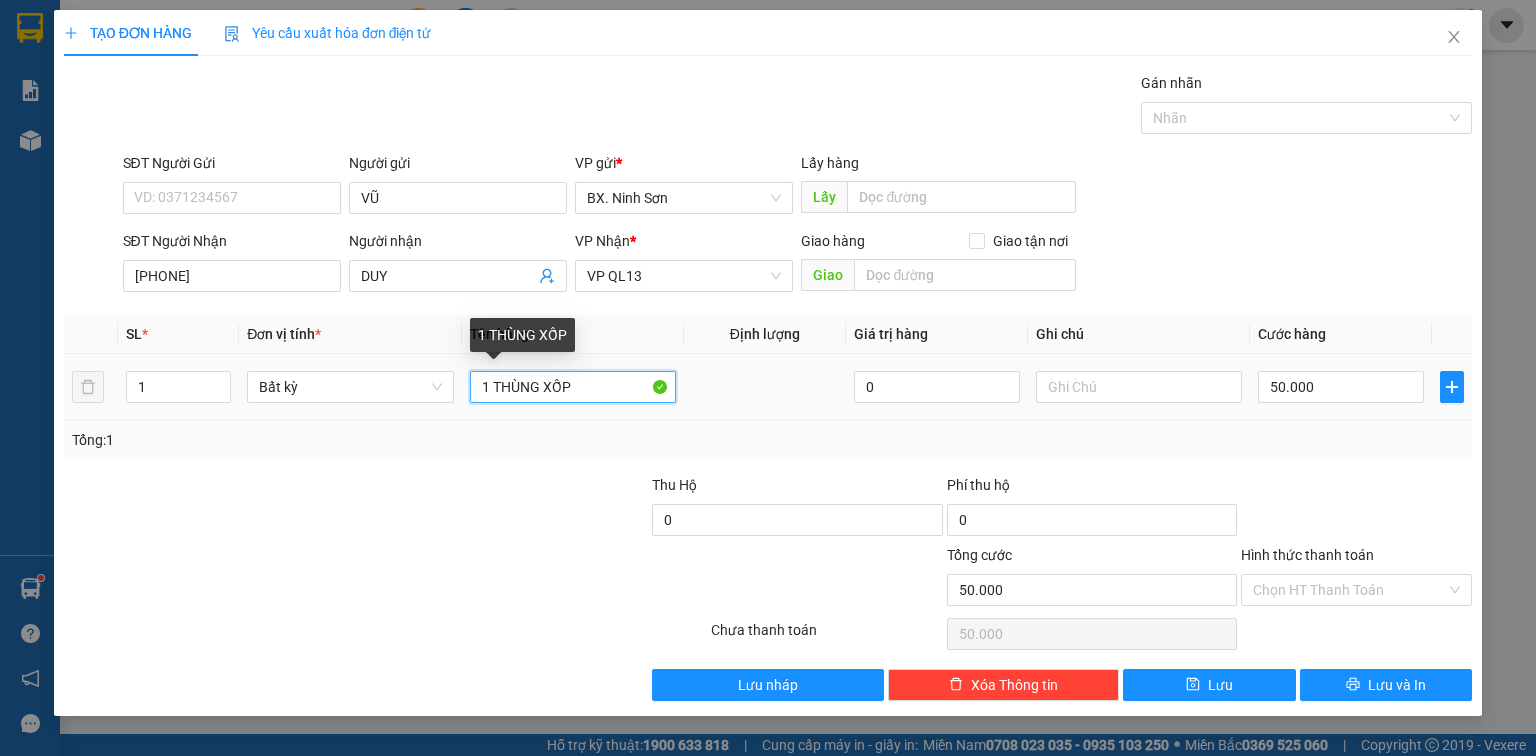 click on "1 THÙNG XỐP" at bounding box center (573, 387) 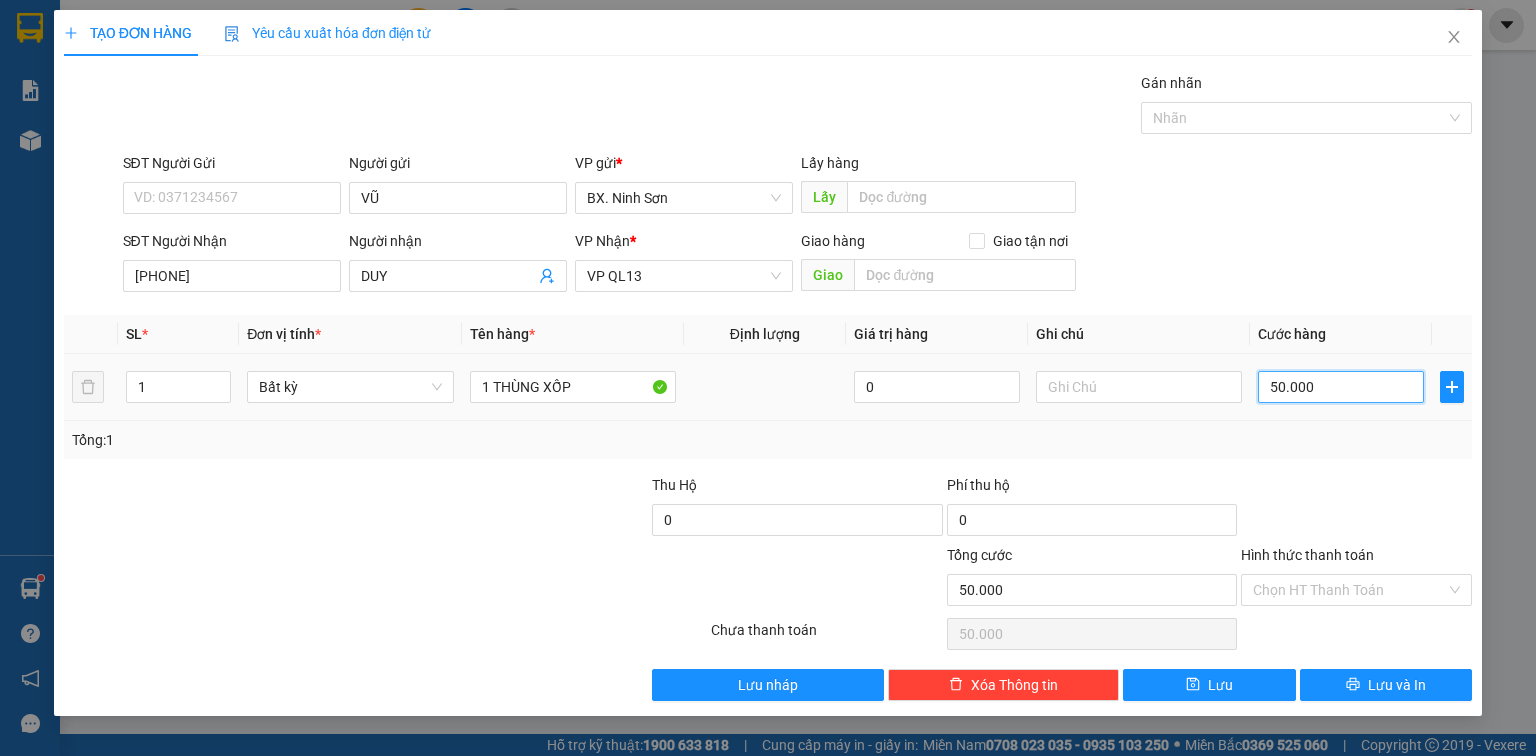 click on "50.000" at bounding box center (1341, 387) 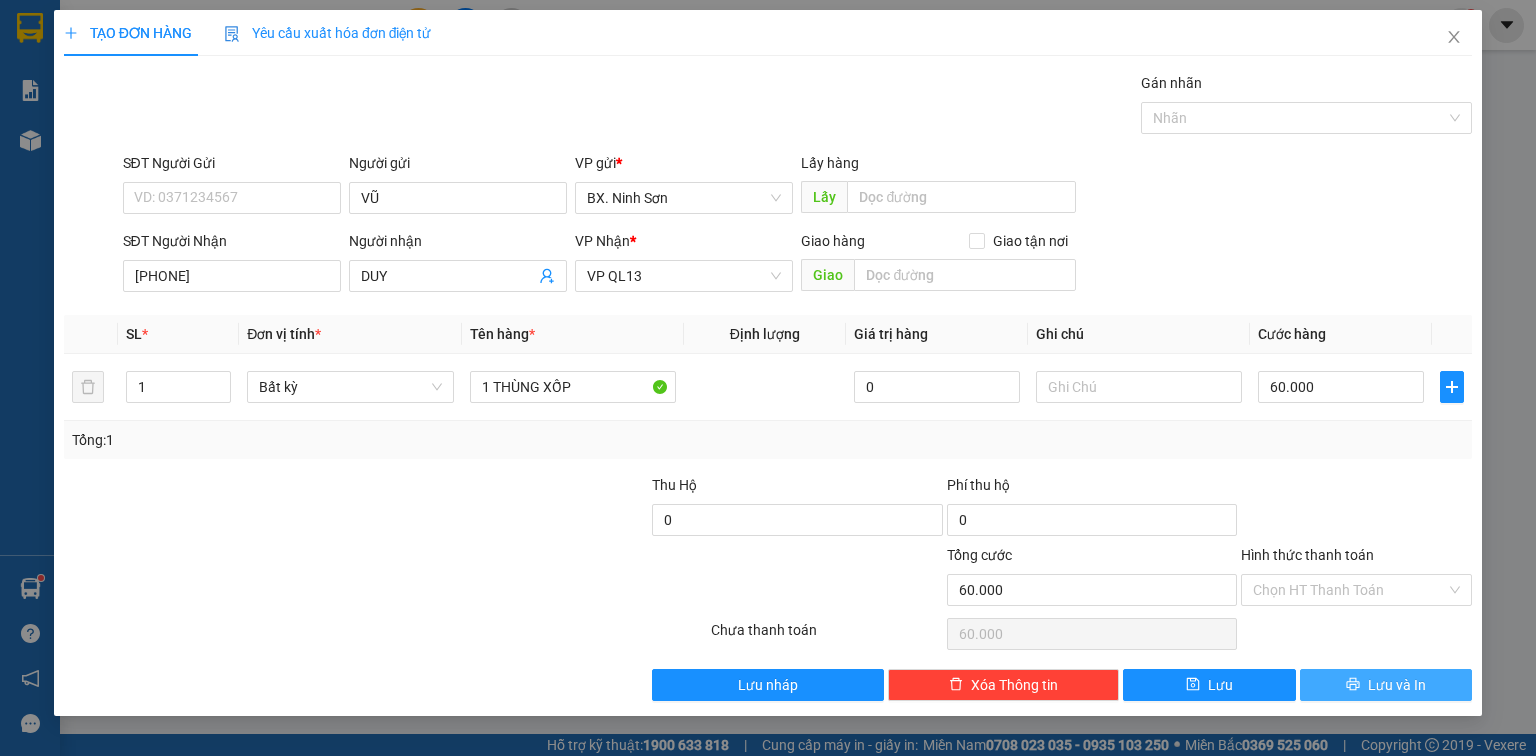 click on "Lưu và In" at bounding box center (1386, 685) 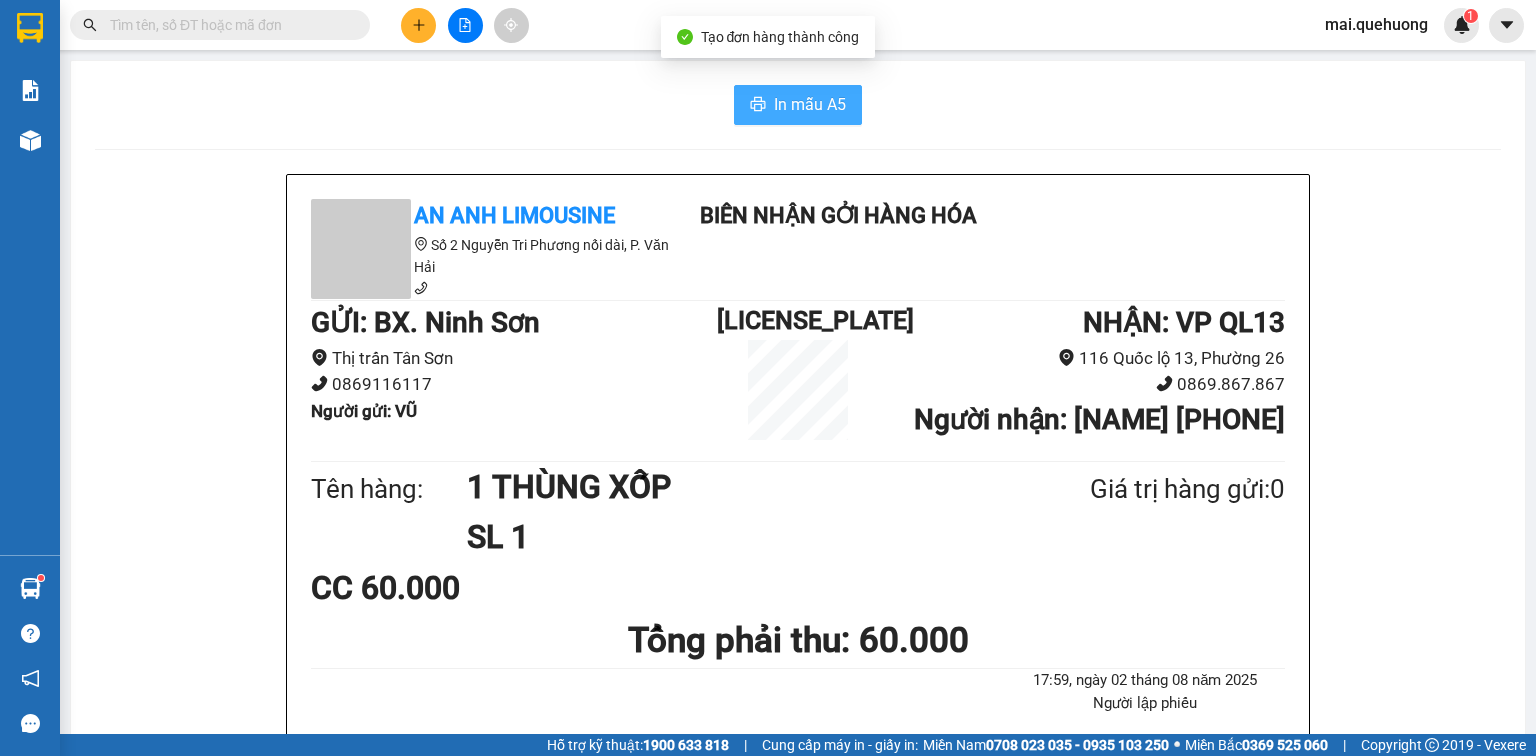 click on "In mẫu A5" at bounding box center [810, 104] 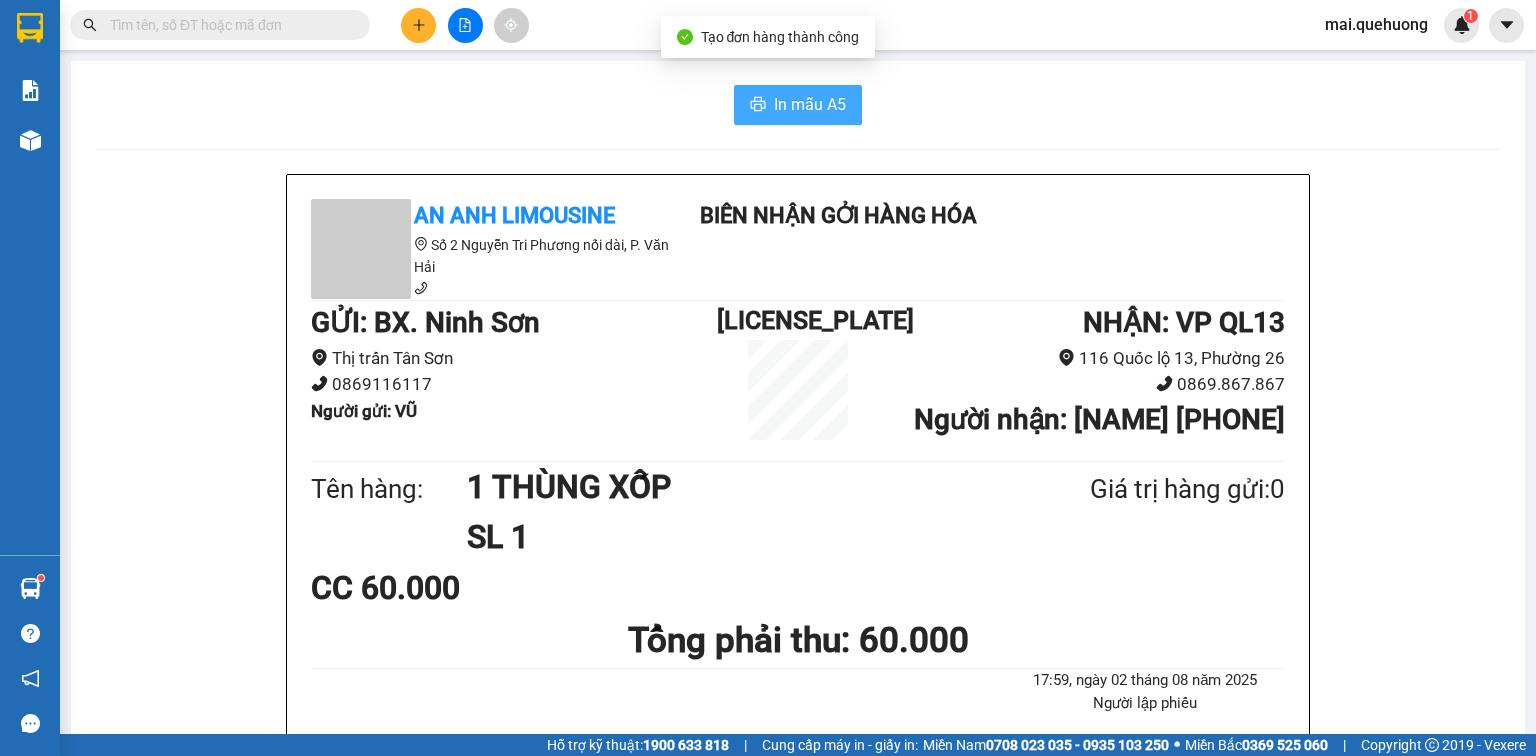scroll, scrollTop: 0, scrollLeft: 0, axis: both 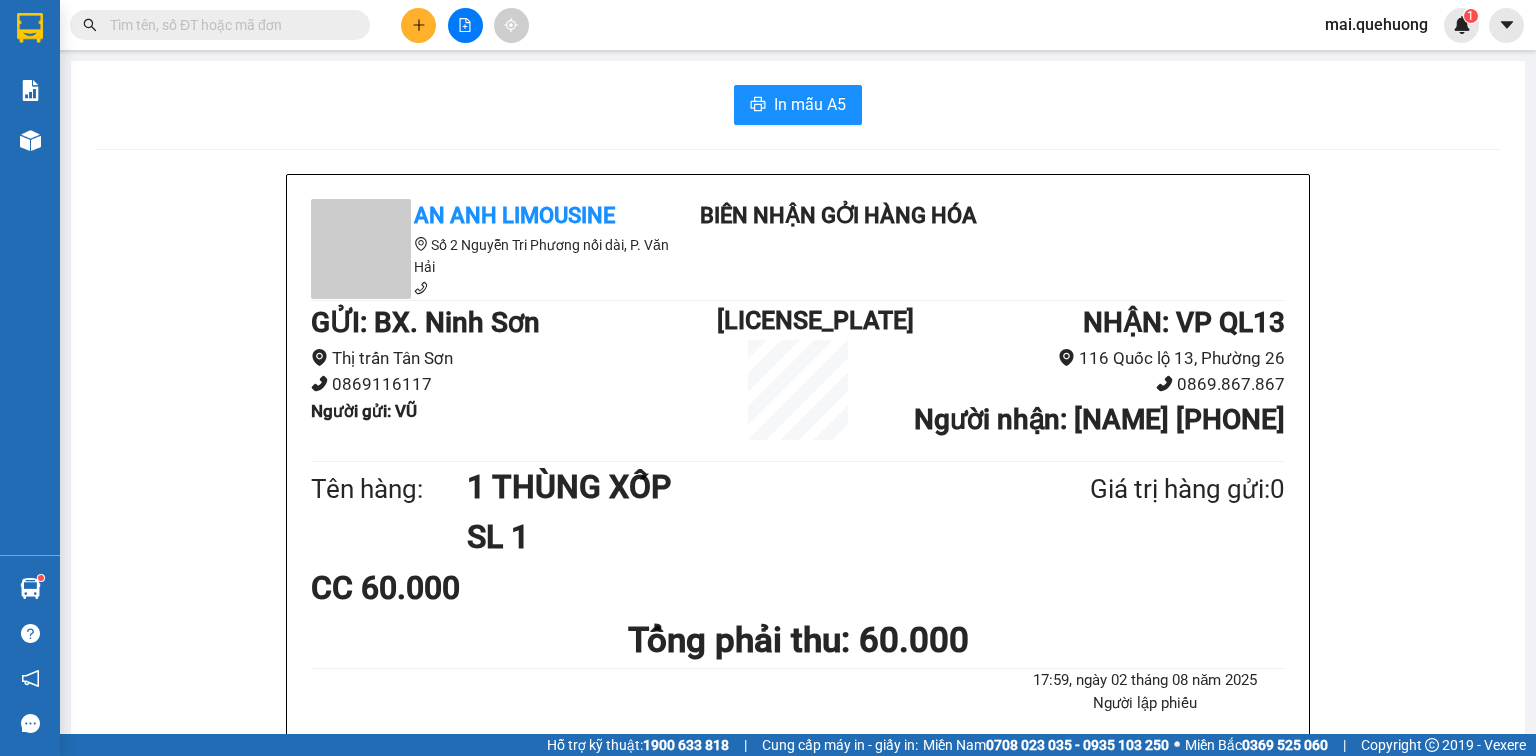 click 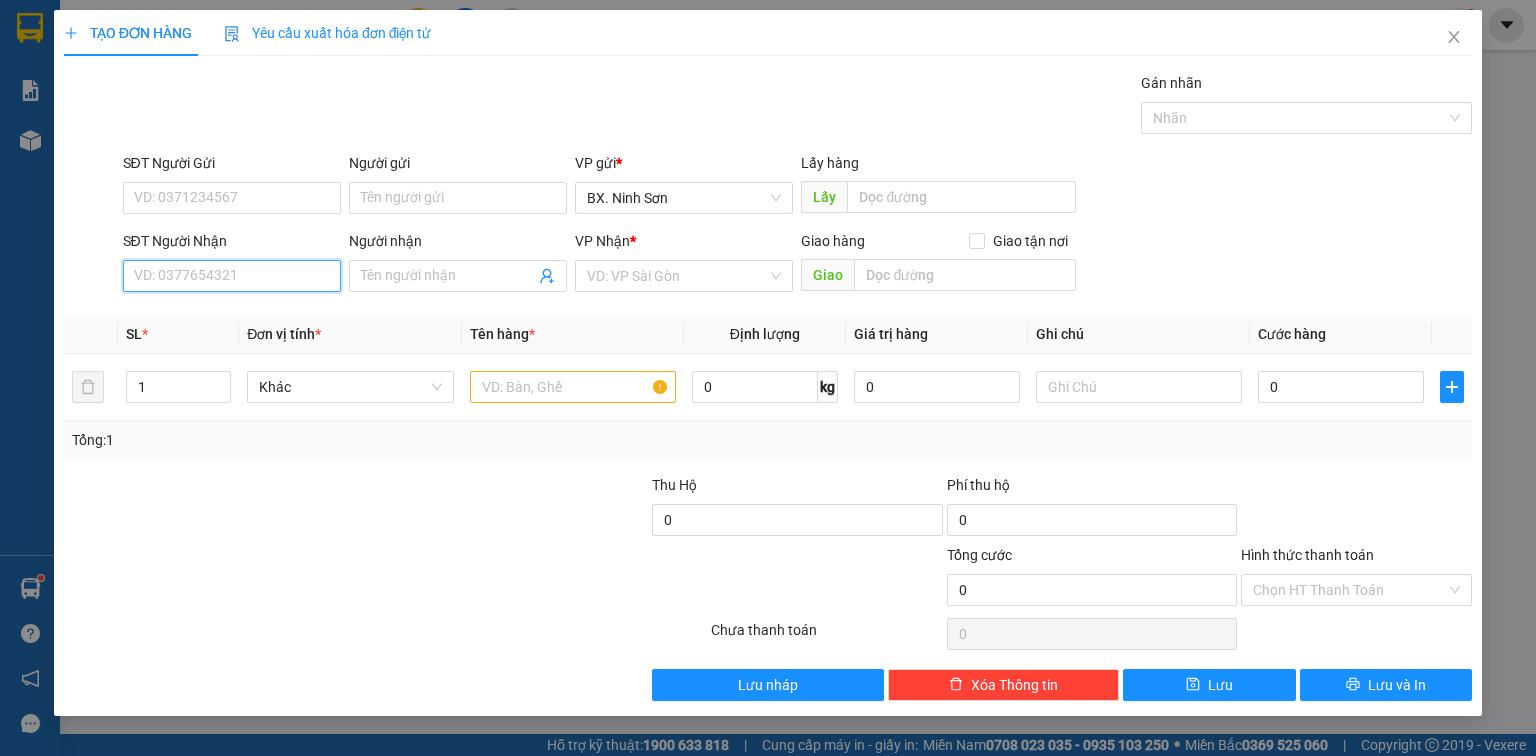 click on "SĐT Người Nhận" at bounding box center [232, 276] 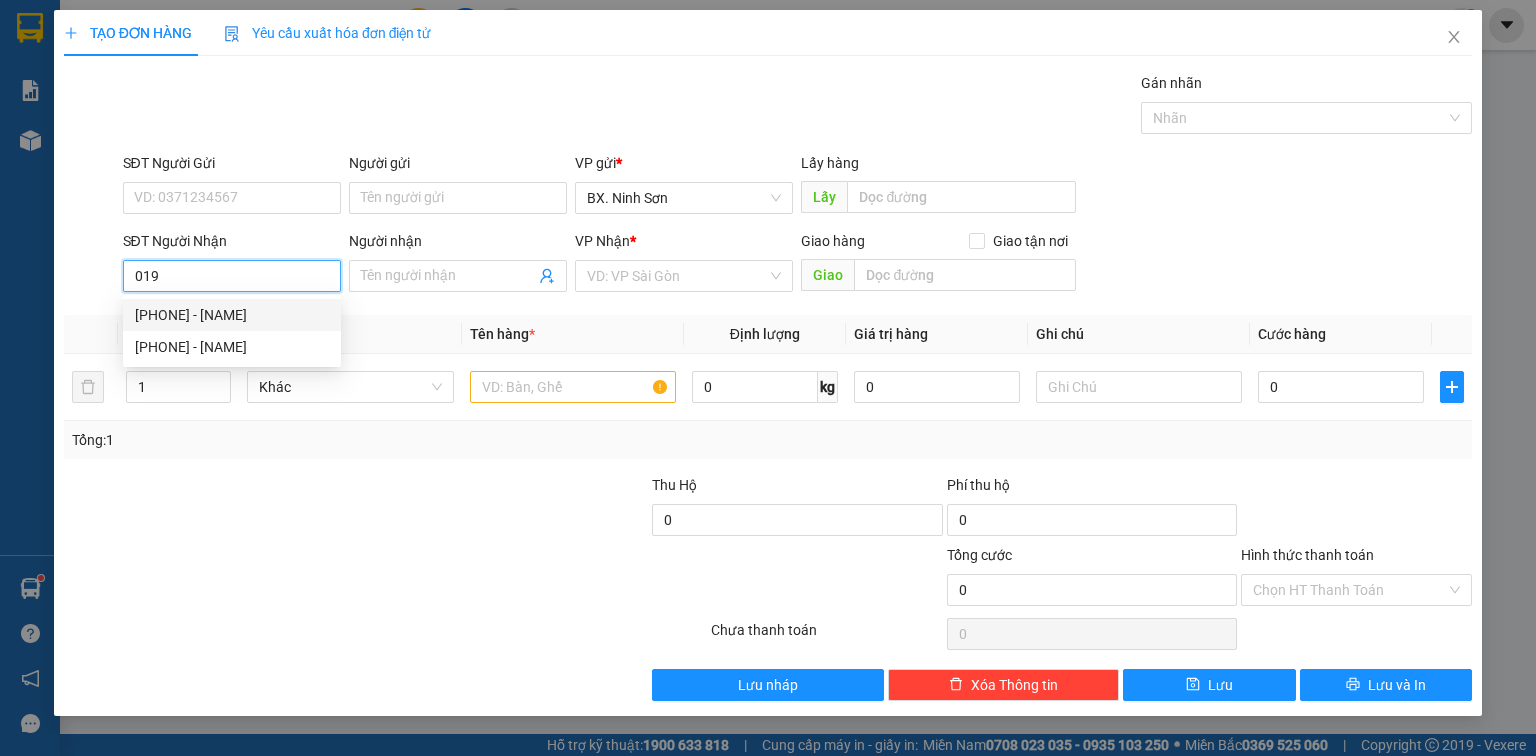 click on "[PHONE] - [NAME]" at bounding box center [232, 315] 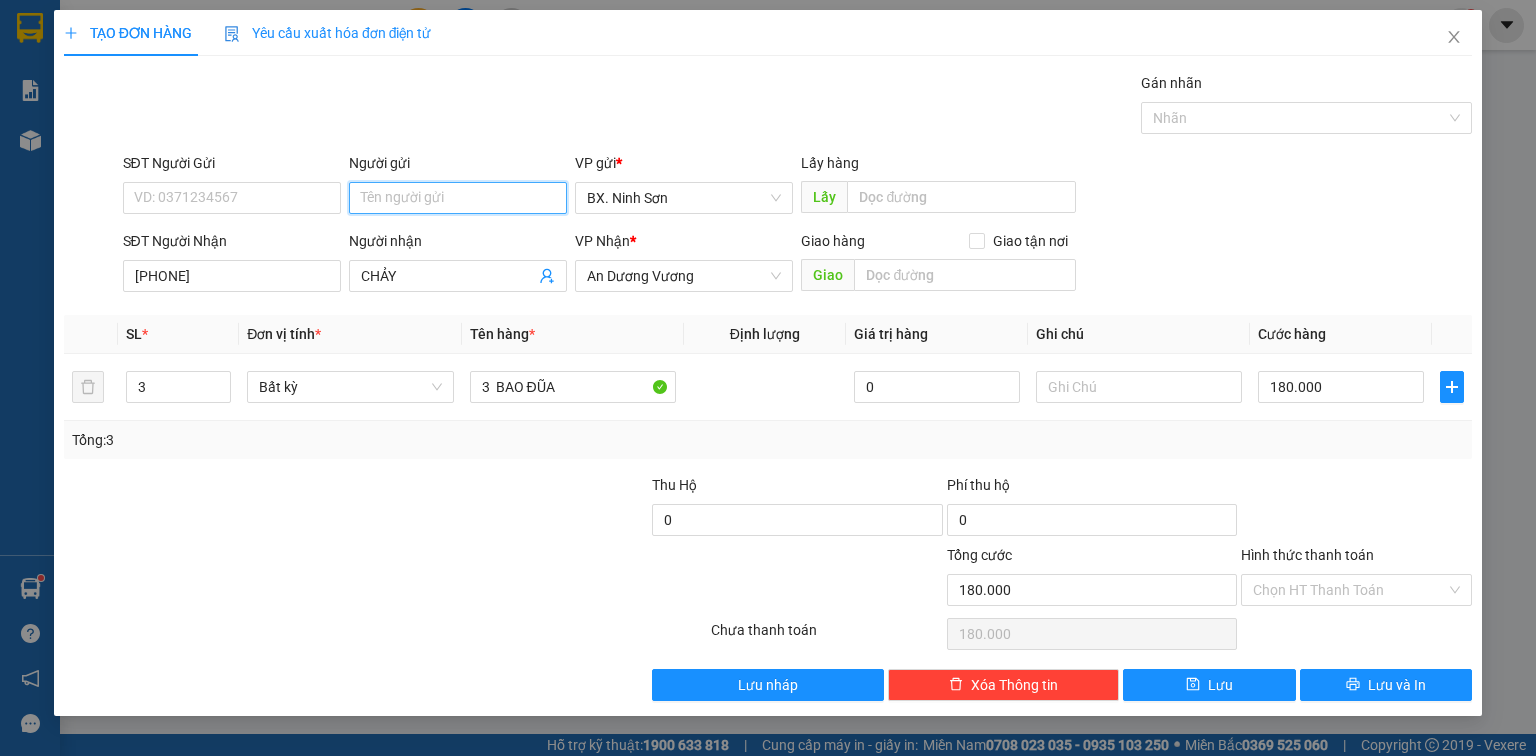 click on "Người gửi" at bounding box center (458, 198) 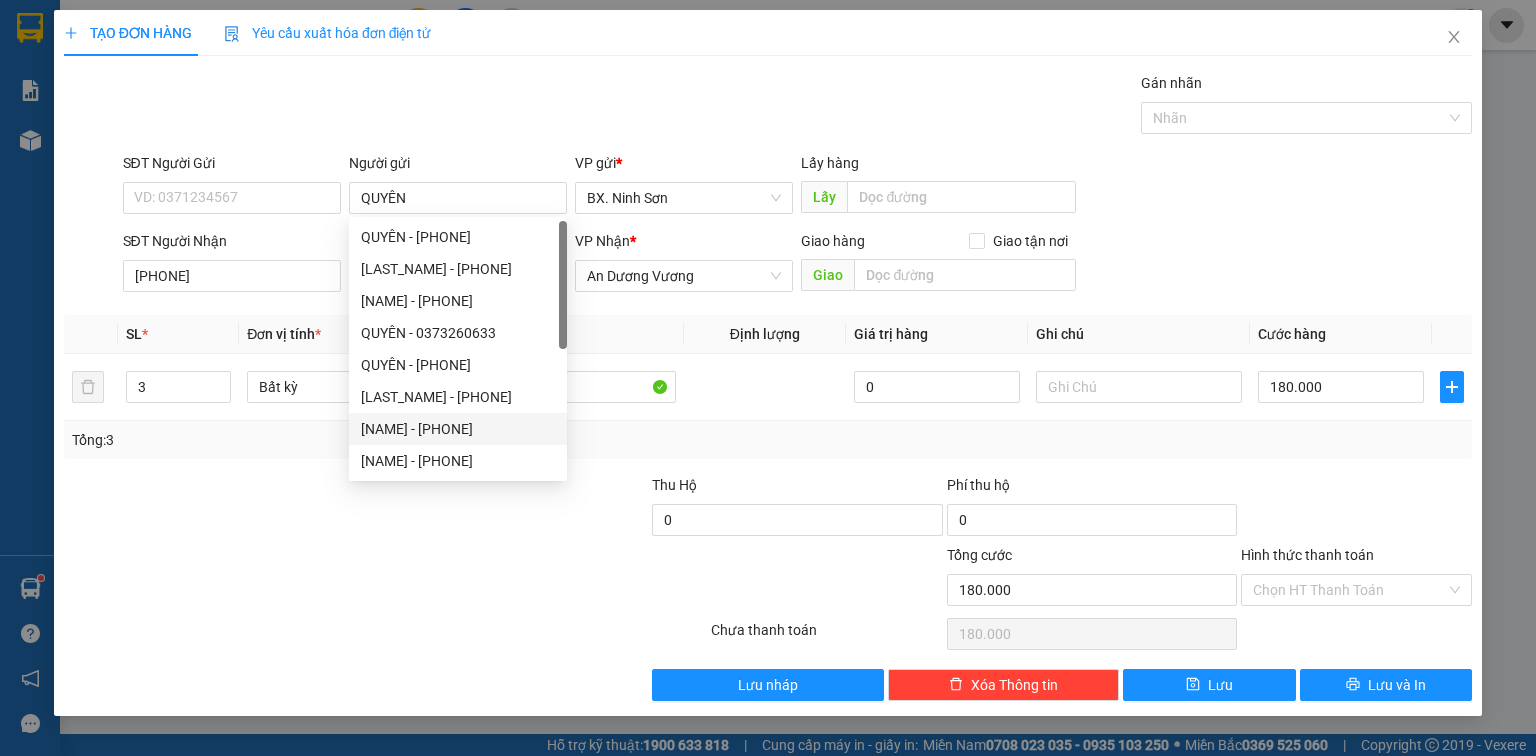 click at bounding box center [591, 579] 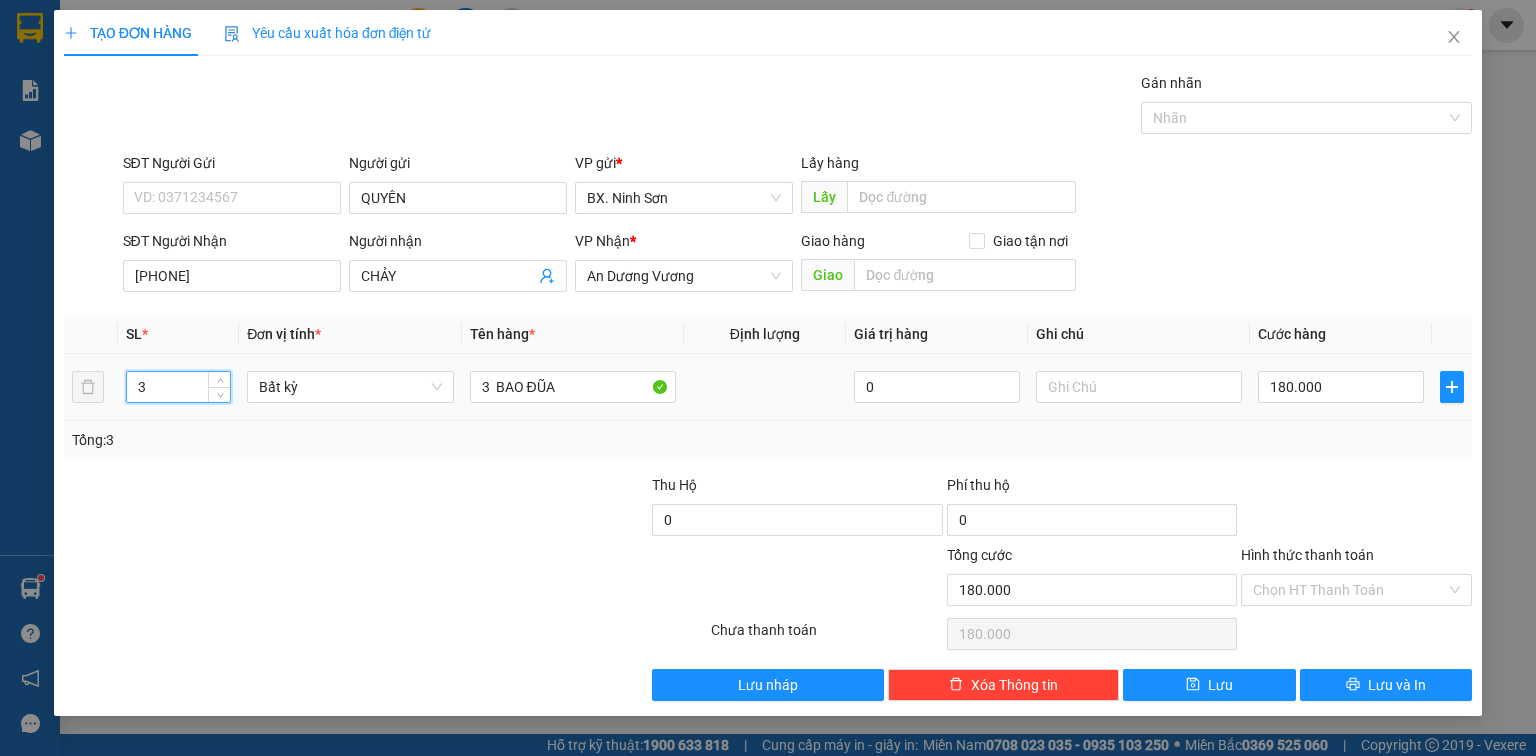 drag, startPoint x: 161, startPoint y: 387, endPoint x: 119, endPoint y: 398, distance: 43.416588 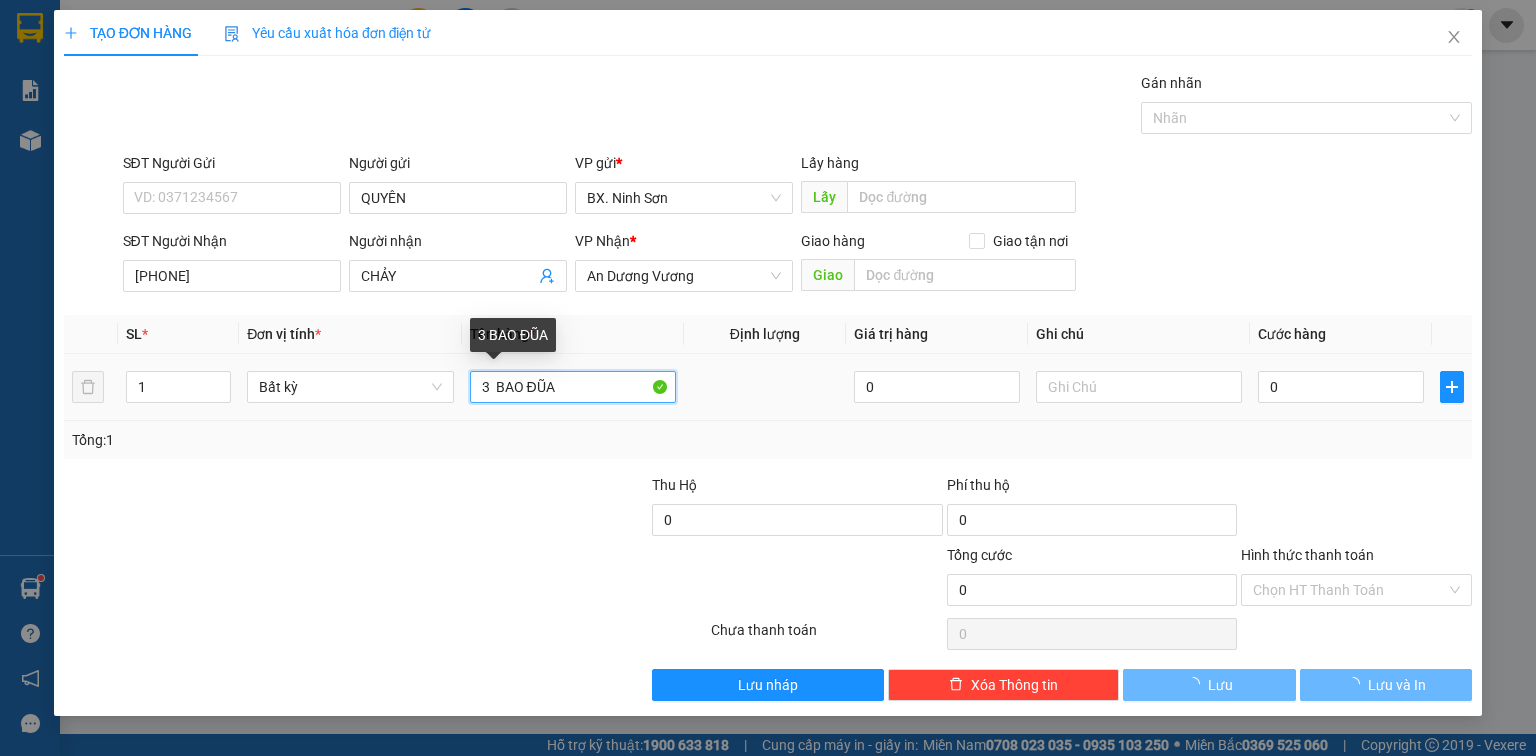 drag, startPoint x: 490, startPoint y: 383, endPoint x: 470, endPoint y: 389, distance: 20.880613 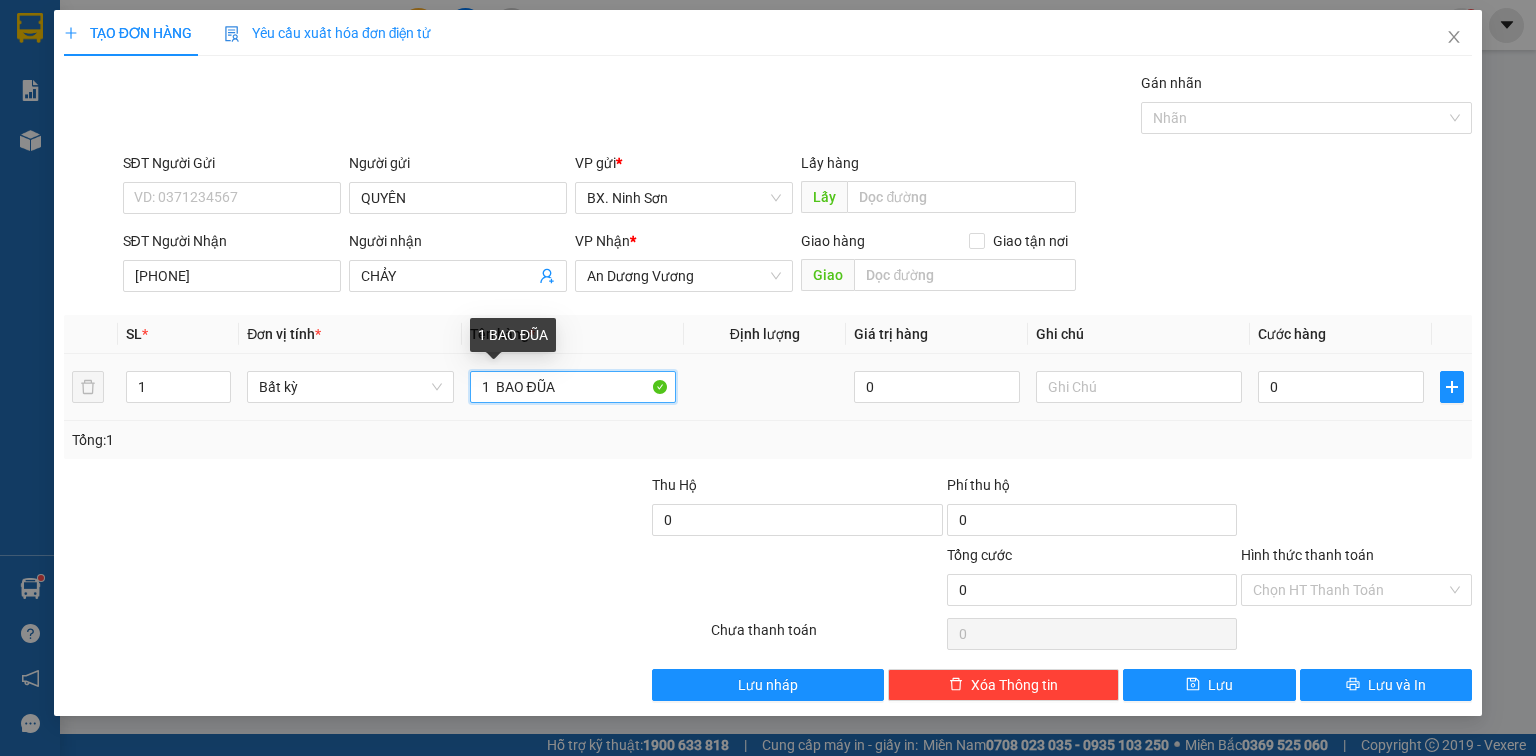 click on "1  BAO ĐŨA" at bounding box center [573, 387] 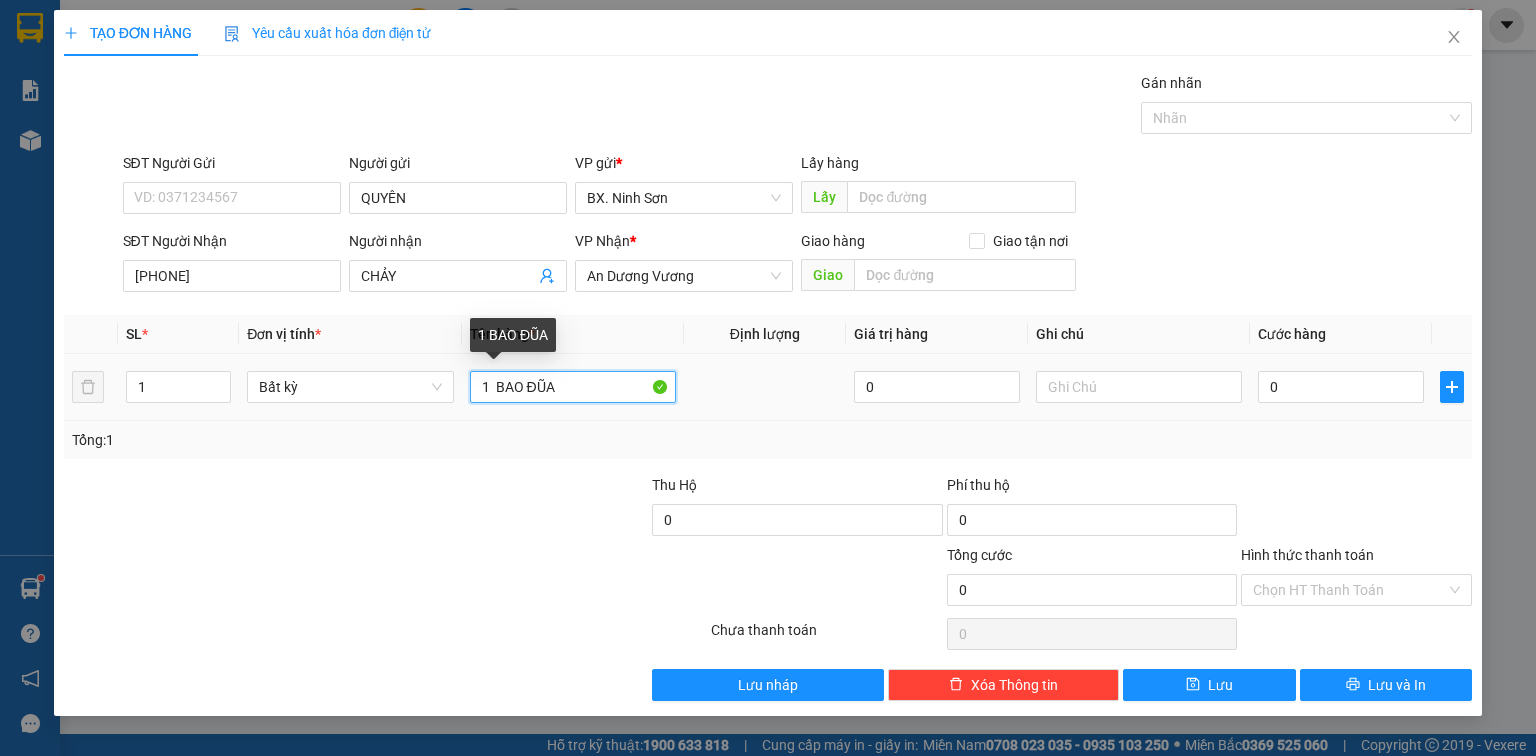 click on "1  BAO ĐŨA" at bounding box center (573, 387) 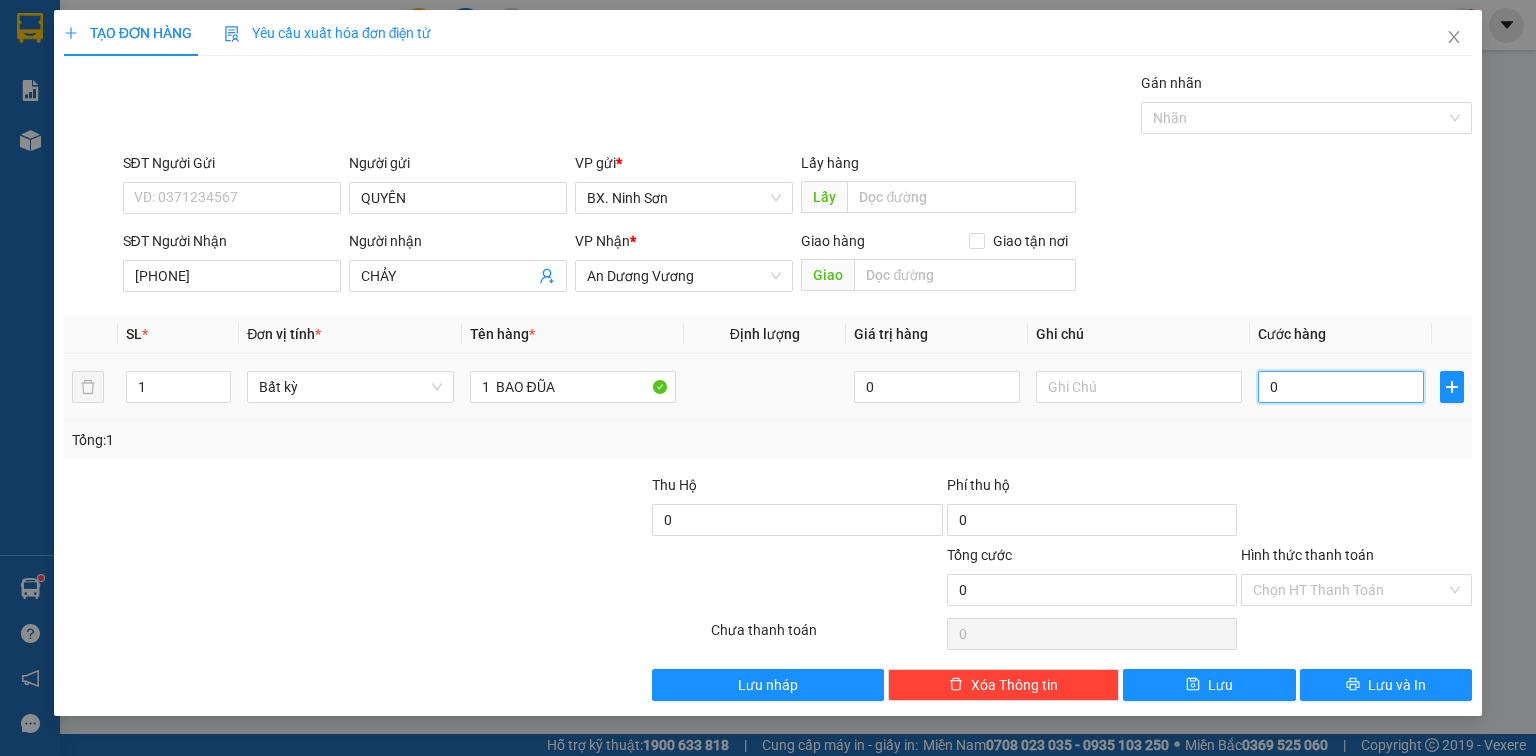 click on "0" at bounding box center [1341, 387] 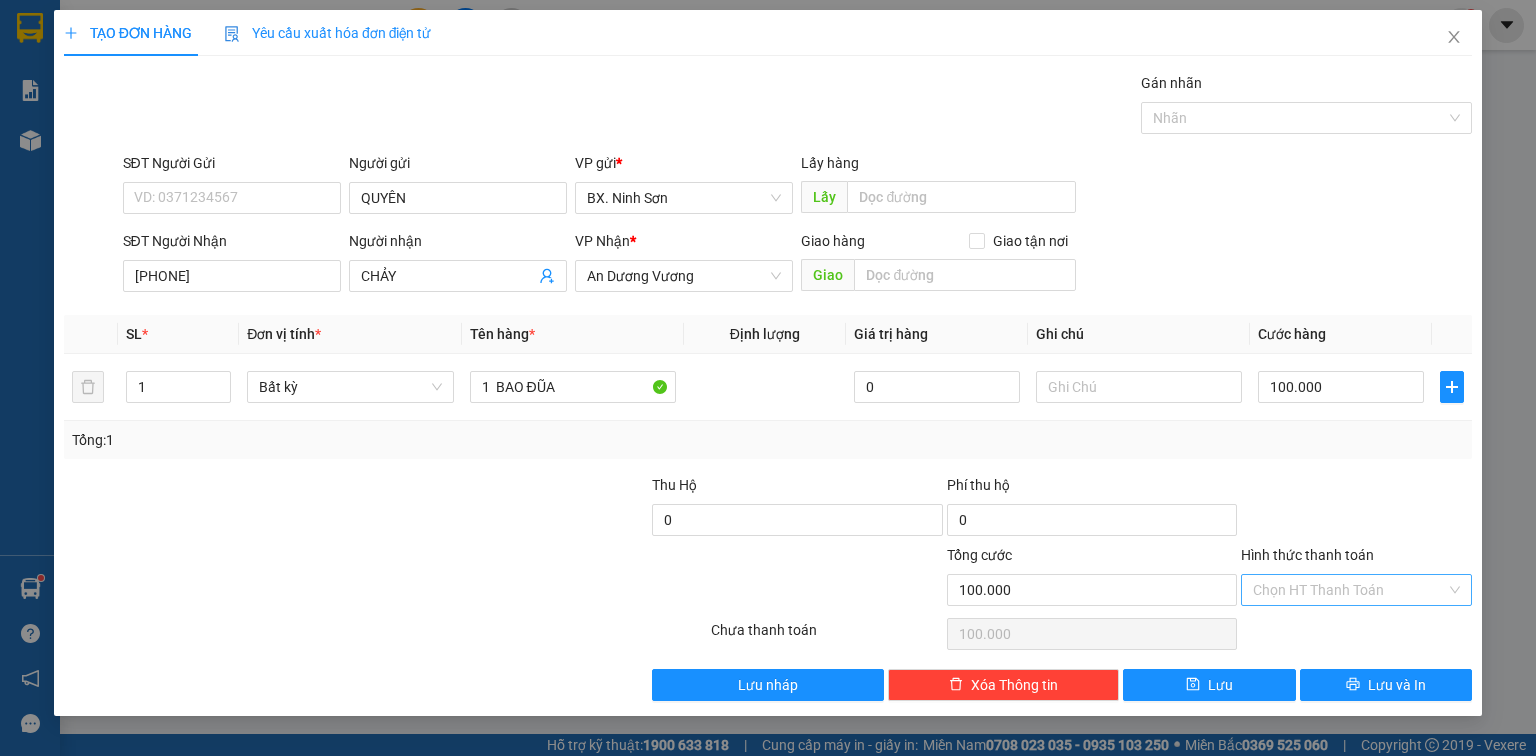 click on "Hình thức thanh toán" at bounding box center (1349, 590) 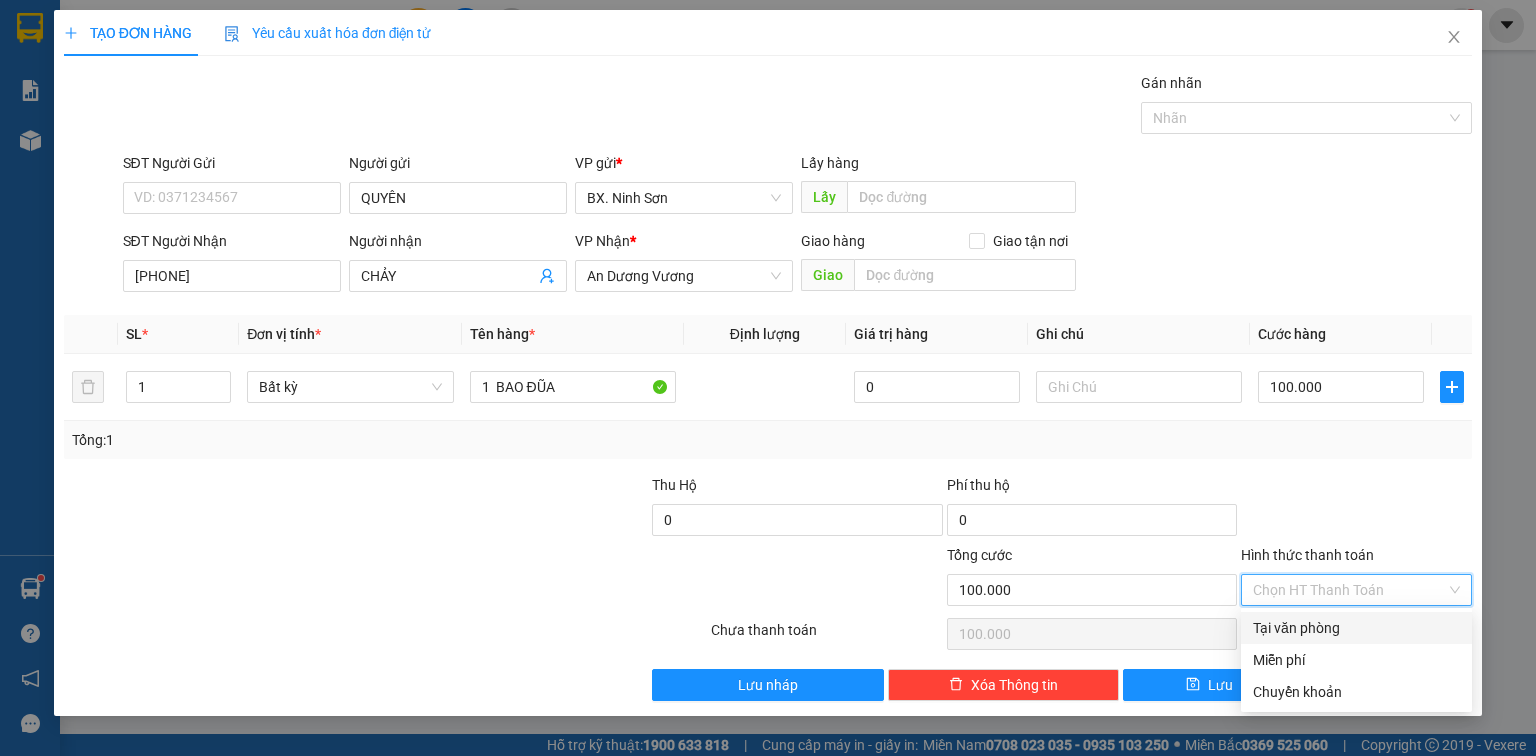 click on "Tại văn phòng" at bounding box center [1356, 628] 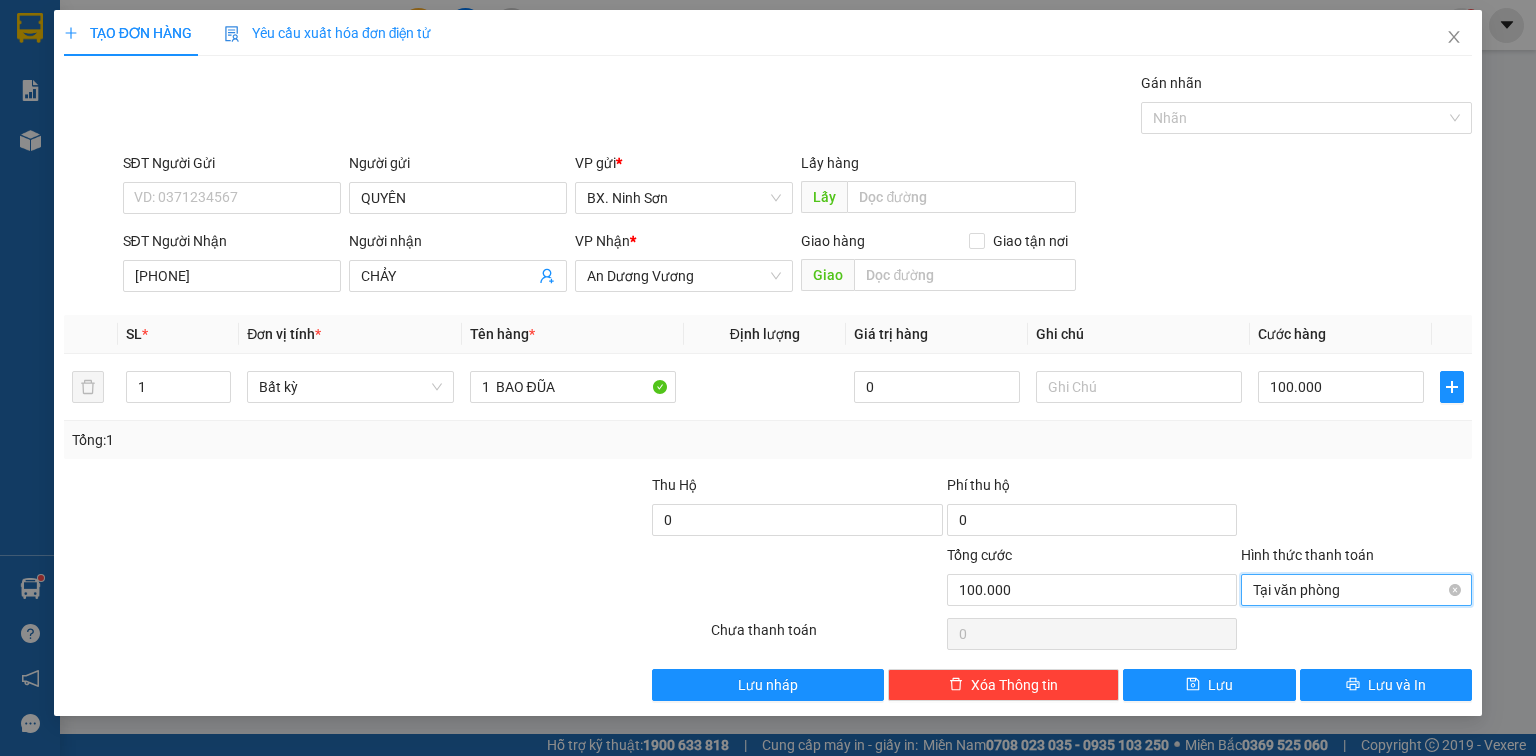 click on "Tại văn phòng" at bounding box center (1356, 590) 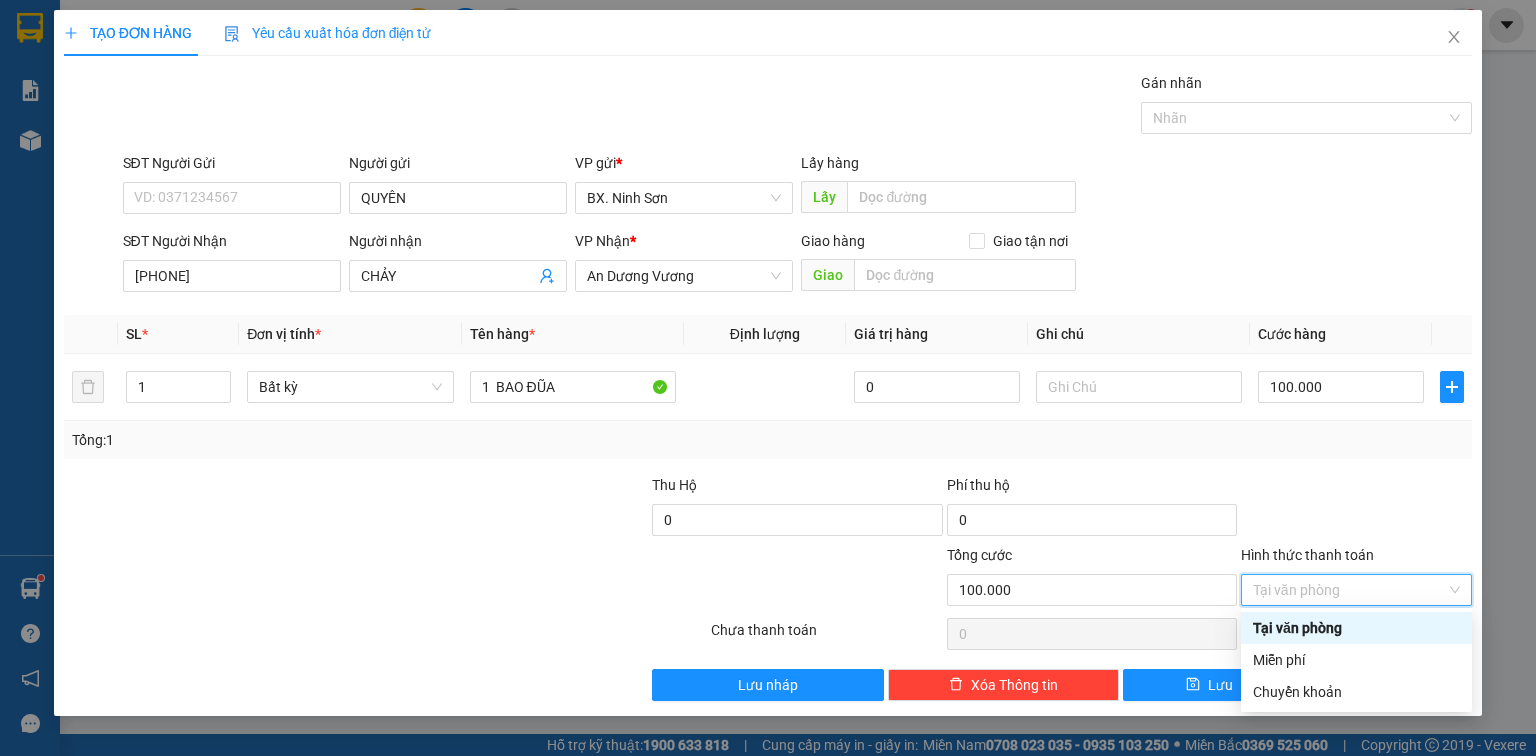 click on "Tại văn phòng" at bounding box center (1356, 628) 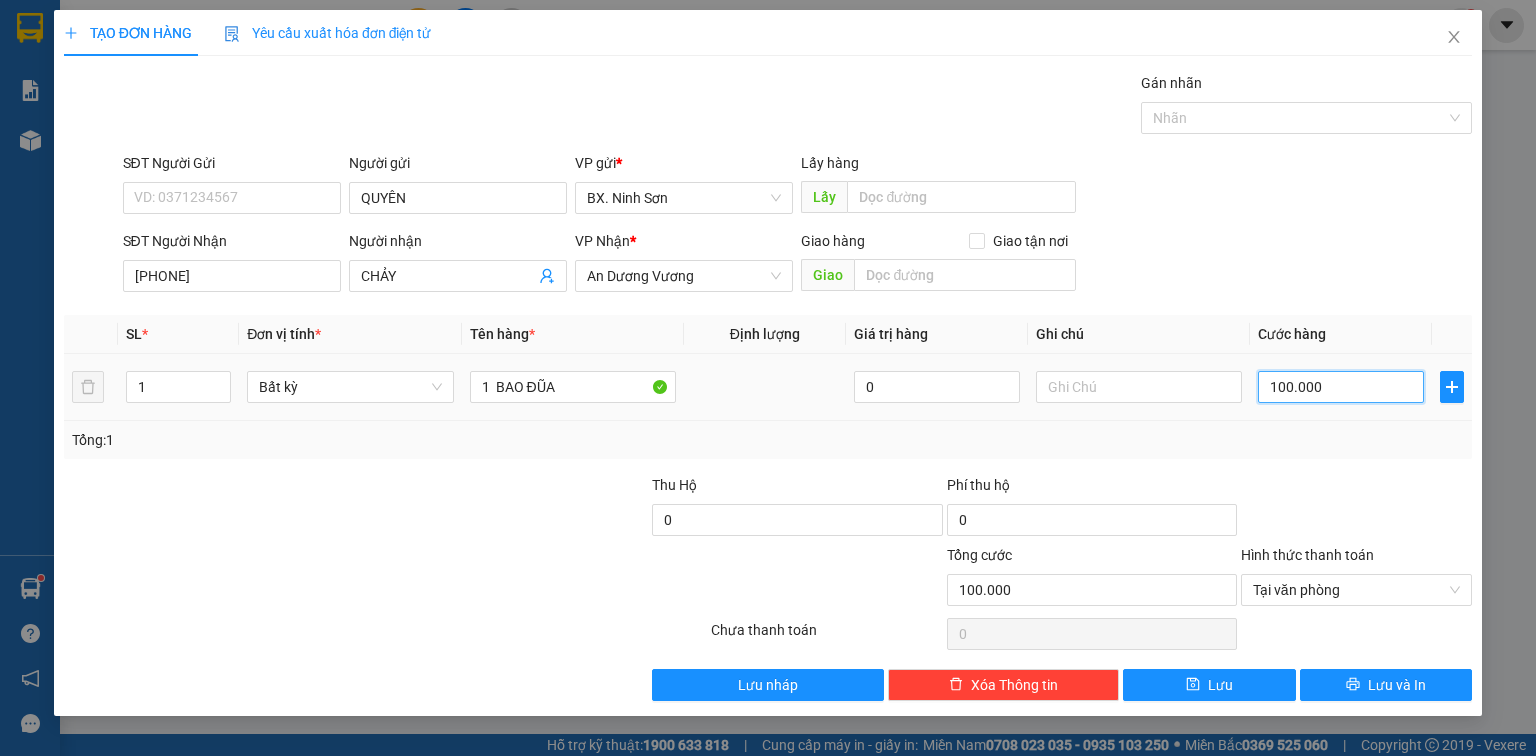 click on "100.000" at bounding box center (1341, 387) 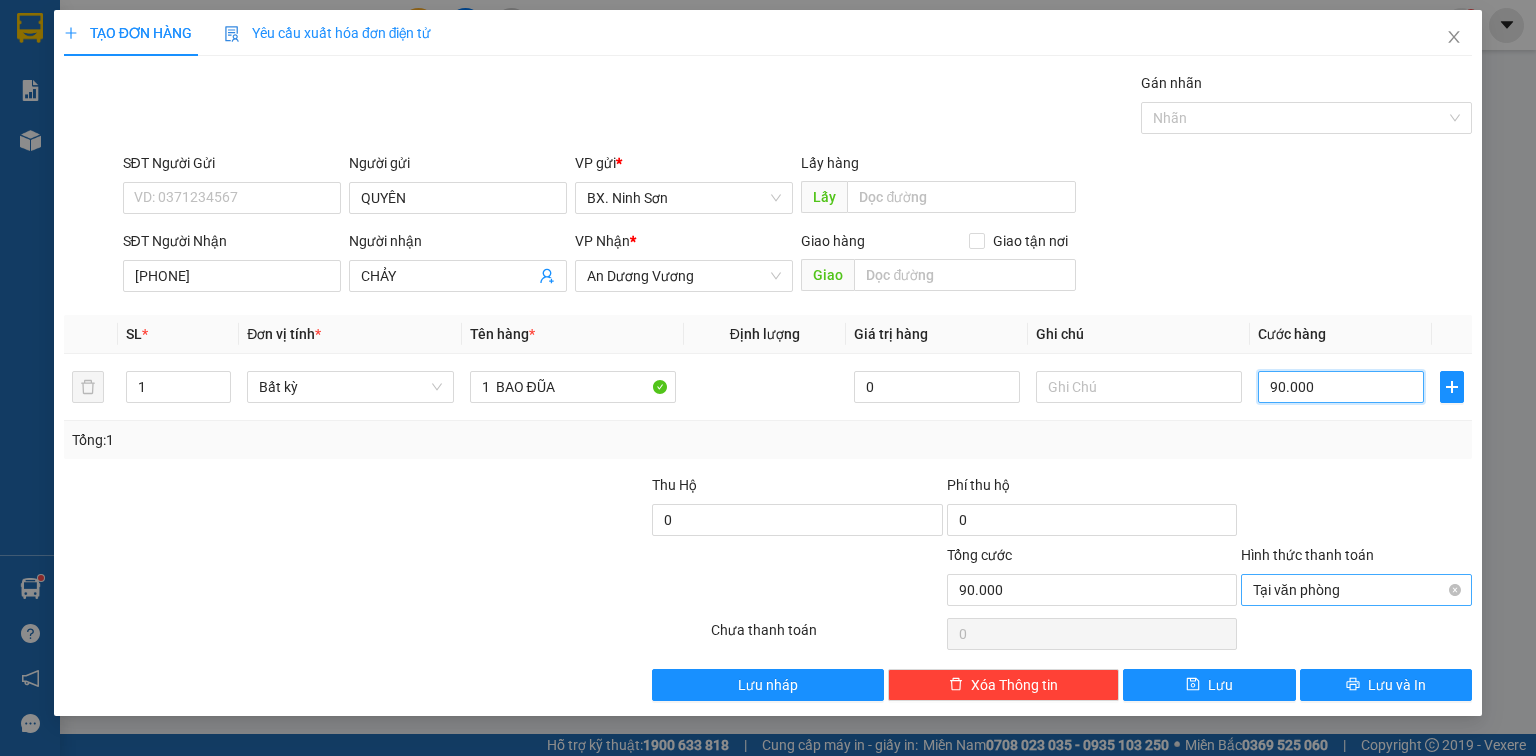 click on "Tại văn phòng" at bounding box center [1356, 590] 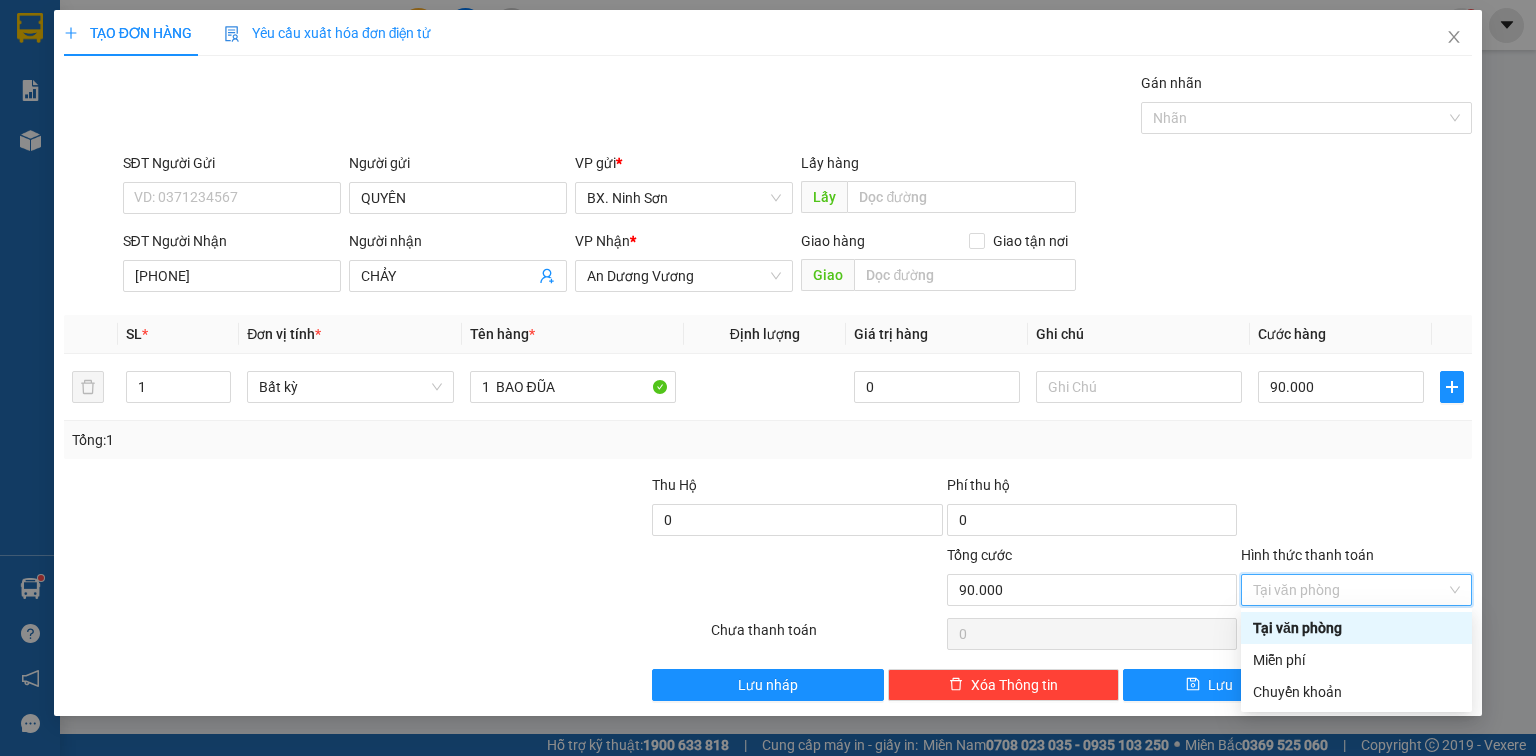 click on "Tại văn phòng" at bounding box center [1356, 628] 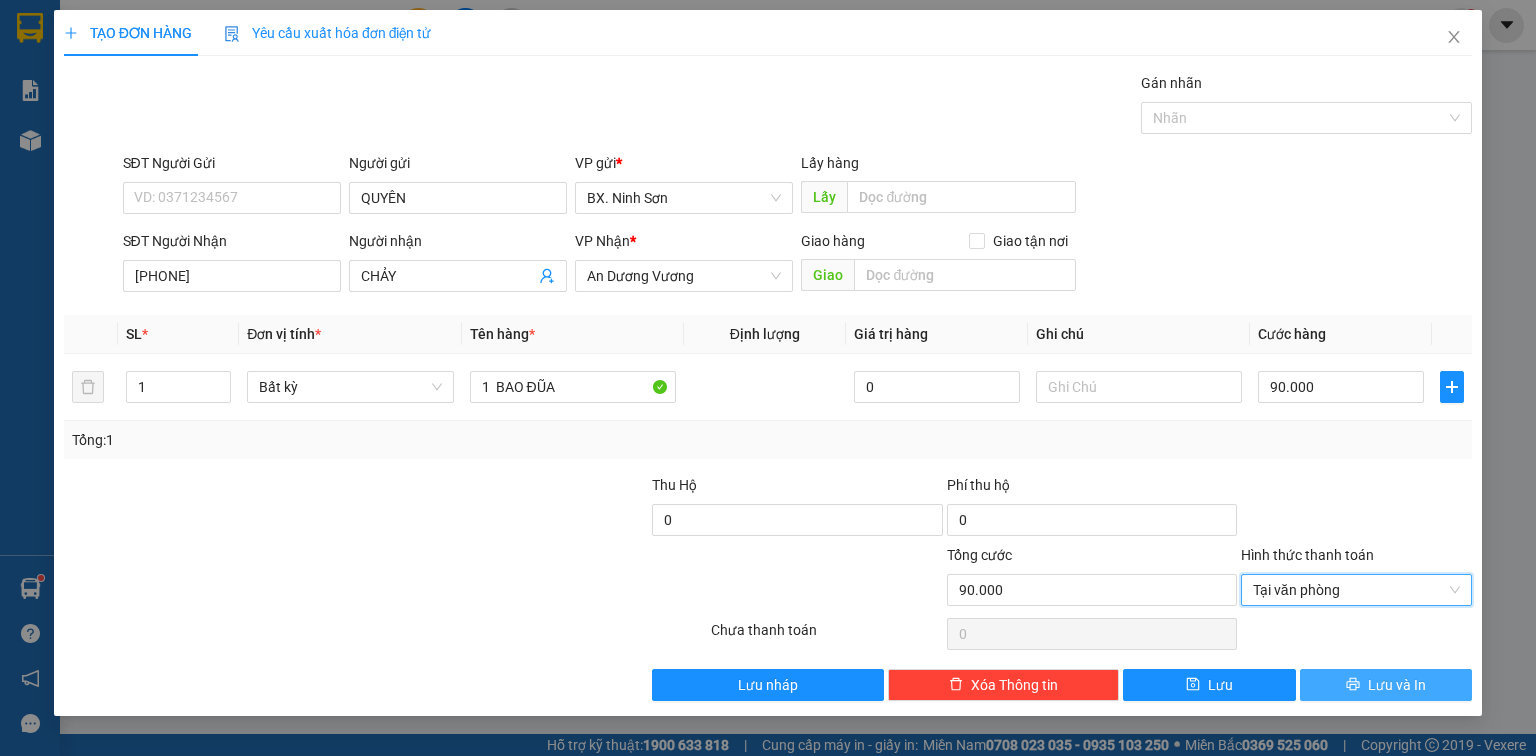 click on "Lưu và In" at bounding box center [1397, 685] 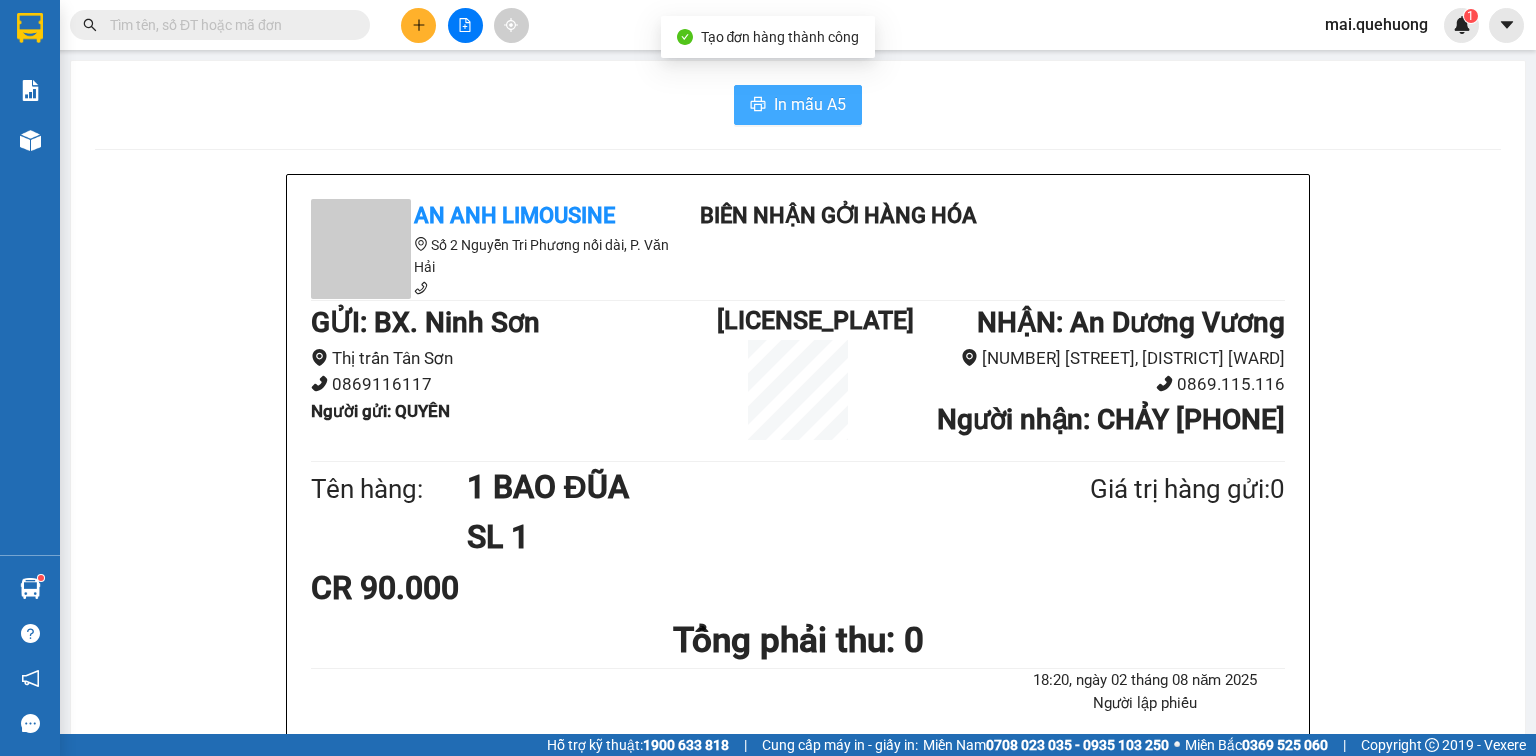 click on "In mẫu A5" at bounding box center (810, 104) 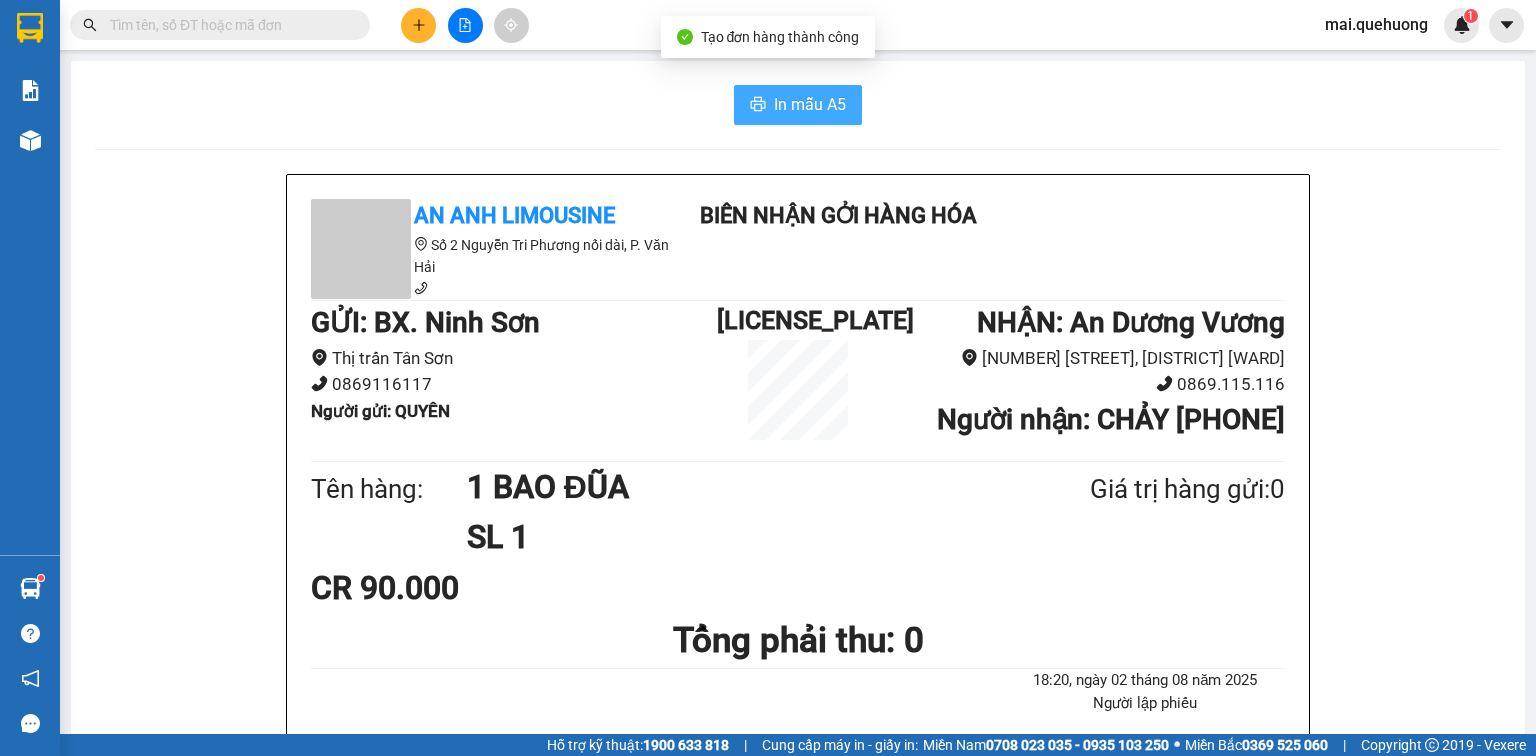 scroll, scrollTop: 0, scrollLeft: 0, axis: both 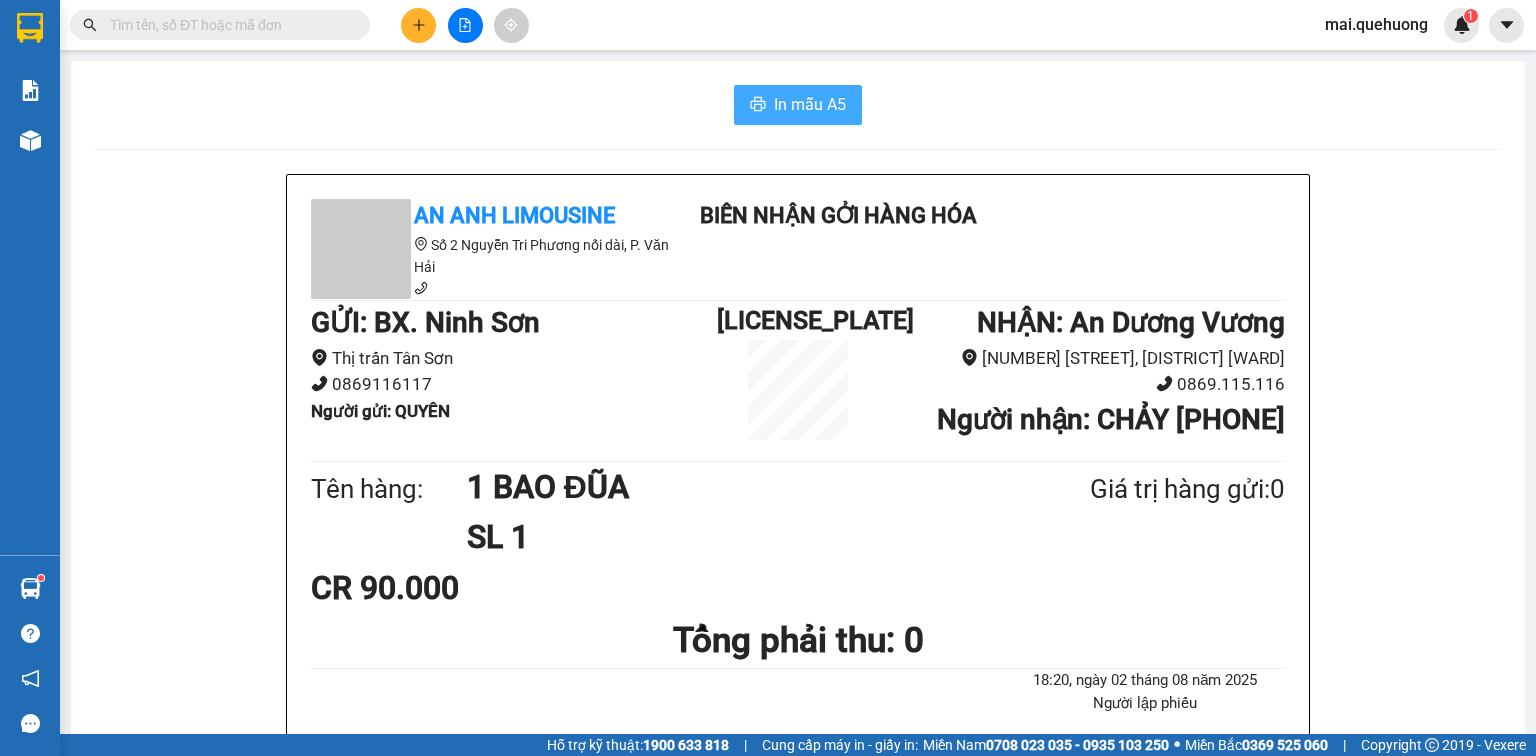 click on "In mẫu A5" at bounding box center [810, 104] 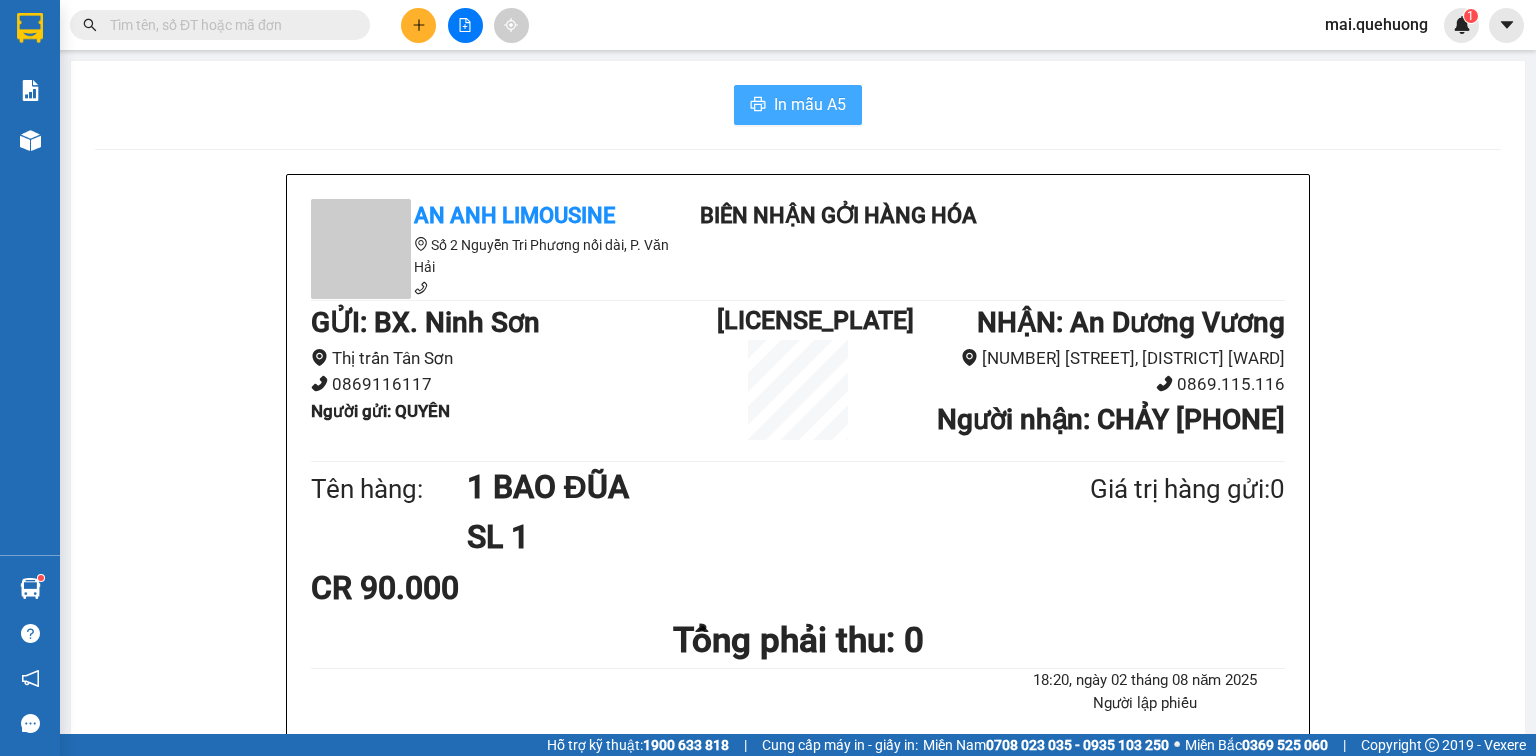 scroll, scrollTop: 0, scrollLeft: 0, axis: both 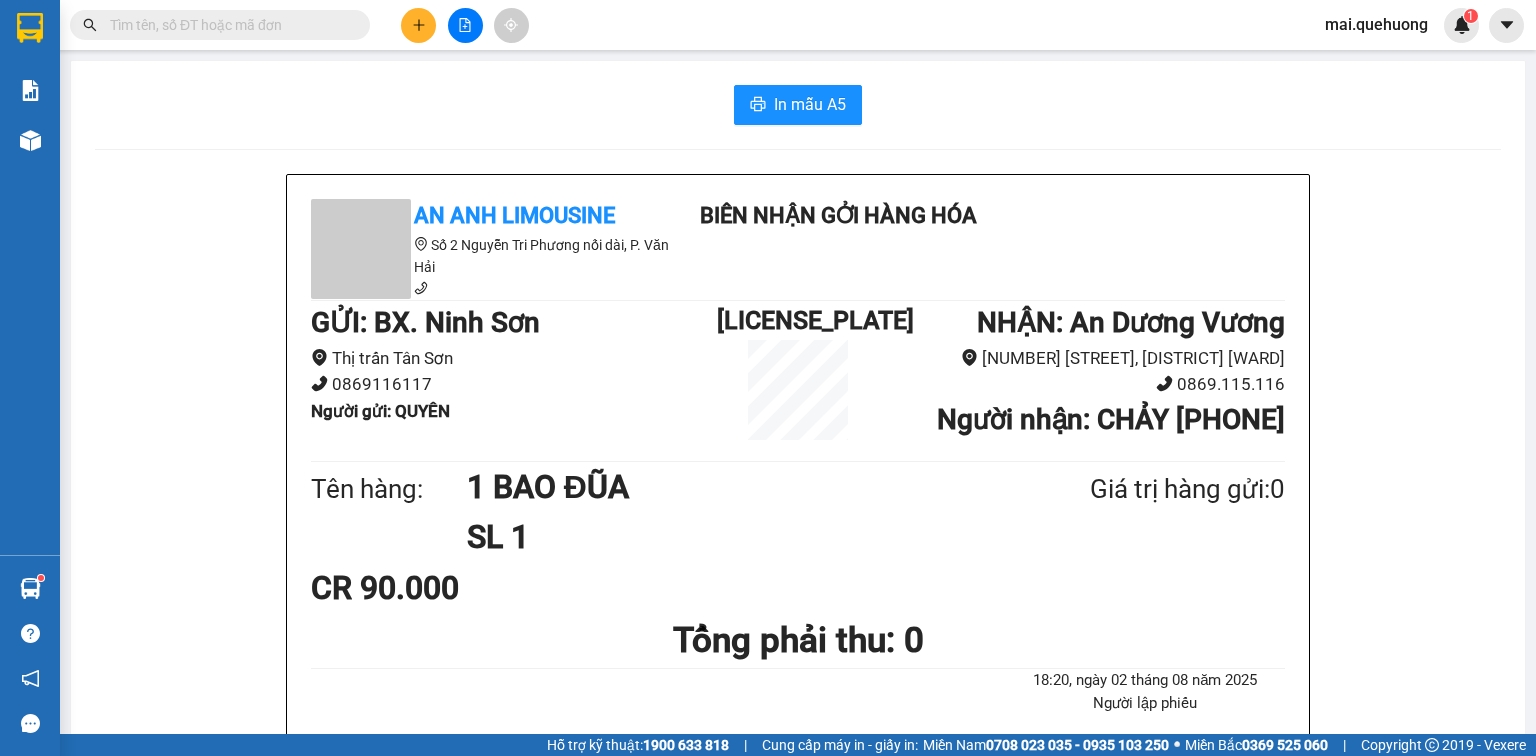 click at bounding box center (418, 25) 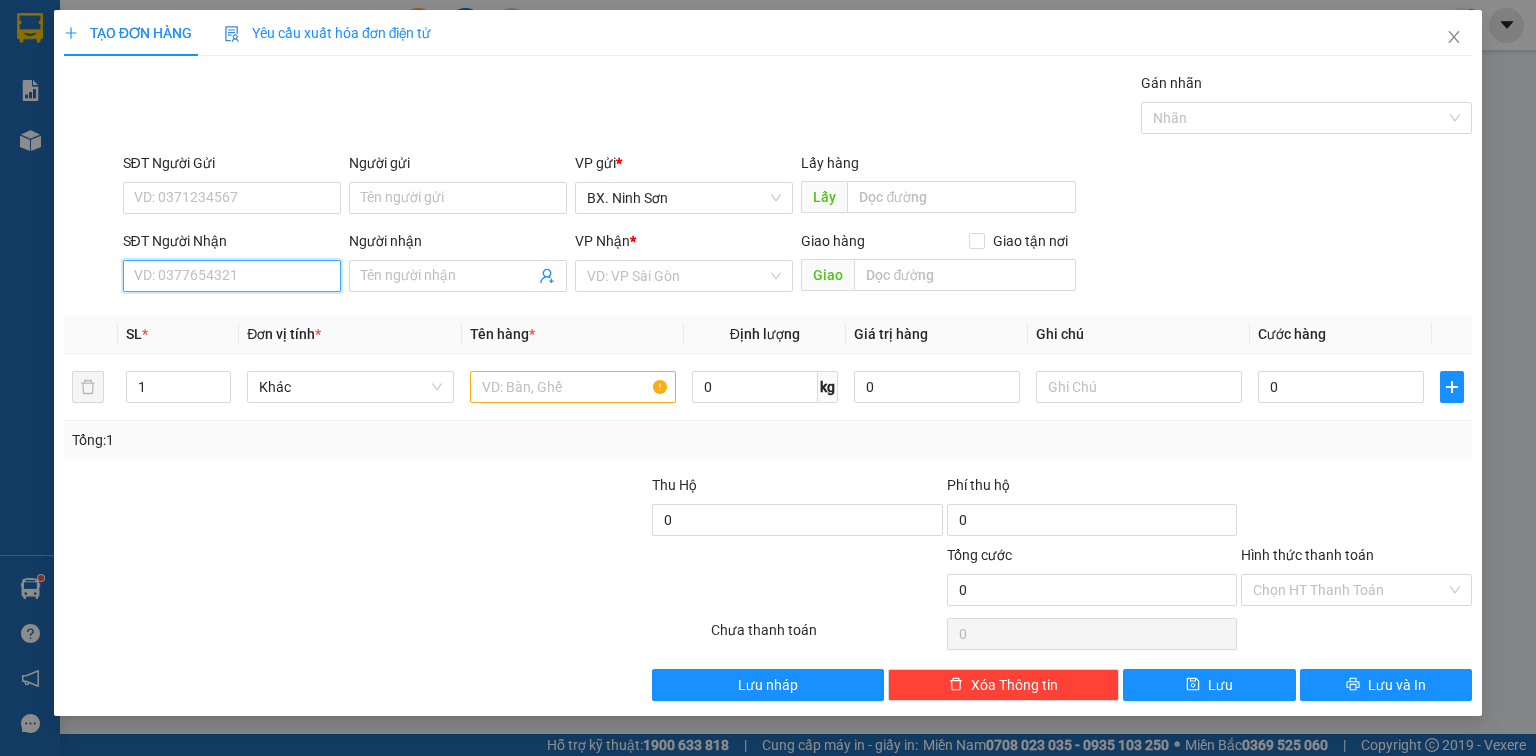 click on "SĐT Người Nhận" at bounding box center (232, 276) 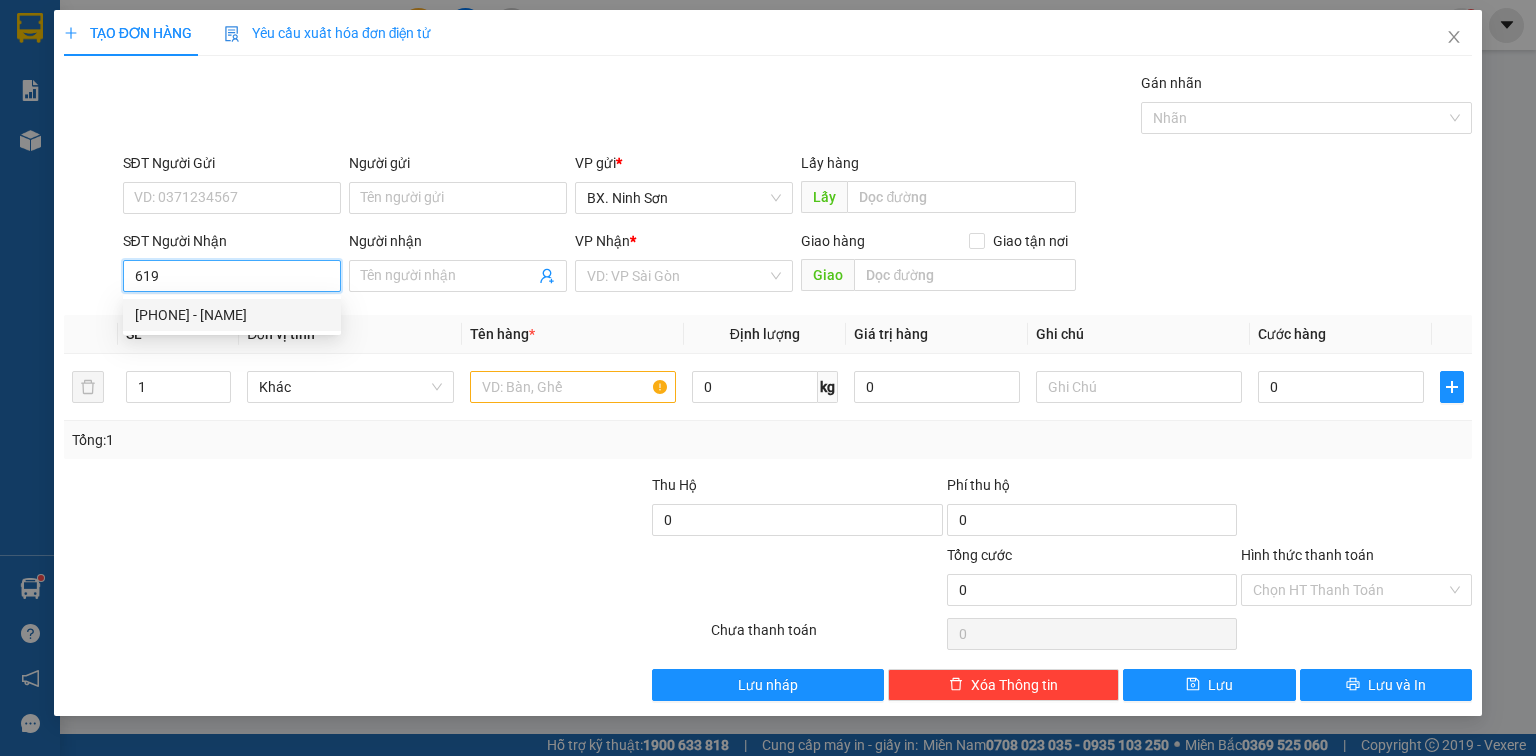 click on "[PHONE] - [NAME]" at bounding box center [232, 315] 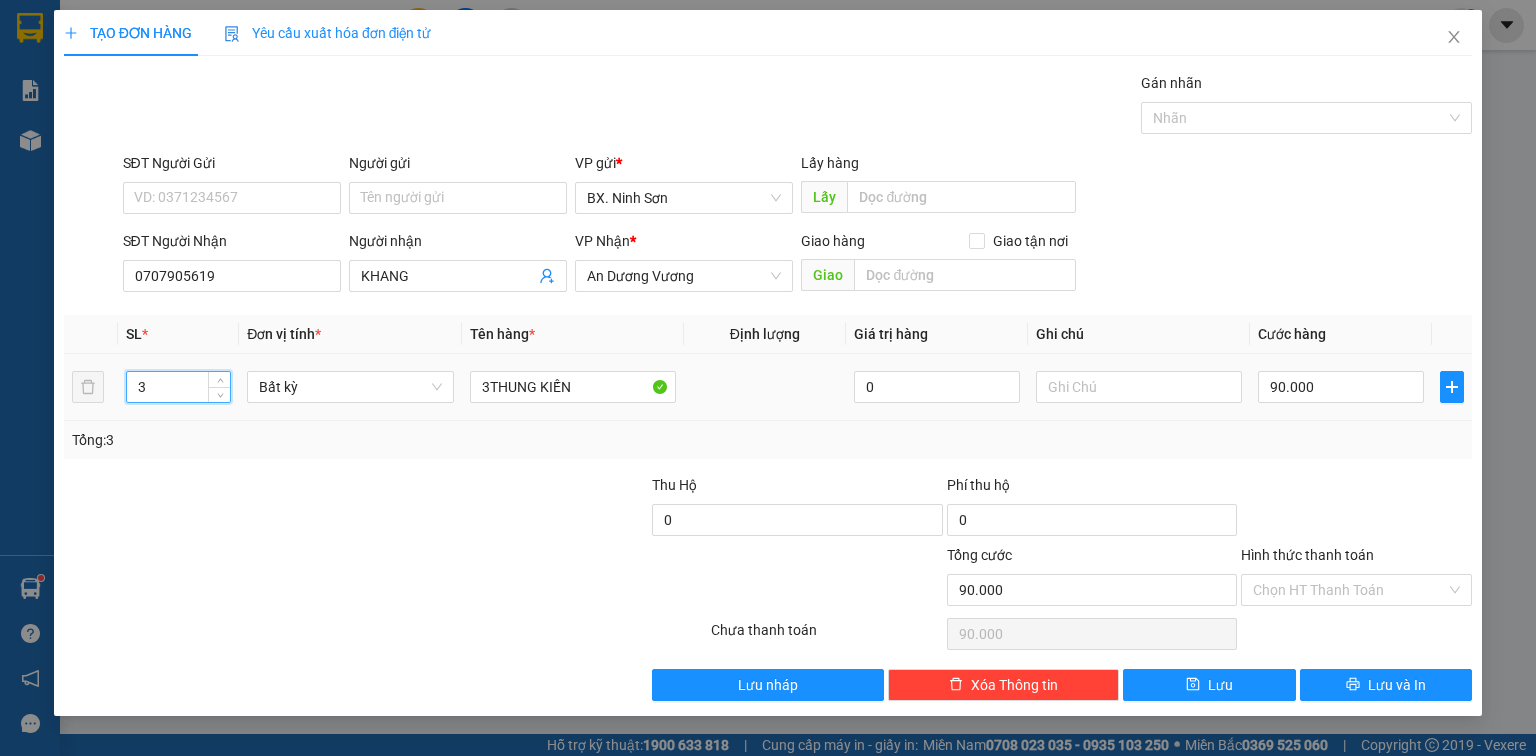 drag, startPoint x: 164, startPoint y: 388, endPoint x: 106, endPoint y: 396, distance: 58.549126 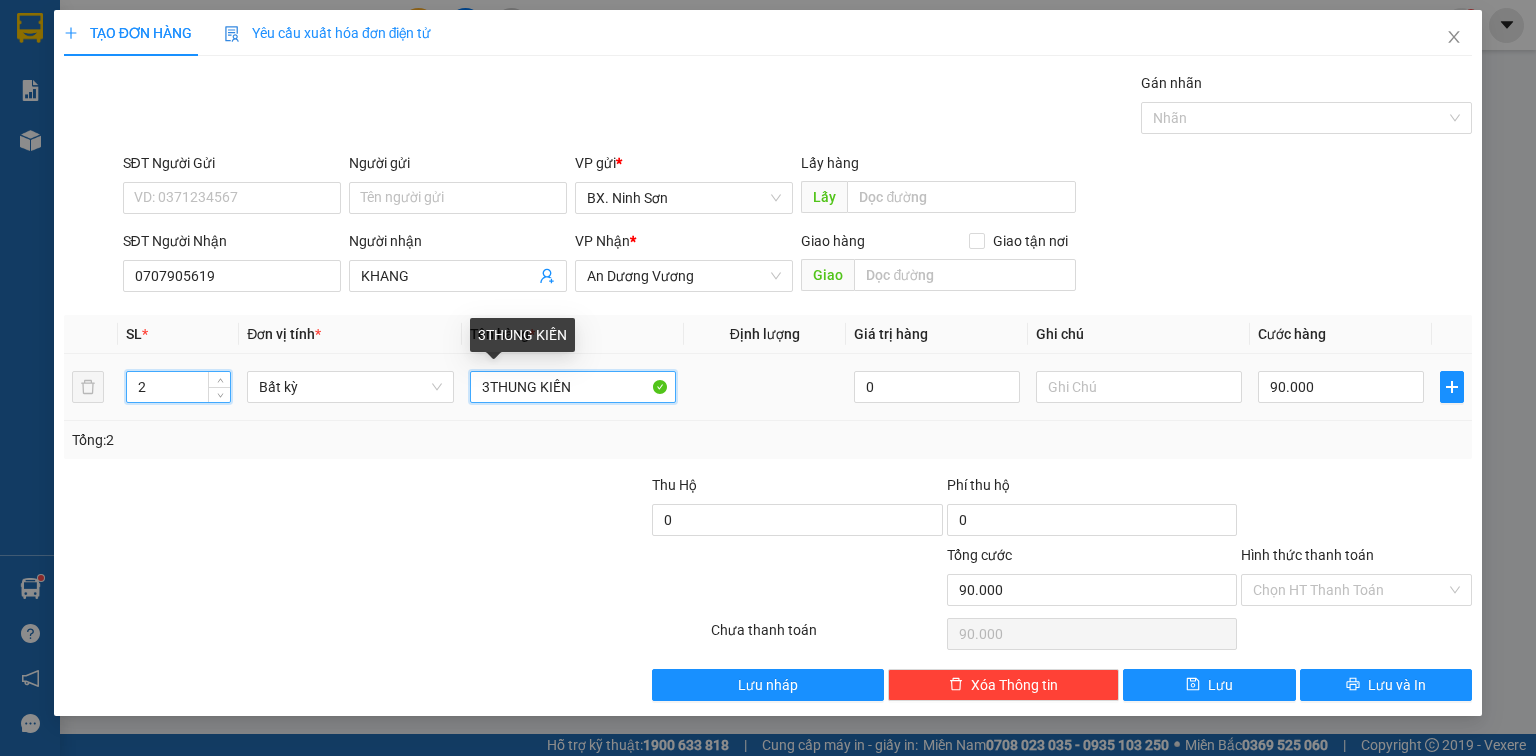 click on "3THUNG KIẾN" at bounding box center [573, 387] 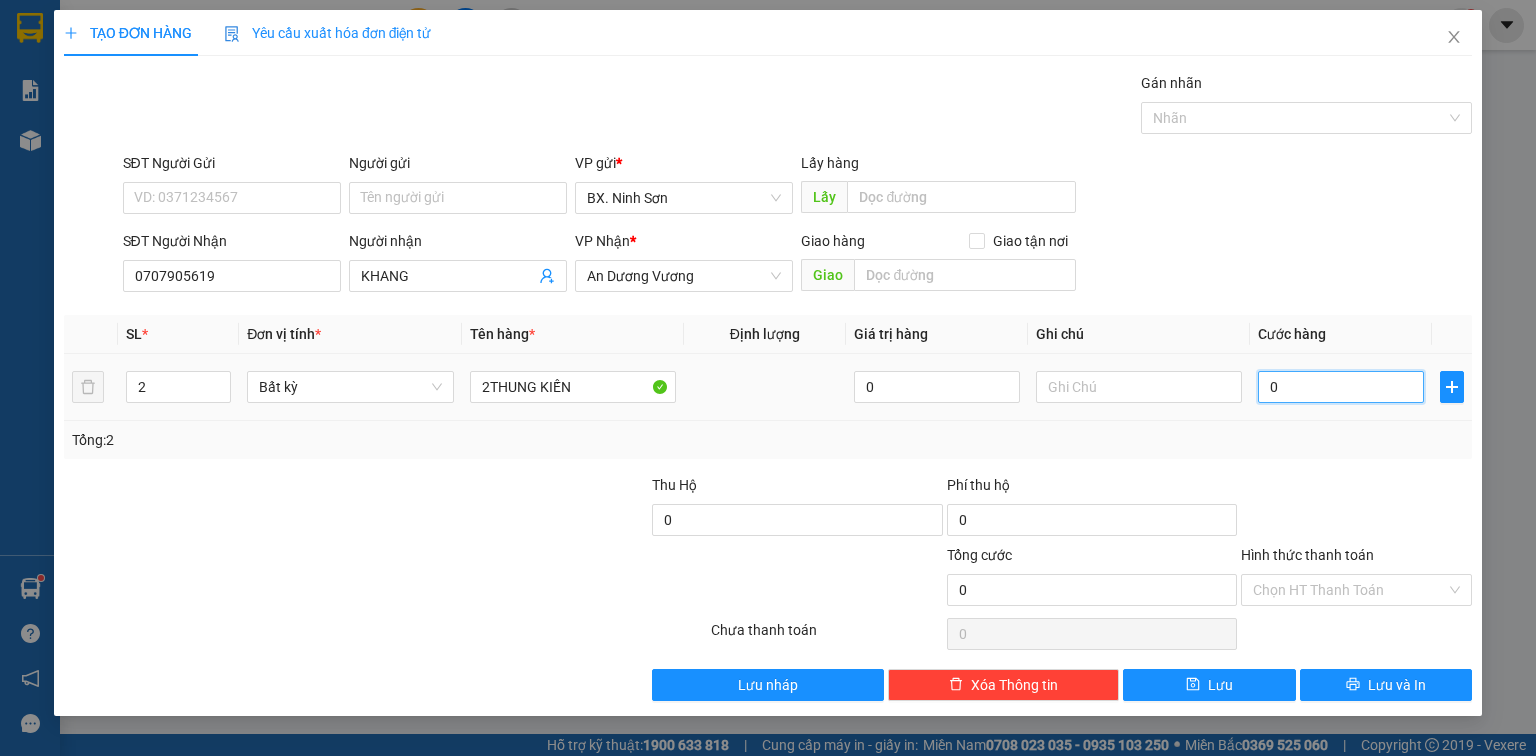 click on "0" at bounding box center [1341, 387] 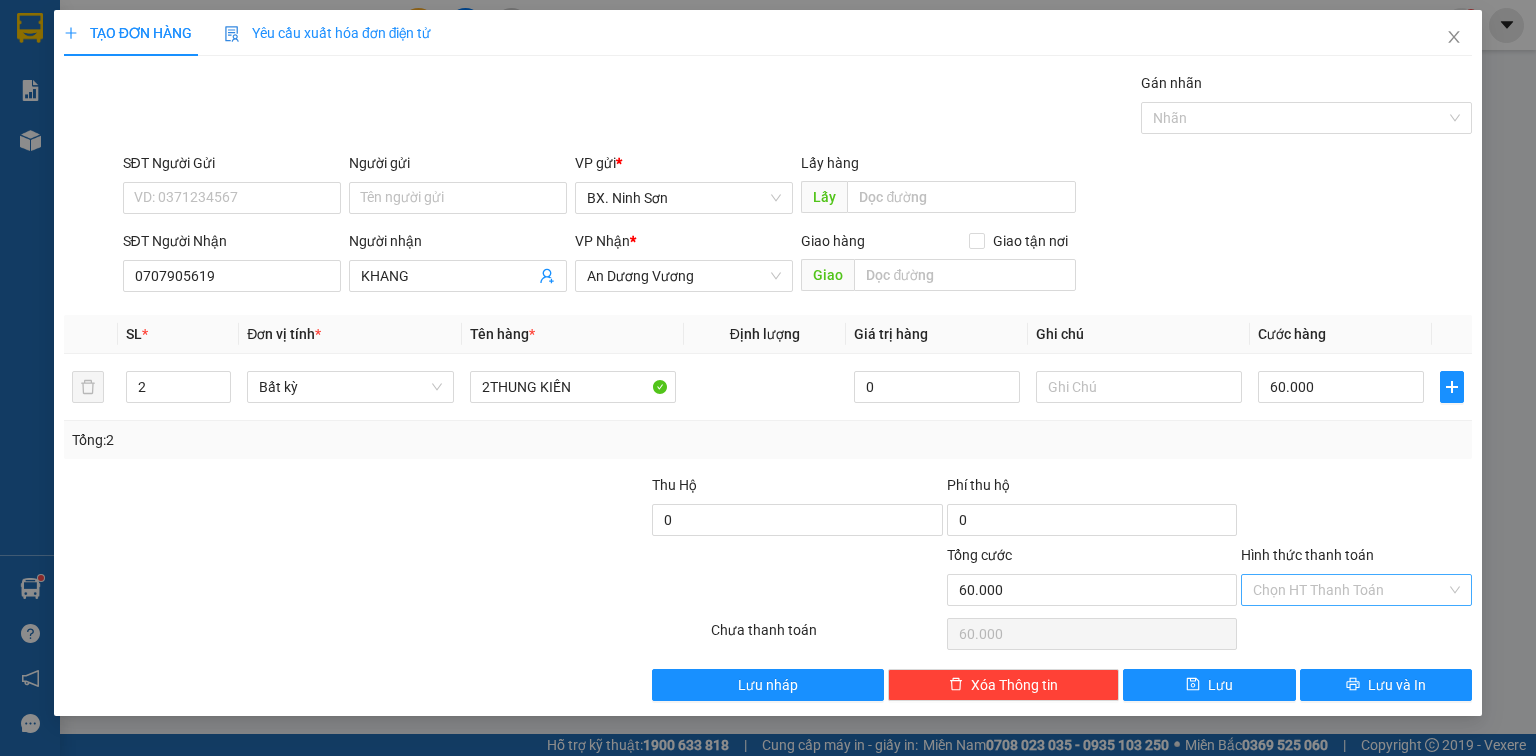 click on "Hình thức thanh toán" at bounding box center [1349, 590] 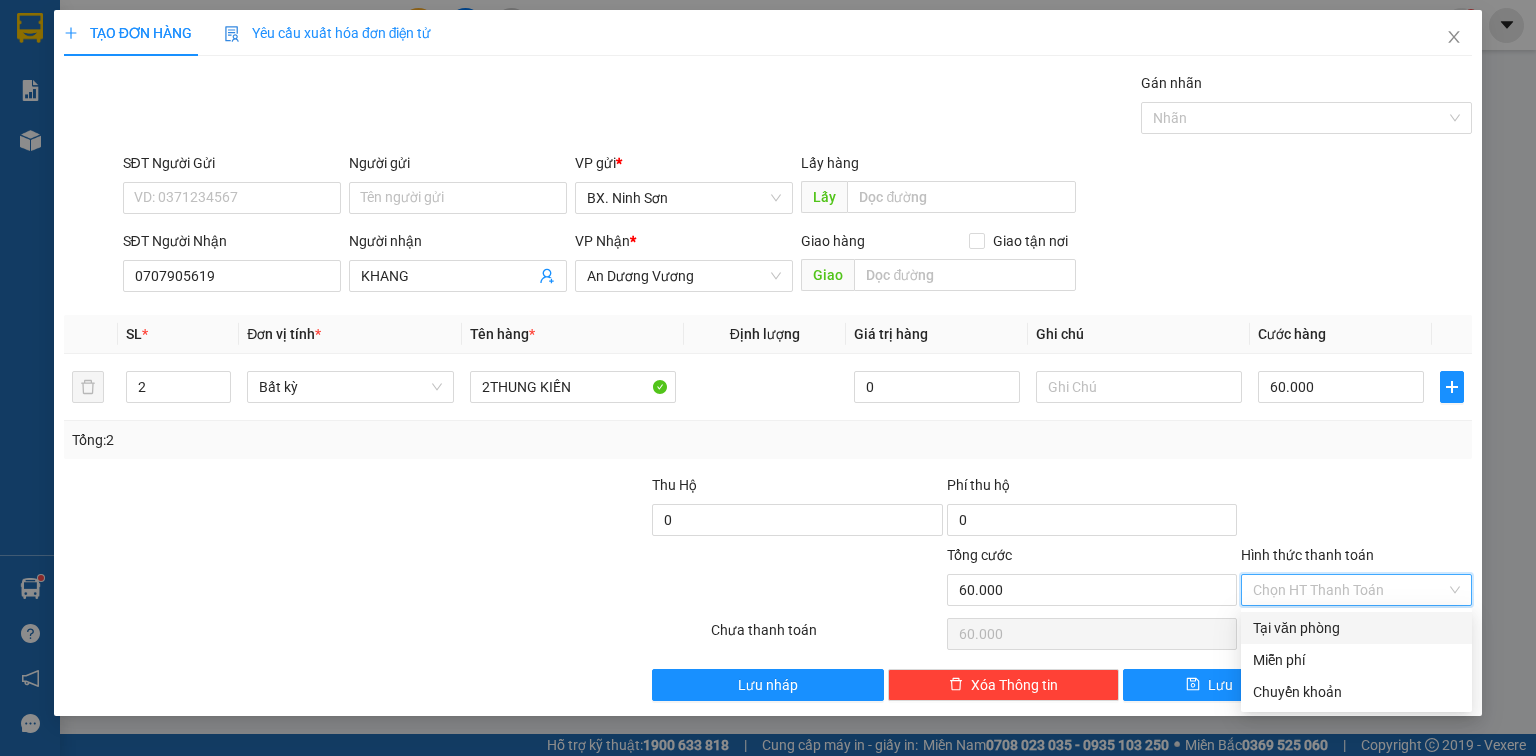 click on "Tại văn phòng" at bounding box center [1356, 628] 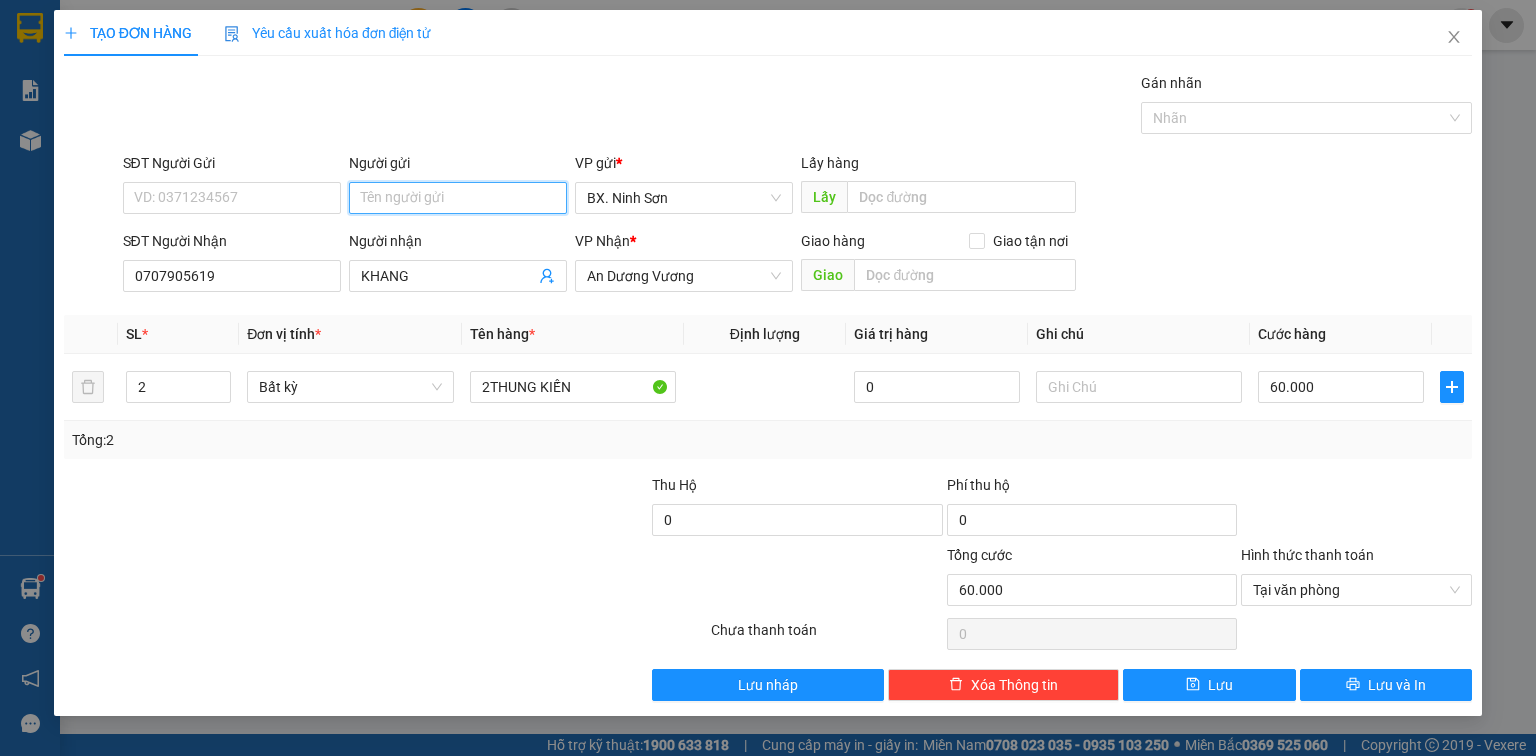 click on "Người gửi" at bounding box center [458, 198] 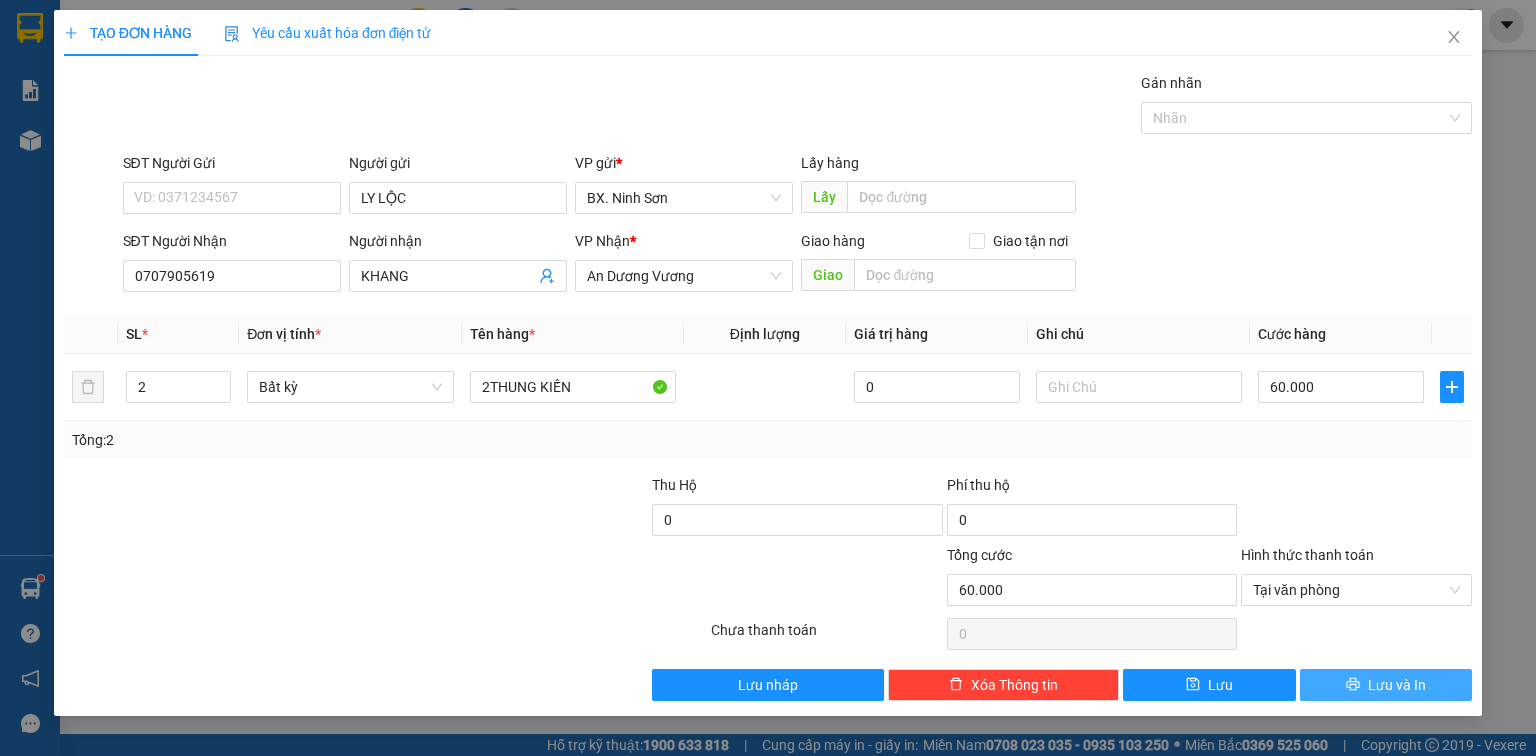 click on "Lưu và In" at bounding box center (1397, 685) 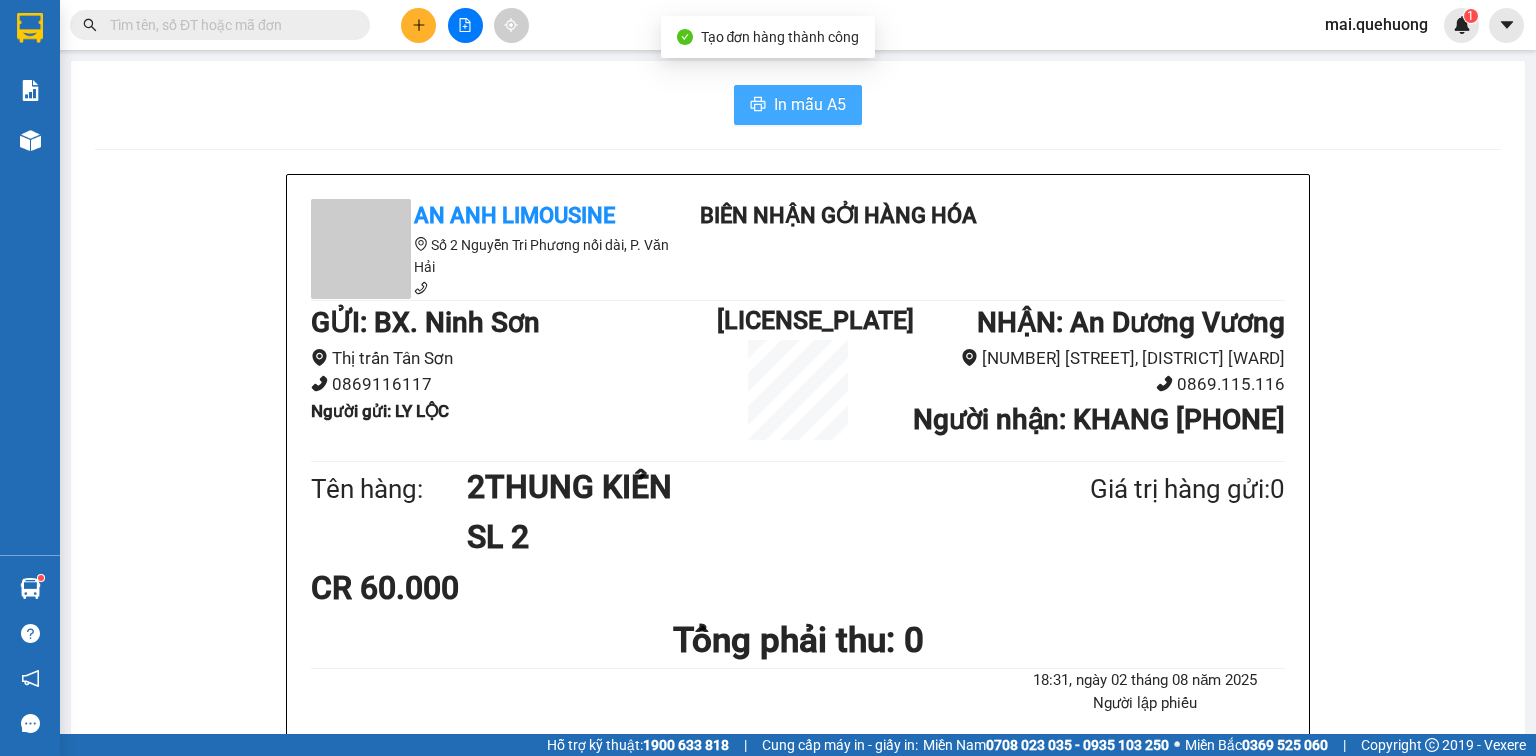 click on "In mẫu A5" at bounding box center (810, 104) 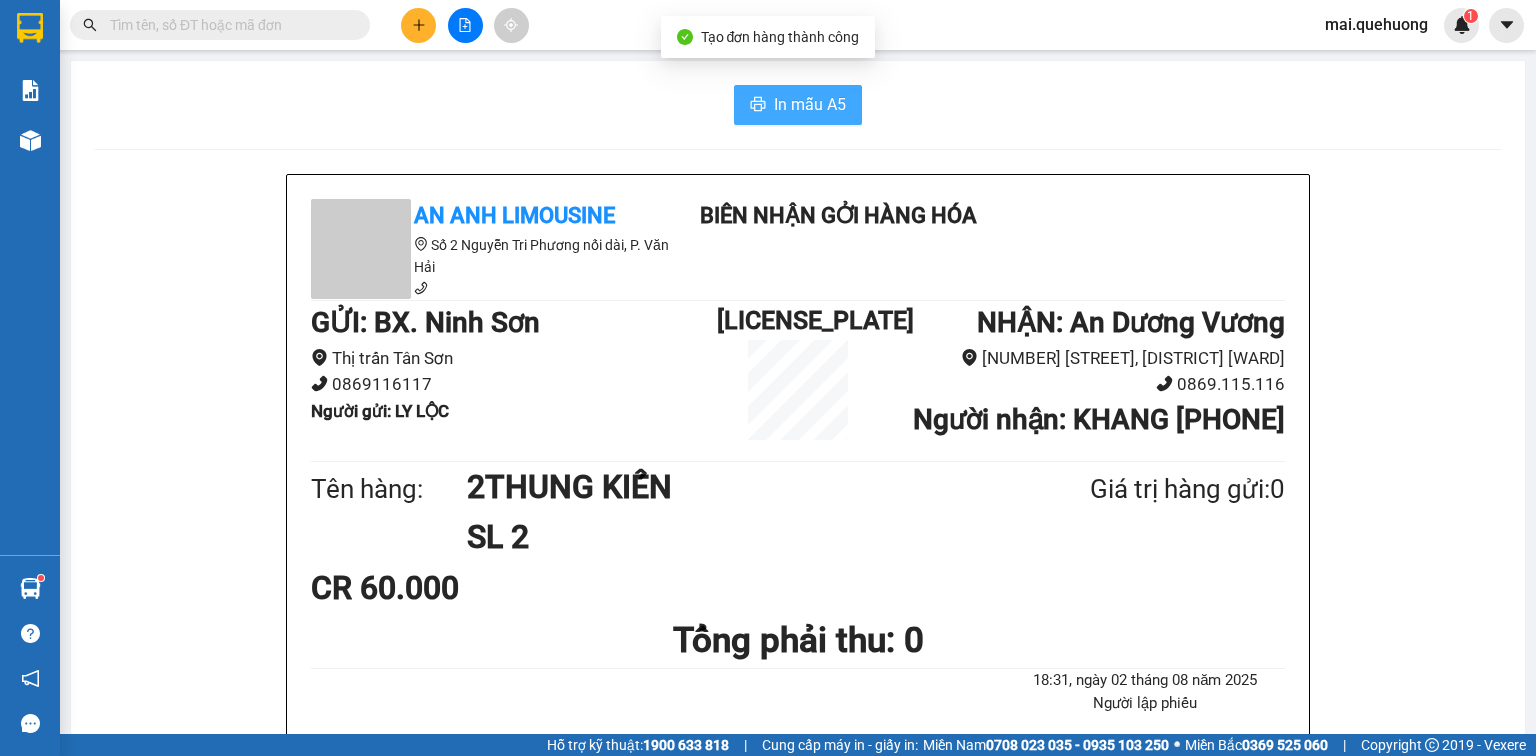scroll, scrollTop: 0, scrollLeft: 0, axis: both 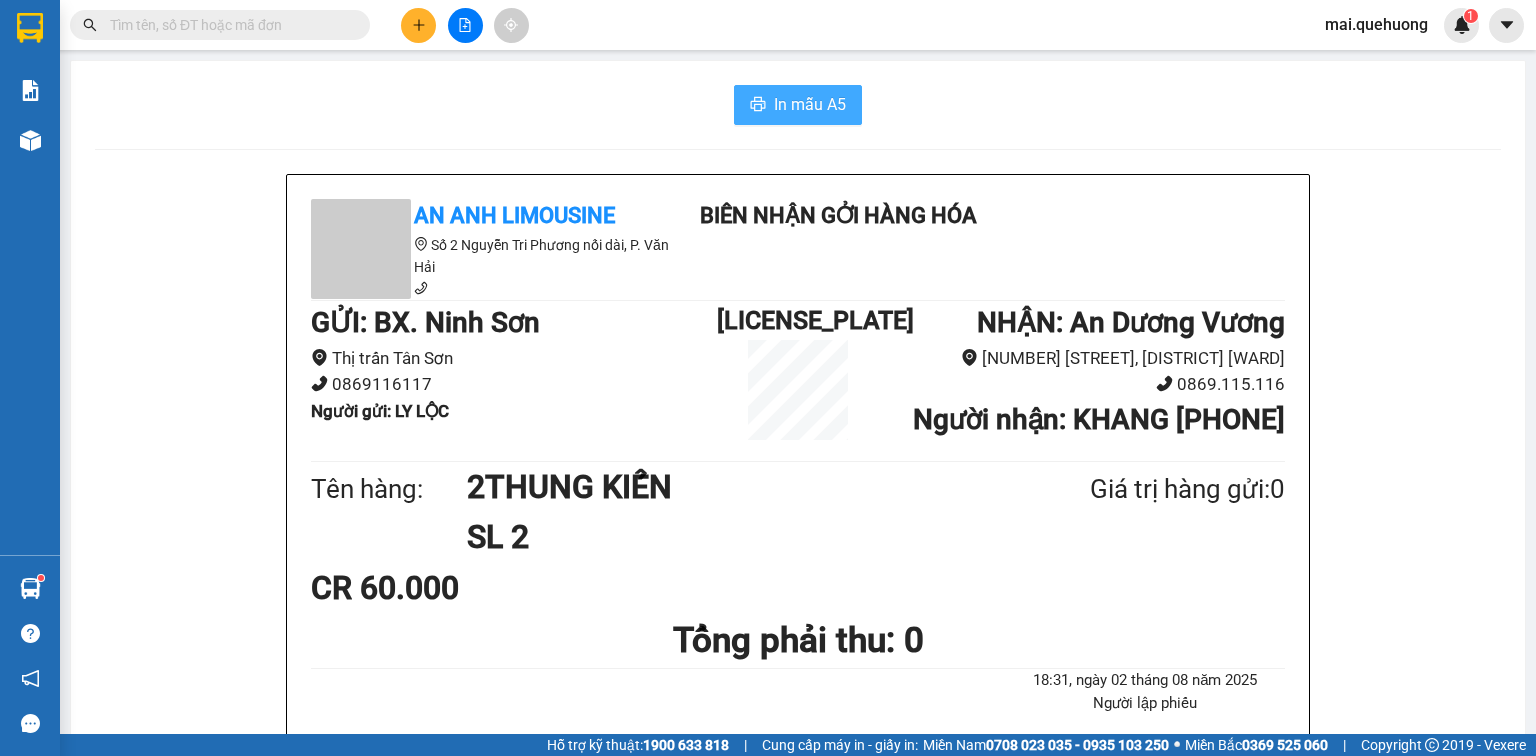 click on "In mẫu A5" at bounding box center [810, 104] 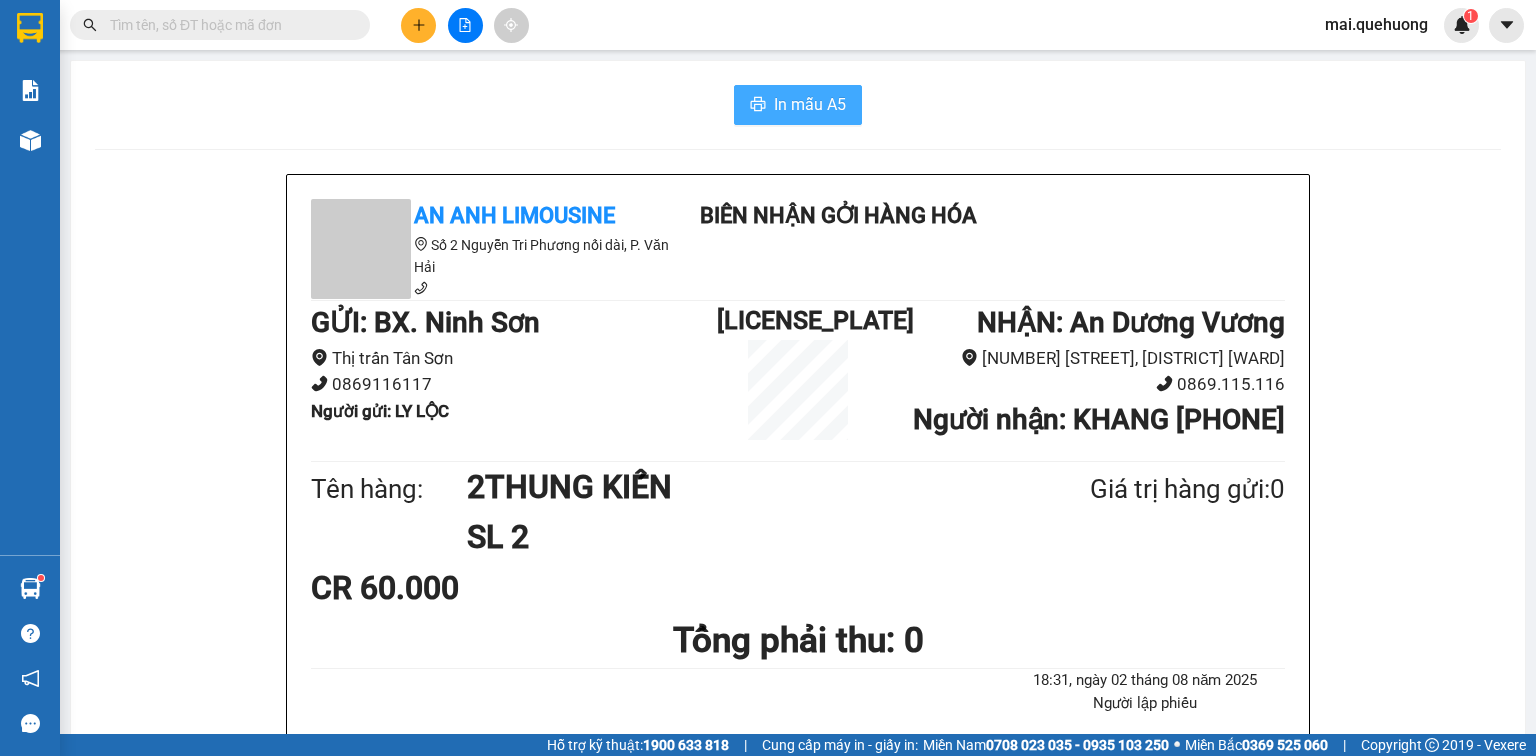 scroll, scrollTop: 0, scrollLeft: 0, axis: both 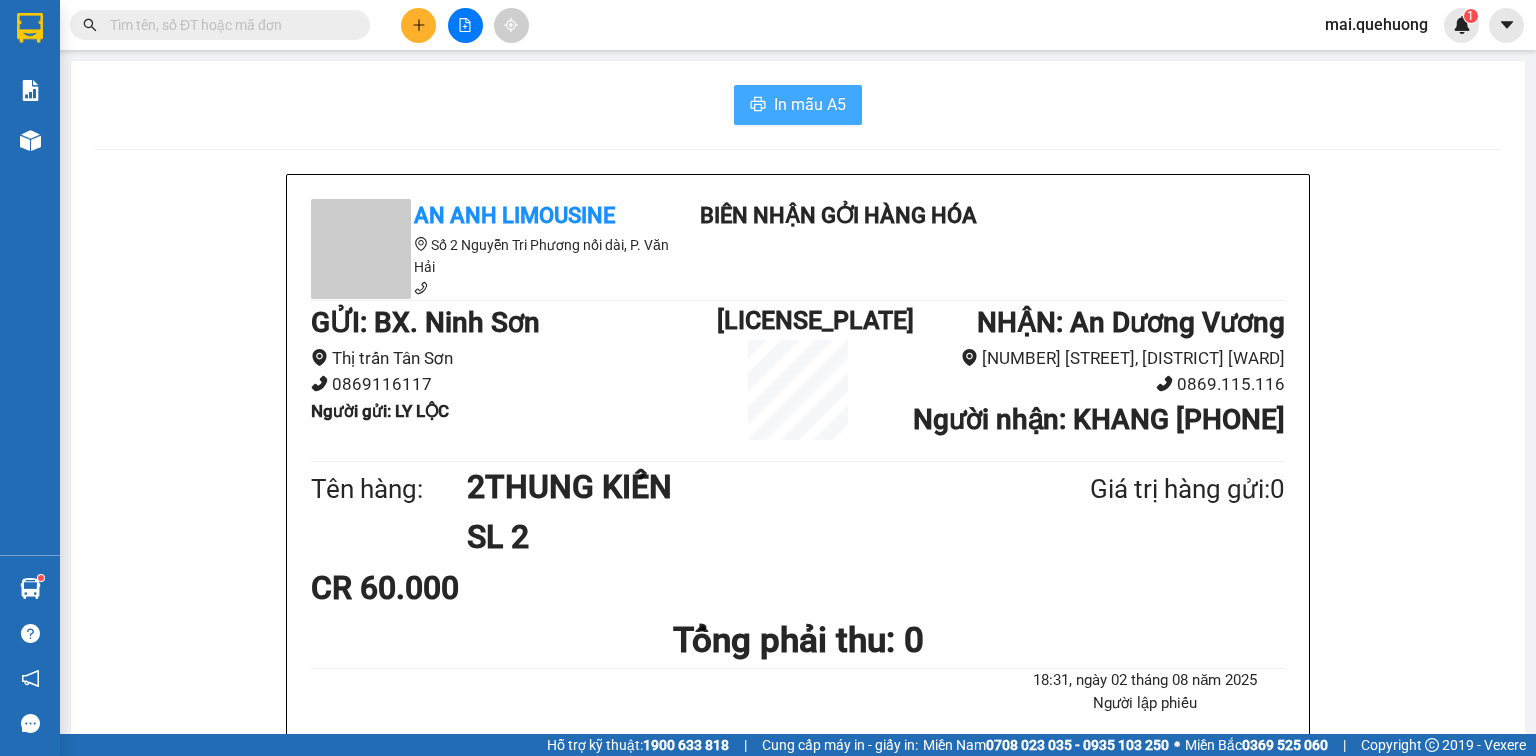 click on "In mẫu A5" at bounding box center (810, 104) 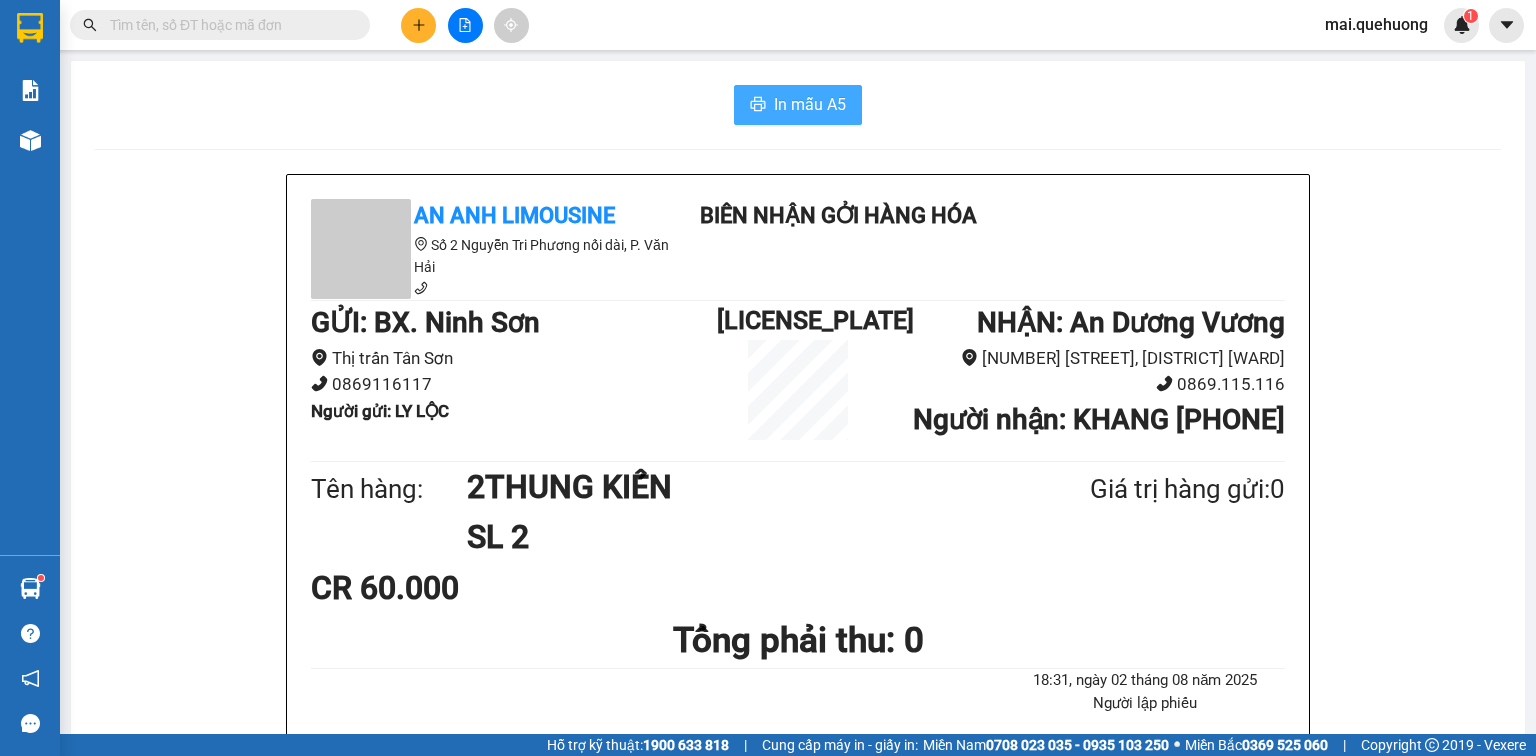 scroll, scrollTop: 0, scrollLeft: 0, axis: both 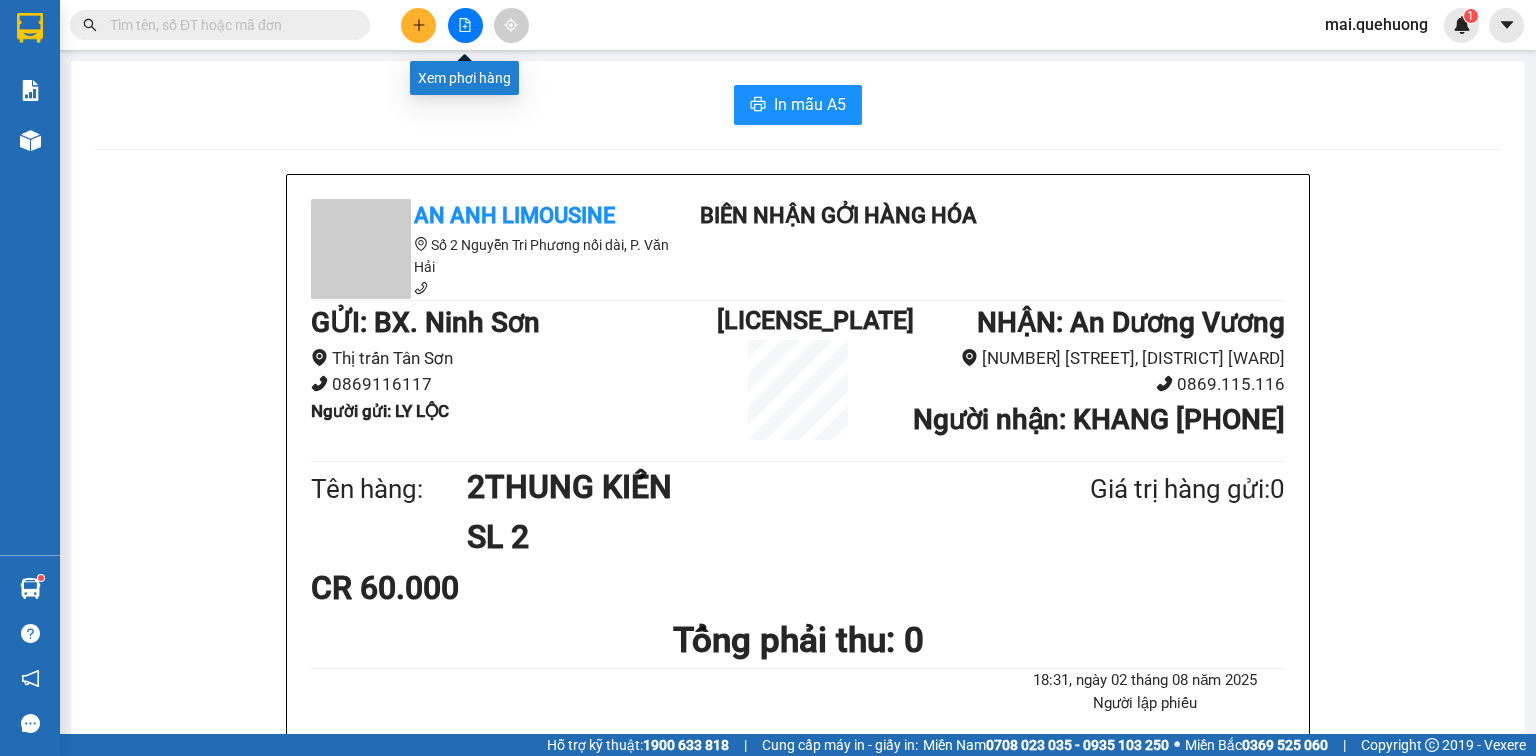 click 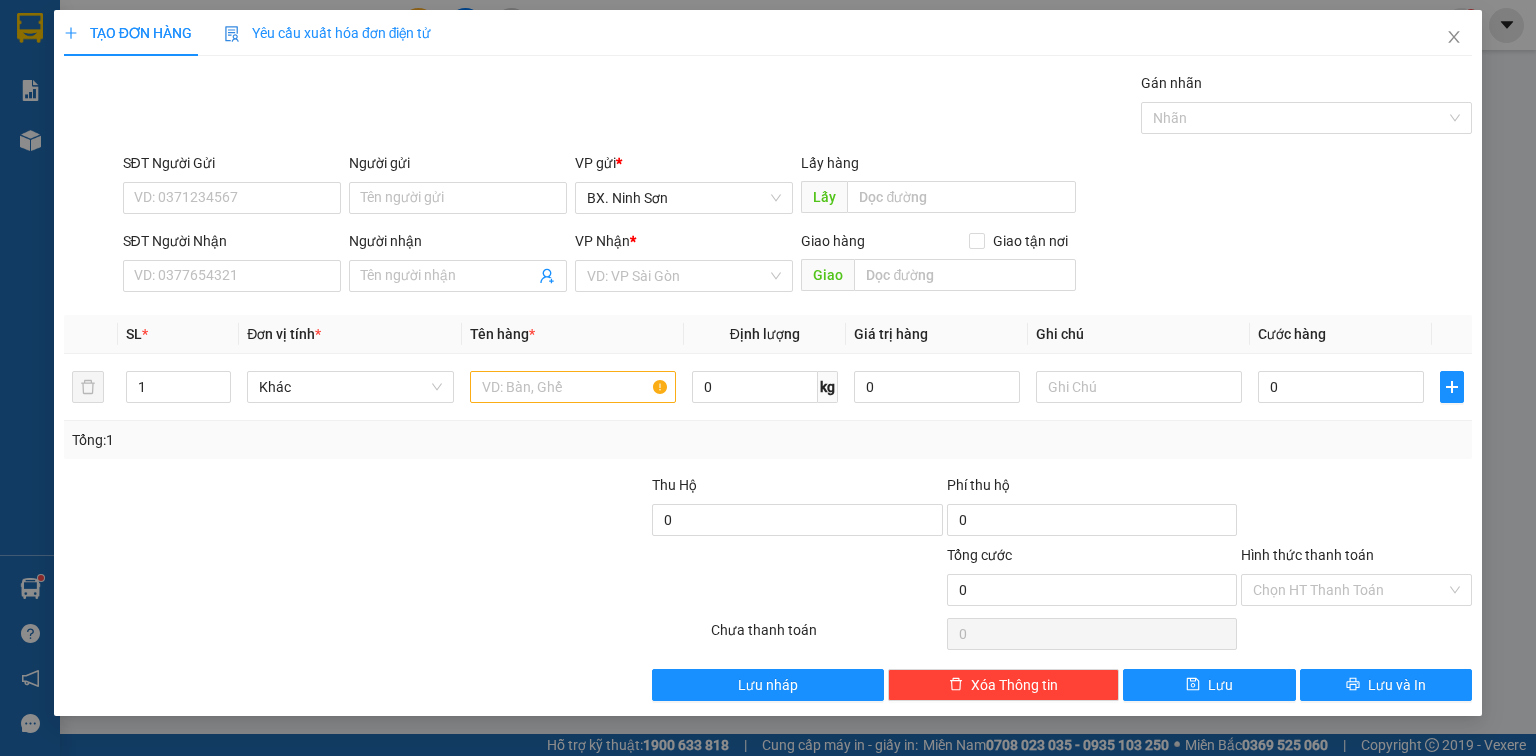 click on "Người gửi" at bounding box center [458, 163] 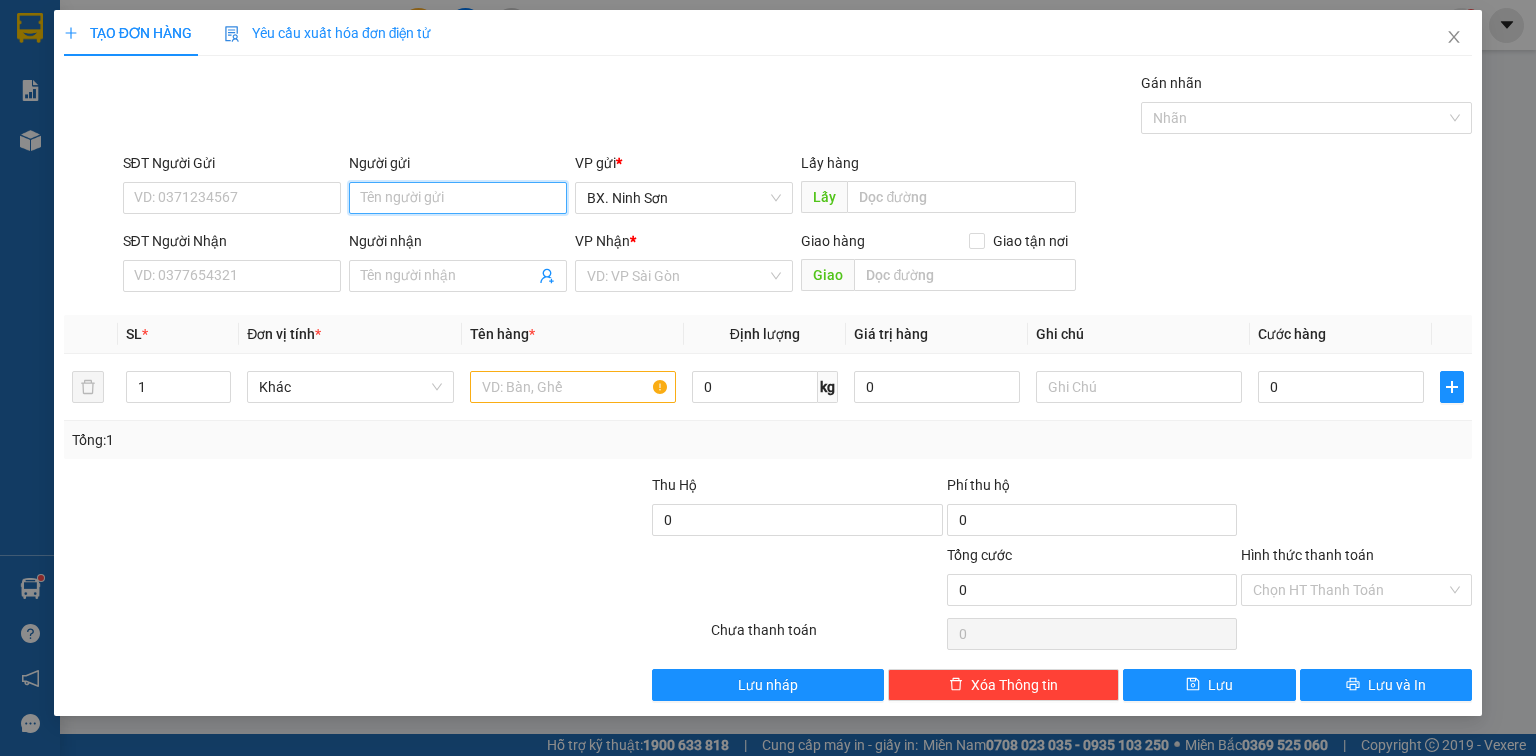 click on "Người gửi" at bounding box center [458, 198] 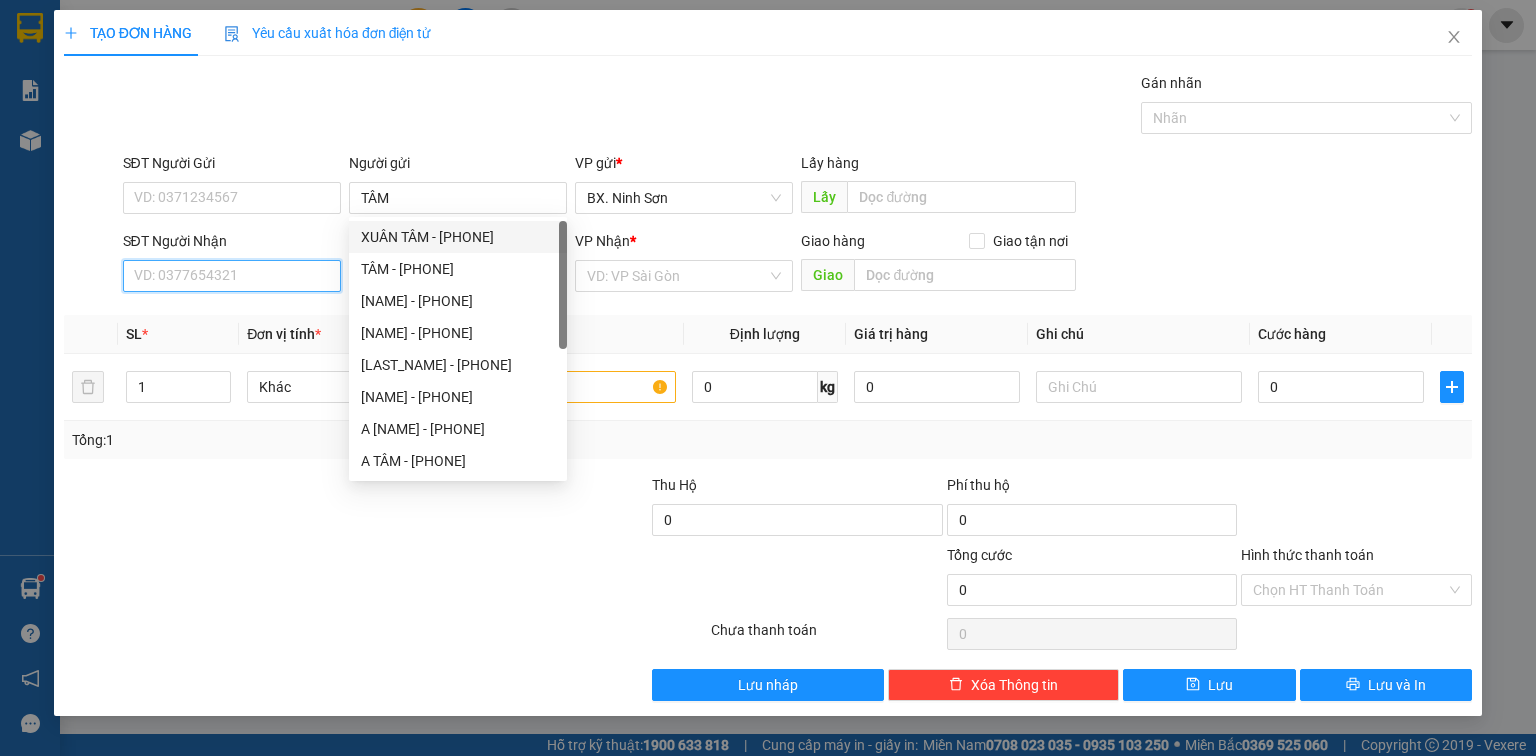 click on "SĐT Người Nhận" at bounding box center [232, 276] 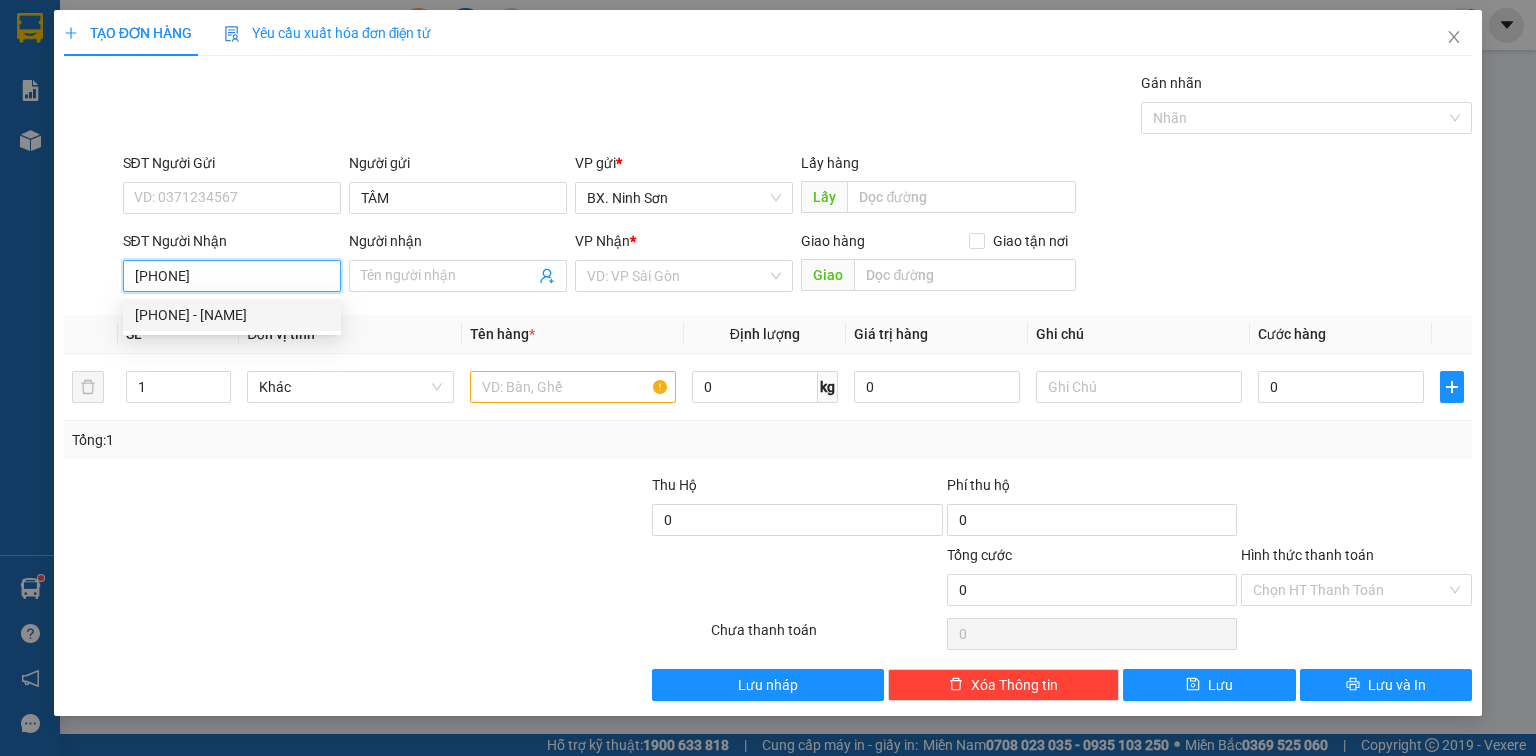 click on "[PHONE] - [NAME]" at bounding box center (232, 315) 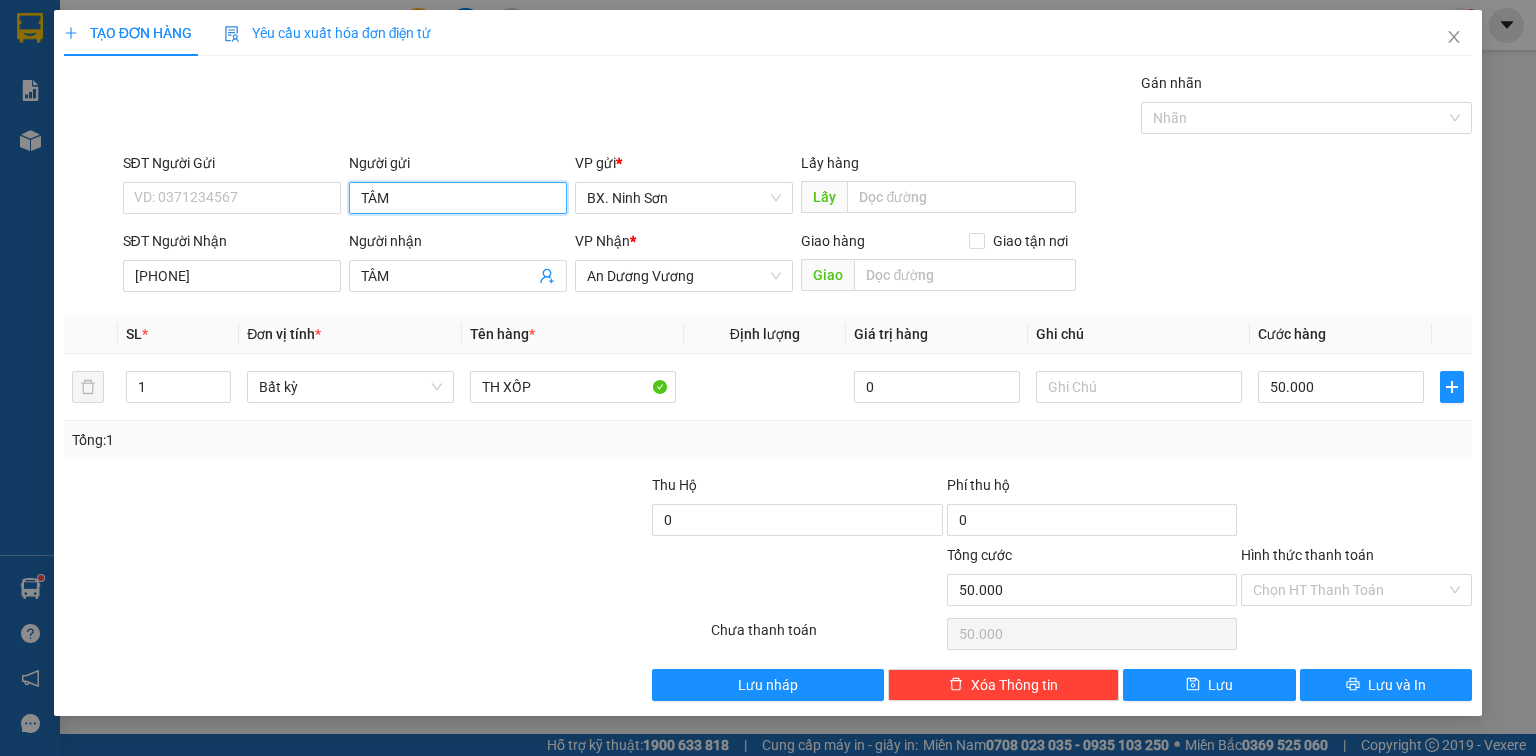 drag, startPoint x: 392, startPoint y: 204, endPoint x: 355, endPoint y: 202, distance: 37.054016 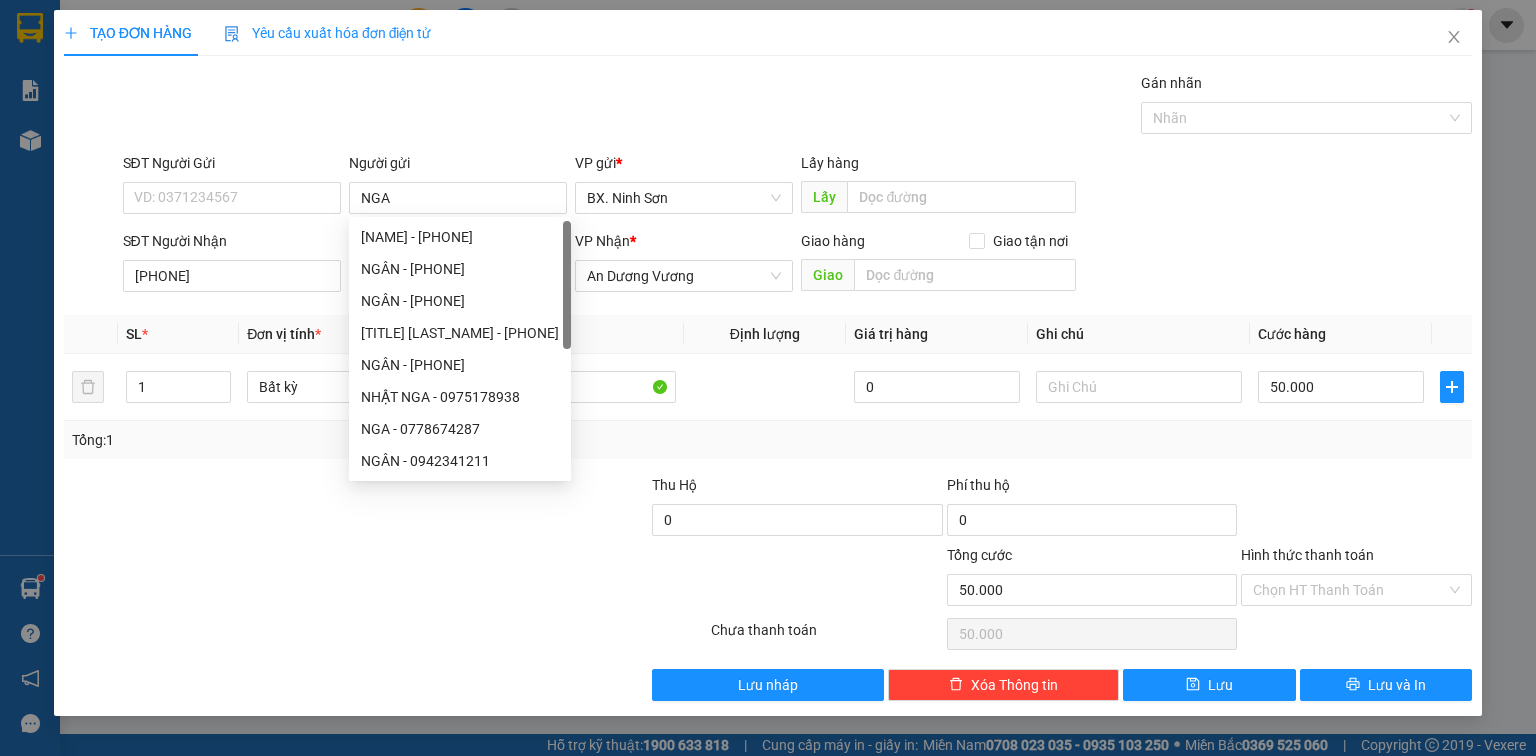 click at bounding box center [268, 579] 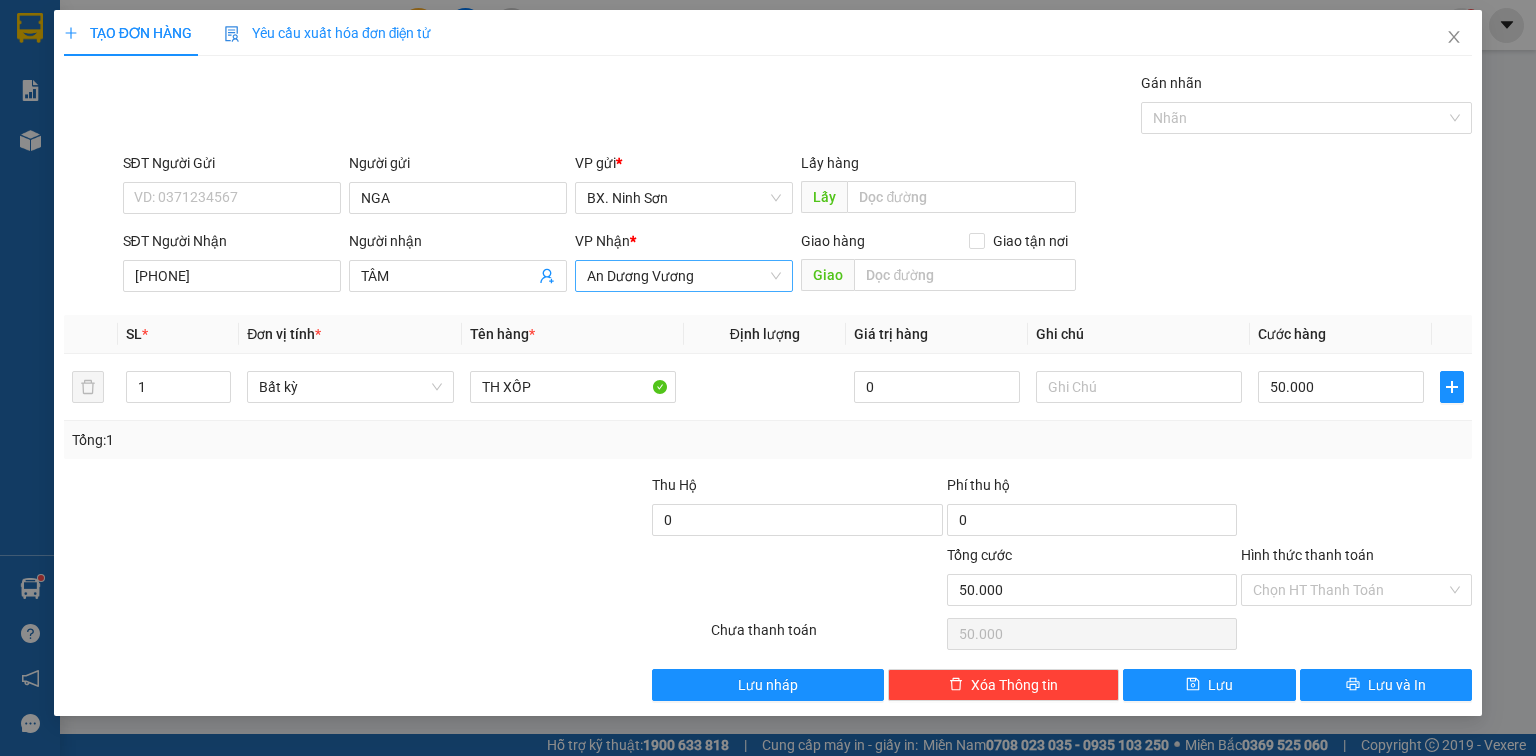 click on "An Dương Vương" at bounding box center (684, 276) 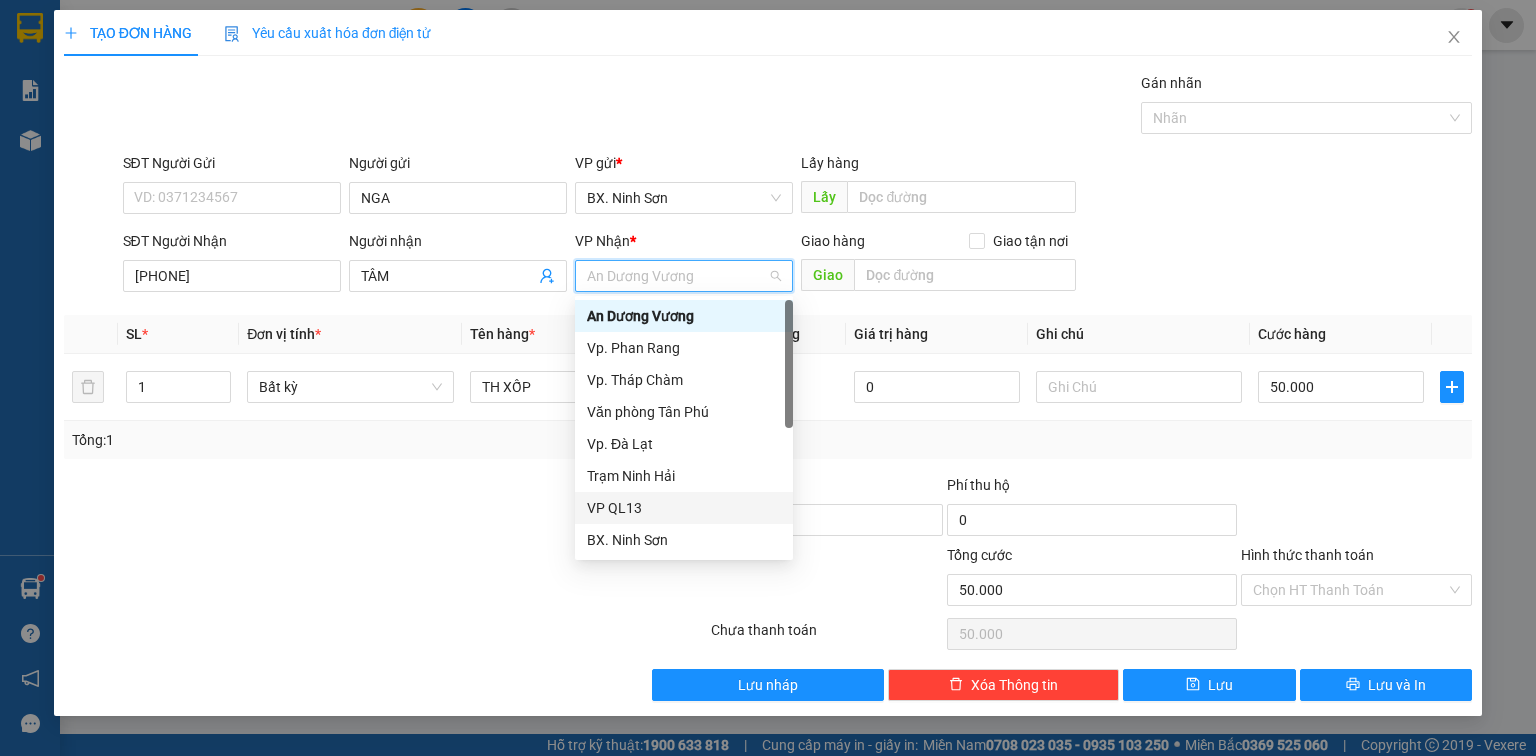 click on "VP QL13" at bounding box center [684, 508] 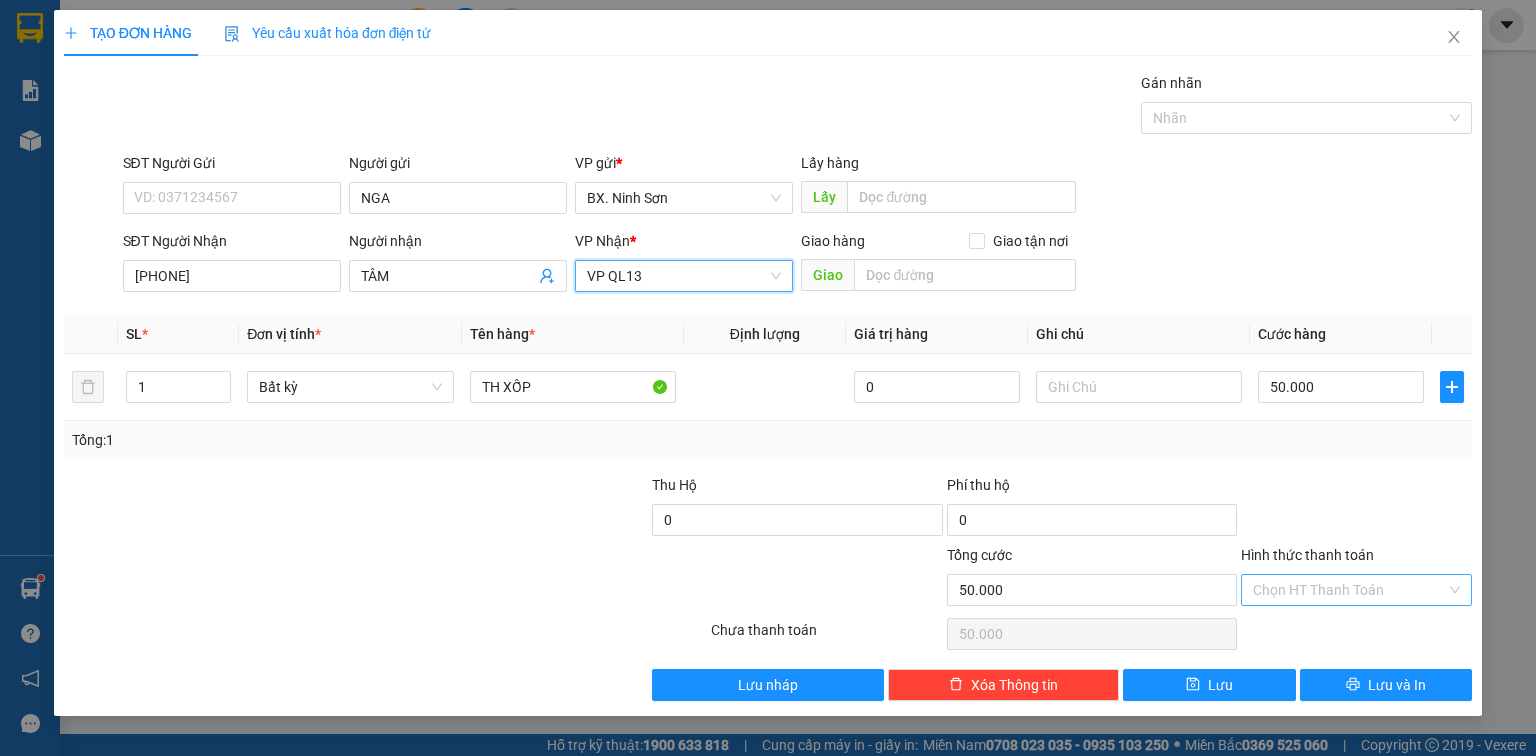 click on "Hình thức thanh toán" at bounding box center [1349, 590] 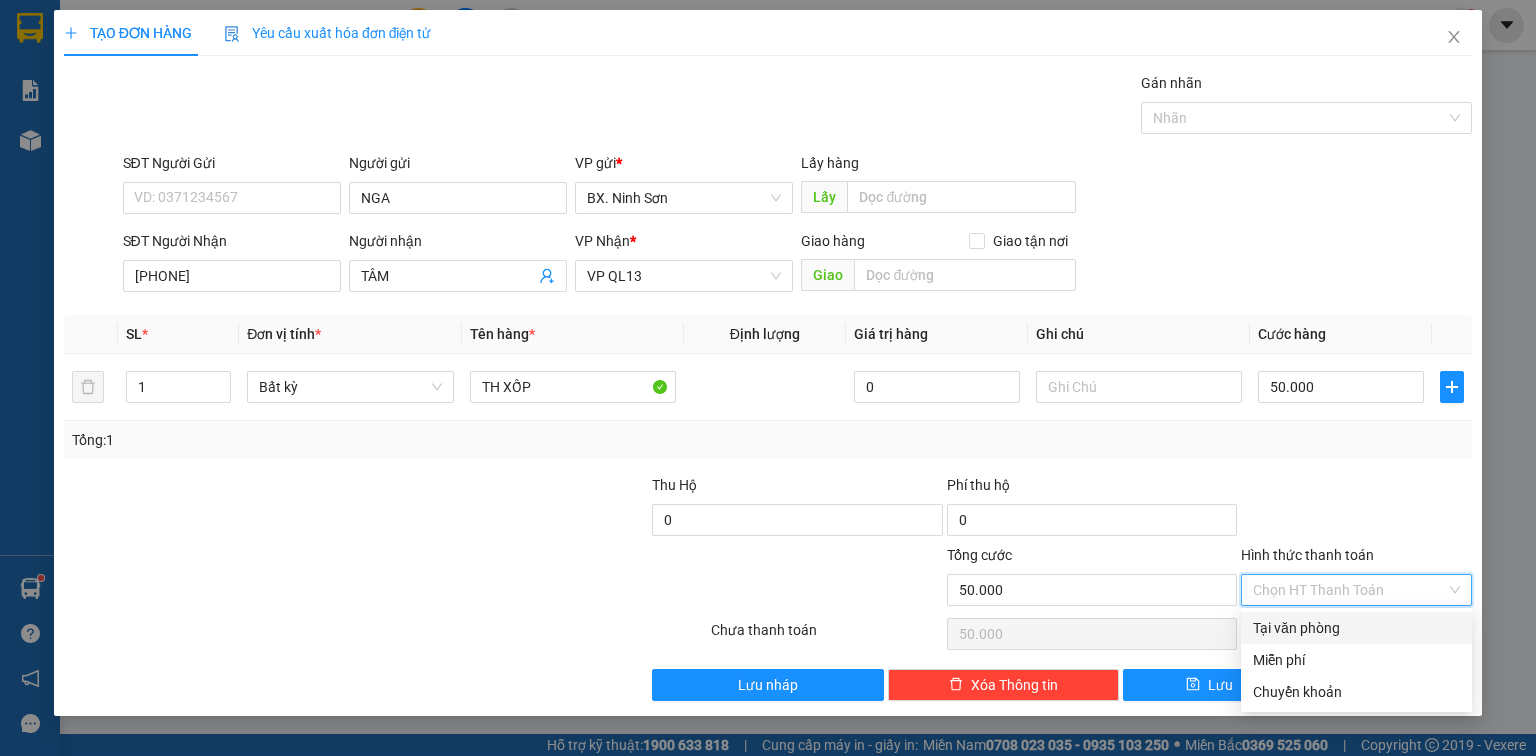 click on "Tại văn phòng" at bounding box center [1356, 628] 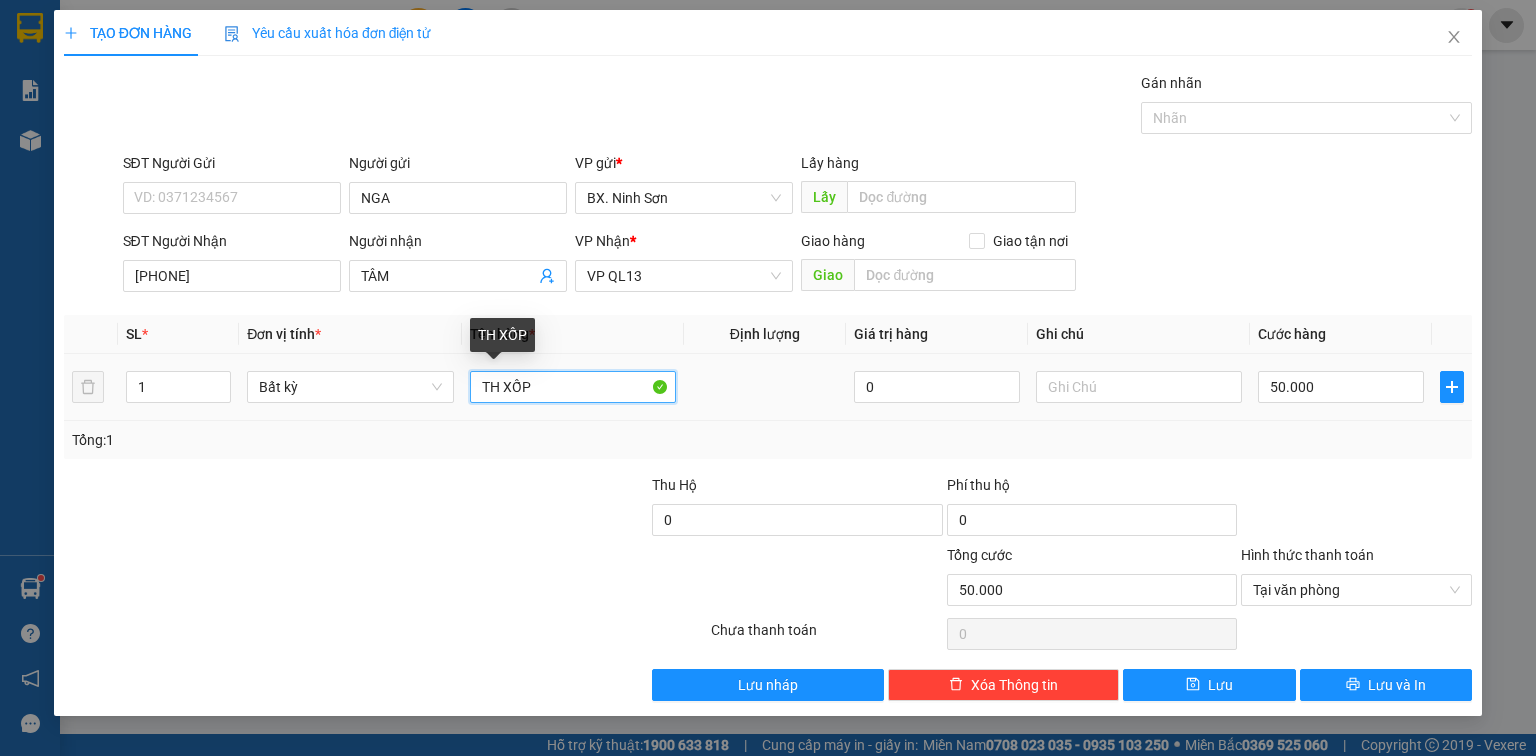 click on "TH XỐP" at bounding box center (573, 387) 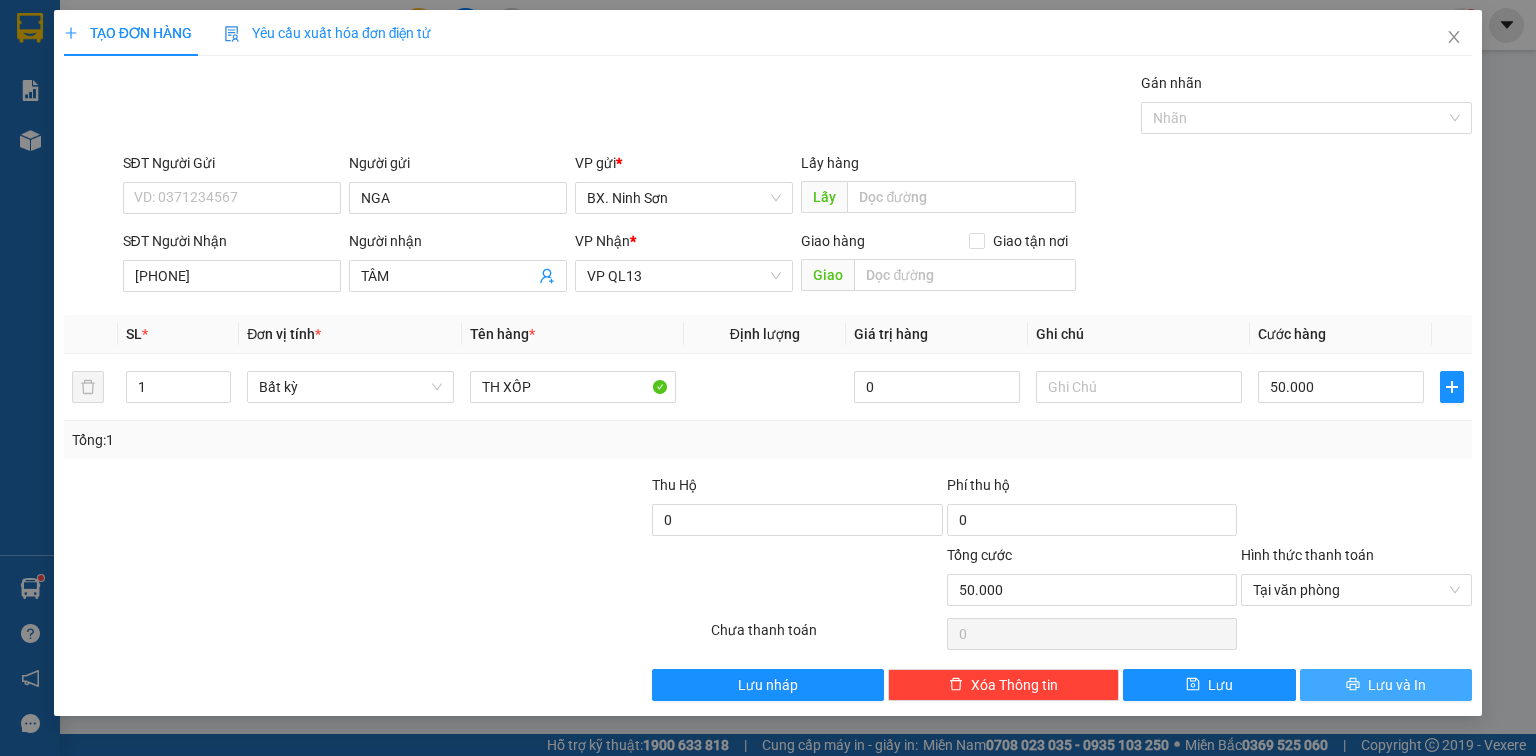 click on "Lưu và In" at bounding box center [1397, 685] 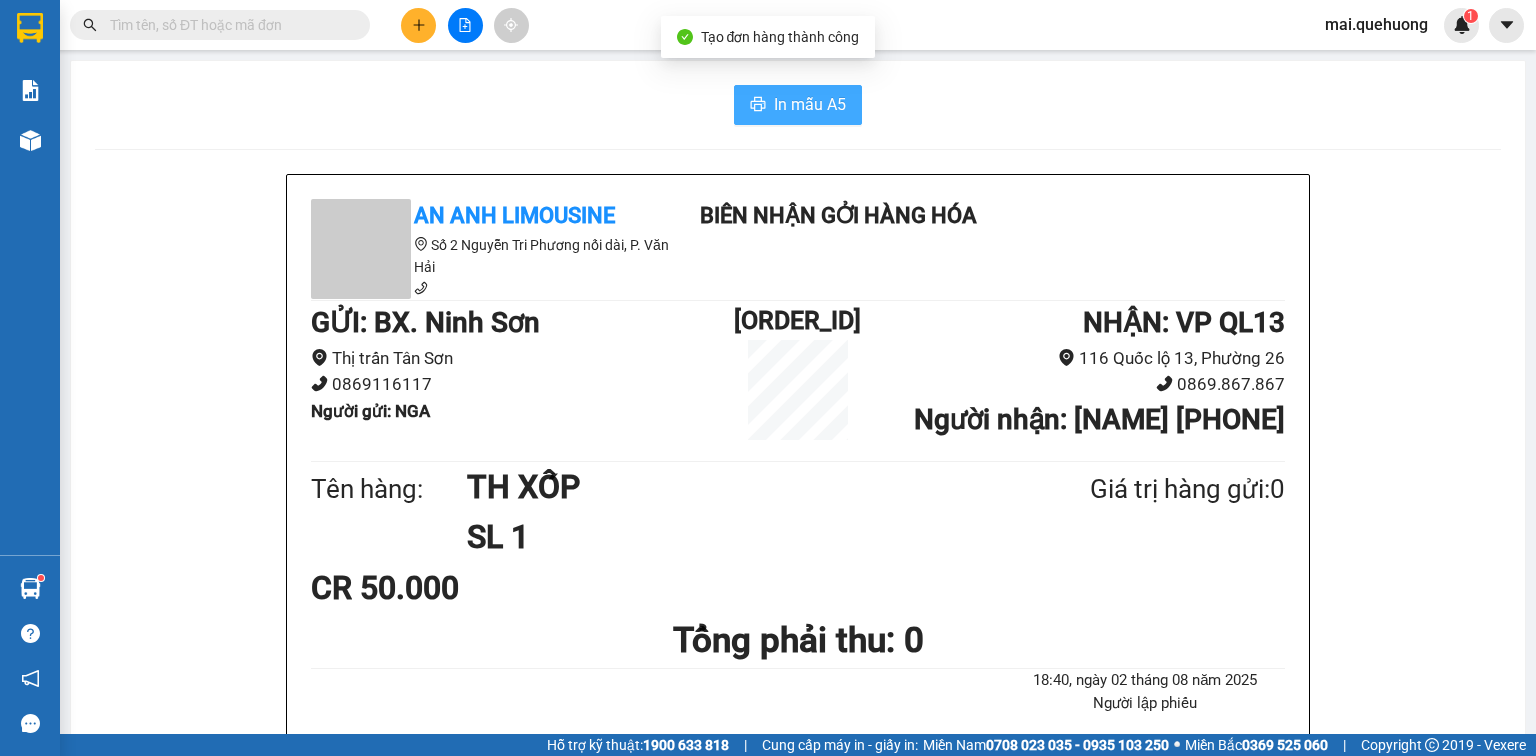 click on "In mẫu A5" at bounding box center [810, 104] 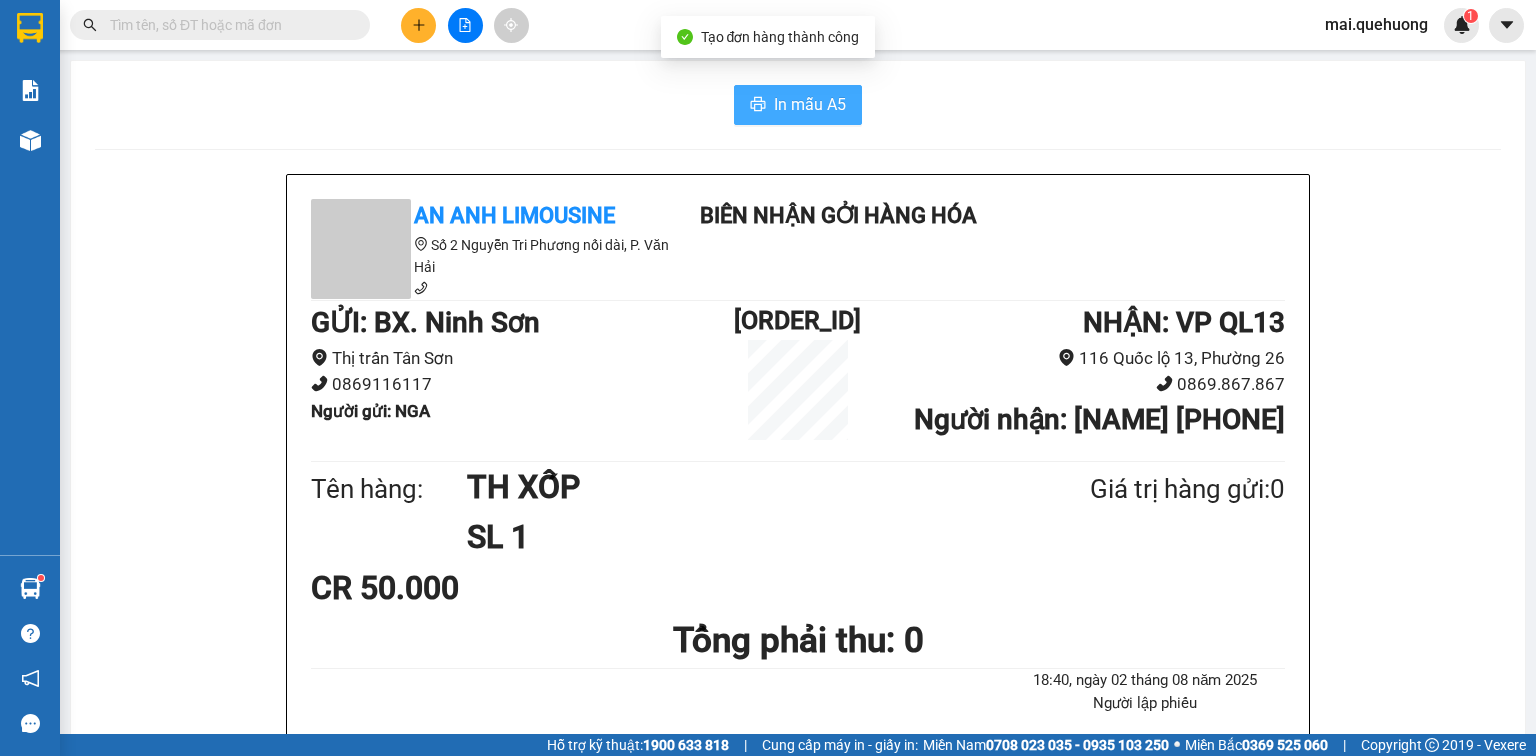 scroll, scrollTop: 0, scrollLeft: 0, axis: both 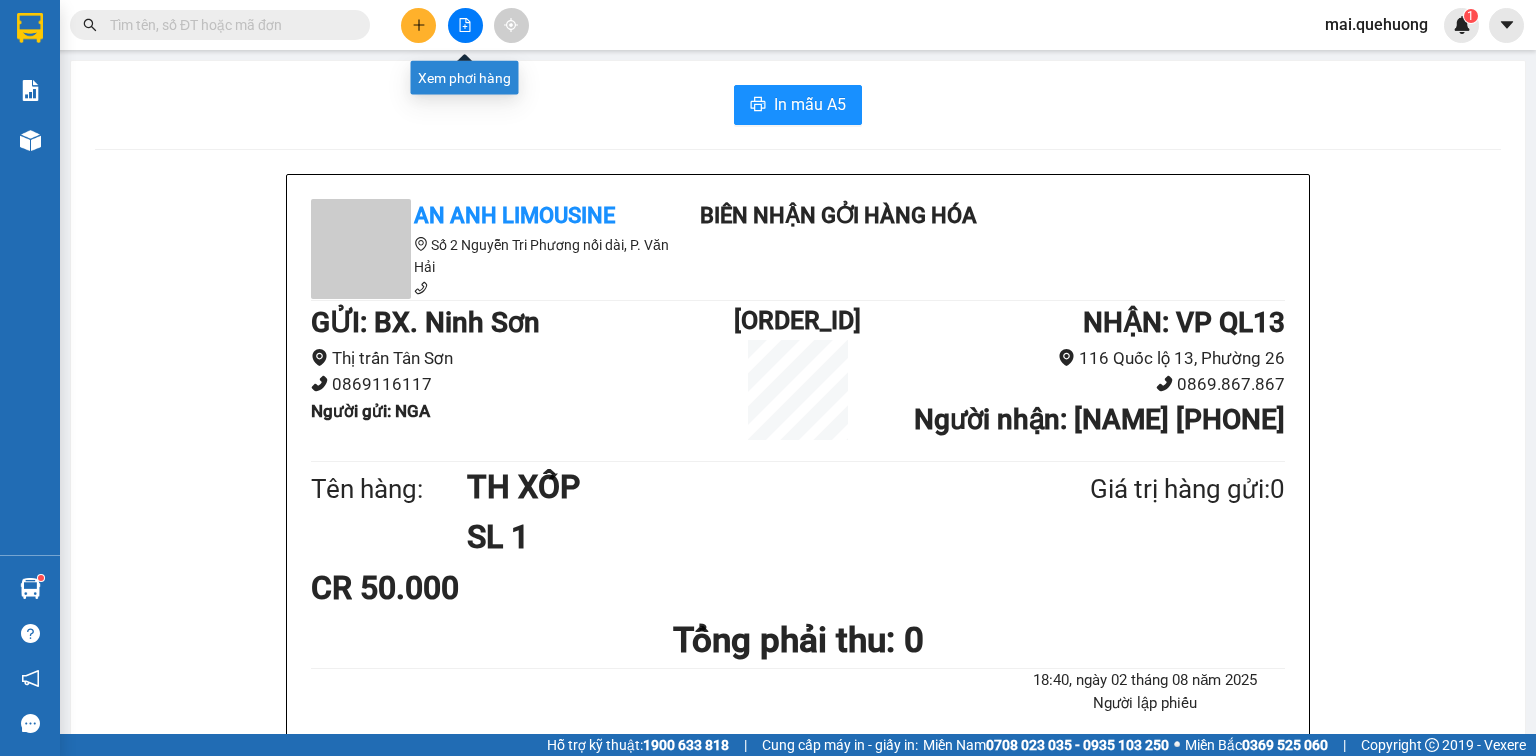 click 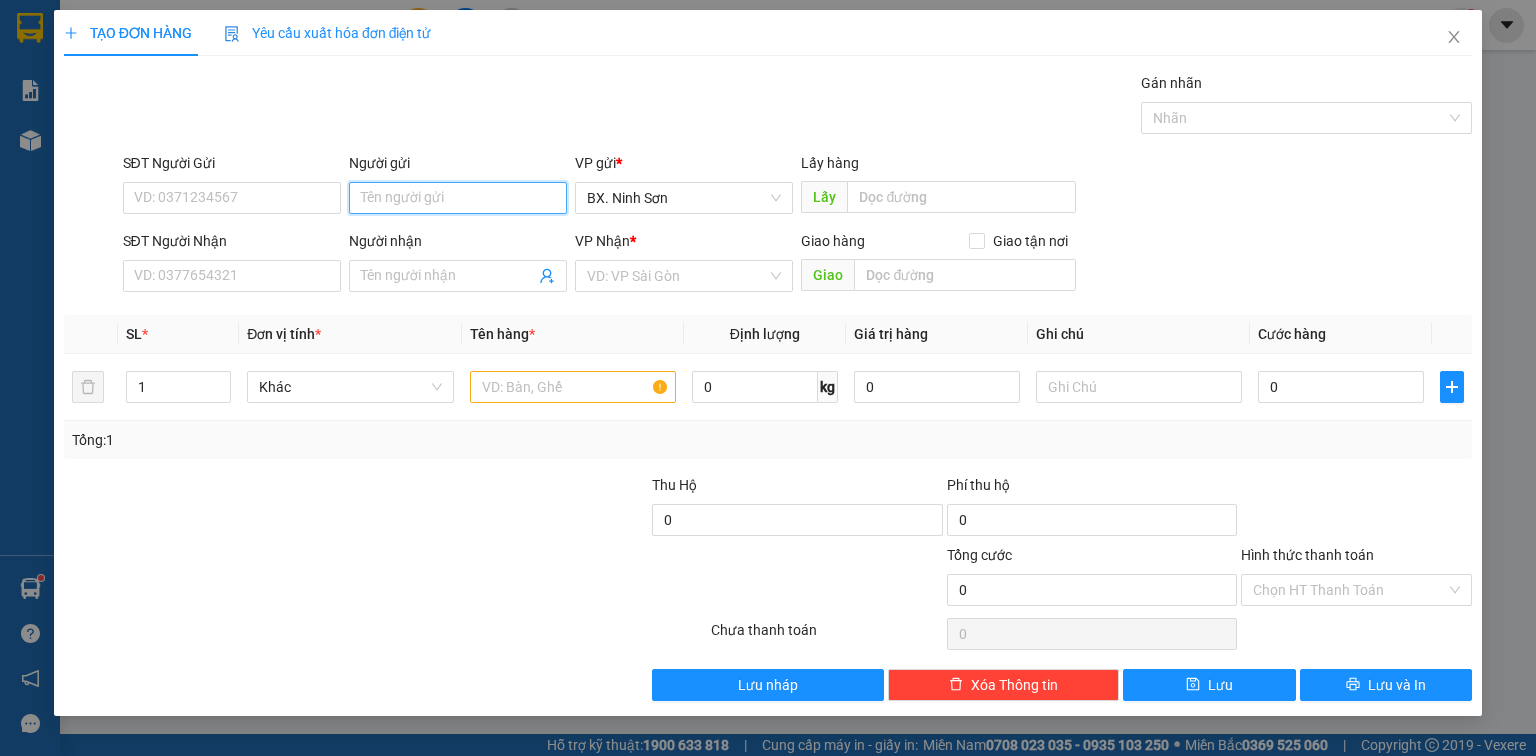 click on "Người gửi" at bounding box center (458, 198) 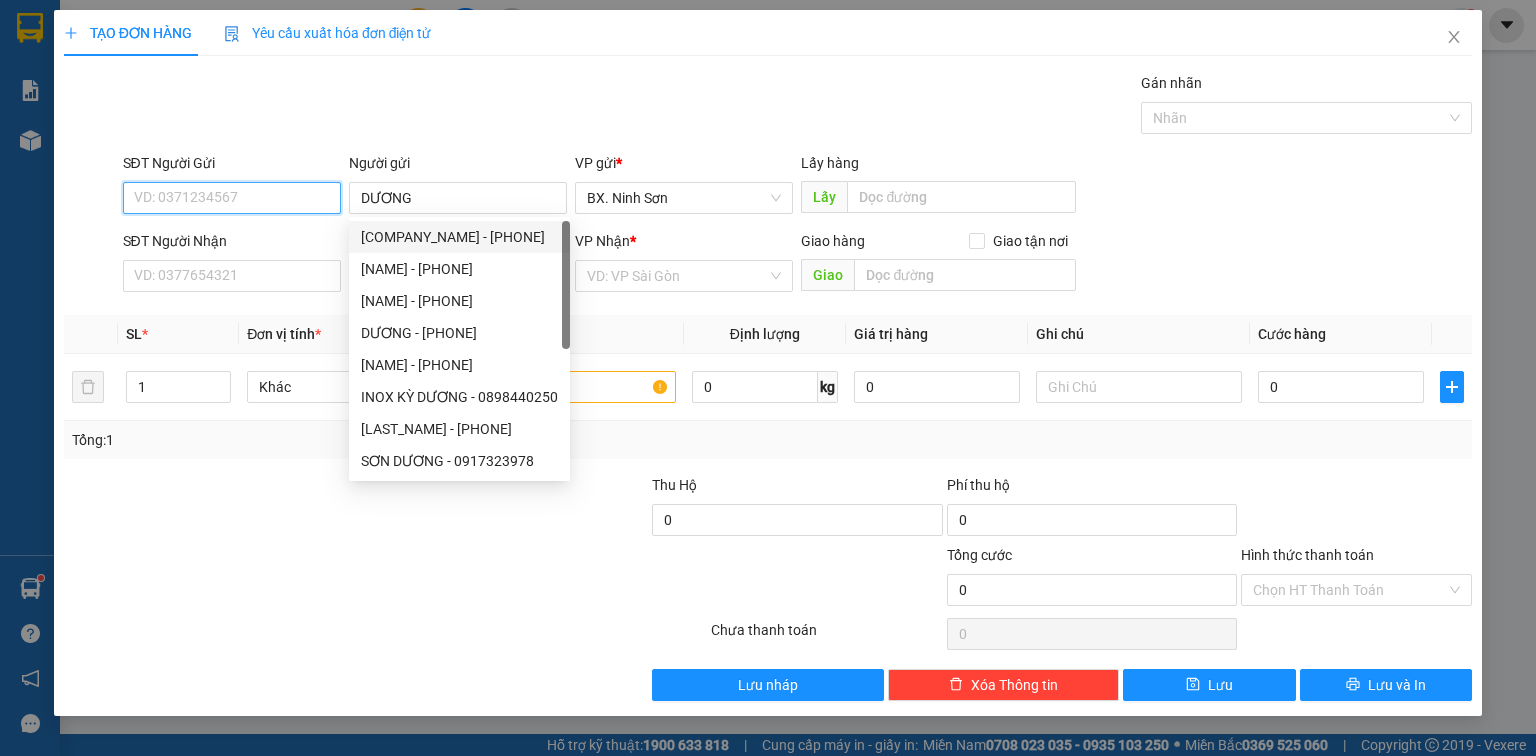 click on "SĐT Người Gửi" at bounding box center (232, 198) 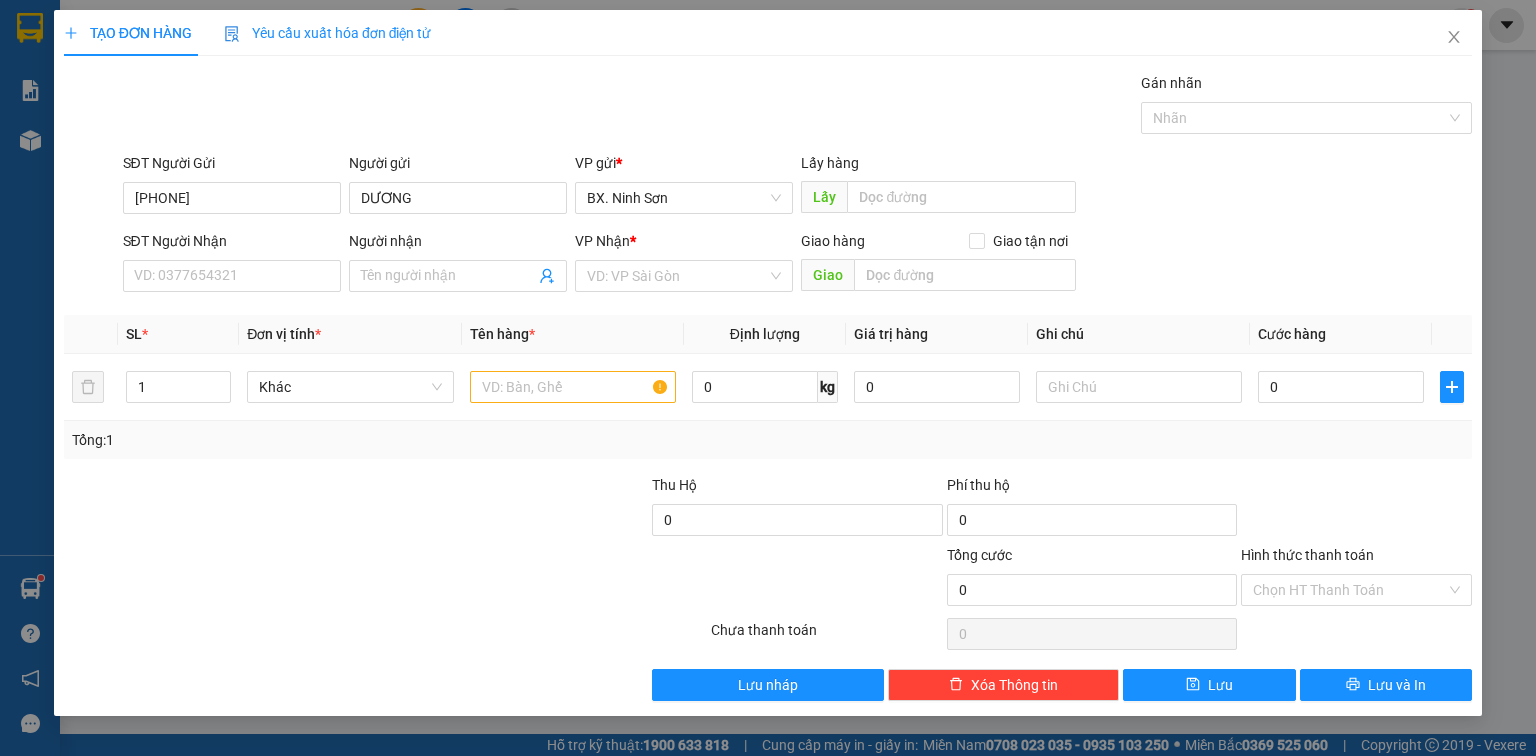 click on "SĐT Người Nhận" at bounding box center [232, 245] 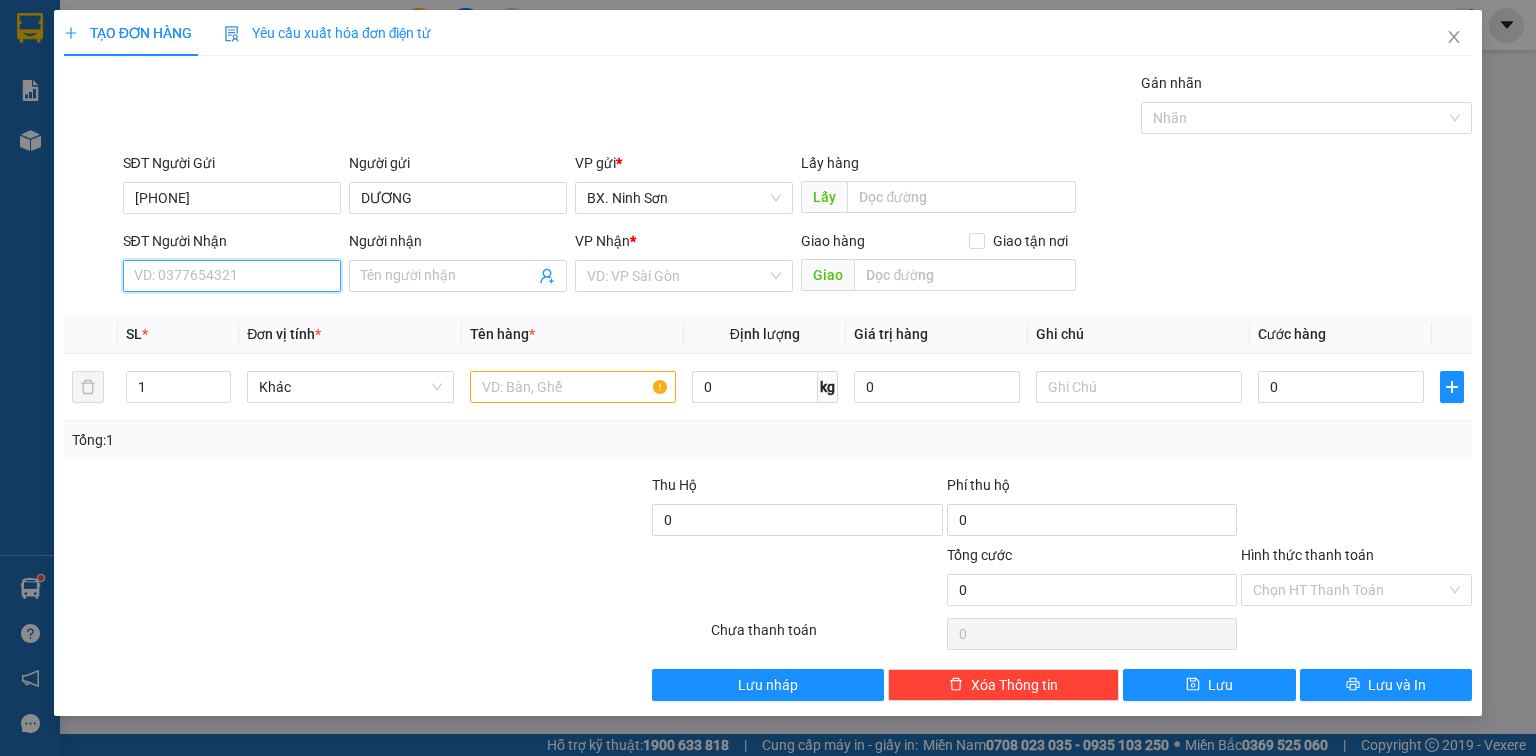 click on "SĐT Người Nhận" at bounding box center (232, 276) 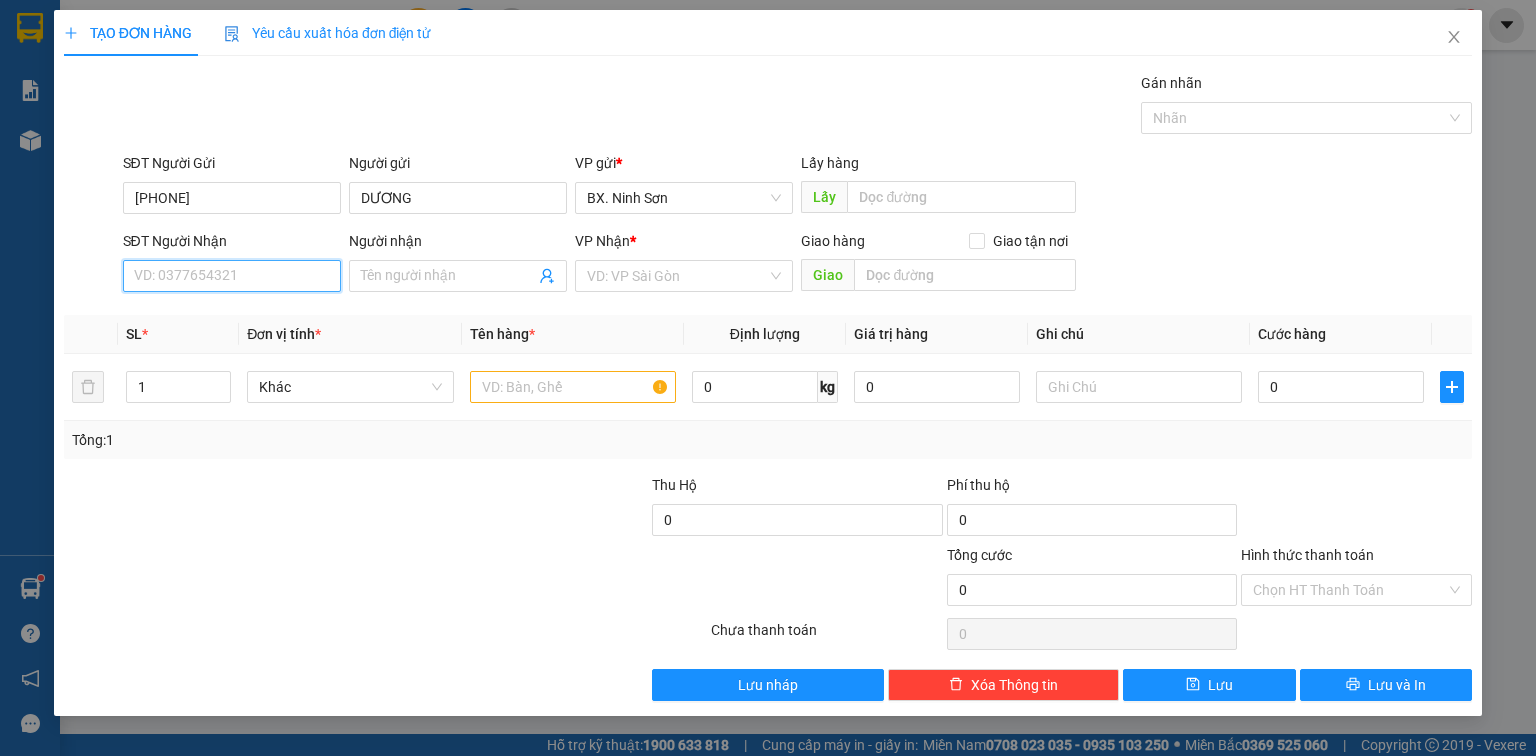 click on "SĐT Người Nhận" at bounding box center [232, 276] 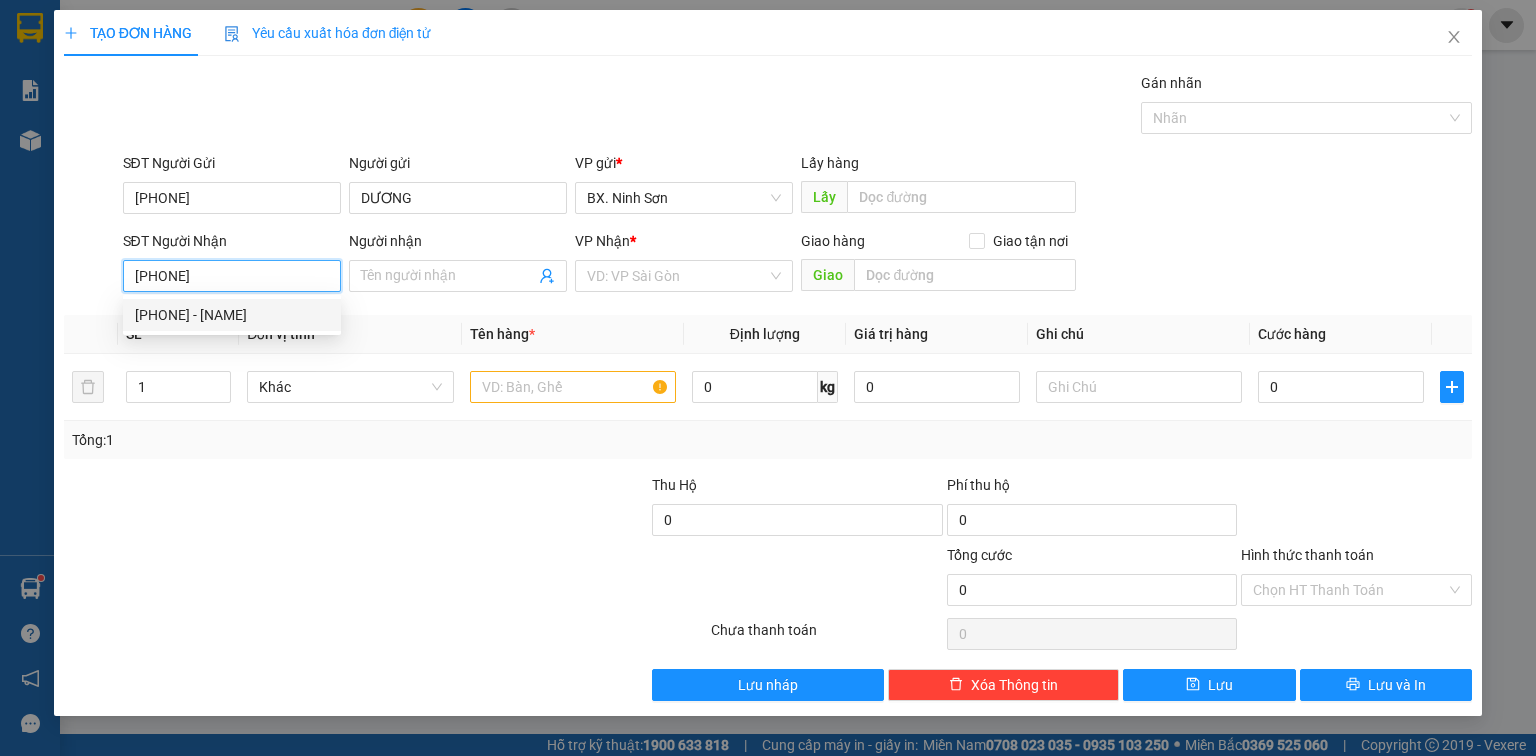 click on "[PHONE] - [NAME]" at bounding box center [232, 315] 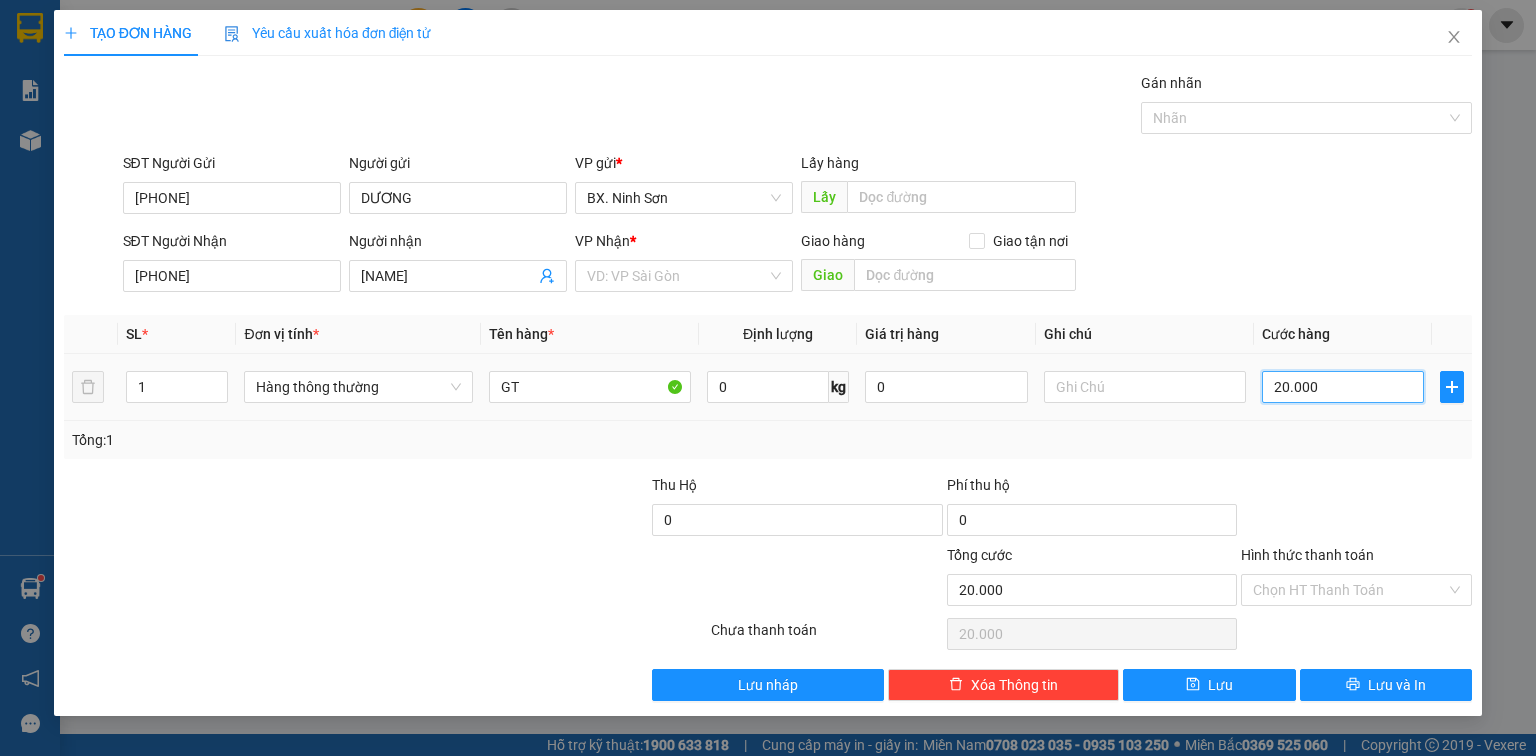 click on "20.000" at bounding box center (1343, 387) 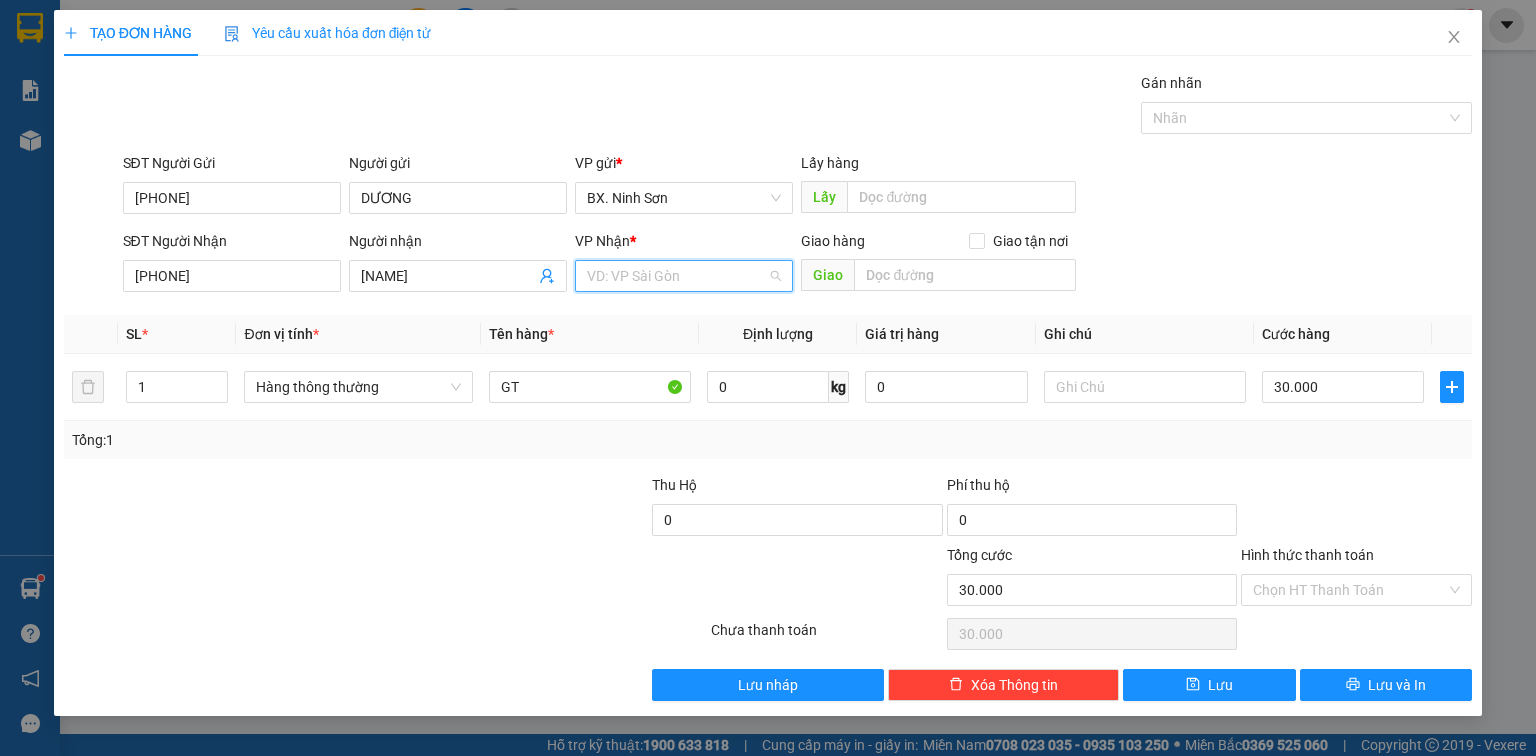 click at bounding box center [677, 276] 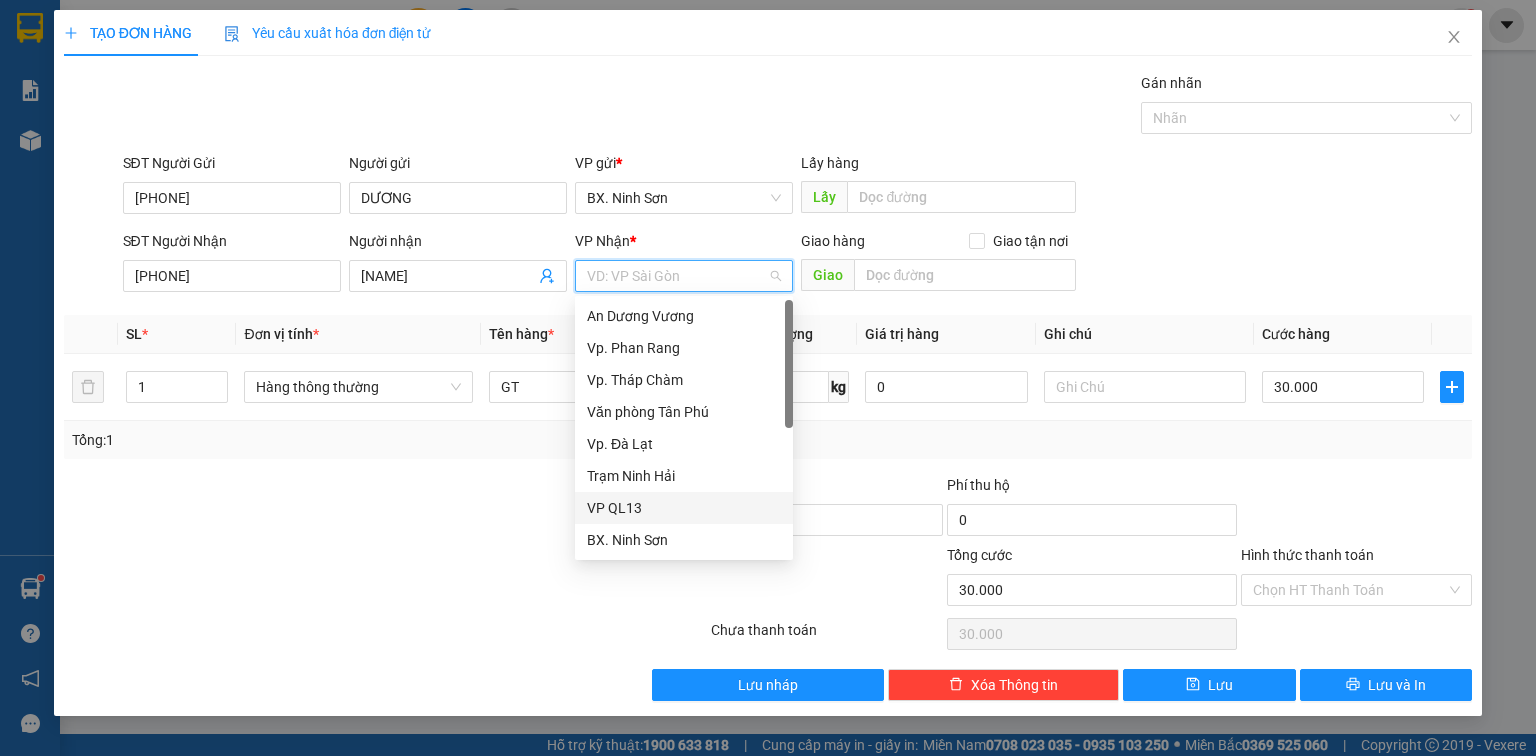 click on "VP QL13" at bounding box center (684, 508) 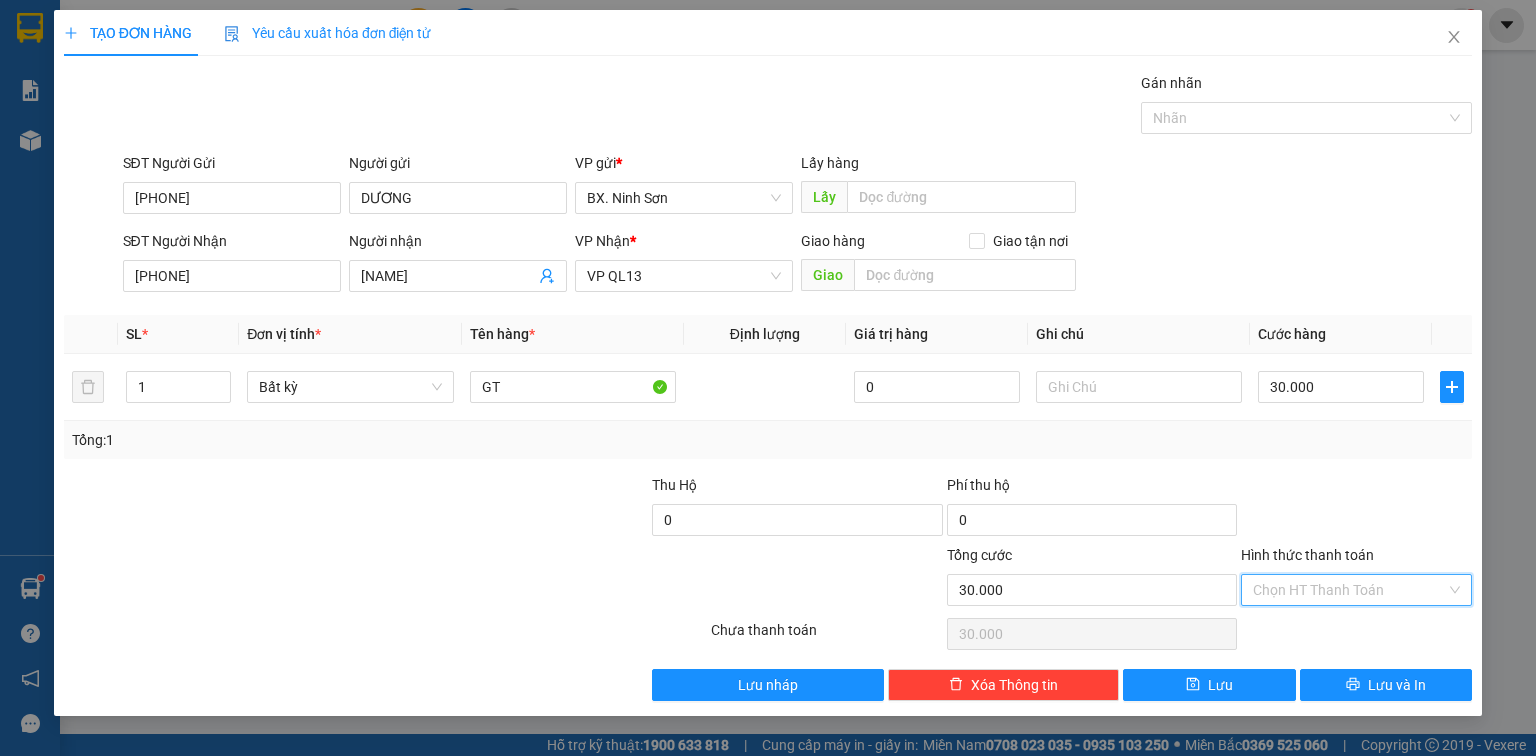 click on "Hình thức thanh toán" at bounding box center [1349, 590] 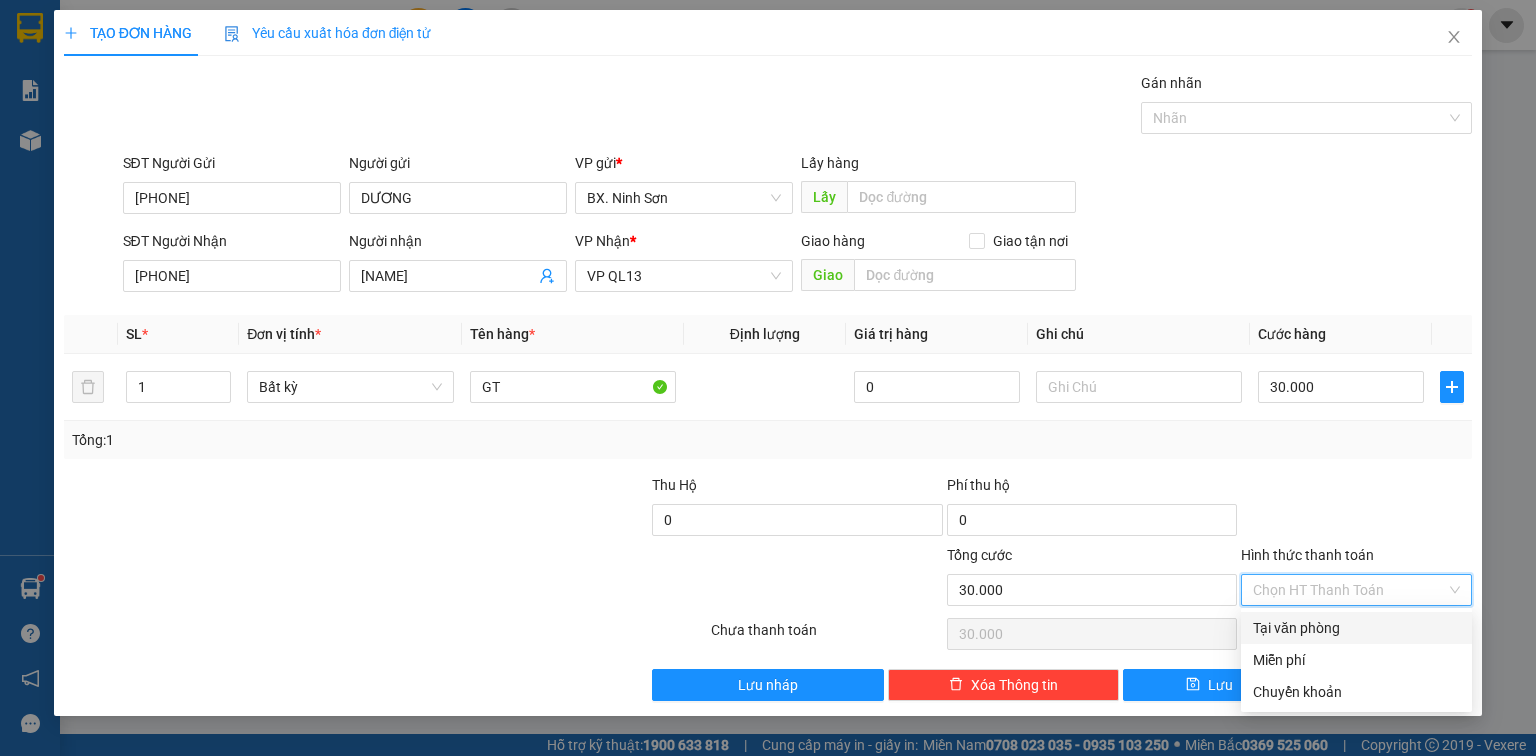 click on "Tại văn phòng" at bounding box center [1356, 628] 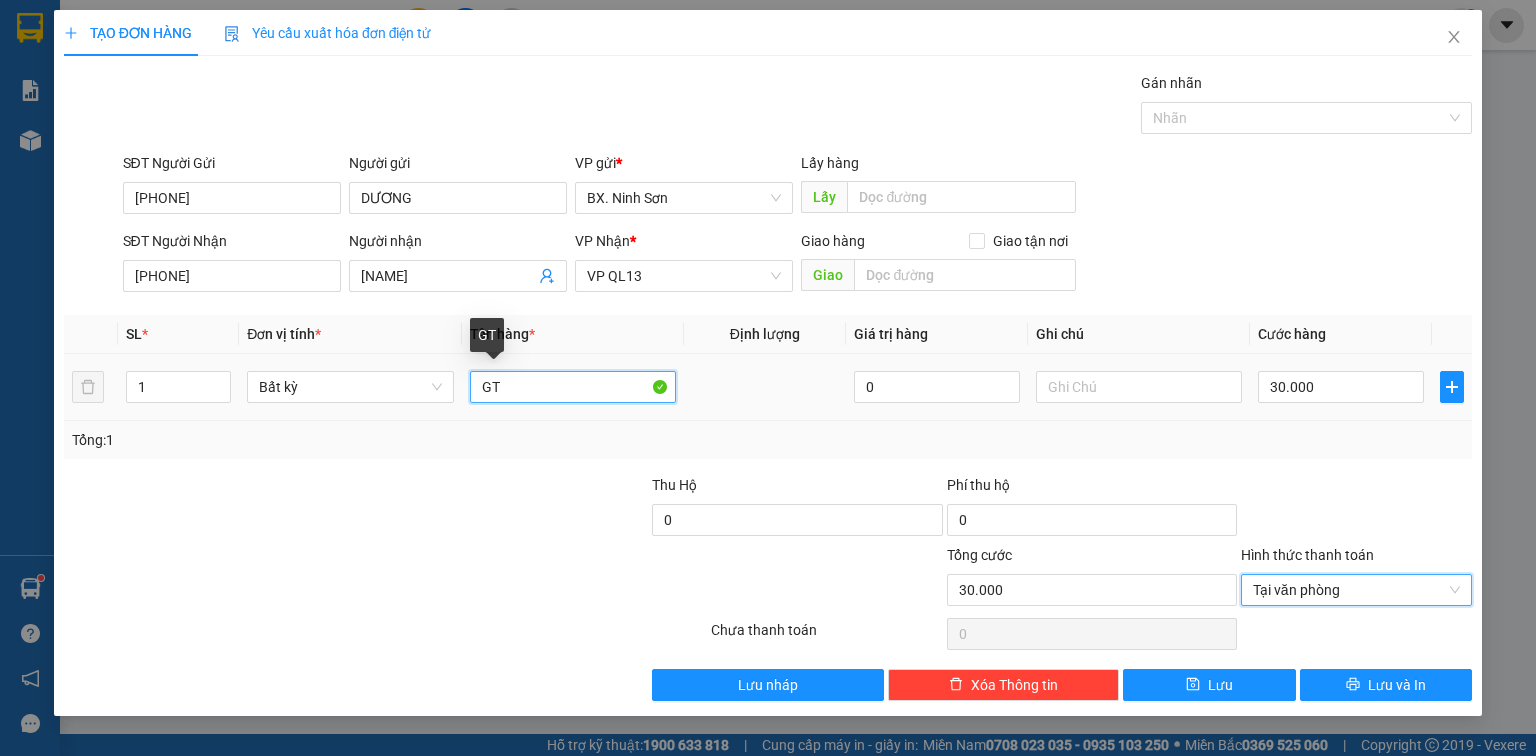 click on "GT" at bounding box center [573, 387] 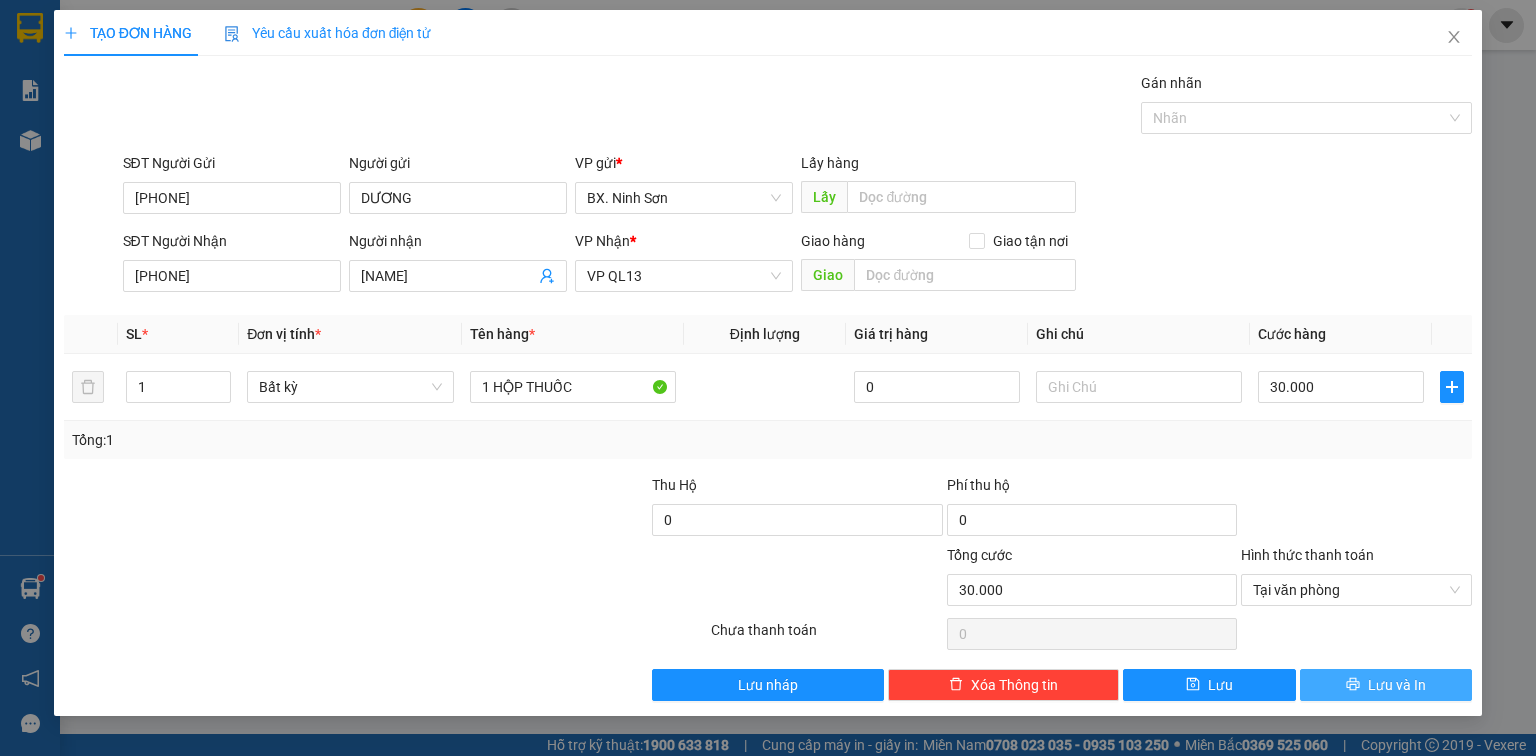 click on "Lưu và In" at bounding box center (1386, 685) 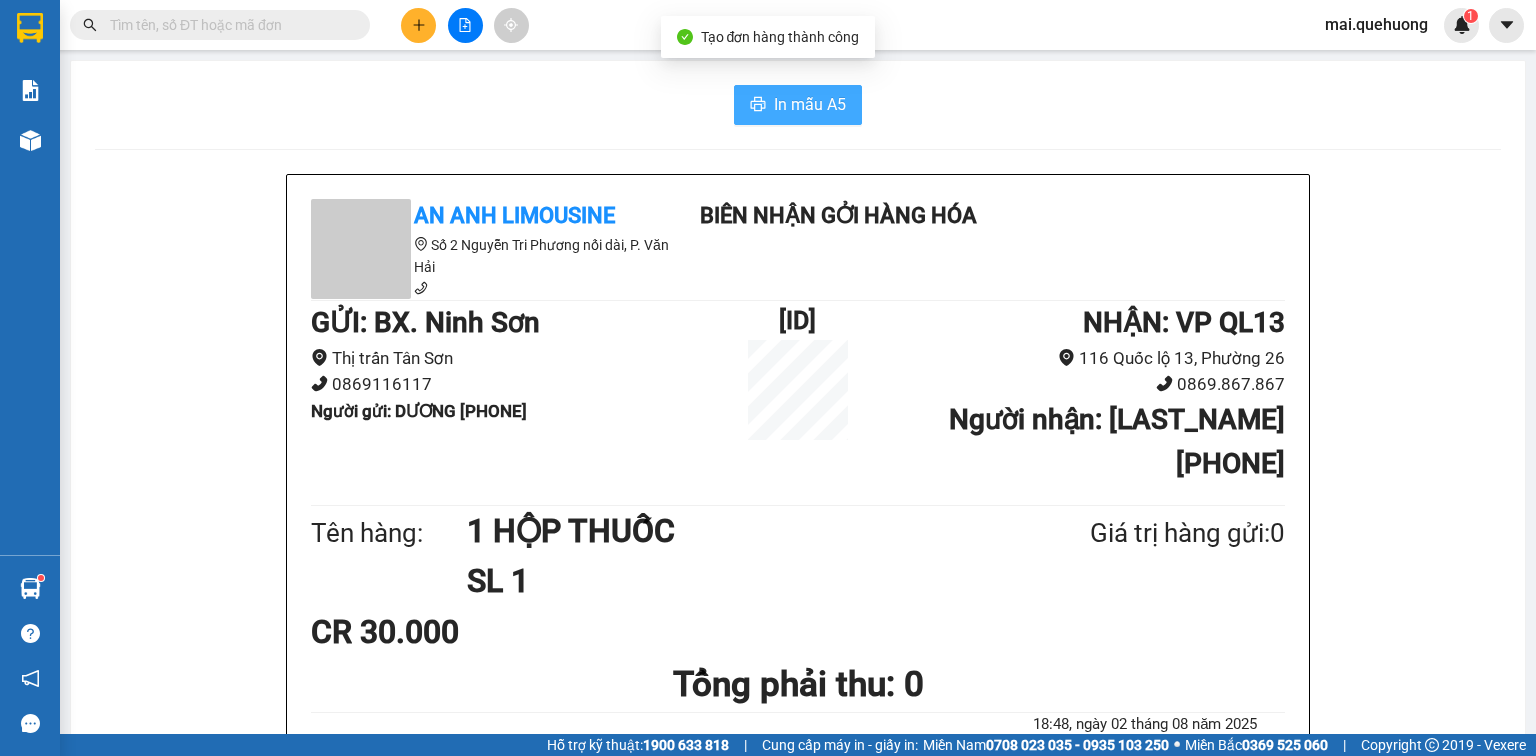 click on "In mẫu A5" at bounding box center (798, 105) 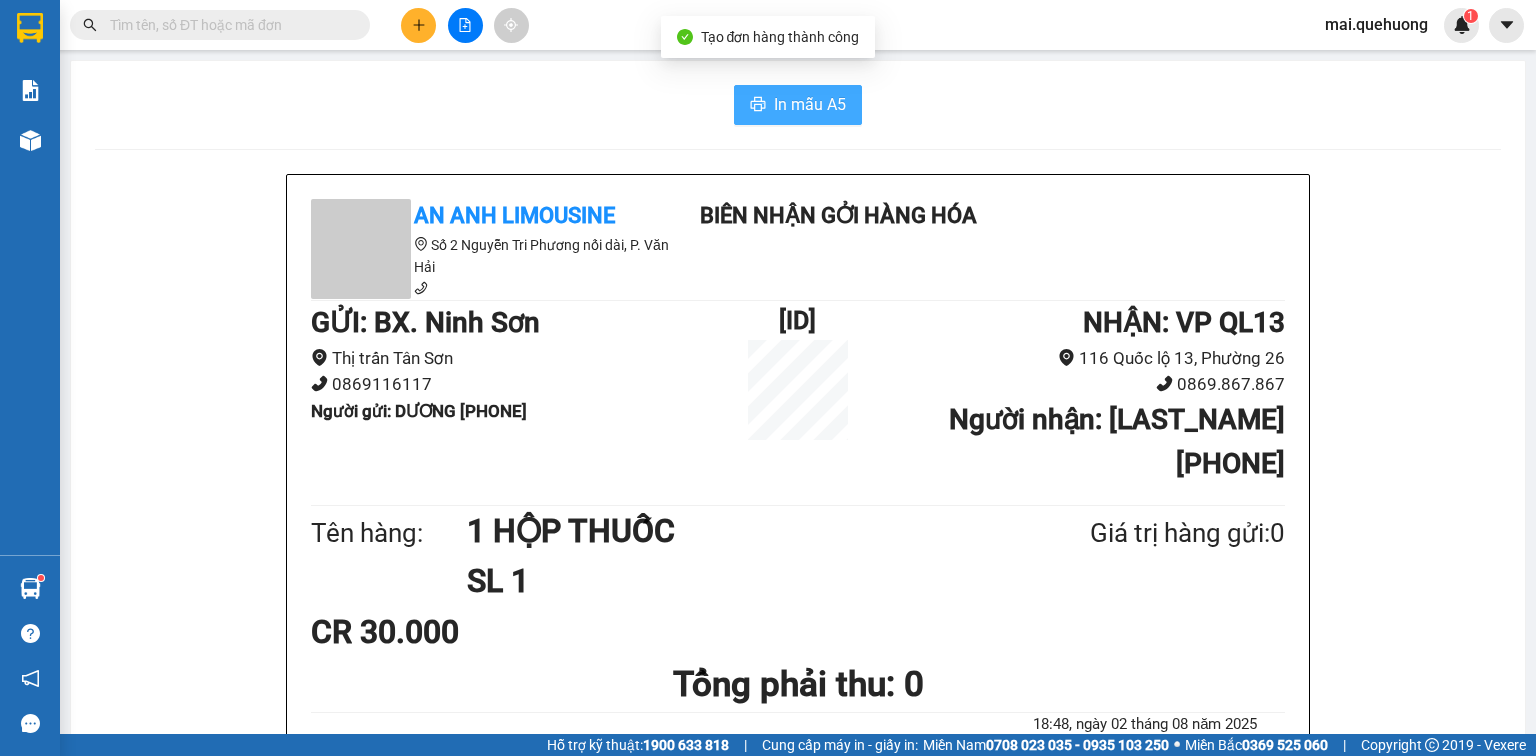 scroll, scrollTop: 0, scrollLeft: 0, axis: both 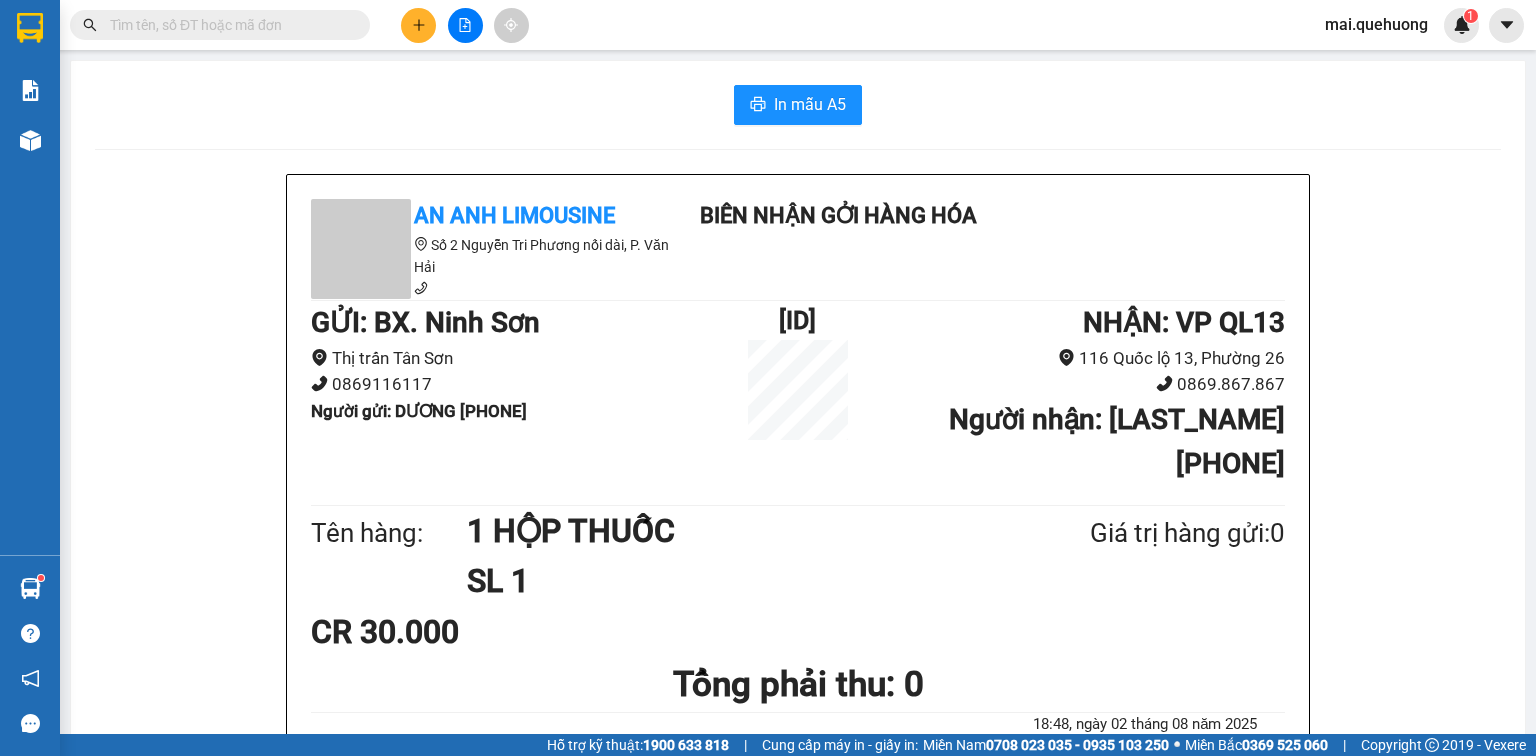 drag, startPoint x: 1535, startPoint y: 92, endPoint x: 418, endPoint y: 27, distance: 1118.8896 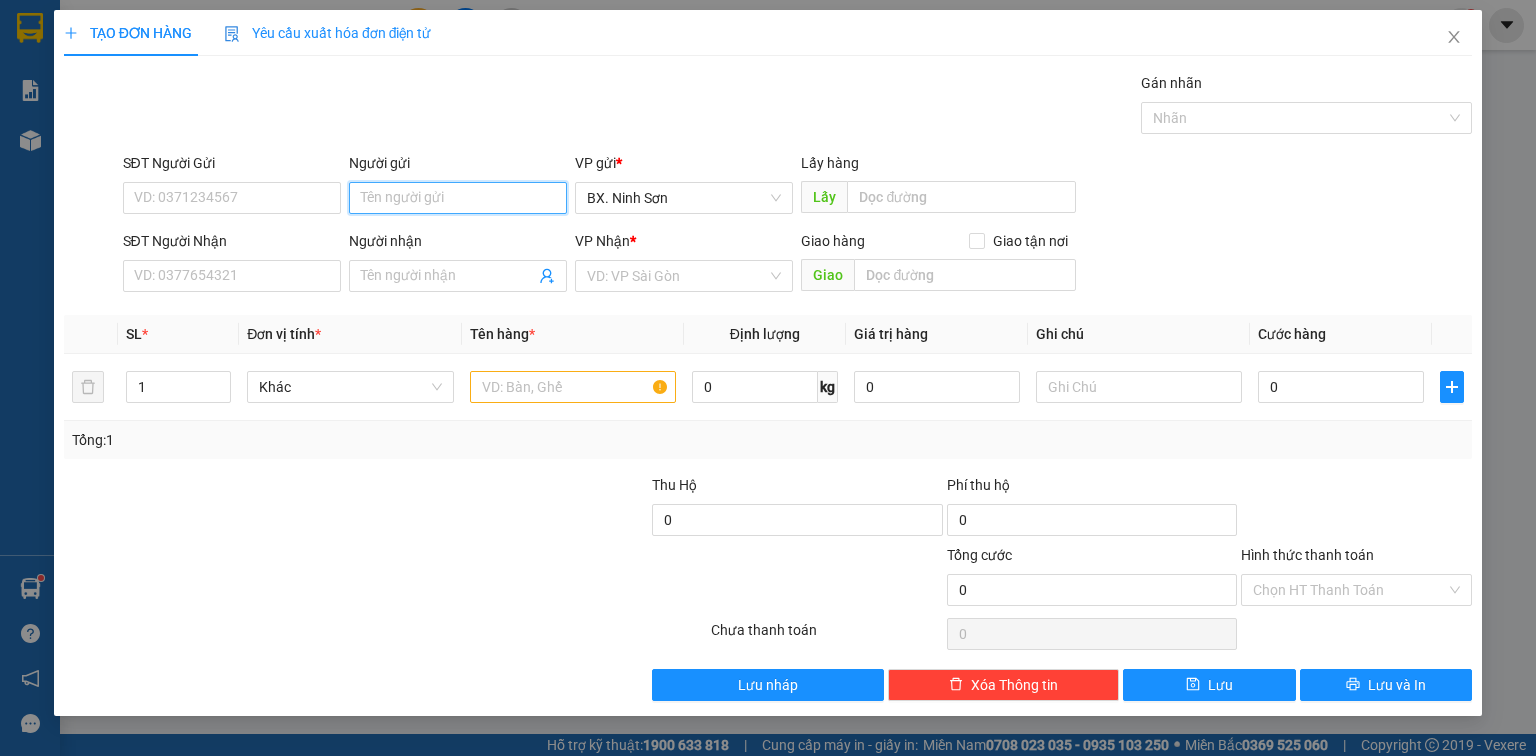 click on "Người gửi" at bounding box center (458, 198) 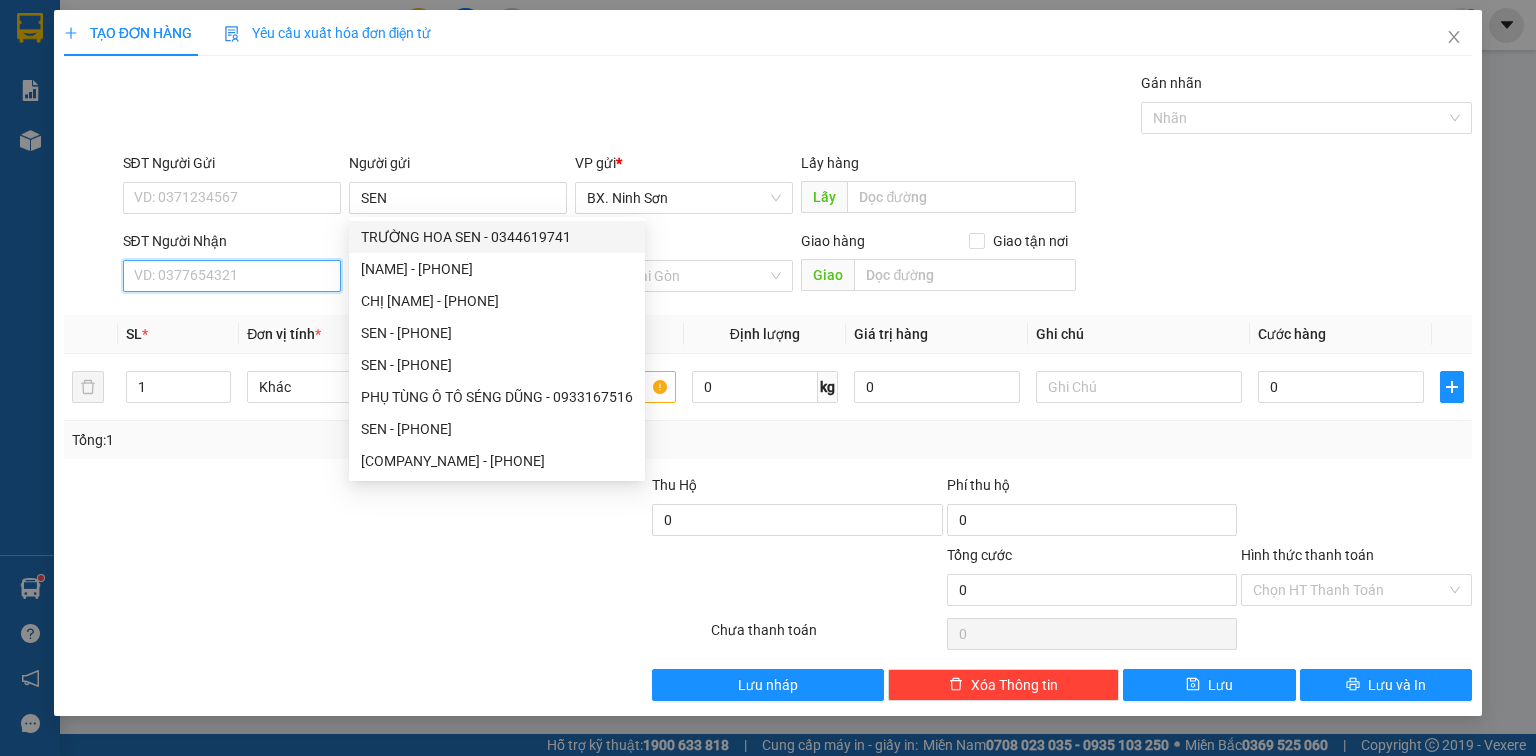 click on "SĐT Người Nhận" at bounding box center [232, 276] 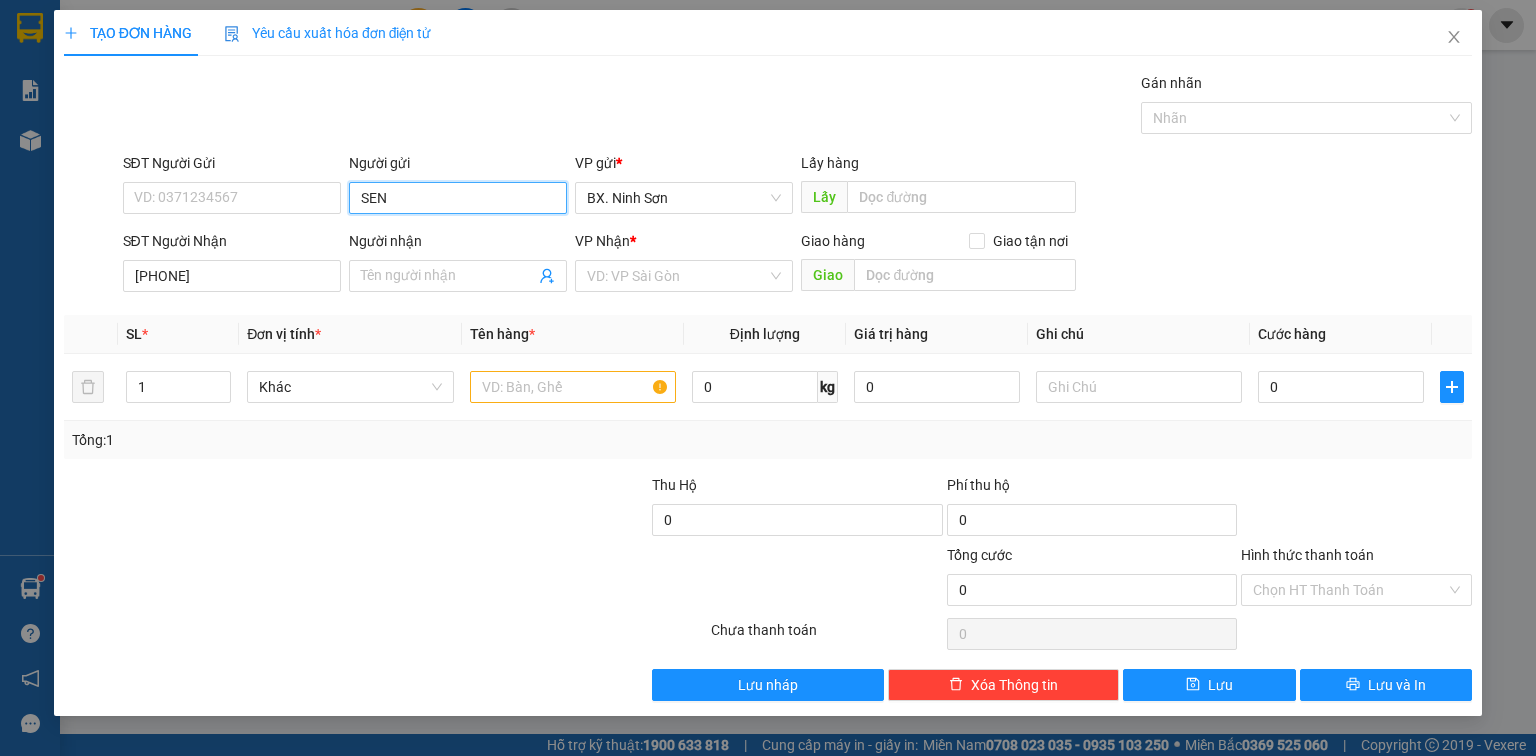 drag, startPoint x: 447, startPoint y: 197, endPoint x: 364, endPoint y: 196, distance: 83.00603 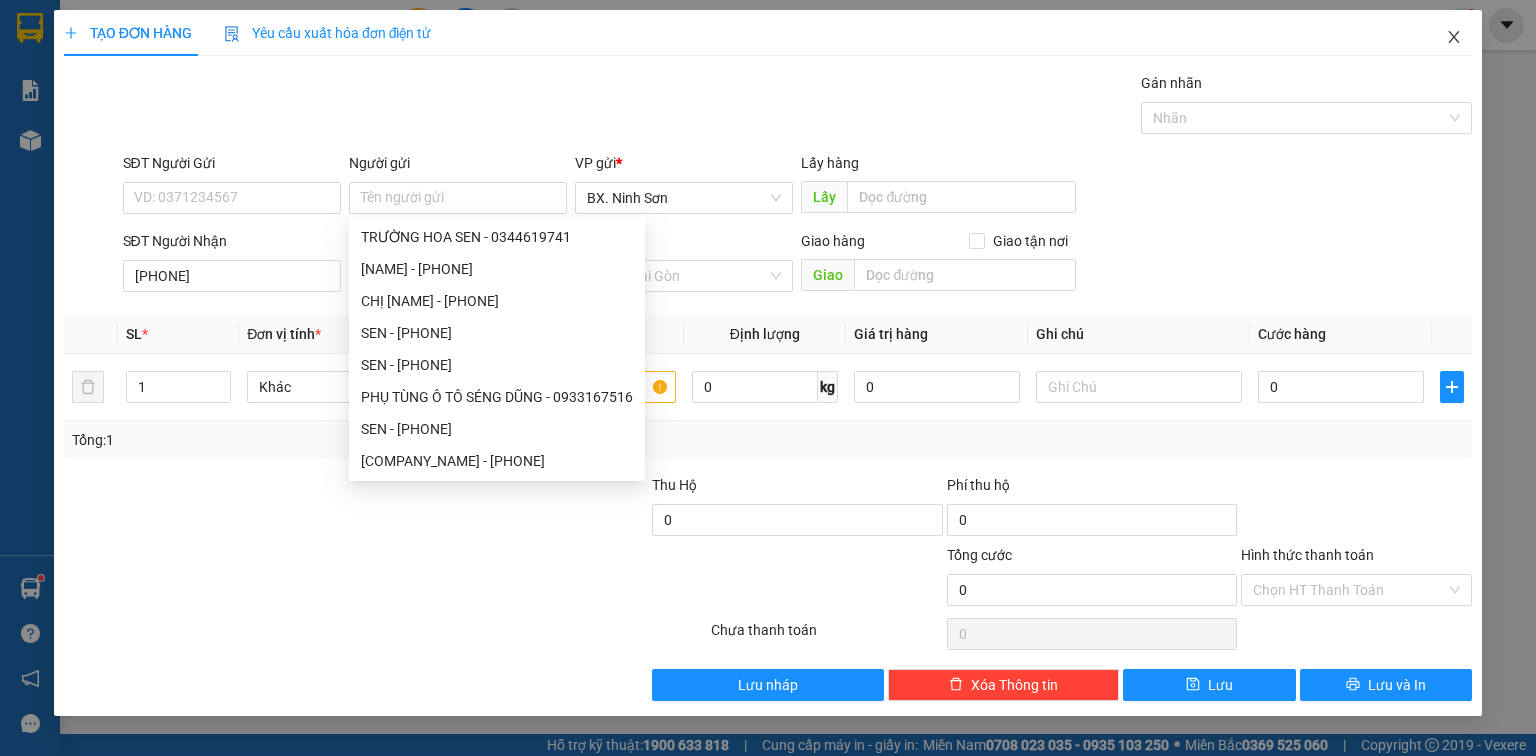click 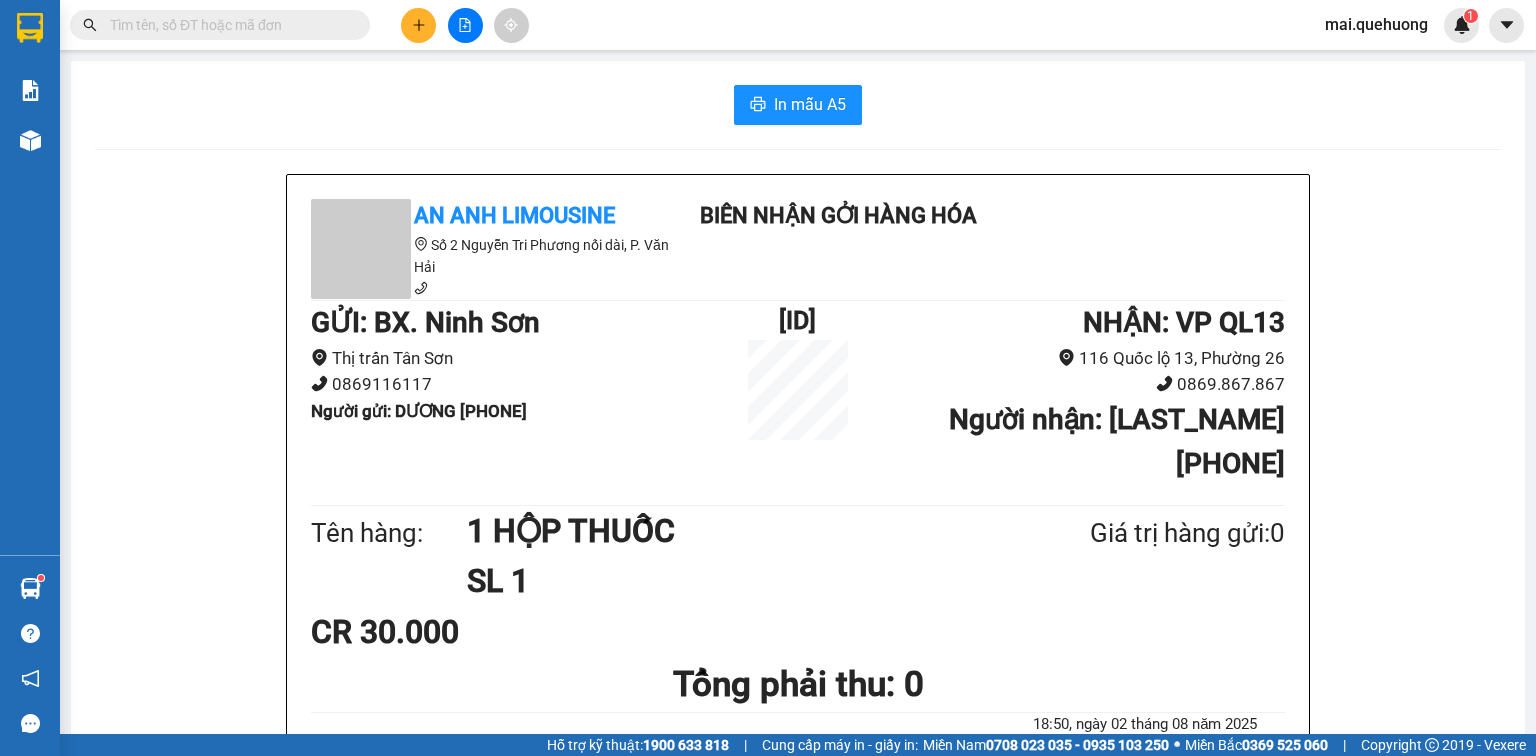 click 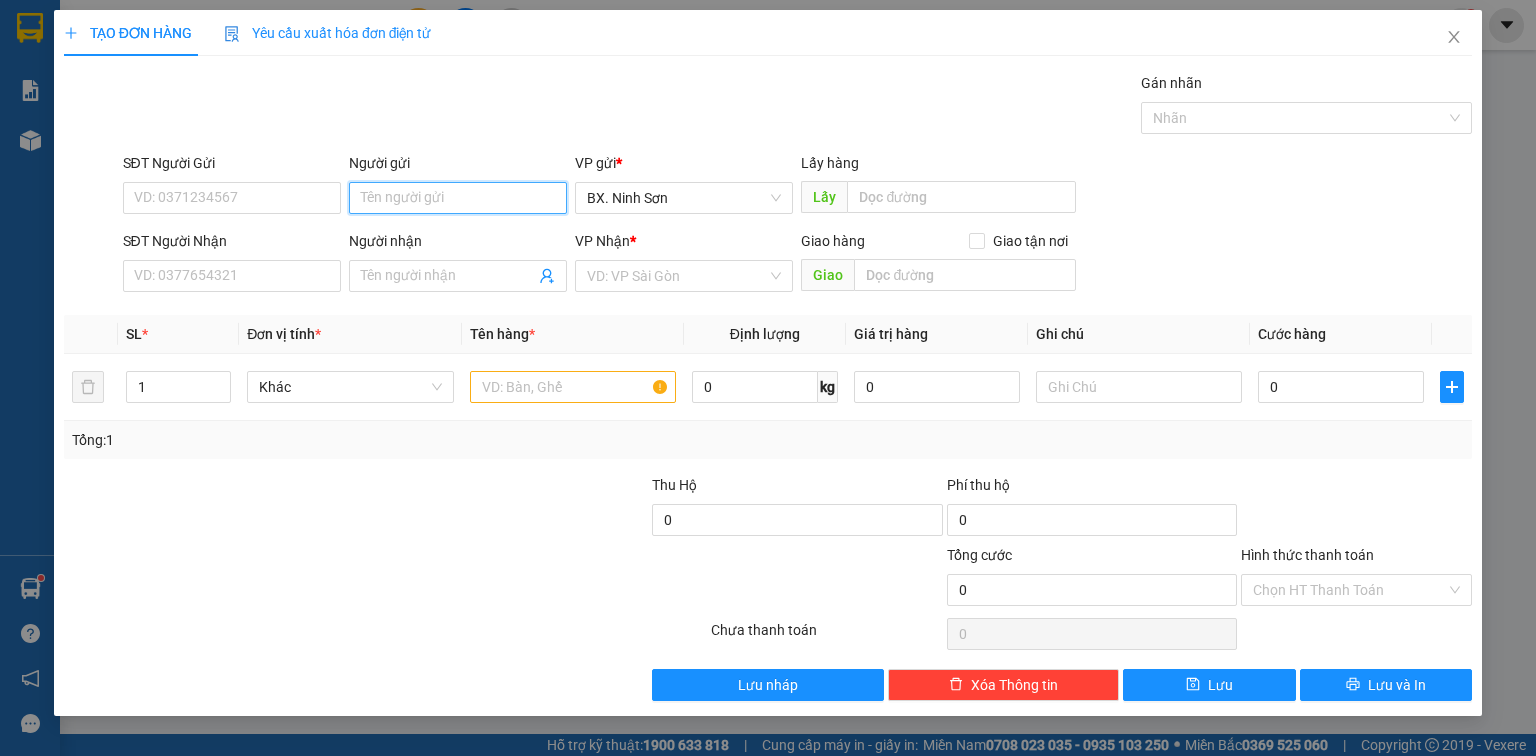 click on "Người gửi" at bounding box center (458, 198) 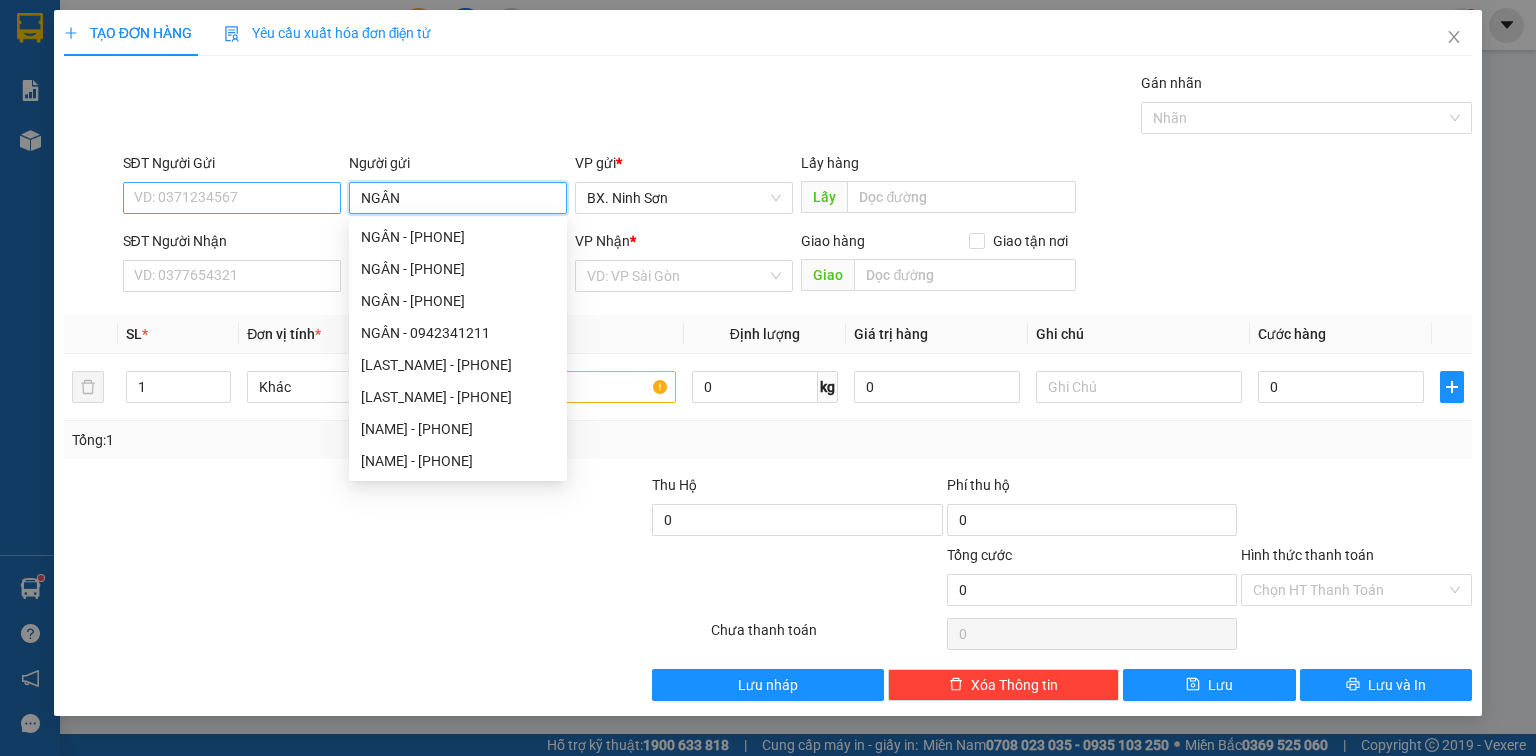 drag, startPoint x: 404, startPoint y: 197, endPoint x: 316, endPoint y: 199, distance: 88.02273 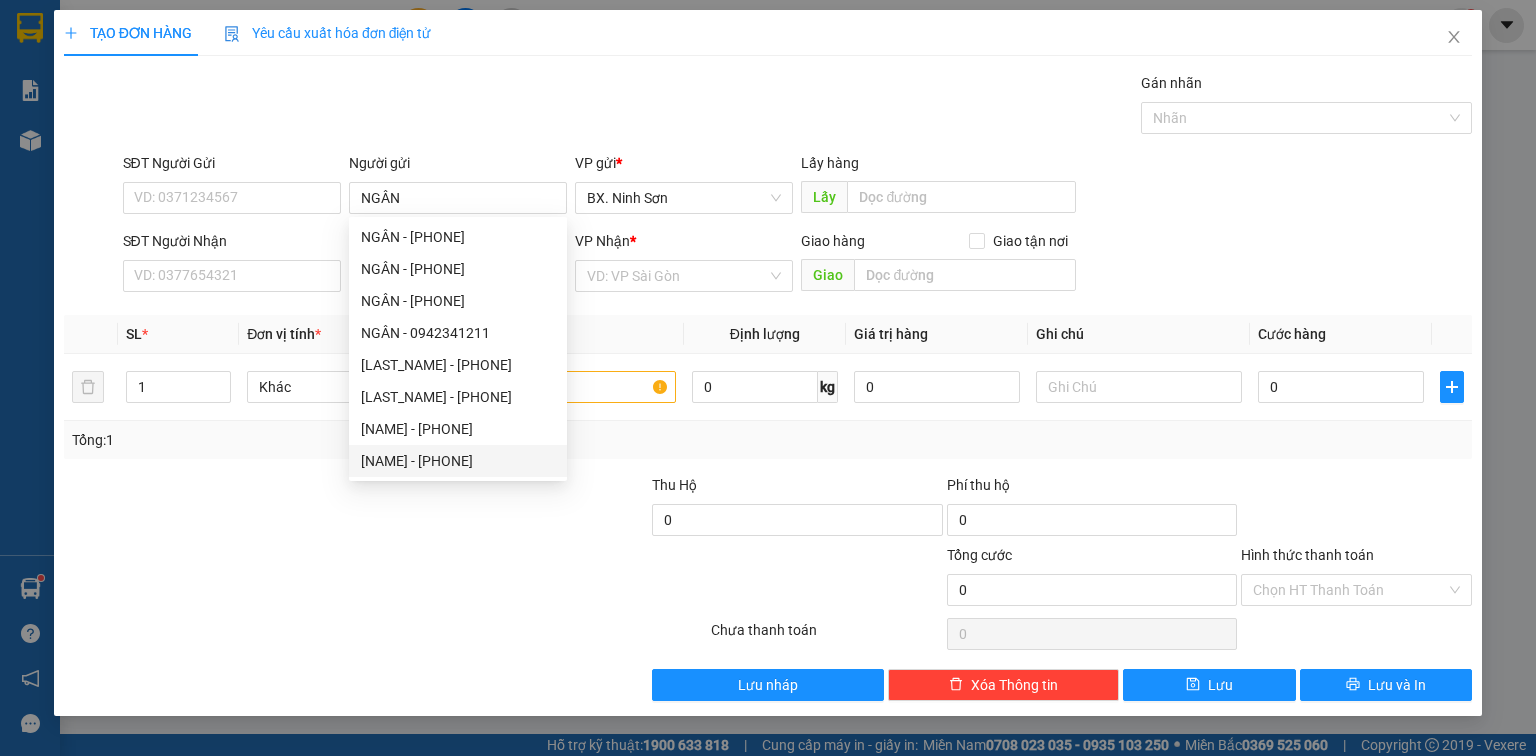 click on "TẠO ĐƠN HÀNG Yêu cầu xuất hóa đơn điện tử Transit Pickup Surcharge Ids Transit Deliver Surcharge Ids Transit Deliver Surcharge Transit Deliver Surcharge Gói vận chuyển  * Tiêu chuẩn Gán nhãn   Nhãn SĐT Người Gửi VD: [PHONE] Người gửi NGÂN VP gửi  * BX. Ninh Sơn Lấy hàng Lấy SĐT Người Nhận VD: [PHONE] Người nhận Tên người nhận VP Nhận  * VD: VP Sài Gòn Giao hàng Giao tận nơi Giao SL  * Đơn vị tính  * Tên hàng  * Định lượng Giá trị hàng Ghi chú Cước hàng                   1 Khác 0 kg 0 0 Tổng:  1 Thu Hộ 0 Phí thu hộ 0 Tổng cước 0 Hình thức thanh toán Chọn HT Thanh ToánSố tiền thu trước 0 Chưa thanh toán 0 Chọn HT Thanh Toán Lưu nháp Xóa Thông tin Lưu Lưu và In" at bounding box center [768, 363] 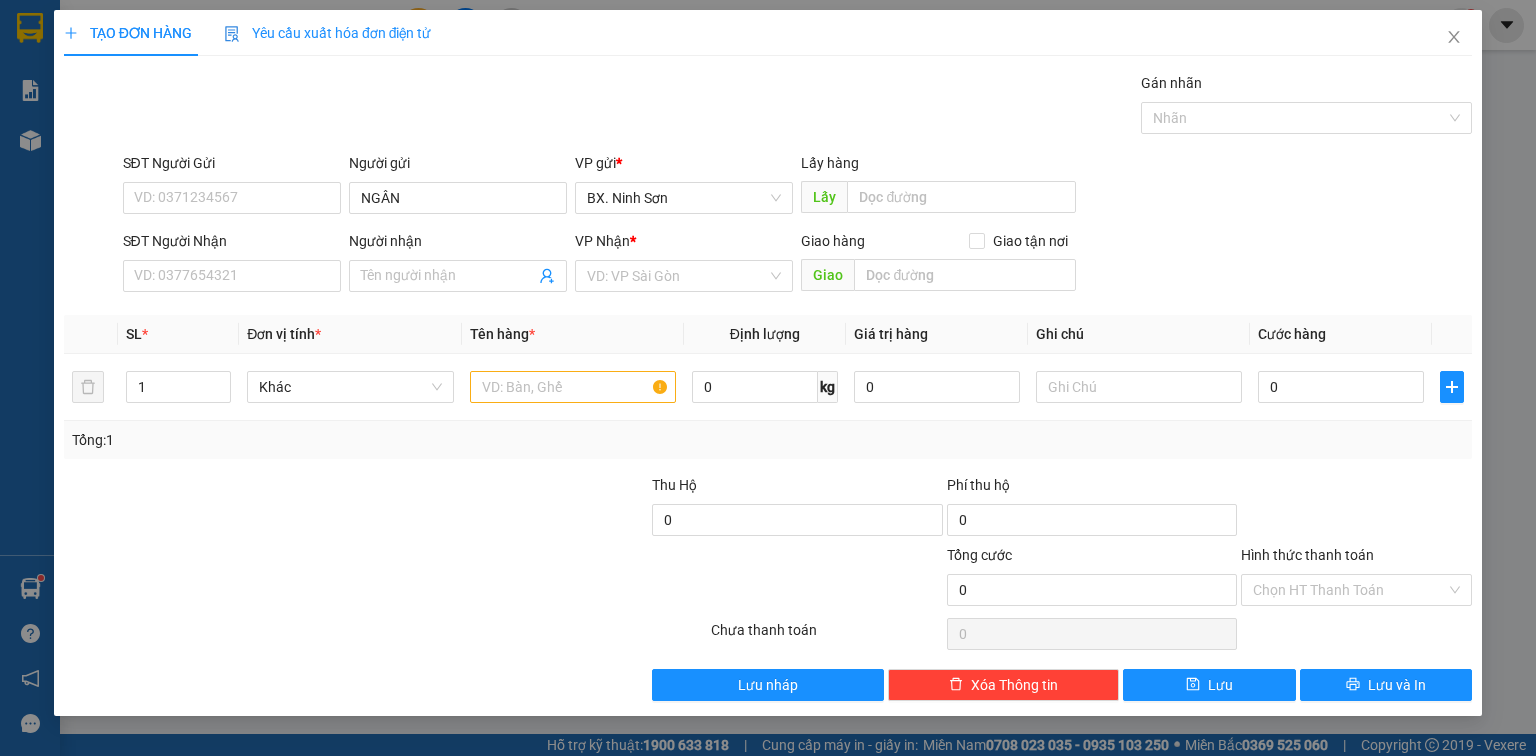click at bounding box center (385, 634) 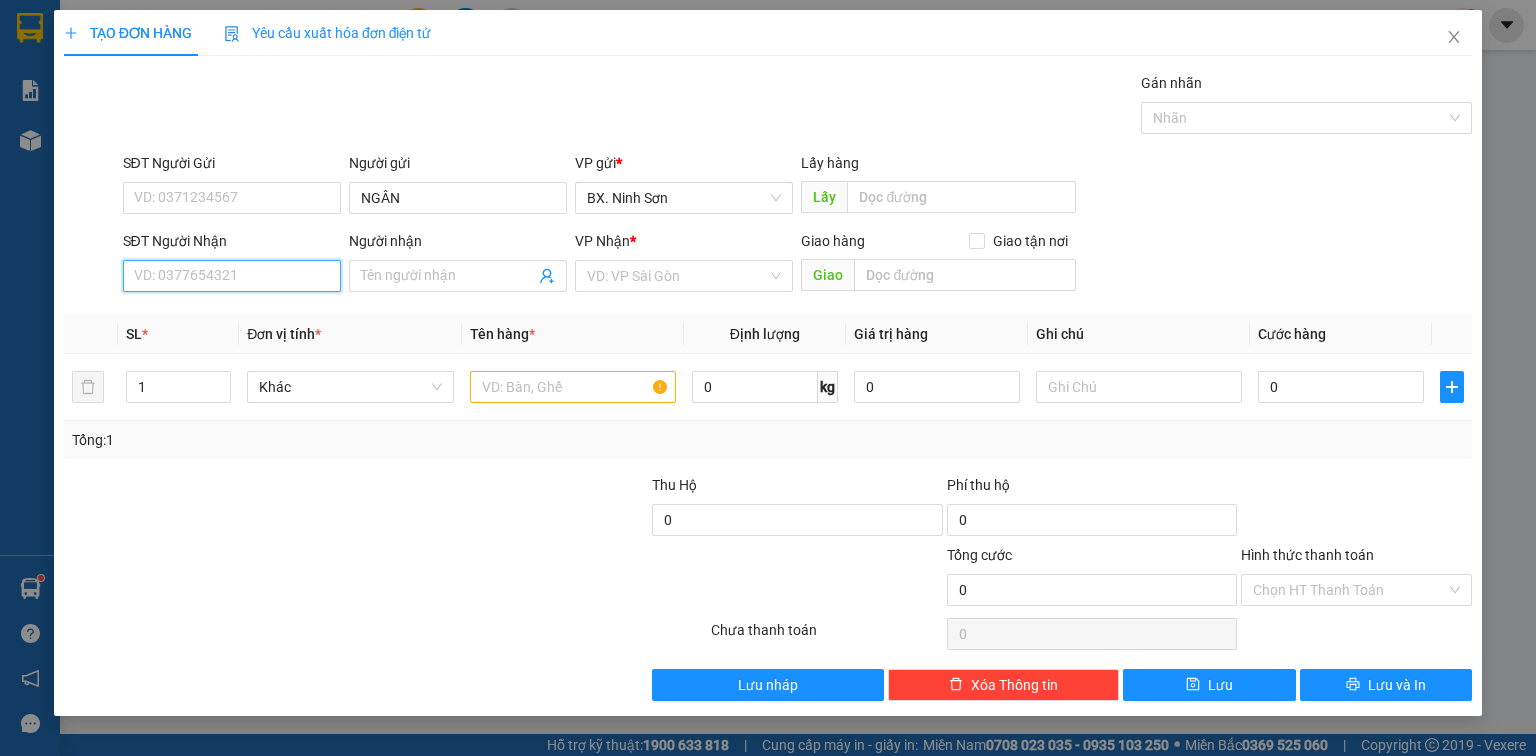click on "SĐT Người Nhận" at bounding box center [232, 276] 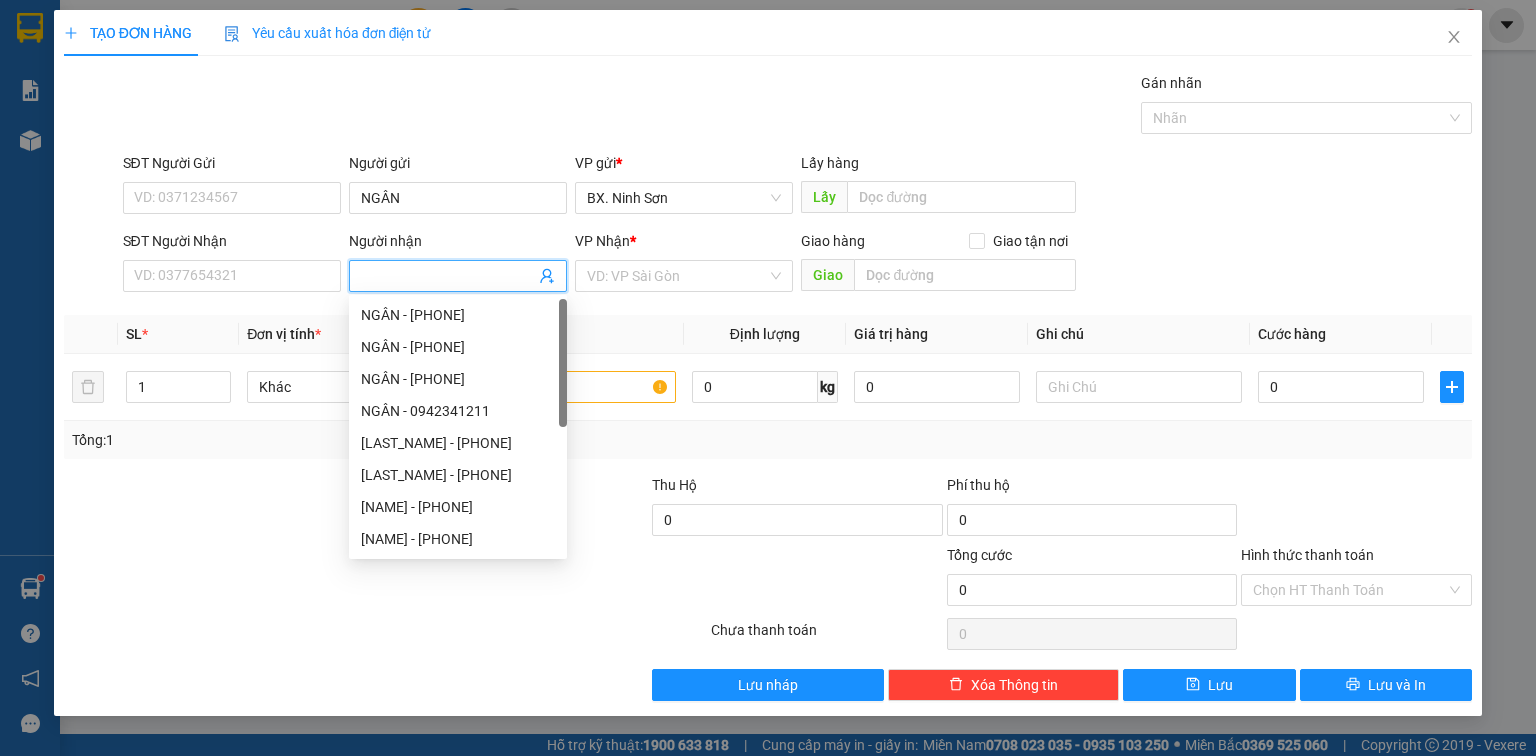 paste on "NGÂN" 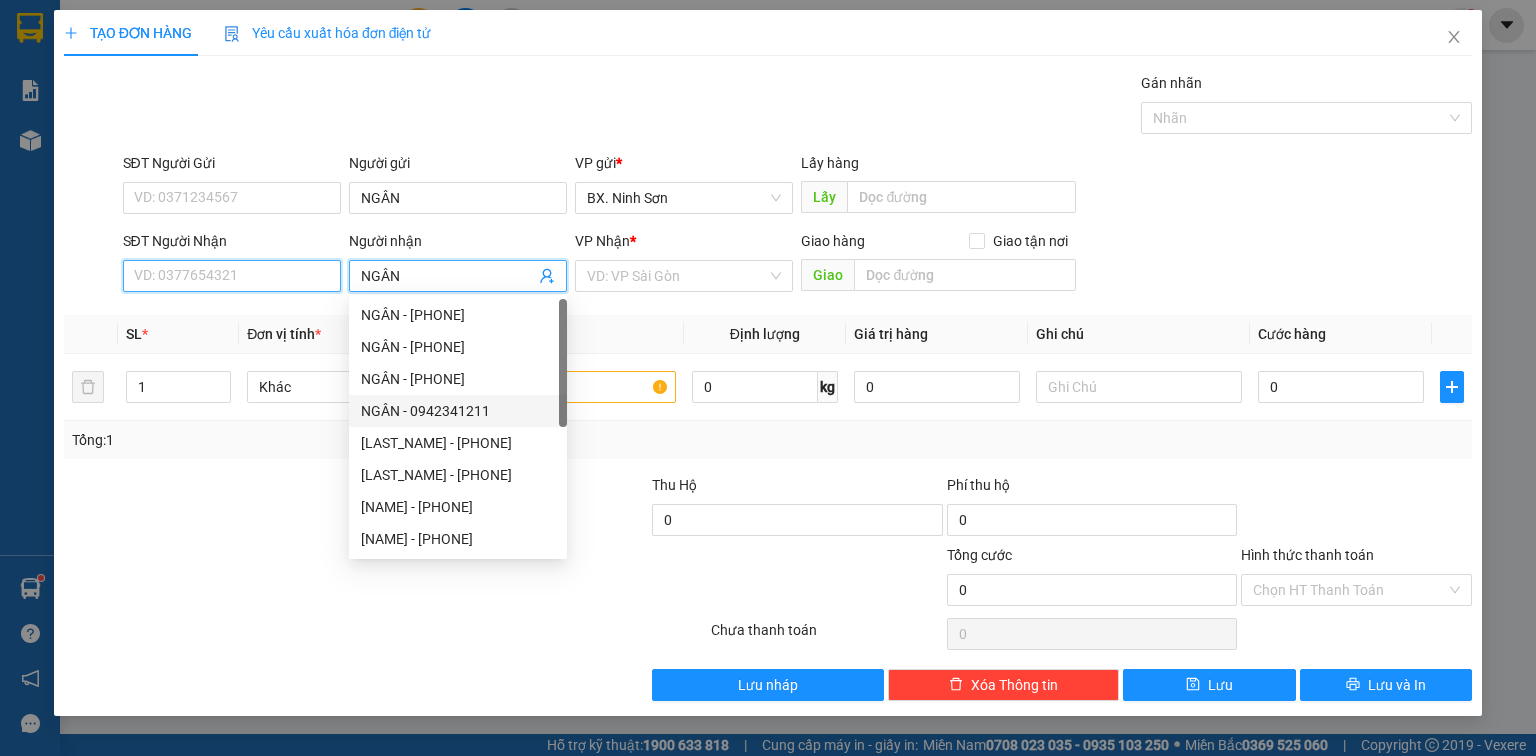 click on "SĐT Người Nhận" at bounding box center (232, 276) 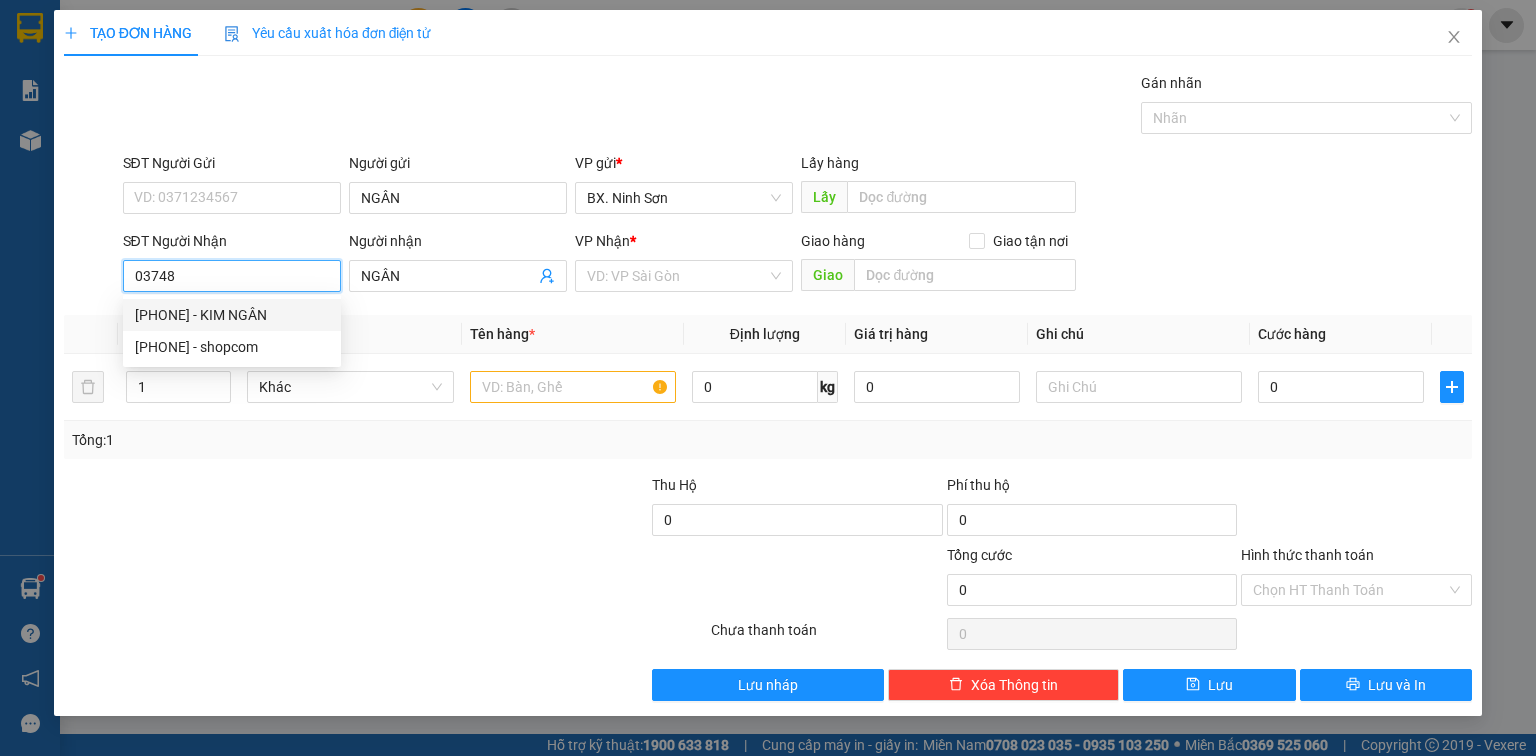 click on "[PHONE] - KIM NGÂN" at bounding box center (232, 315) 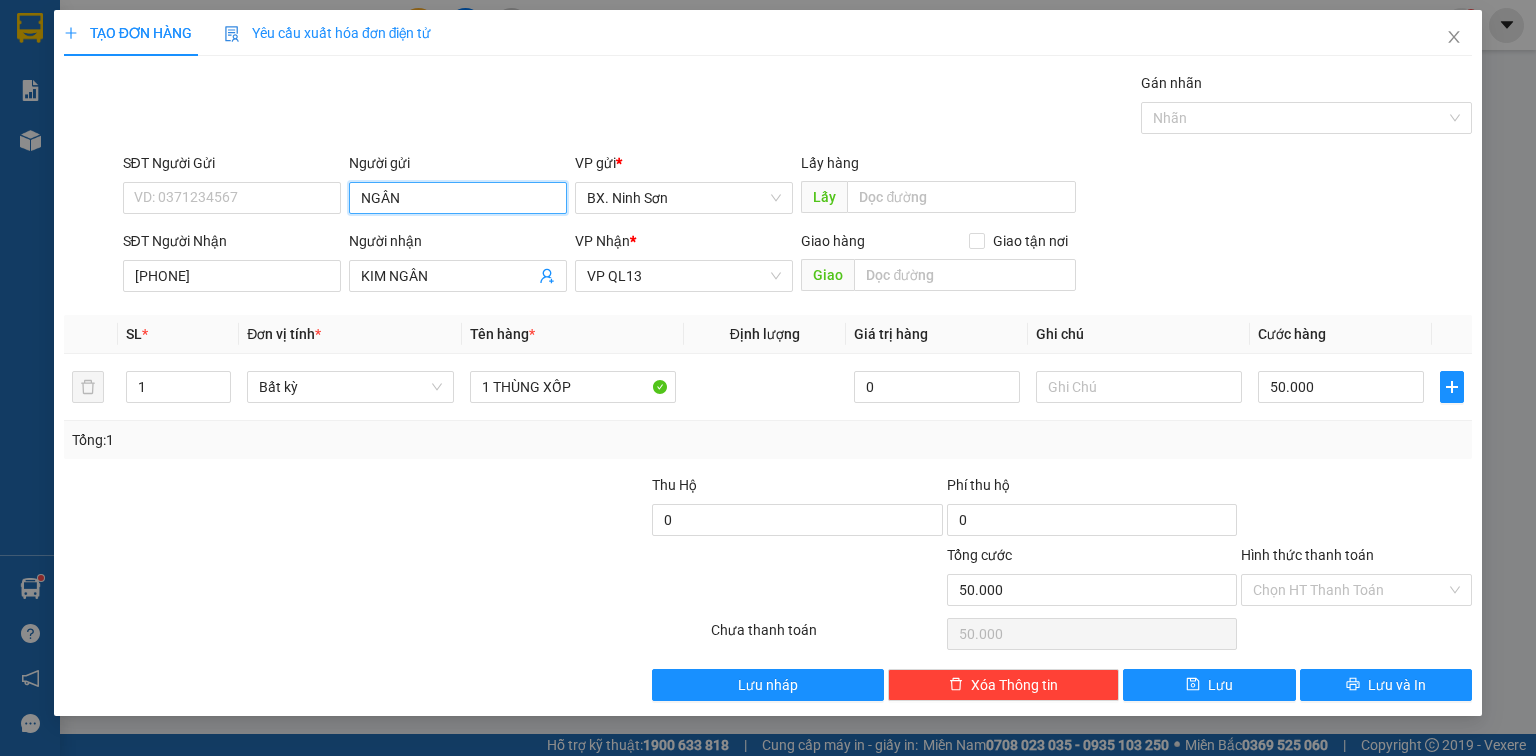 click on "NGÂN" at bounding box center [458, 198] 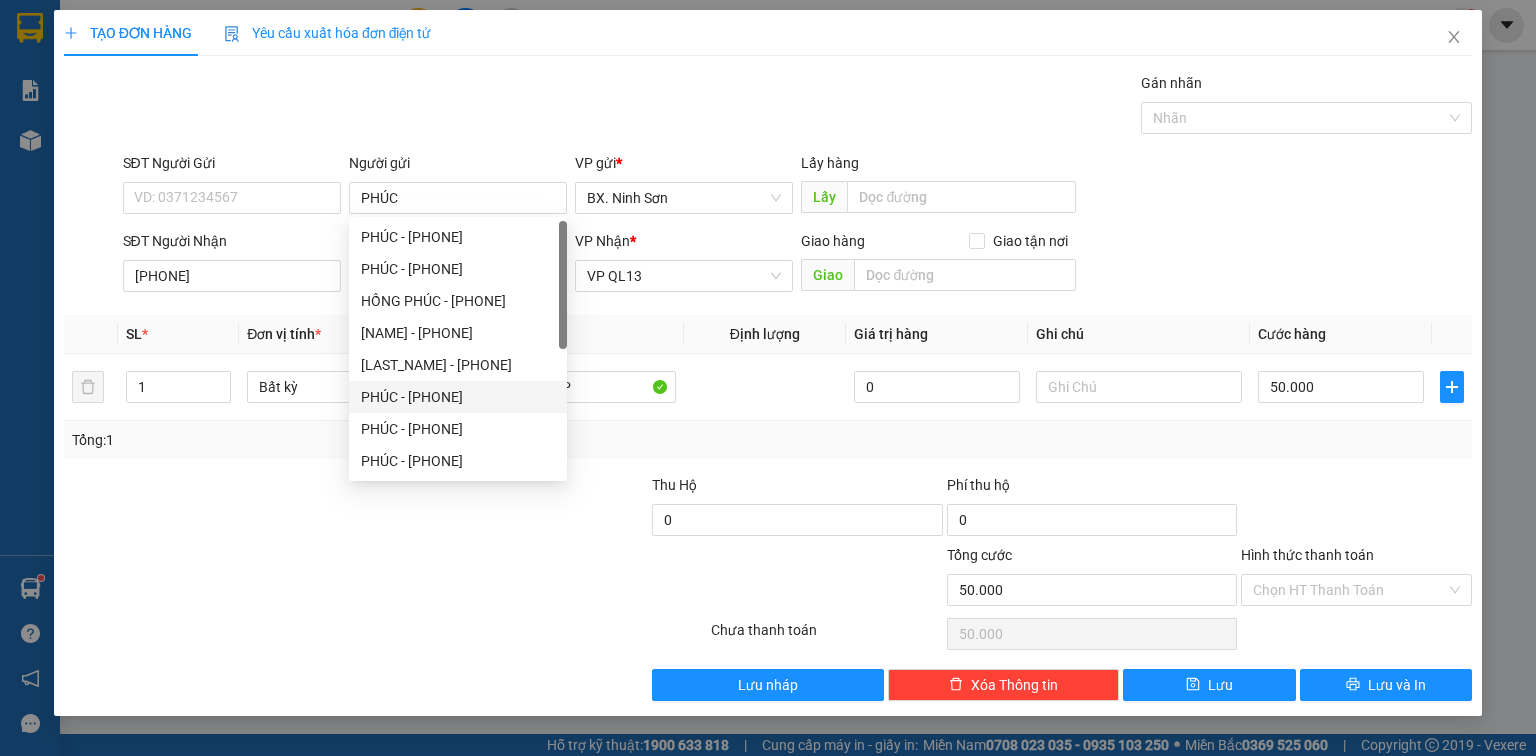 click on "Lưu nháp Xóa Thông tin Lưu Lưu và In" at bounding box center (768, 685) 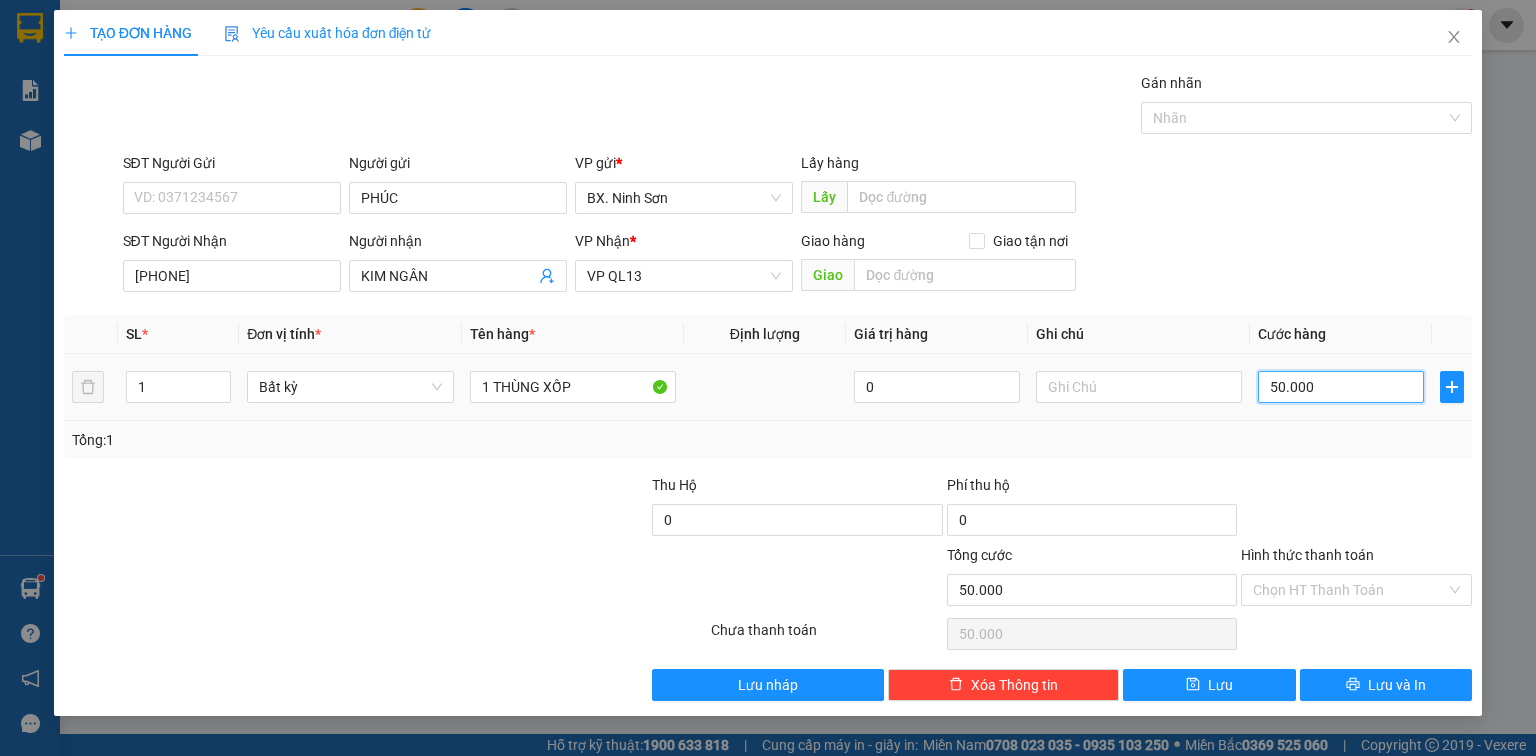 click on "50.000" at bounding box center (1341, 387) 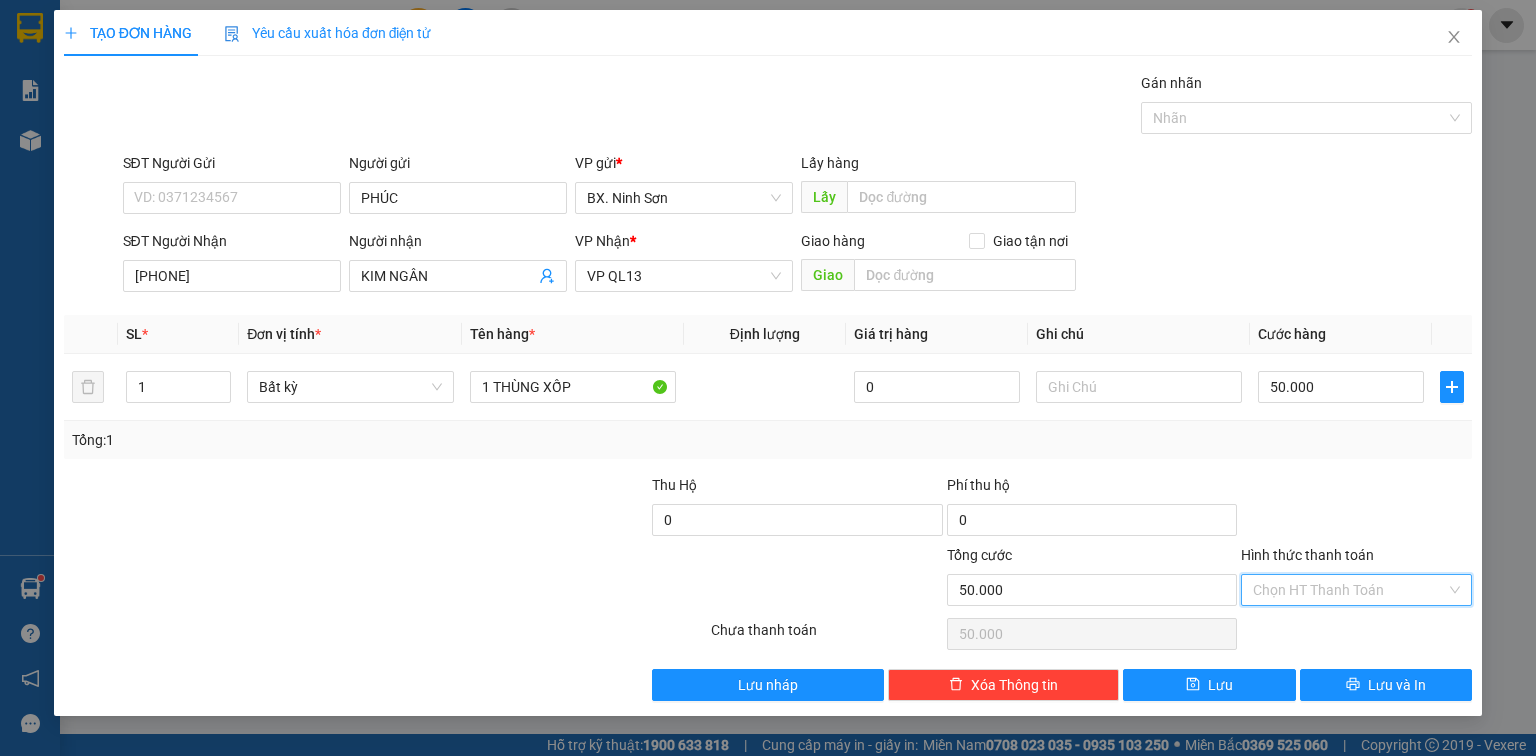 click on "Hình thức thanh toán" at bounding box center (1349, 590) 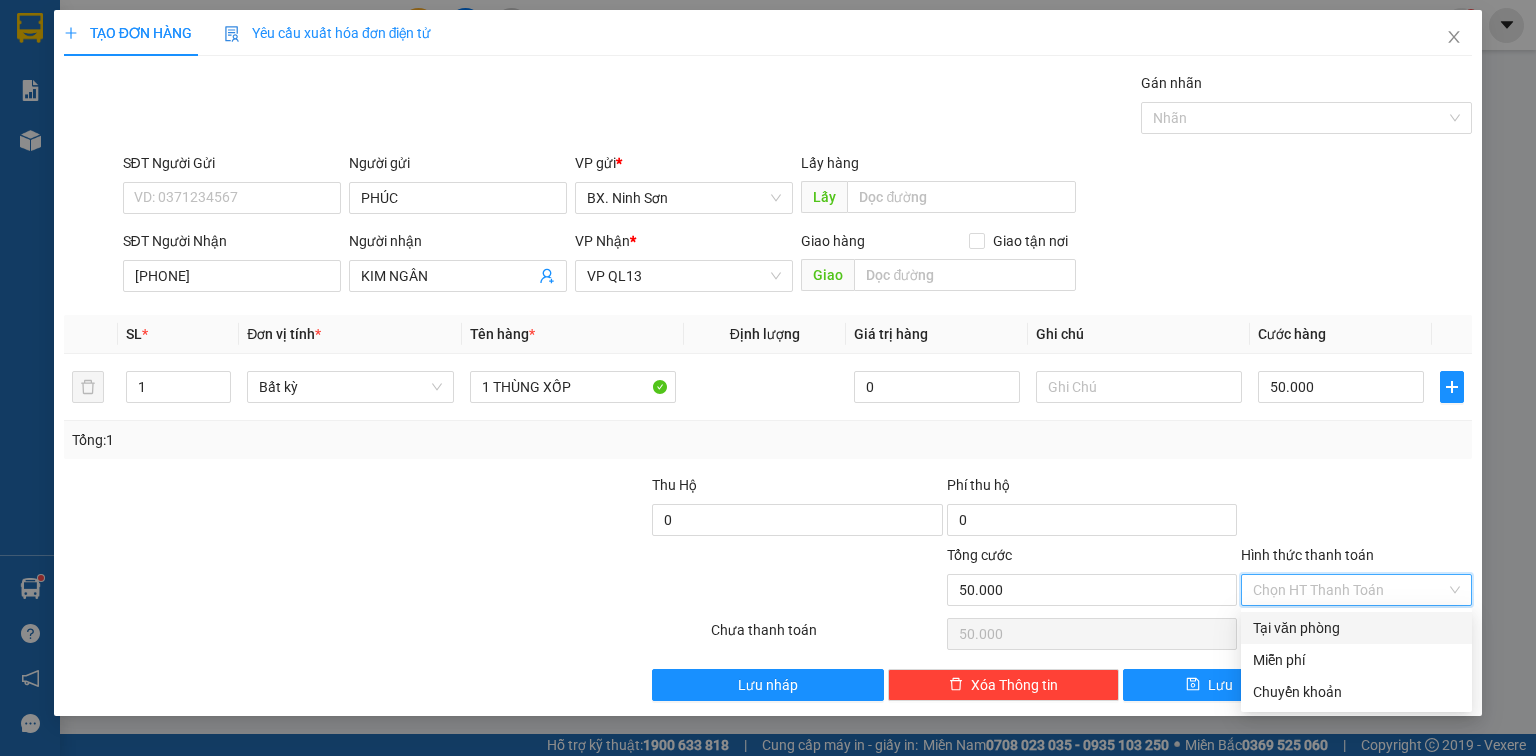 click on "Tại văn phòng" at bounding box center [1356, 628] 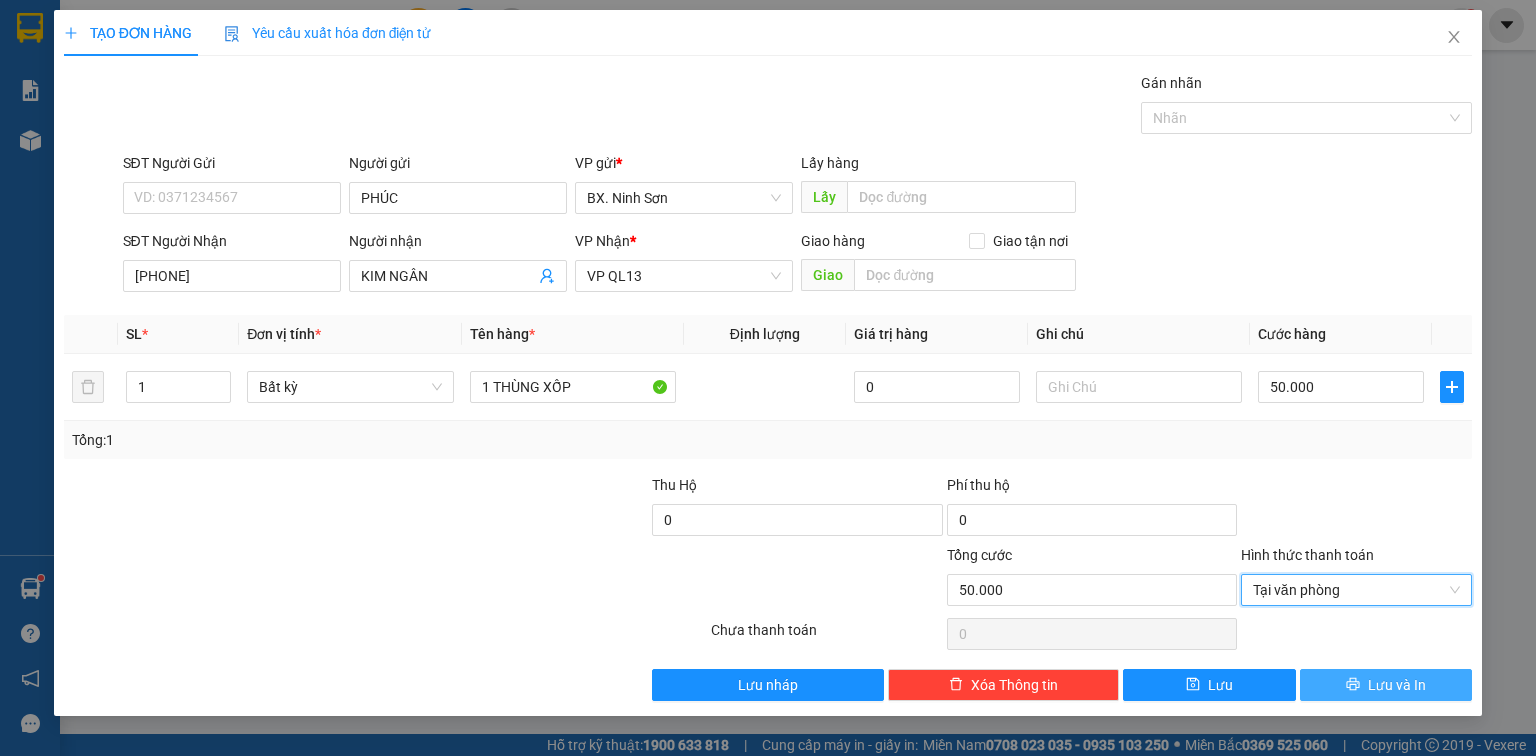 click on "Lưu và In" at bounding box center [1397, 685] 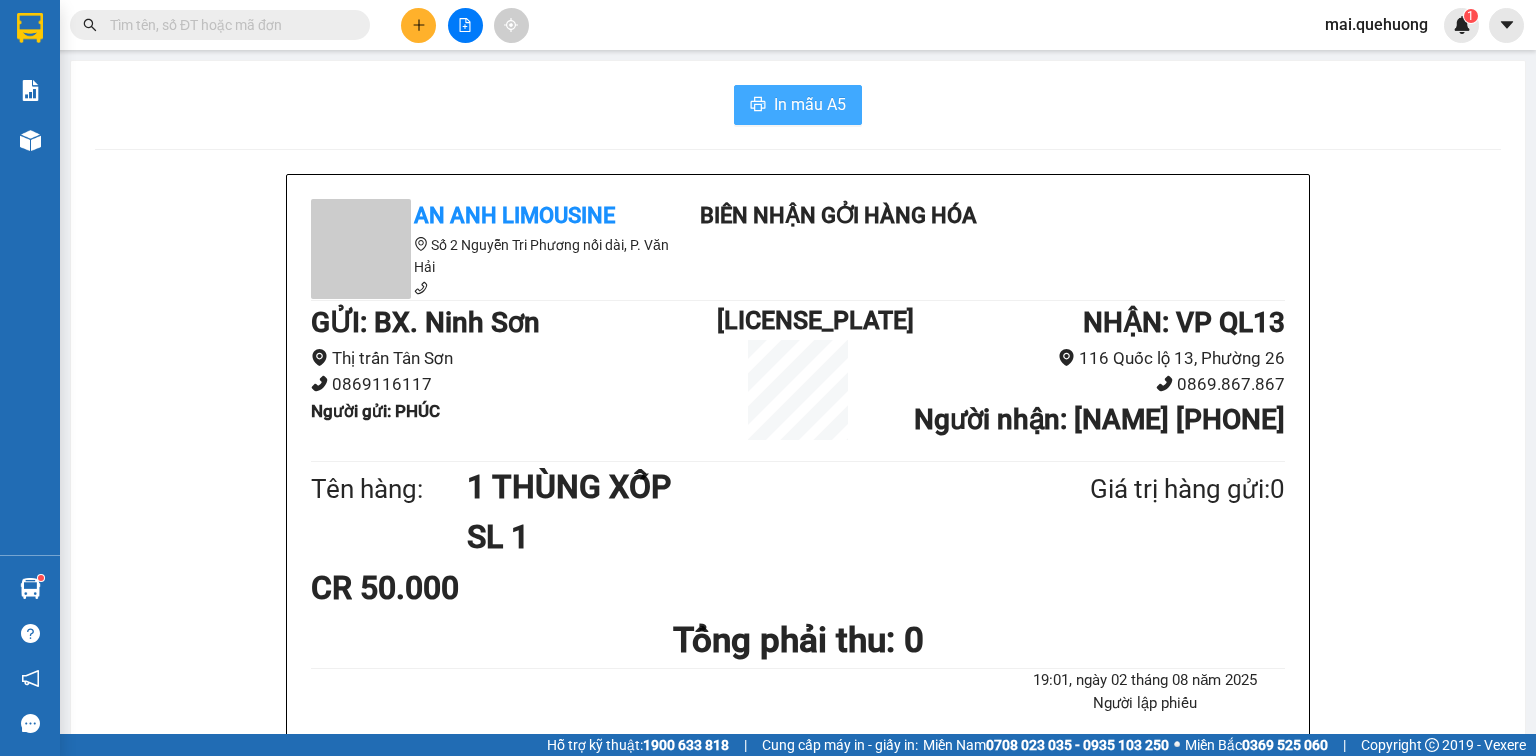 click on "In mẫu A5" at bounding box center (810, 104) 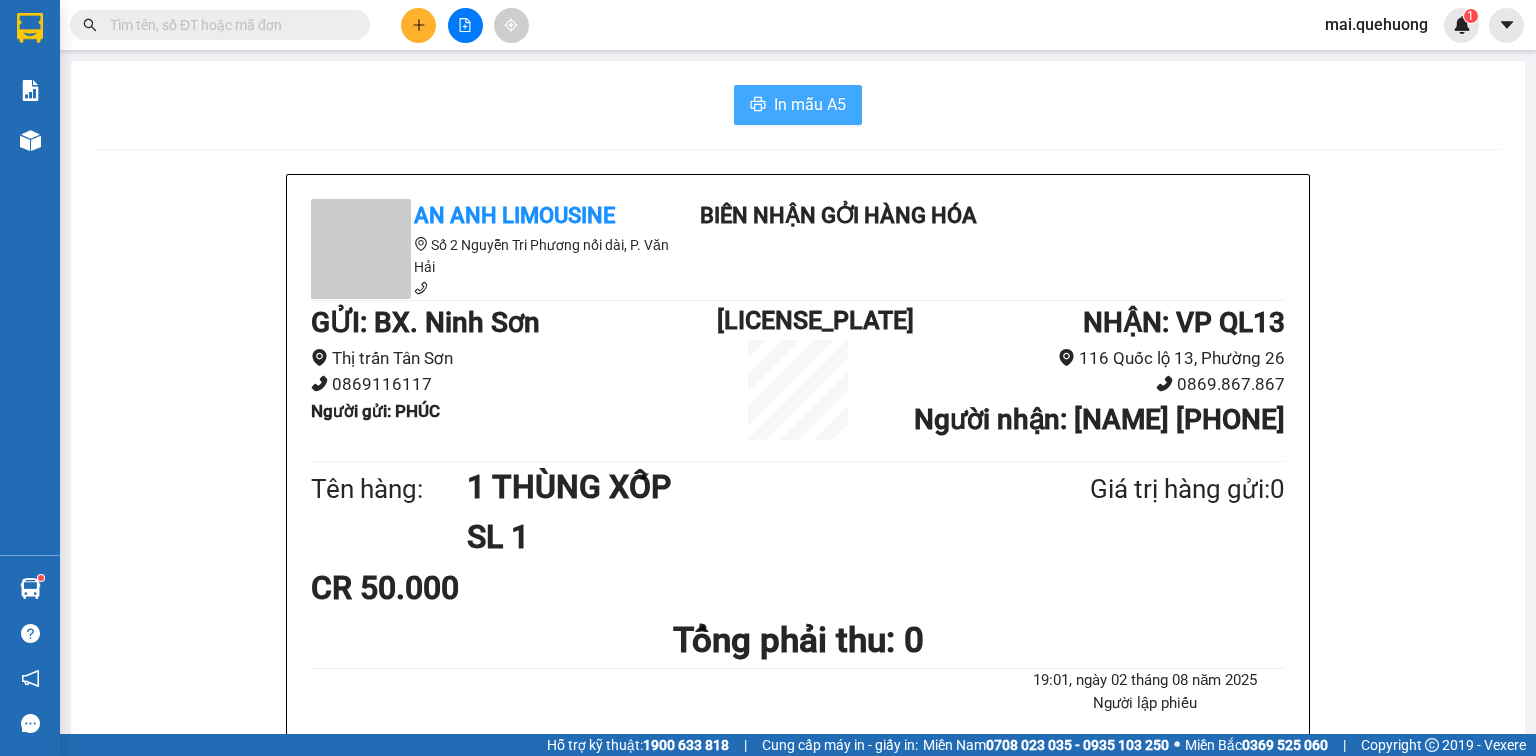 scroll, scrollTop: 0, scrollLeft: 0, axis: both 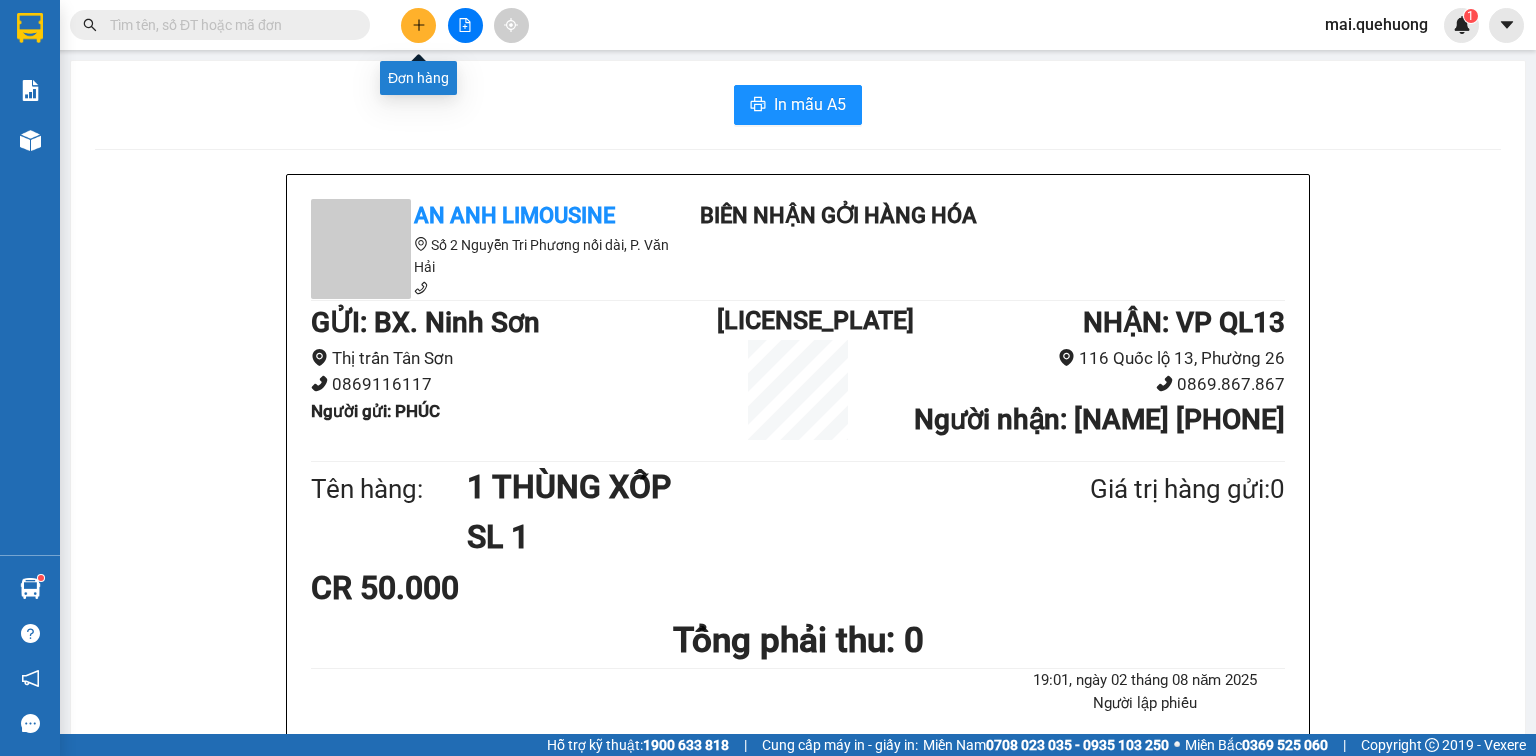 click at bounding box center [418, 25] 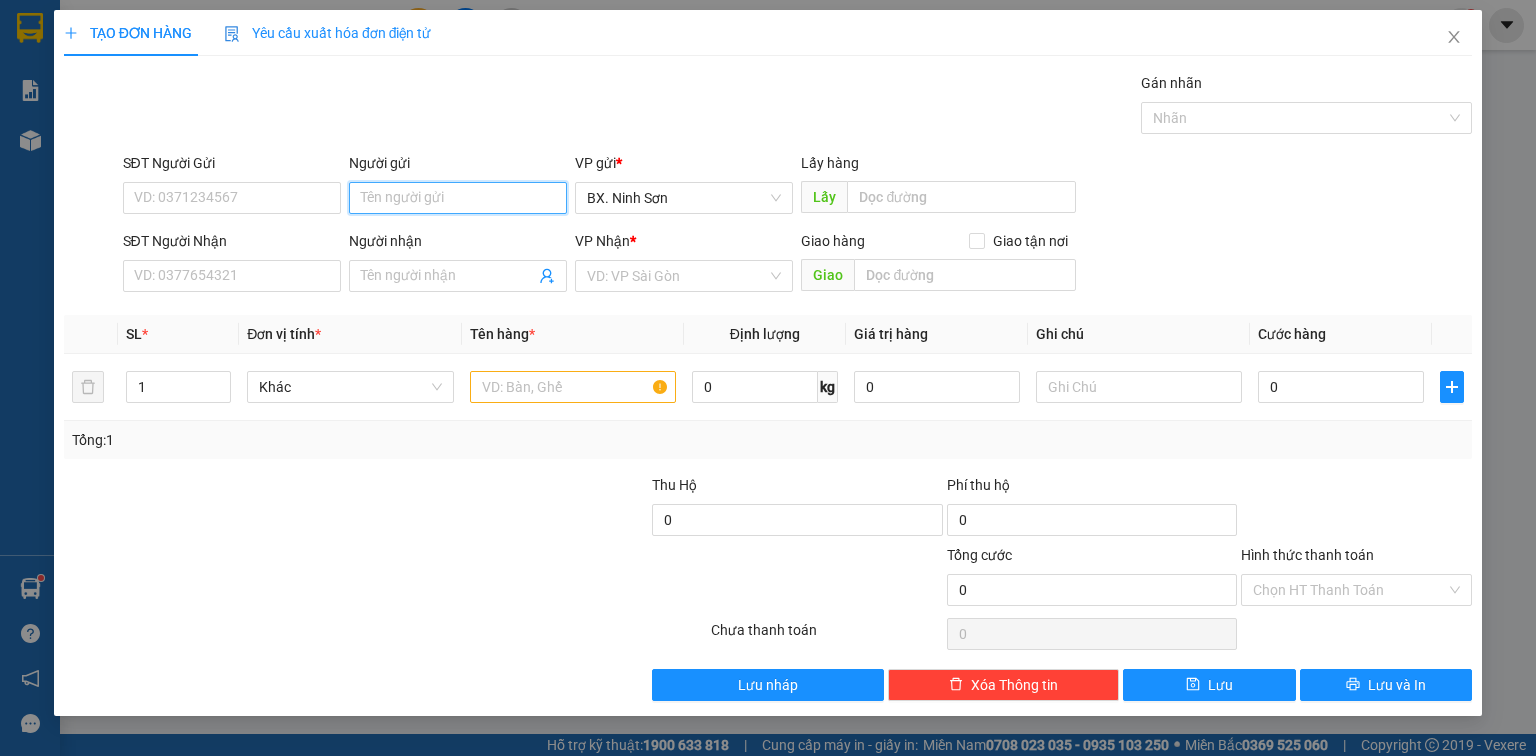 click on "Người gửi" at bounding box center (458, 198) 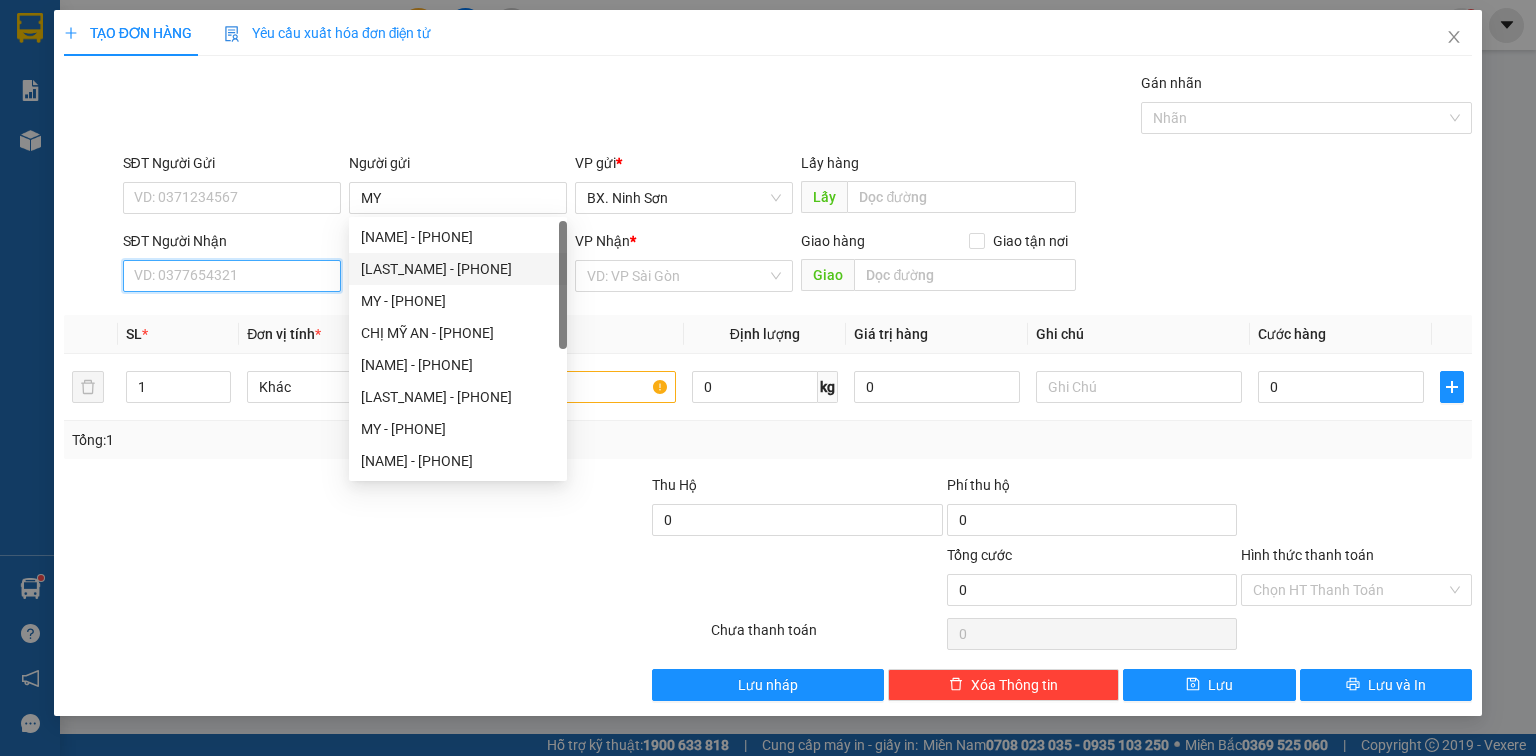 click on "SĐT Người Nhận" at bounding box center [232, 276] 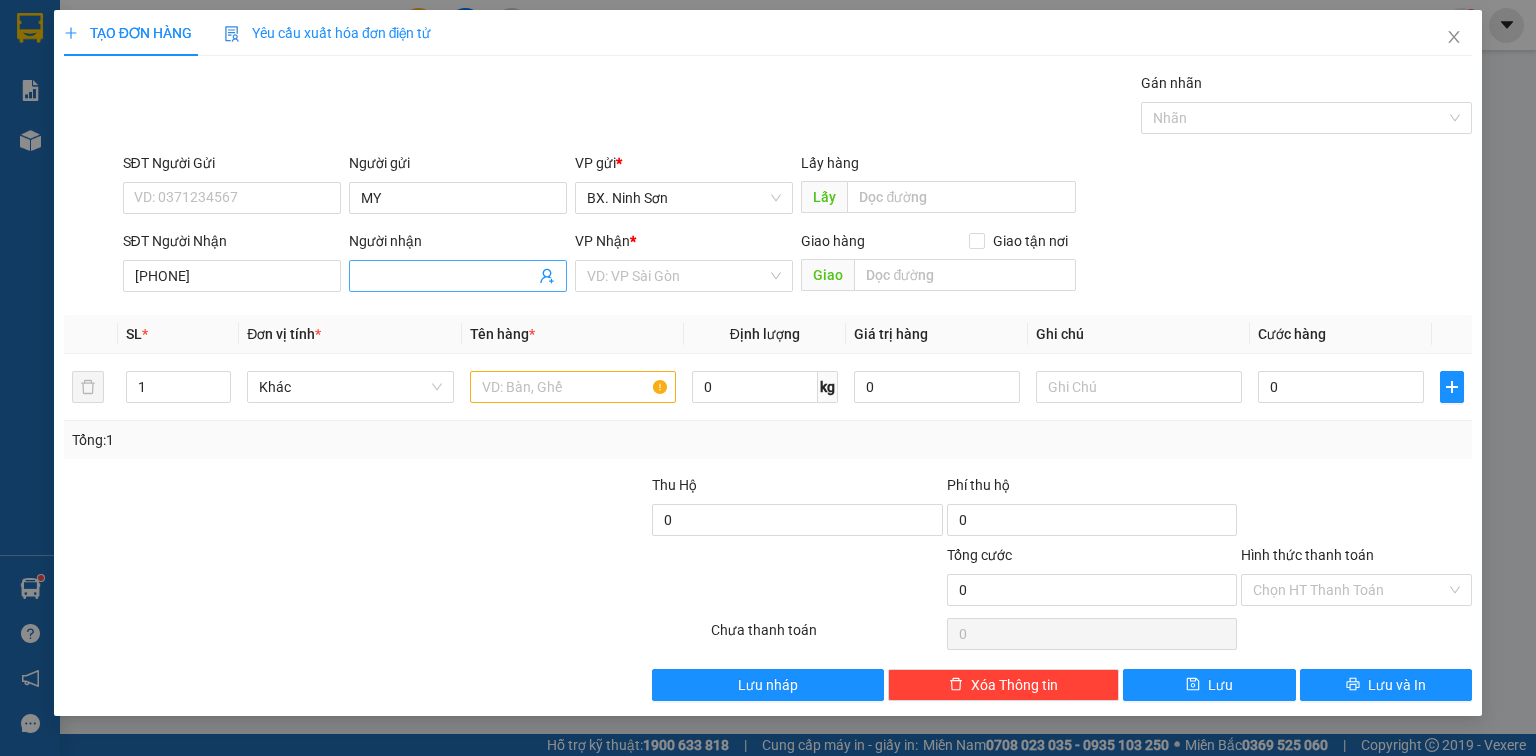 click on "Người nhận" at bounding box center (448, 276) 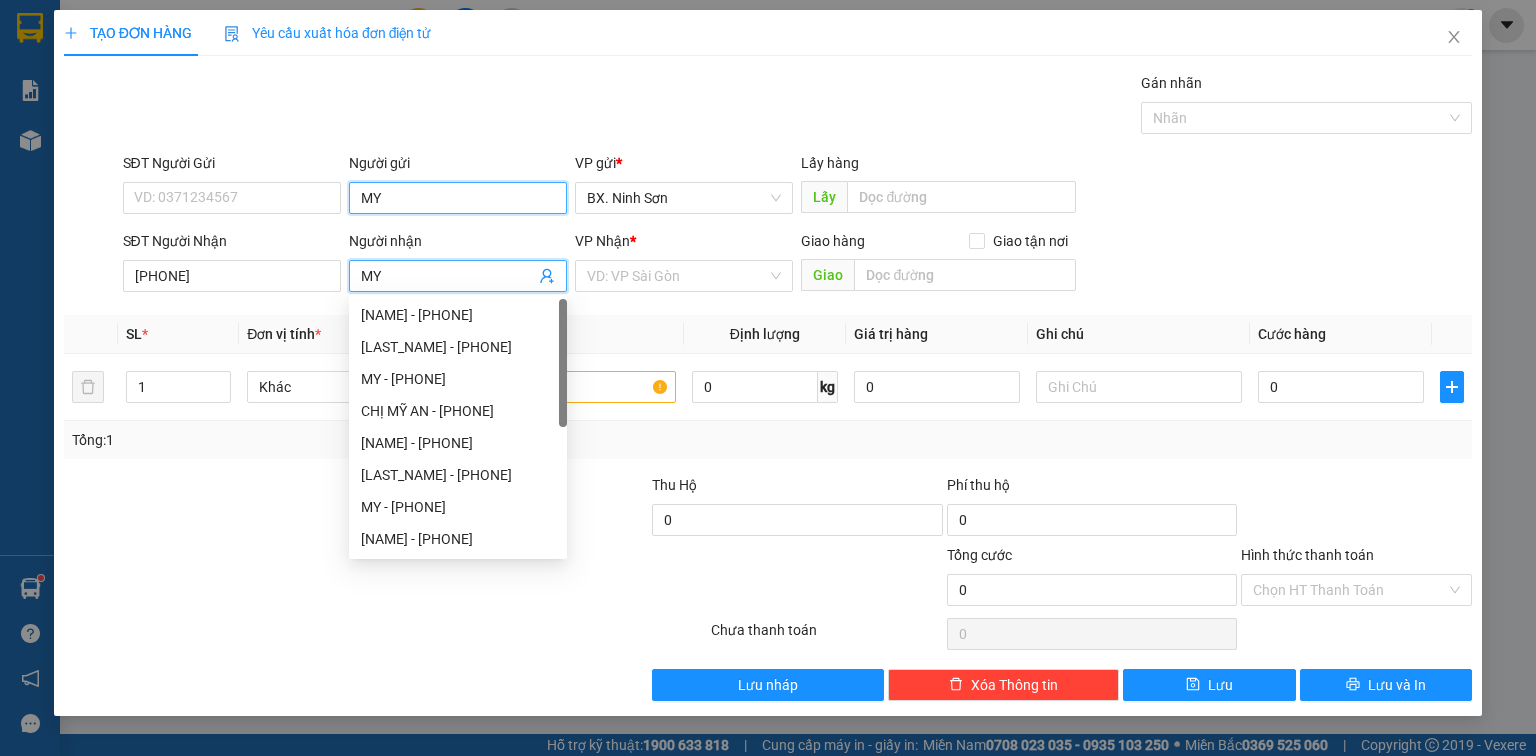 click on "MY" at bounding box center [458, 198] 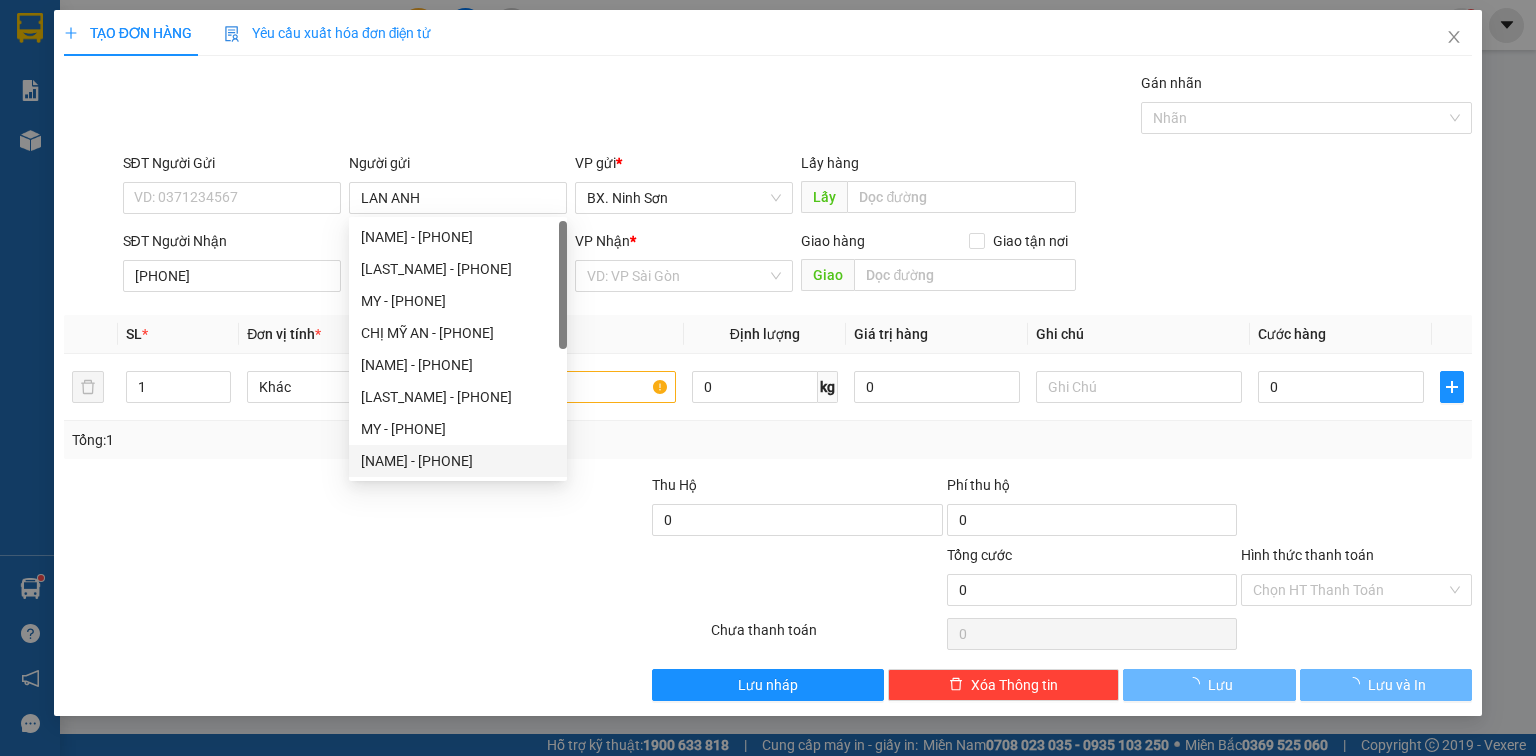 click at bounding box center [503, 509] 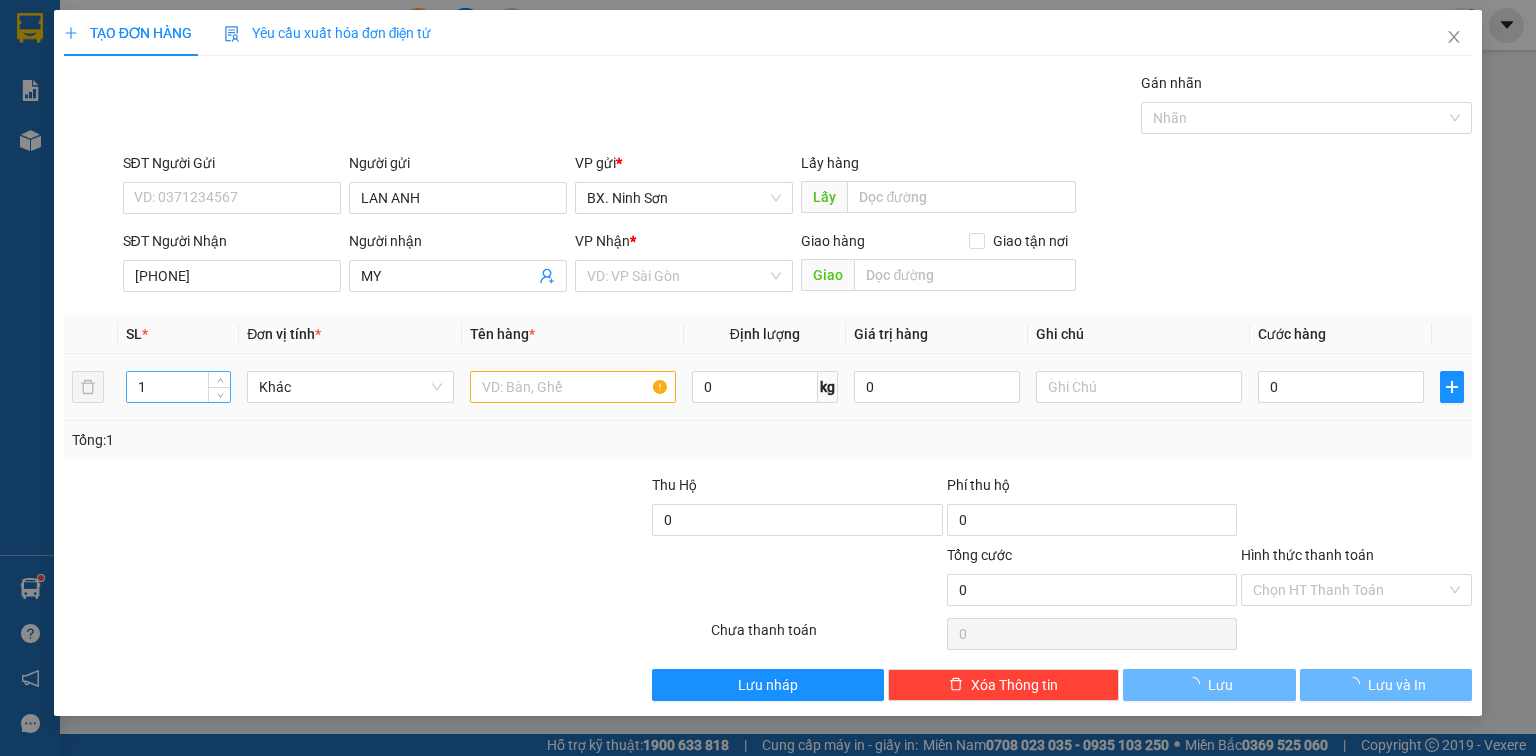 click on "1" at bounding box center (178, 387) 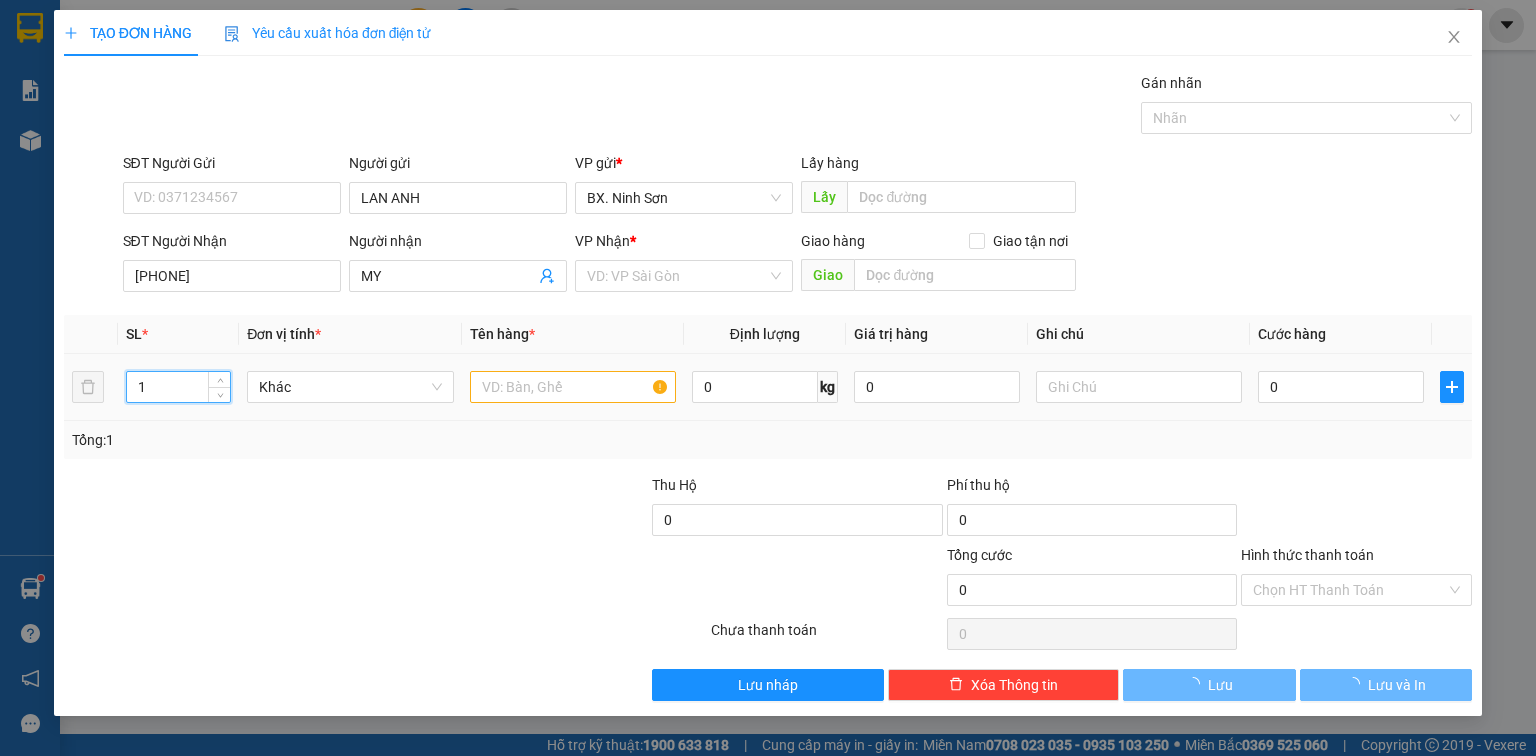 click on "1" at bounding box center [178, 387] 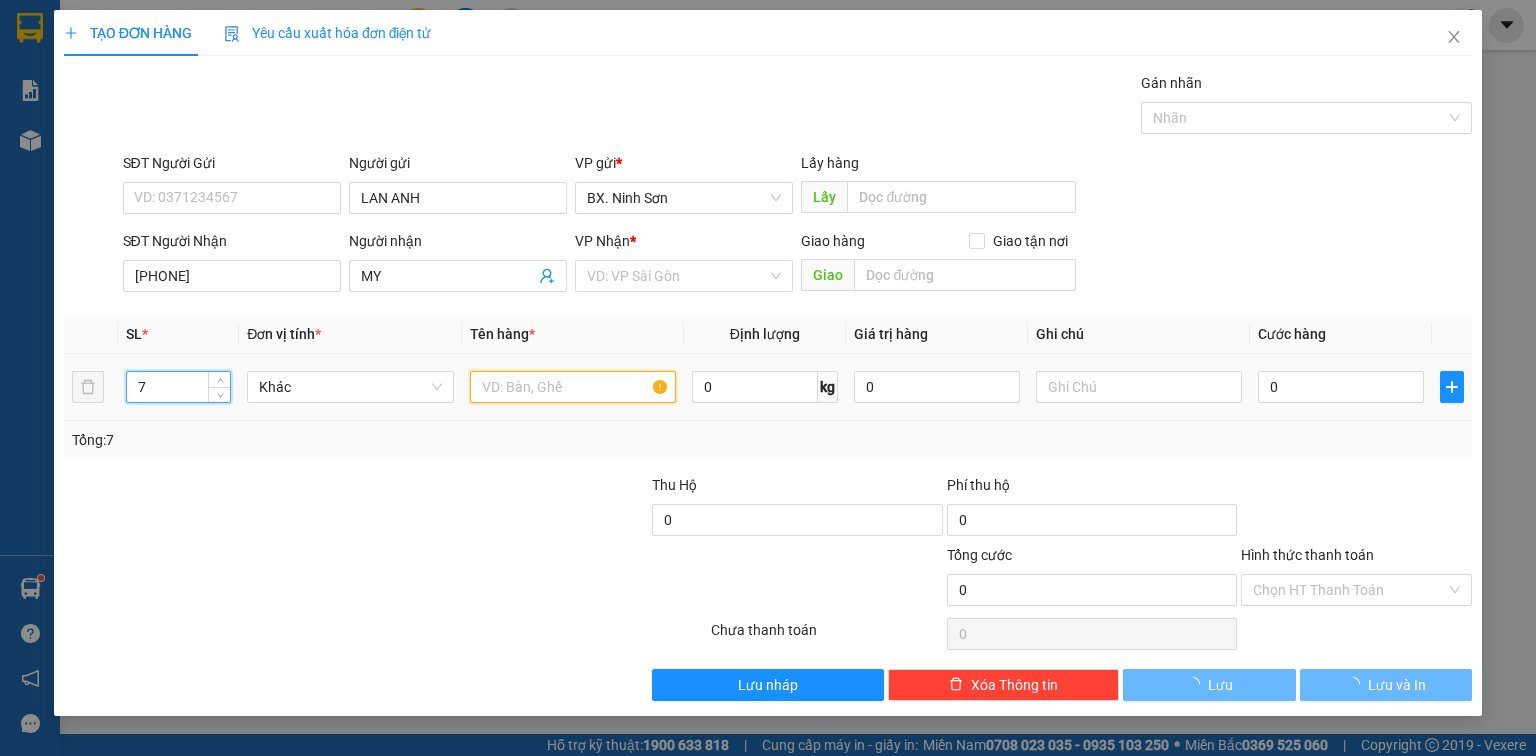 click at bounding box center (573, 387) 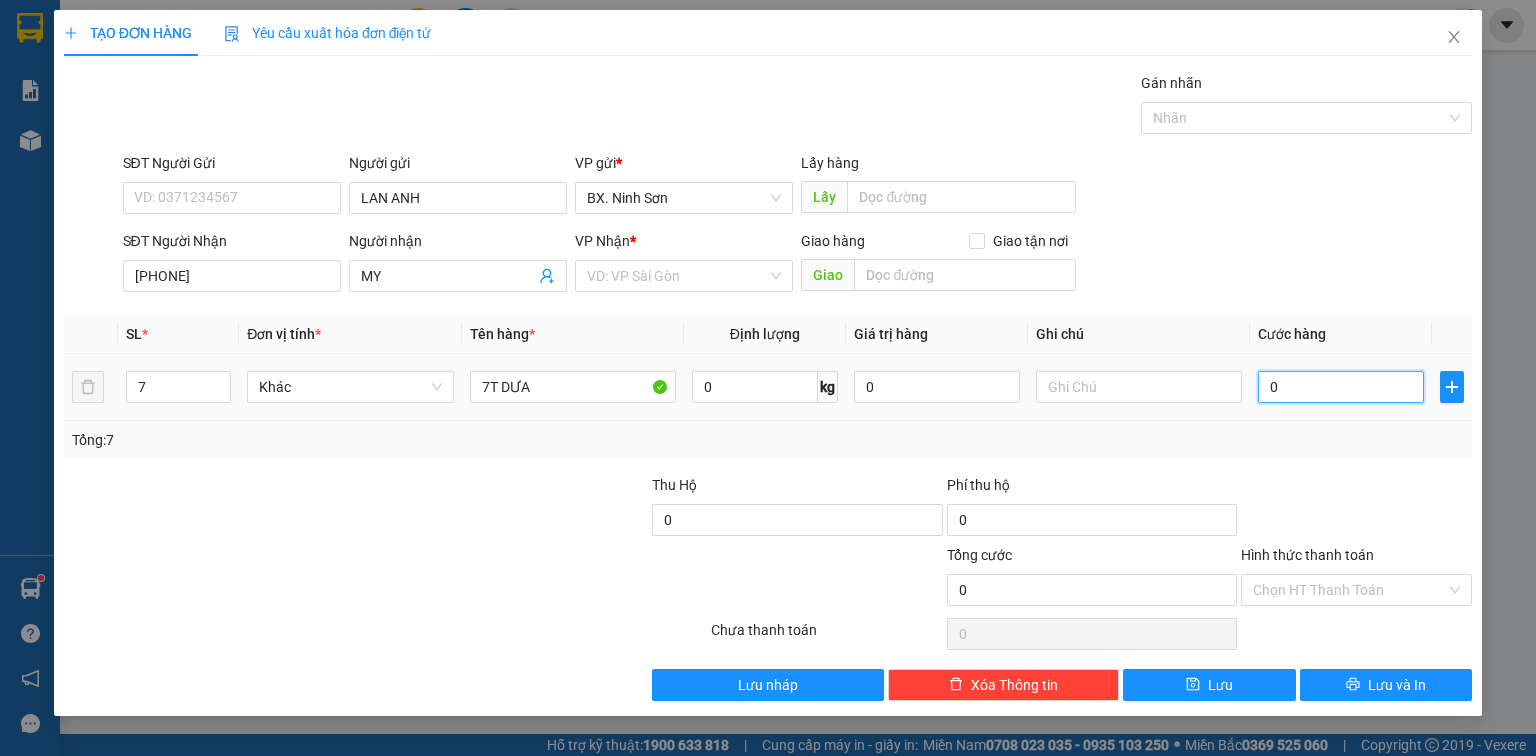 click on "0" at bounding box center [1341, 387] 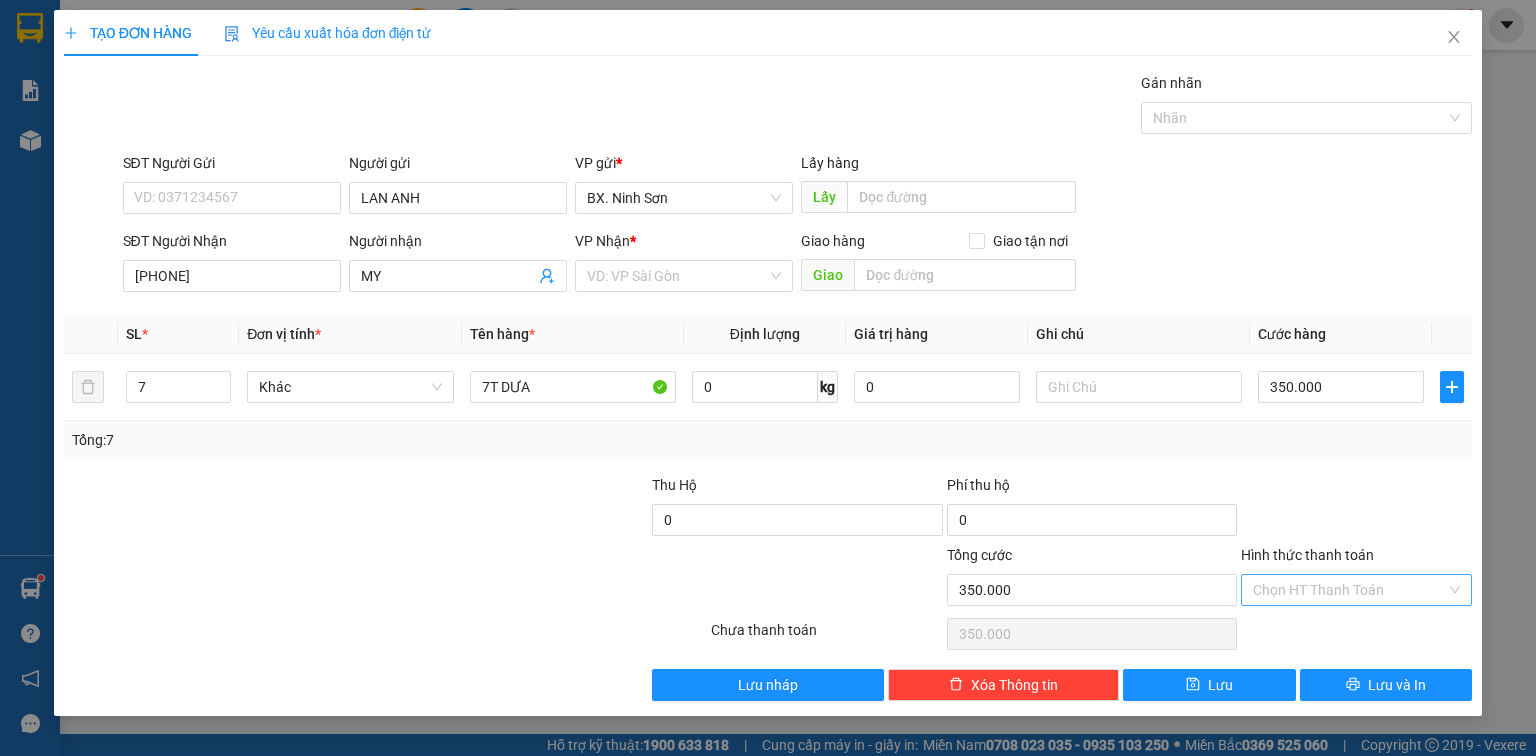 click on "Hình thức thanh toán" at bounding box center (1349, 590) 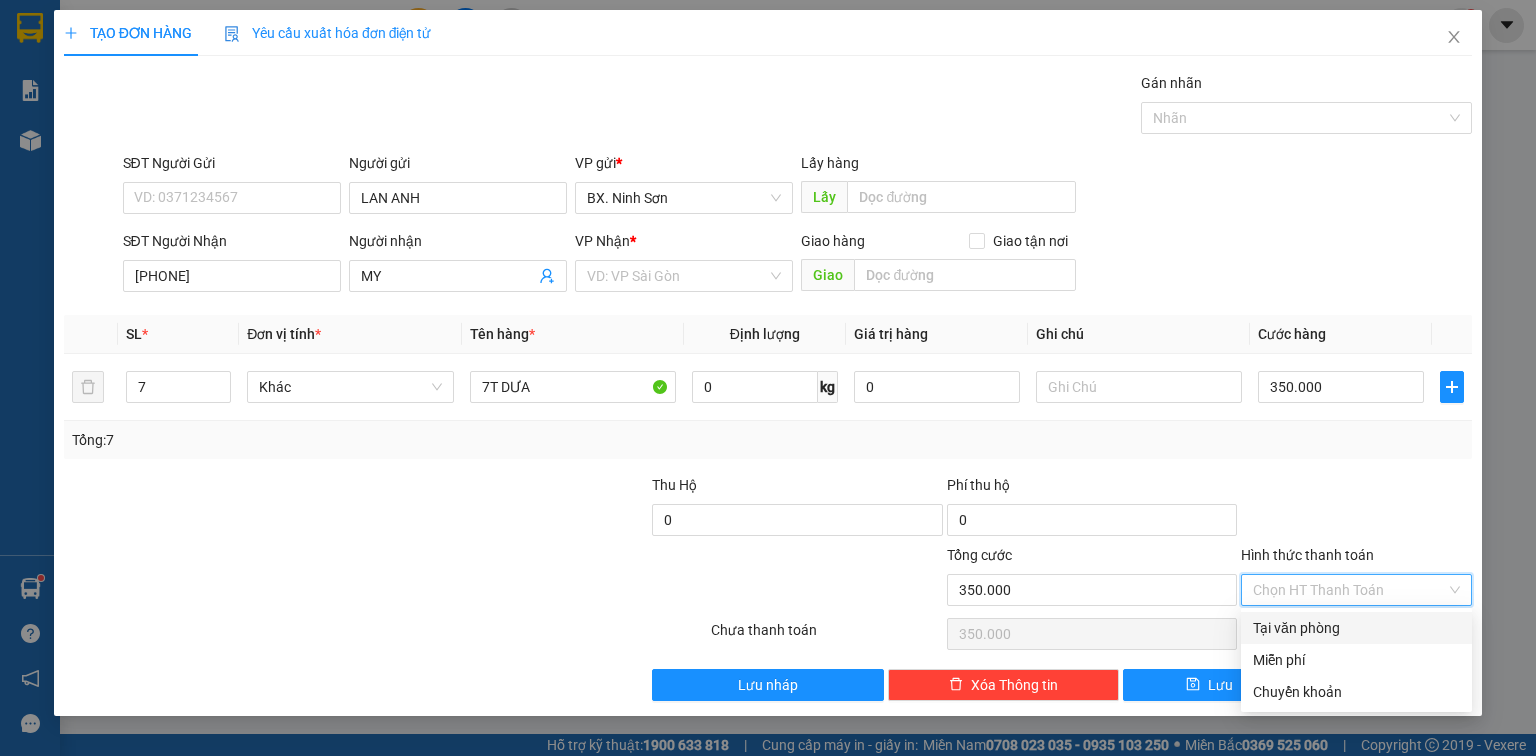 click on "Tại văn phòng" at bounding box center [1356, 628] 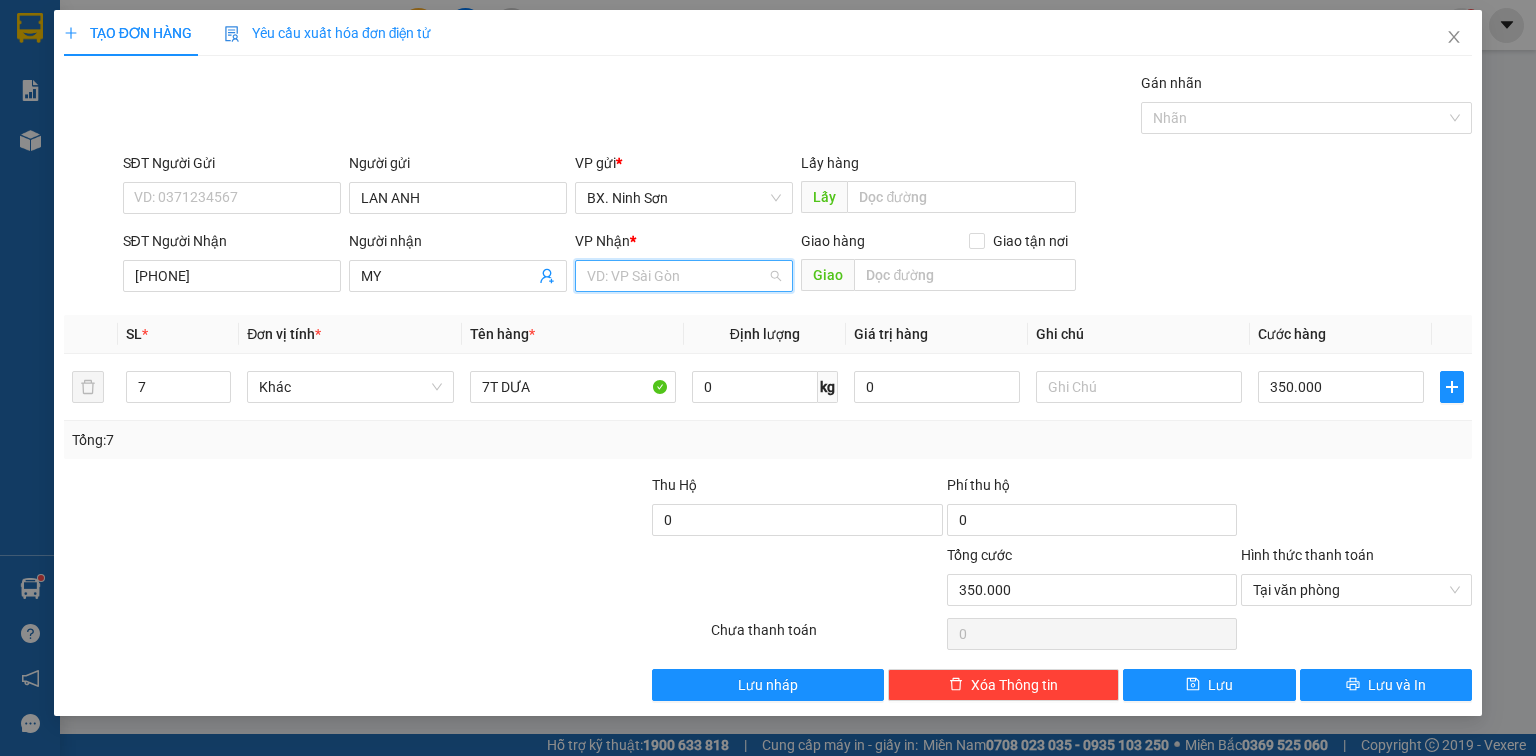 click at bounding box center (677, 276) 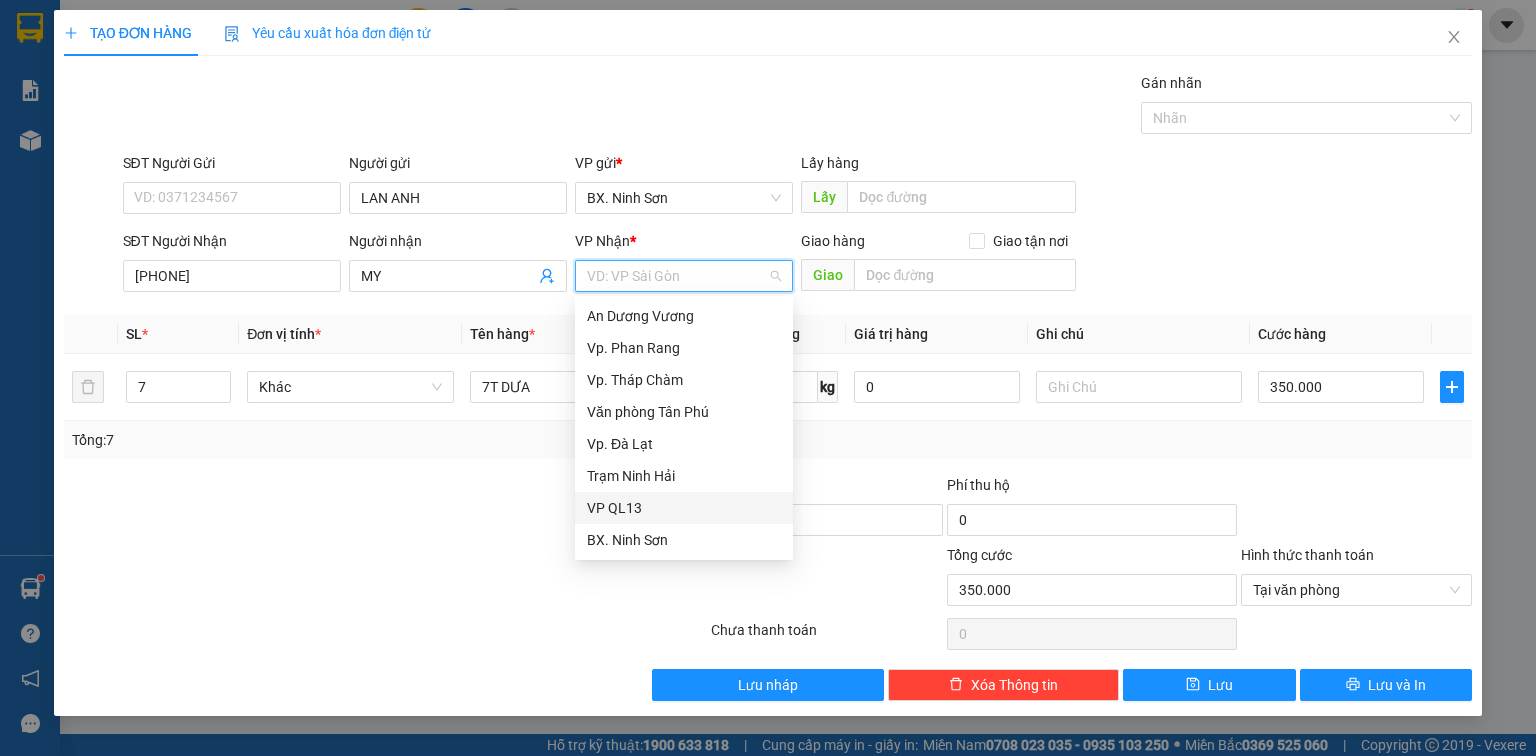click on "VP QL13" at bounding box center (684, 508) 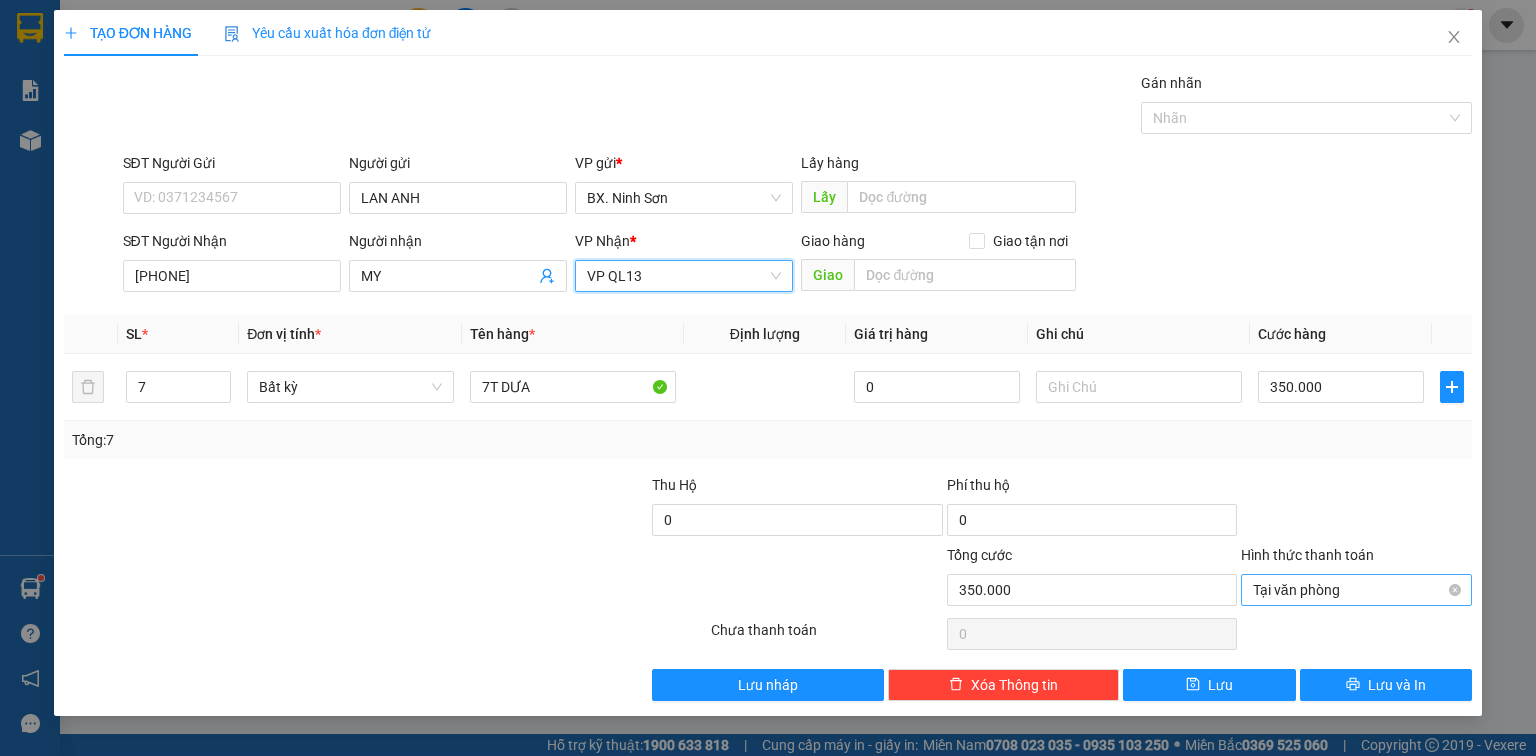 click on "Tại văn phòng" at bounding box center [1356, 590] 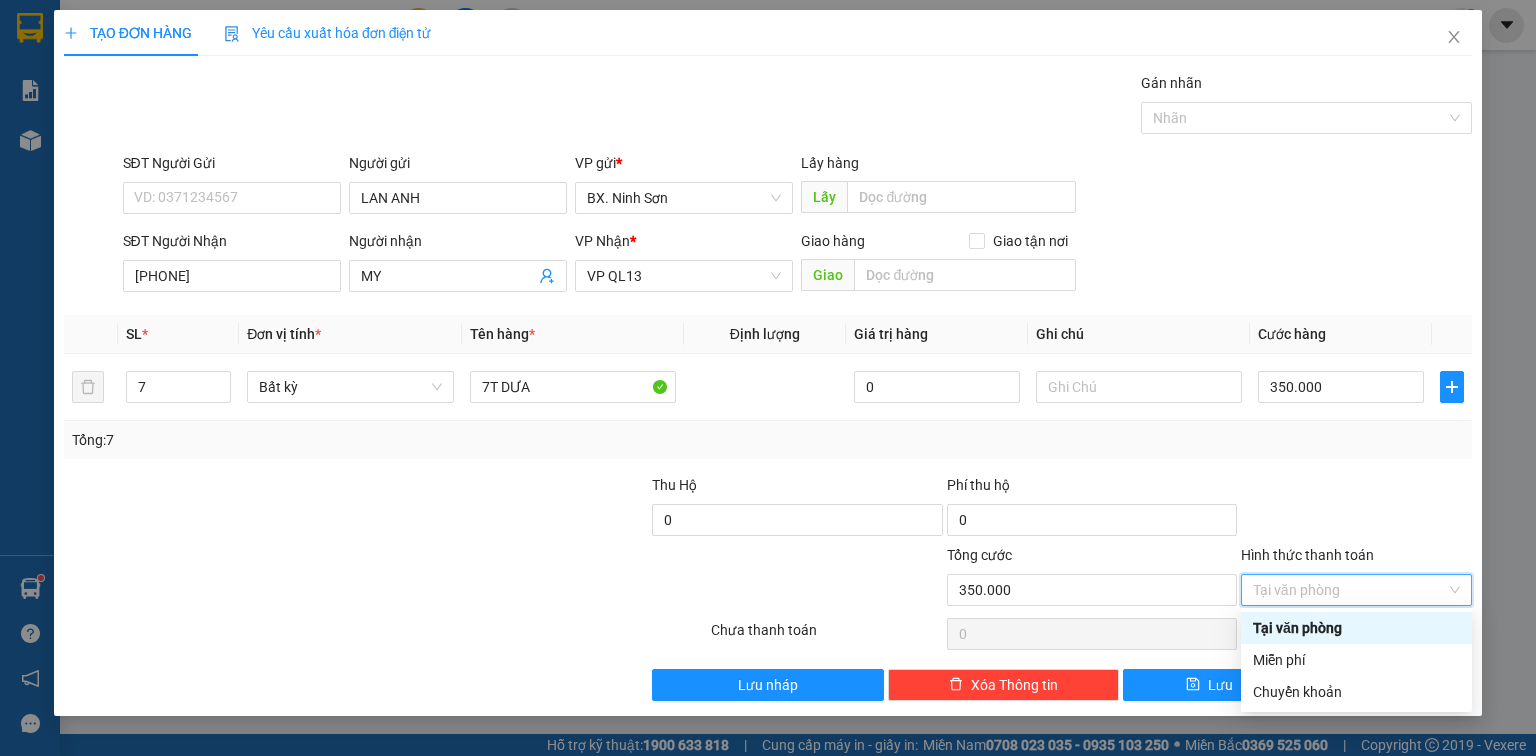 click on "Tại văn phòng" at bounding box center (1356, 628) 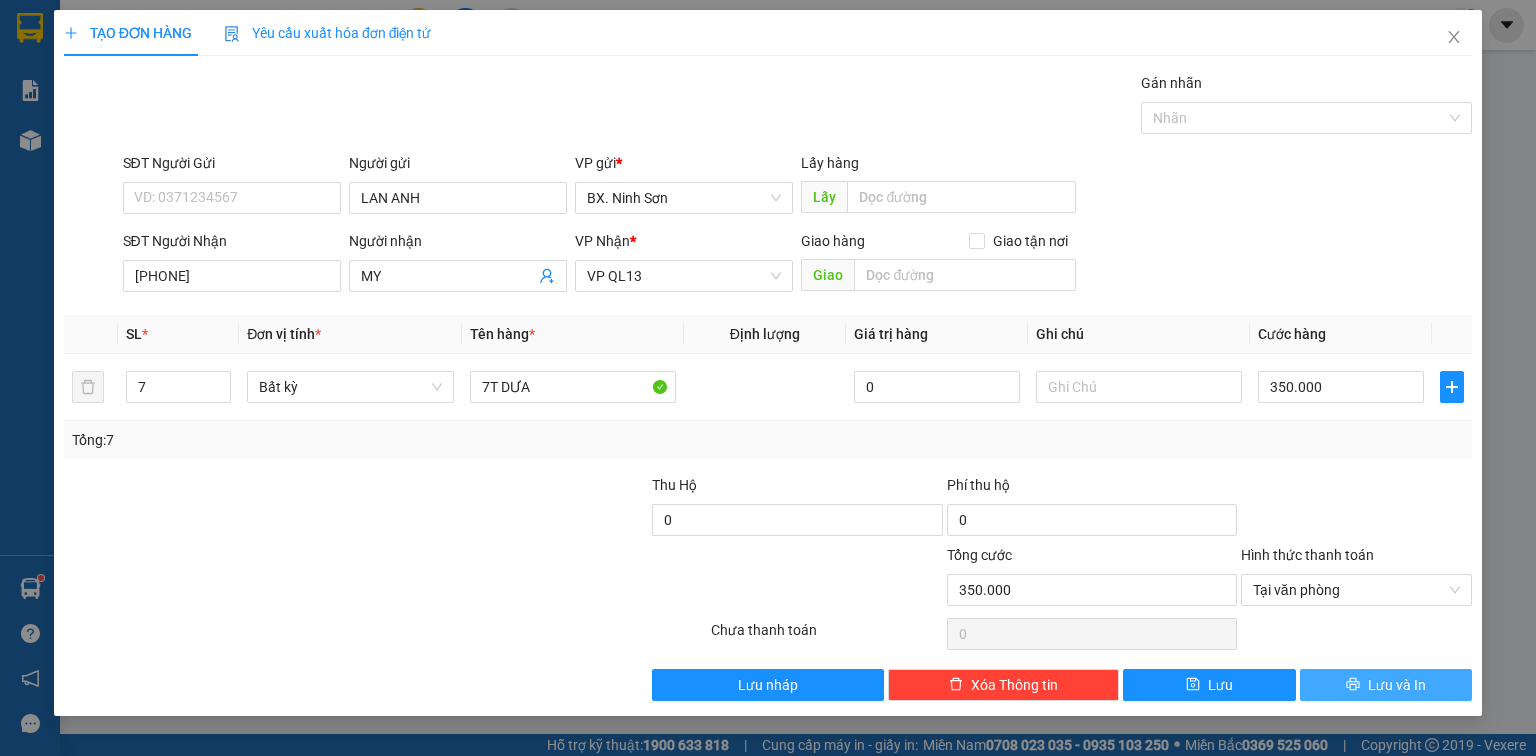 click on "Lưu và In" at bounding box center [1397, 685] 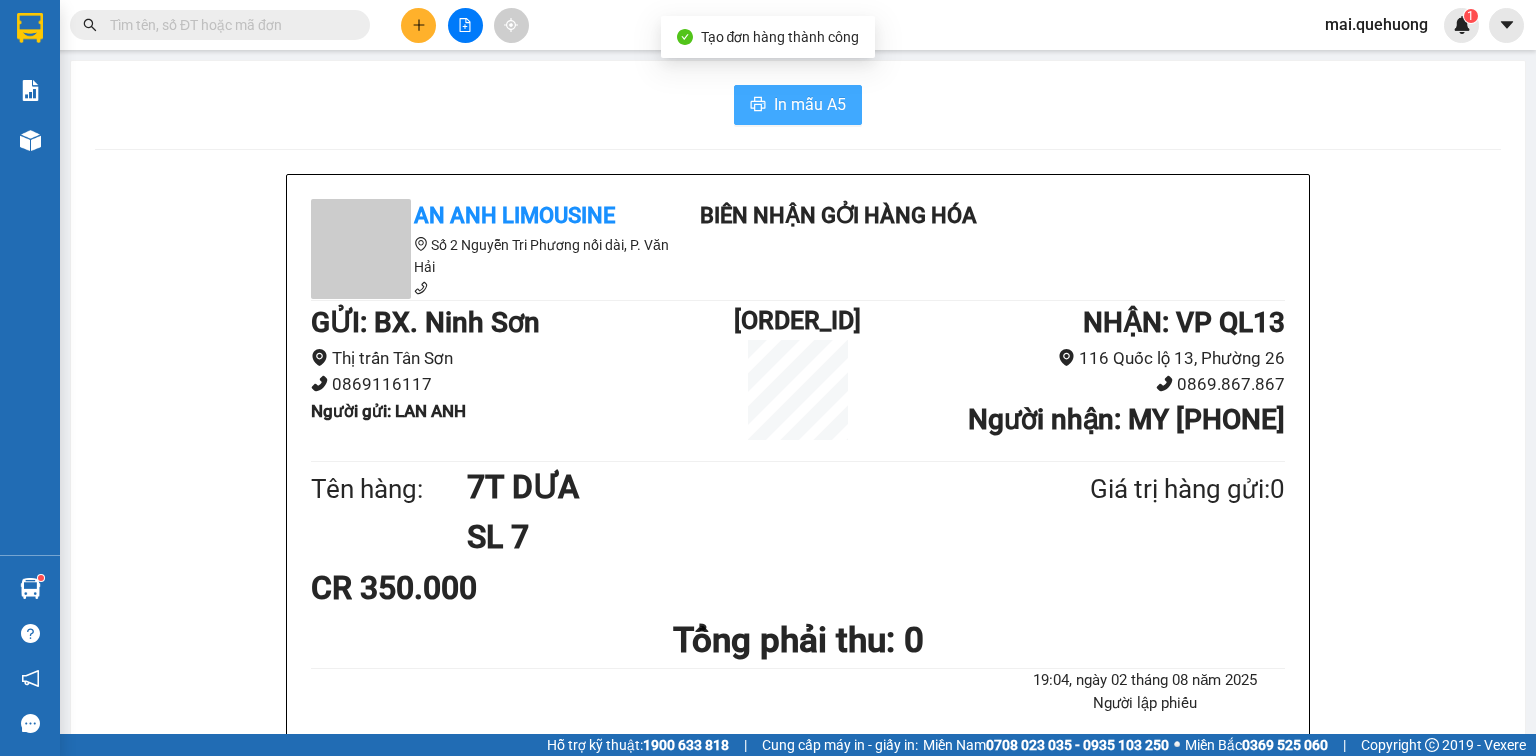 click on "In mẫu A5" at bounding box center [810, 104] 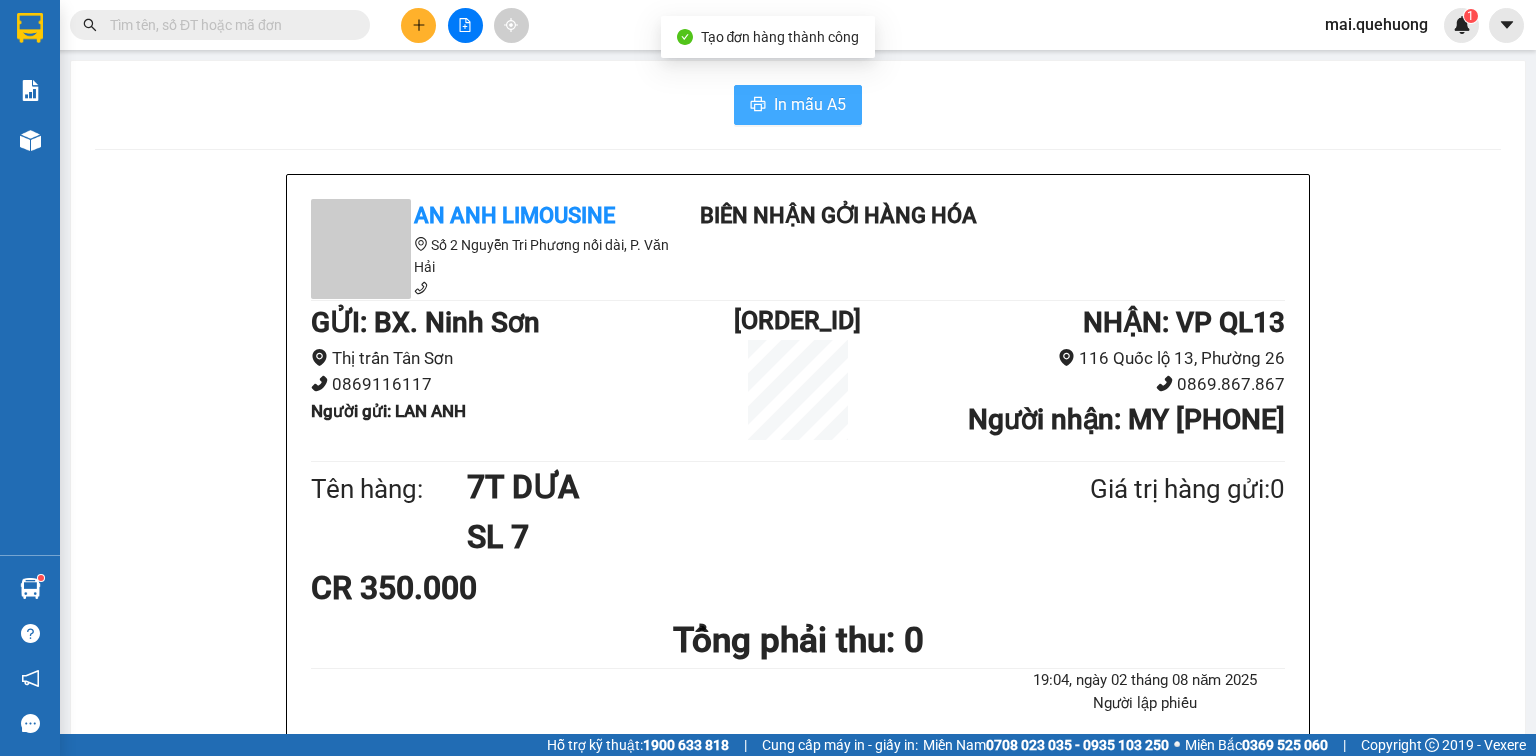 scroll, scrollTop: 0, scrollLeft: 0, axis: both 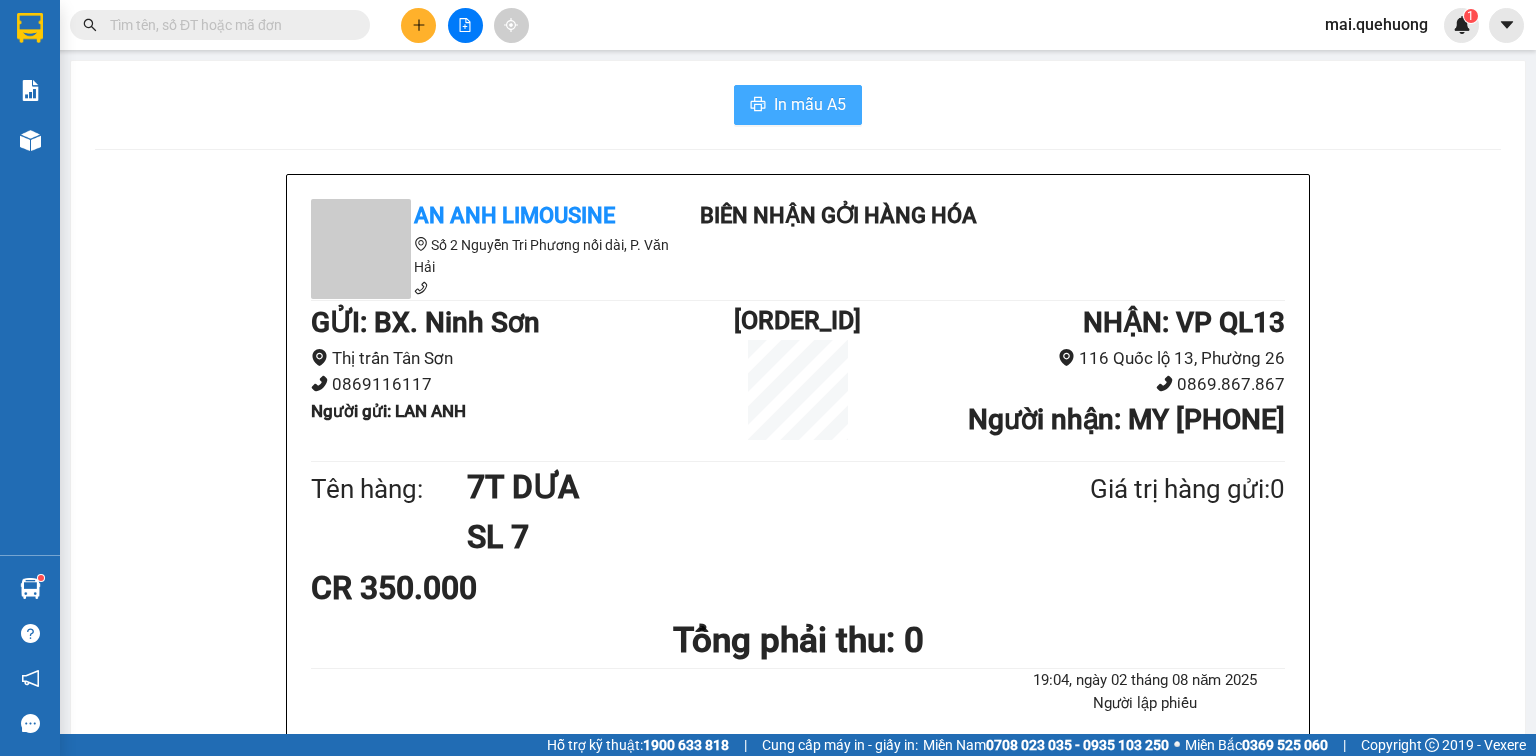 click on "In mẫu A5" at bounding box center [810, 104] 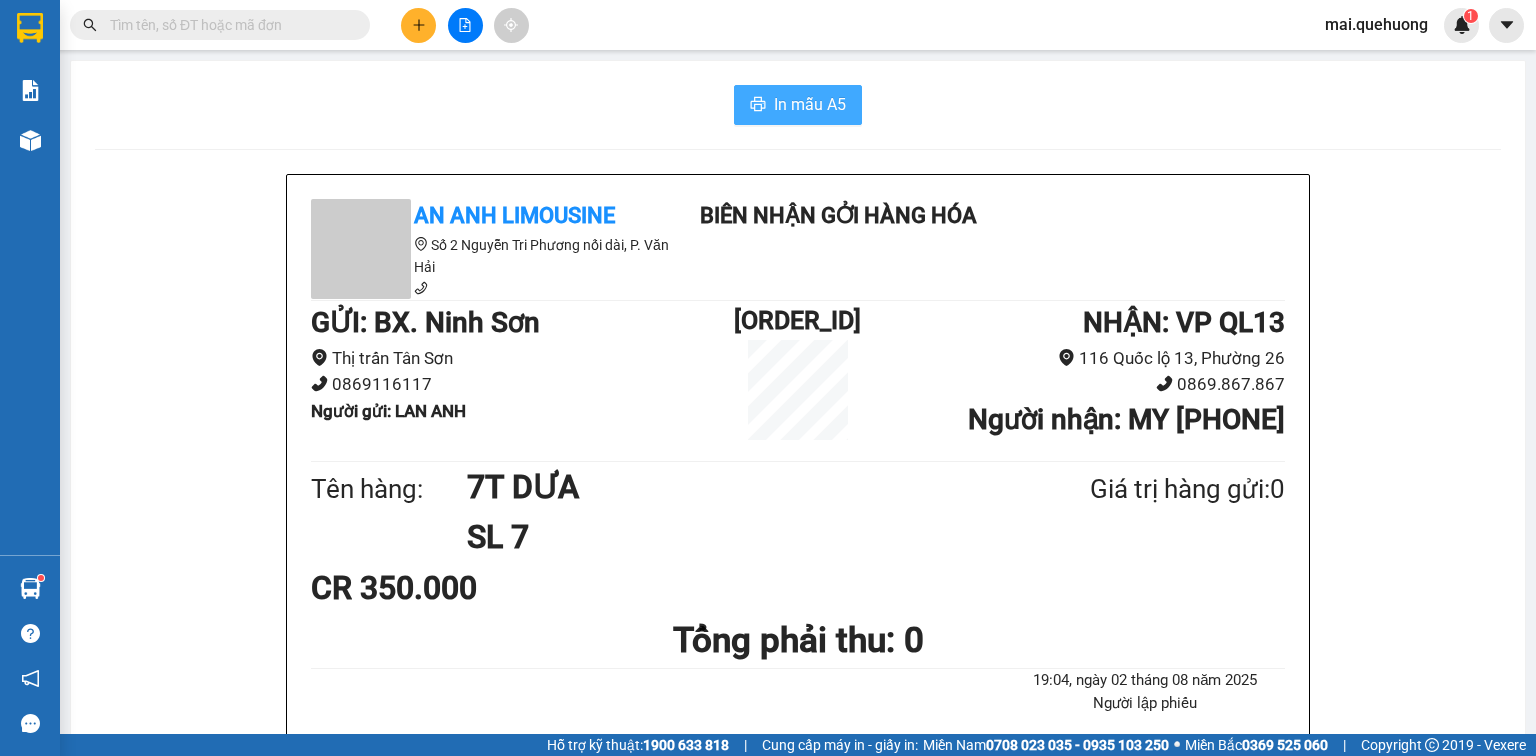 scroll, scrollTop: 0, scrollLeft: 0, axis: both 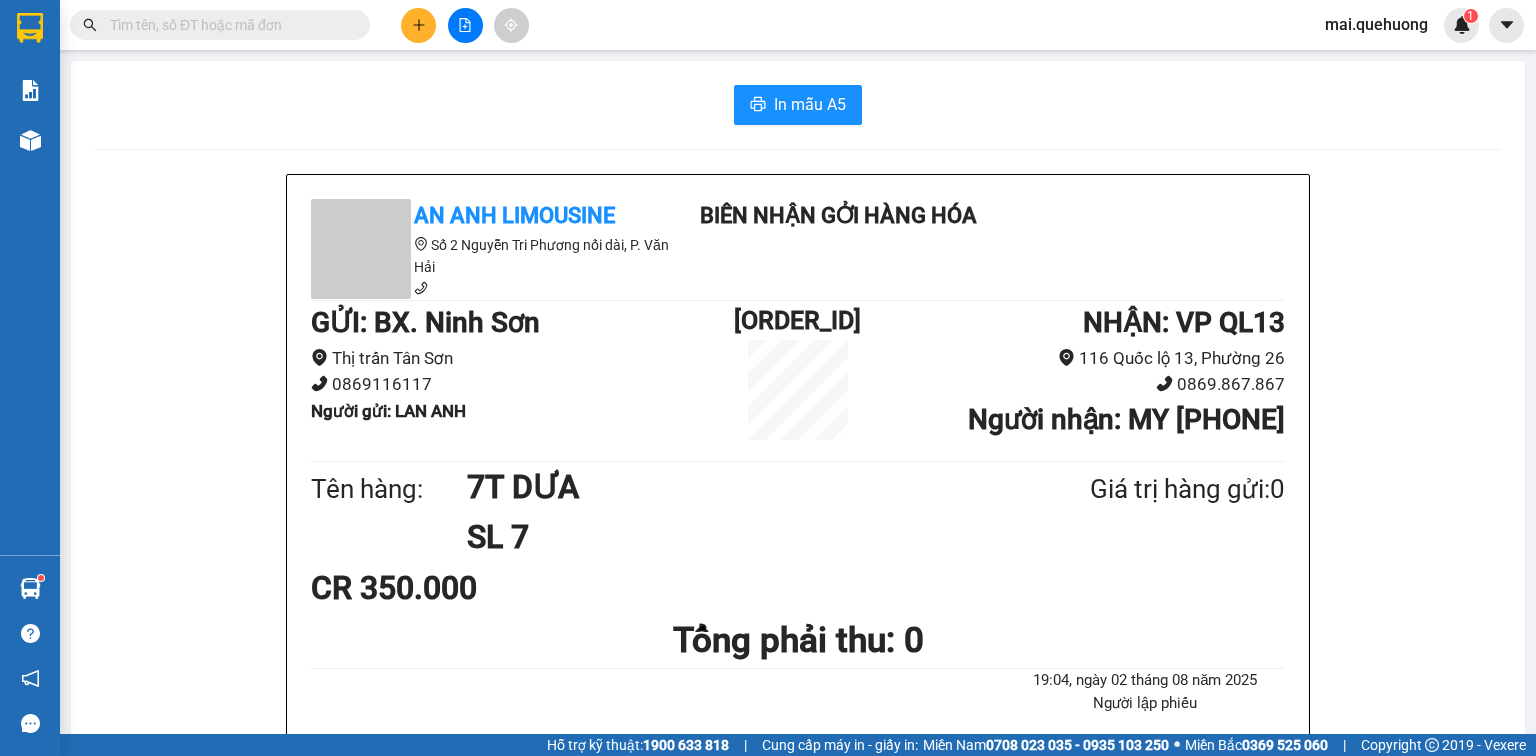 click 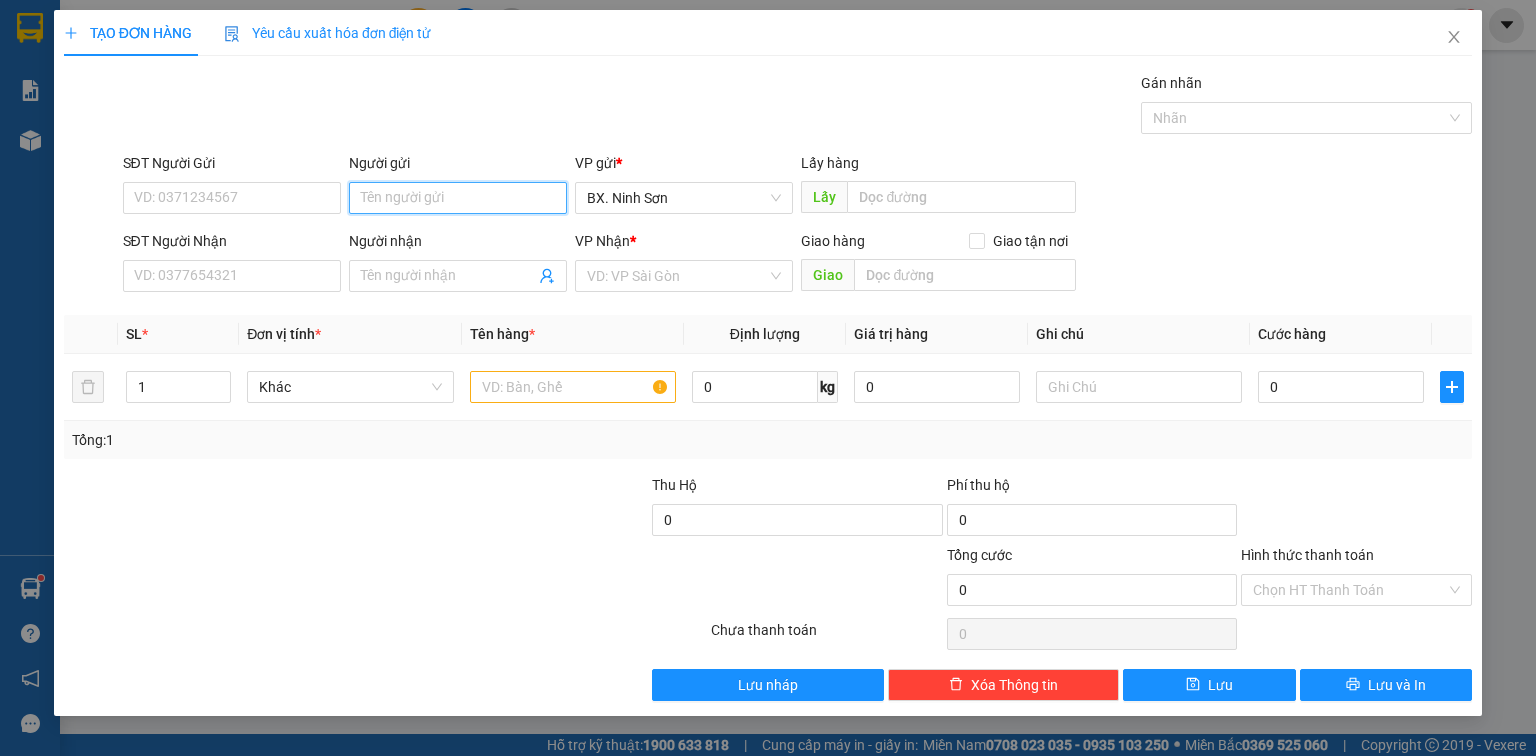 click on "Người gửi" at bounding box center (458, 198) 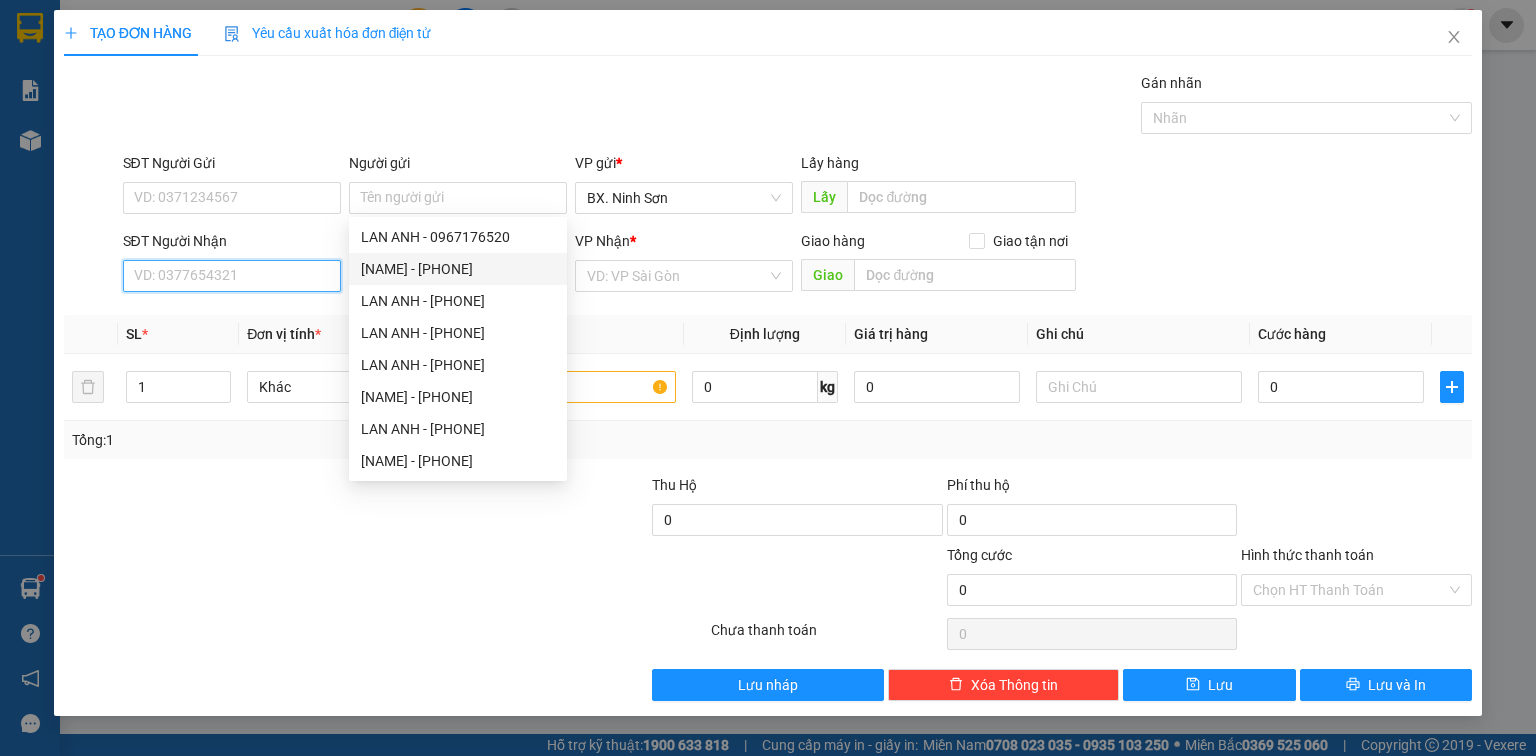 click on "SĐT Người Nhận" at bounding box center [232, 276] 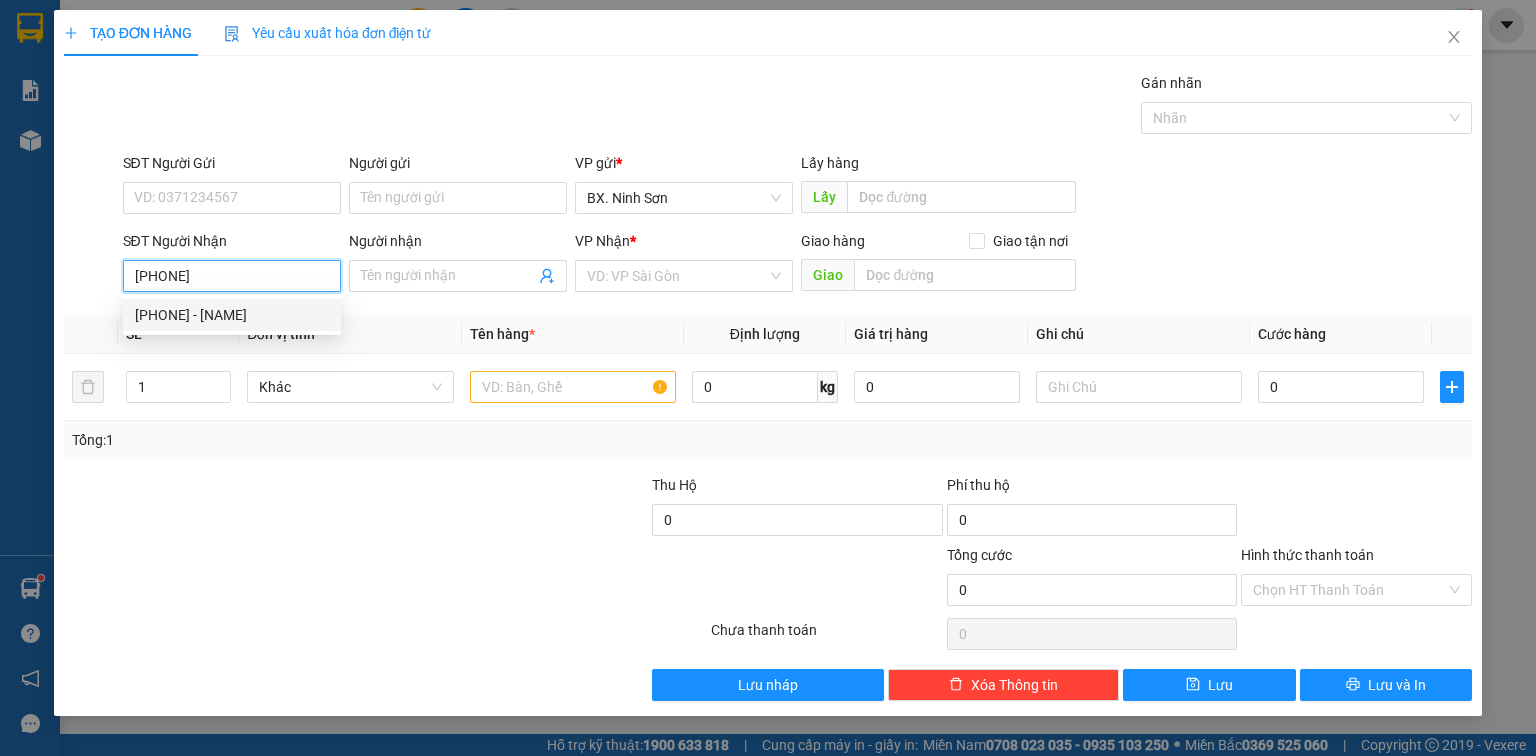 click on "[PHONE] - [NAME]" at bounding box center [232, 315] 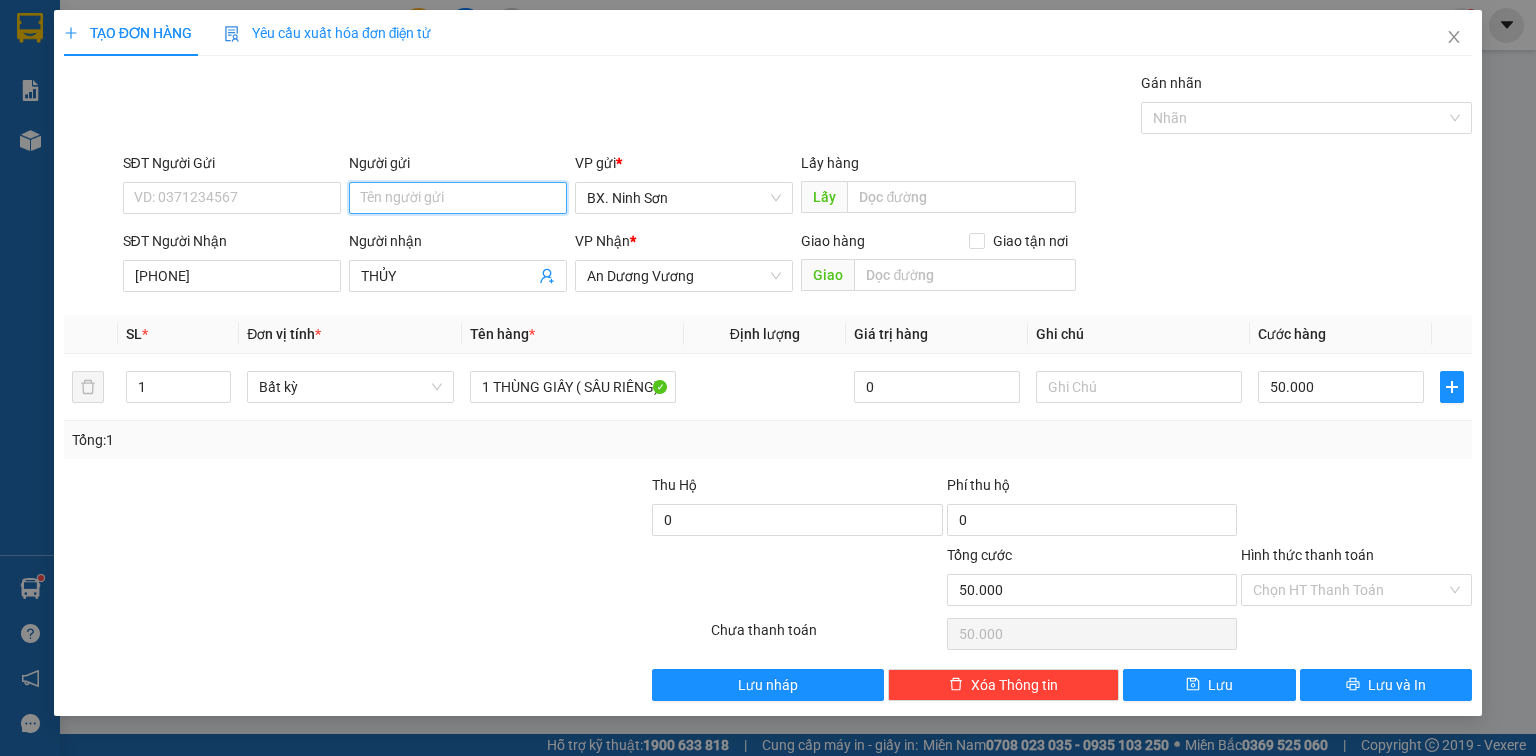 click on "Người gửi" at bounding box center (458, 198) 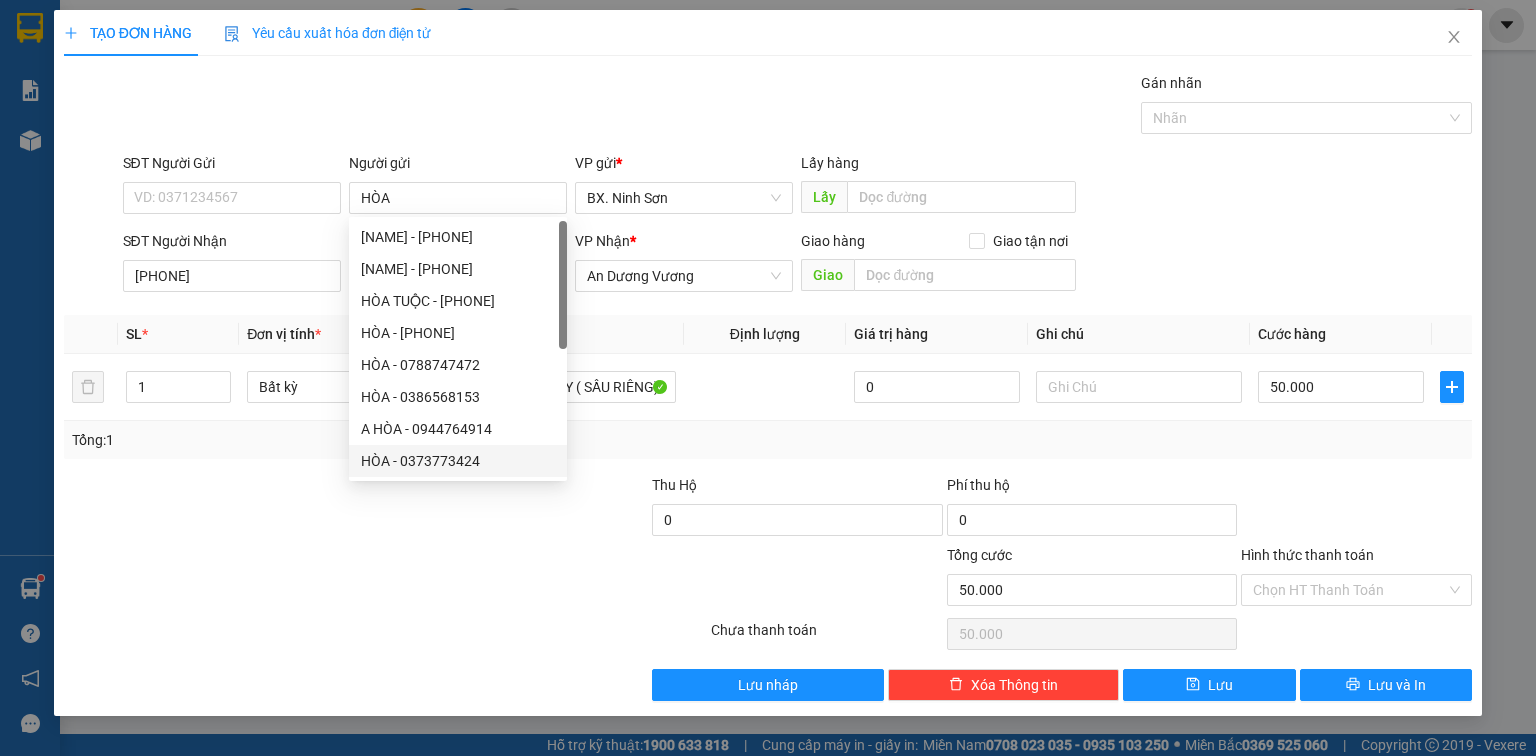 click at bounding box center [268, 579] 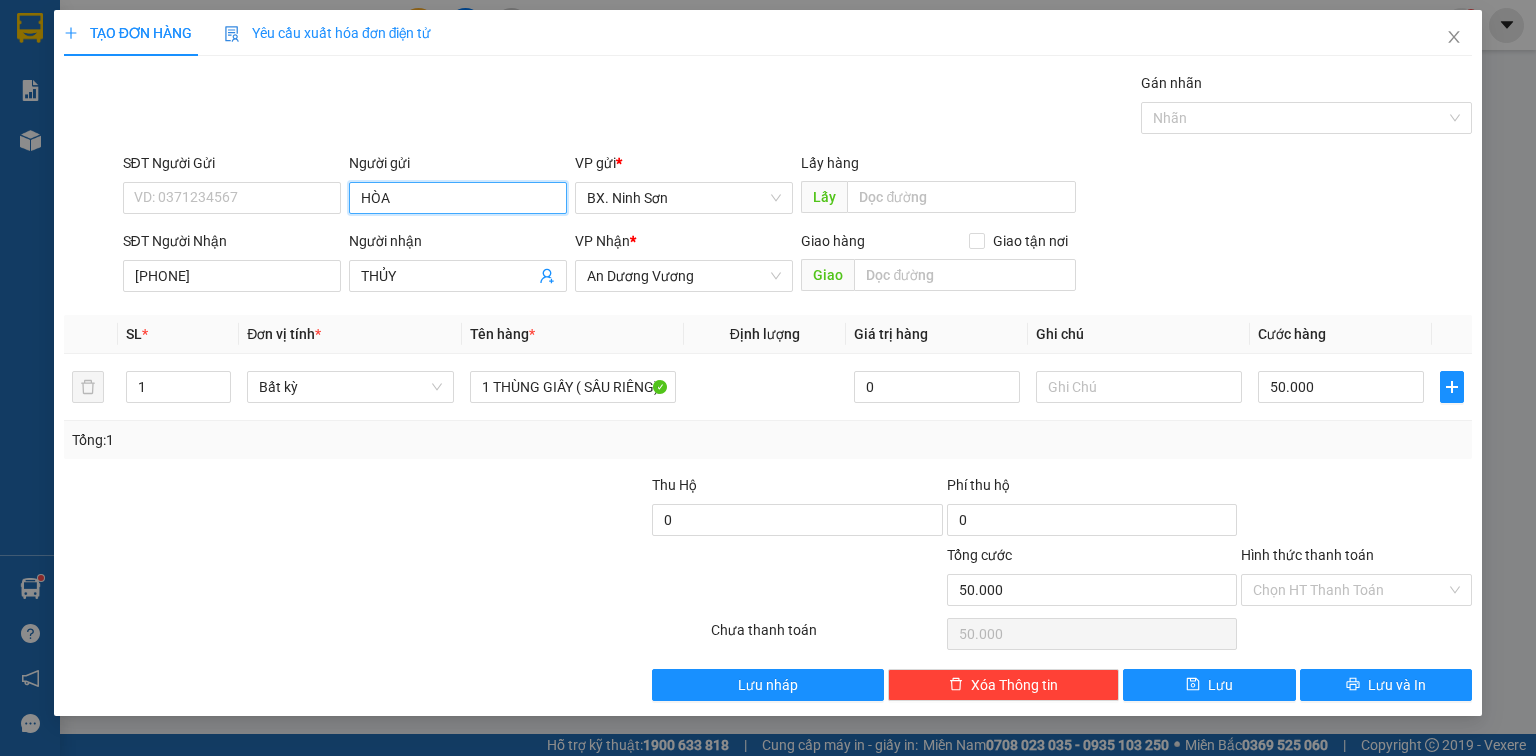 click on "HÒA" at bounding box center (458, 198) 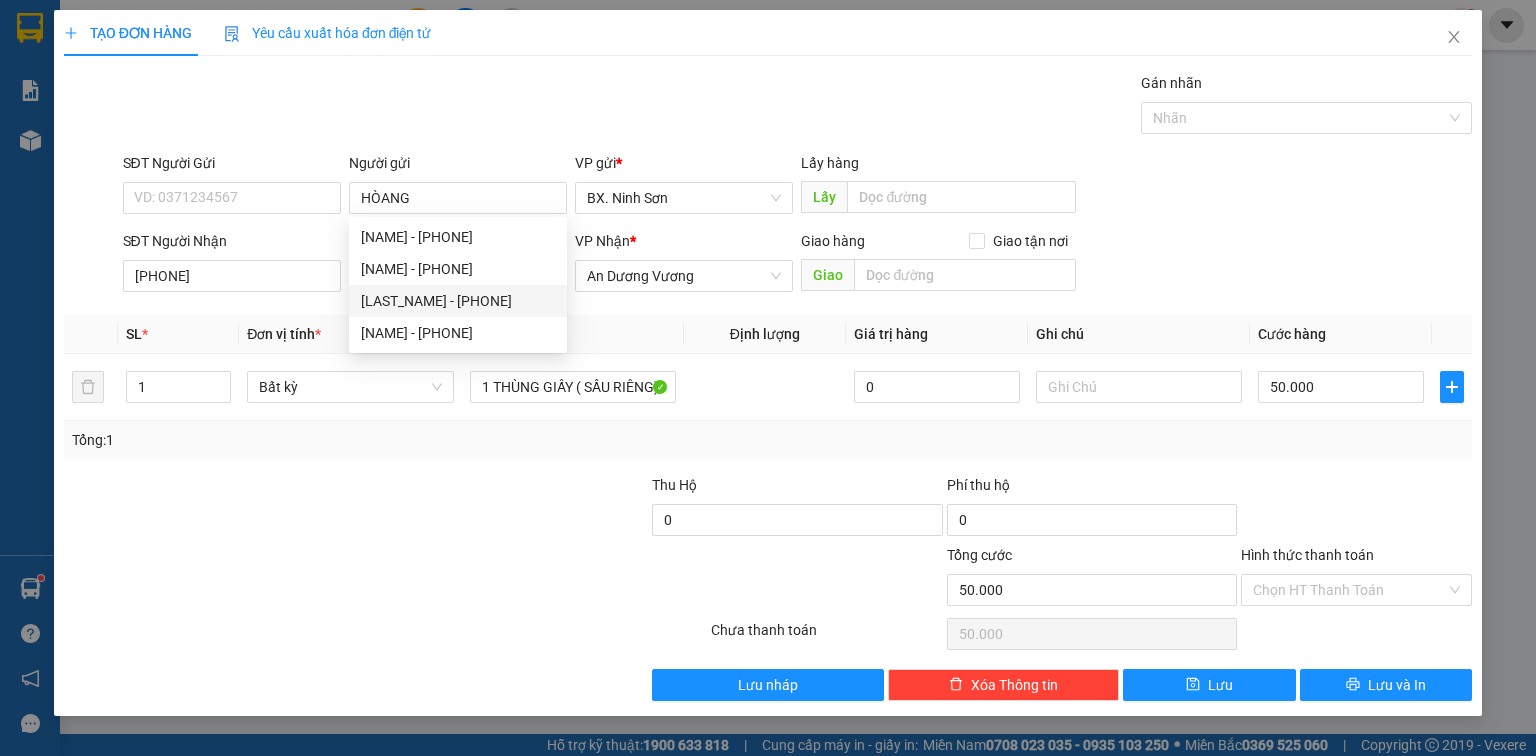 click at bounding box center [268, 579] 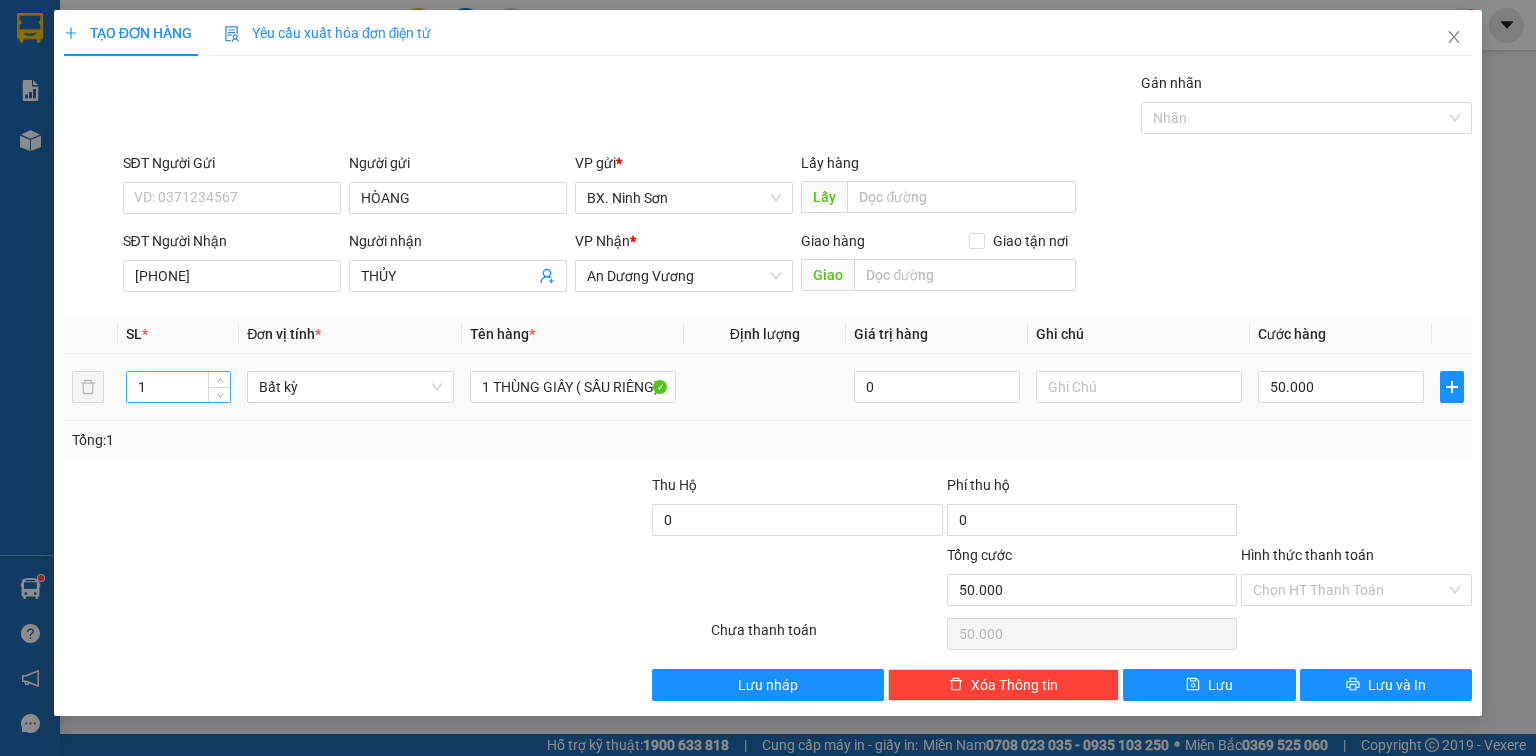 click on "1" at bounding box center (178, 387) 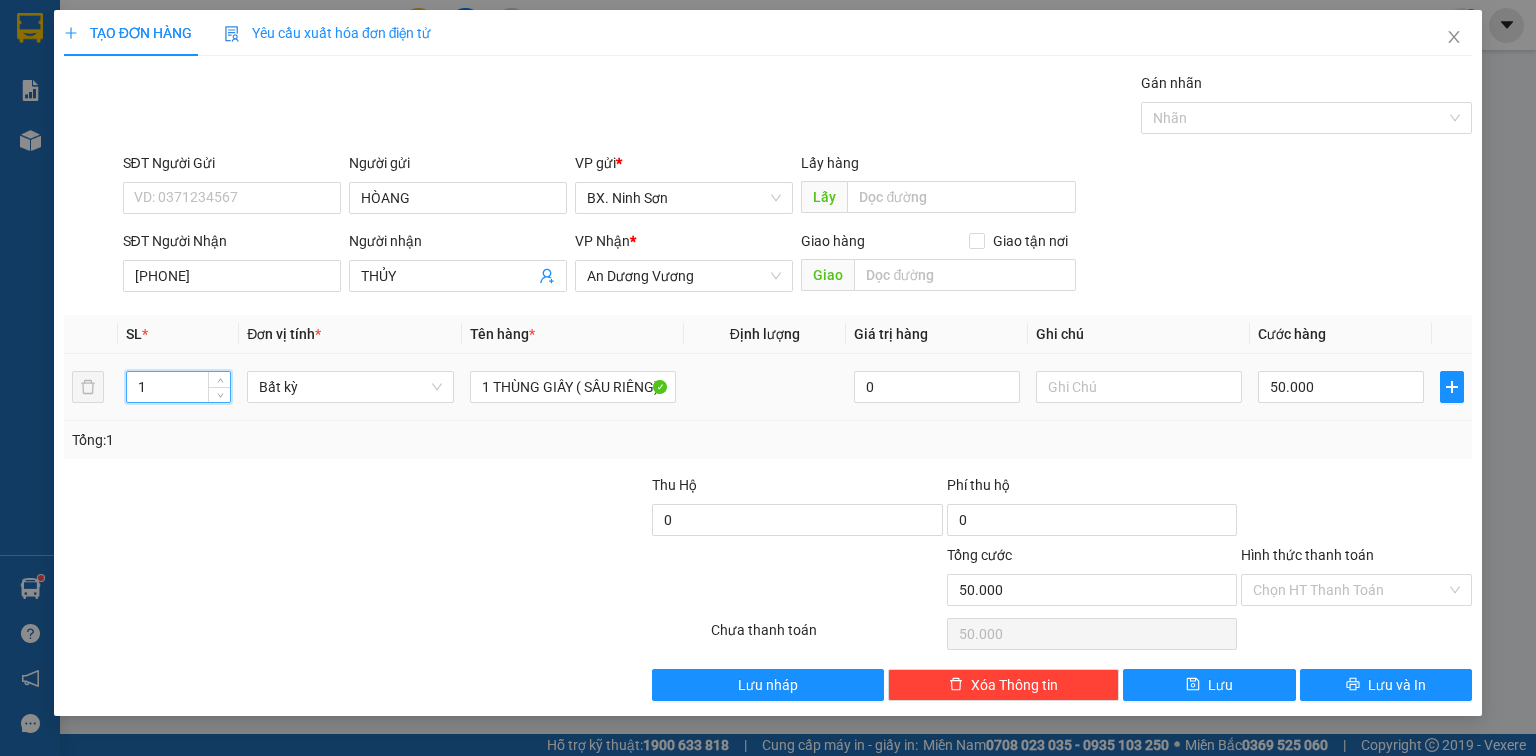 click on "1" at bounding box center [178, 387] 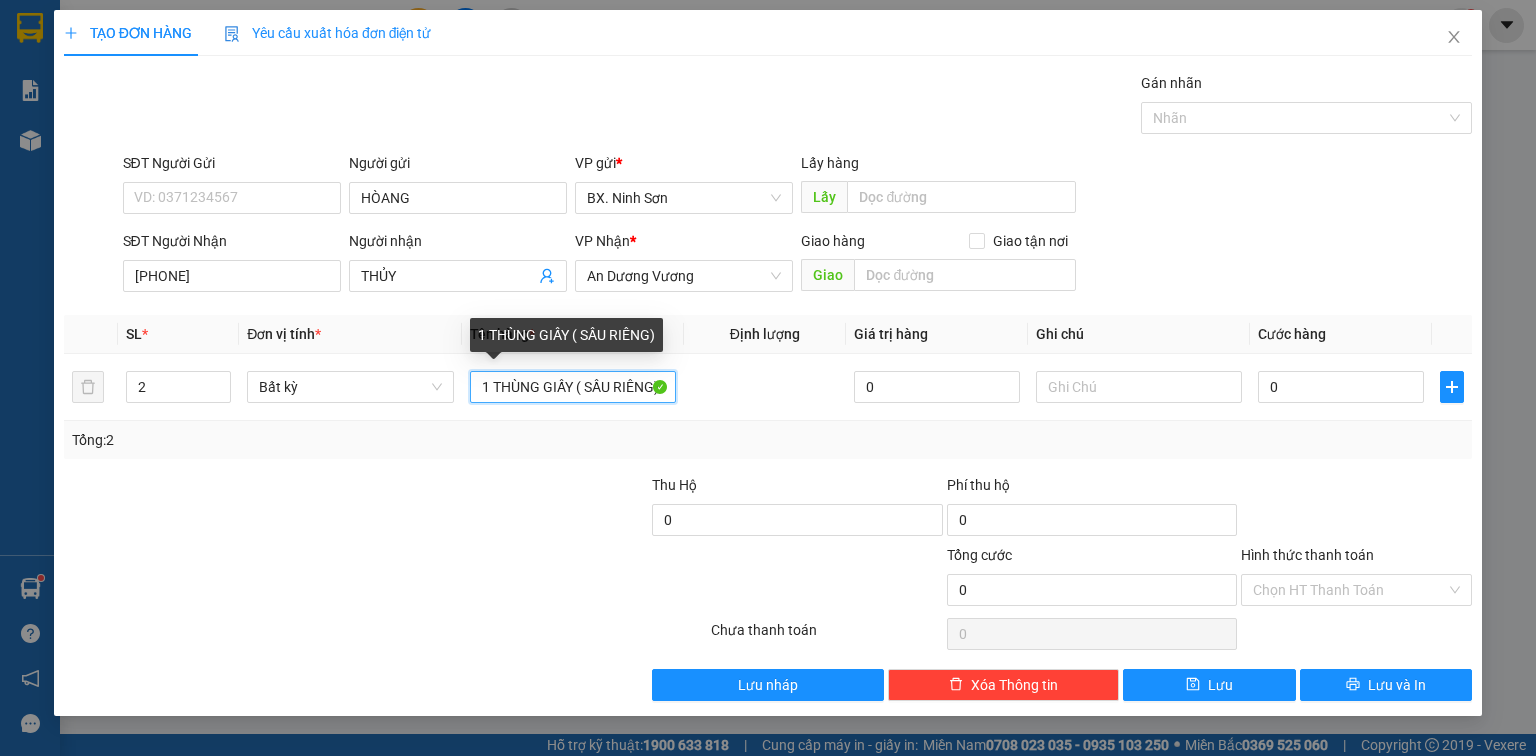 drag, startPoint x: 473, startPoint y: 385, endPoint x: 831, endPoint y: 451, distance: 364.03296 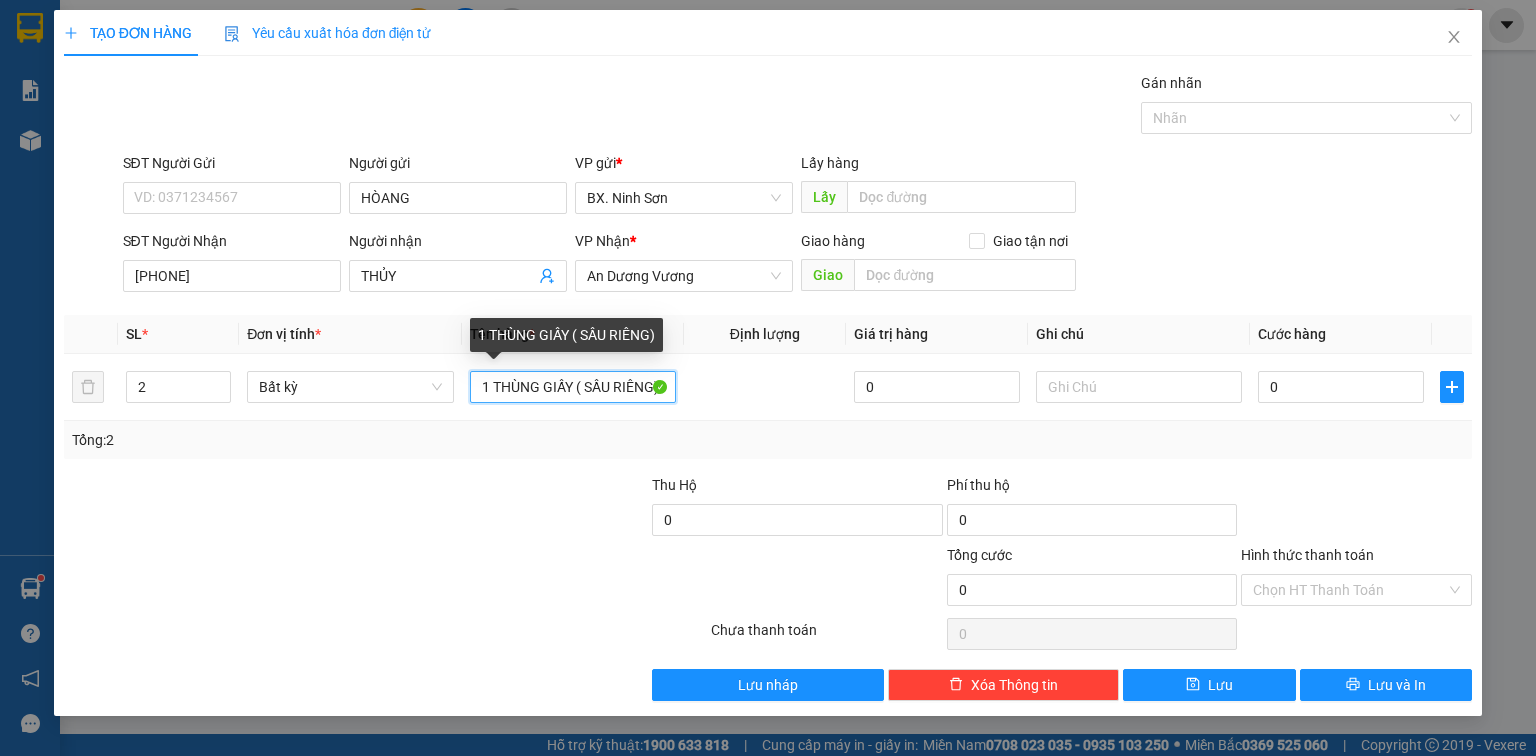 click on "SL * Đơn vị tính * Tên hàng * Định lượng Giá trị hàng Ghi chú Cước hàng 2 Bất kỳ 1 THÙNG GIẤY ( SẦU RIÊNG) 0 0 Tổng: 2" at bounding box center (768, 387) 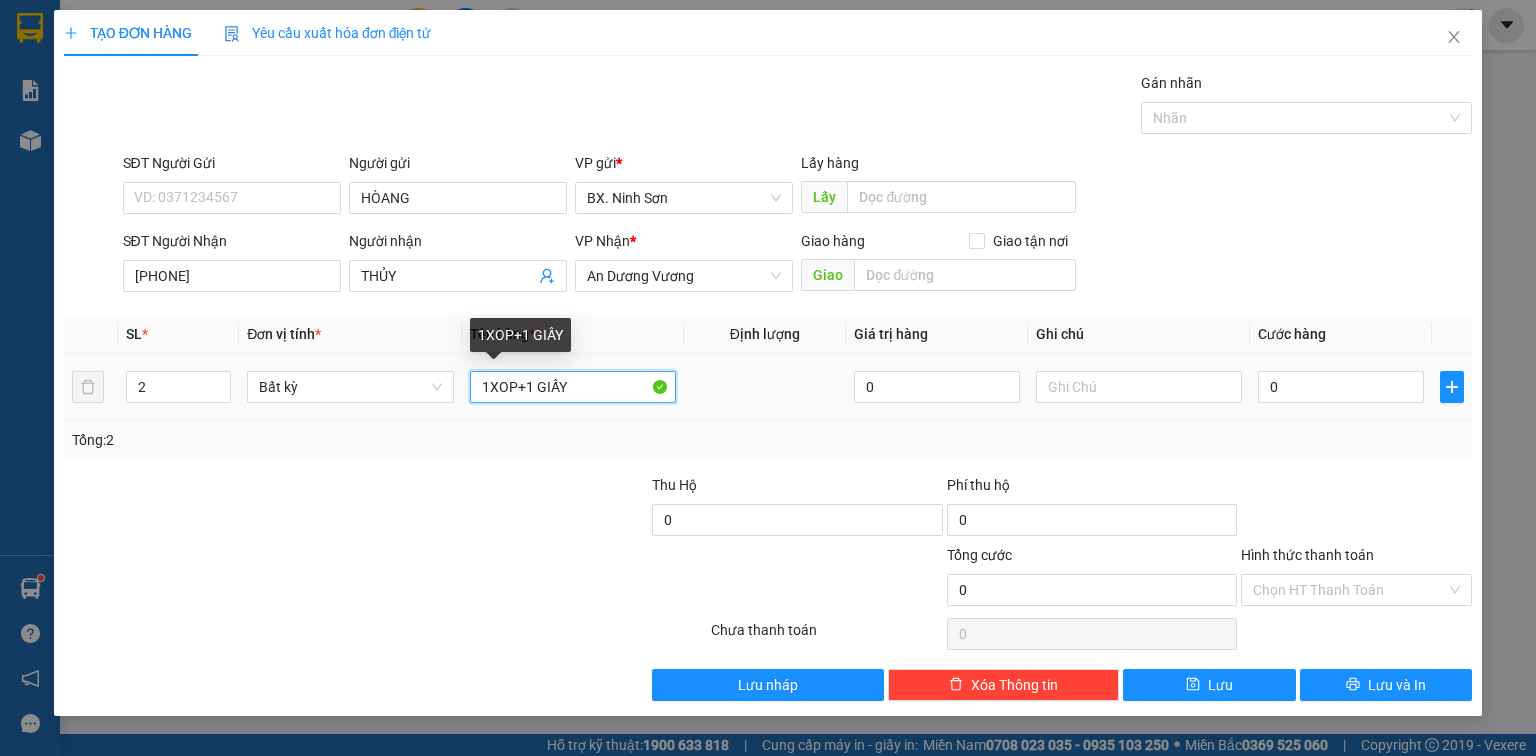 click on "1XOP+1 GIẤY" at bounding box center [573, 387] 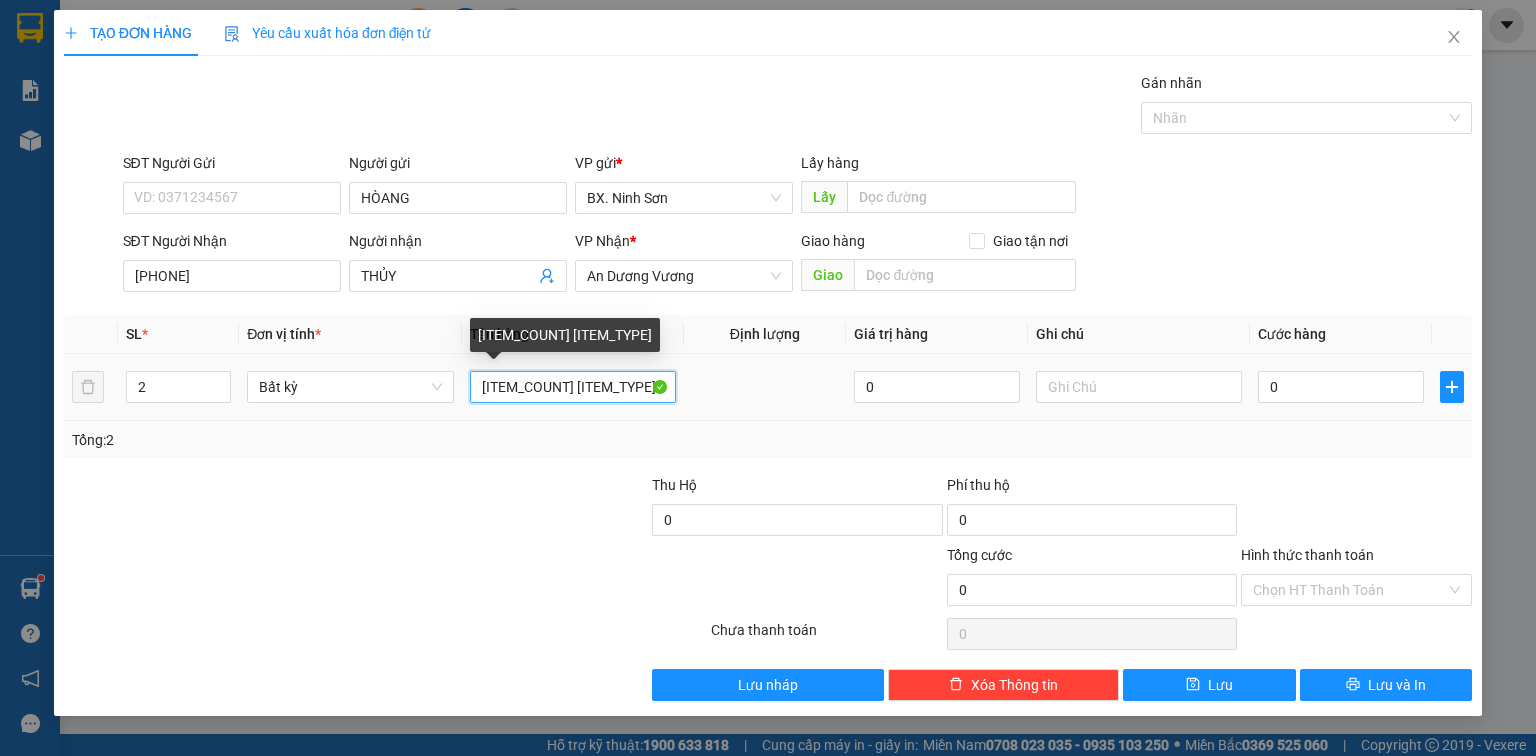 click on "[ITEM_COUNT] [ITEM_TYPE]" at bounding box center (573, 387) 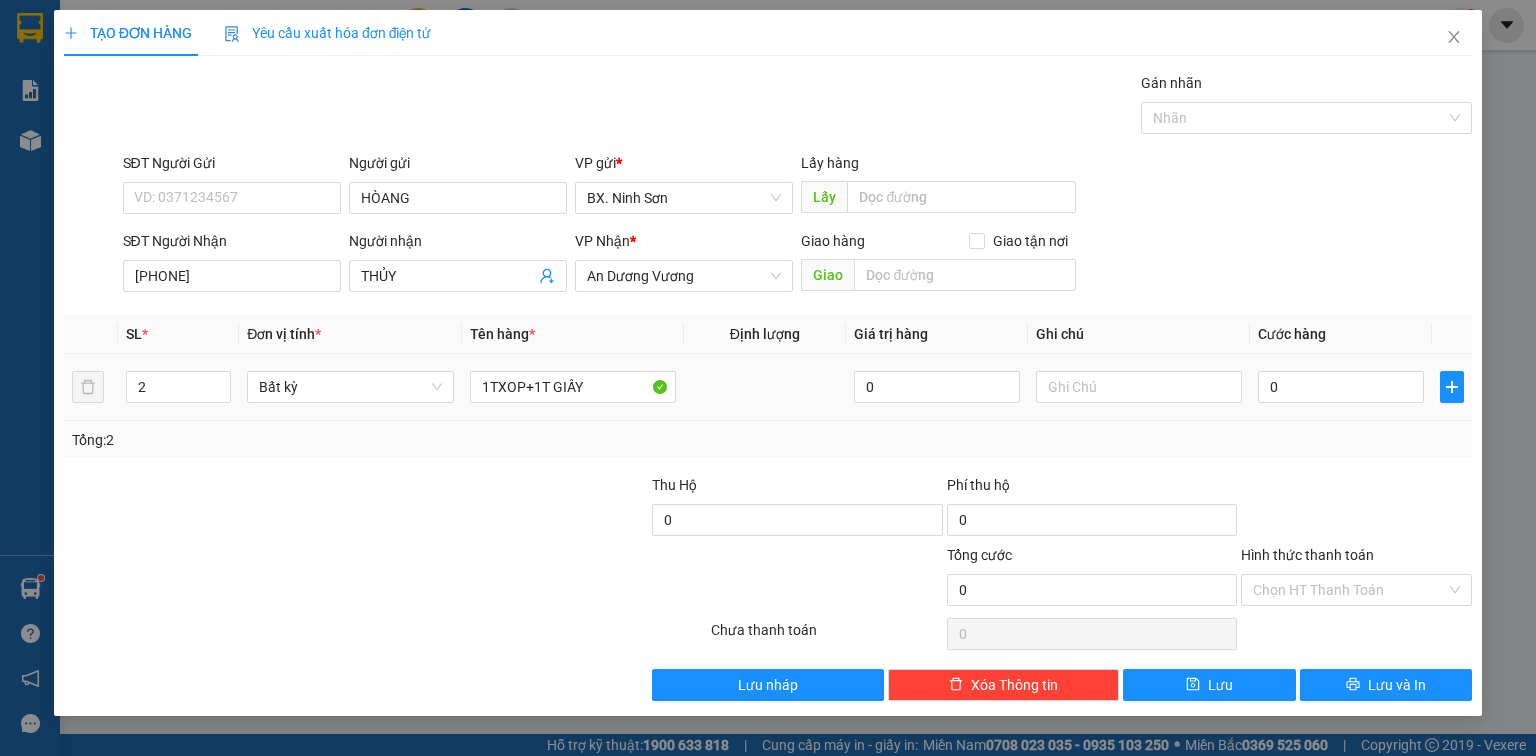 click on "0" at bounding box center (1341, 387) 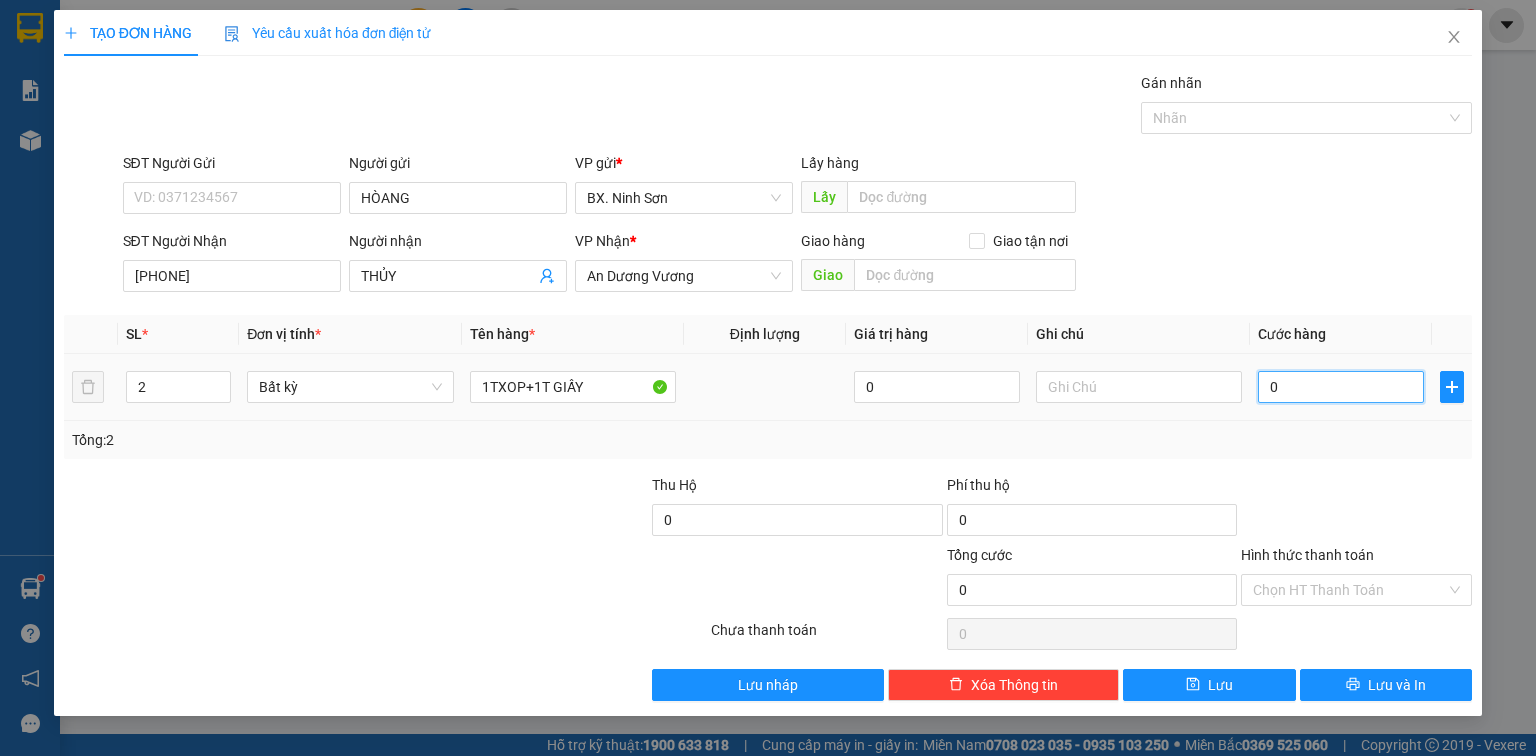 click on "0" at bounding box center (1341, 387) 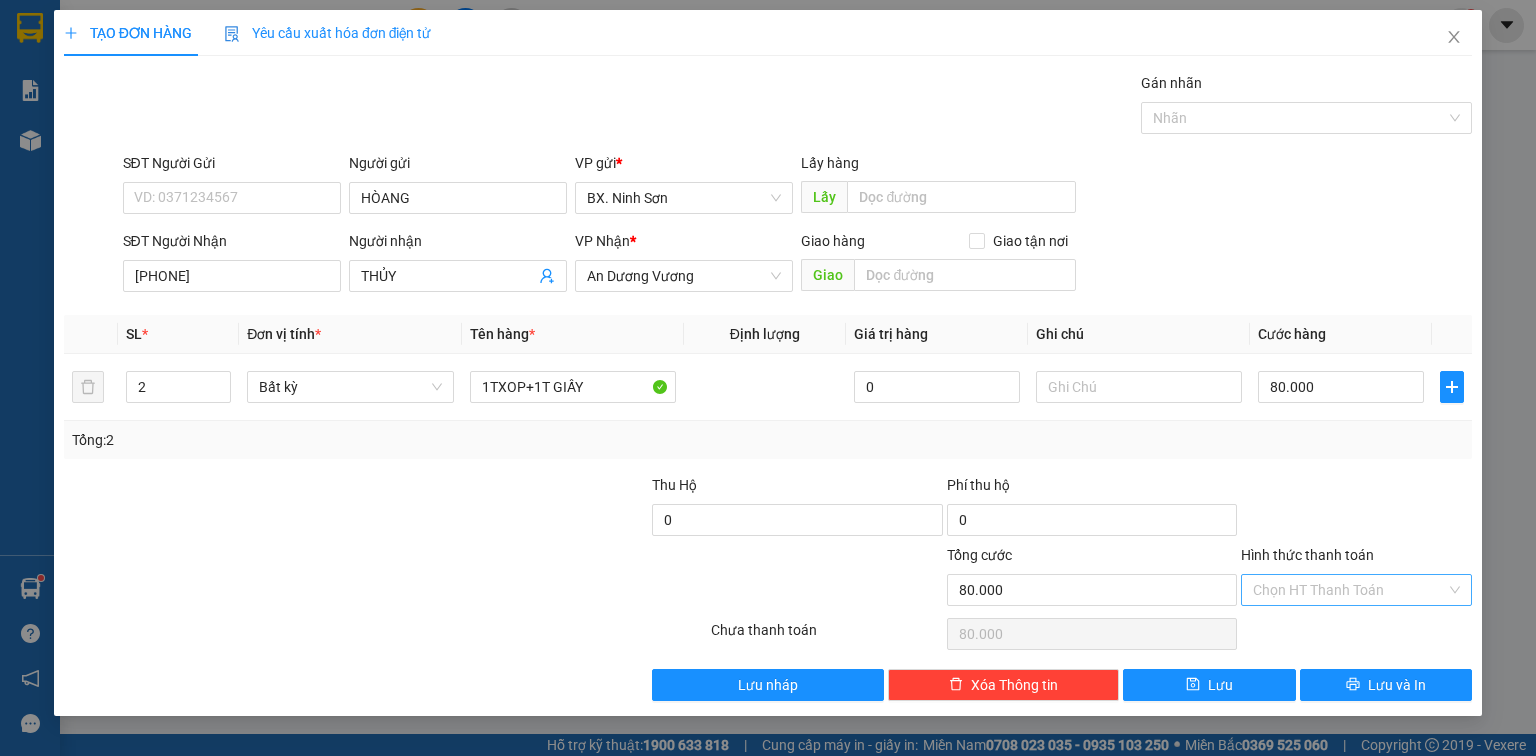 click on "Hình thức thanh toán" at bounding box center [1349, 590] 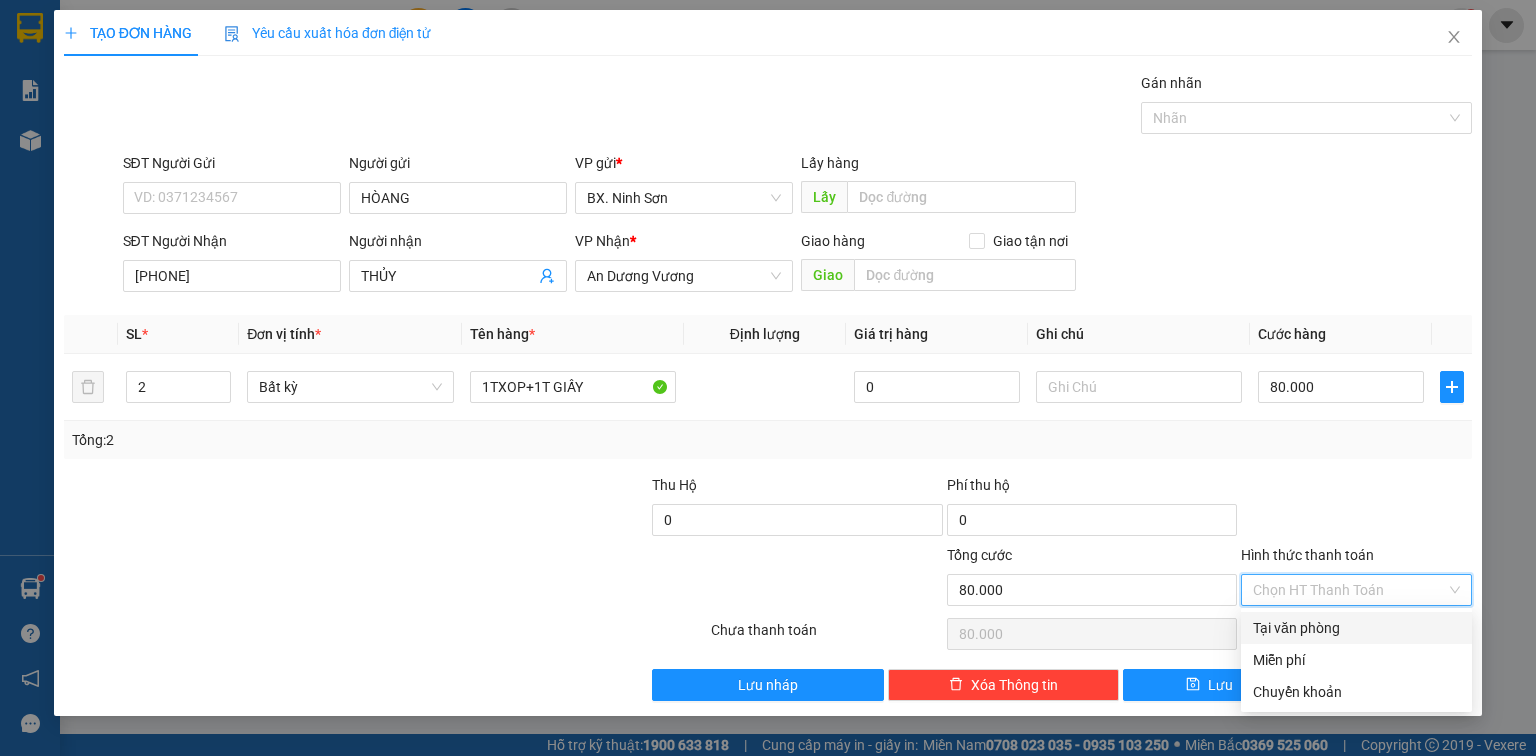 click on "Tại văn phòng" at bounding box center [1356, 628] 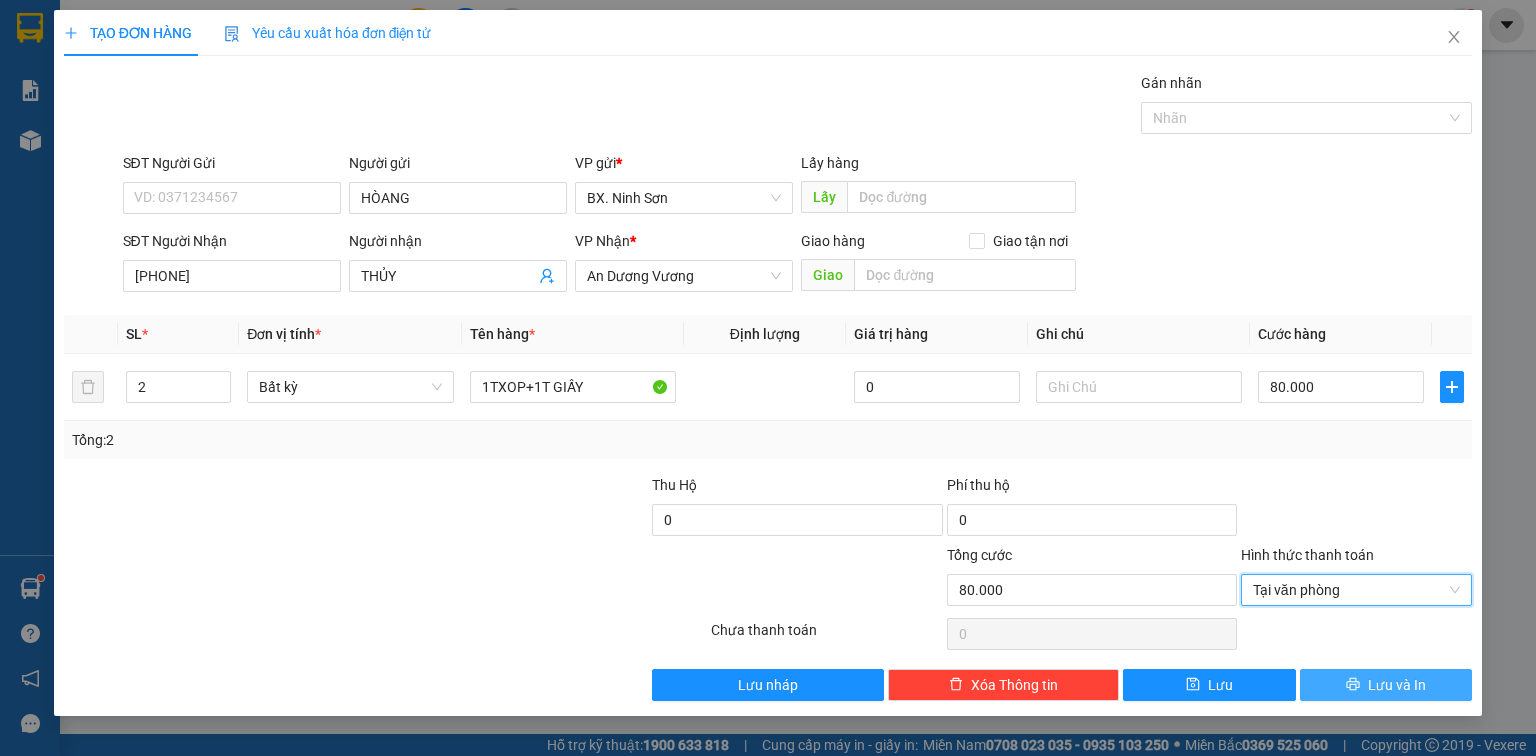click on "Lưu và In" at bounding box center [1397, 685] 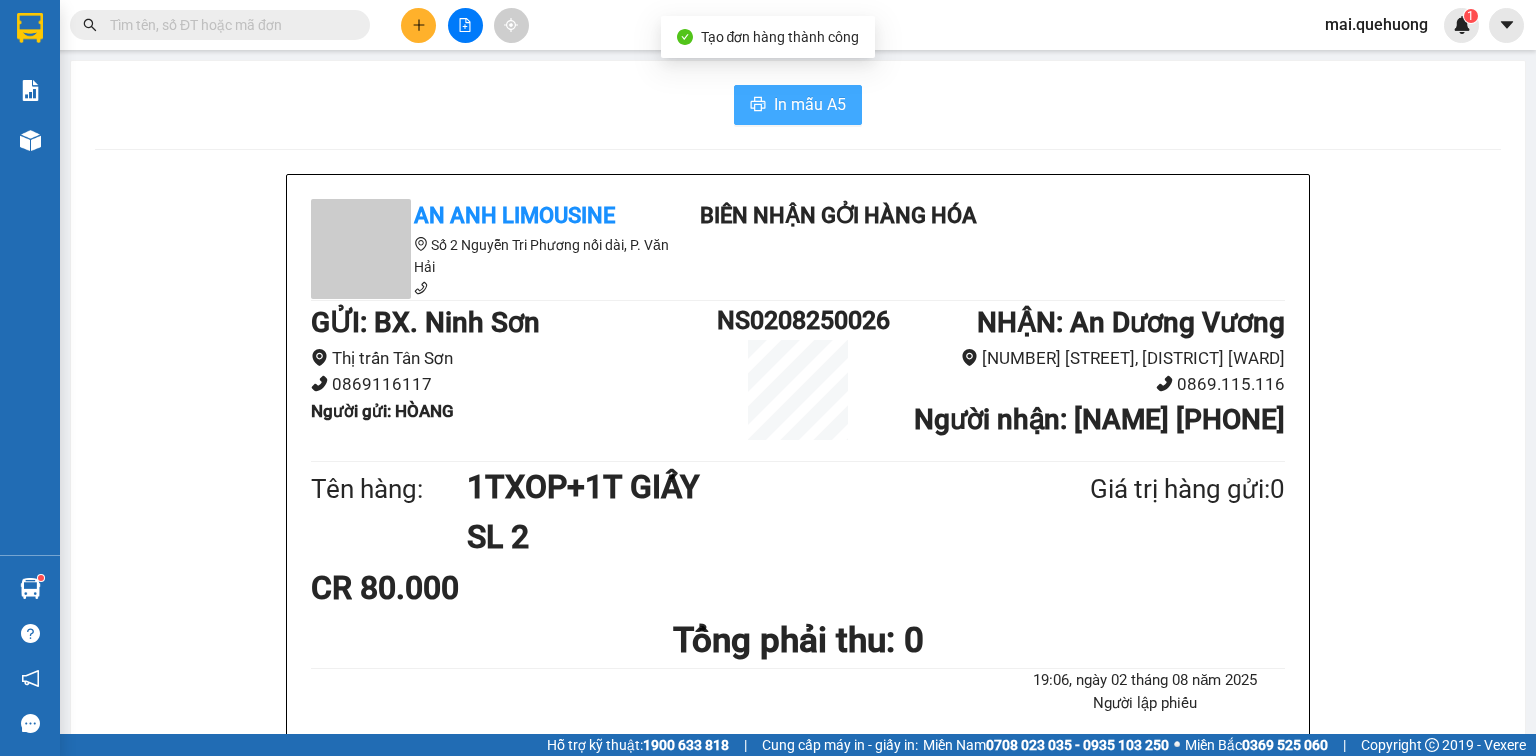 click on "In mẫu A5" at bounding box center [810, 104] 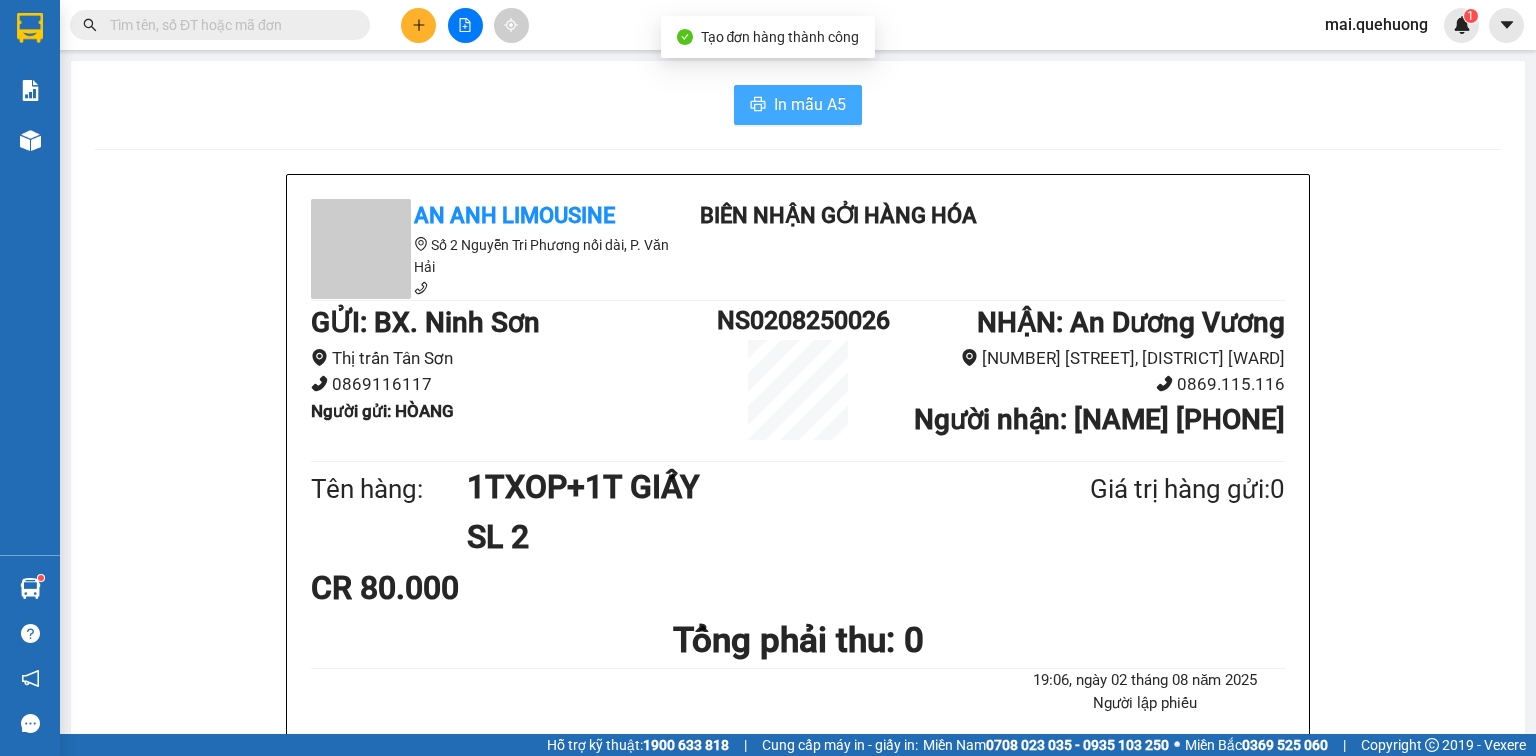 scroll, scrollTop: 0, scrollLeft: 0, axis: both 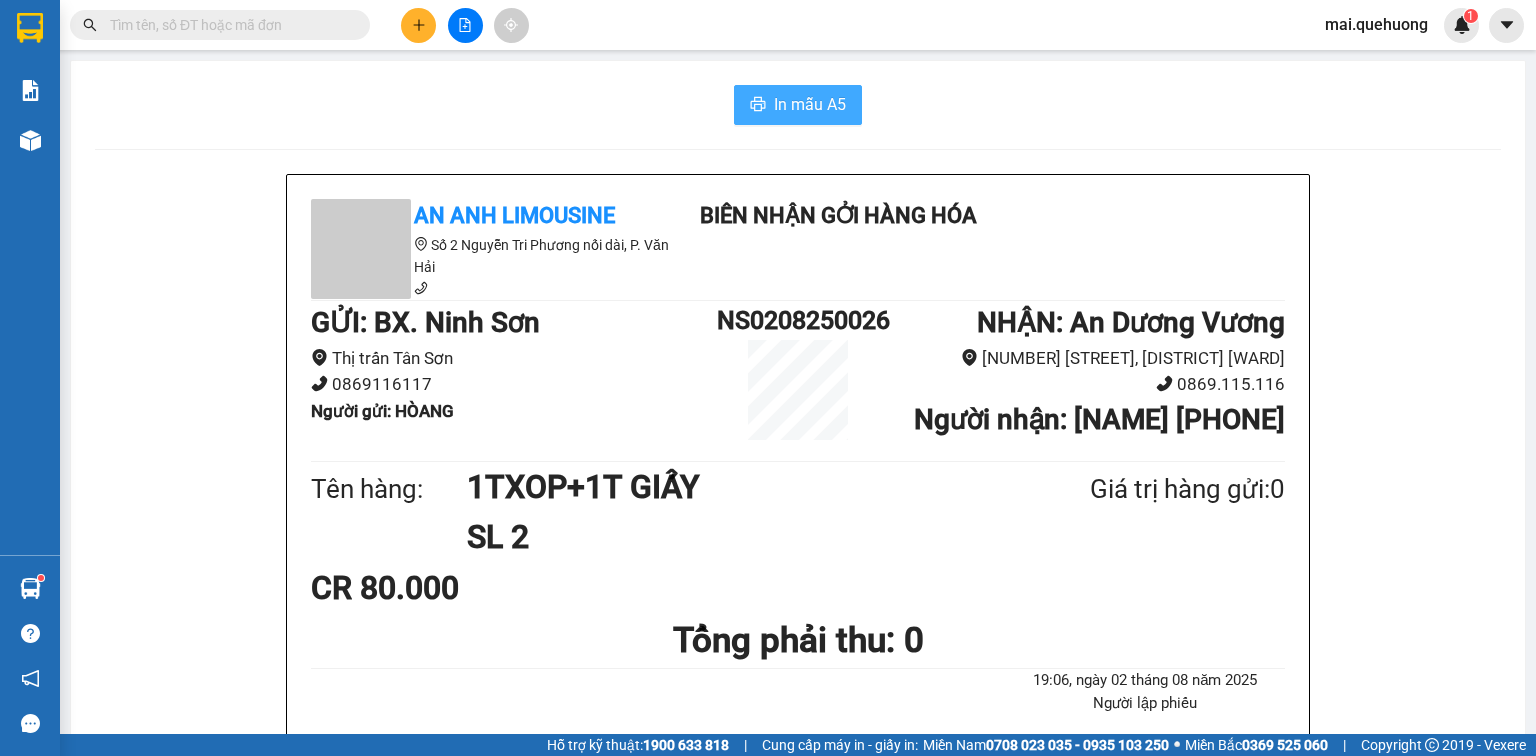 click on "In mẫu A5" at bounding box center [810, 104] 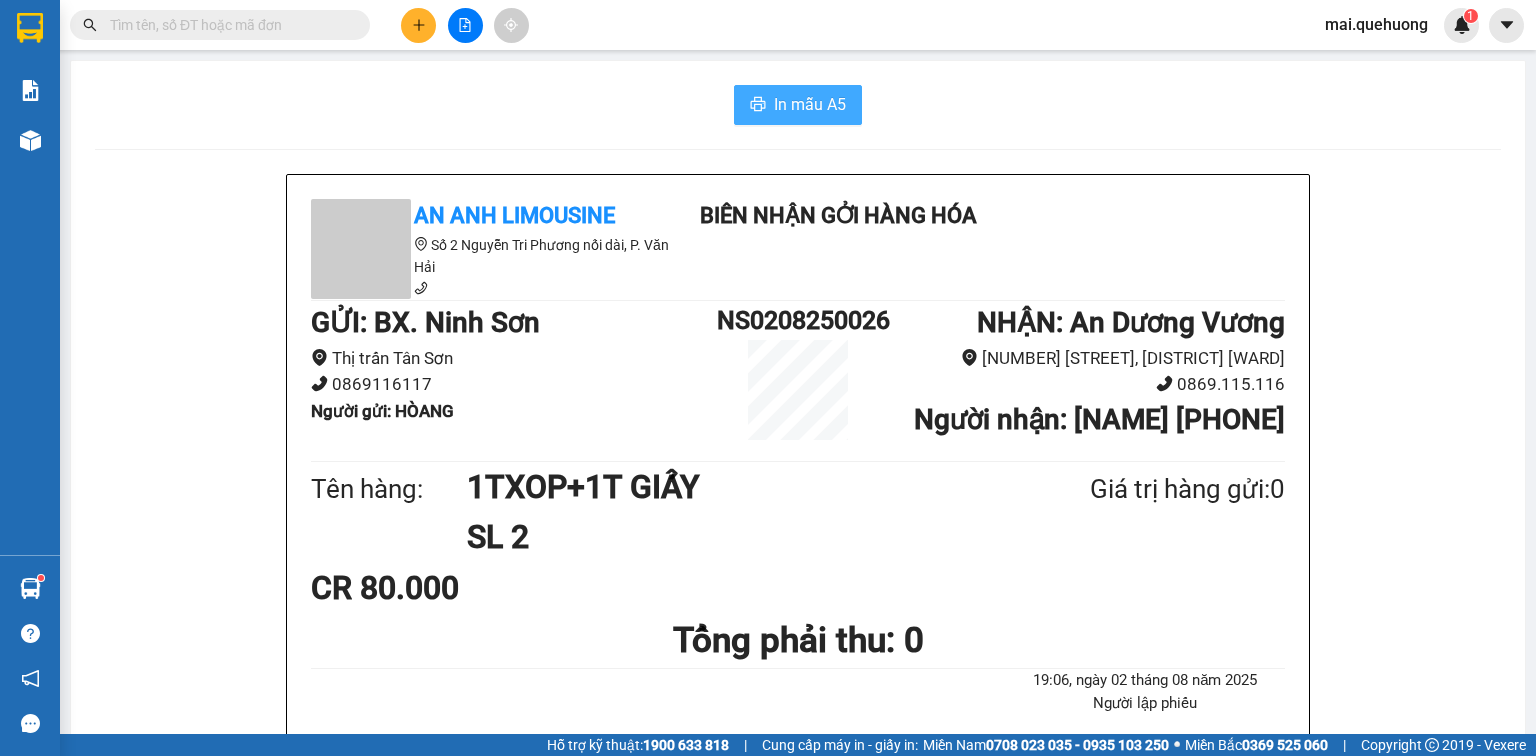 scroll, scrollTop: 0, scrollLeft: 0, axis: both 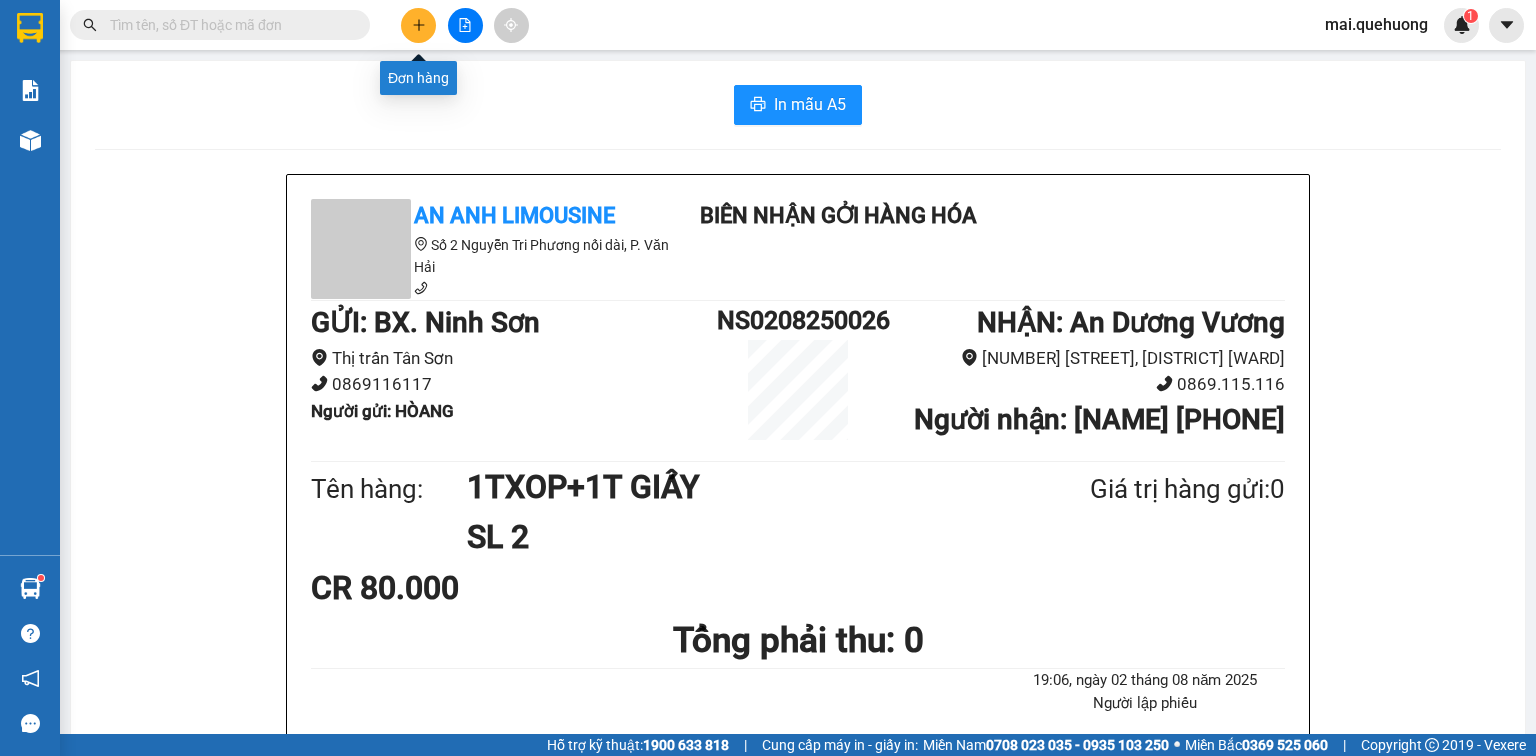 click 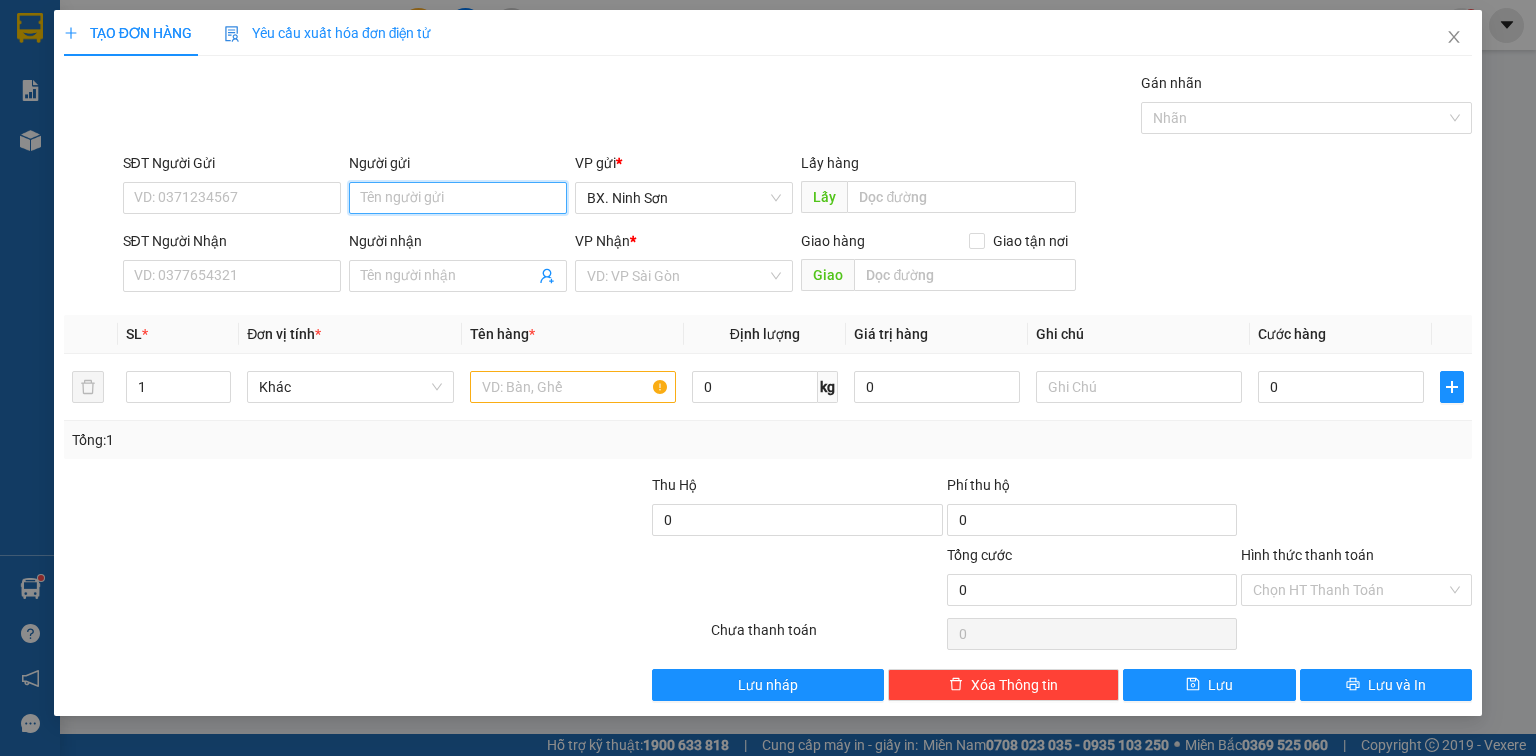 click on "Người gửi" at bounding box center [458, 198] 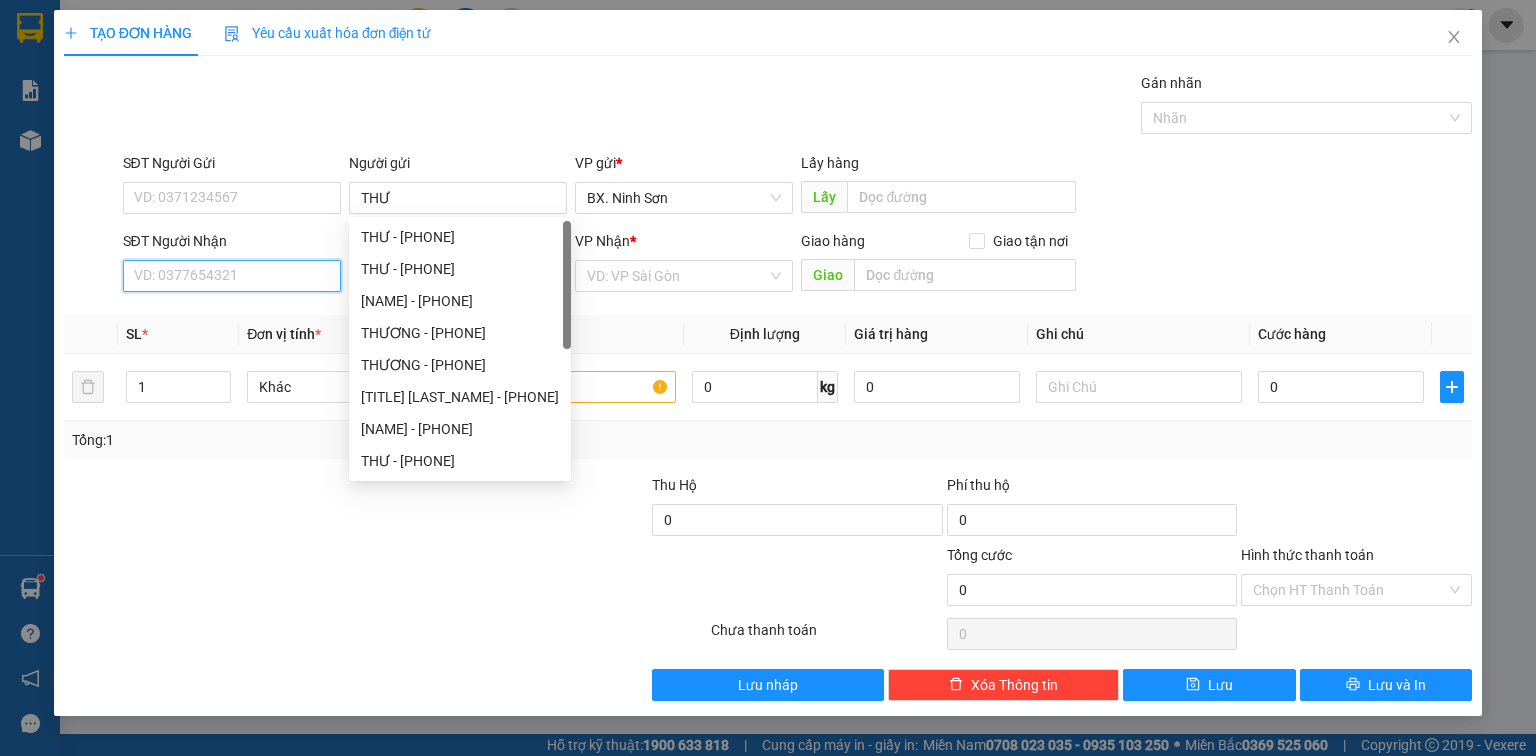 click on "SĐT Người Nhận" at bounding box center [232, 276] 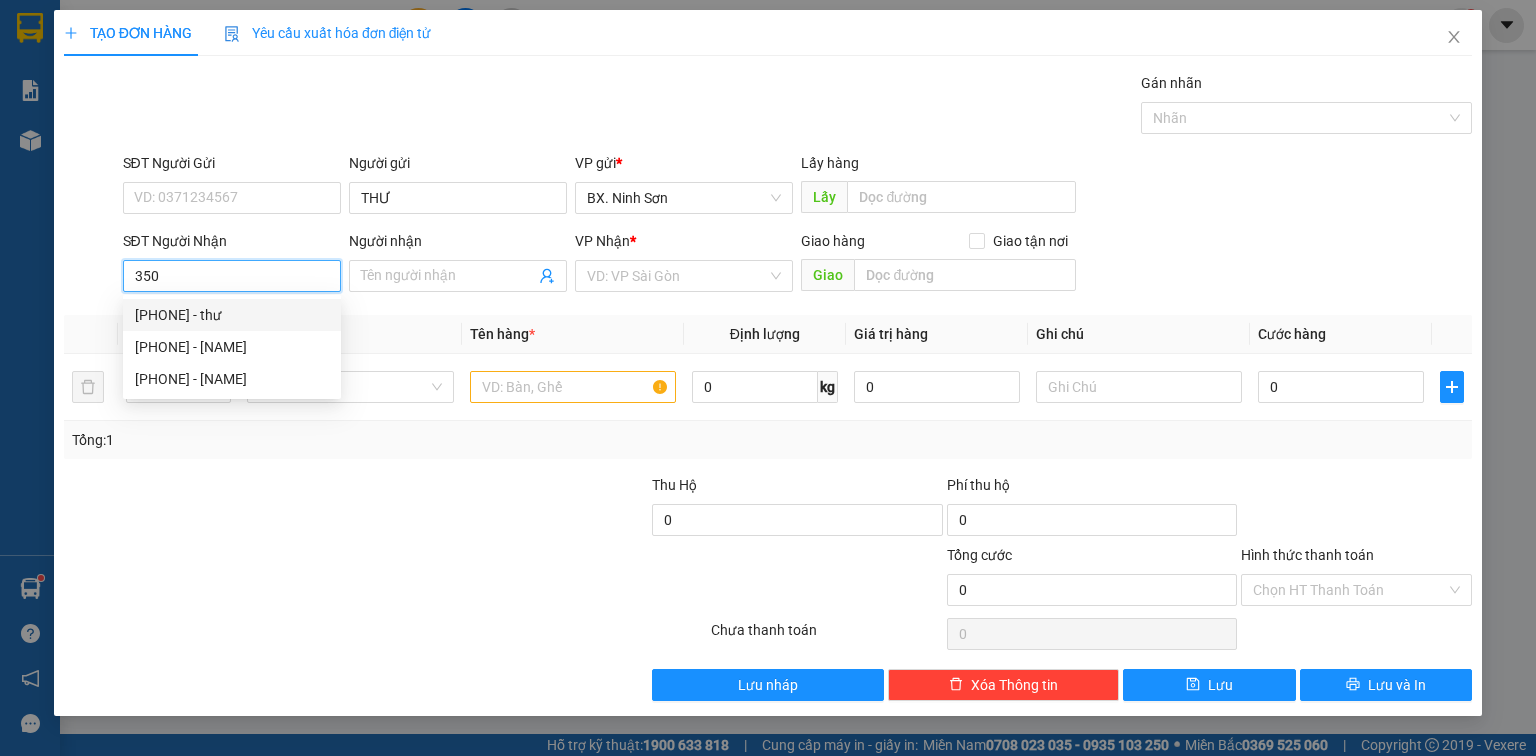 click on "[PHONE] - thư" at bounding box center [232, 315] 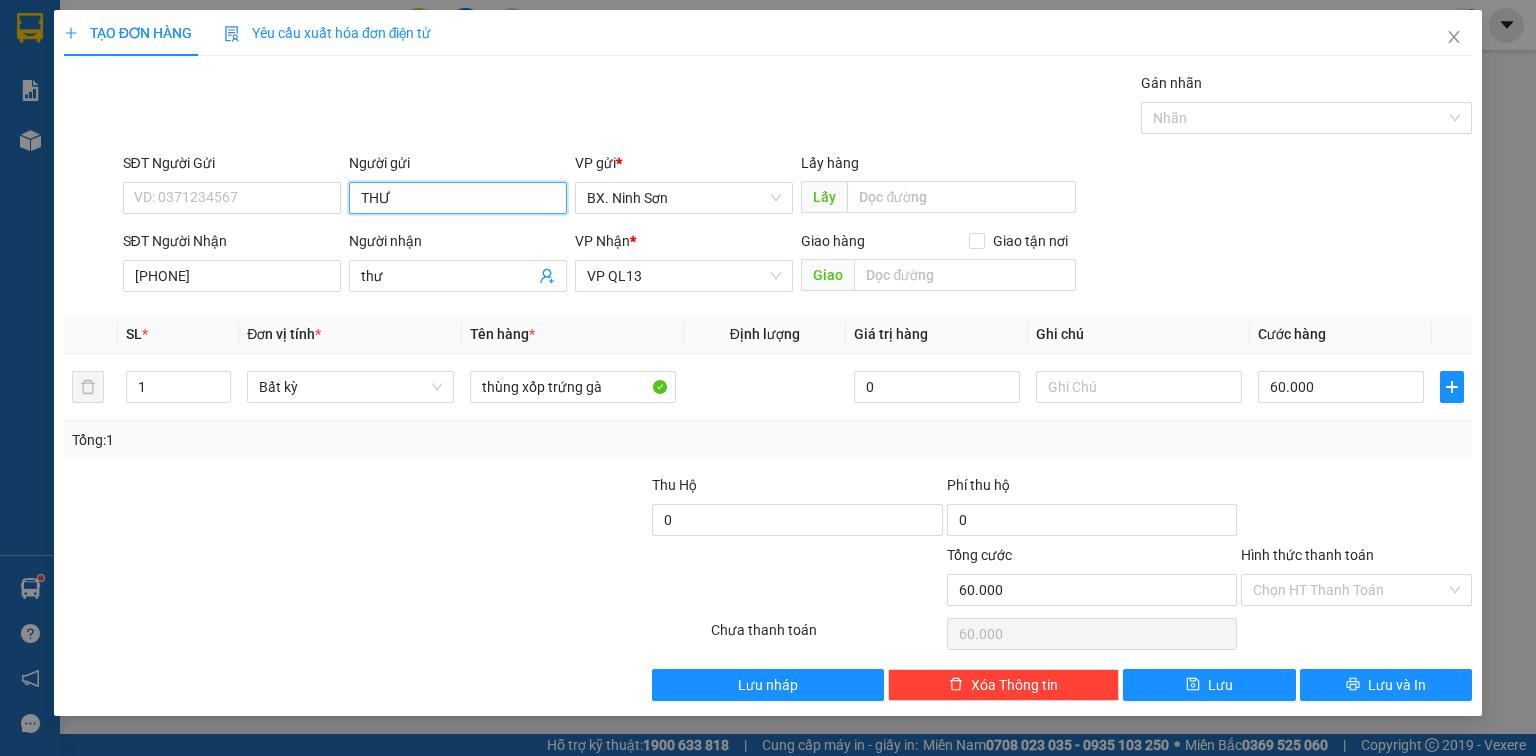 drag, startPoint x: 408, startPoint y: 200, endPoint x: 300, endPoint y: 224, distance: 110.63454 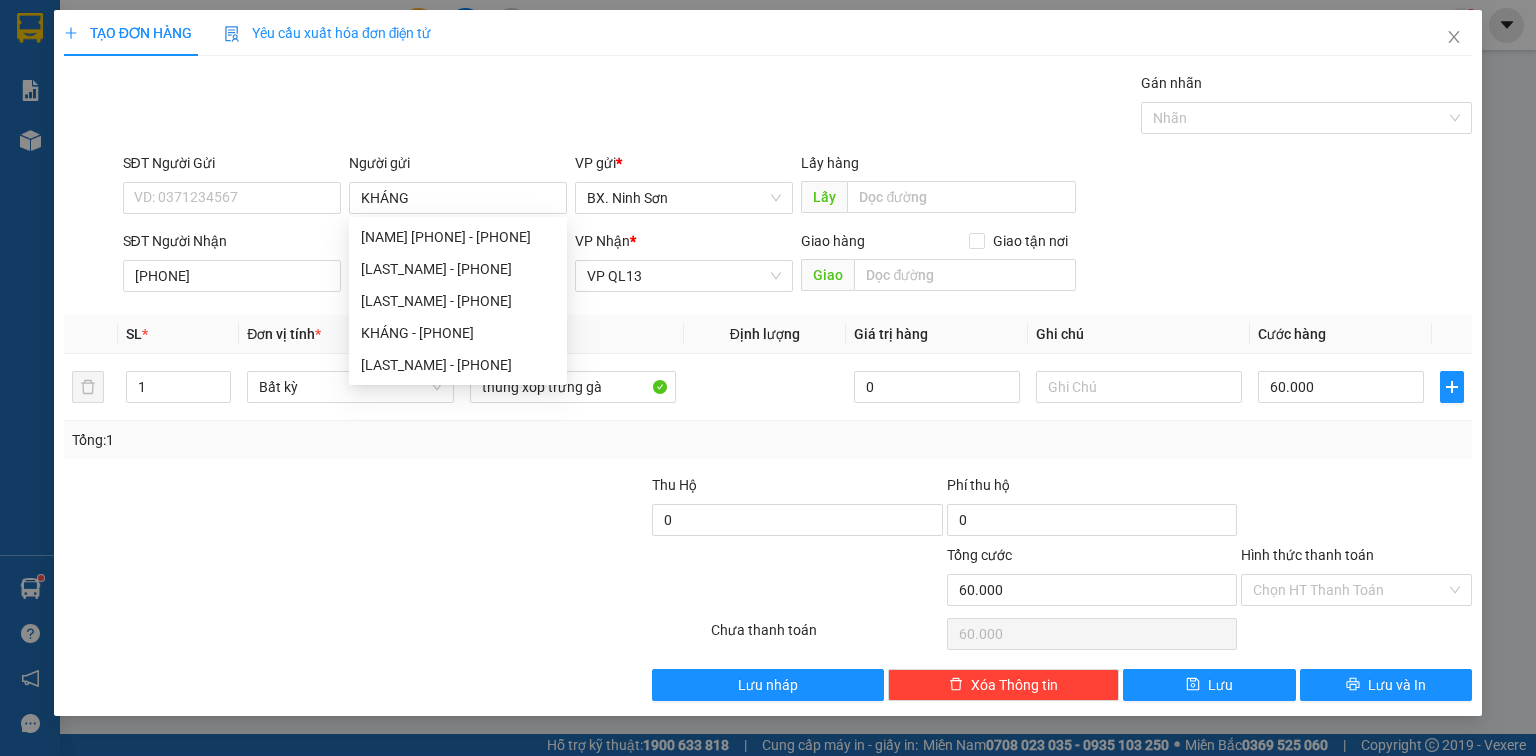 click on "SĐT Người Gửi VD: [PHONE] Người gửi KHÁNG VP gửi  * BX. Ninh Sơn Lấy hàng Lấy SĐT Người Nhận [PHONE] Người nhận thư VP Nhận  * VP QL13 Giao hàng Giao tận nơi Giao SL  * Đơn vị tính  * Tên hàng  * Định lượng Giá trị hàng Ghi chú Cước hàng                   1 Bất kỳ thùng xốp trứng gà 0 60.000 Tổng:  1 Thu Hộ 0 Phí thu hộ 0 Tổng cước 60.000 Hình thức thanh toán Chọn HT Thanh Toán Số tiền thu trước 0 Chưa thanh toán 60.000 Chọn HT Thanh Toán Lưu nháp Xóa Thông tin Lưu Lưu và In" at bounding box center [768, 386] 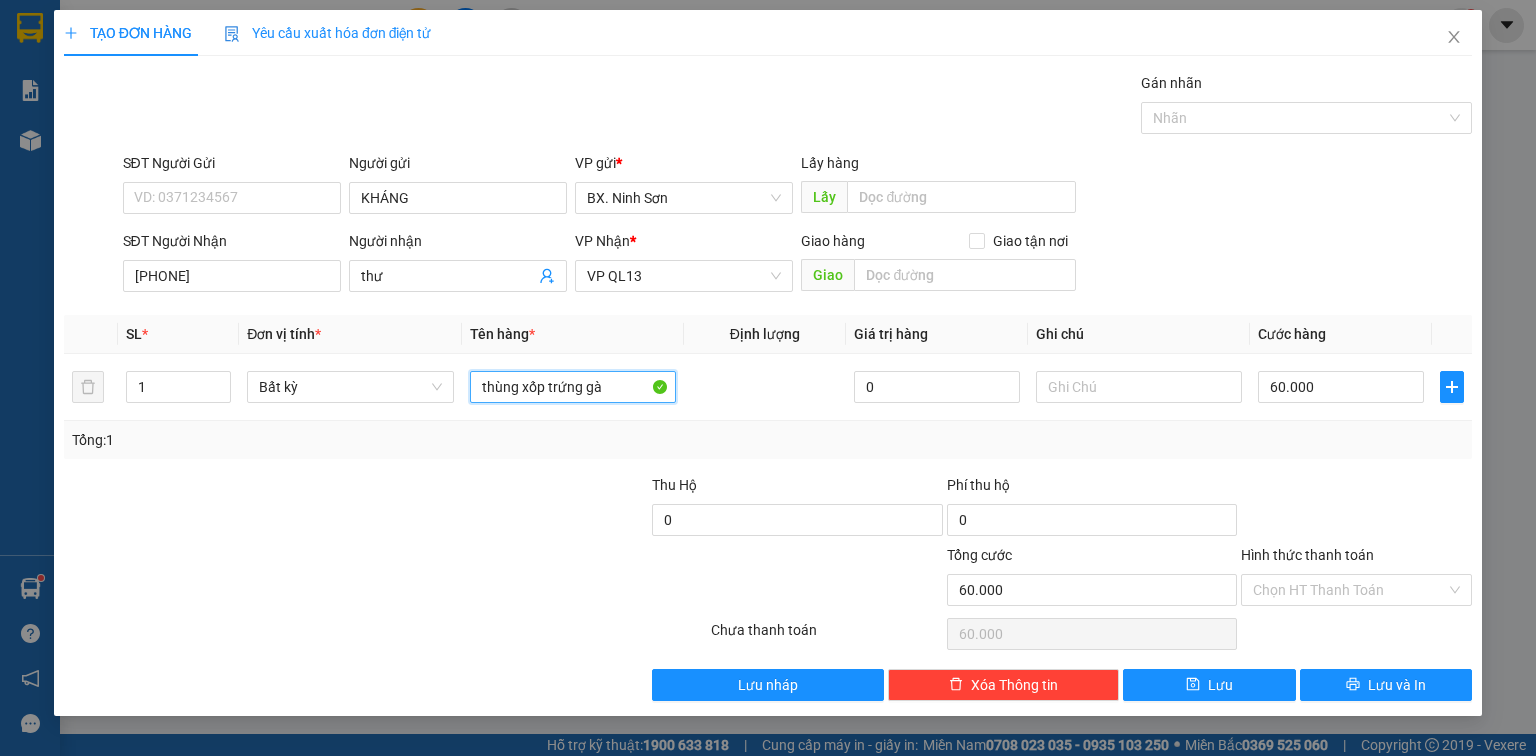 drag, startPoint x: 612, startPoint y: 384, endPoint x: 394, endPoint y: 444, distance: 226.10617 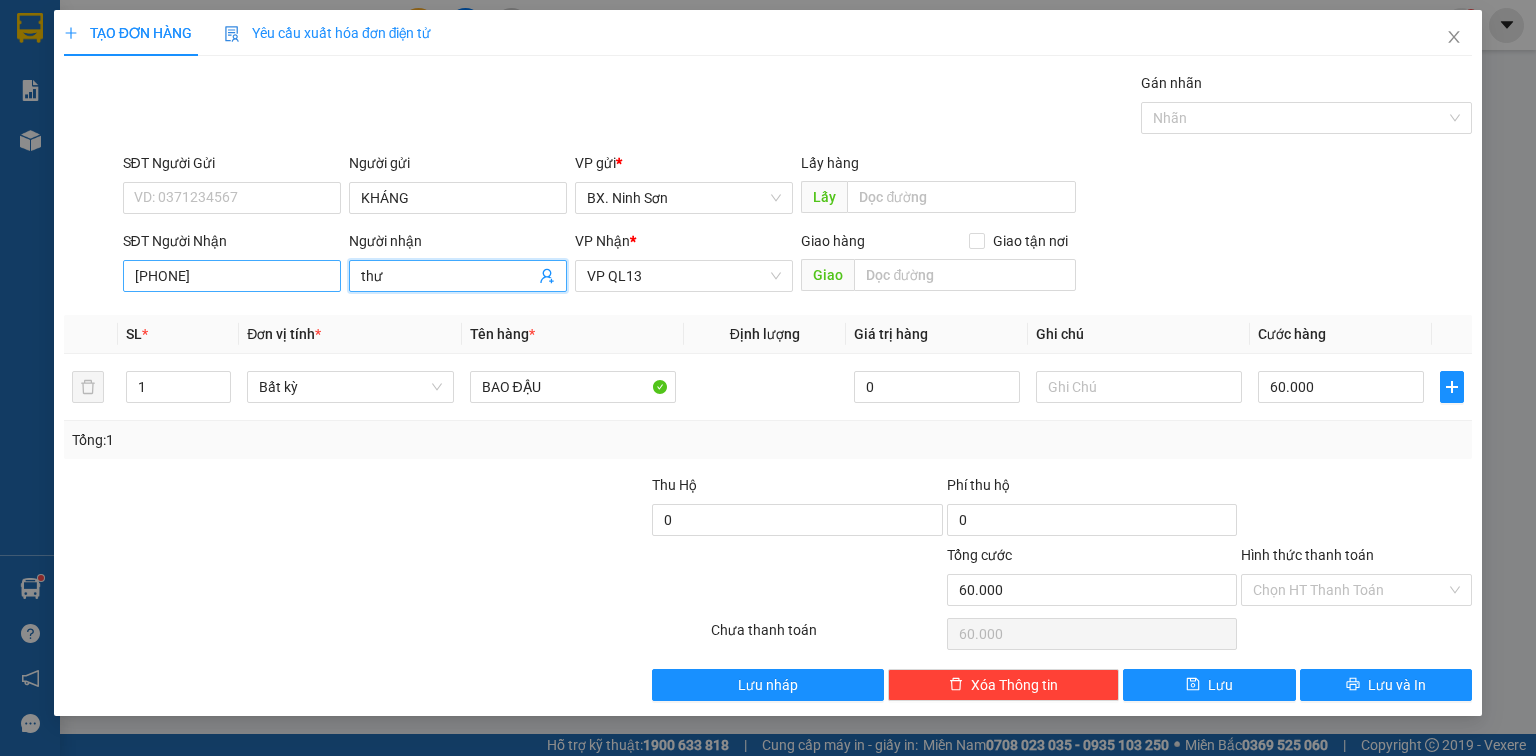 drag, startPoint x: 397, startPoint y: 272, endPoint x: 318, endPoint y: 290, distance: 81.02469 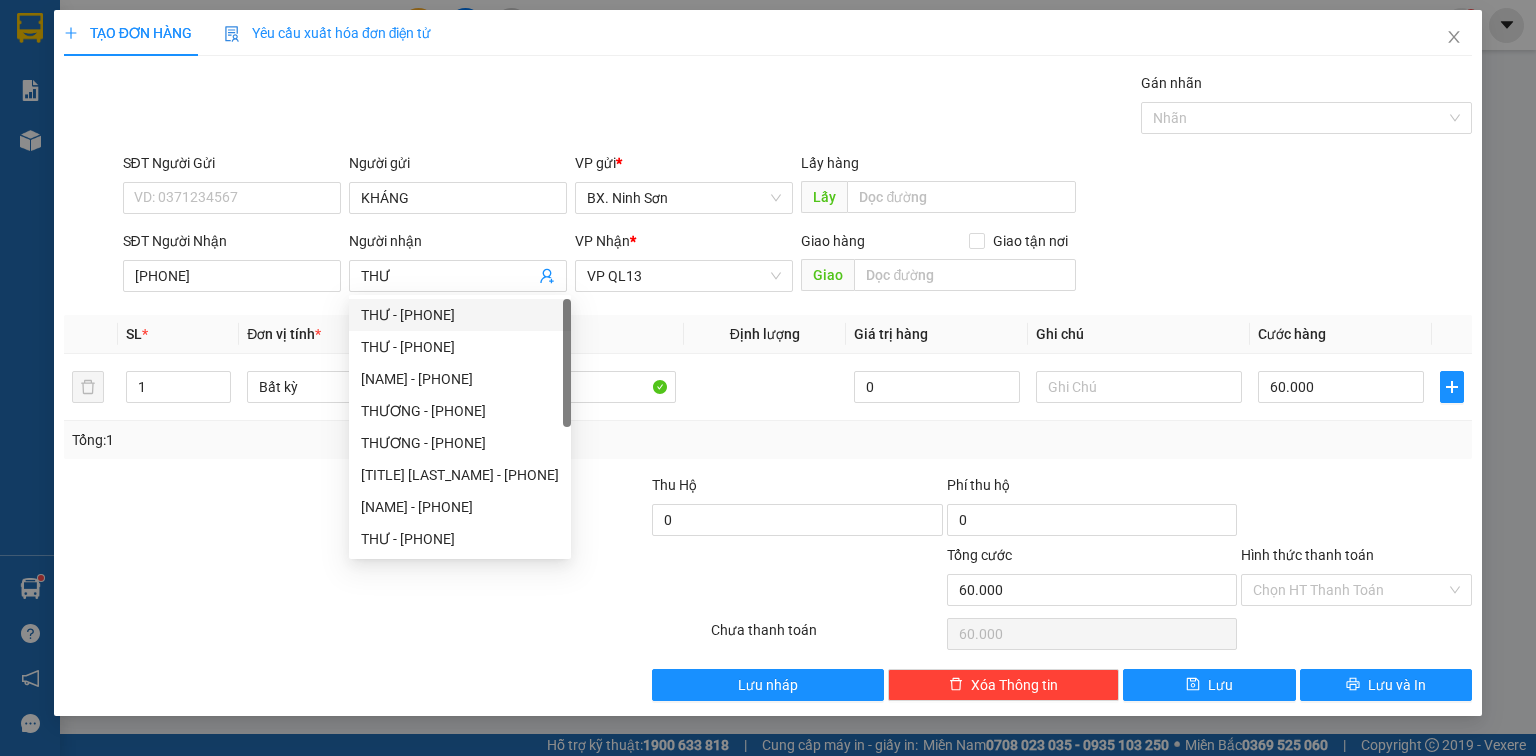 click on "Tổng:  1" at bounding box center (768, 440) 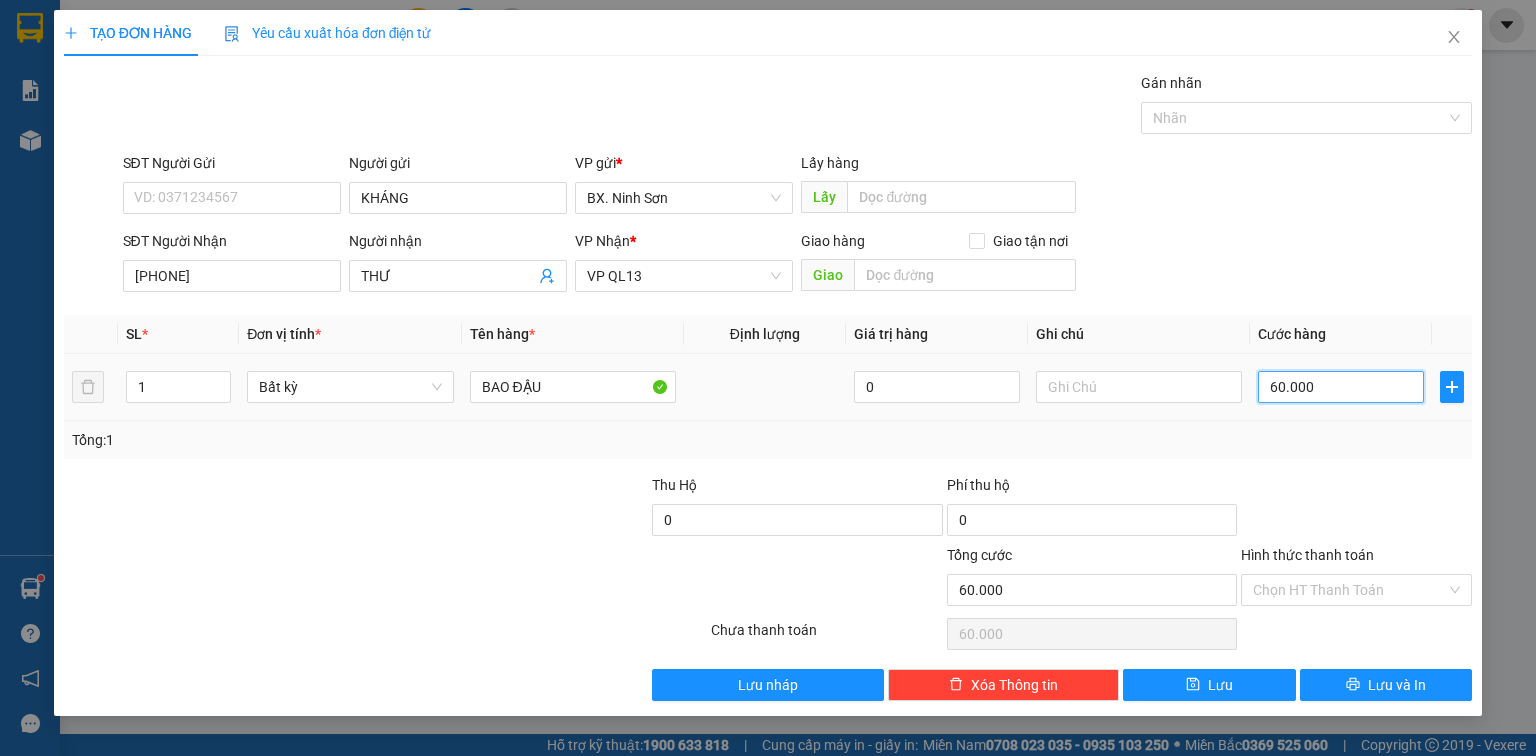 click on "60.000" at bounding box center [1341, 387] 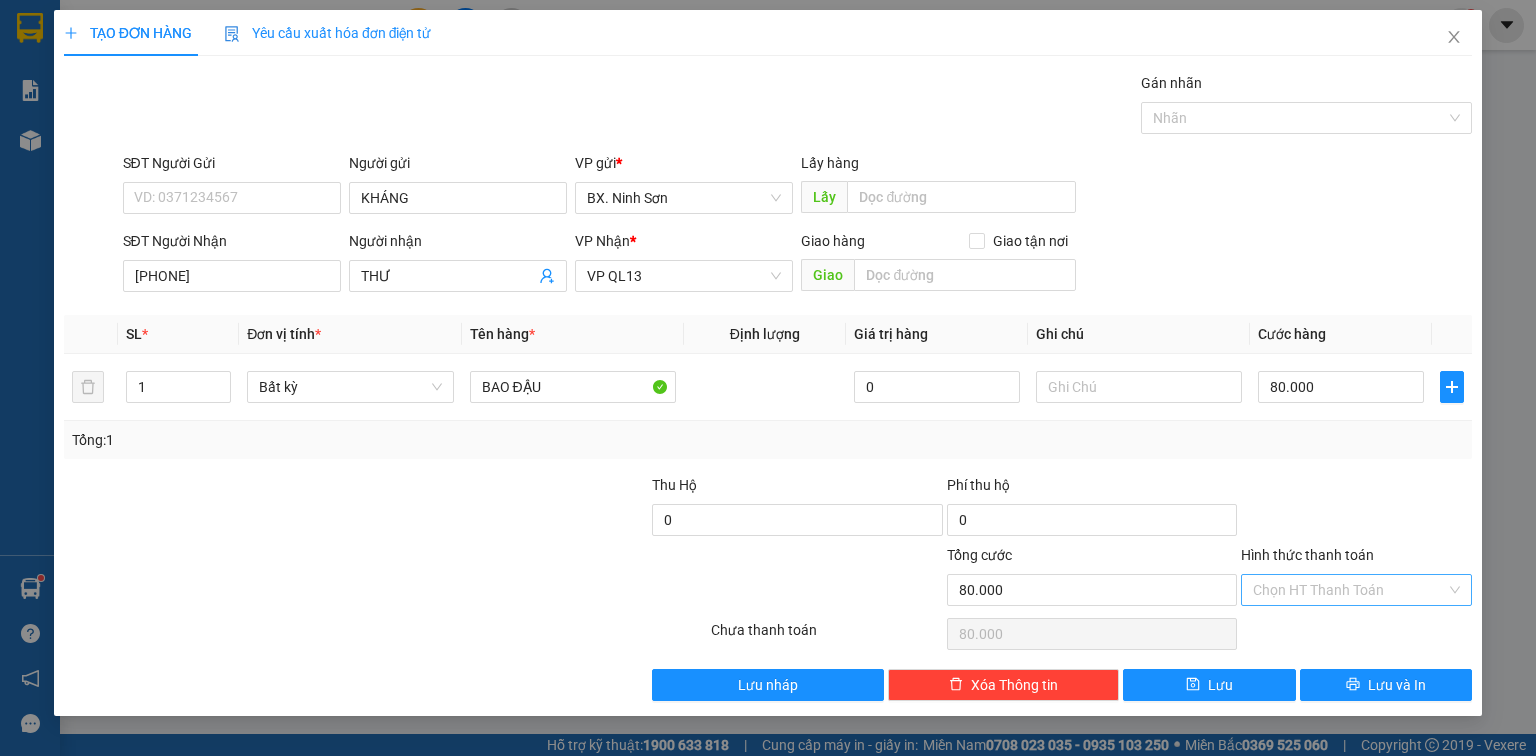 click on "Hình thức thanh toán" at bounding box center (1349, 590) 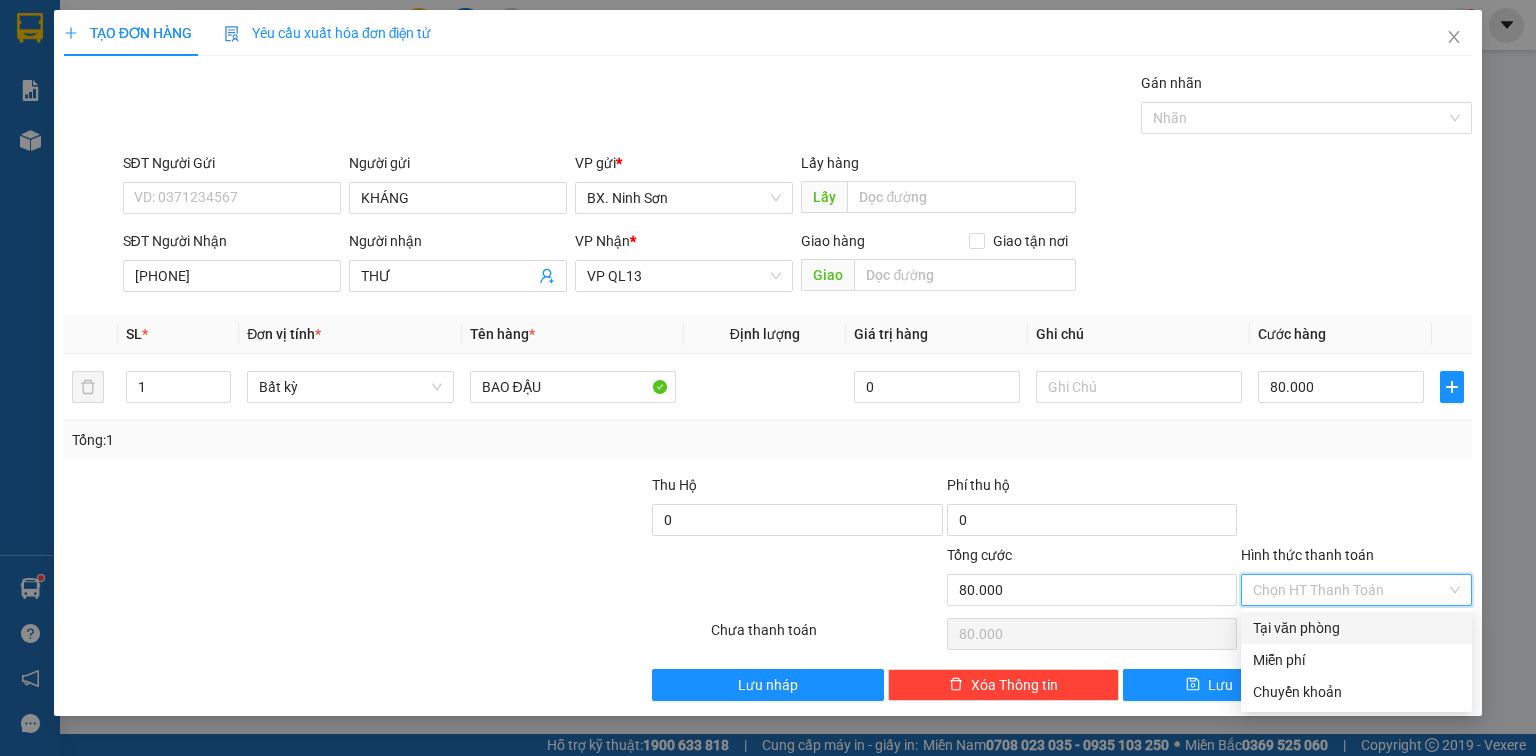 click on "Tại văn phòng" at bounding box center (1356, 628) 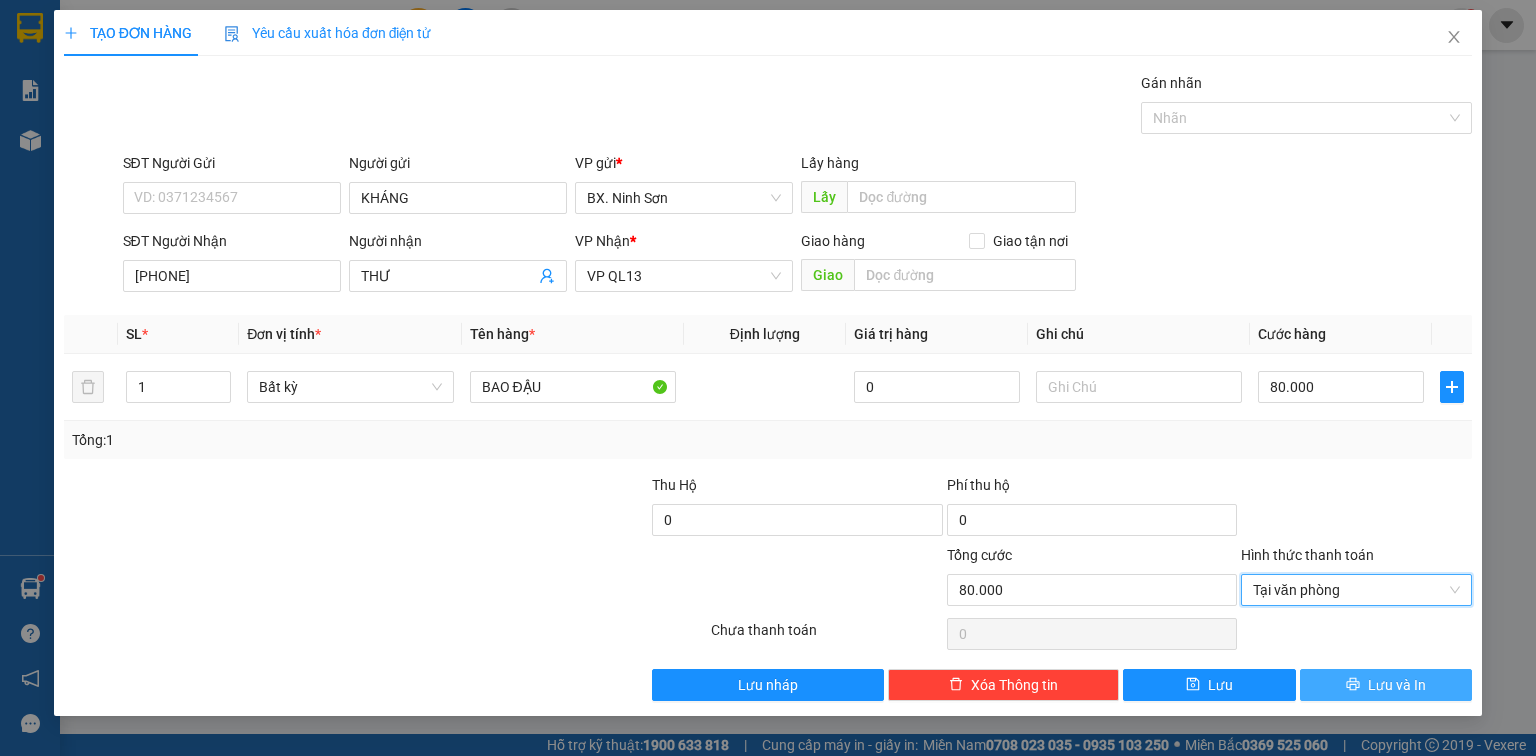 click on "Lưu và In" at bounding box center [1397, 685] 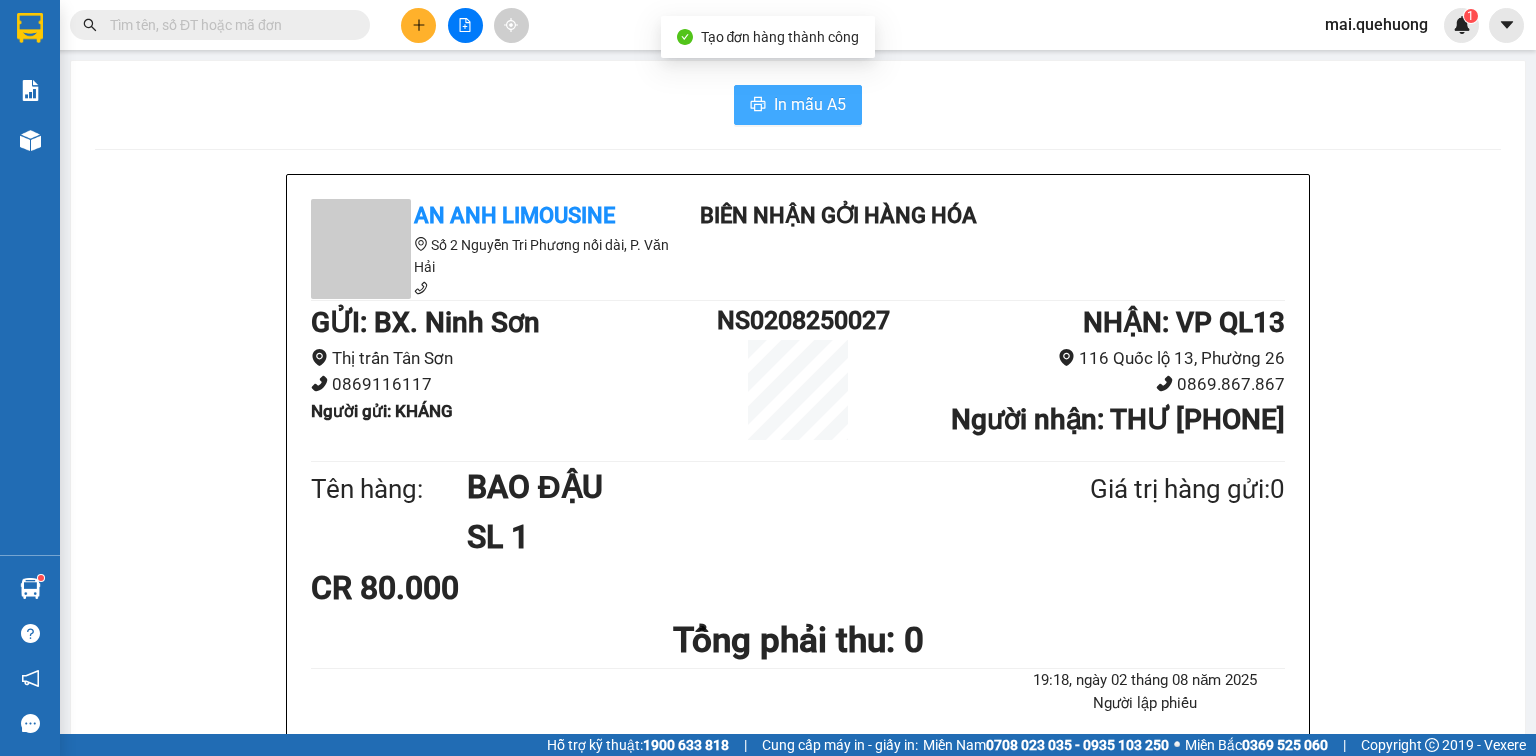 click on "In mẫu A5" at bounding box center [810, 104] 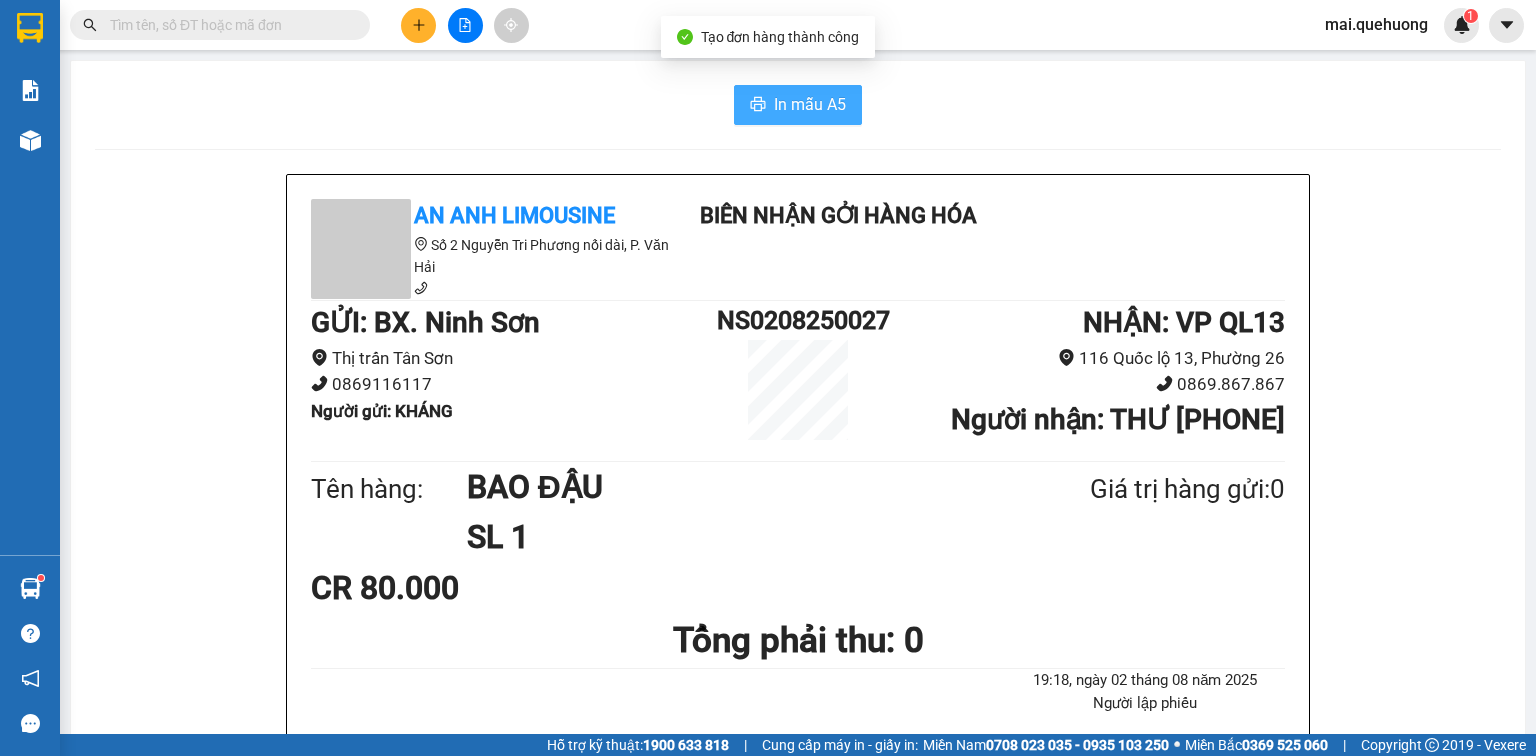 scroll, scrollTop: 0, scrollLeft: 0, axis: both 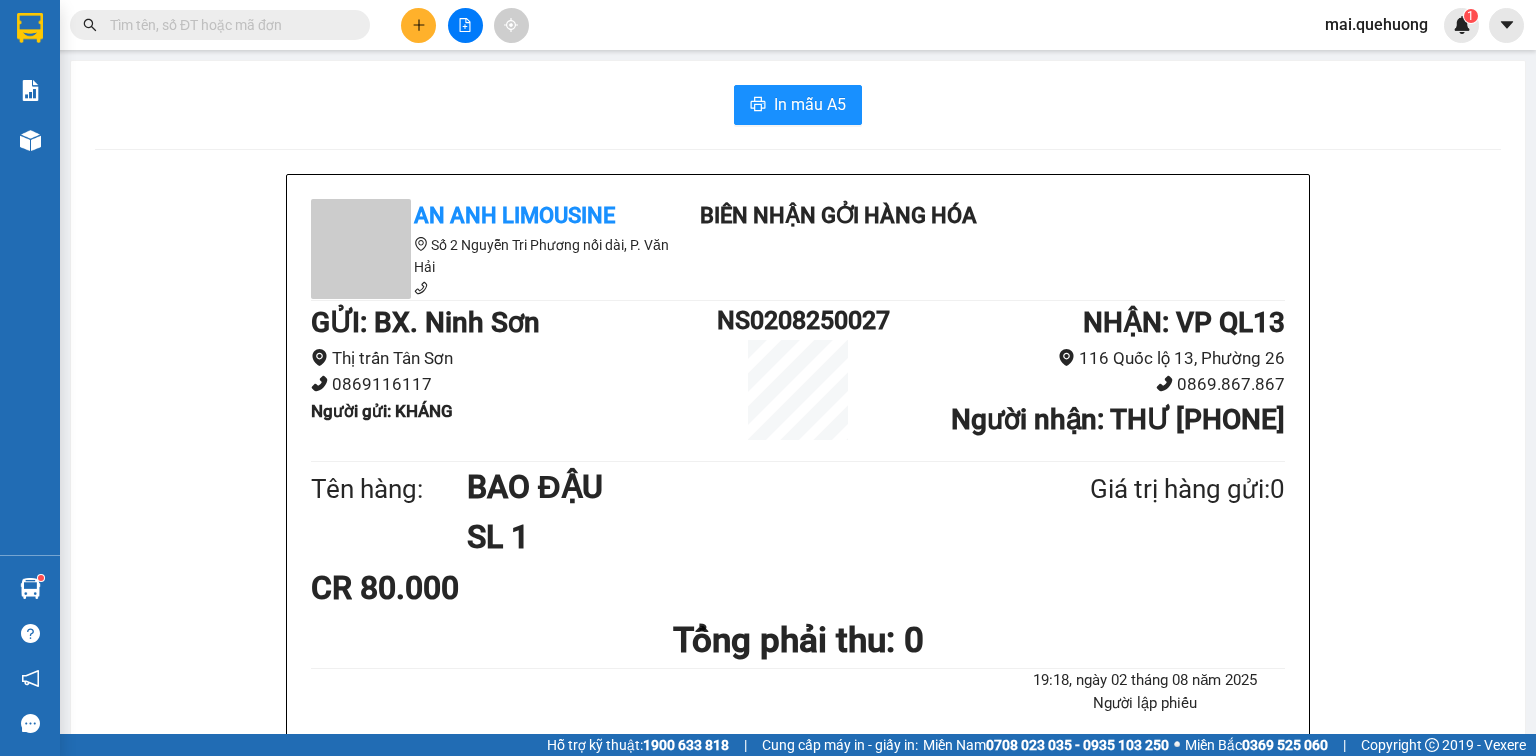 click at bounding box center (220, 25) 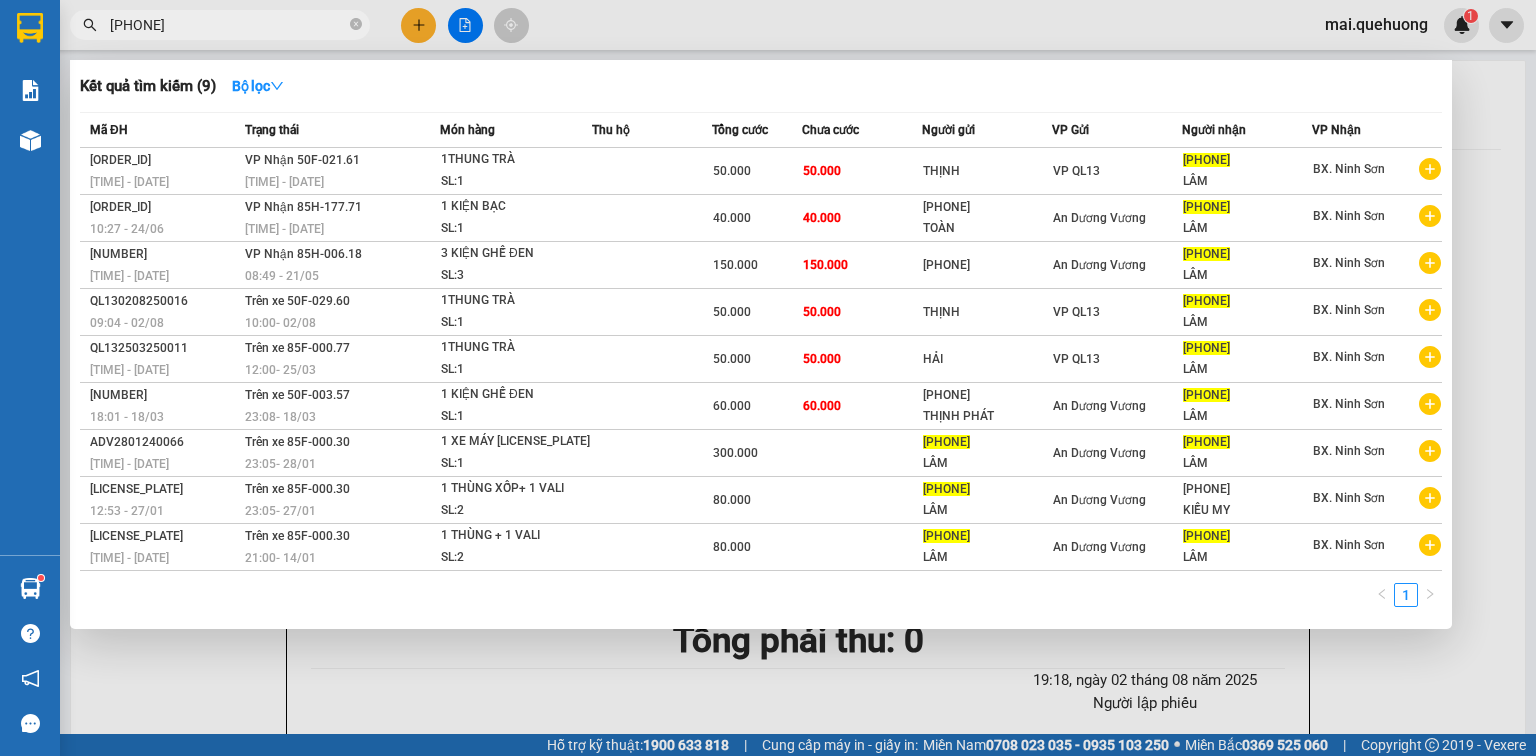 click at bounding box center (768, 378) 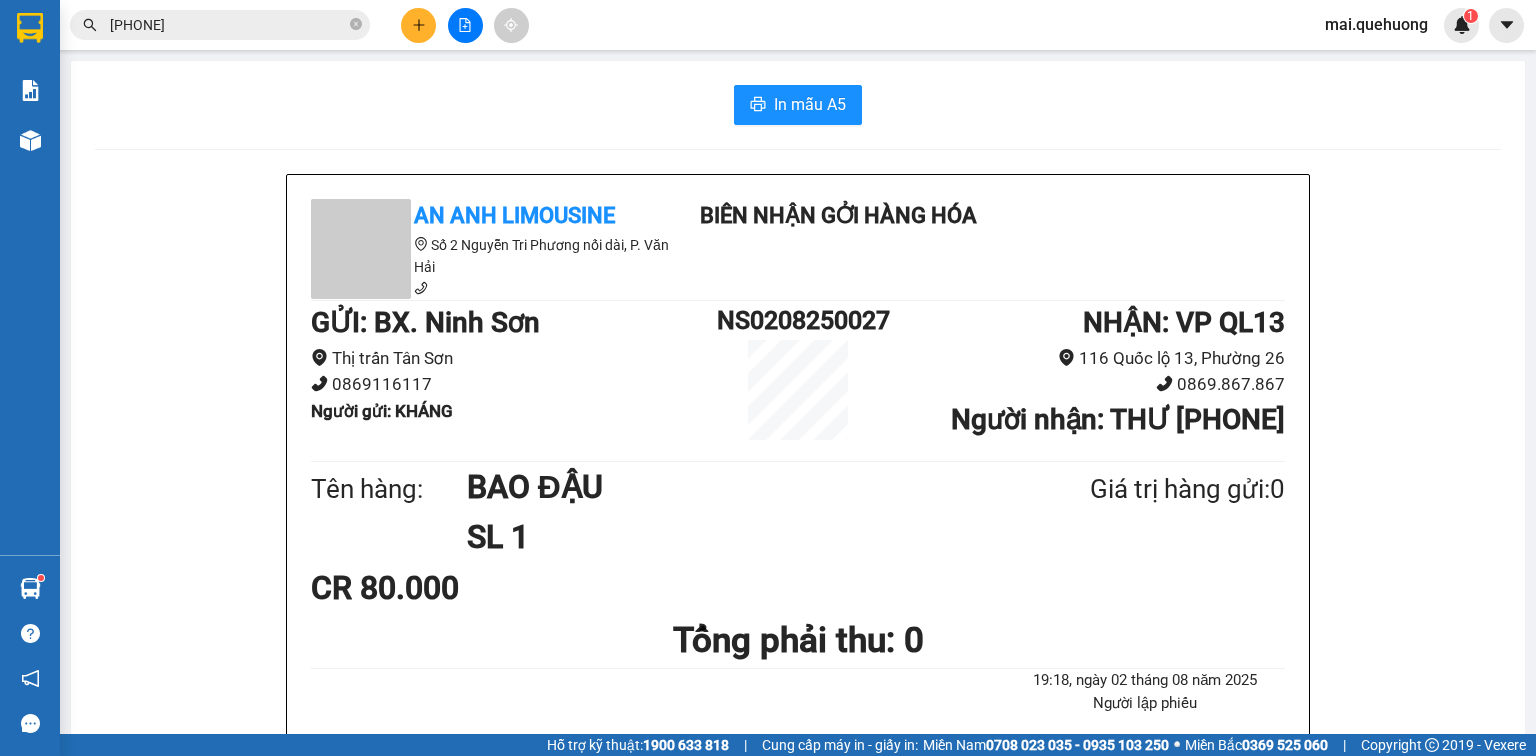 click at bounding box center [418, 25] 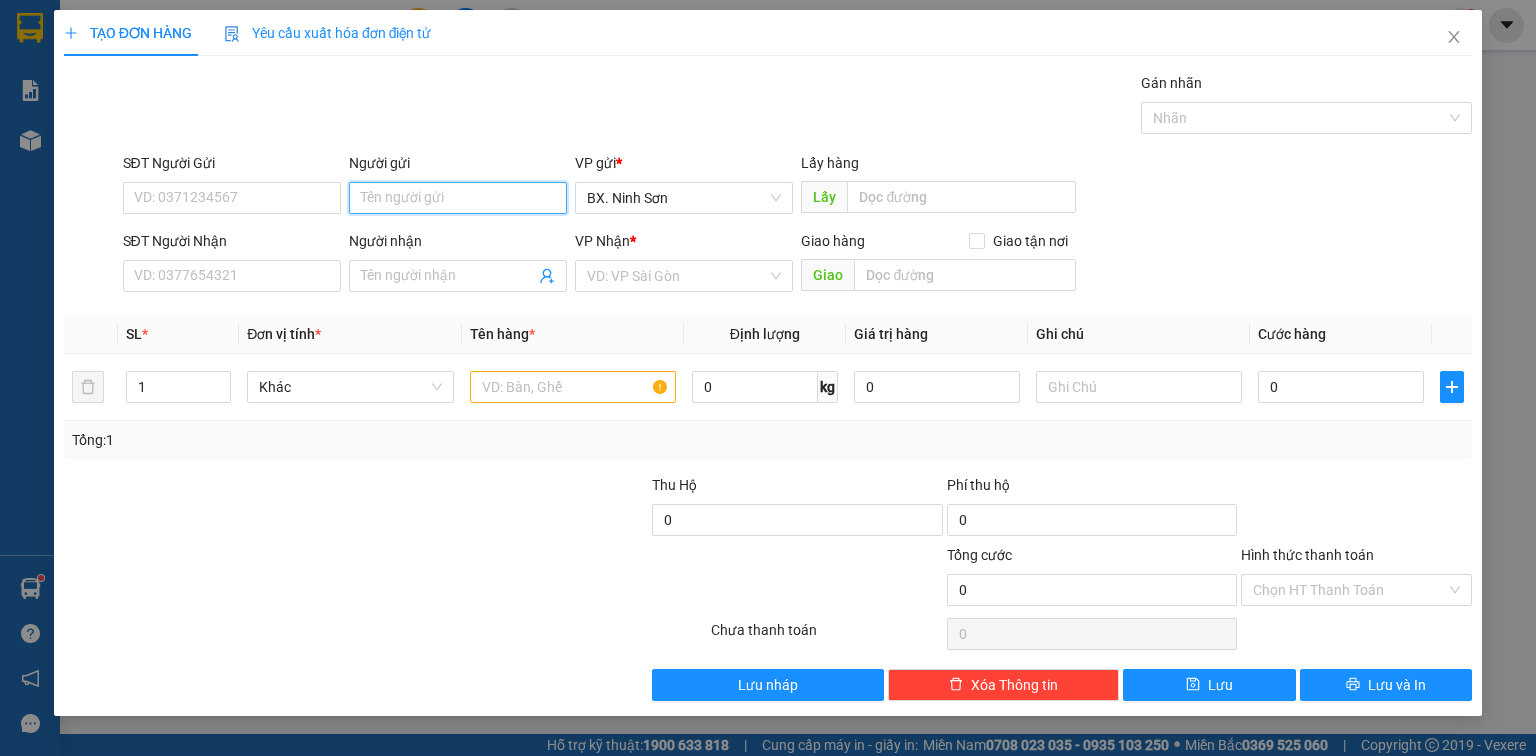 click on "Người gửi" at bounding box center [458, 198] 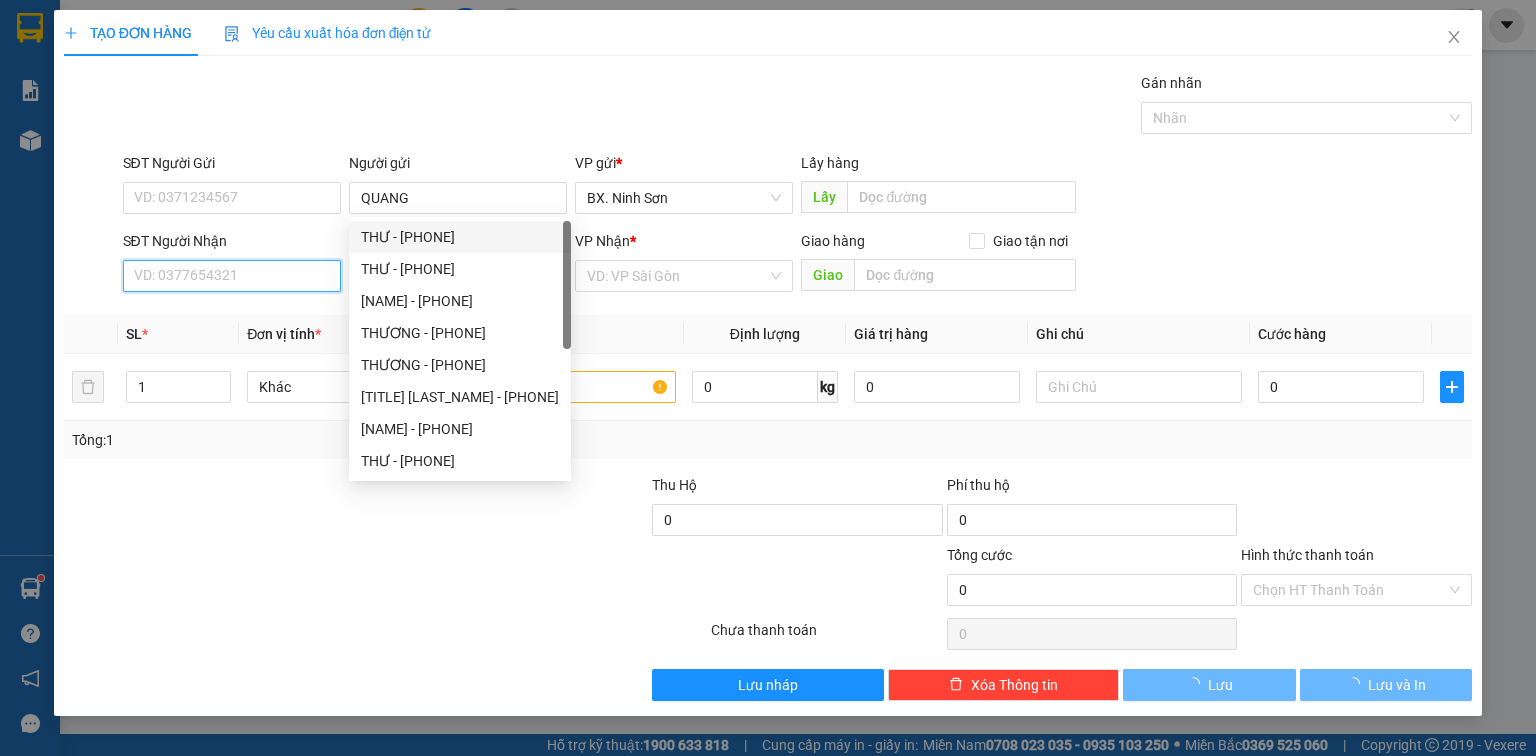 click on "SĐT Người Nhận" at bounding box center (232, 276) 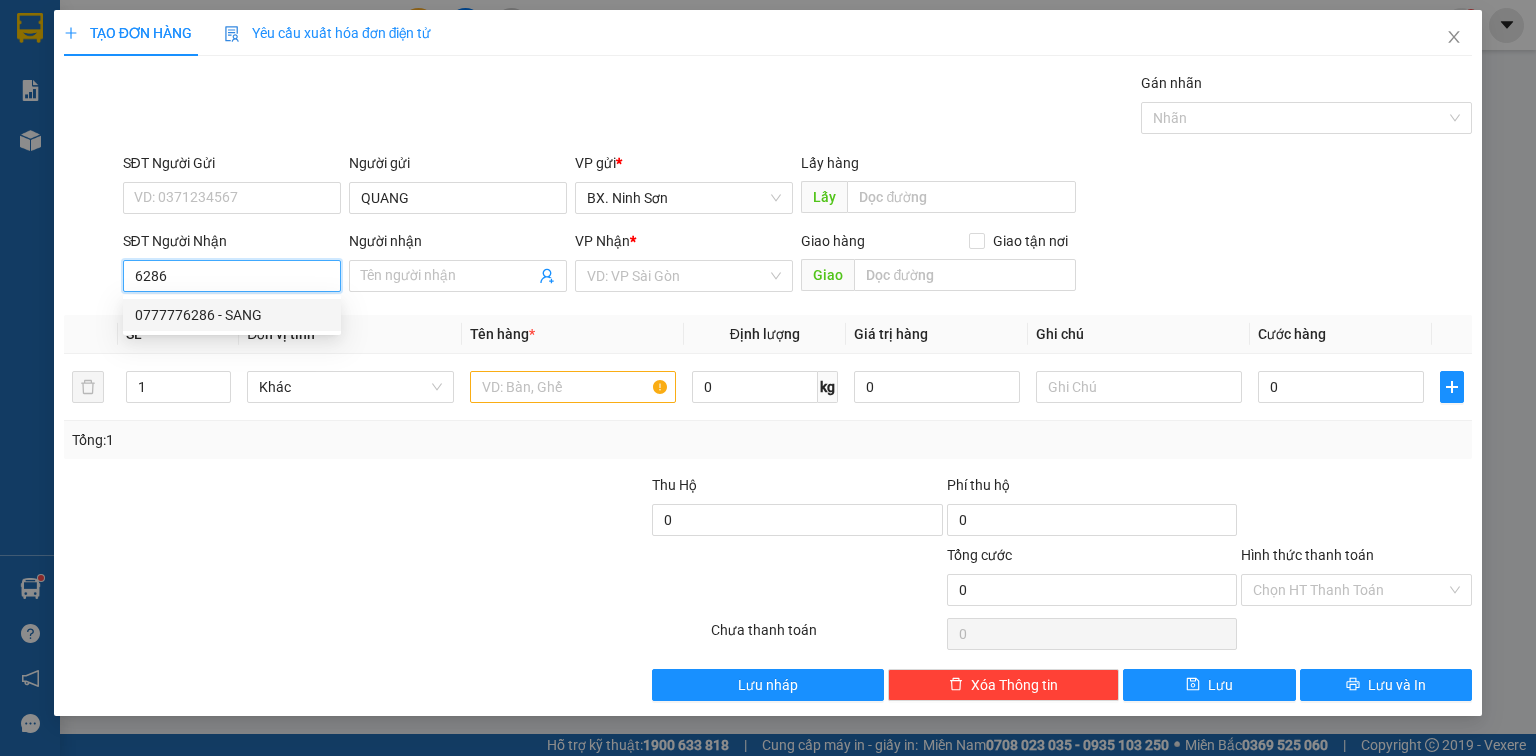 click on "0777776286 - SANG" at bounding box center (232, 315) 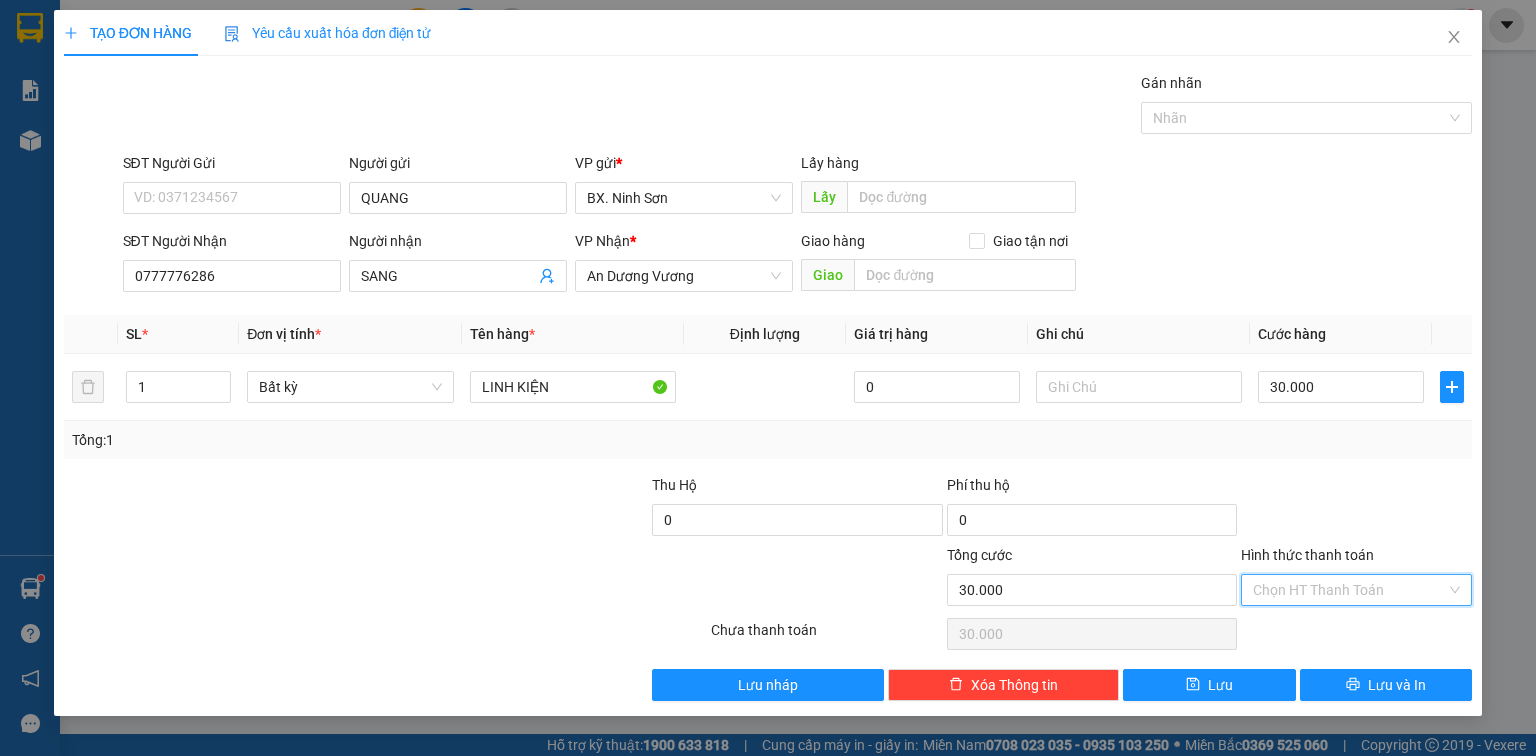 click on "Hình thức thanh toán" at bounding box center (1349, 590) 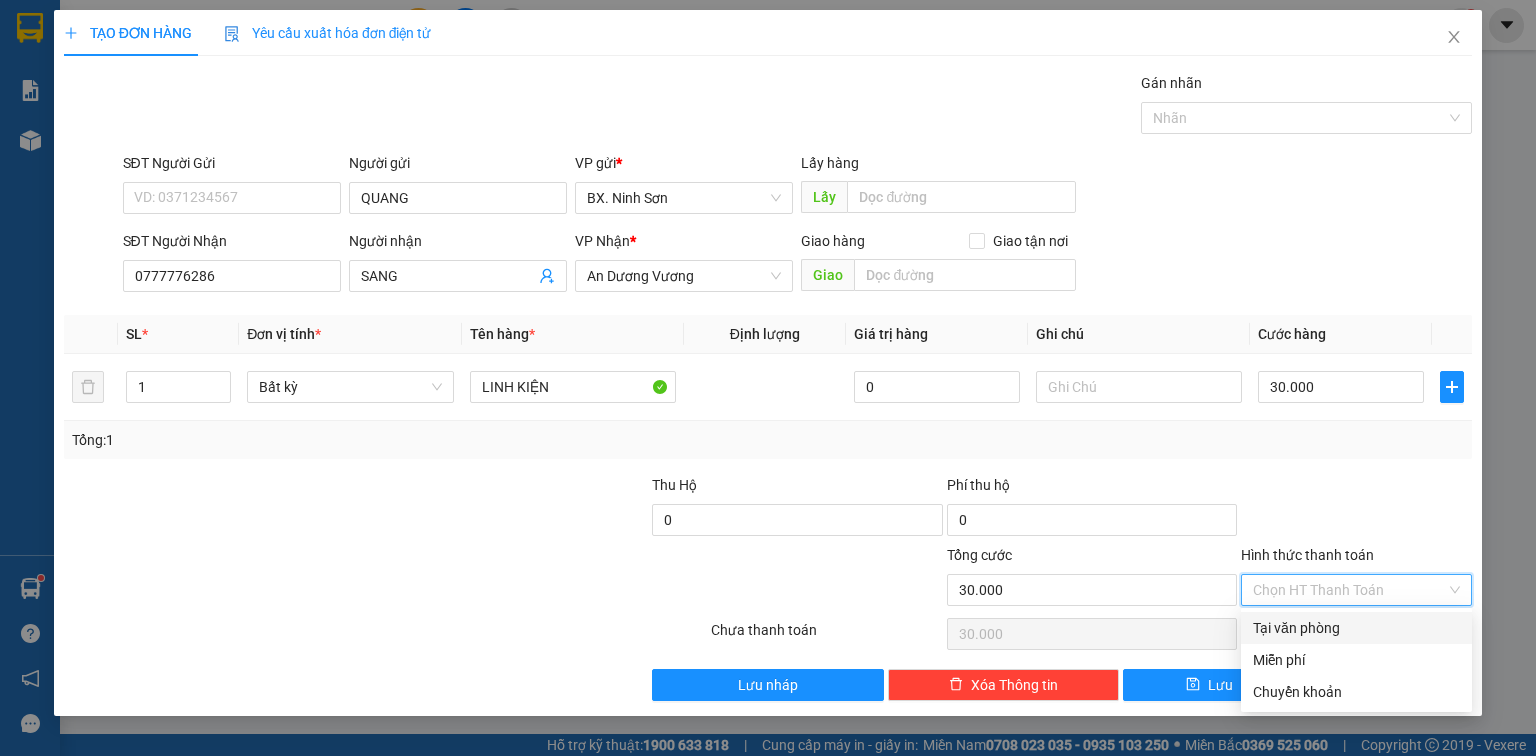 click on "Tại văn phòng" at bounding box center [1356, 628] 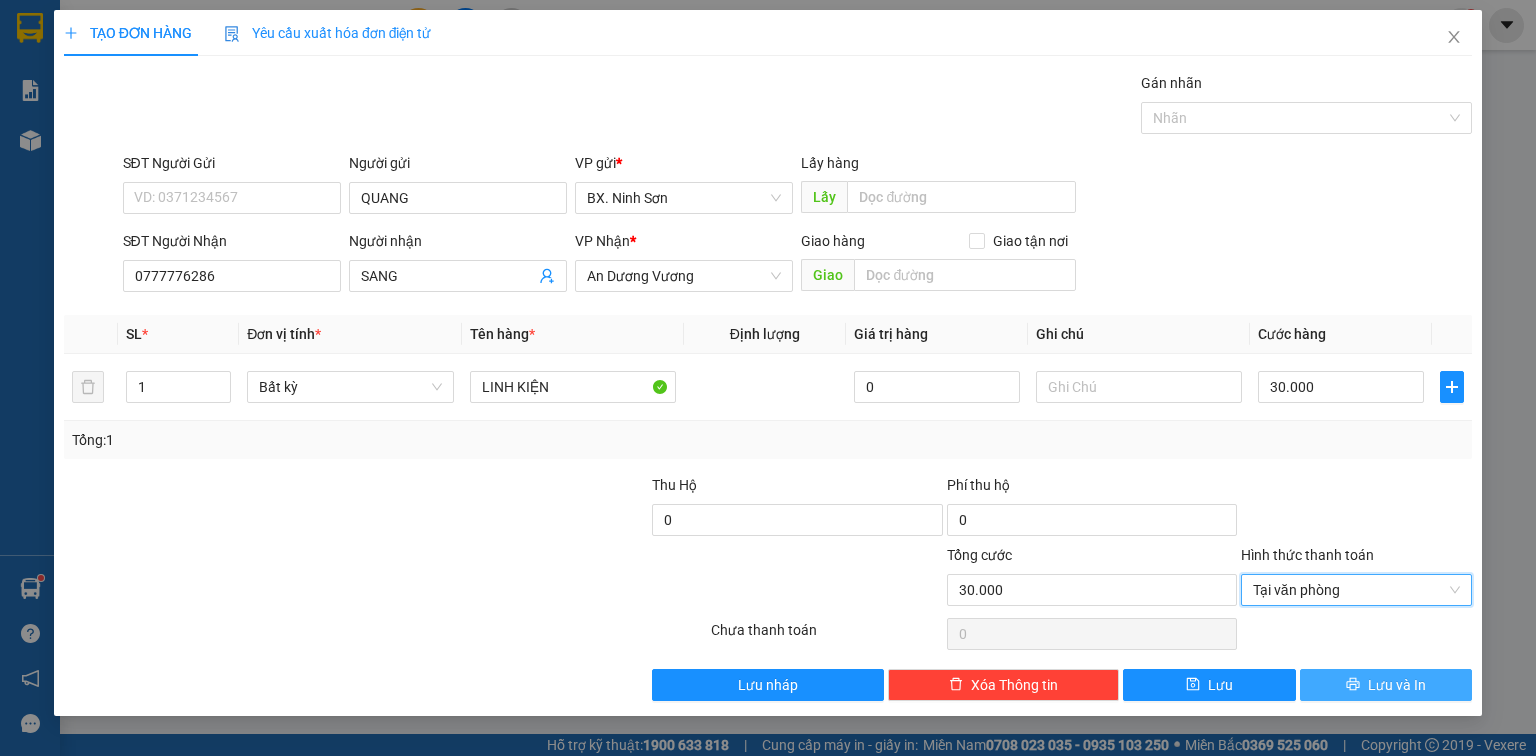 click on "Lưu và In" at bounding box center [1397, 685] 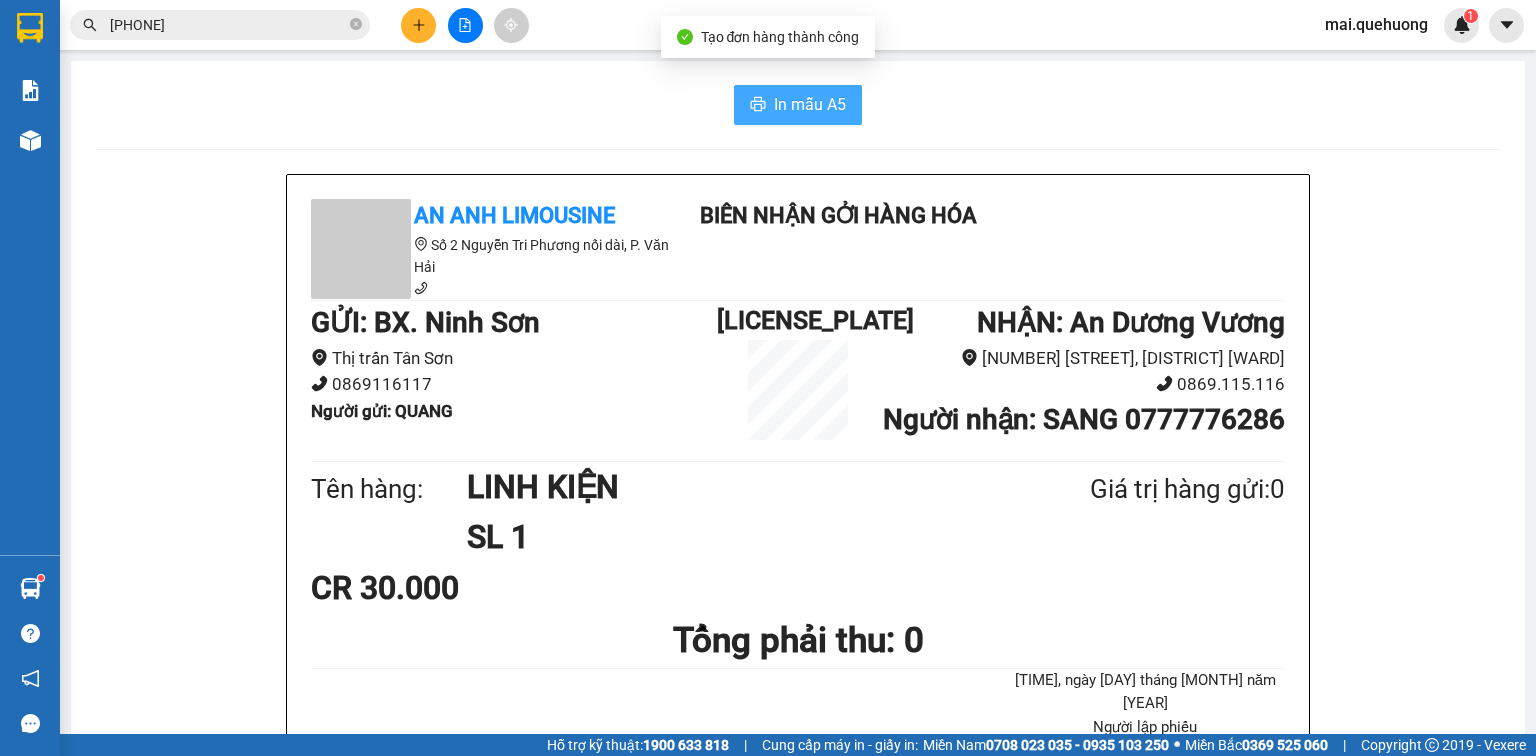 click on "In mẫu A5" at bounding box center [810, 104] 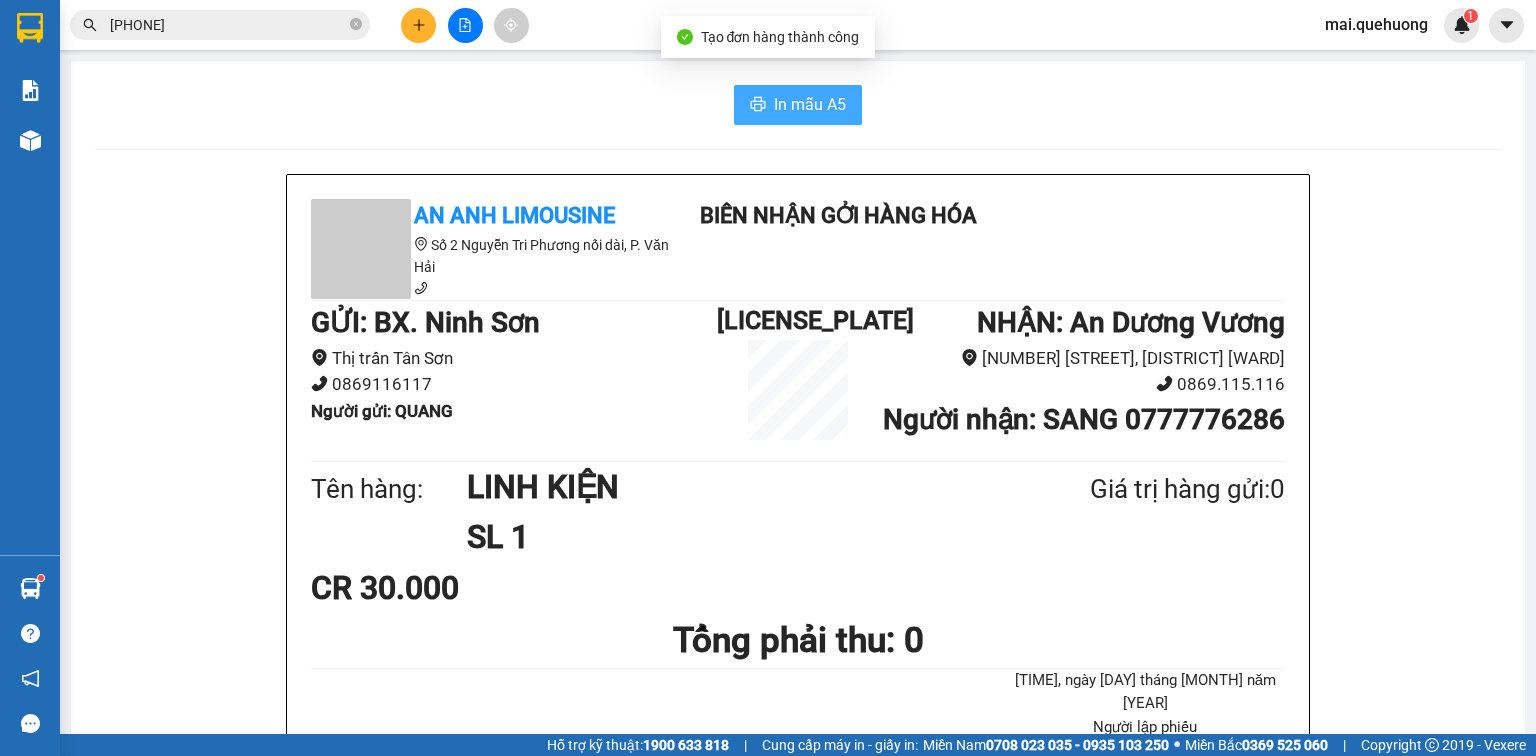 scroll, scrollTop: 0, scrollLeft: 0, axis: both 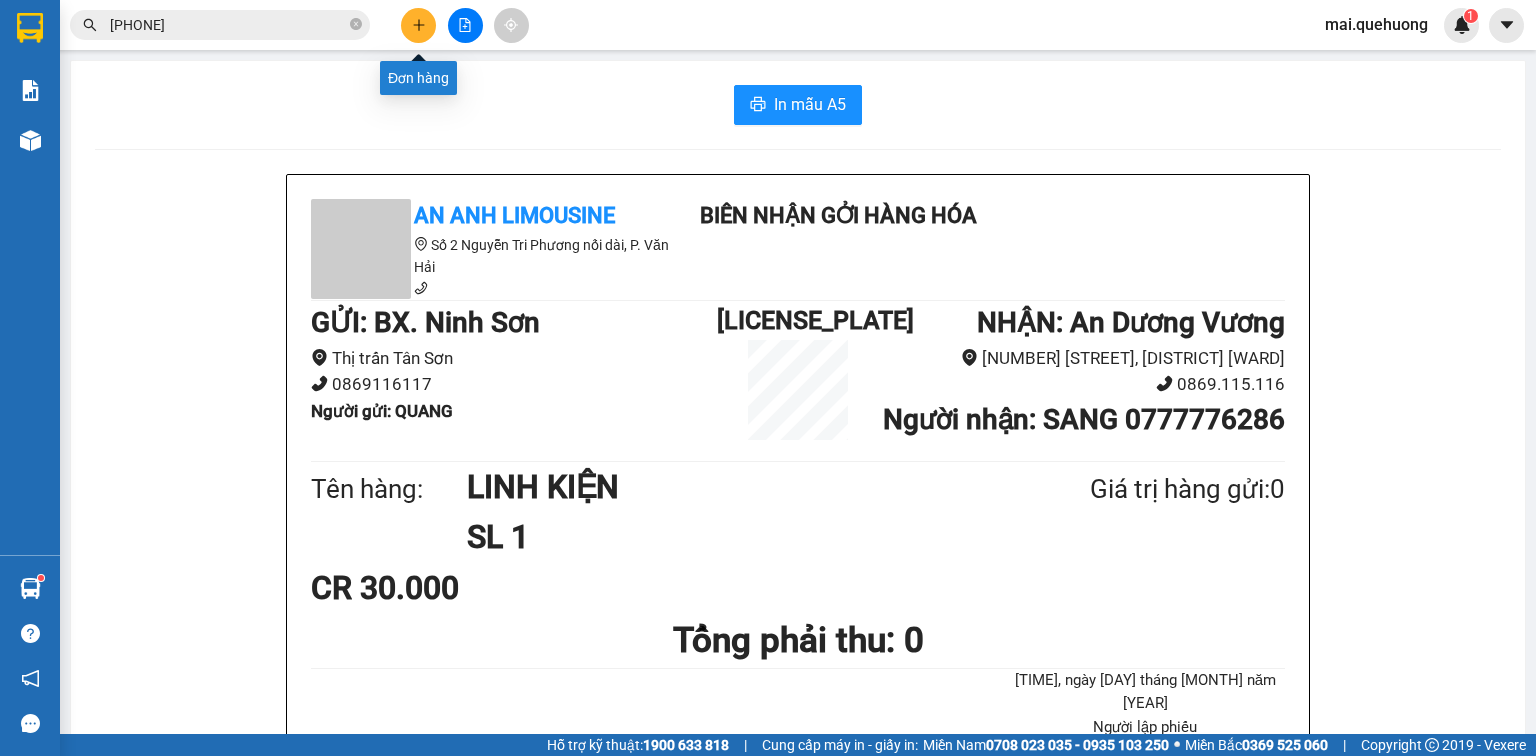 click 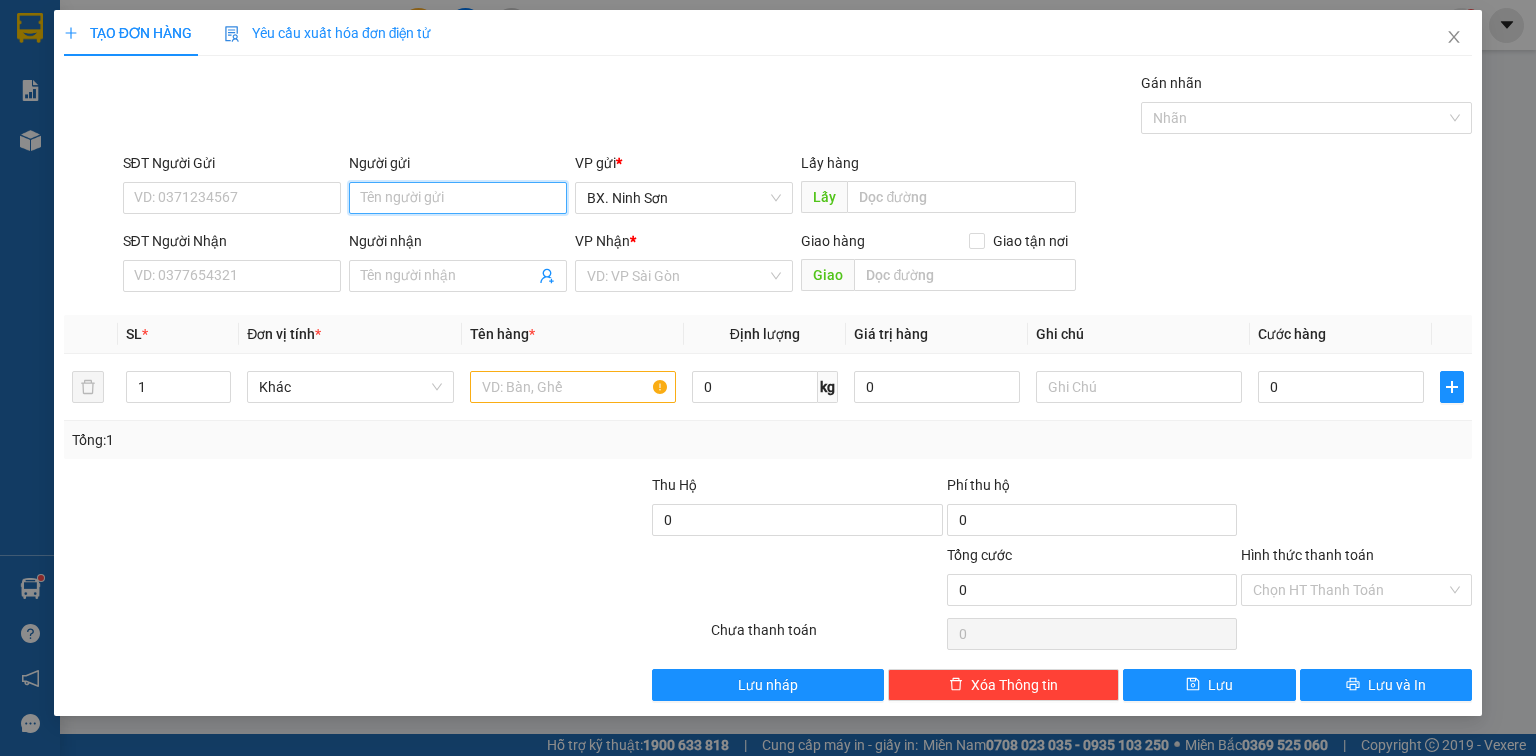 click on "Người gửi" at bounding box center [458, 198] 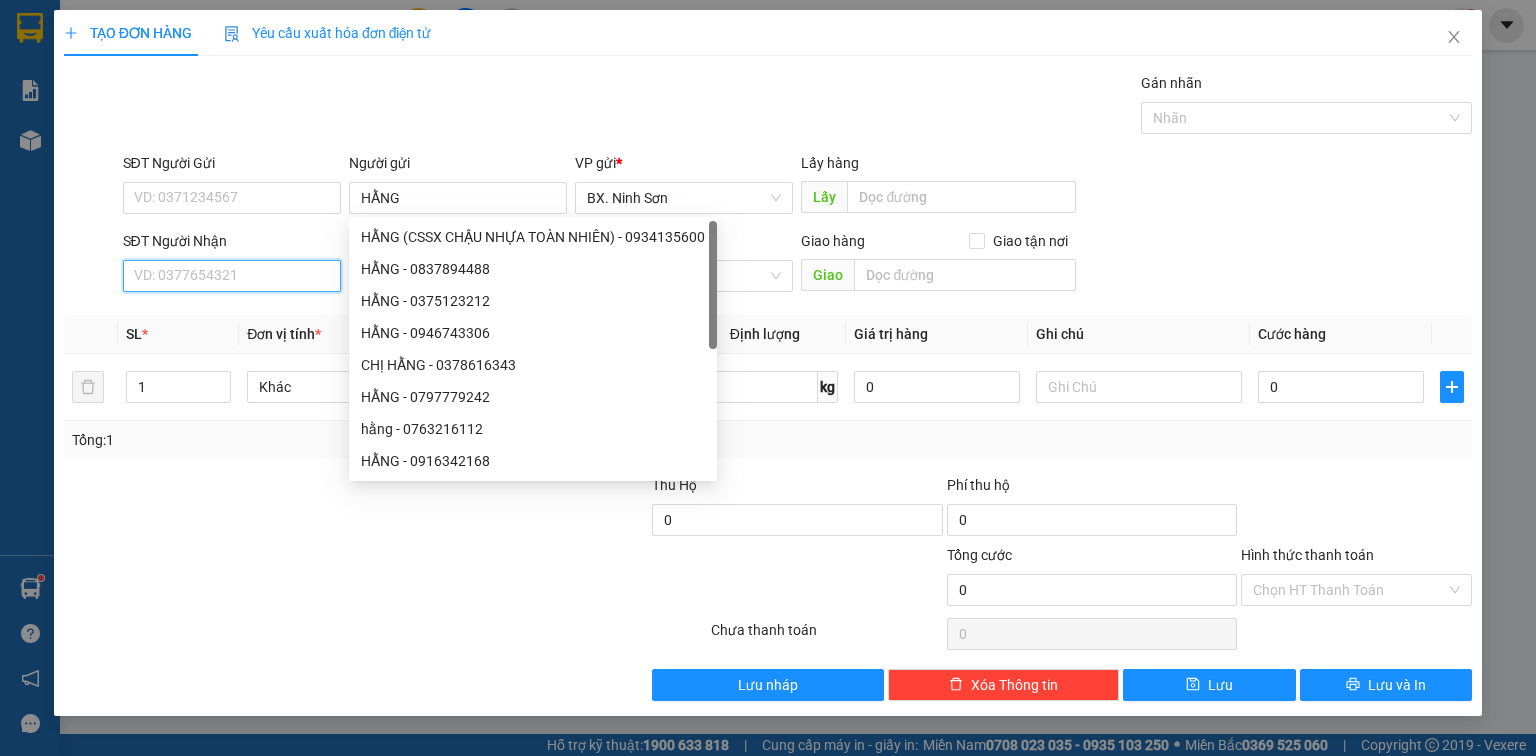 click on "SĐT Người Nhận" at bounding box center (232, 276) 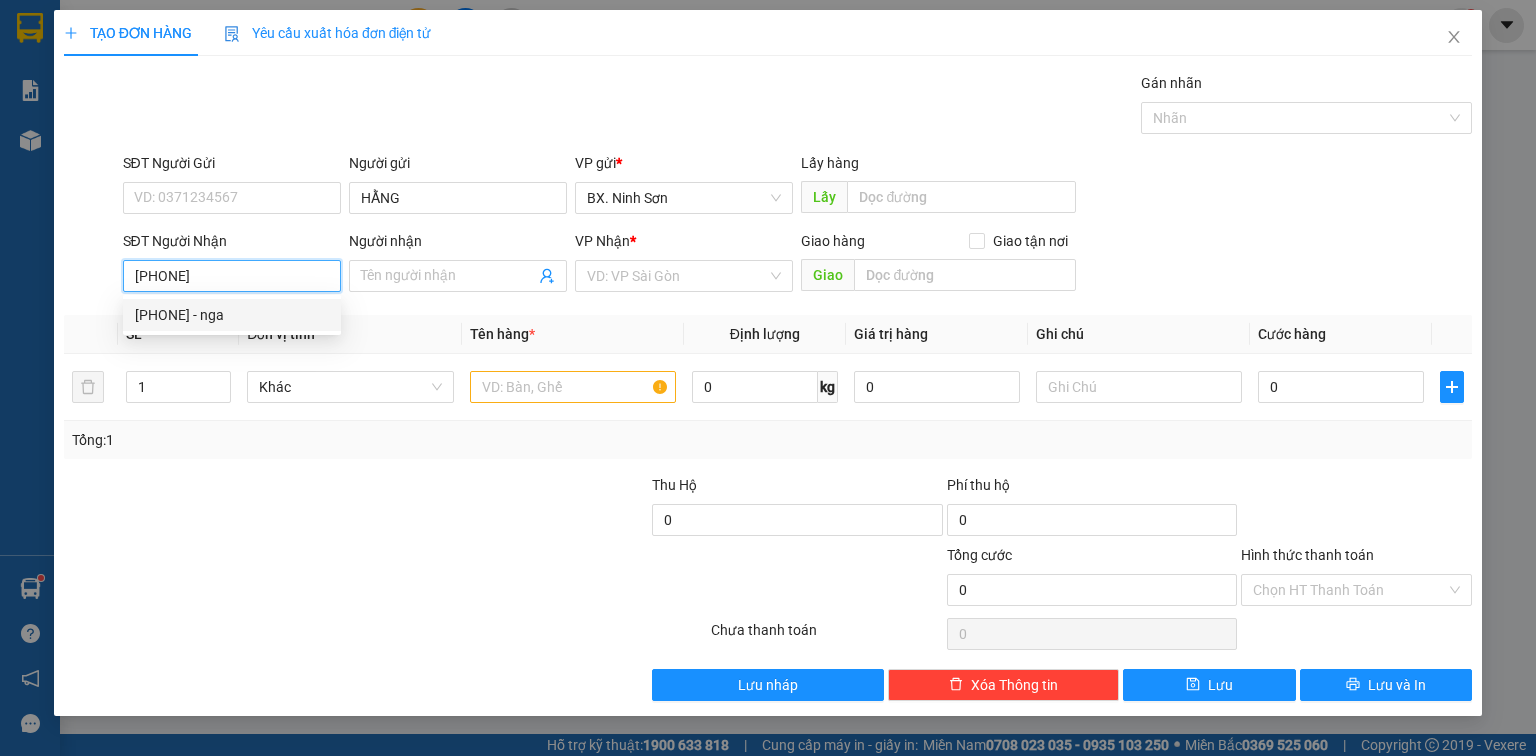 click on "[PHONE] - nga" at bounding box center [232, 315] 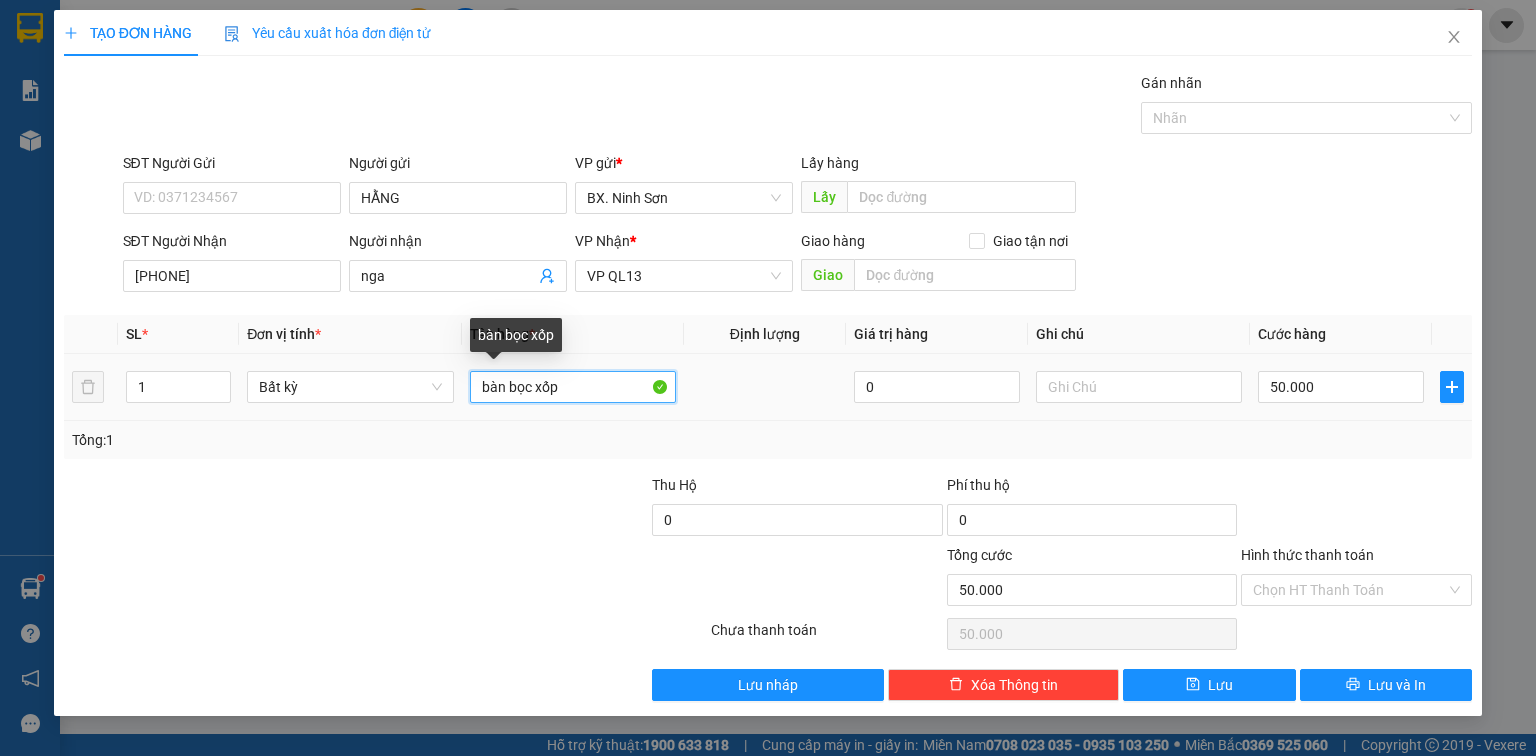 drag, startPoint x: 504, startPoint y: 390, endPoint x: 455, endPoint y: 400, distance: 50.01 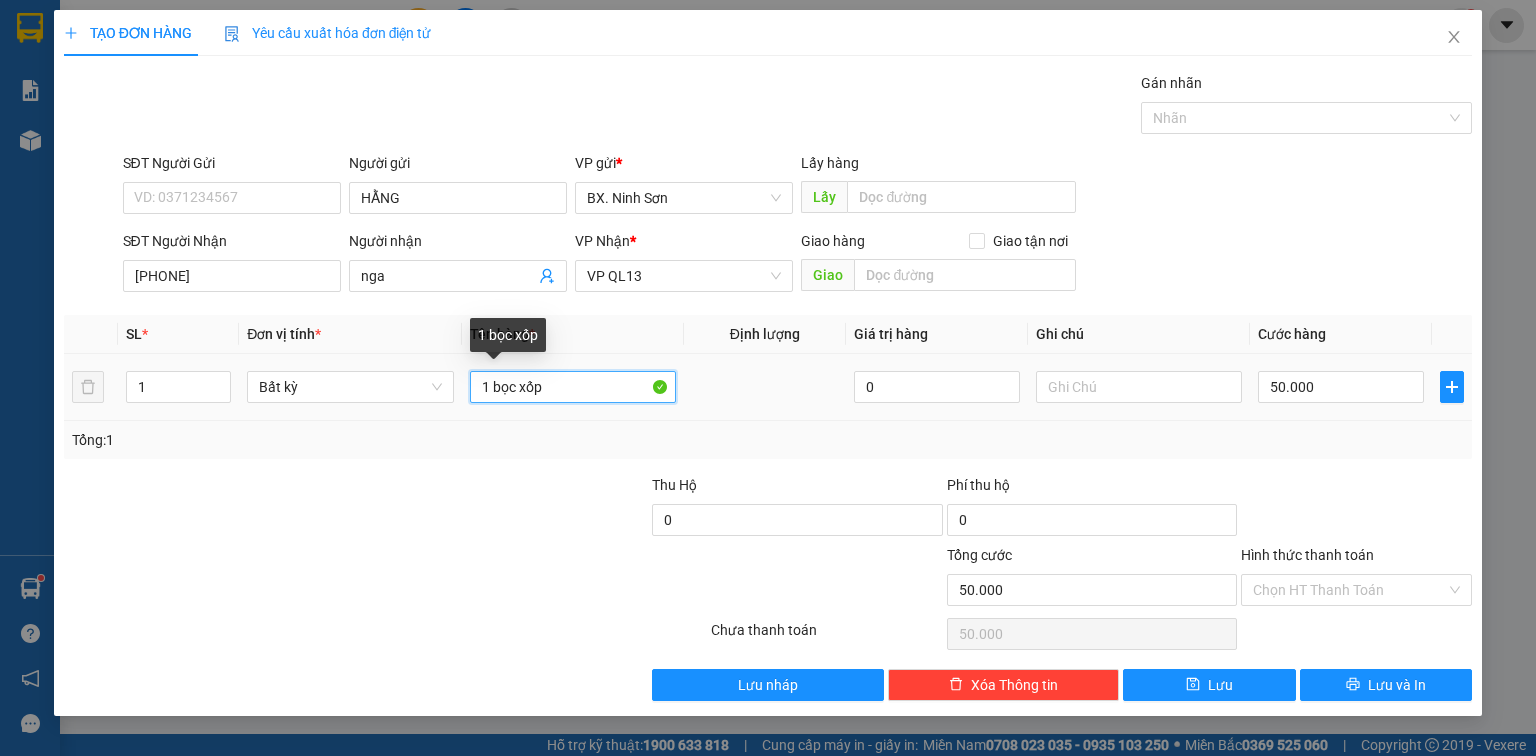 click on "1 bọc xốp" at bounding box center (573, 387) 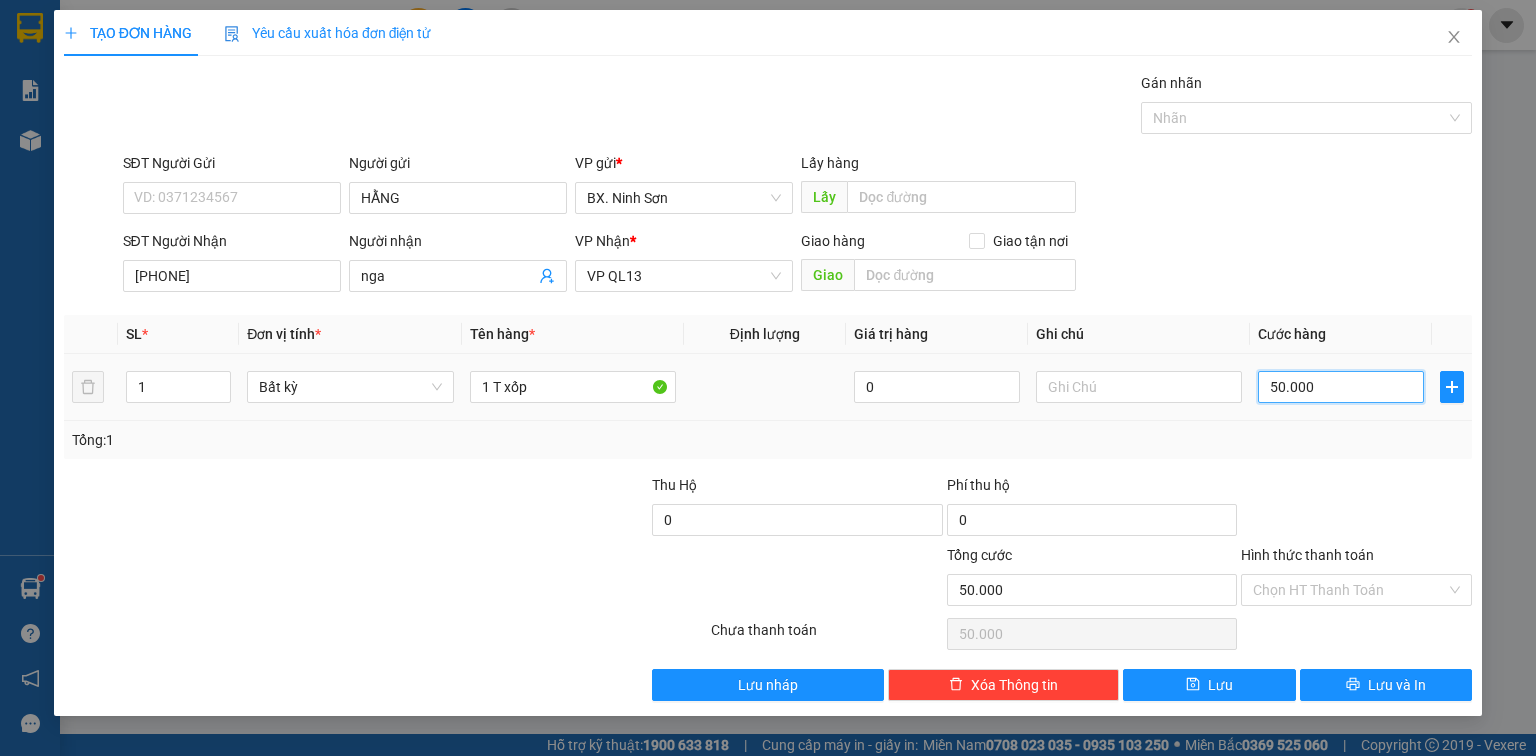 click on "50.000" at bounding box center [1341, 387] 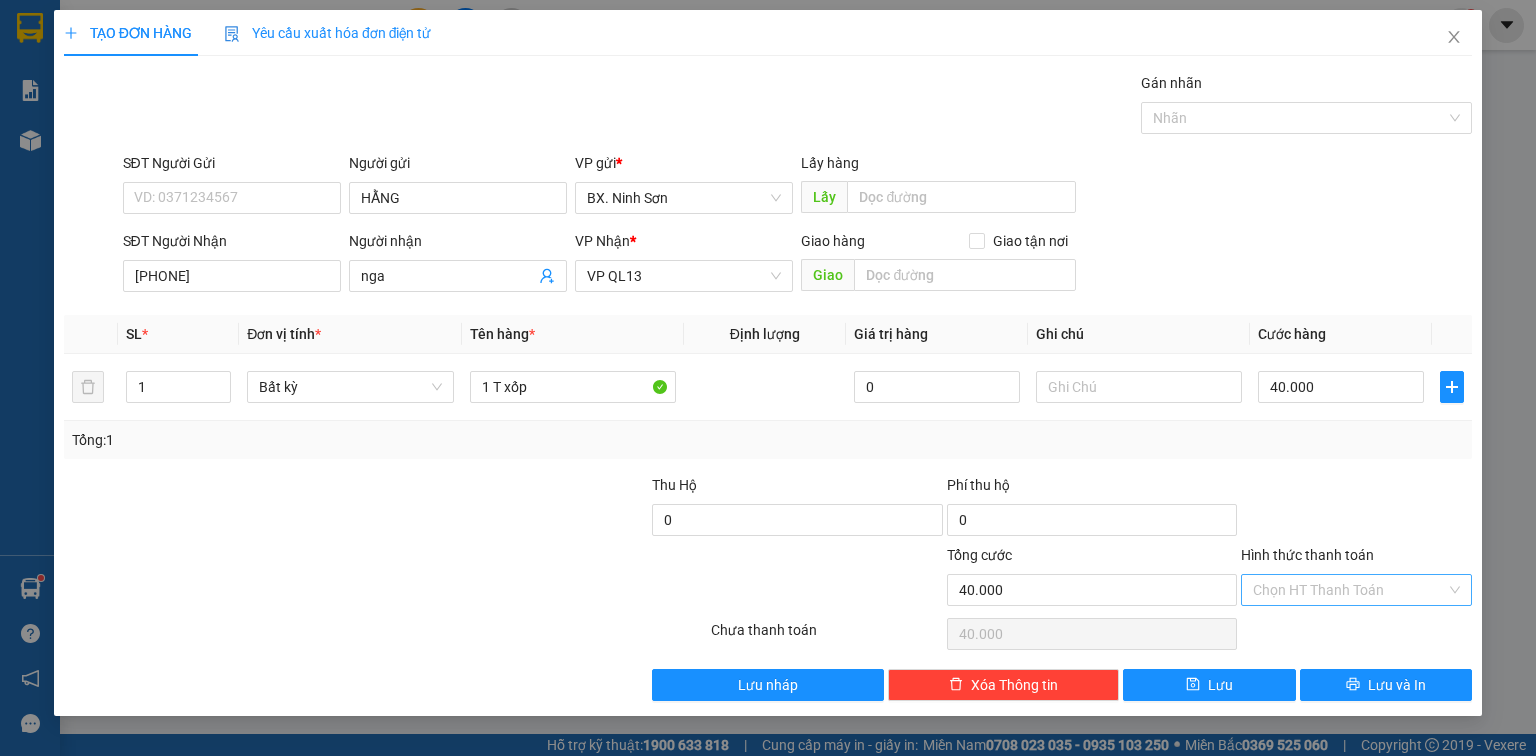 click on "Hình thức thanh toán" at bounding box center (1349, 590) 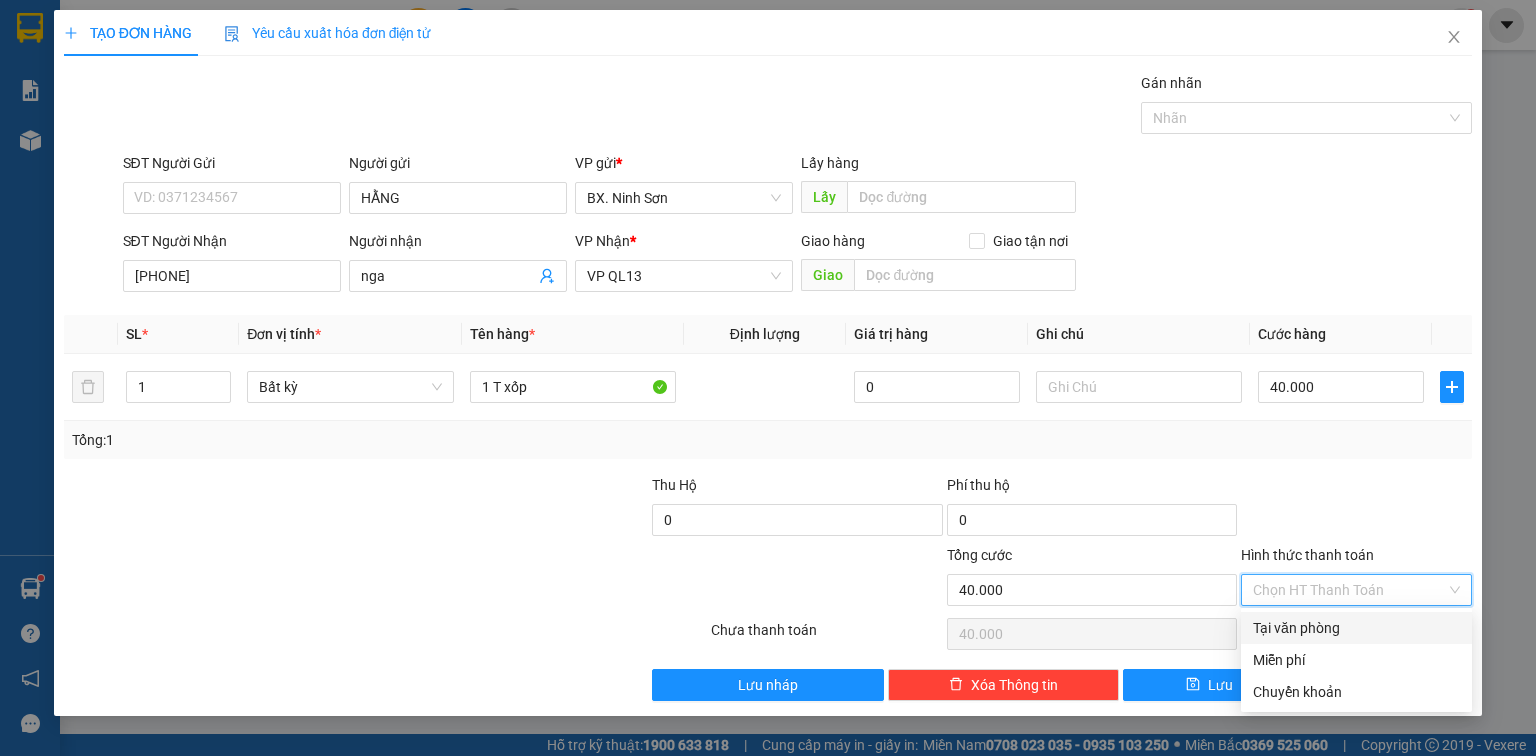 click on "Tại văn phòng" at bounding box center [1356, 628] 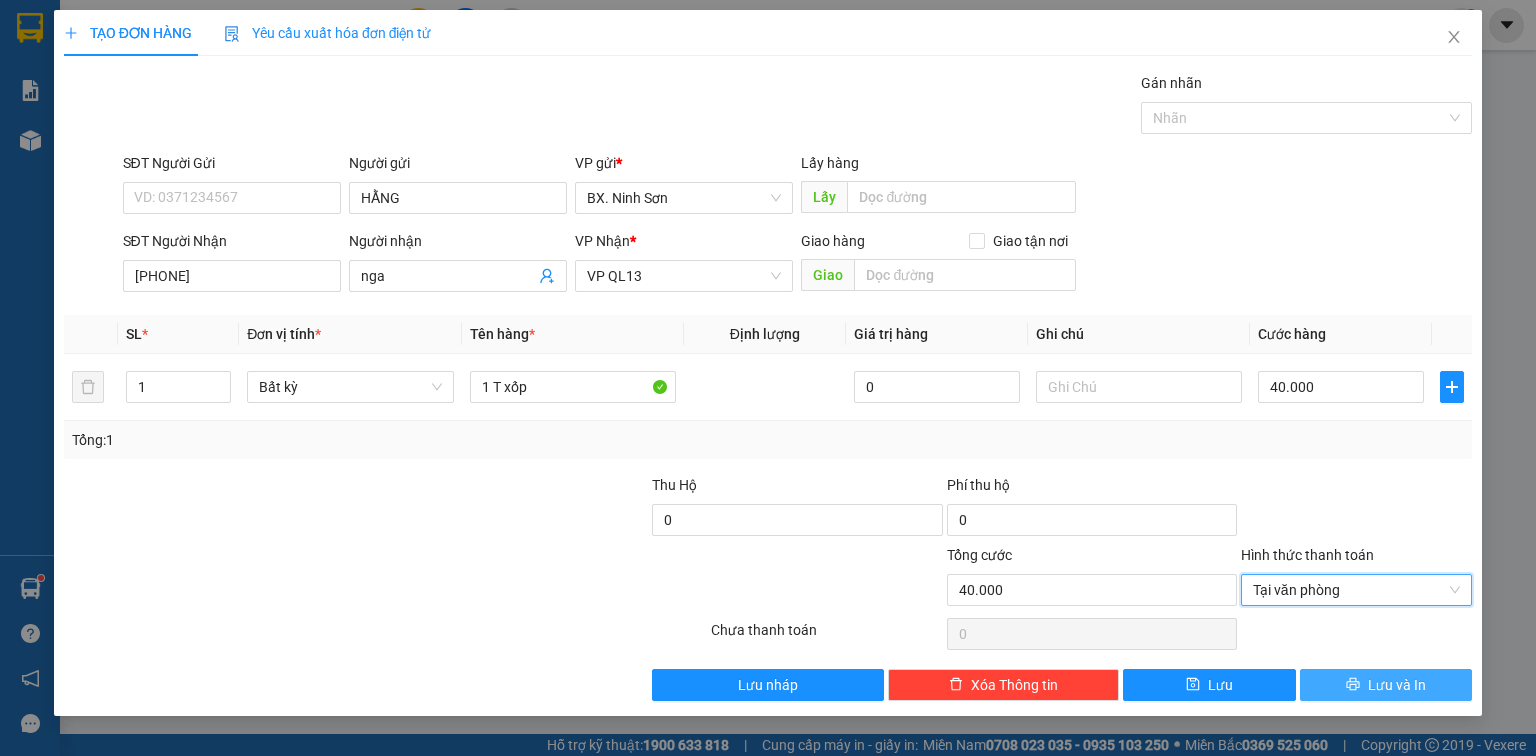 click 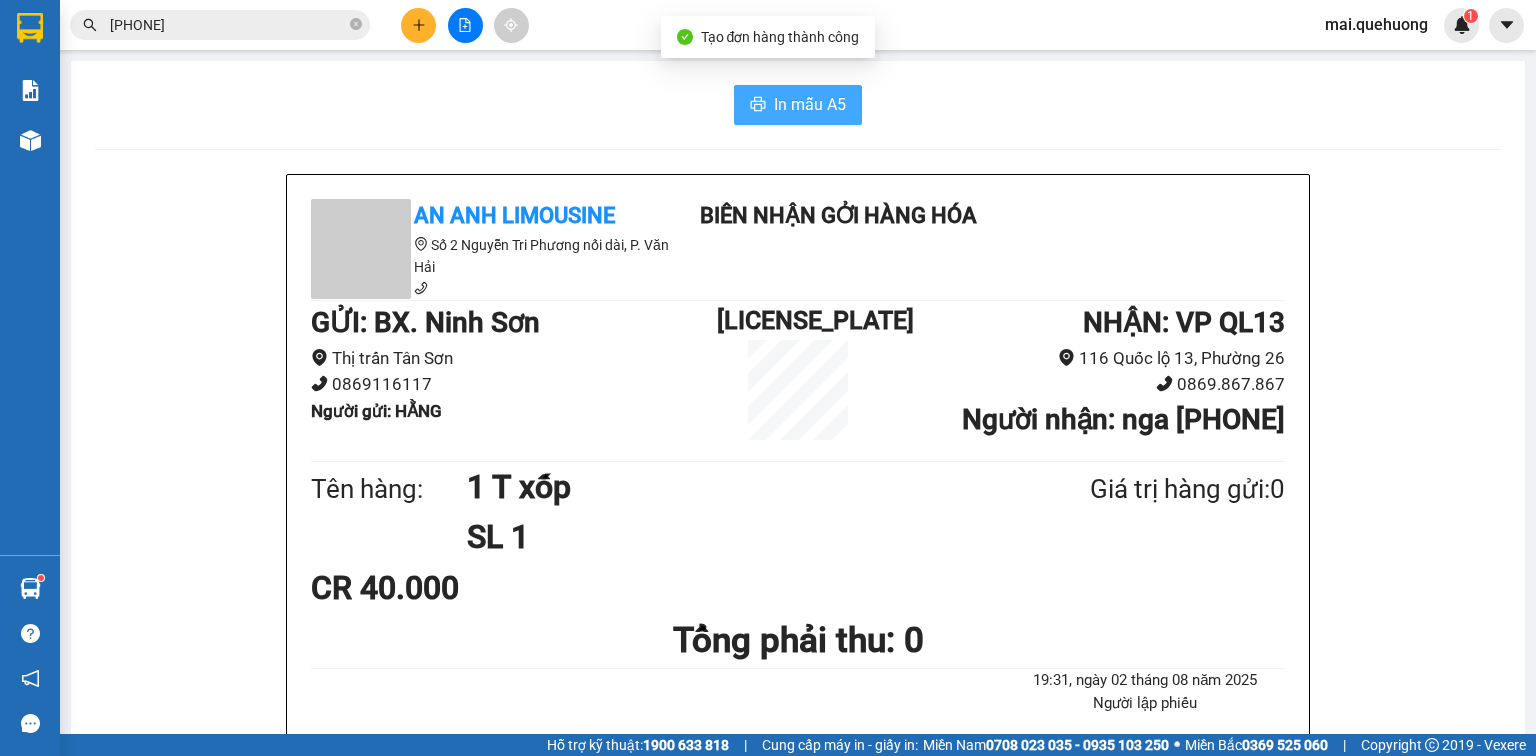 click on "In mẫu A5" at bounding box center [810, 104] 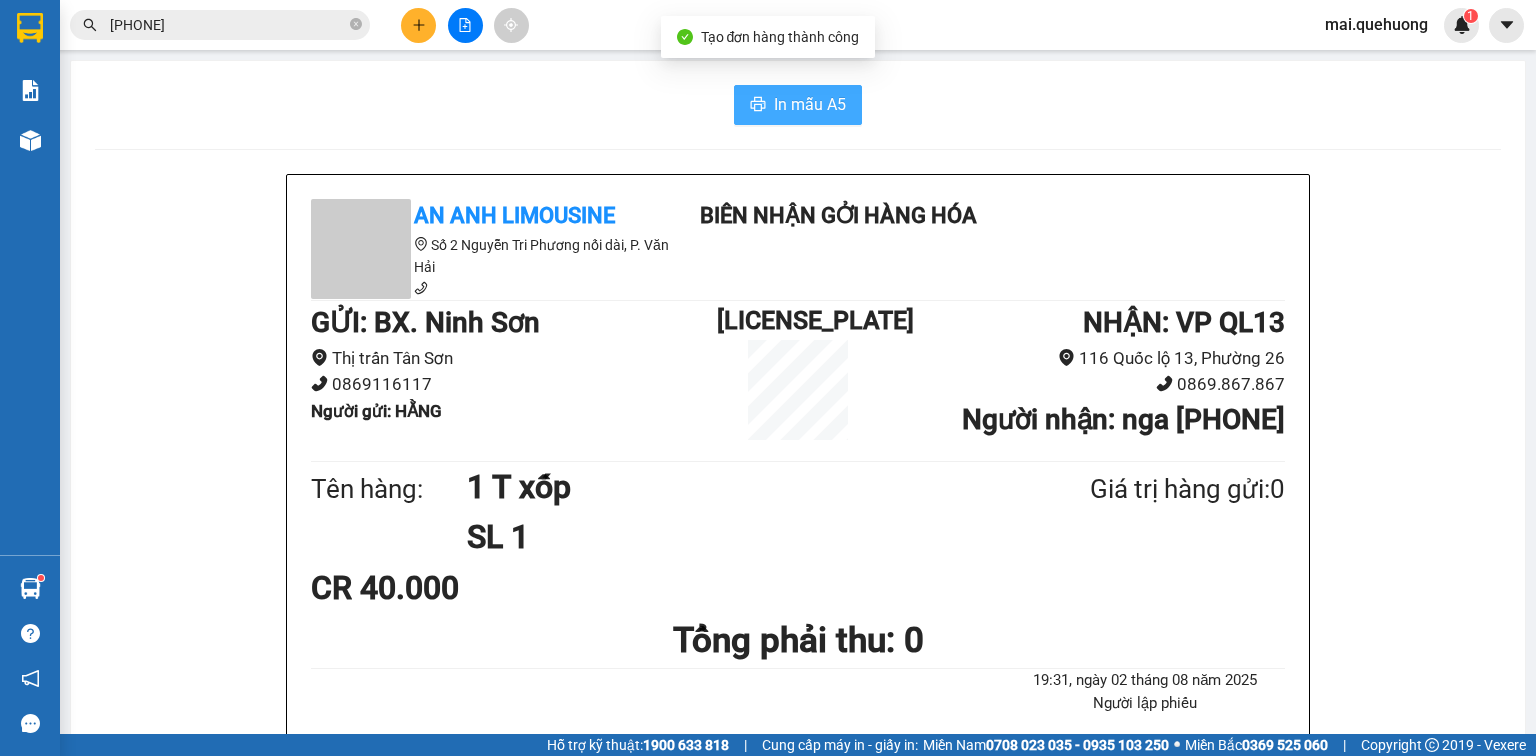 scroll, scrollTop: 0, scrollLeft: 0, axis: both 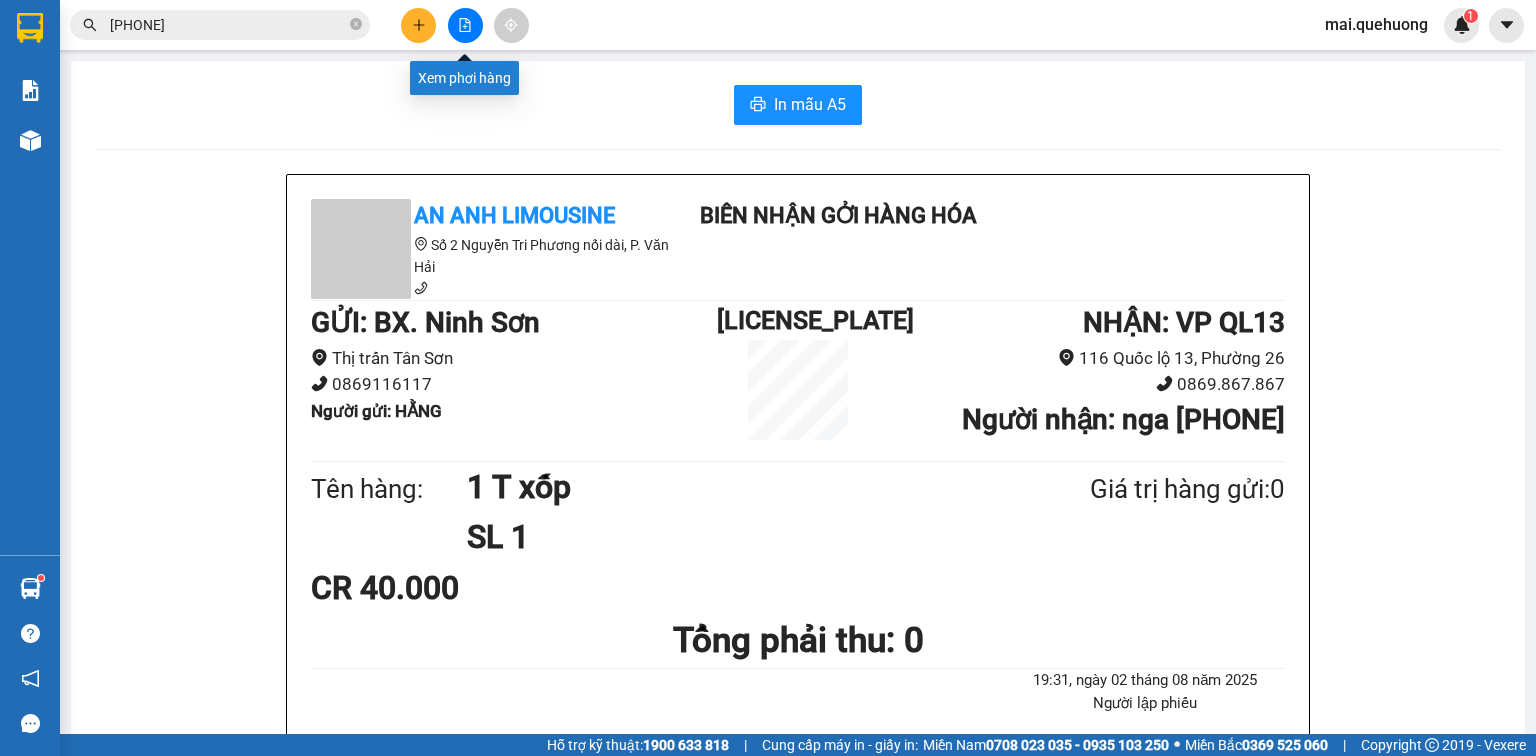 click 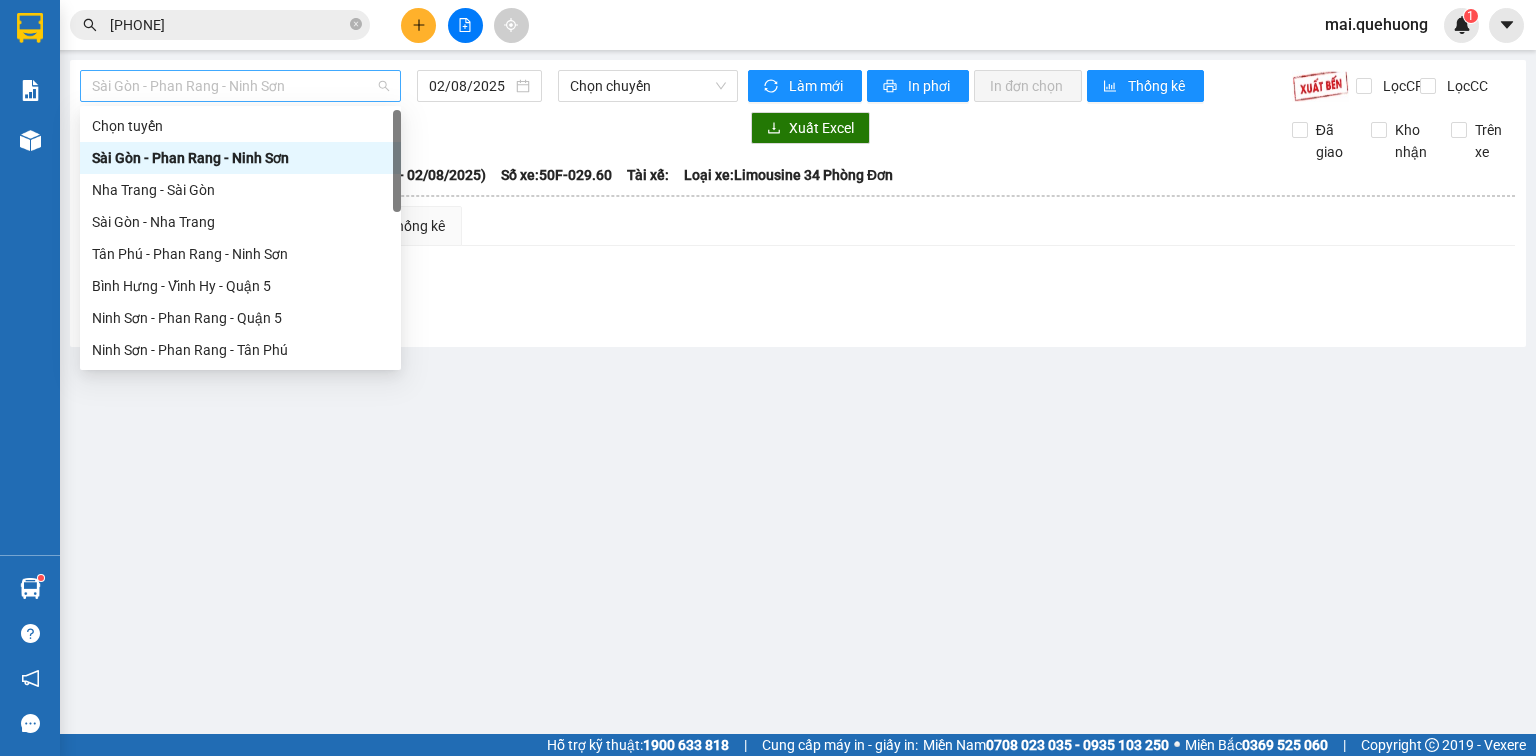 click on "Sài Gòn - Phan Rang - Ninh Sơn" at bounding box center [240, 86] 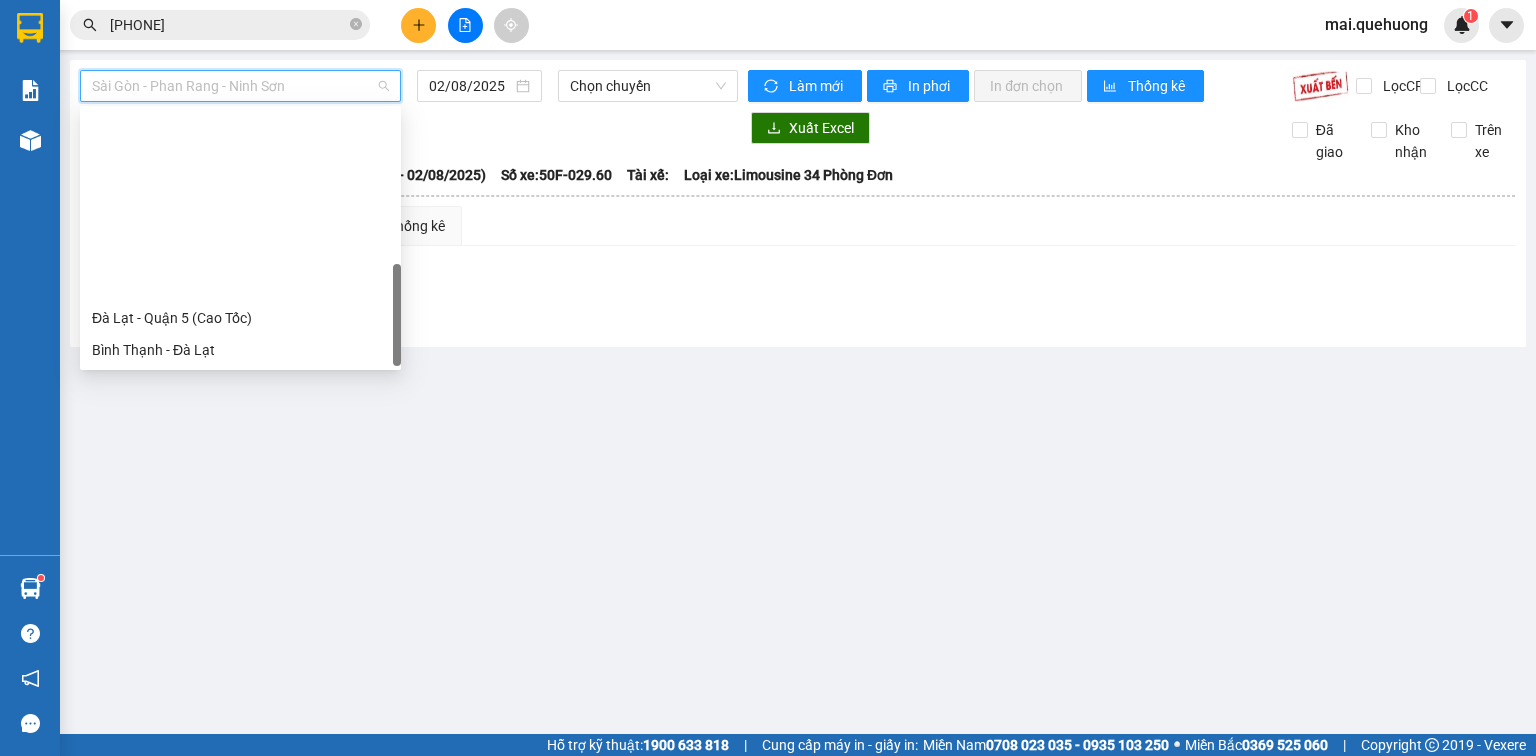 scroll, scrollTop: 544, scrollLeft: 0, axis: vertical 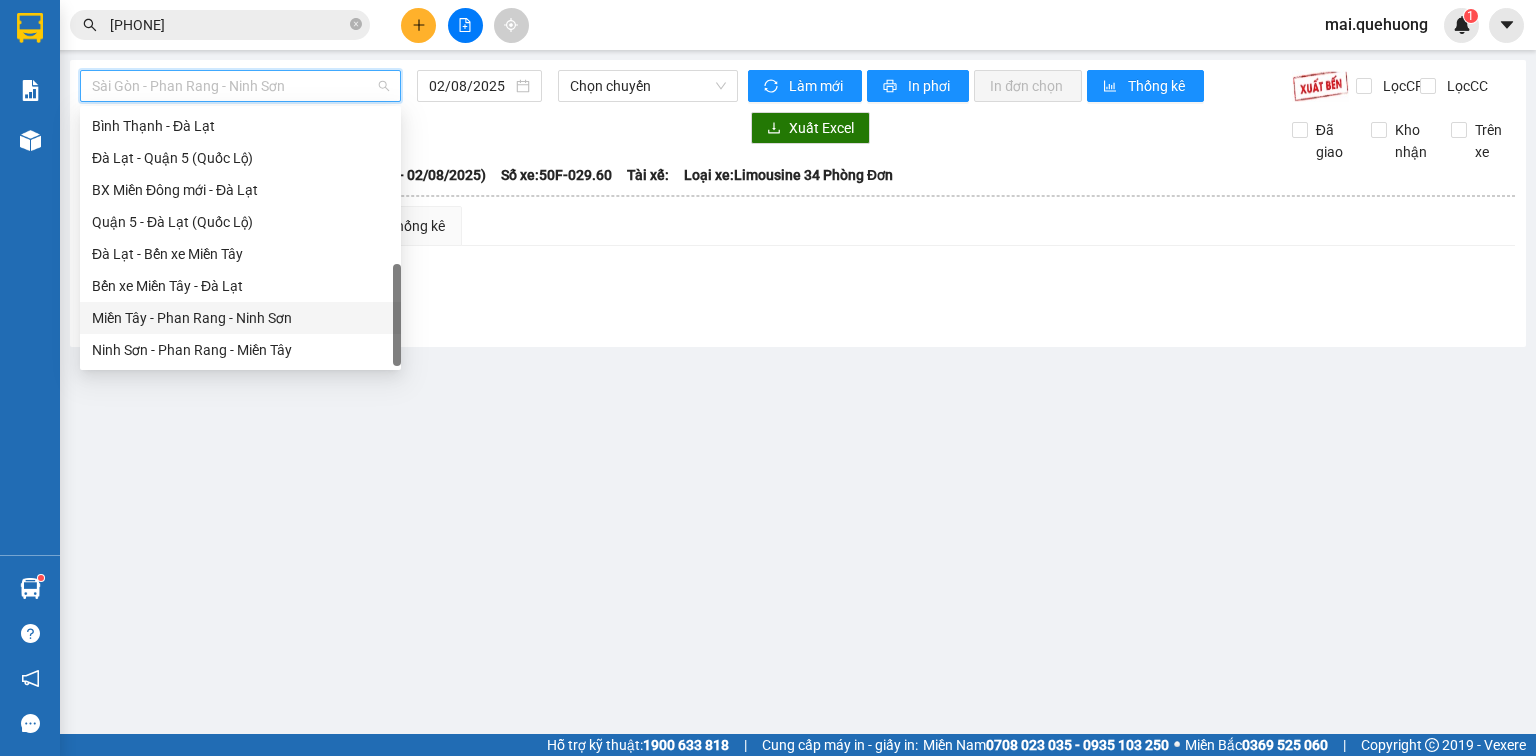 click on "Miền Tây - Phan Rang - Ninh Sơn" at bounding box center [240, 318] 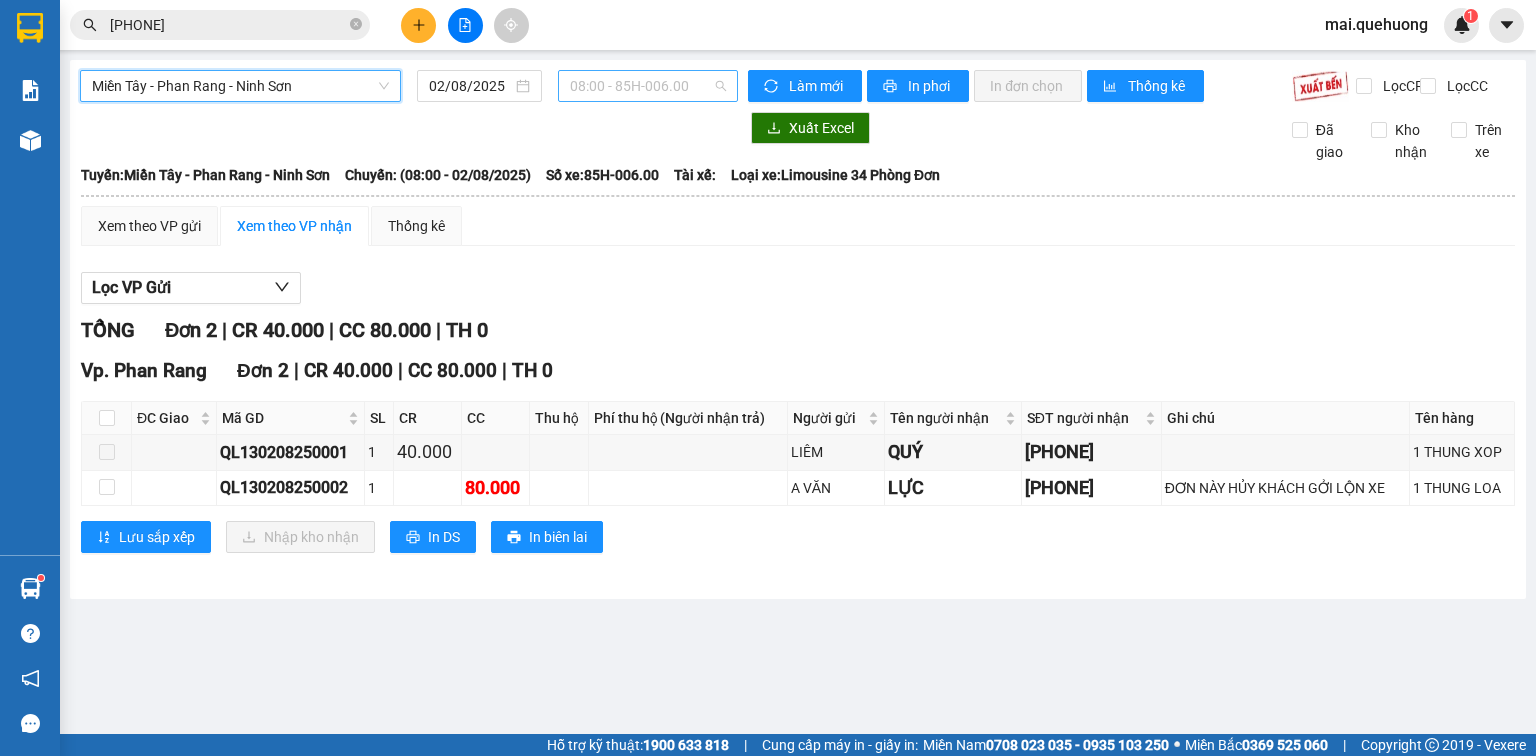 click on "08:00     - 85H-006.00" at bounding box center [648, 86] 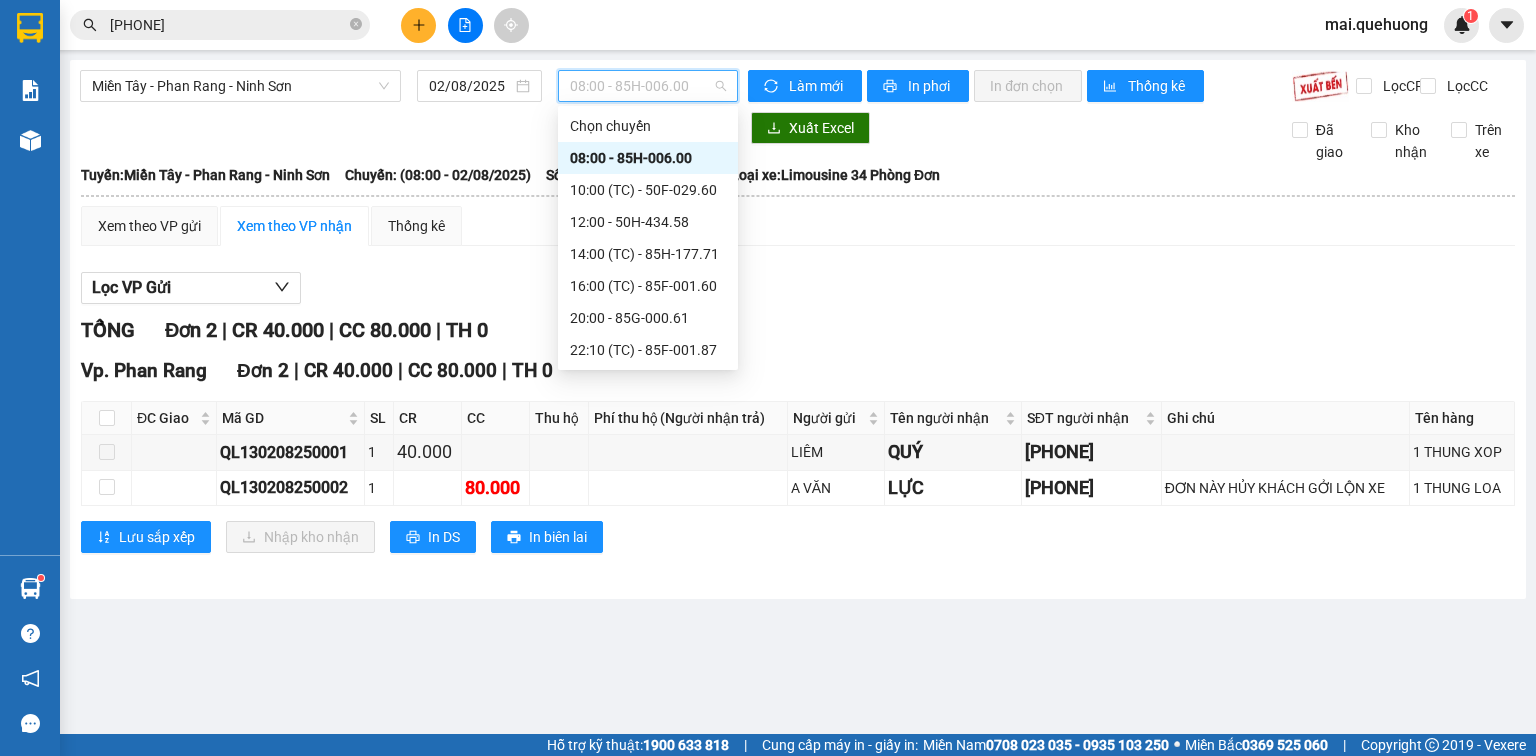 click on "08:00     - 85H-006.00" at bounding box center (648, 158) 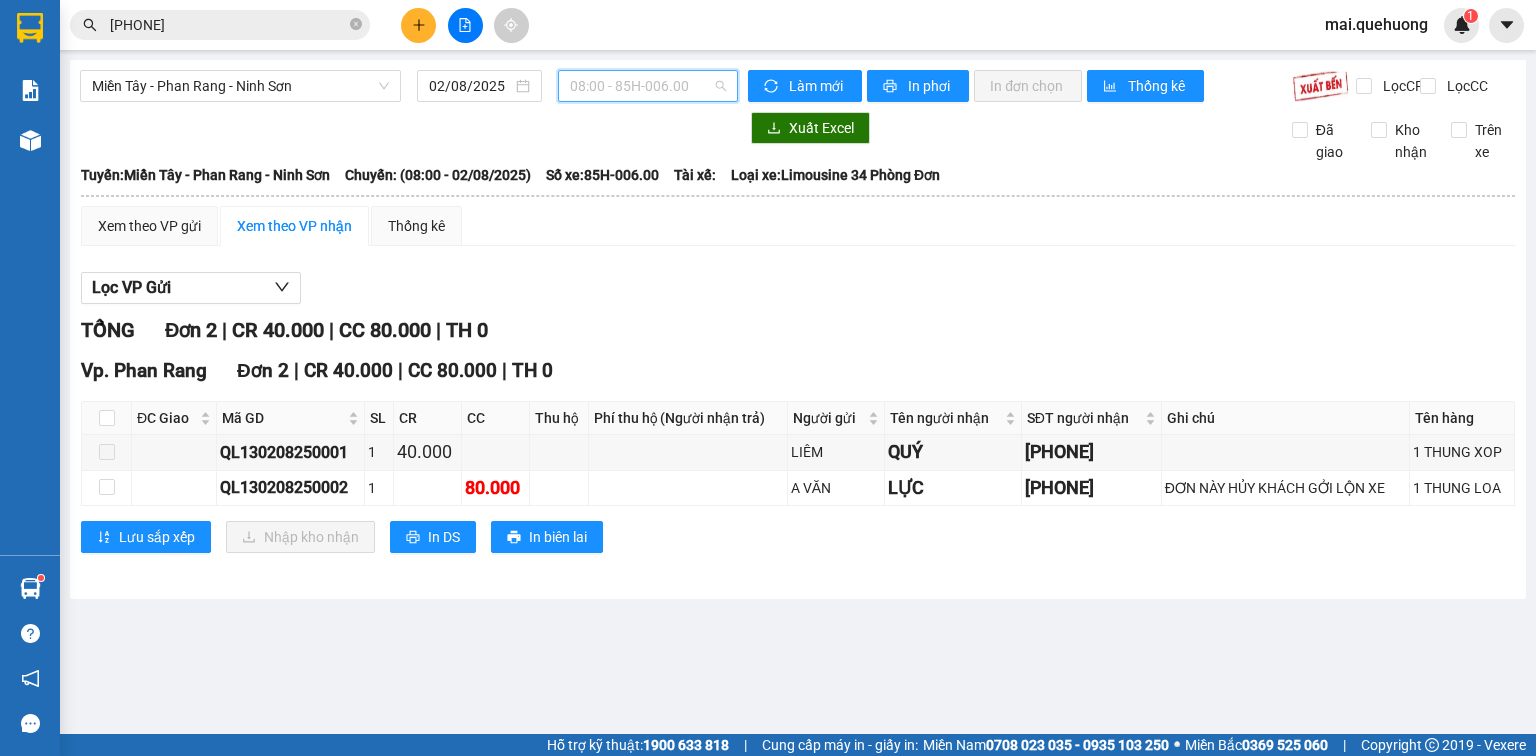 click on "08:00     - 85H-006.00" at bounding box center (648, 86) 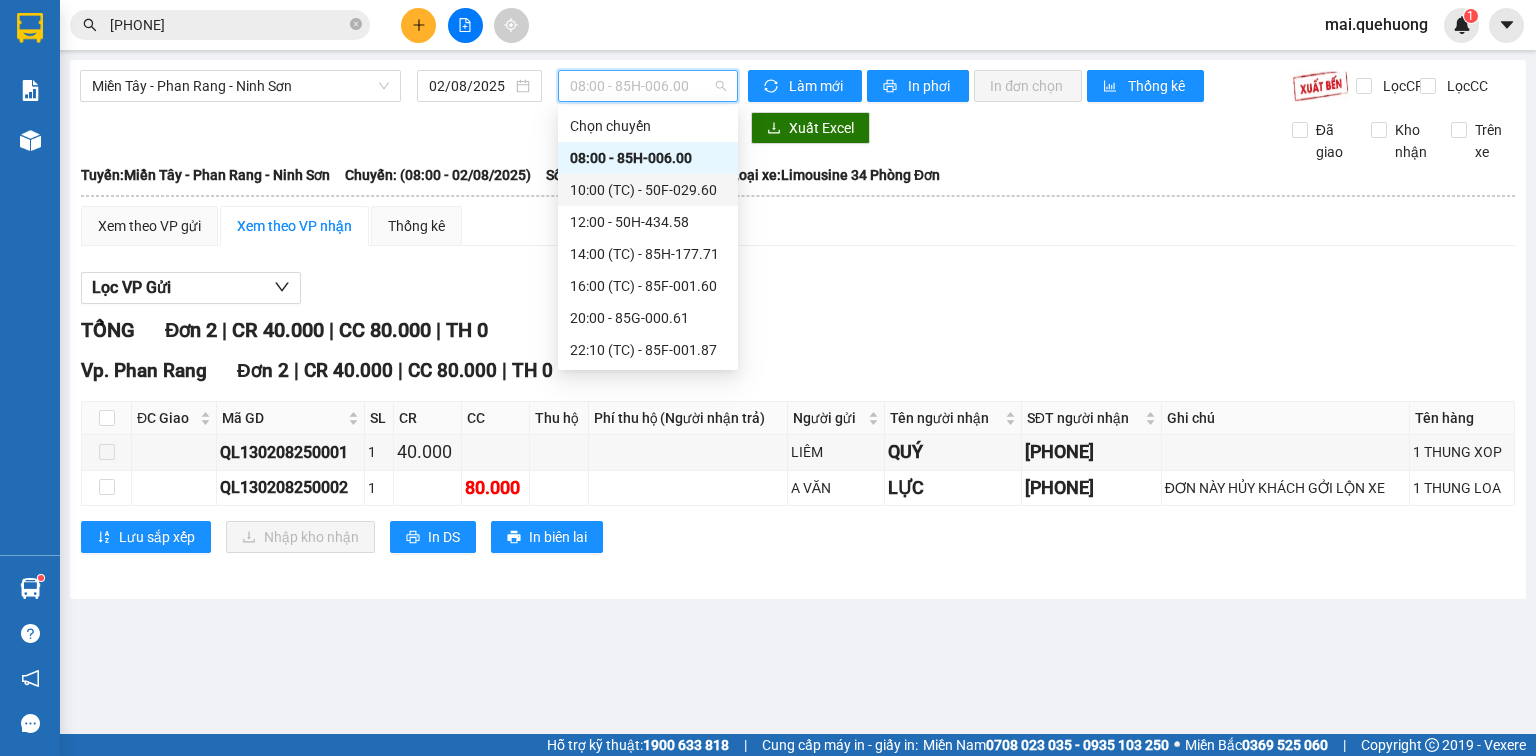 click on "10:00   (TC)   - 50F-029.60" at bounding box center [648, 190] 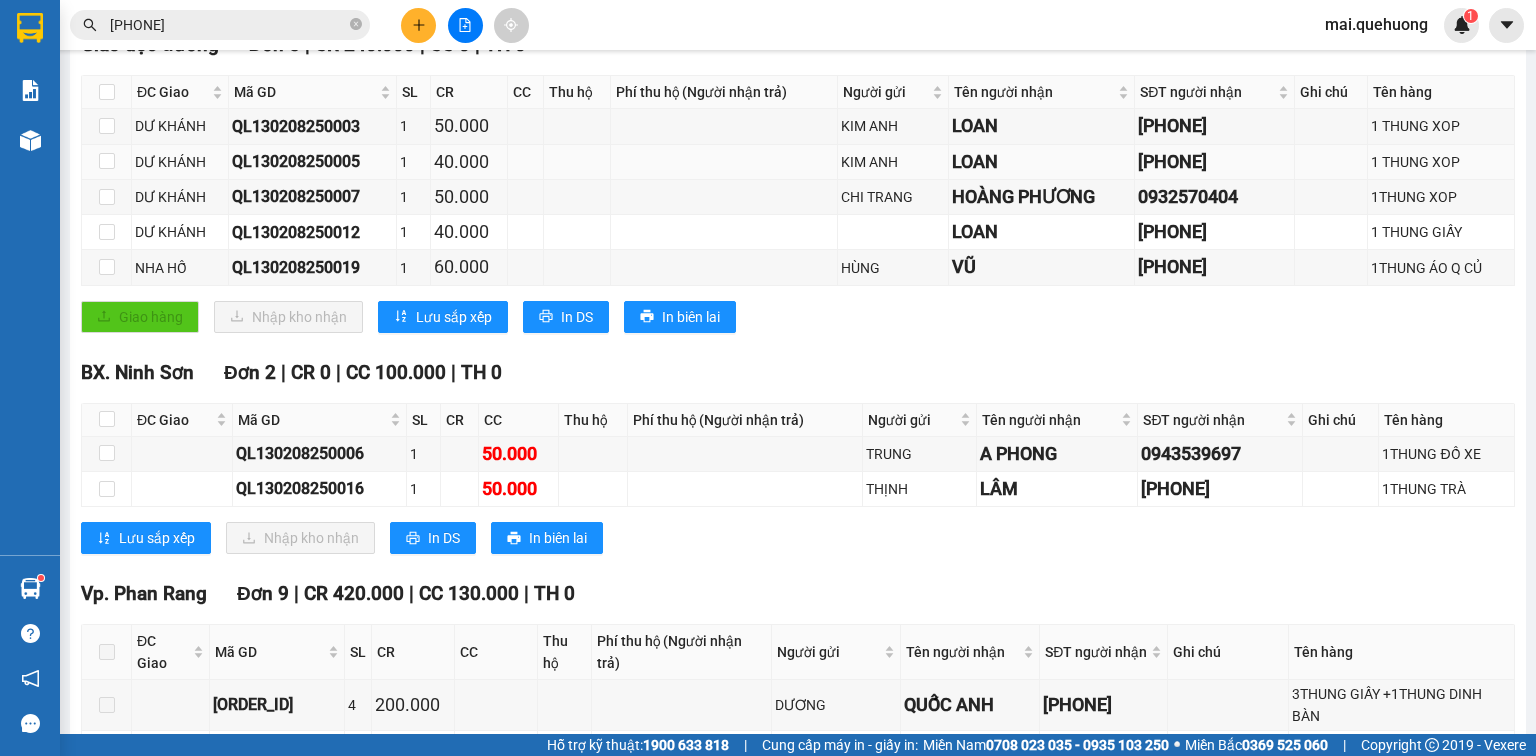 scroll, scrollTop: 480, scrollLeft: 0, axis: vertical 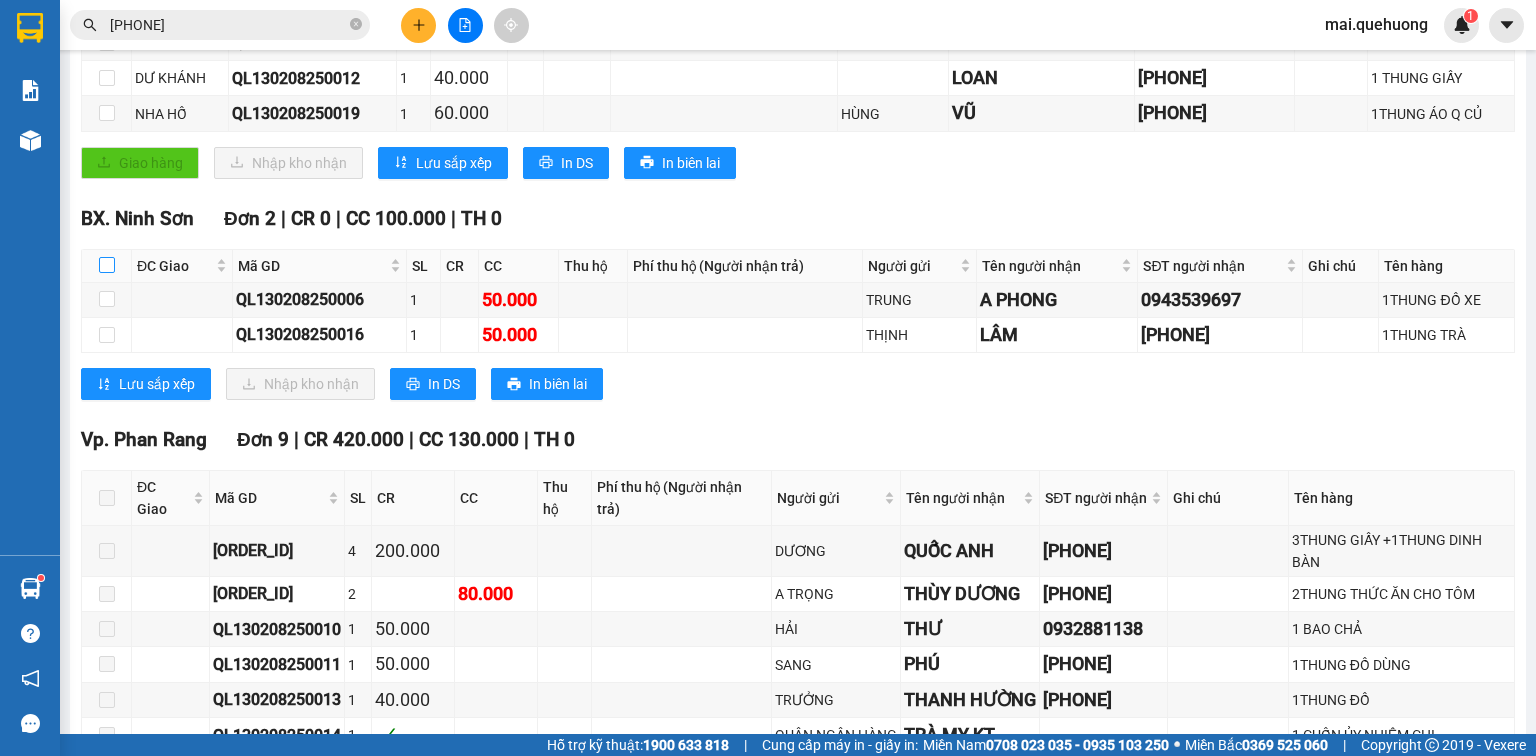 click at bounding box center (107, 265) 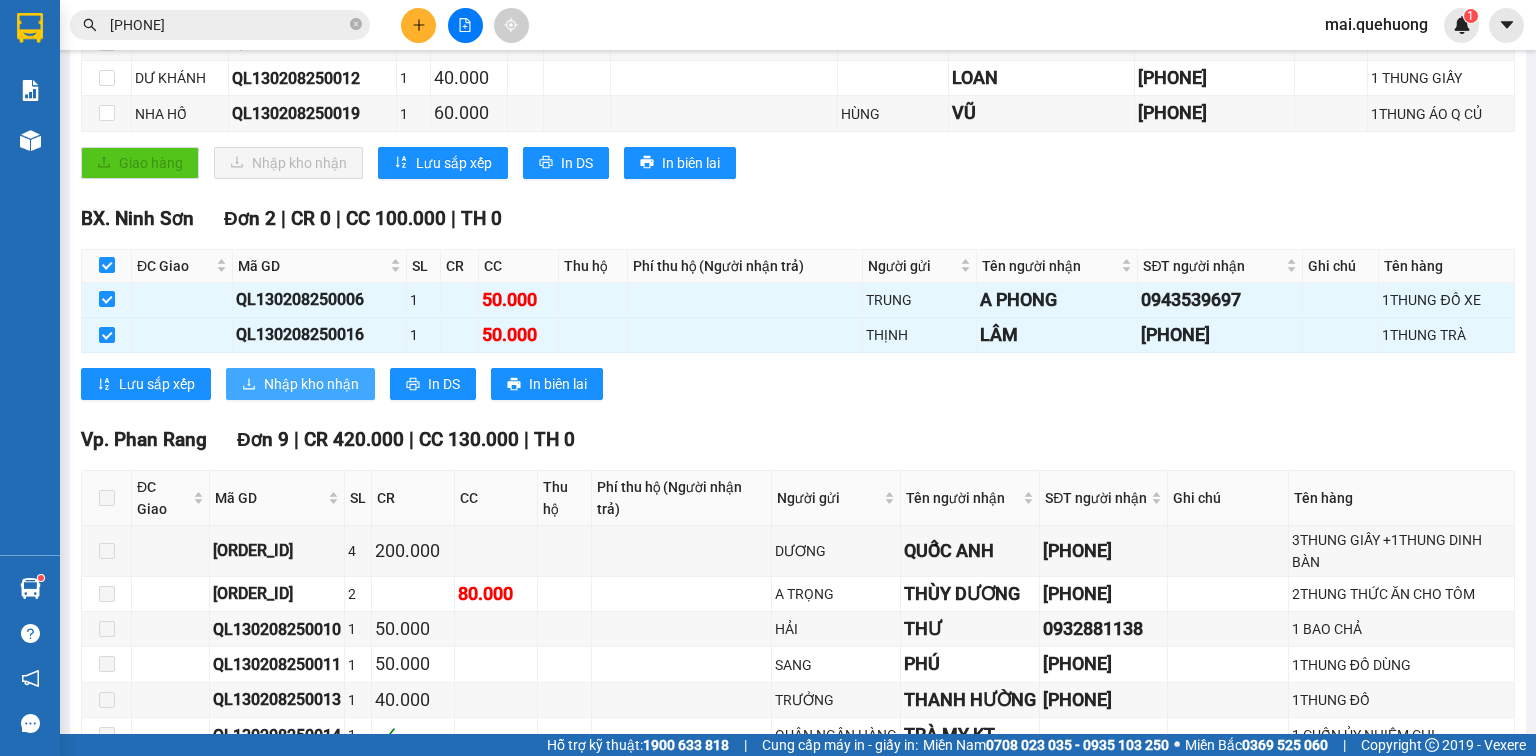 click 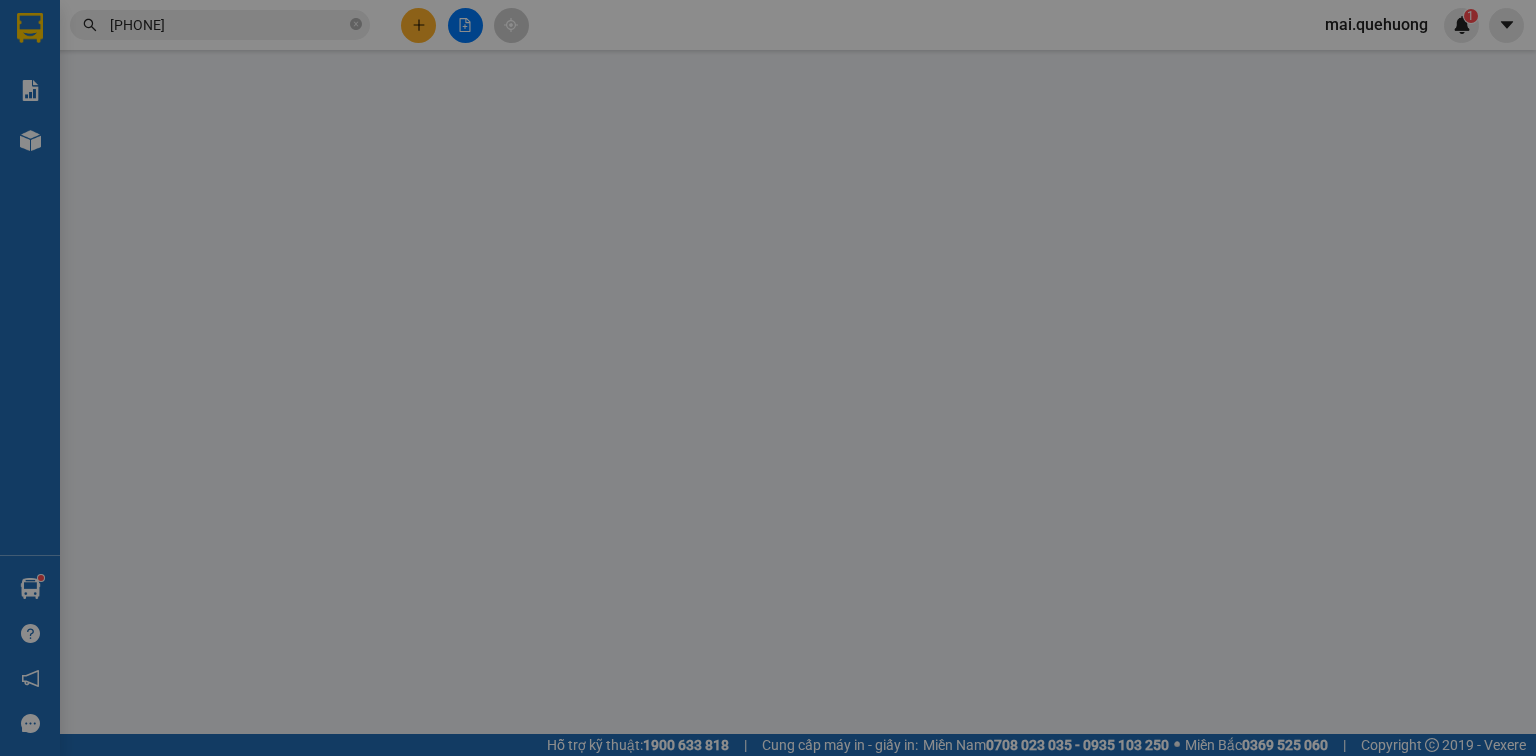 scroll, scrollTop: 0, scrollLeft: 0, axis: both 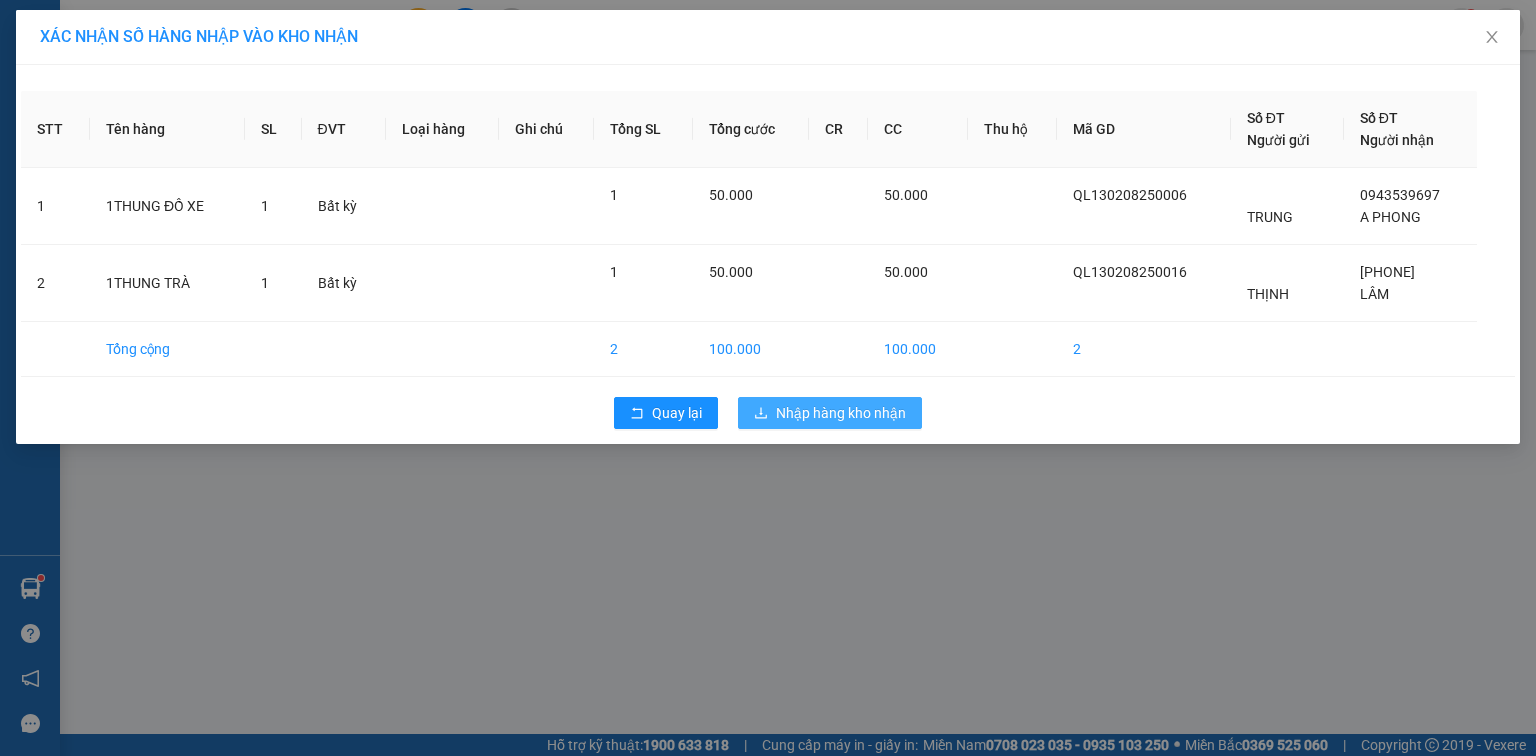 click on "Nhập hàng kho nhận" at bounding box center (841, 413) 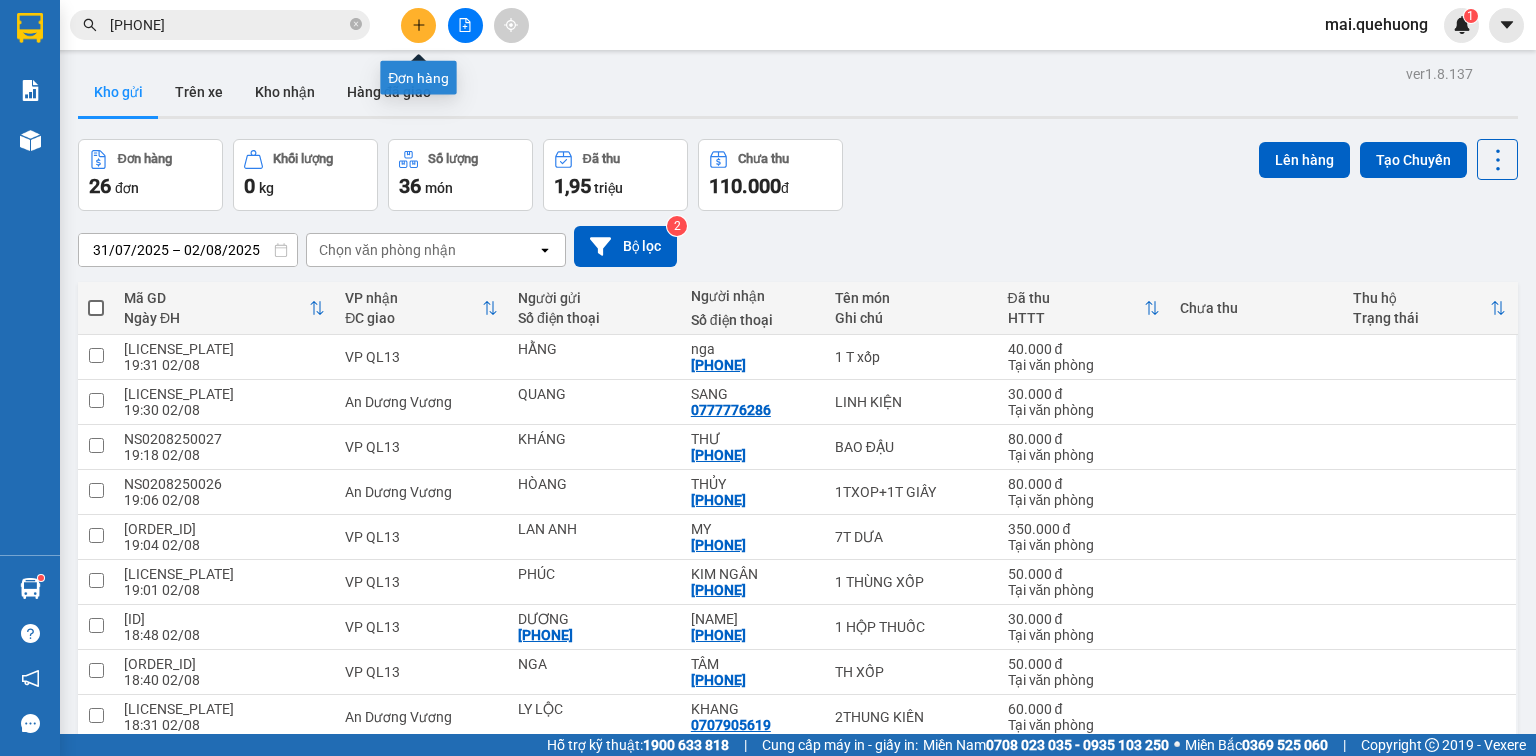 click at bounding box center [465, 25] 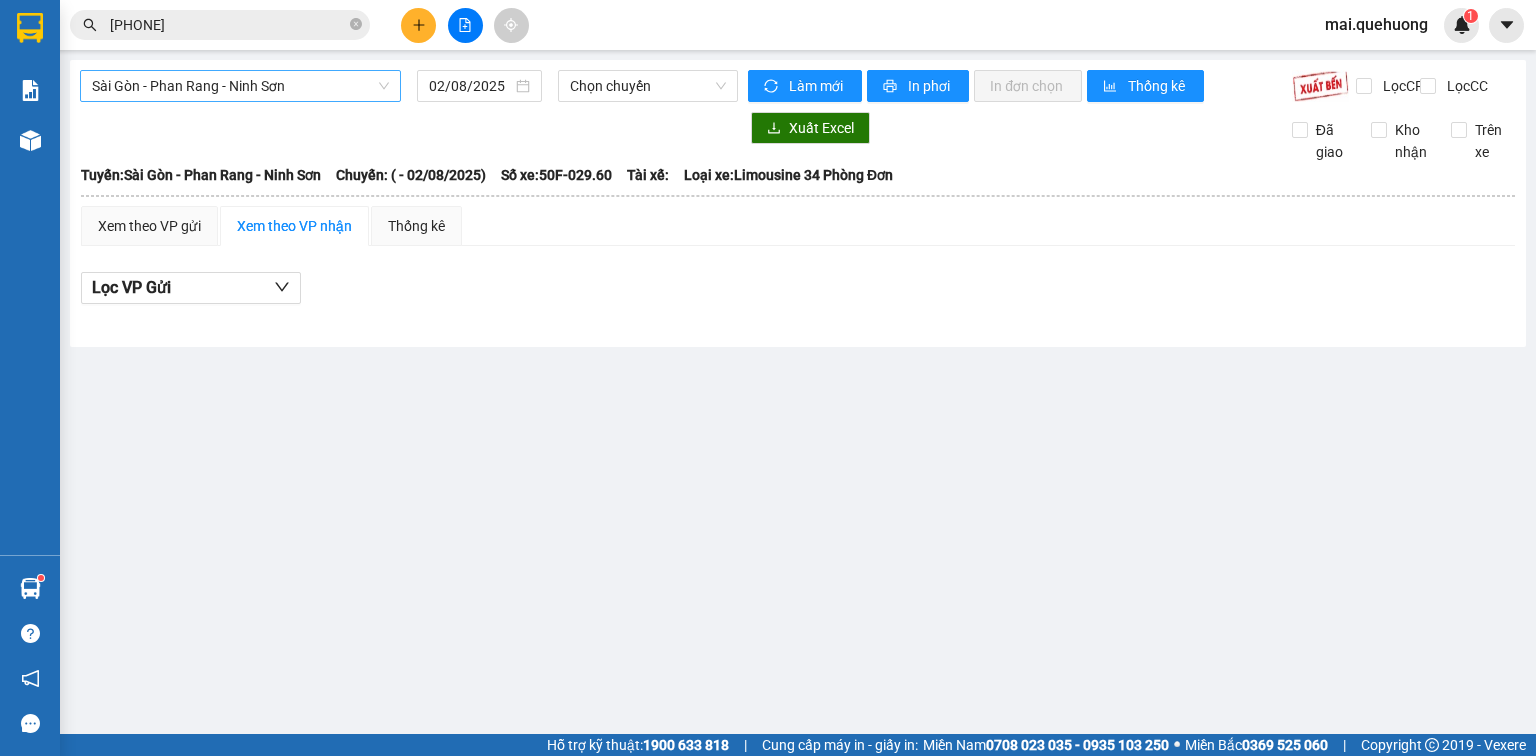 click on "Sài Gòn - Phan Rang - Ninh Sơn" at bounding box center [240, 86] 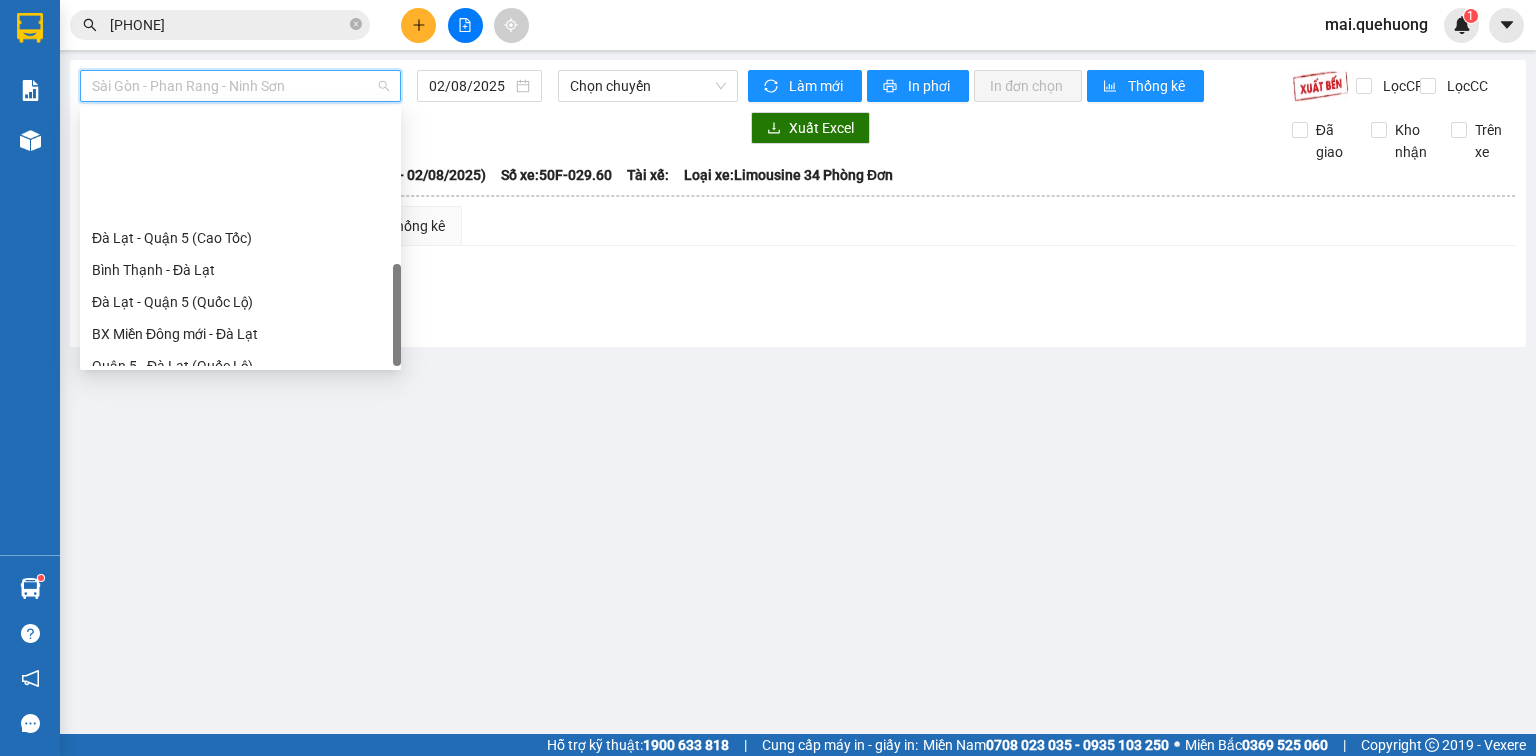 scroll, scrollTop: 544, scrollLeft: 0, axis: vertical 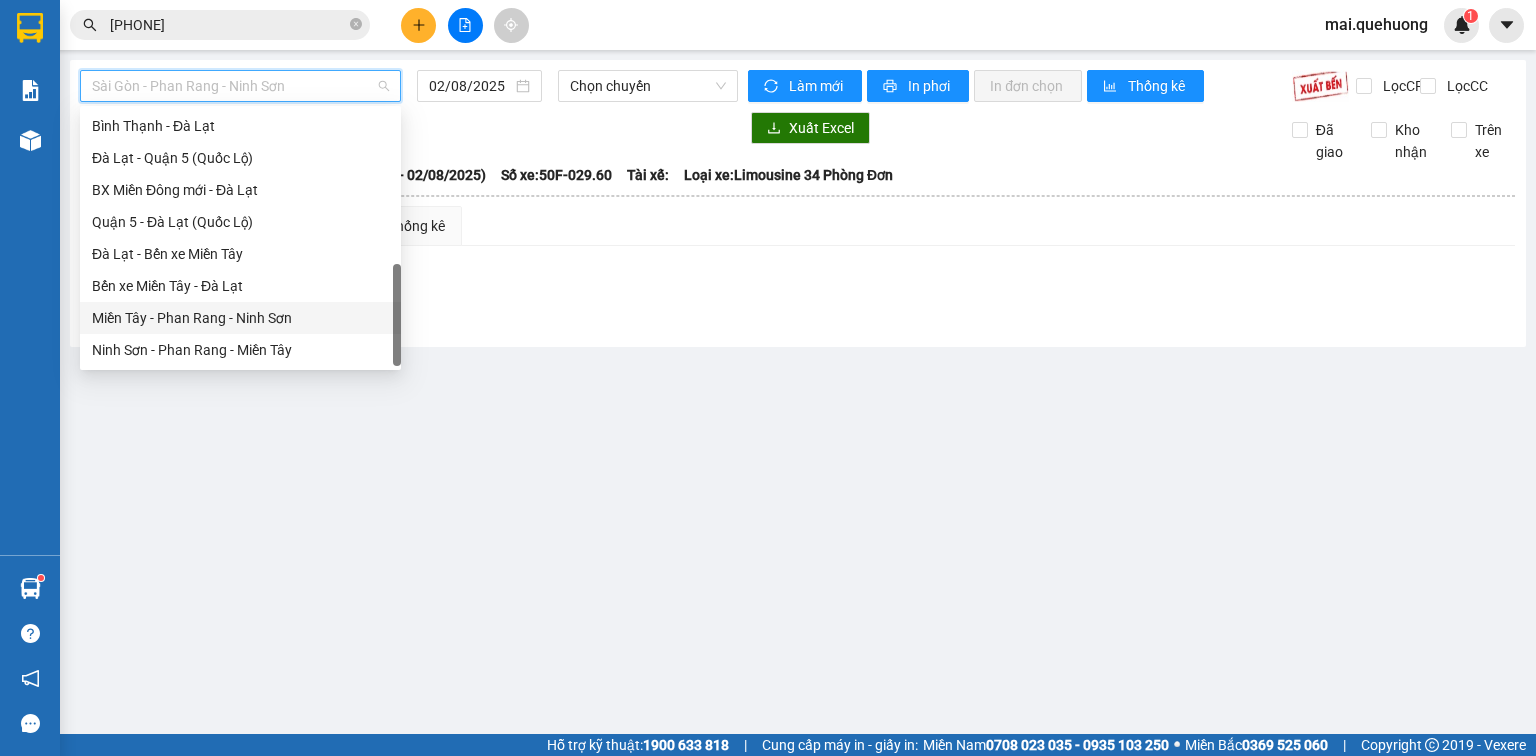 click on "Miền Tây - Phan Rang - Ninh Sơn" at bounding box center [240, 318] 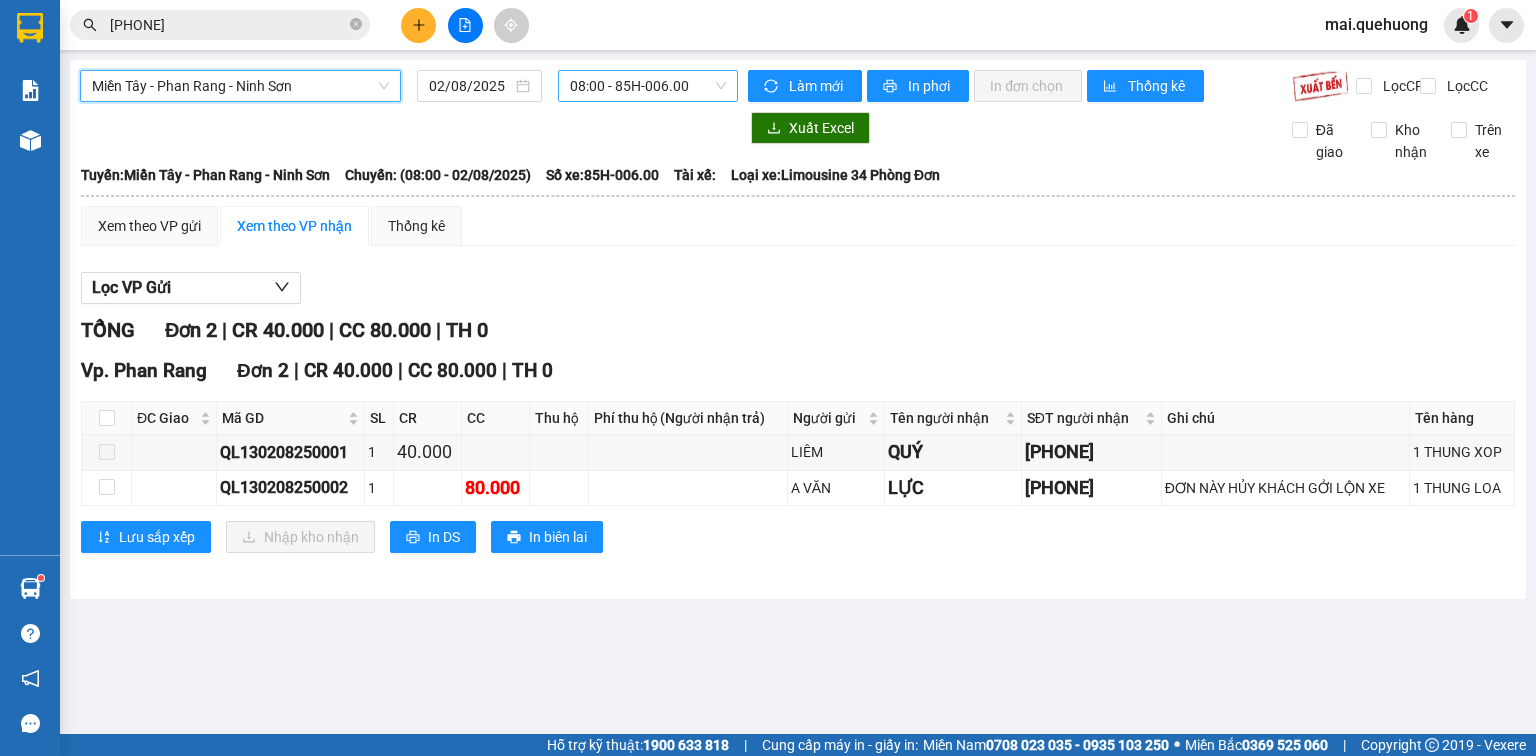click on "08:00     - 85H-006.00" at bounding box center [648, 86] 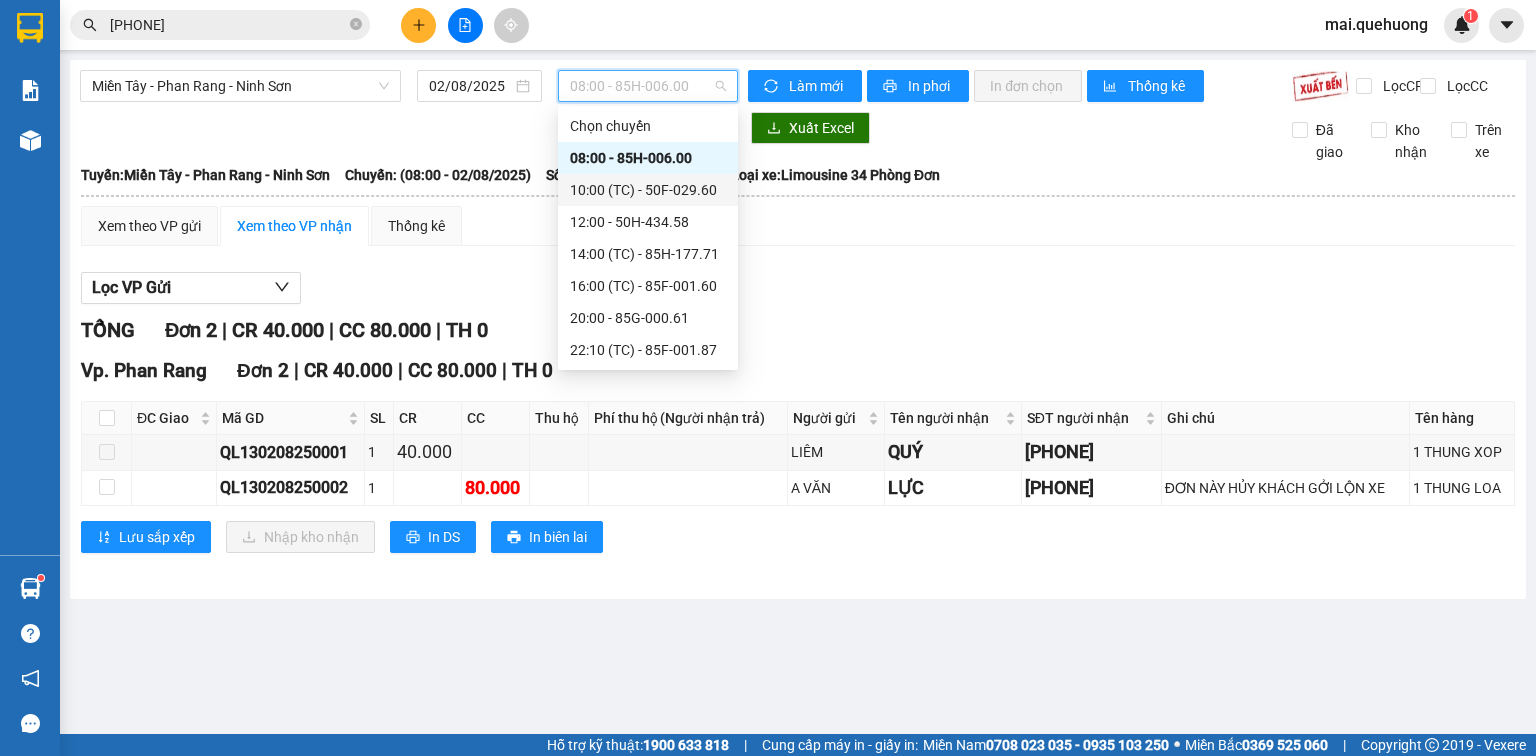 click on "10:00   (TC)   - 50F-029.60" at bounding box center (648, 190) 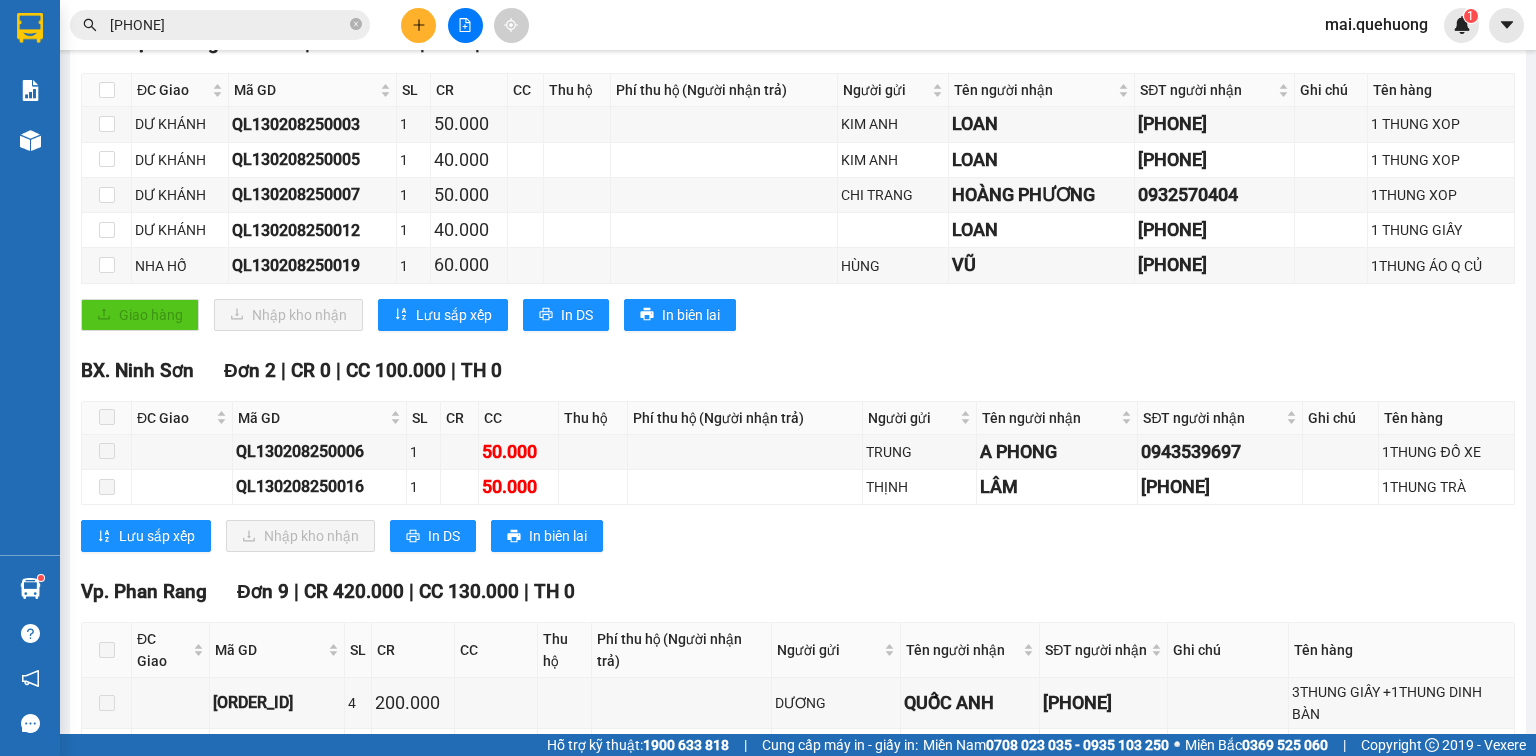 scroll, scrollTop: 320, scrollLeft: 0, axis: vertical 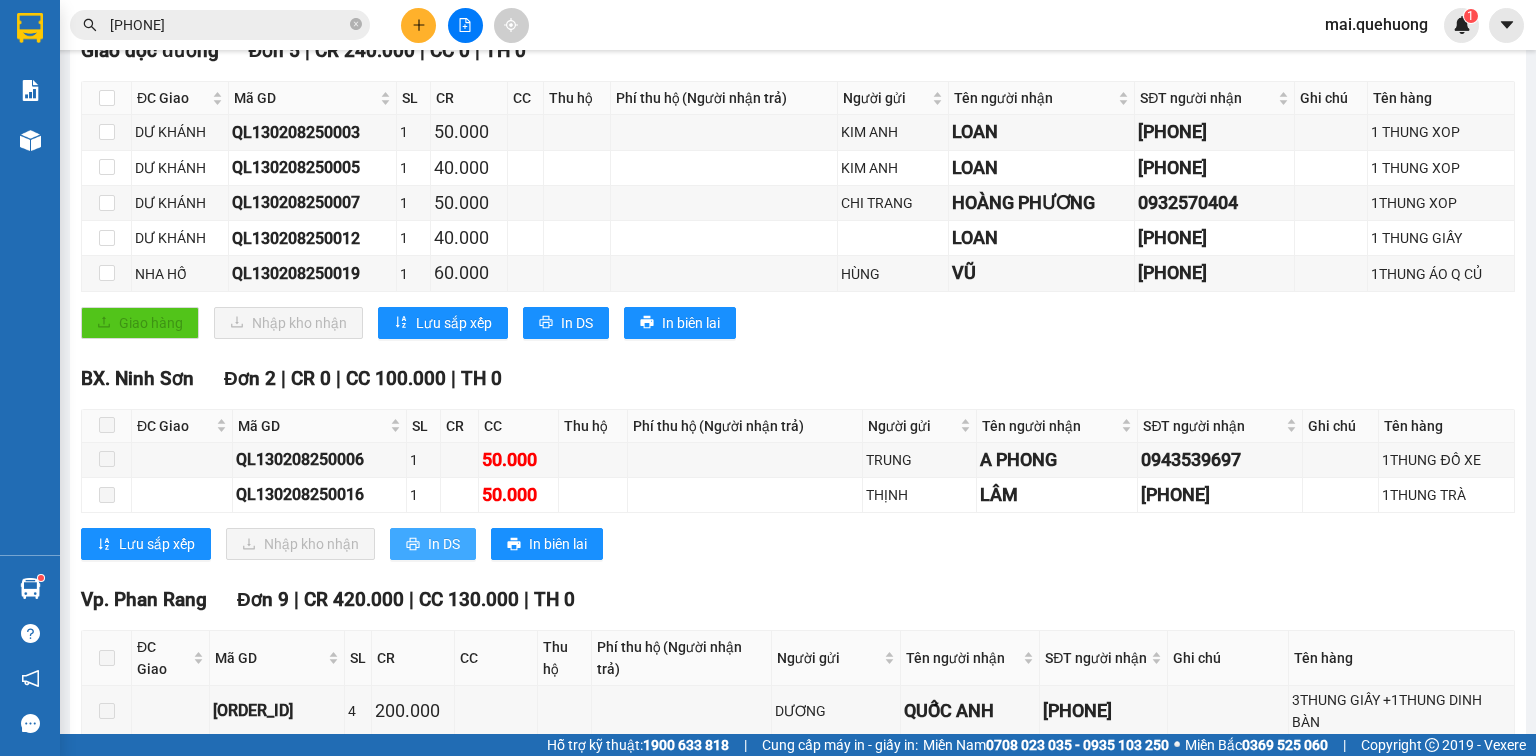 click on "In DS" at bounding box center (444, 544) 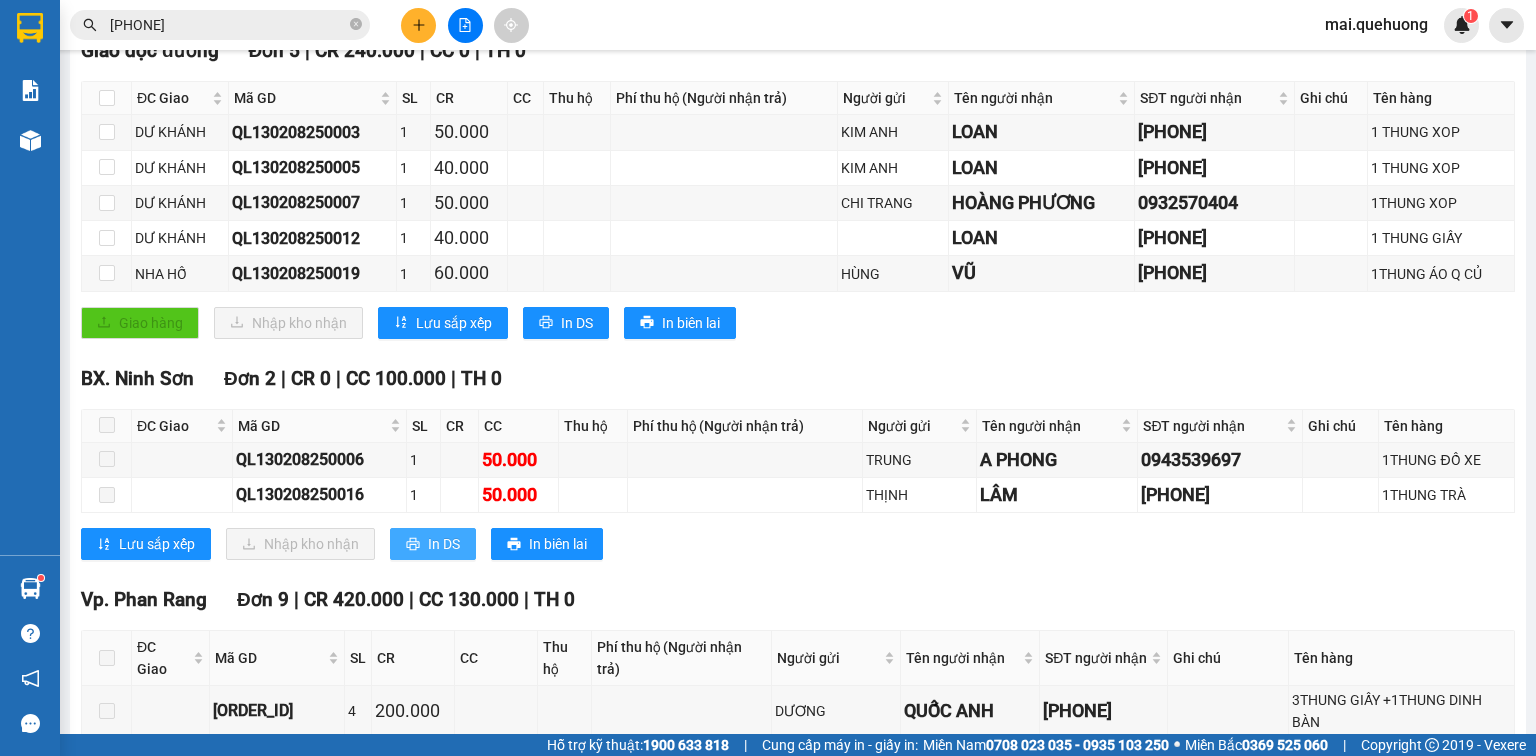 scroll, scrollTop: 0, scrollLeft: 0, axis: both 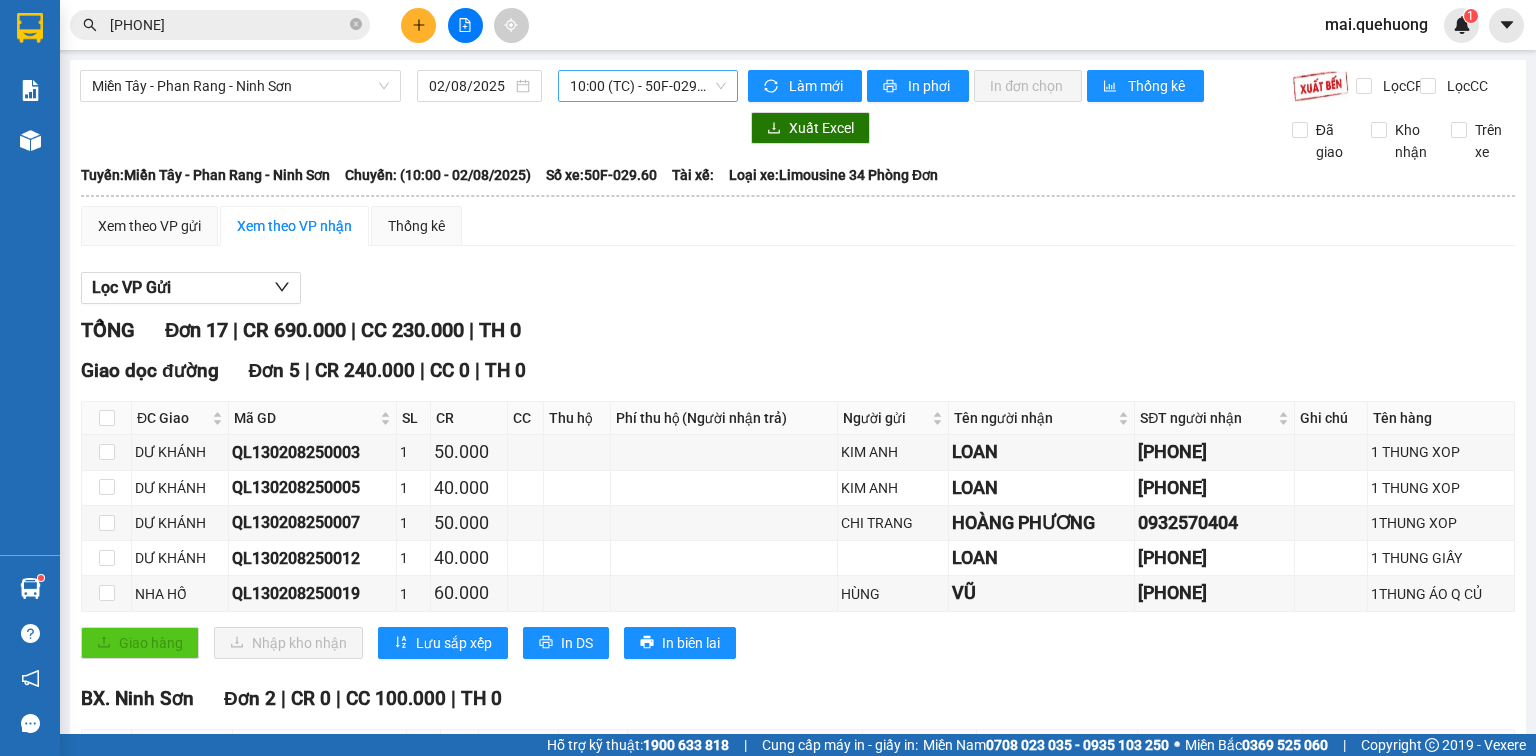 click on "10:00   (TC)   - 50F-029.60" at bounding box center (648, 86) 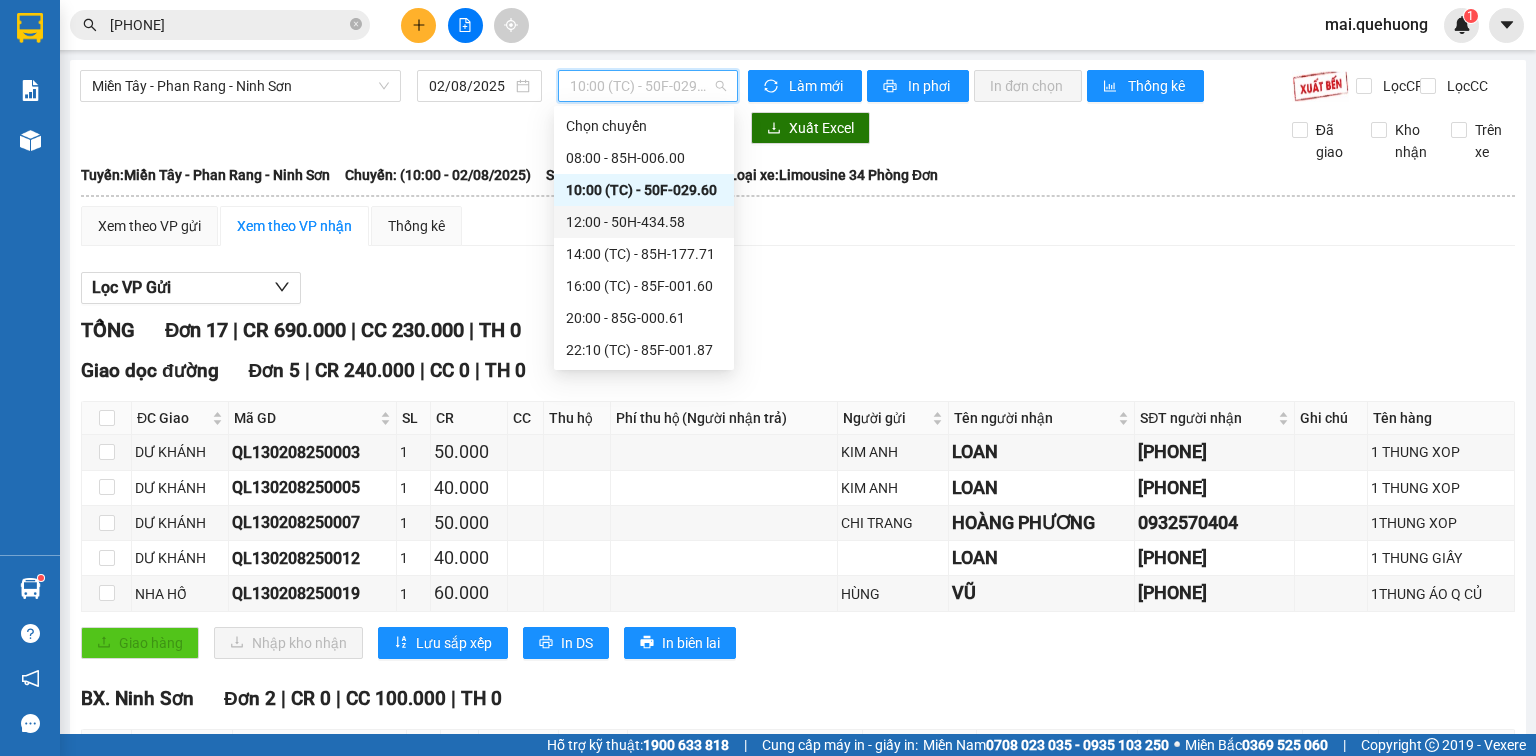 click on "12:00     - 50H-434.58" at bounding box center (644, 222) 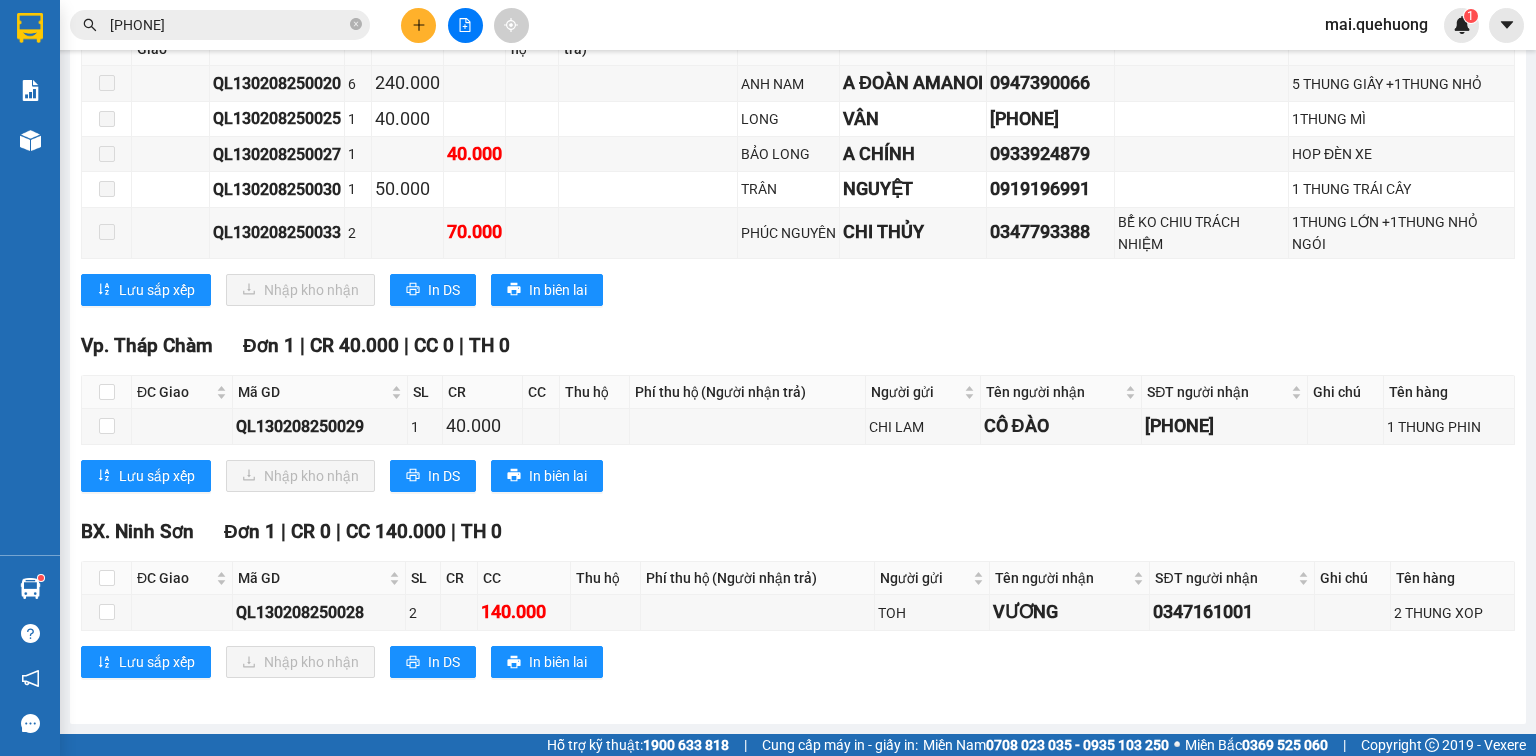 scroll, scrollTop: 589, scrollLeft: 0, axis: vertical 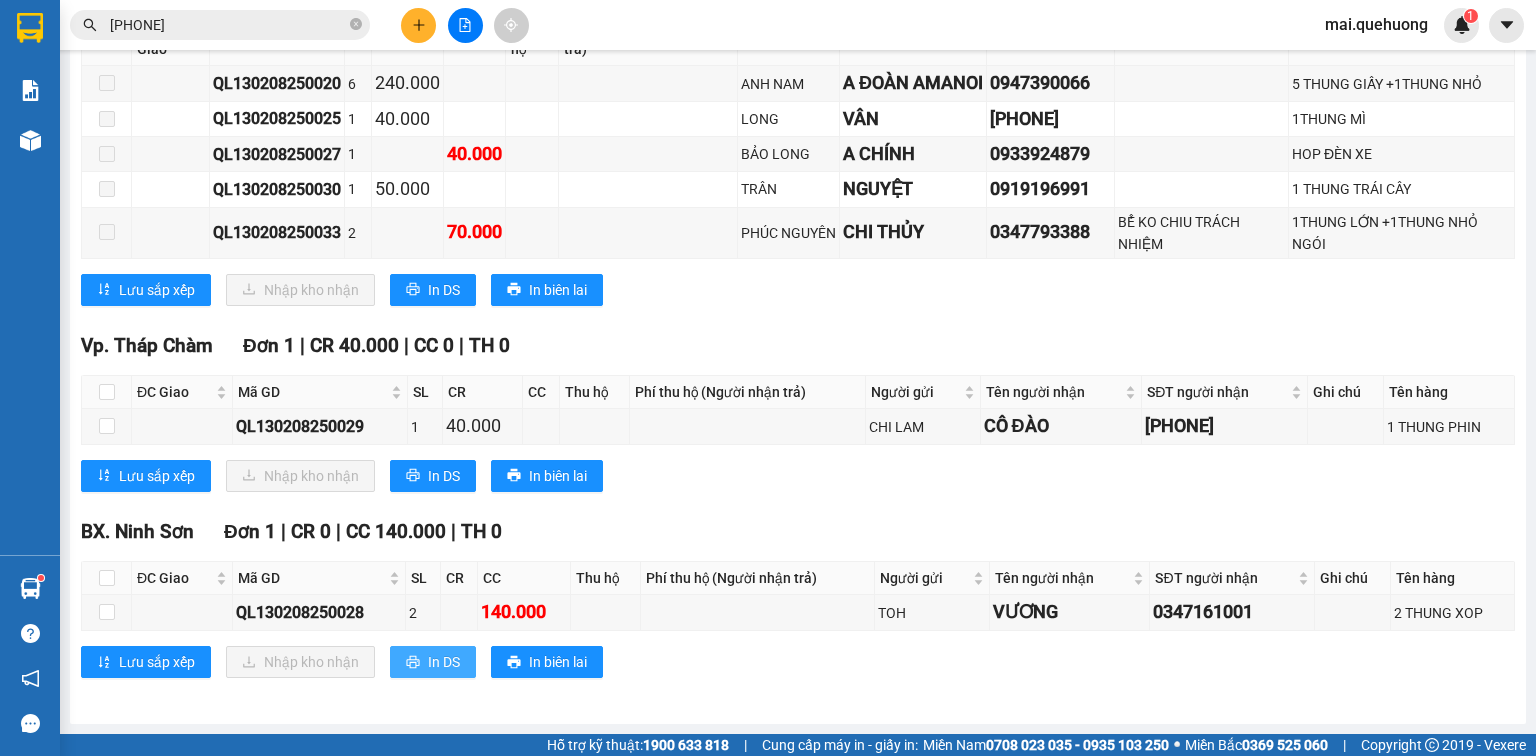 click 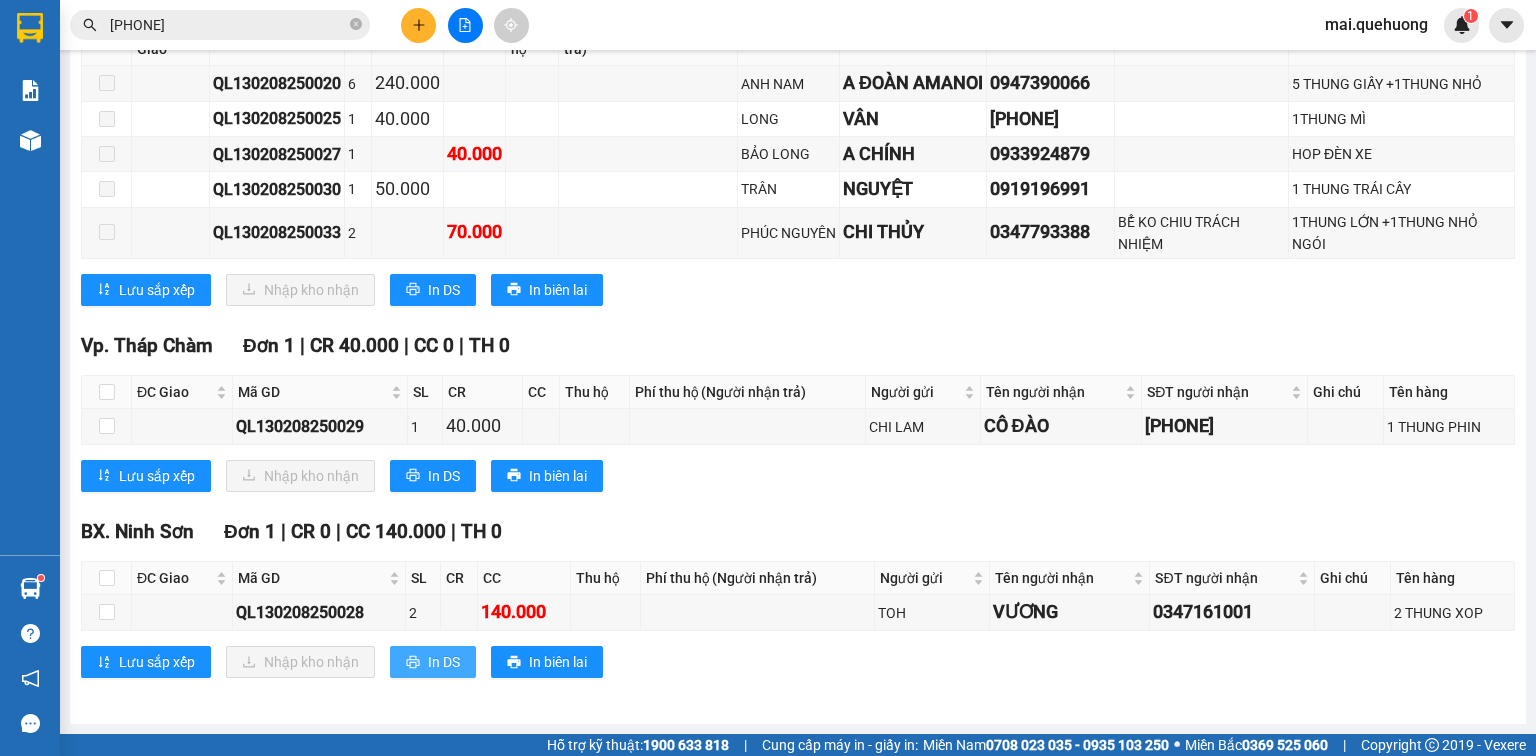 scroll, scrollTop: 0, scrollLeft: 0, axis: both 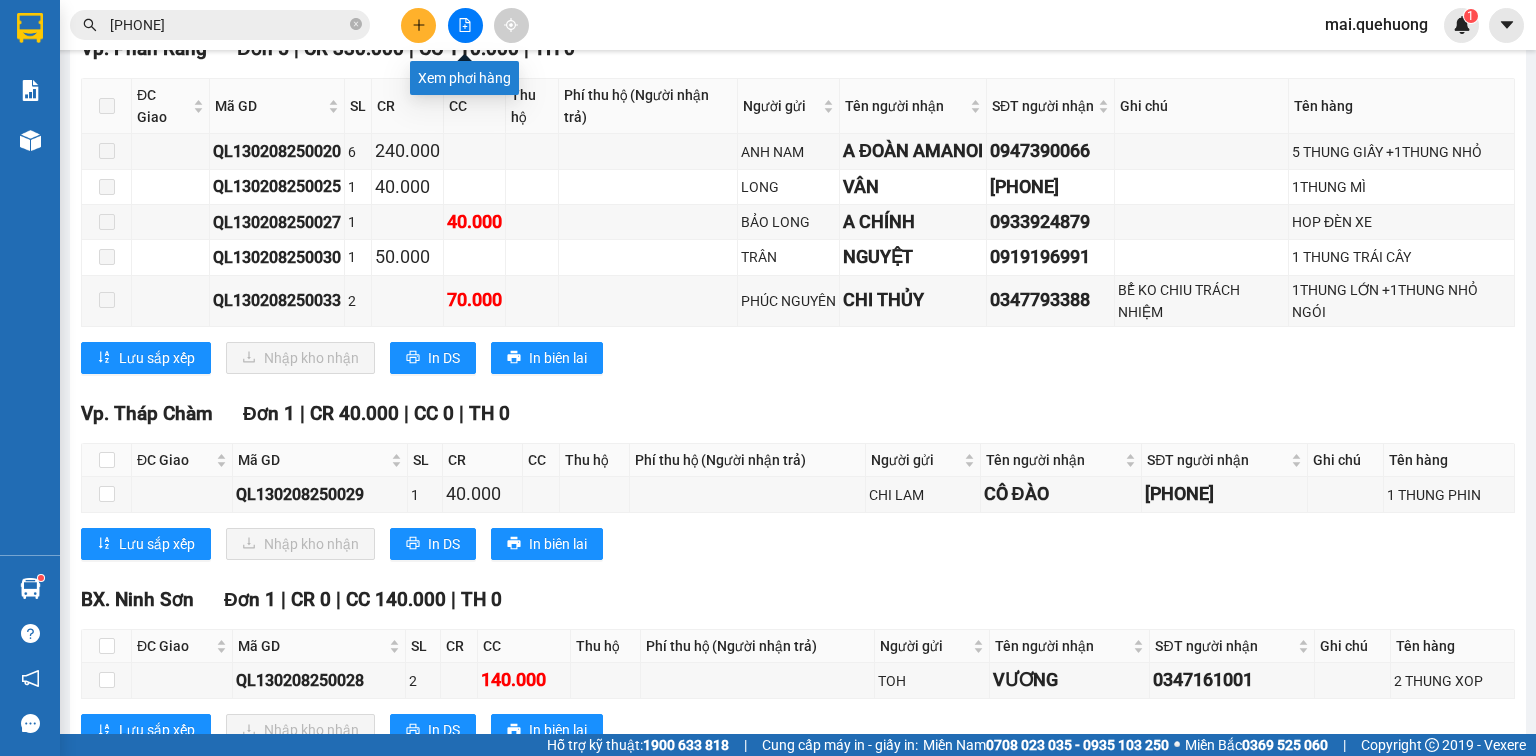 click 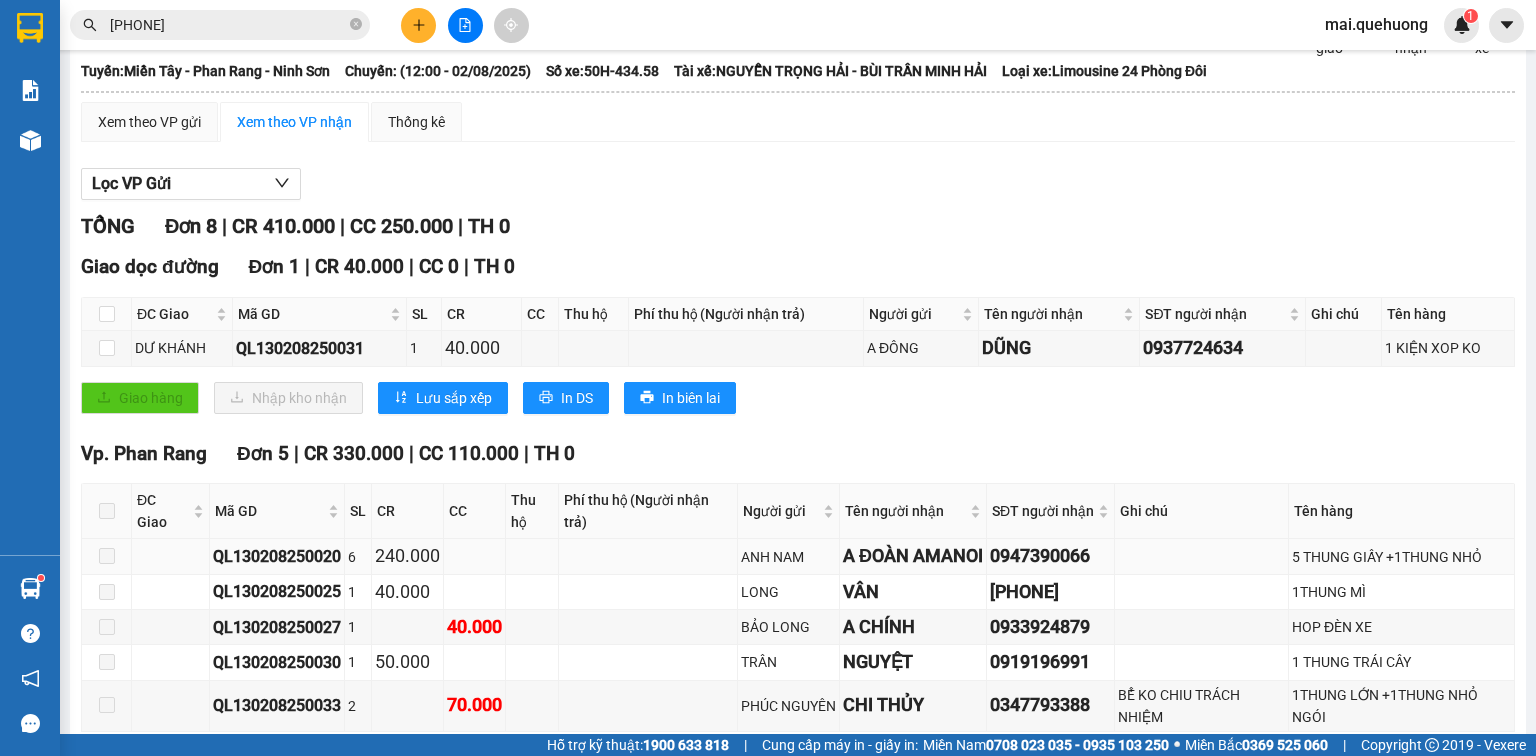 scroll, scrollTop: 0, scrollLeft: 0, axis: both 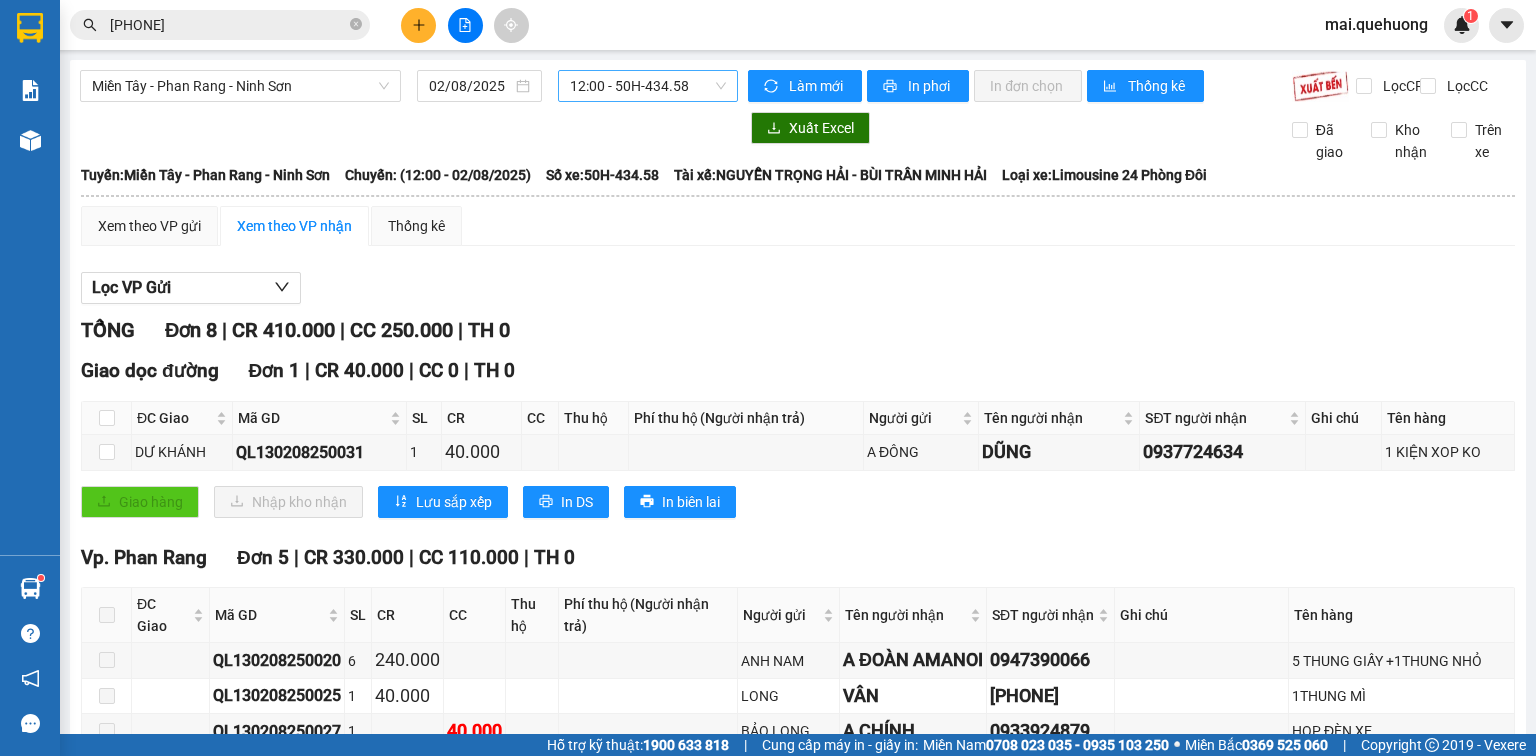 click on "12:00     - 50H-434.58" at bounding box center (648, 86) 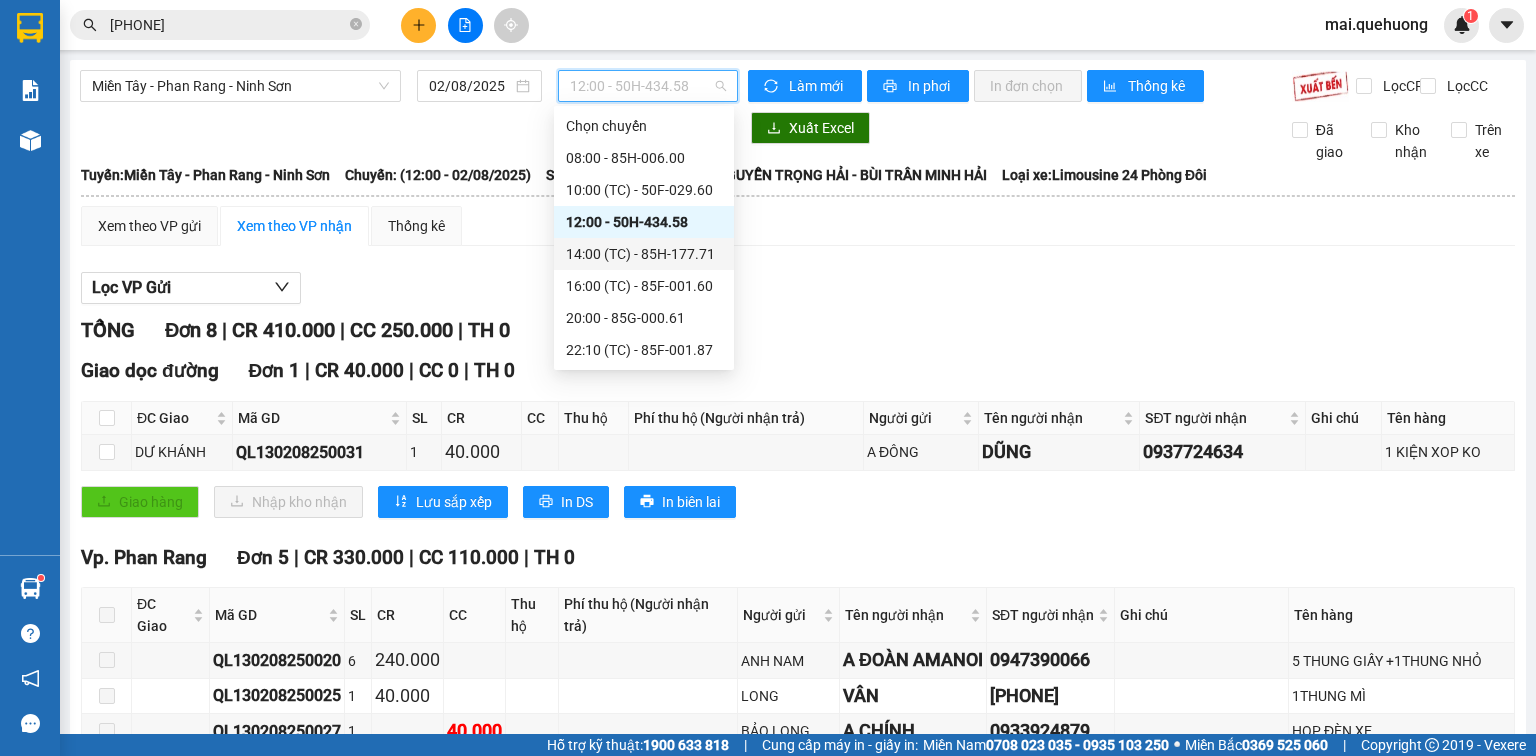 click on "14:00   (TC)   - 85H-177.71" at bounding box center [644, 254] 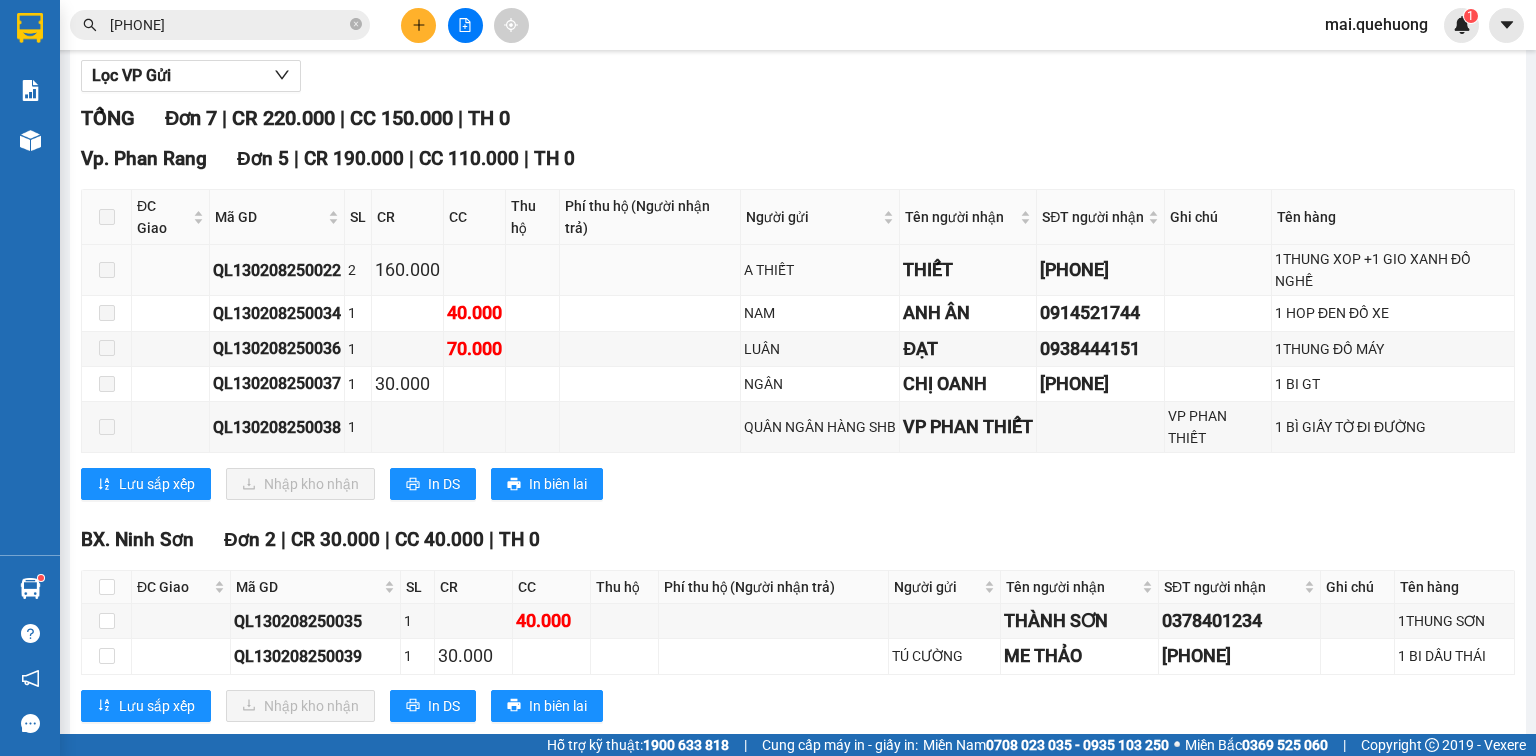 scroll, scrollTop: 268, scrollLeft: 0, axis: vertical 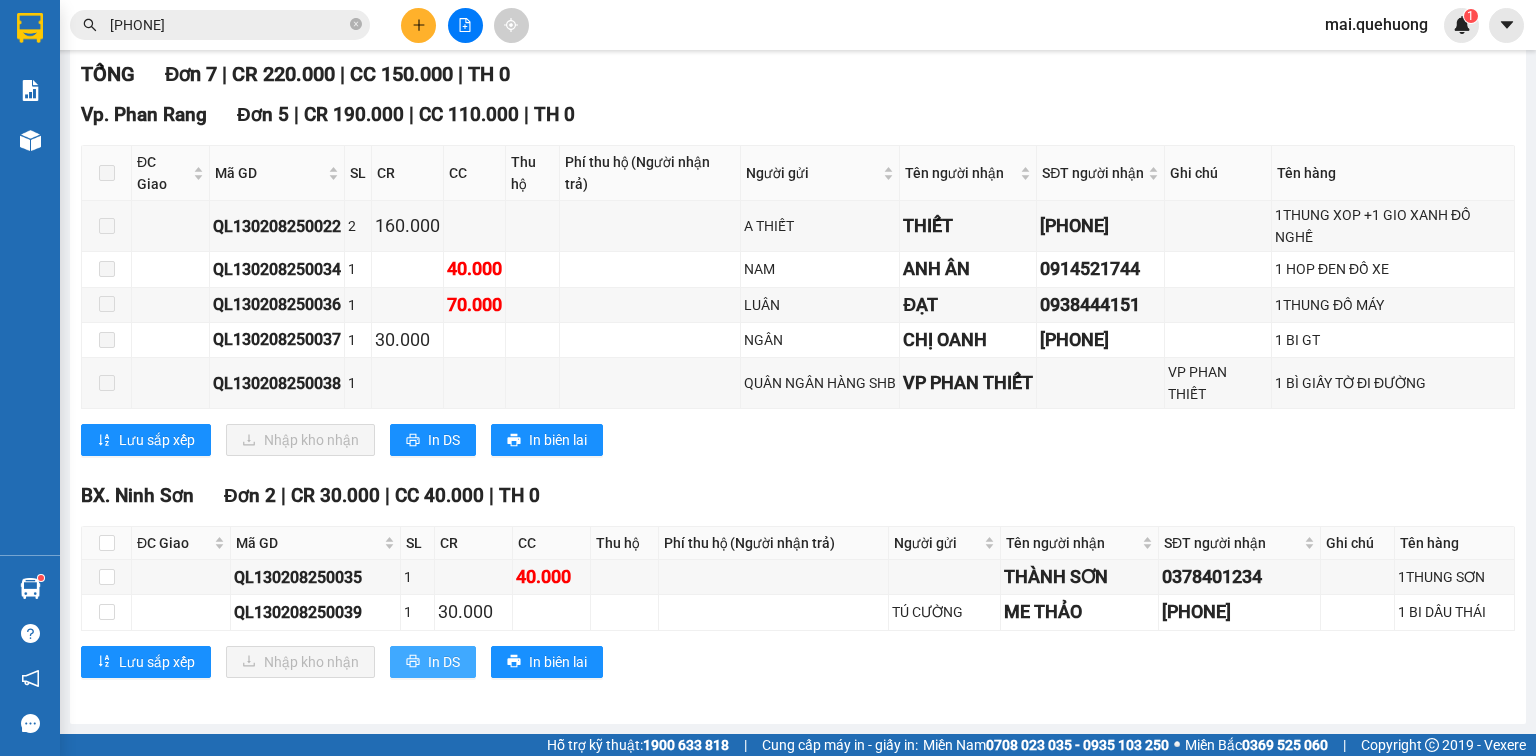 click on "In DS" at bounding box center [444, 662] 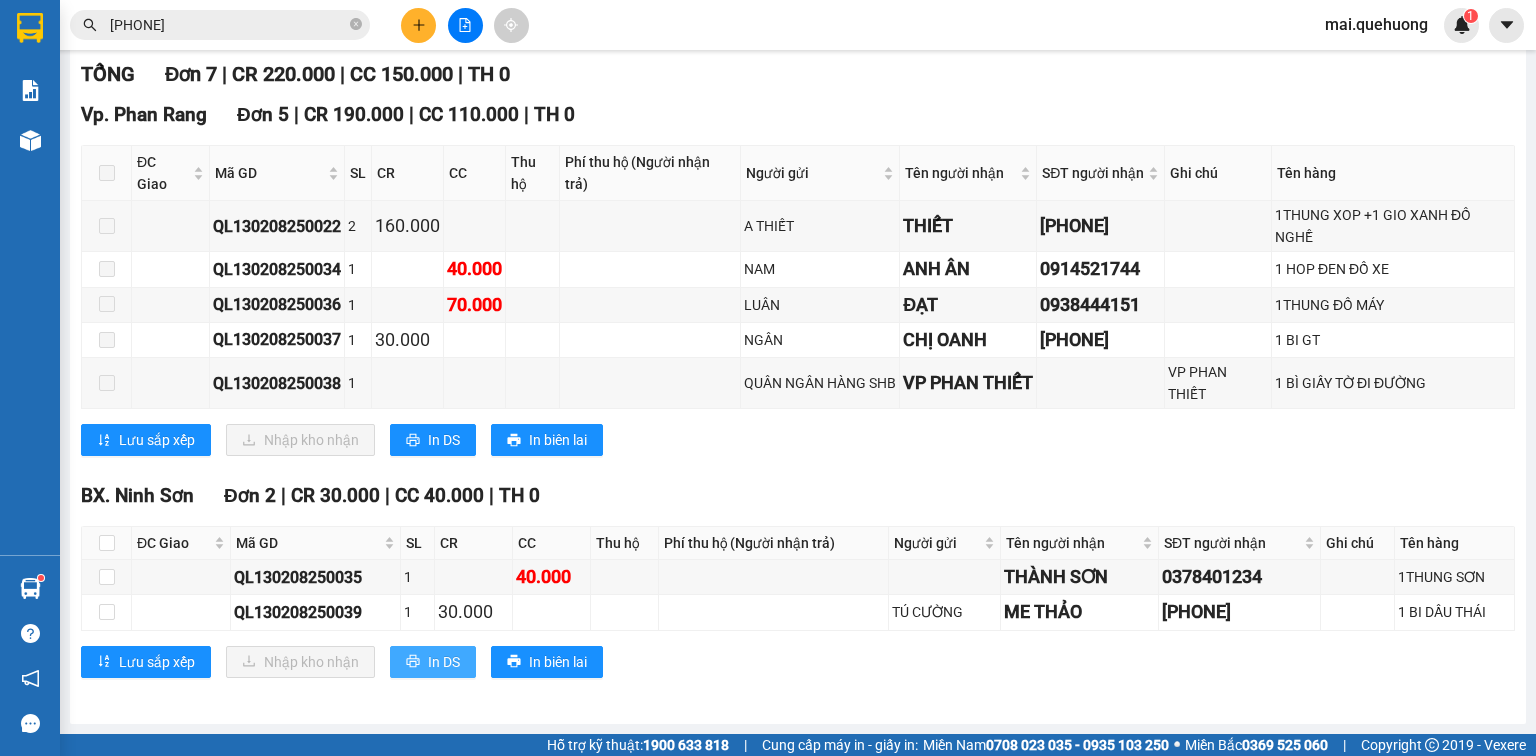 scroll, scrollTop: 0, scrollLeft: 0, axis: both 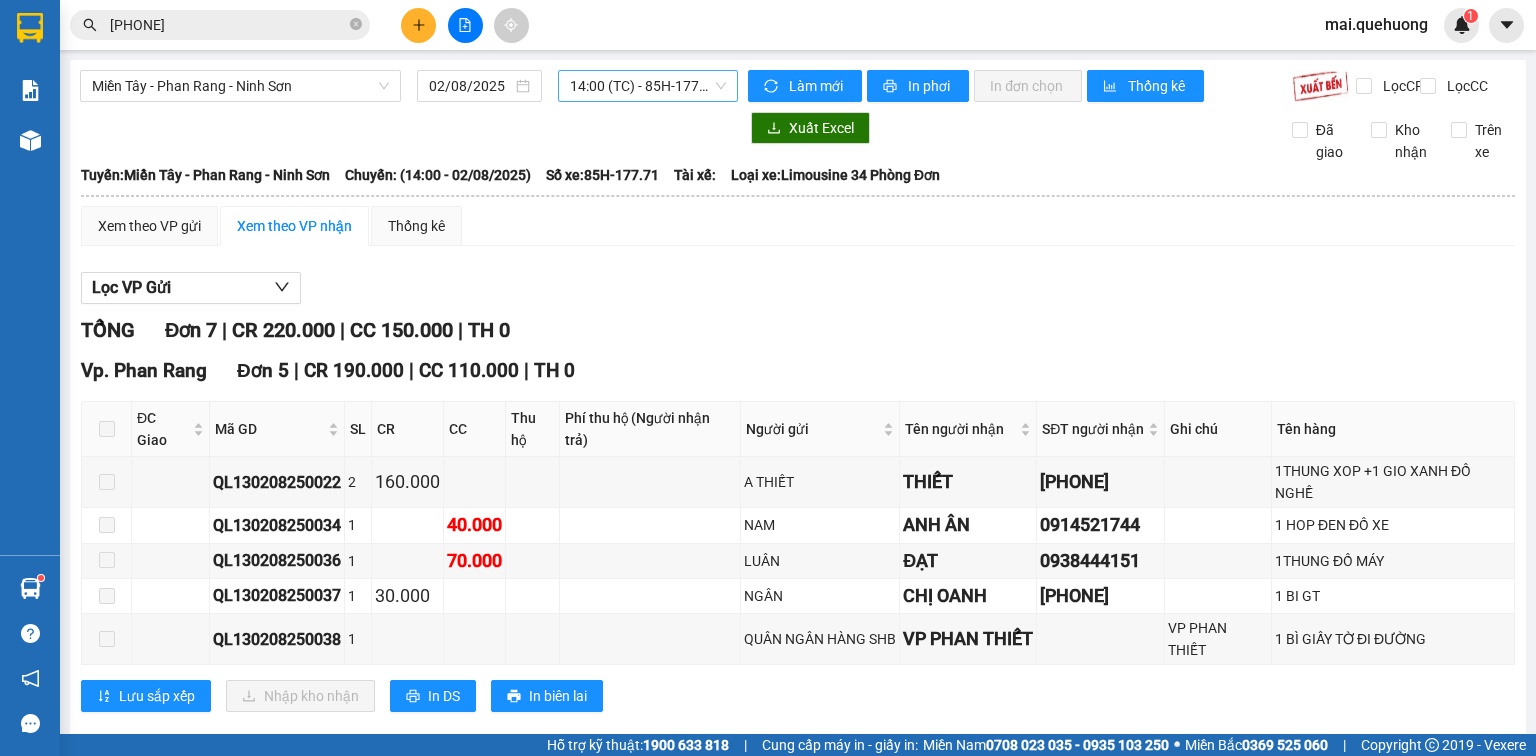 click on "14:00   (TC)   - 85H-177.71" at bounding box center [648, 86] 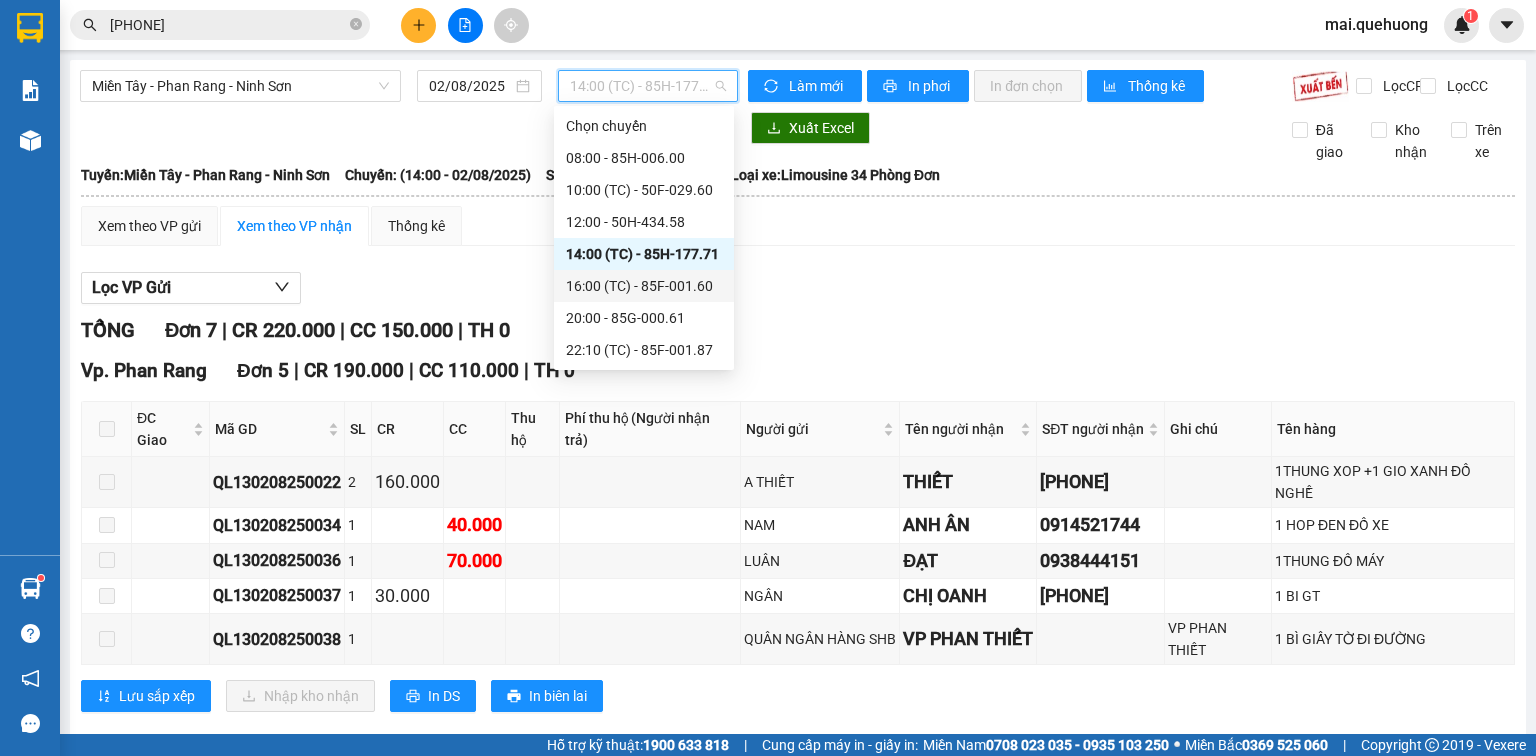 click on "16:00   (TC)   - 85F-001.60" at bounding box center [644, 286] 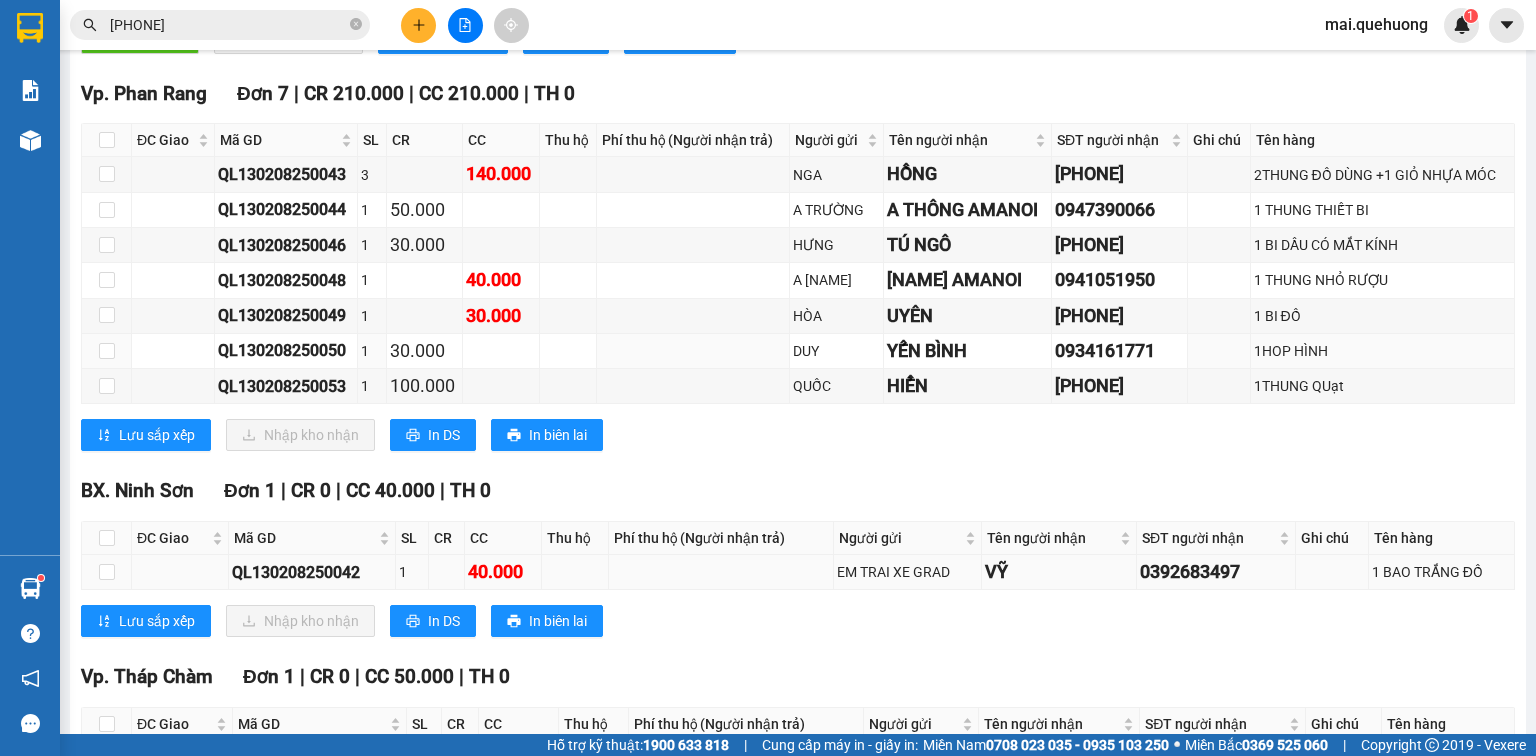 scroll, scrollTop: 621, scrollLeft: 0, axis: vertical 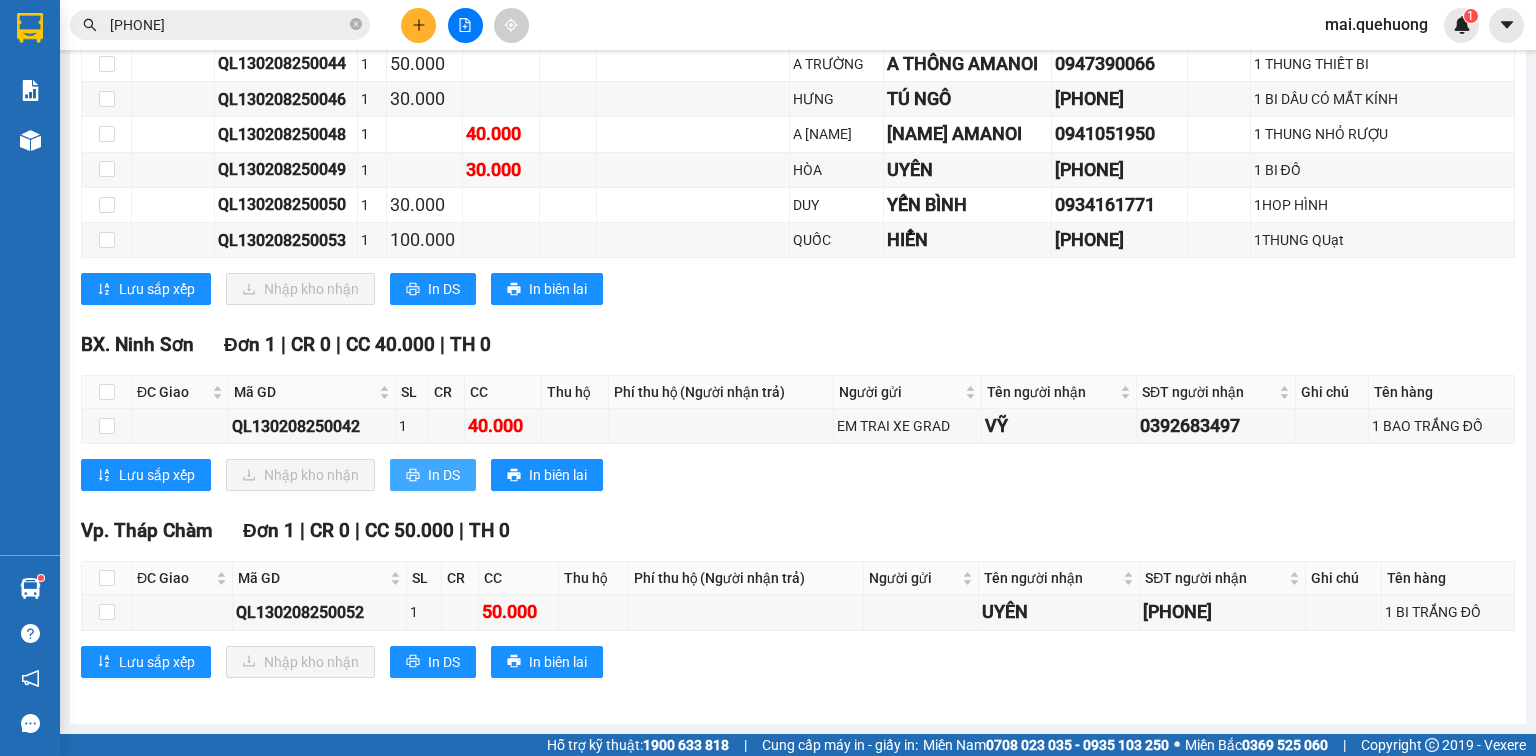 click on "In DS" at bounding box center [433, 475] 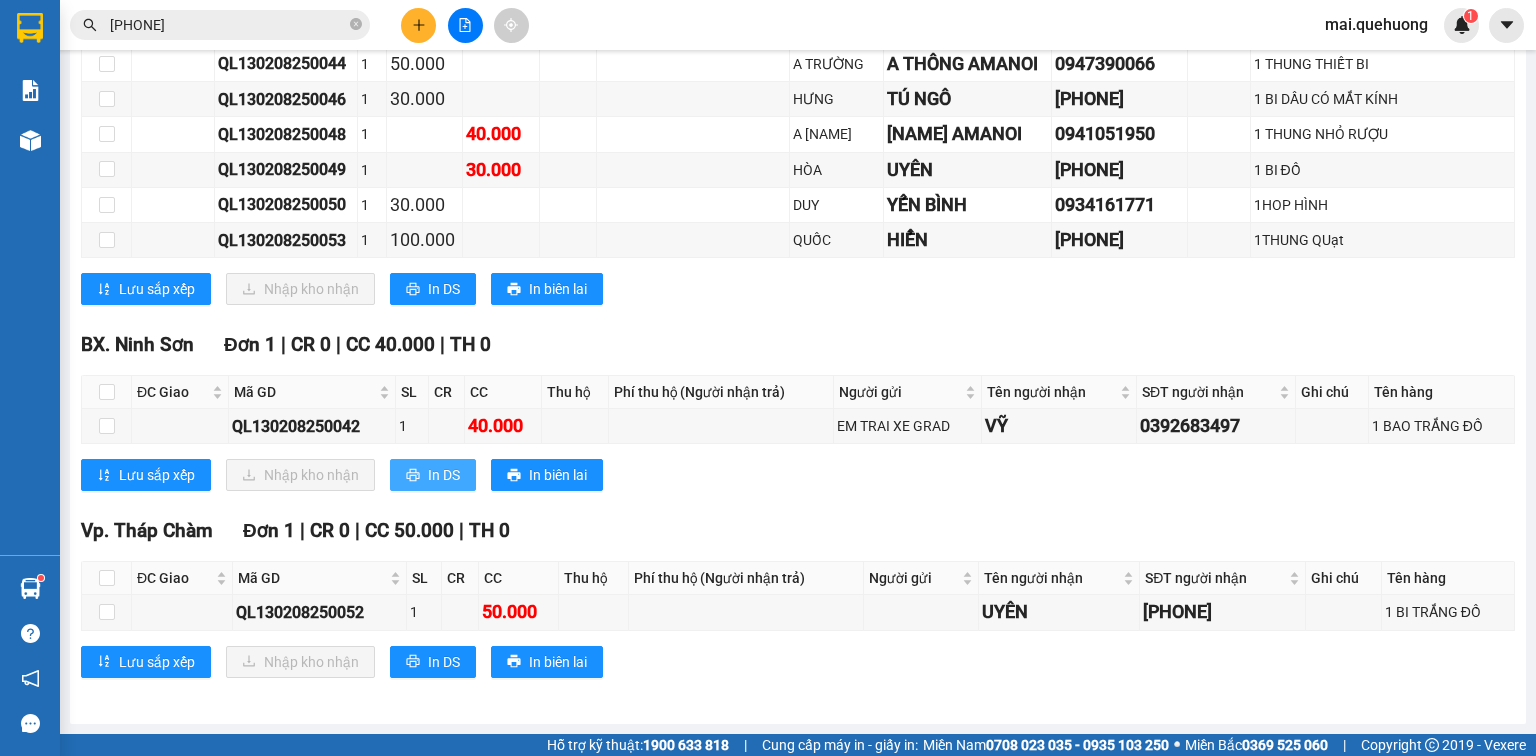 scroll, scrollTop: 0, scrollLeft: 0, axis: both 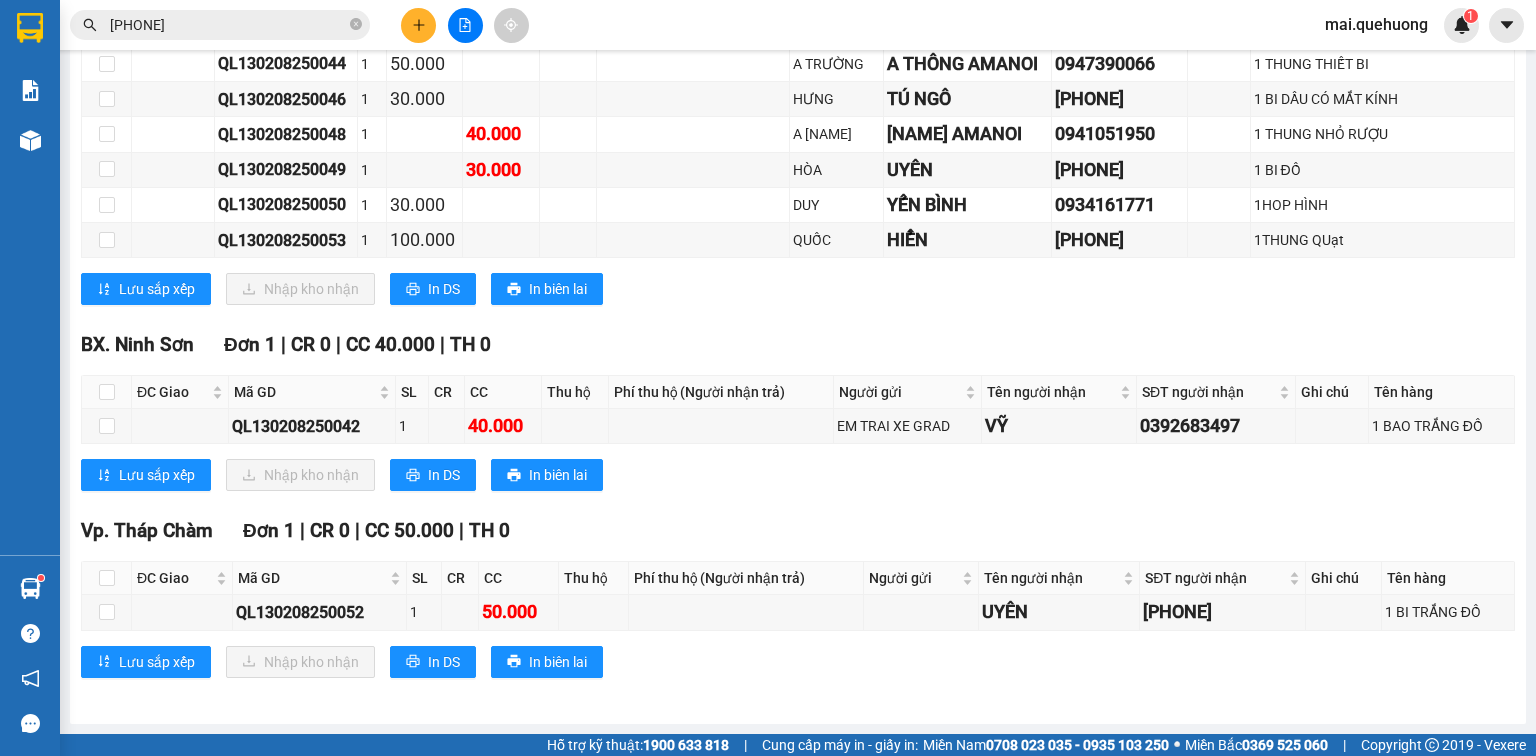 click 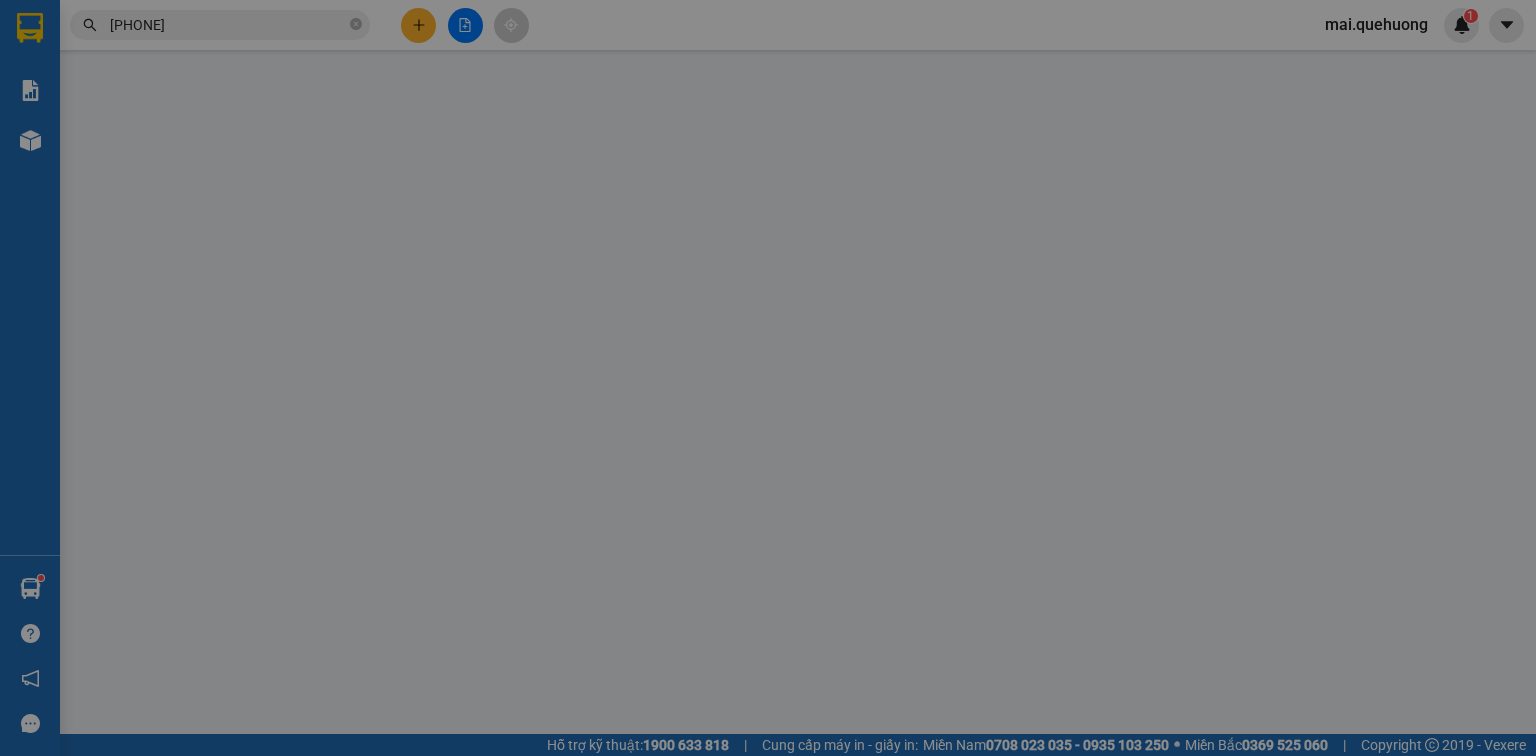 scroll, scrollTop: 0, scrollLeft: 0, axis: both 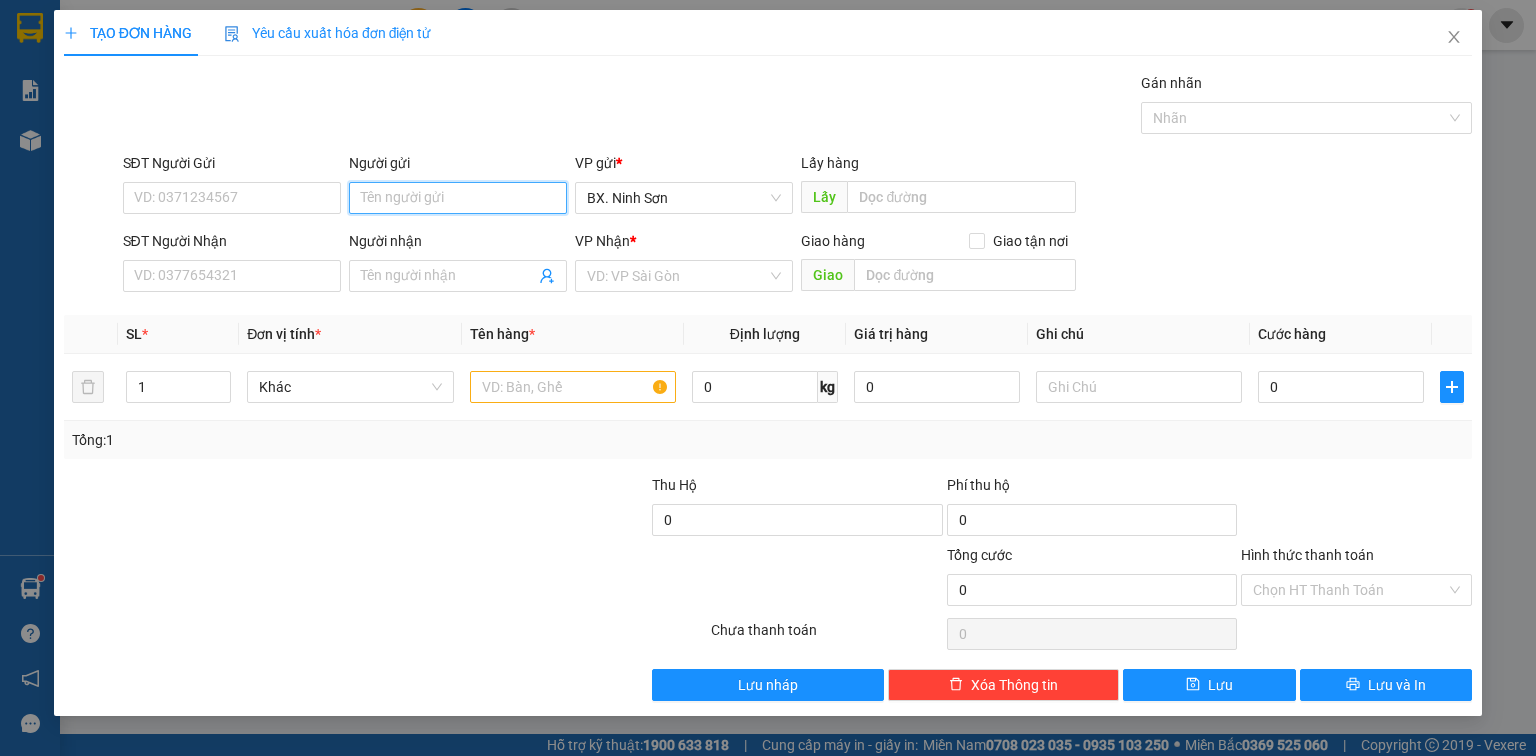click on "Người gửi" at bounding box center [458, 198] 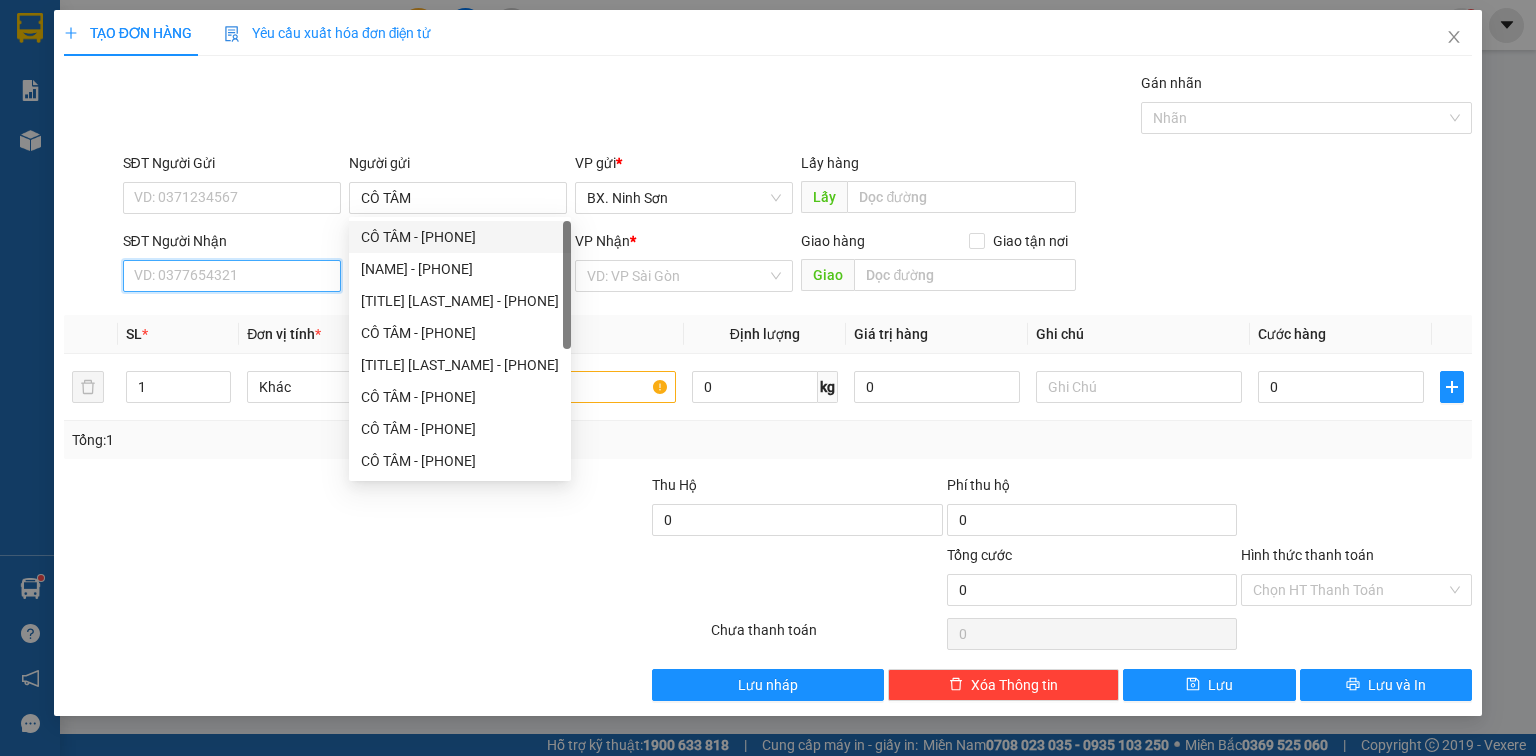 click on "SĐT Người Nhận" at bounding box center [232, 276] 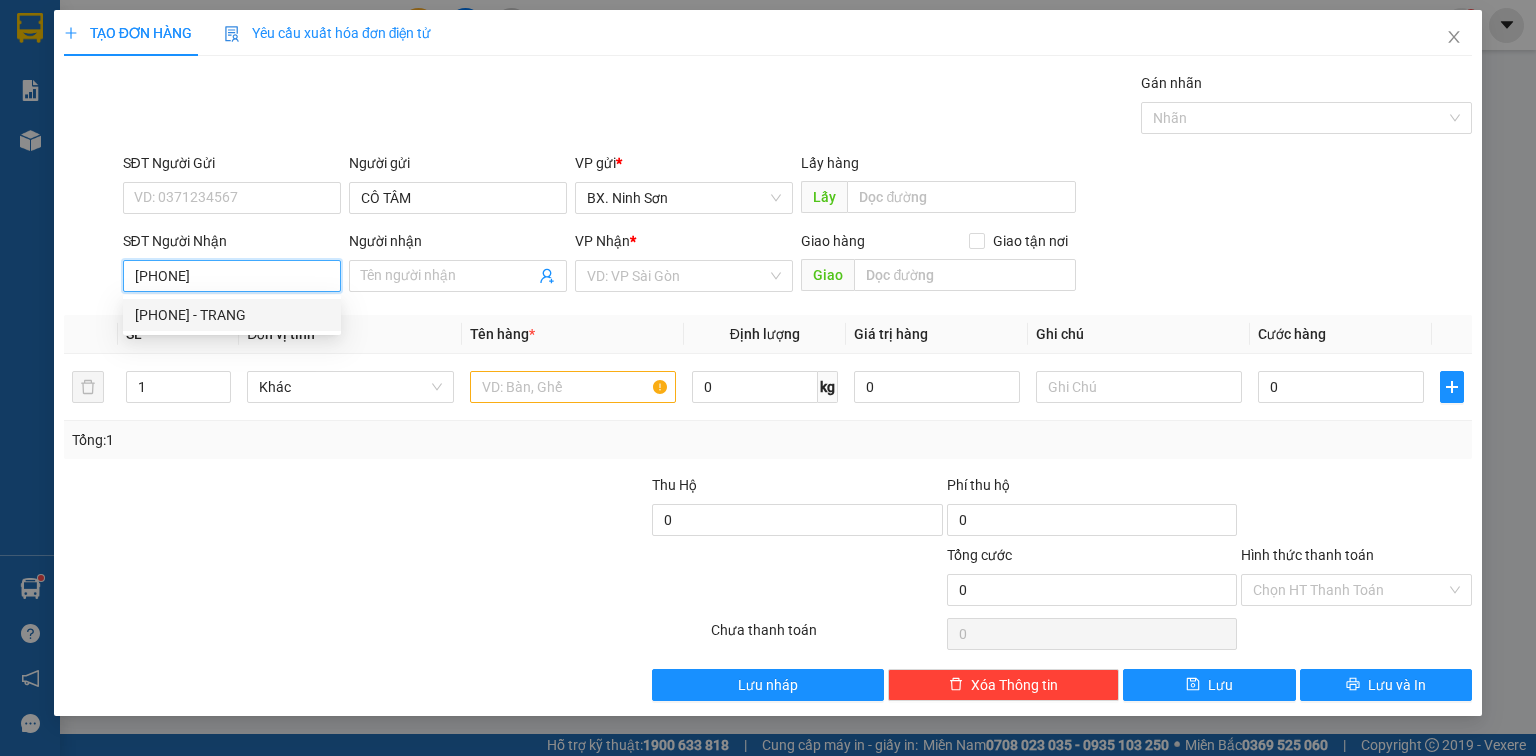 click on "[PHONE] - TRANG" at bounding box center [232, 315] 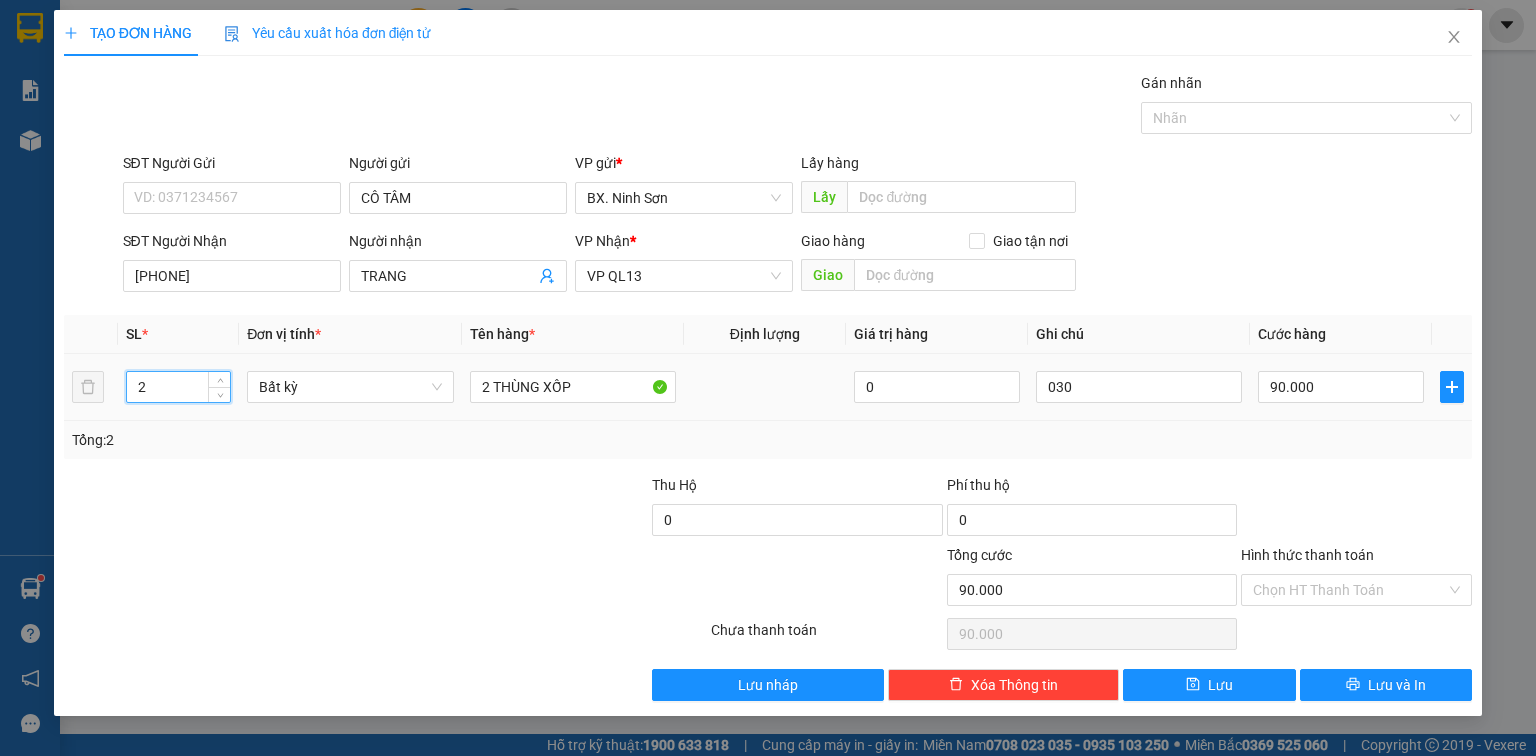 click on "2 Bất kỳ 2 THÙNG XỐP 0 030 90.000" at bounding box center [768, 387] 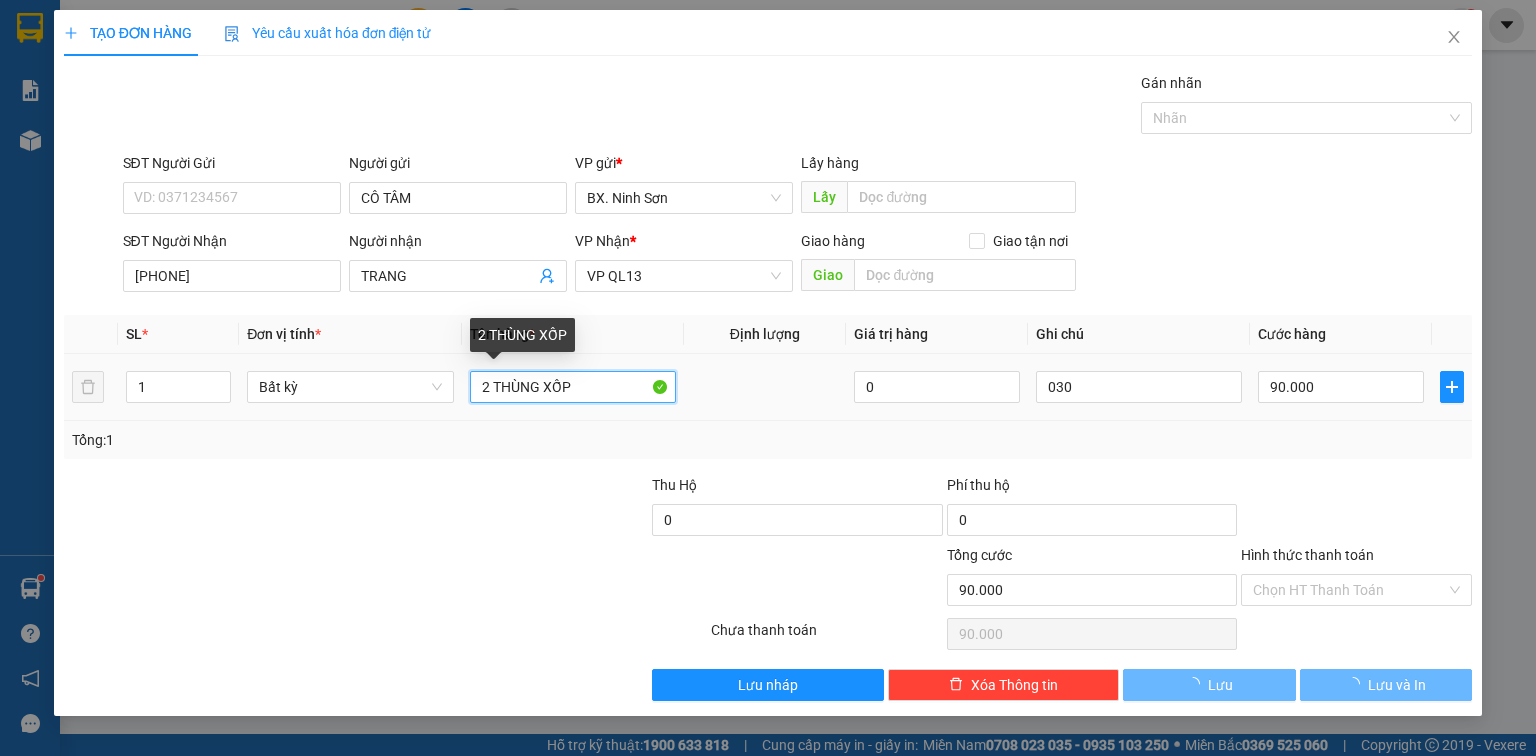 click on "2 THÙNG XỐP" at bounding box center (573, 387) 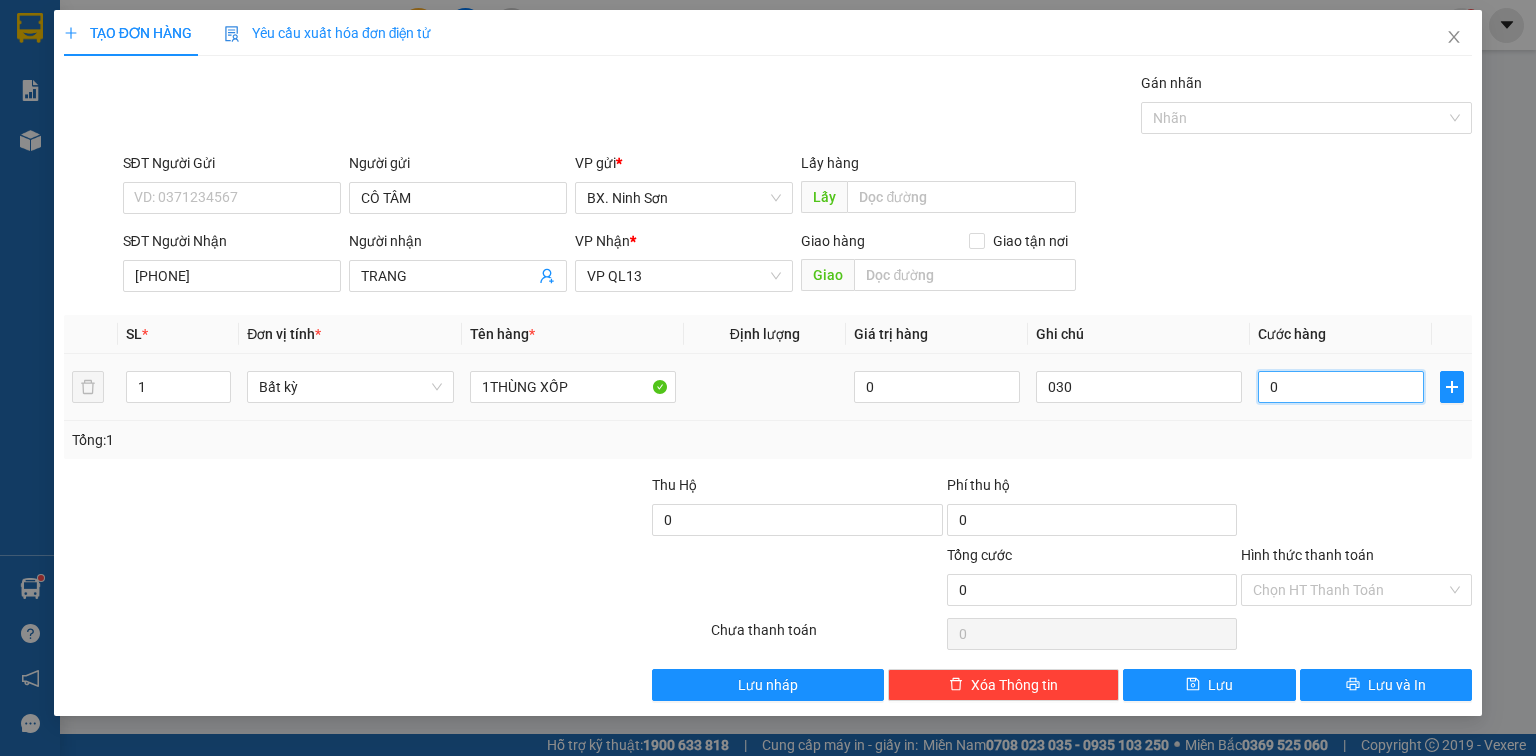click on "0" at bounding box center (1341, 387) 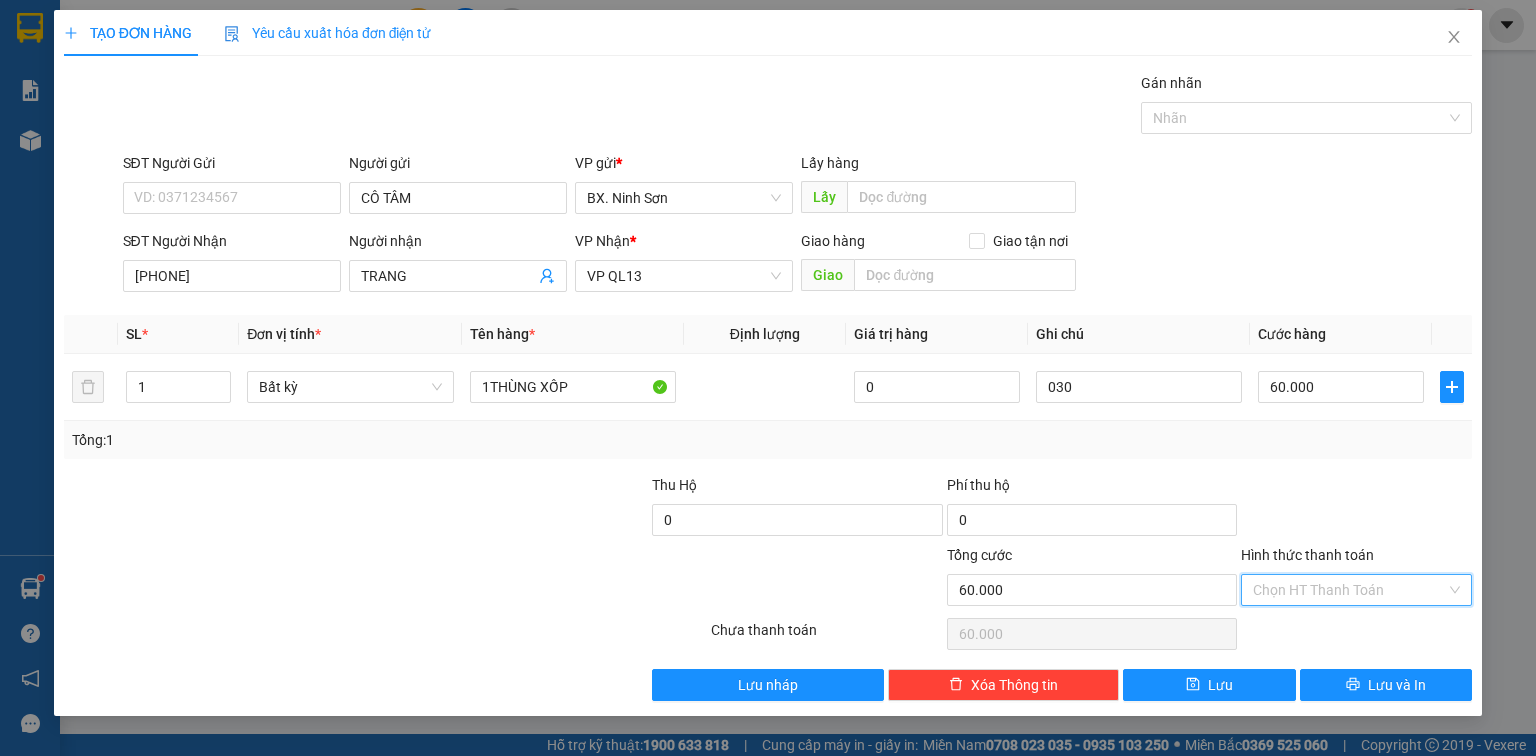 click on "Hình thức thanh toán" at bounding box center [1349, 590] 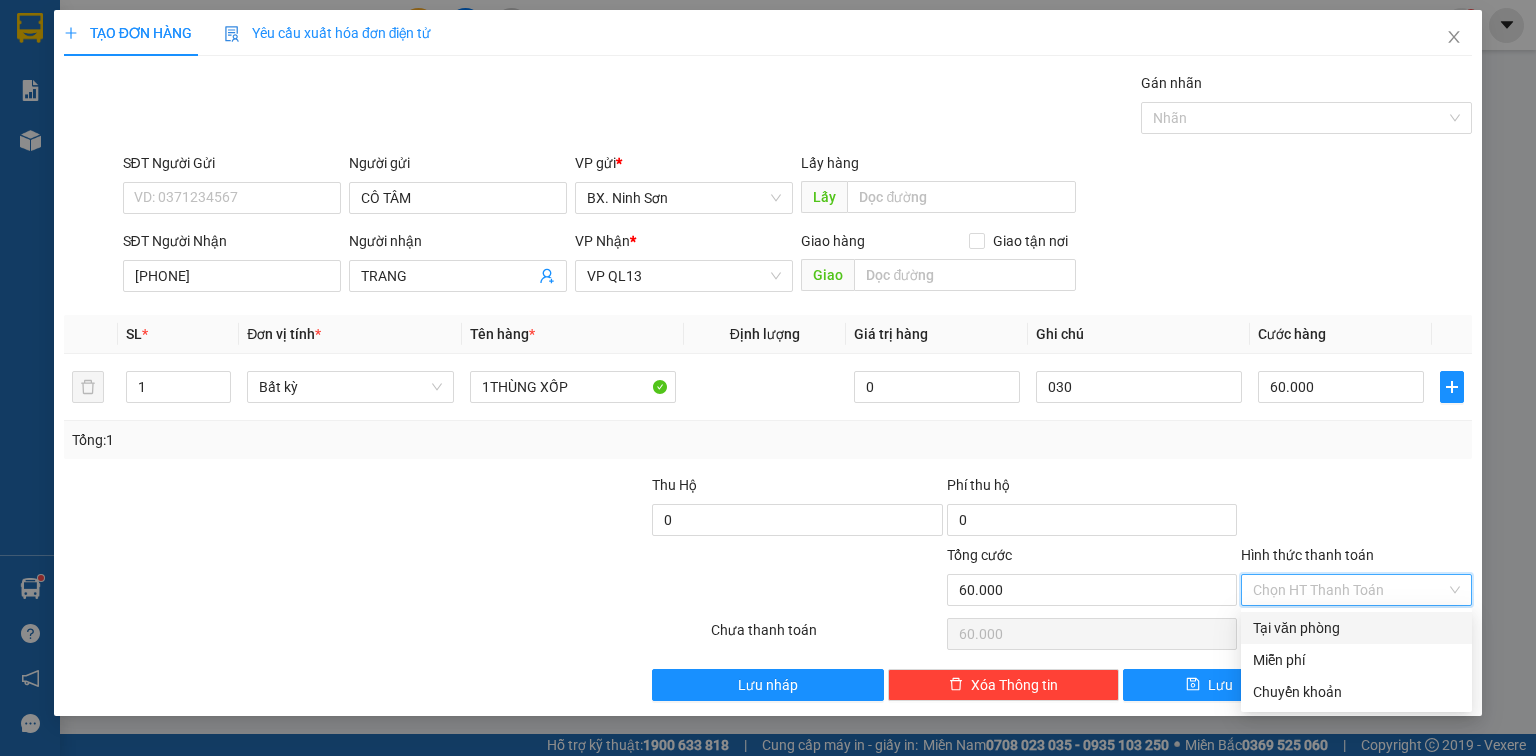 click on "Tại văn phòng" at bounding box center [1356, 628] 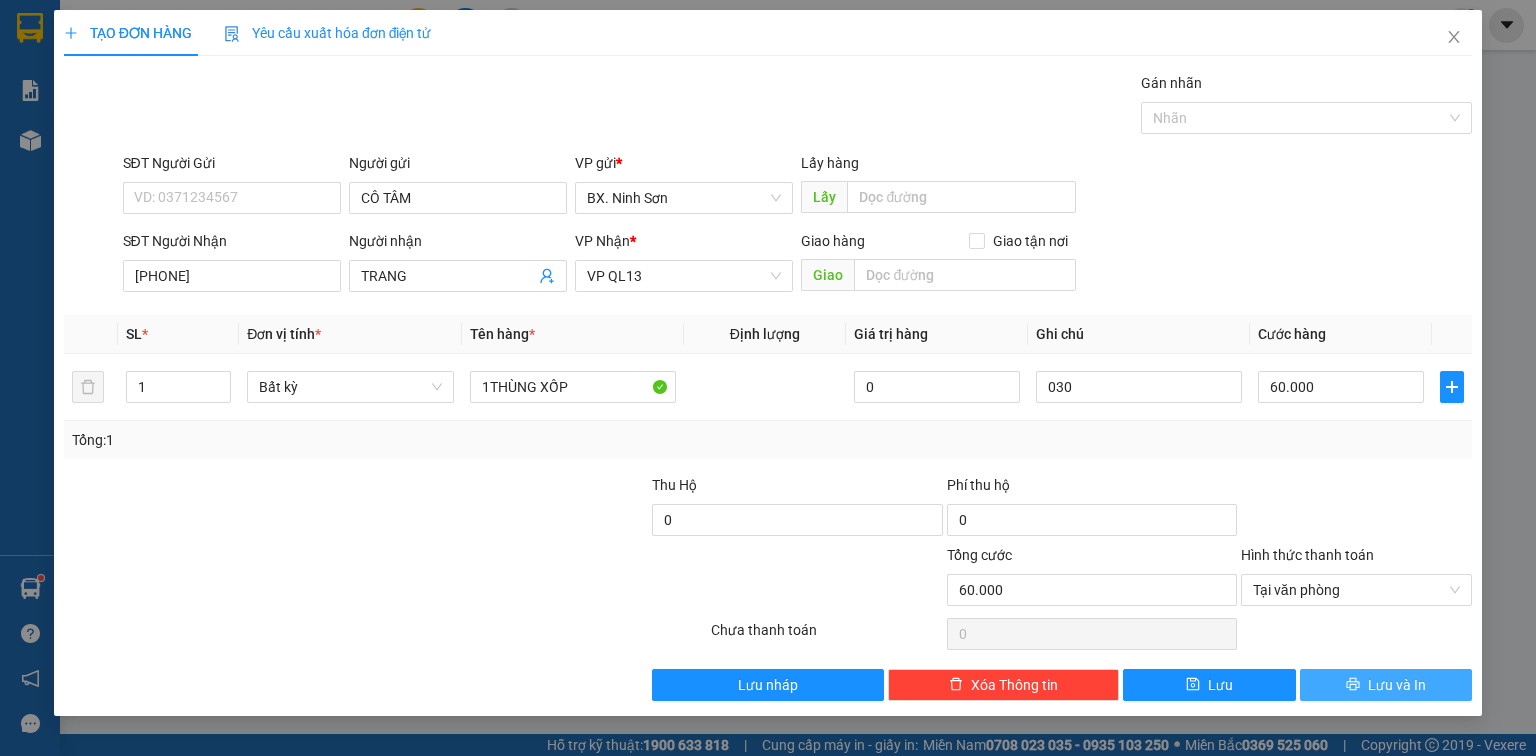 click 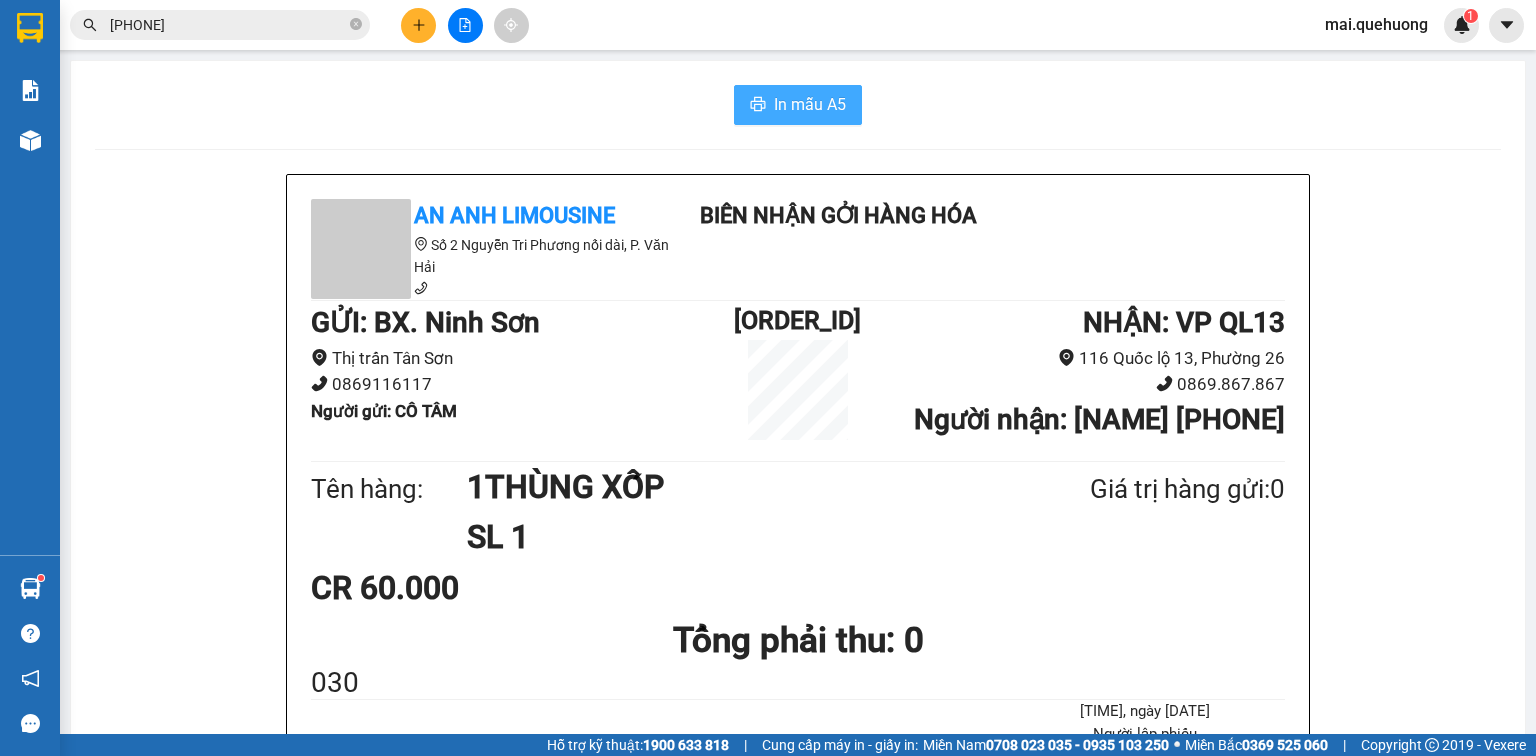 click on "In mẫu A5" at bounding box center [810, 104] 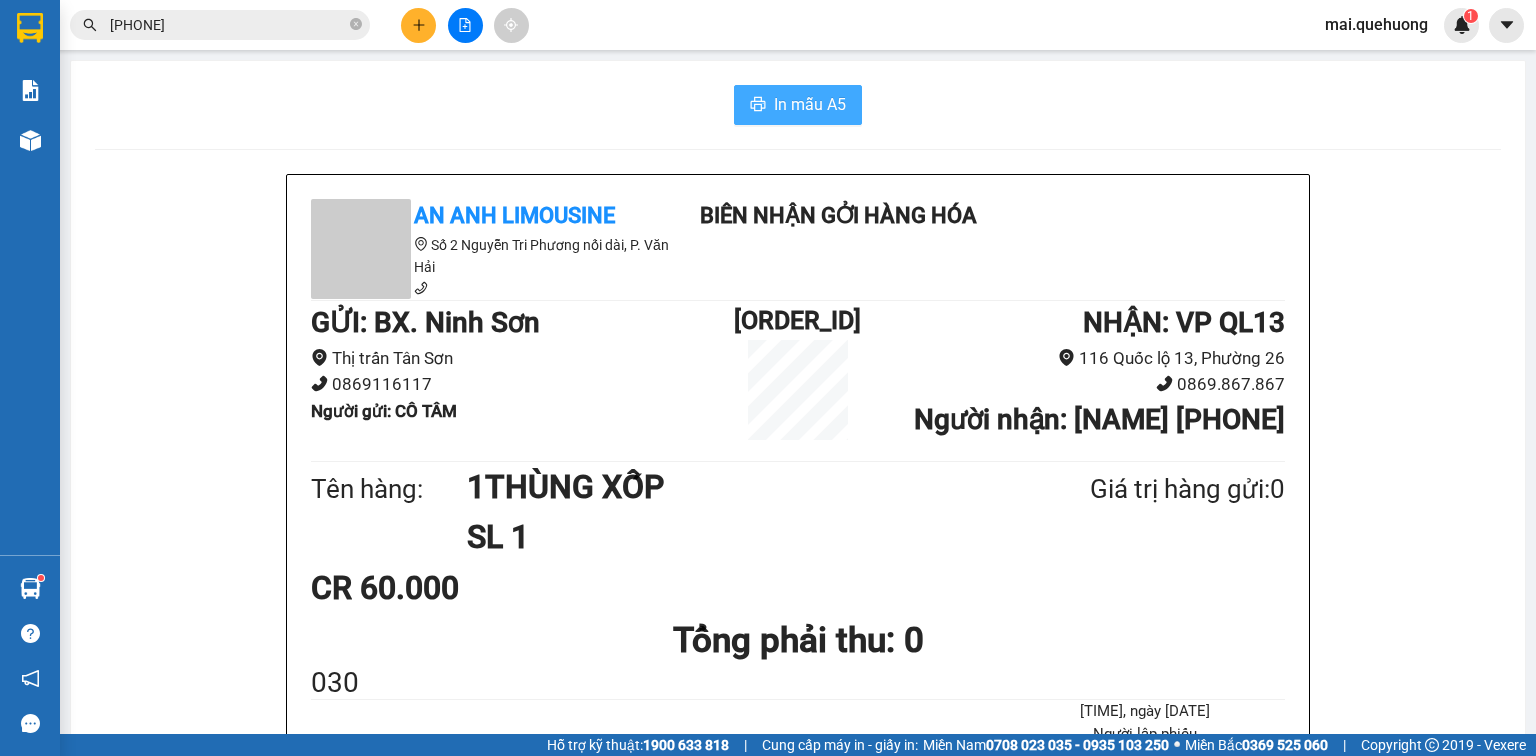 scroll, scrollTop: 0, scrollLeft: 0, axis: both 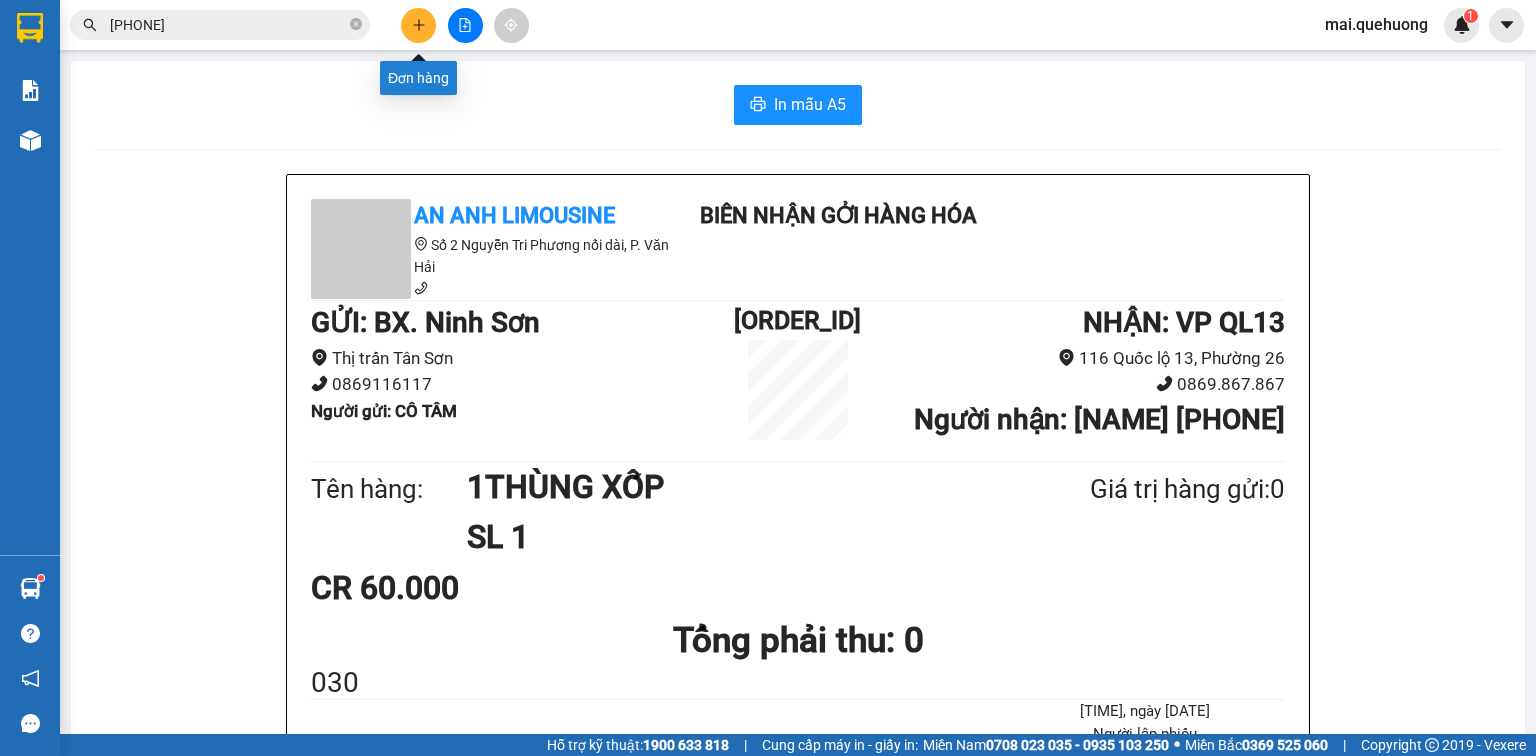 click 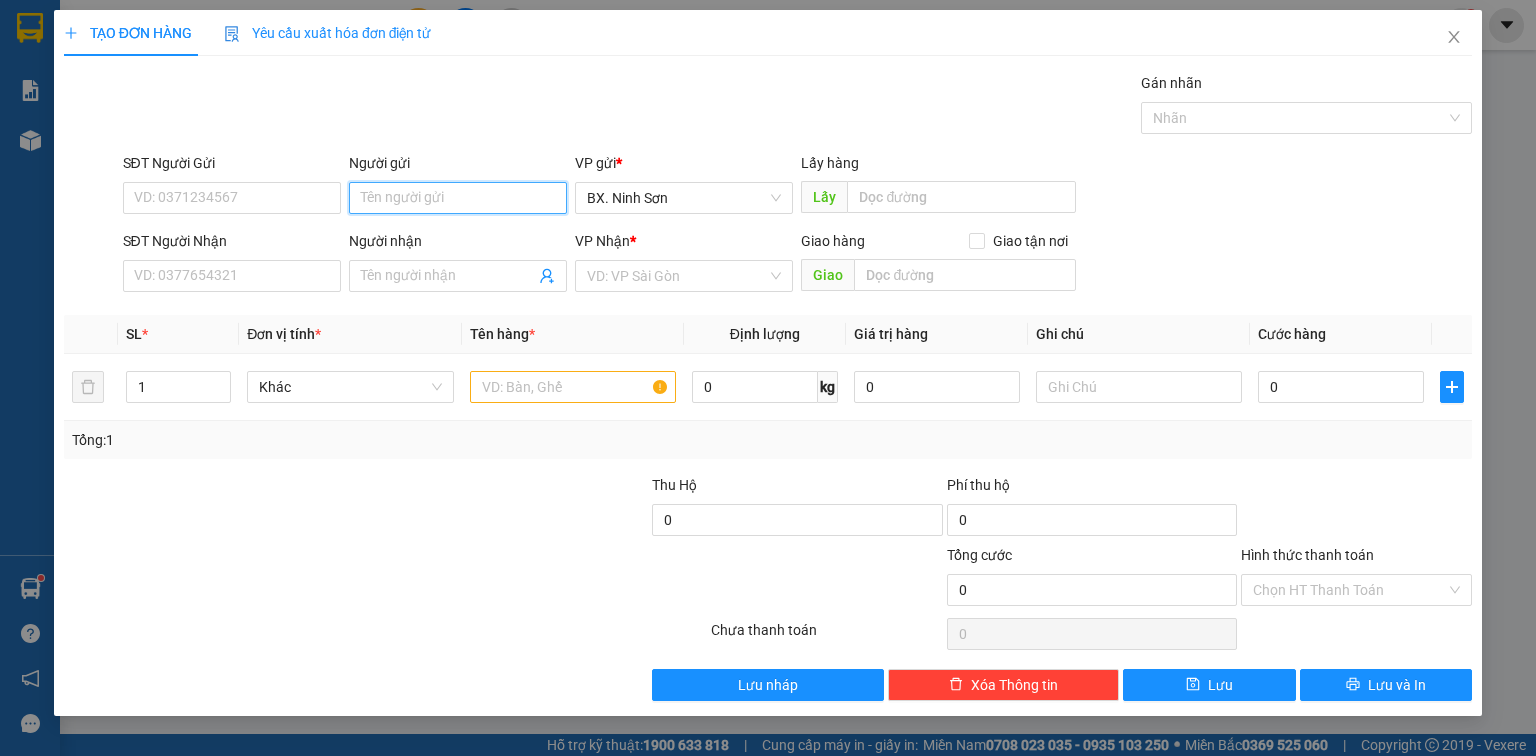 click on "Người gửi" at bounding box center [458, 198] 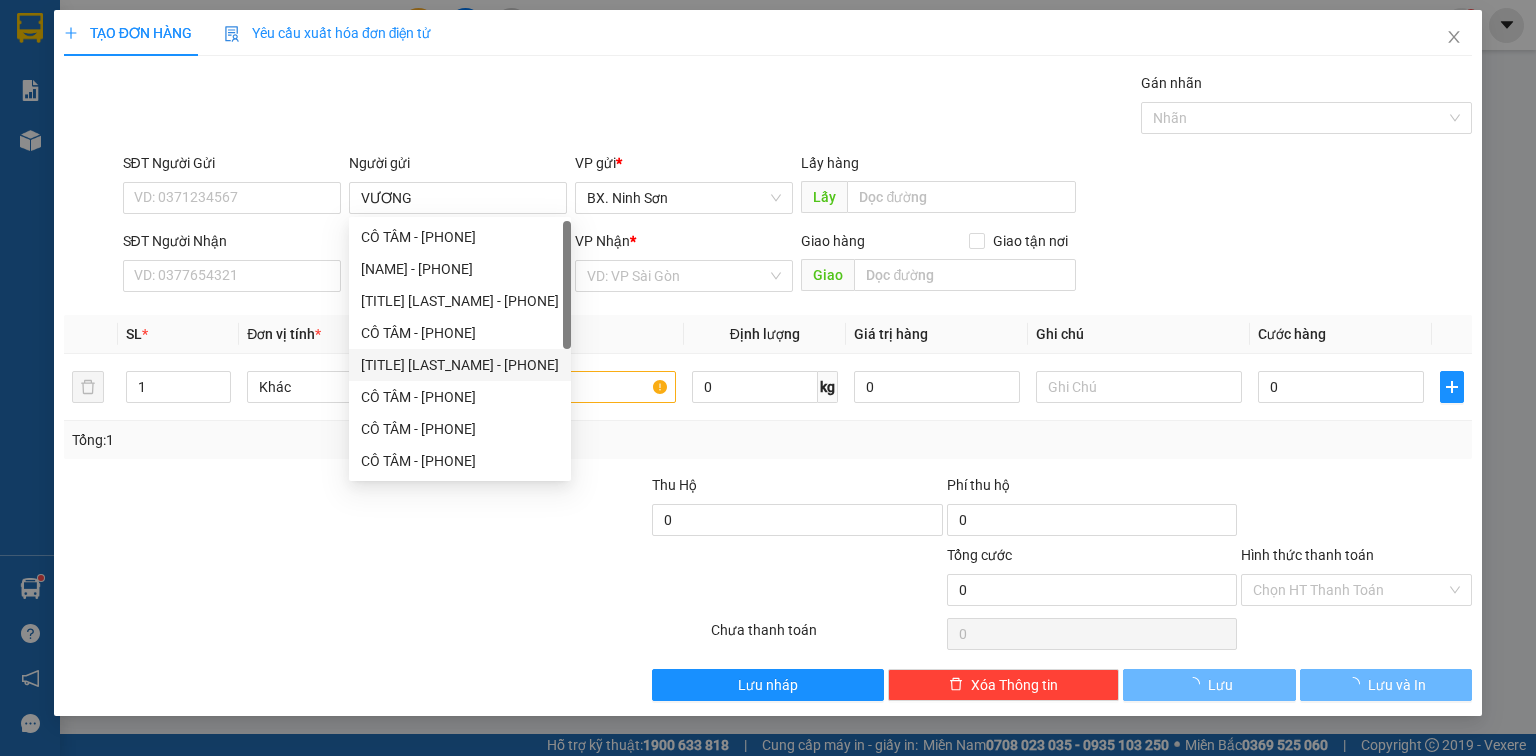 click on "SĐT Người Nhận" at bounding box center [232, 245] 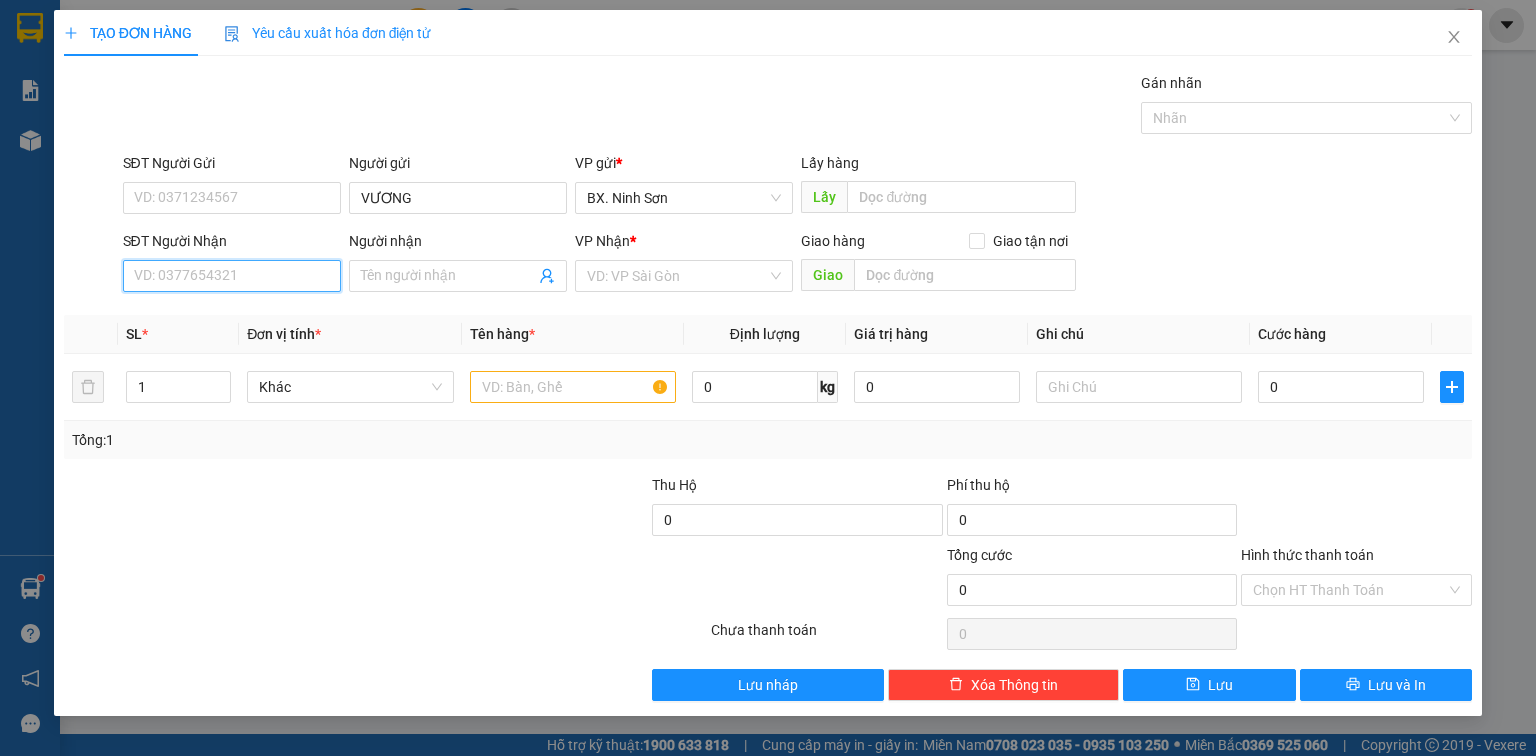 click on "SĐT Người Nhận" at bounding box center (232, 276) 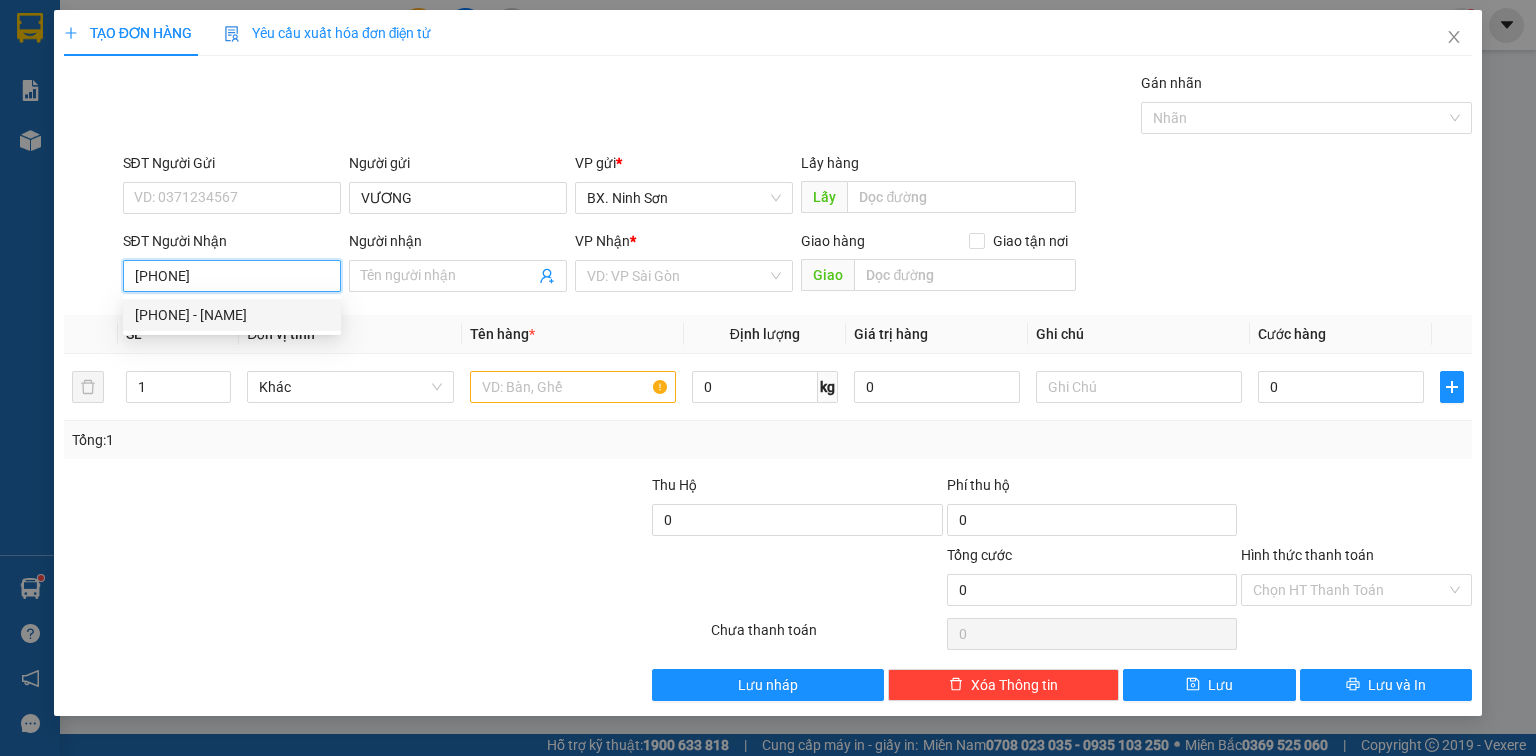 click on "[PHONE] - [NAME]" at bounding box center (232, 315) 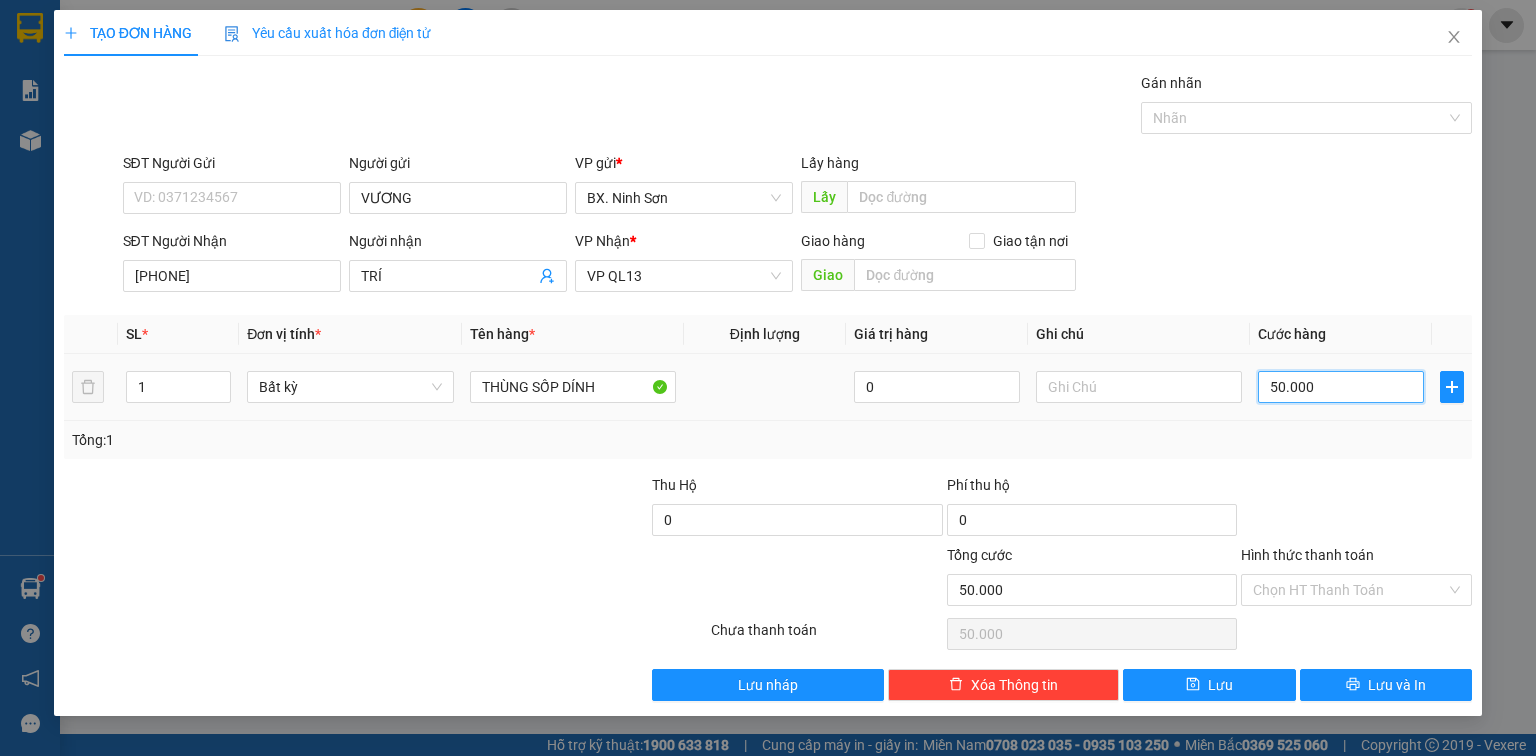 click on "50.000" at bounding box center (1341, 387) 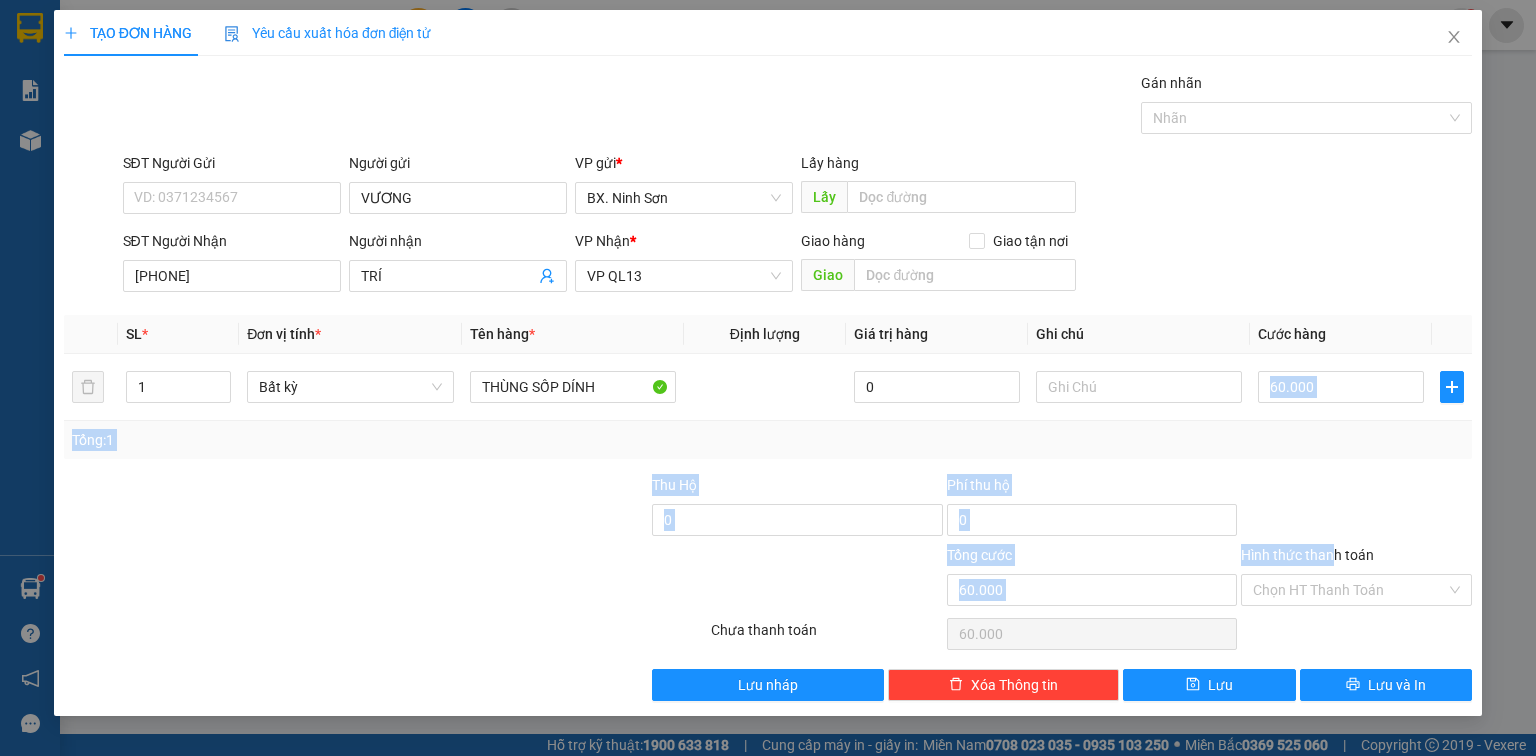 click on "Kết quả tìm kiếm ( 9 ) Bộ lọc Mã ĐH Trạng thái Món hàng Thu hộ Tổng cước Chưa cước Người gửi VP Gửi Người nhận VP Nhận [ID] [TIME] - [DATE] VP Nhận [CODE] [TIME] - [DATE] 1THUNG TRÀ SL: 1 50.000 50.000 [LAST_NAME] VP [LOCATION] [PHONE] [LAST_NAME] BX. [LOCATION] [ID] [TIME] - [DATE] VP Nhận [CODE] [TIME] - [DATE] 1 KIỆN BẠC SL: 1 40.000 40.000 [PHONE] [LOCATION] [PHONE] [LAST_NAME] BX. [LOCATION] [ID] [TIME] - [DATE] VP Nhận [CODE] [TIME] - [DATE] 3 KIỆN GHẾ ĐEN SL: 3 150.000 150.000 [PHONE] [LOCATION] [PHONE] [LAST_NAME] BX. [LOCATION] [ID] [TIME] - [DATE] Trên xe [CODE] [TIME] - [DATE] 1THUNG TRÀ SL: 1 50.000 50.000 [LAST_NAME] VP [LOCATION] [PHONE] [LAST_NAME] BX. [LOCATION] [ID] [TIME] - [DATE] Trên xe [CODE] [TIME] - [DATE] 1THUNG TRÀ SL: 1 50.000 50.000 [LAST_NAME] VP [LOCATION] [PHONE] [LAST_NAME] BX. [LOCATION] [ID] [TIME] - [DATE] Trên xe [CODE] [TIME] - [DATE] 1 KIỆN GHẾ ĐEN 1" at bounding box center [768, 378] 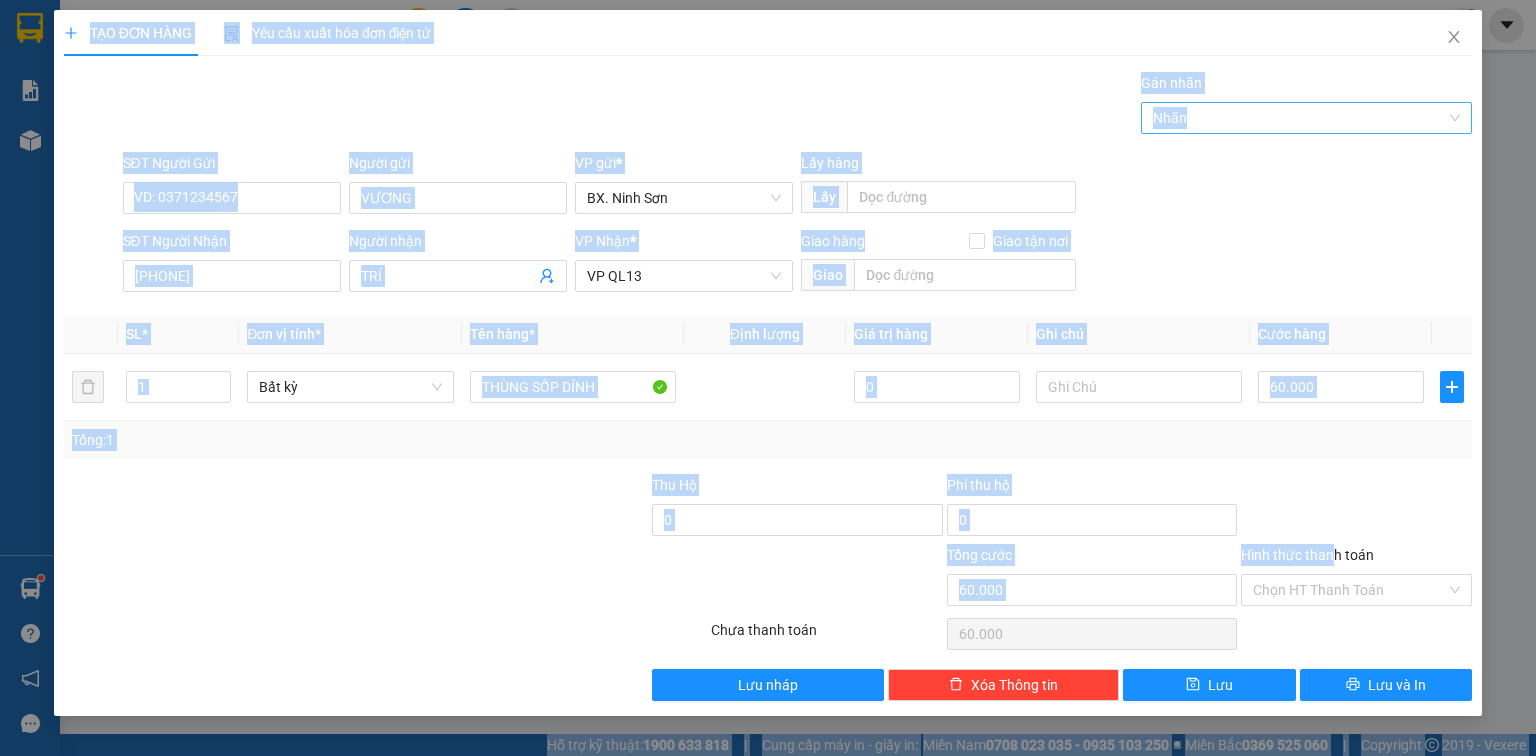 click on "Nhãn" at bounding box center [1306, 118] 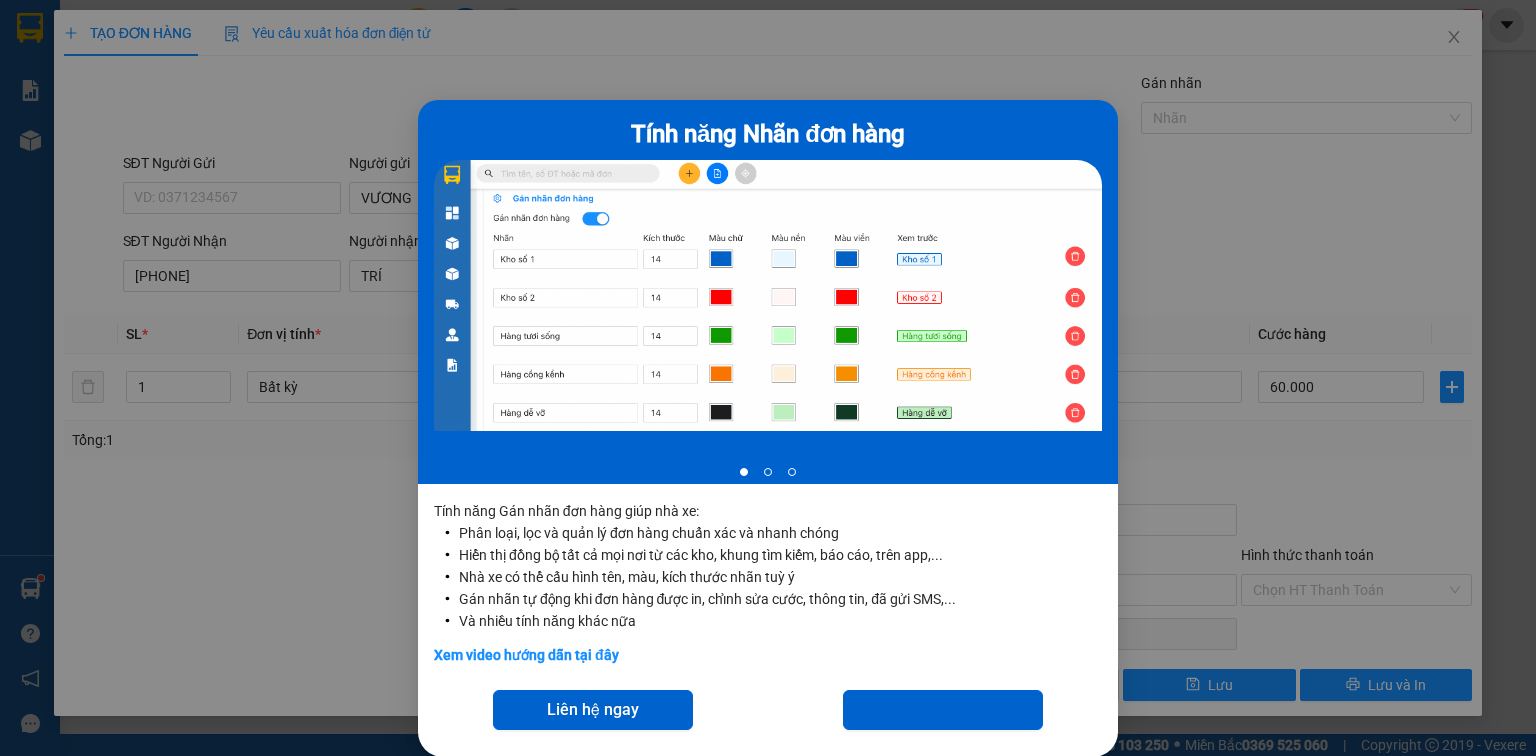 click on "Tính năng Nhãn đơn hàng 1 of 3 Tính năng Gán nhãn đơn hàng giúp nhà xe: Phân loại, lọc và quản lý đơn hàng chuẩn xác và nhanh chóng Hiển thị đồng bộ tất cả mọi nơi từ các kho, khung tìm kiếm, báo cáo, trên app,... Nhà xe có thể cấu hình tên, màu, kích thước nhãn tuỳ ý Gán nhãn tự động khi đơn hàng được in, chỉnh sửa cước, thông tin, đã gửi SMS,... Và nhiều tính năng khác nữa Xem video hướng dẫn tại đây Liên hệ ngay Gọi cho tôi" at bounding box center [768, 378] 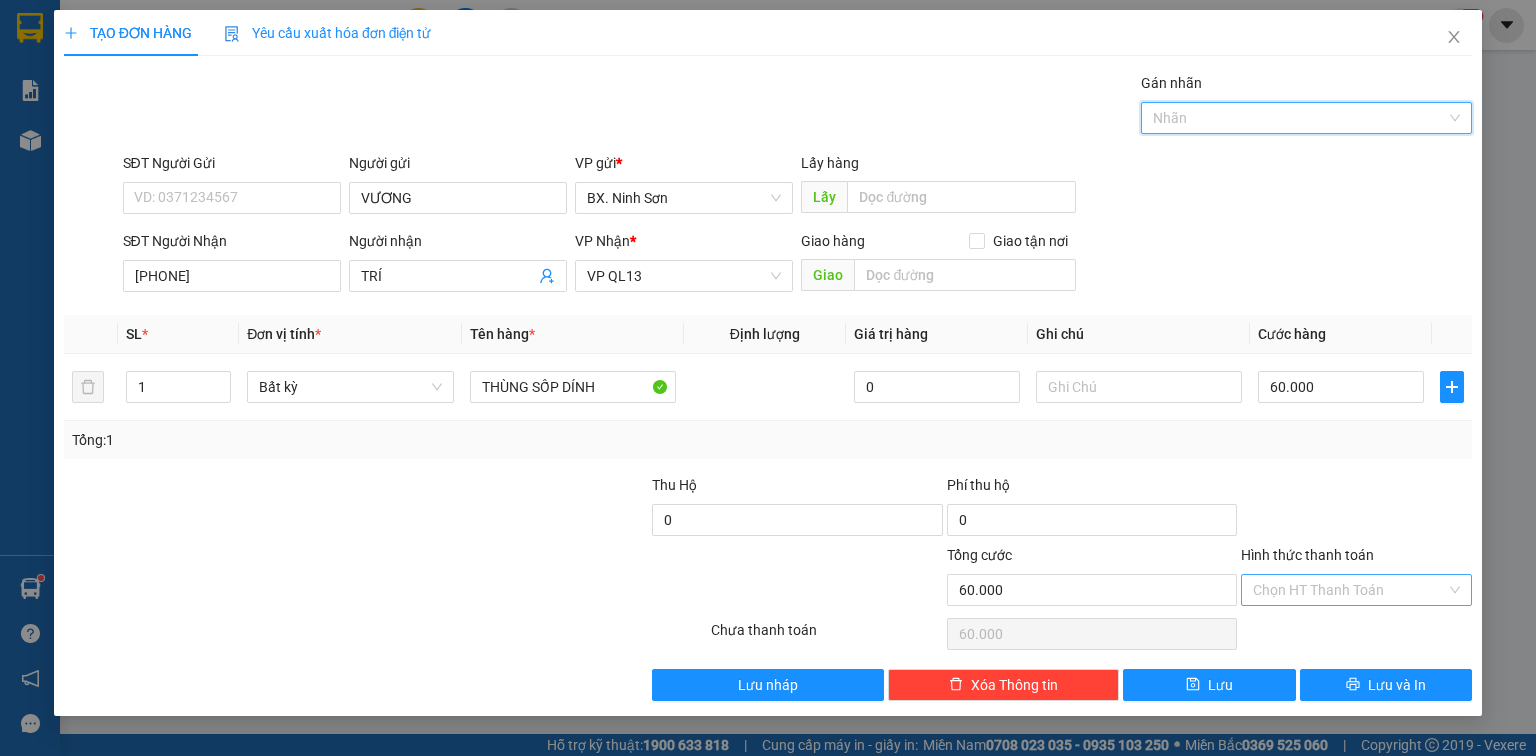 click on "Hình thức thanh toán" at bounding box center (1349, 590) 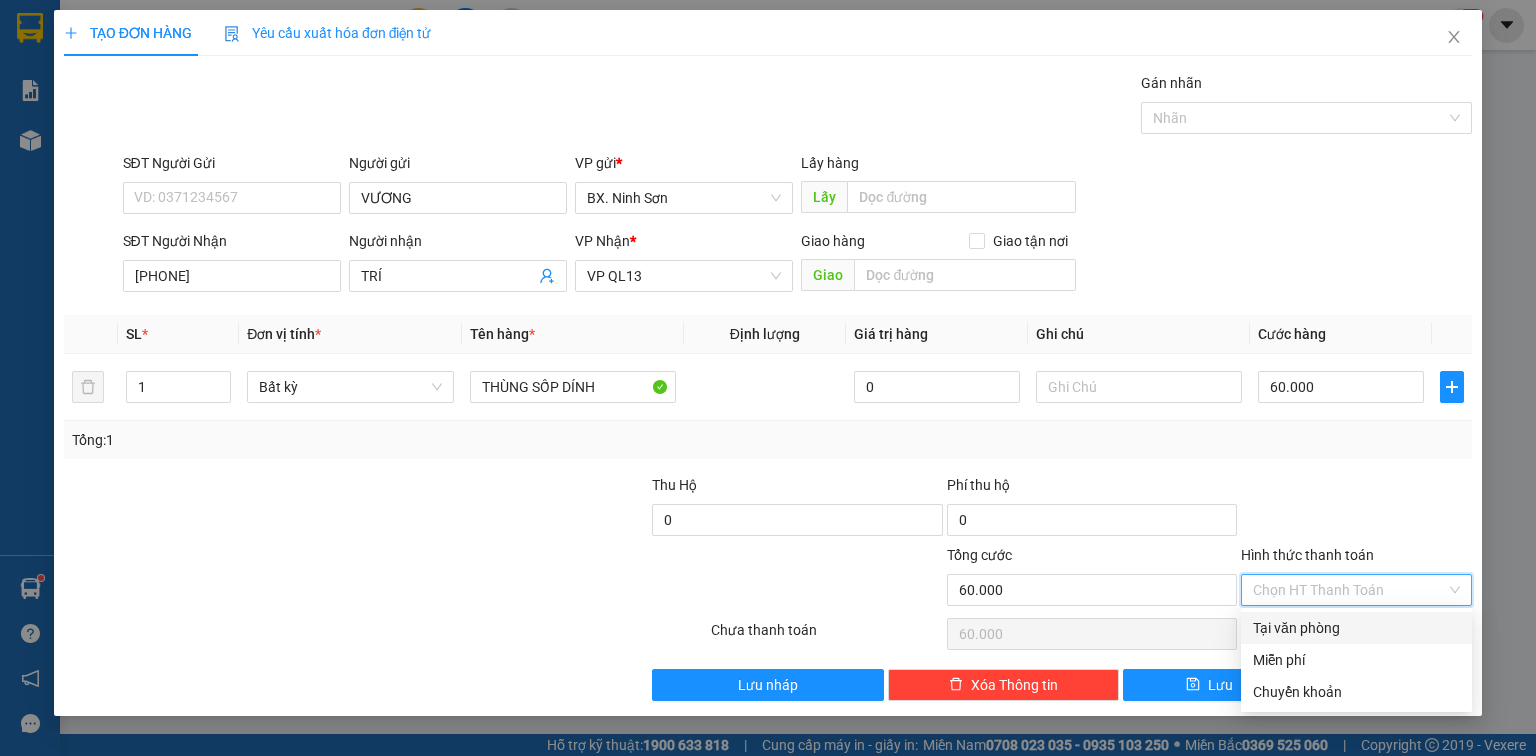 click on "Tại văn phòng" at bounding box center [1356, 628] 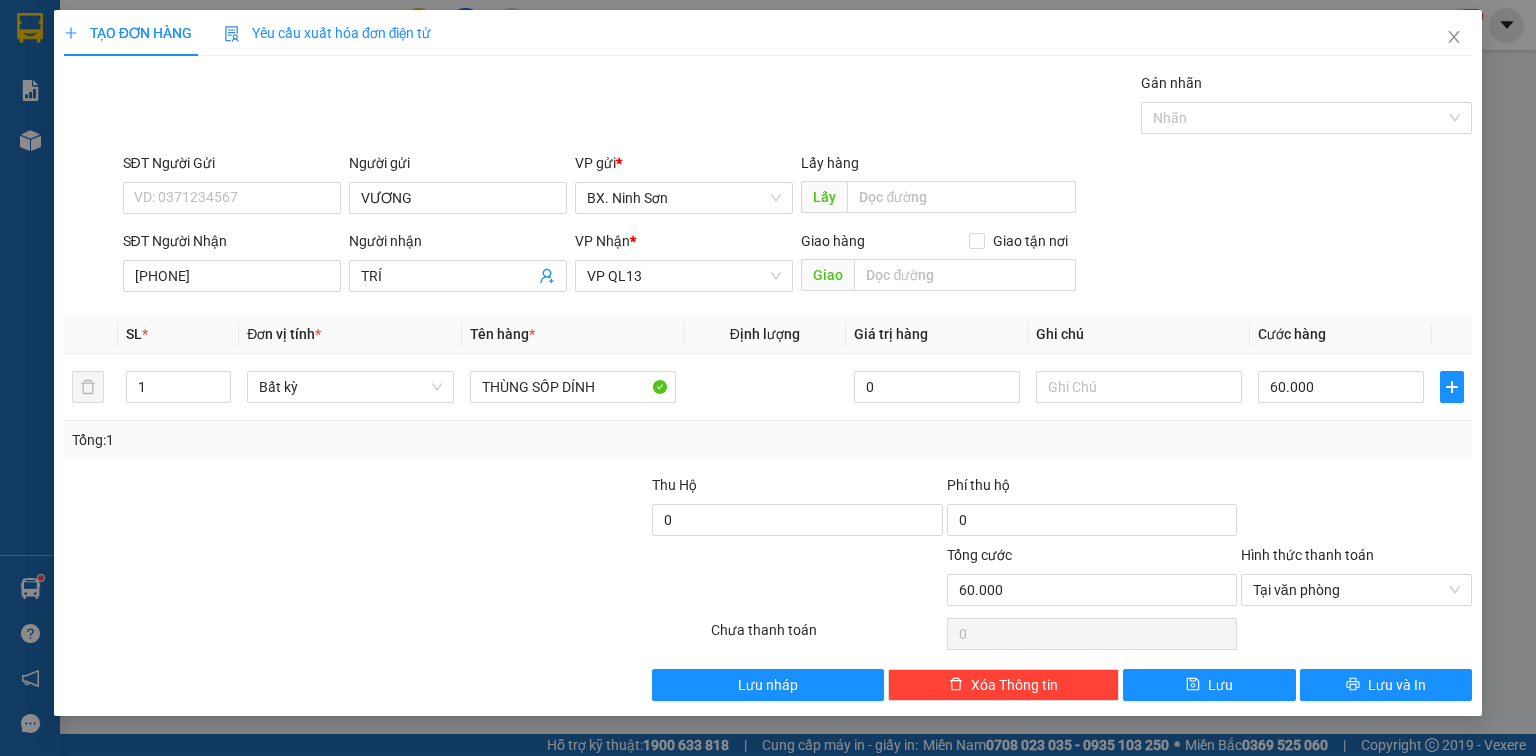 click on "Transit Pickup Surcharge Ids Transit Deliver Surcharge Ids Transit Deliver Surcharge Transit Deliver Surcharge Gói vận chuyển * Tiêu chuẩn Gán nhãn Nhãn SĐT Người Gửi VD: [PHONE] Người gửi VƯƠNG VP gửi * BX. Ninh Sơn Lấy hàng Lấy SĐT Người Nhận [PHONE] Người nhận TRÍ VP Nhận * VP QL13 Giao hàng Giao tận nơi Giao SL * Đơn vị tính * Tên hàng * Định lượng Giá trị hàng Ghi chú Cước hàng 1 Bất kỳ THÙNG SỐP DÍNH 0 60.000 Tổng: 1 Thu Hộ 0 Phí thu hộ 0 Tổng cước 60.000 Hình thức thanh toán Tại văn phòng Số tiền thu trước 0 Tại văn phòng Chưa thanh toán 0 Lưu nháp Xóa Thông tin Lưu Lưu và In Văn phòng nhận THÙNG SỐP DÍNH Tại văn phòng Miễn phí Tại văn phòng Miễn phí Chuyển khoản" at bounding box center [768, 386] 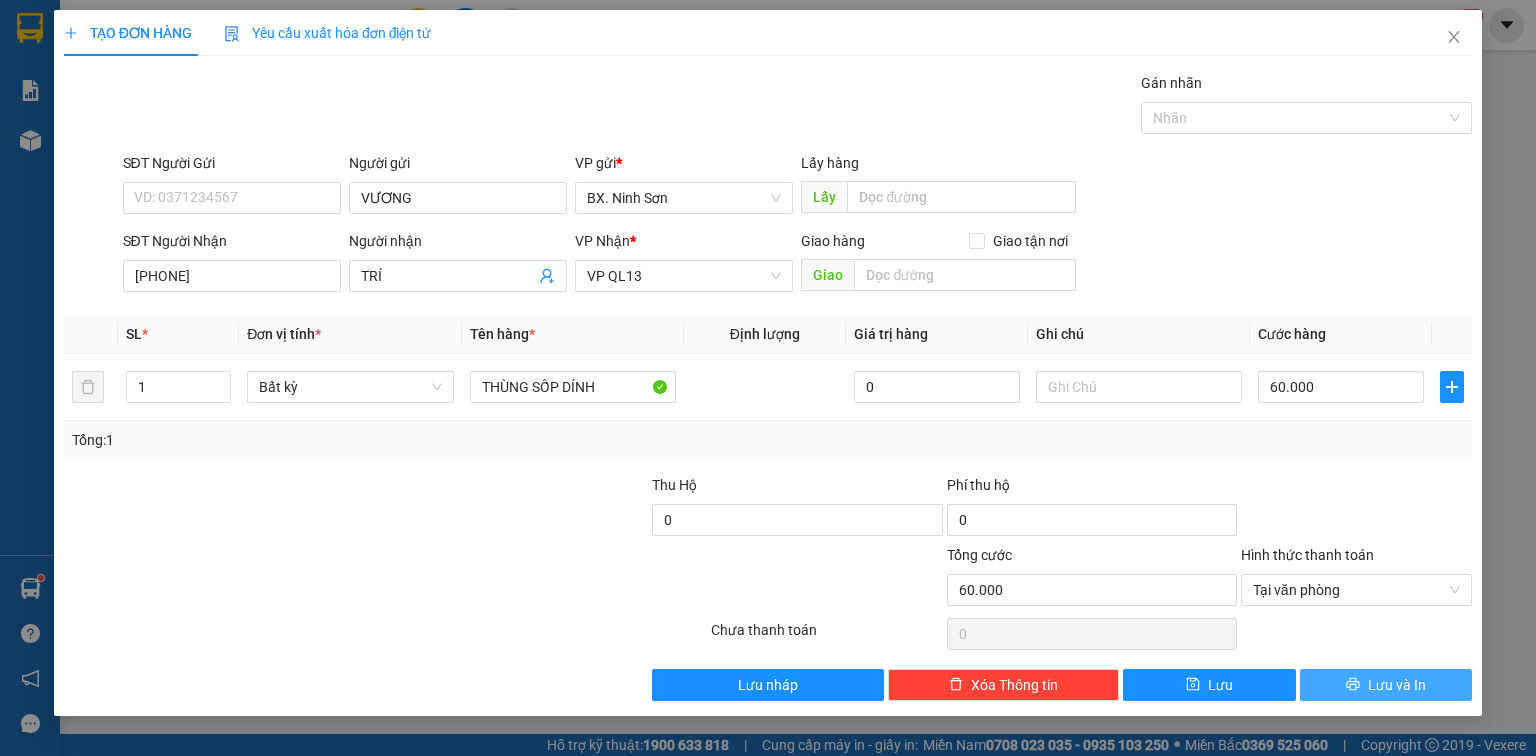 click on "Lưu và In" at bounding box center (1386, 685) 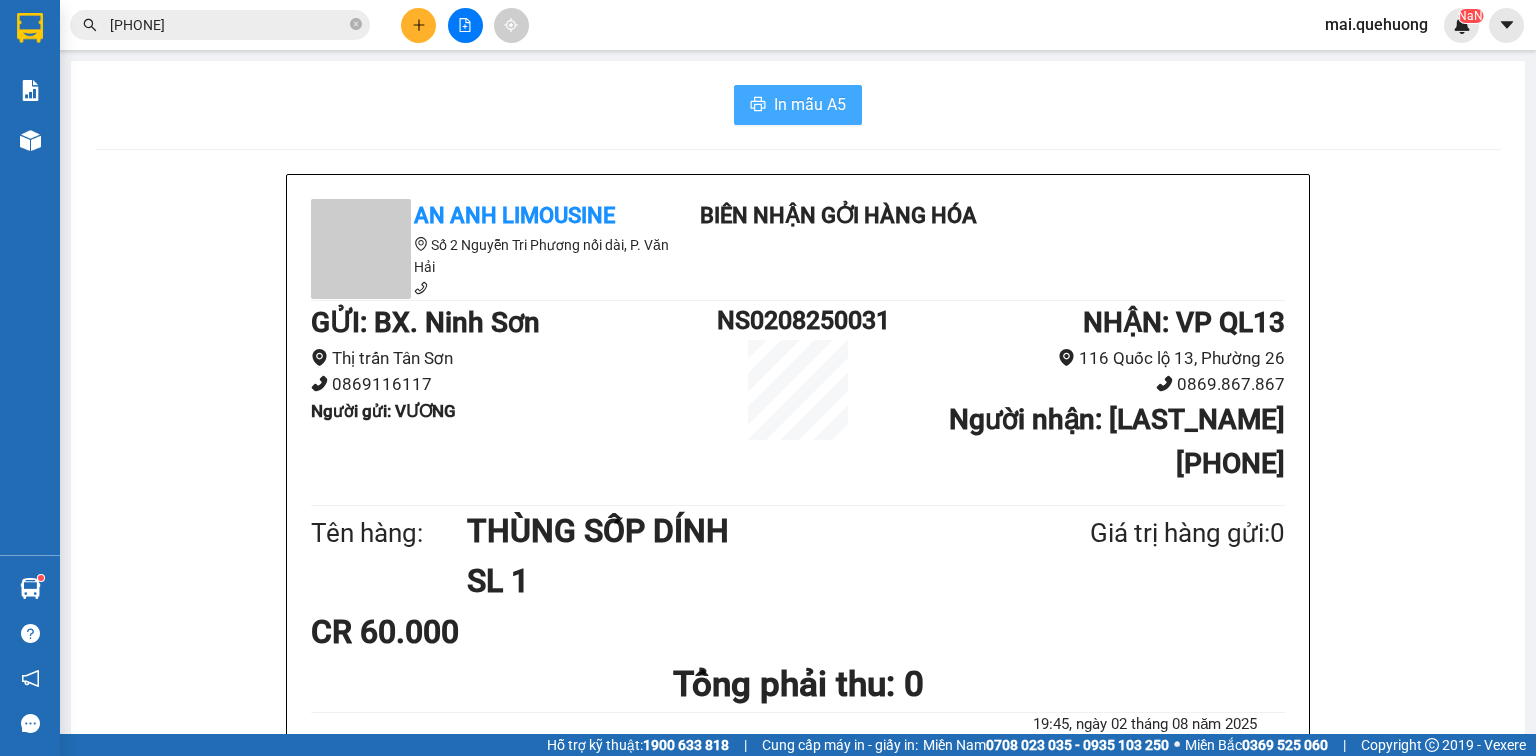 click on "In mẫu A5" at bounding box center (810, 104) 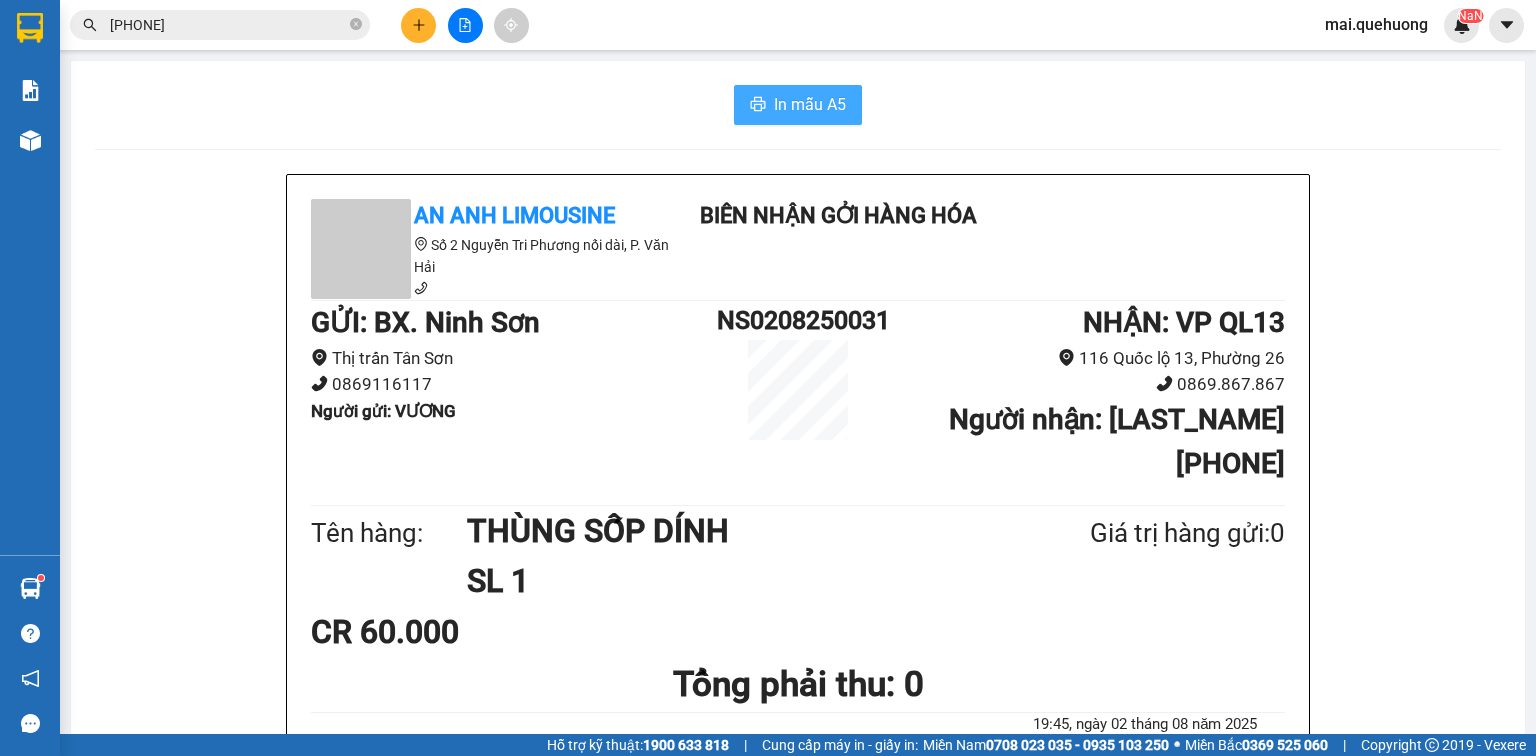 scroll, scrollTop: 0, scrollLeft: 0, axis: both 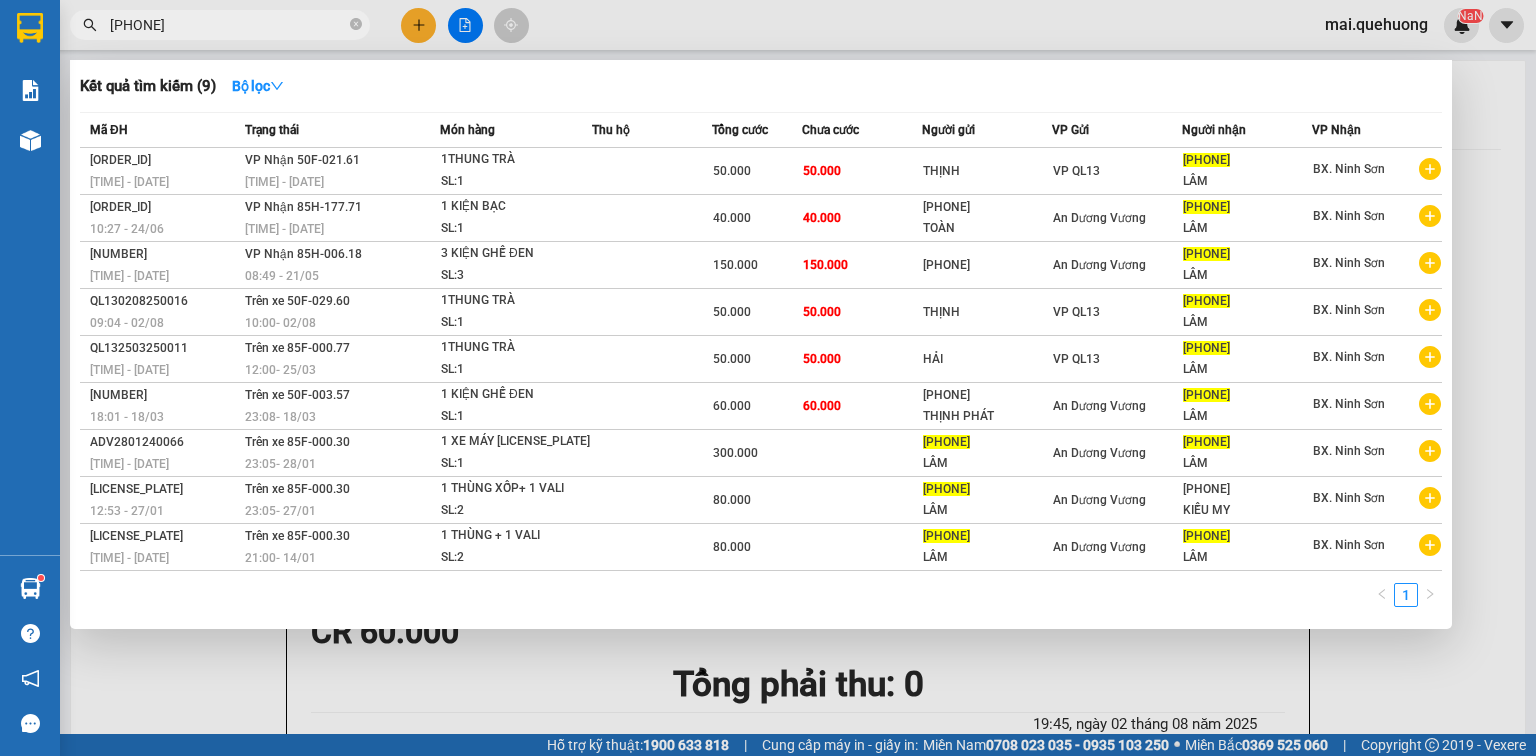 drag, startPoint x: 209, startPoint y: 32, endPoint x: 0, endPoint y: 86, distance: 215.86339 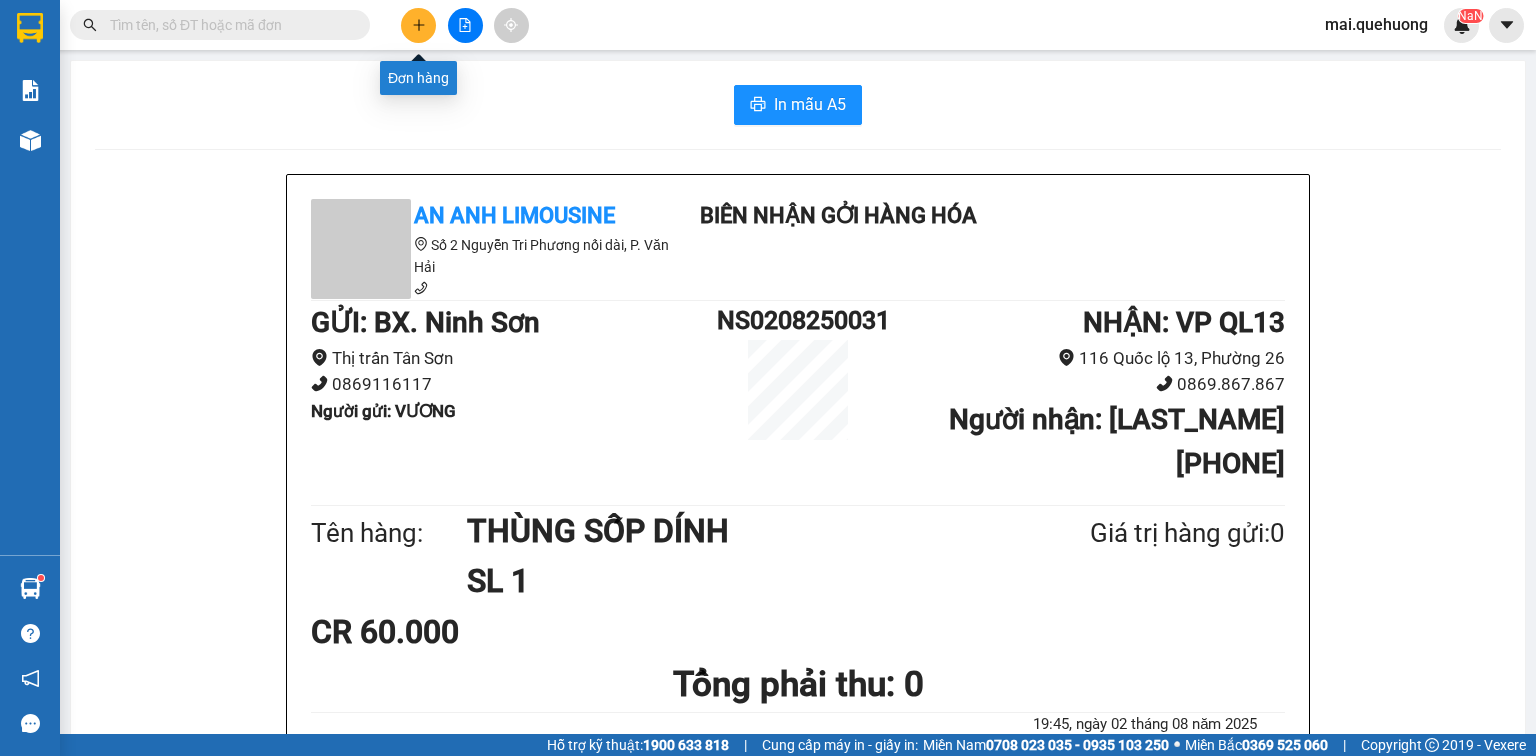 click 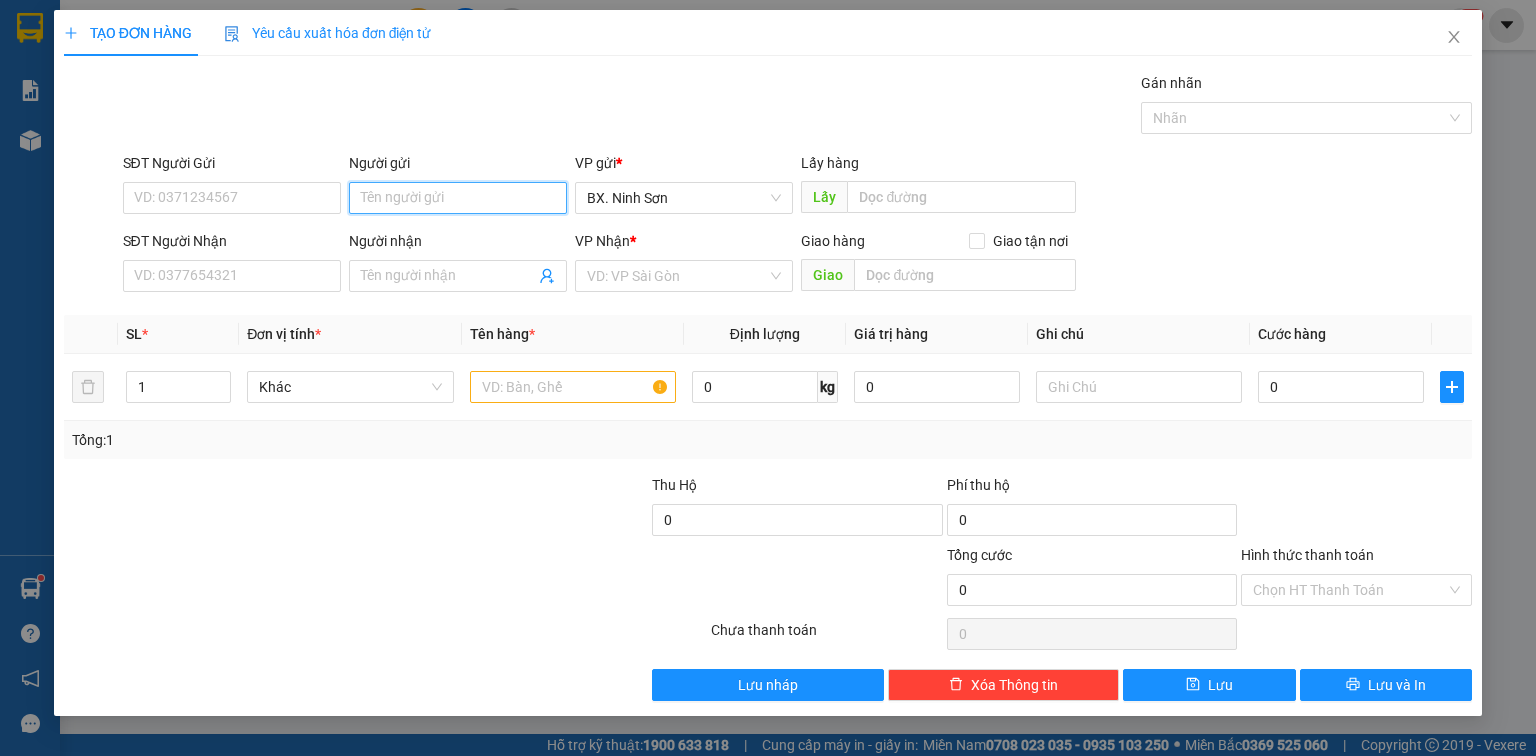 click on "Người gửi" at bounding box center [458, 198] 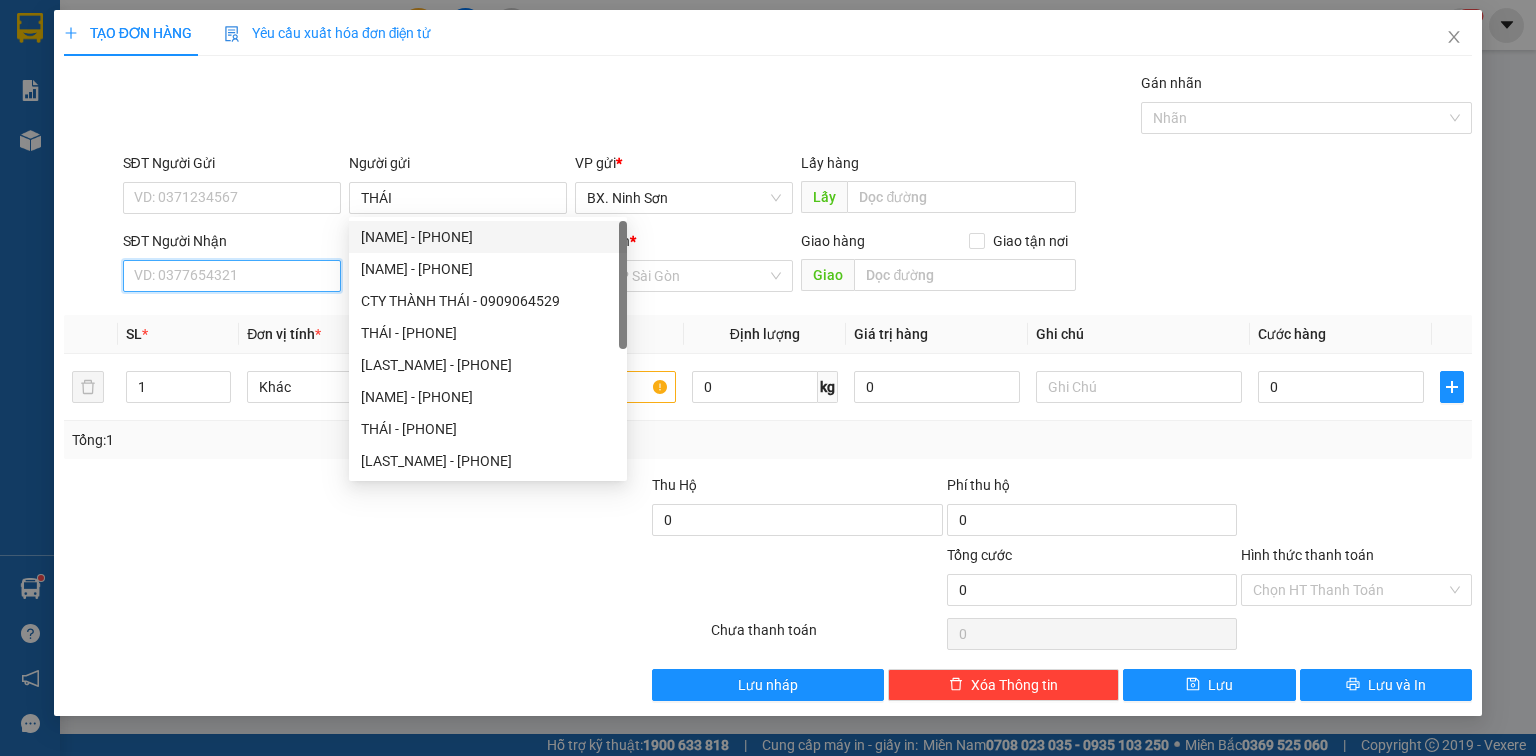 click on "SĐT Người Nhận" at bounding box center [232, 276] 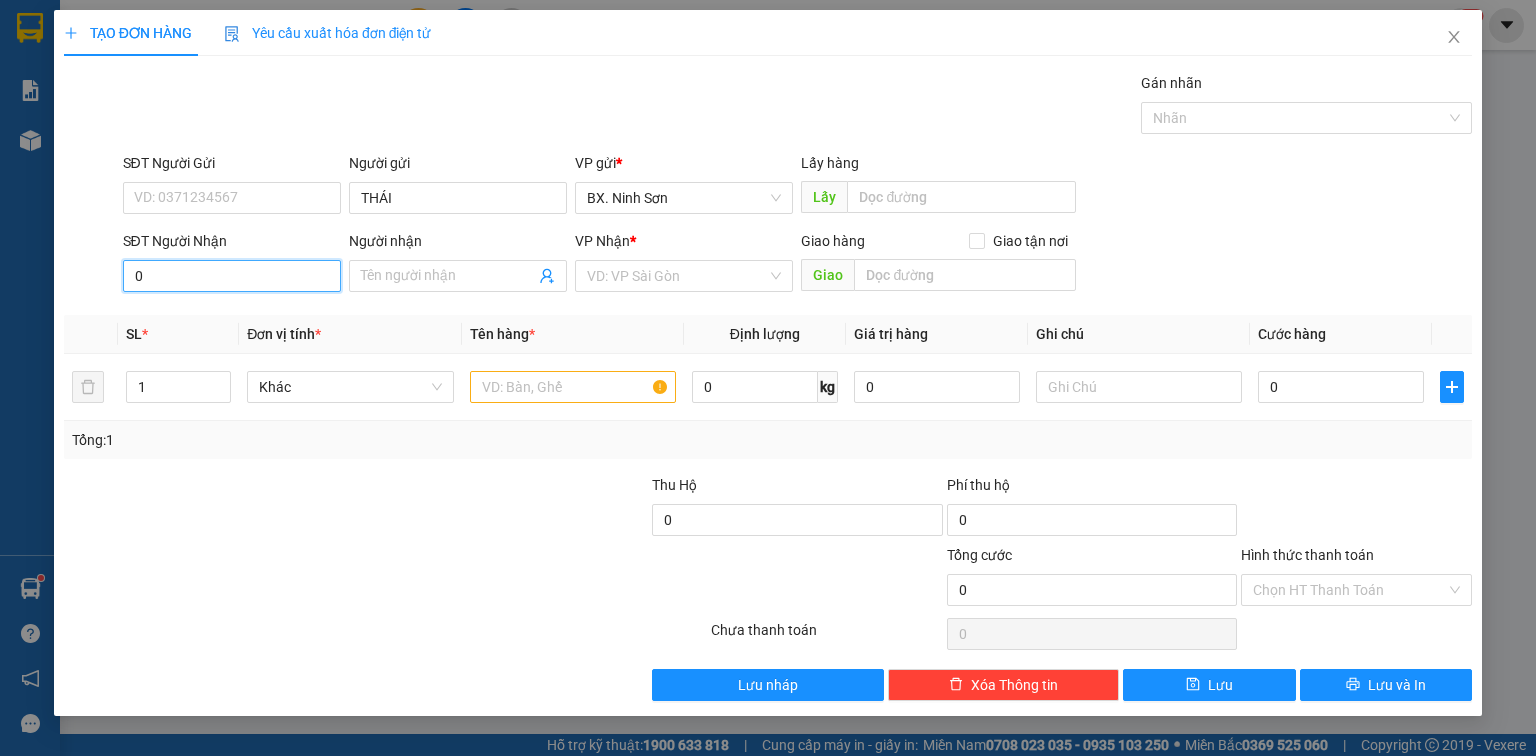 click on "0" at bounding box center (232, 276) 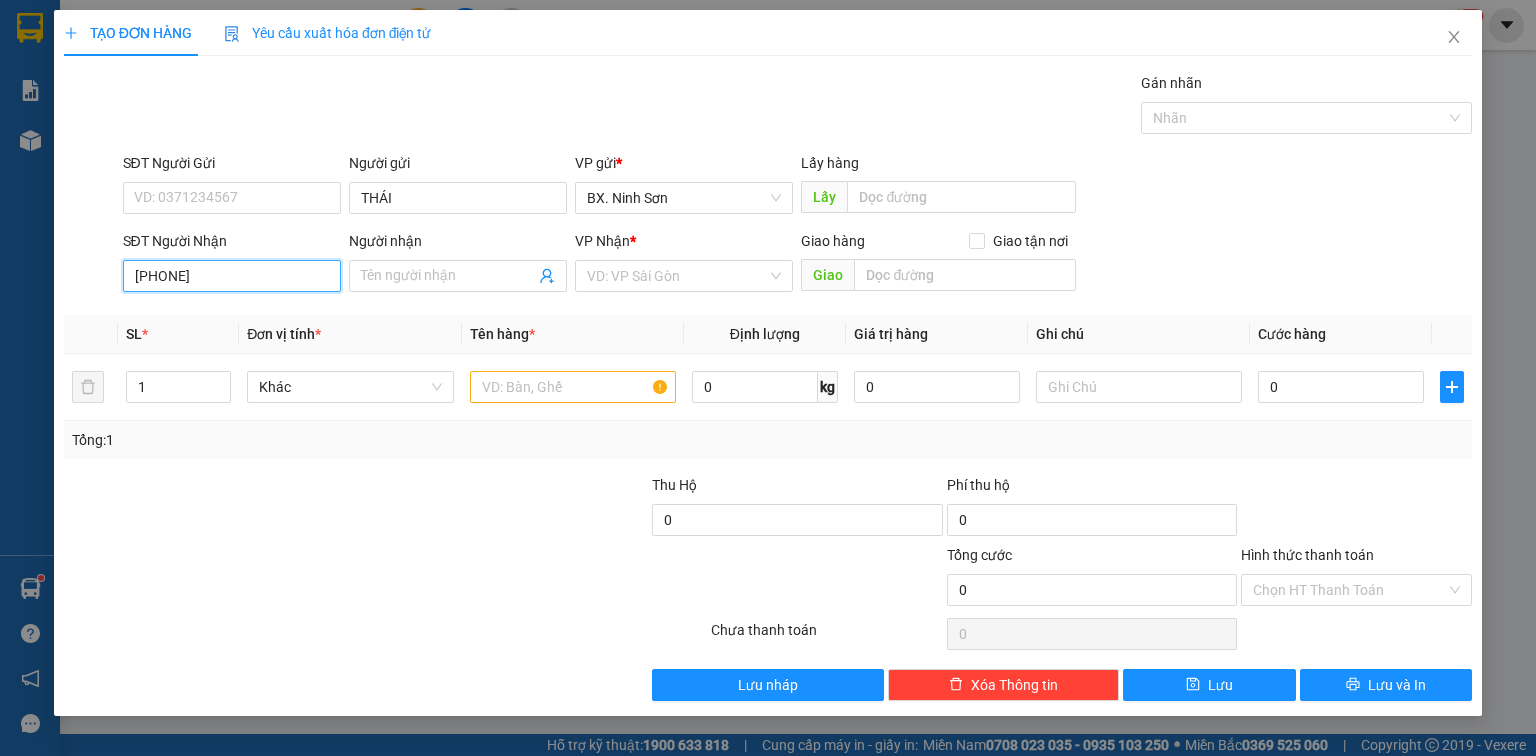click on "[PHONE]" at bounding box center (232, 276) 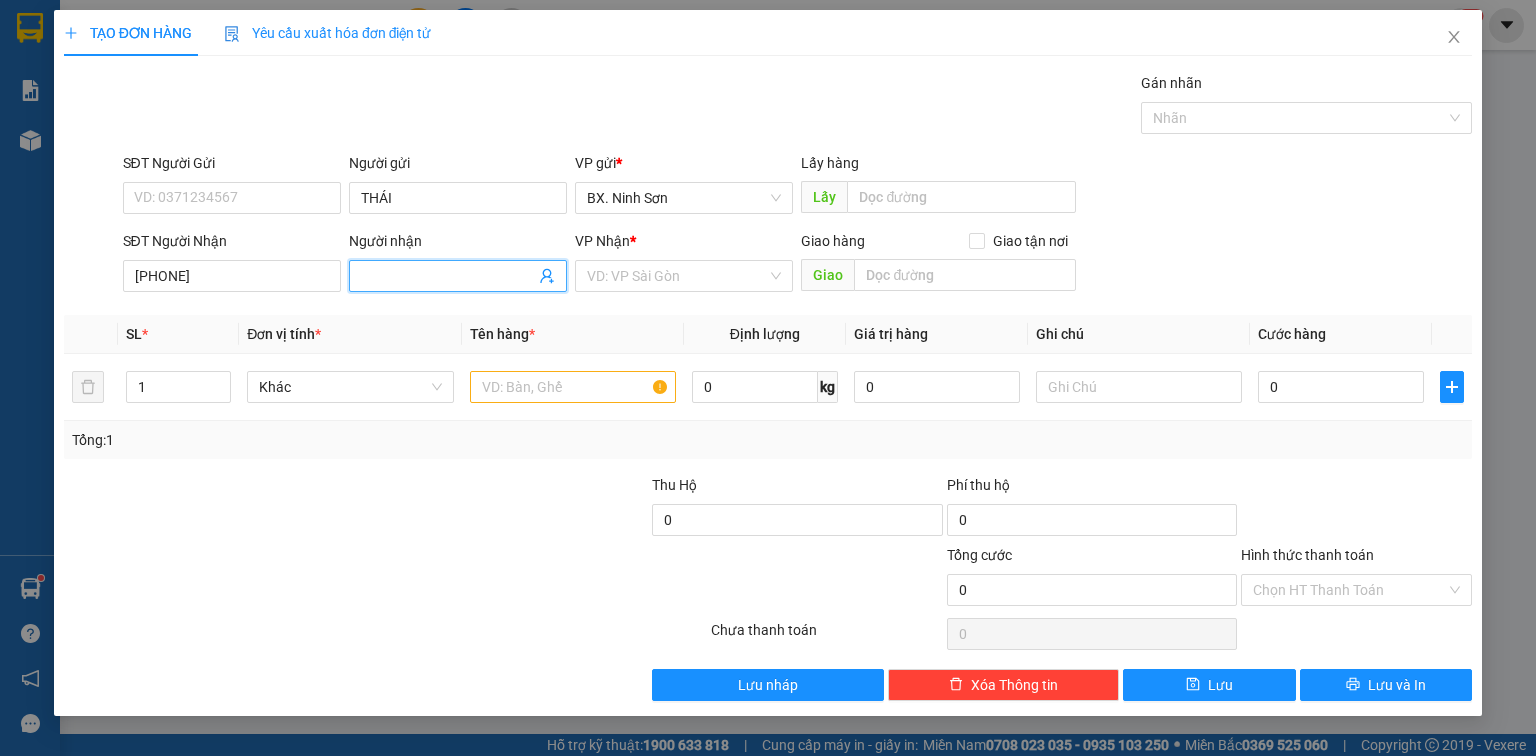 click on "Người nhận" at bounding box center [448, 276] 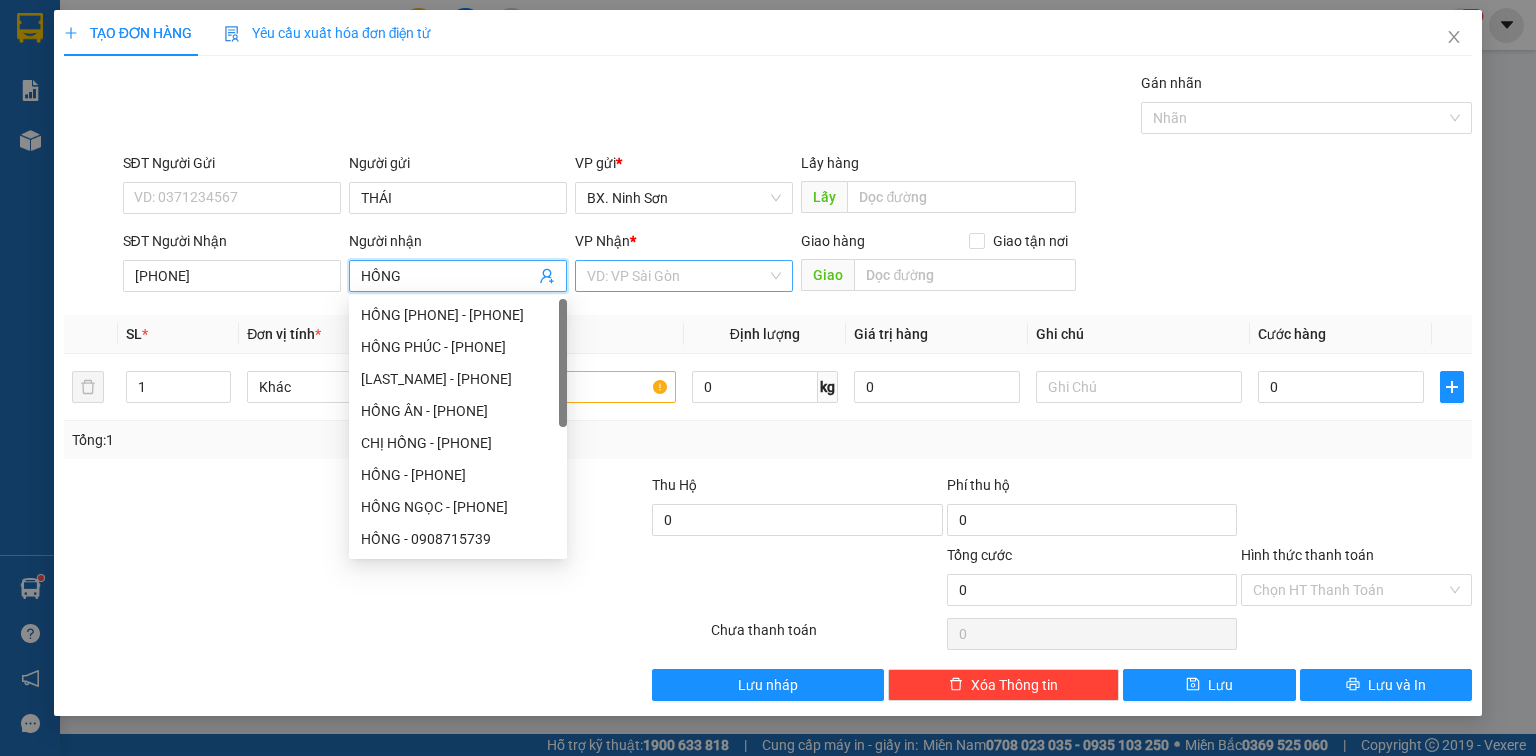 click at bounding box center [677, 276] 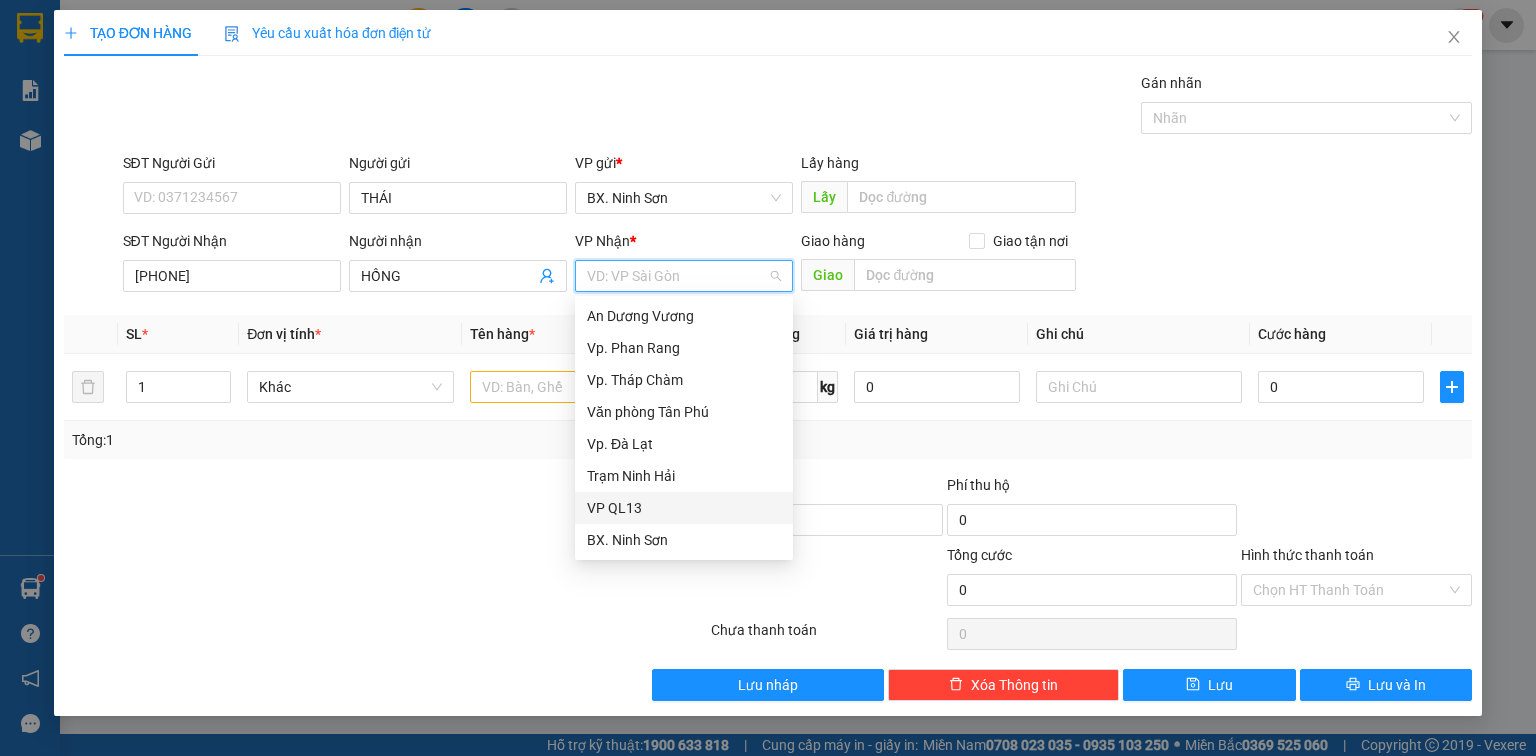 click on "VP QL13" at bounding box center [684, 508] 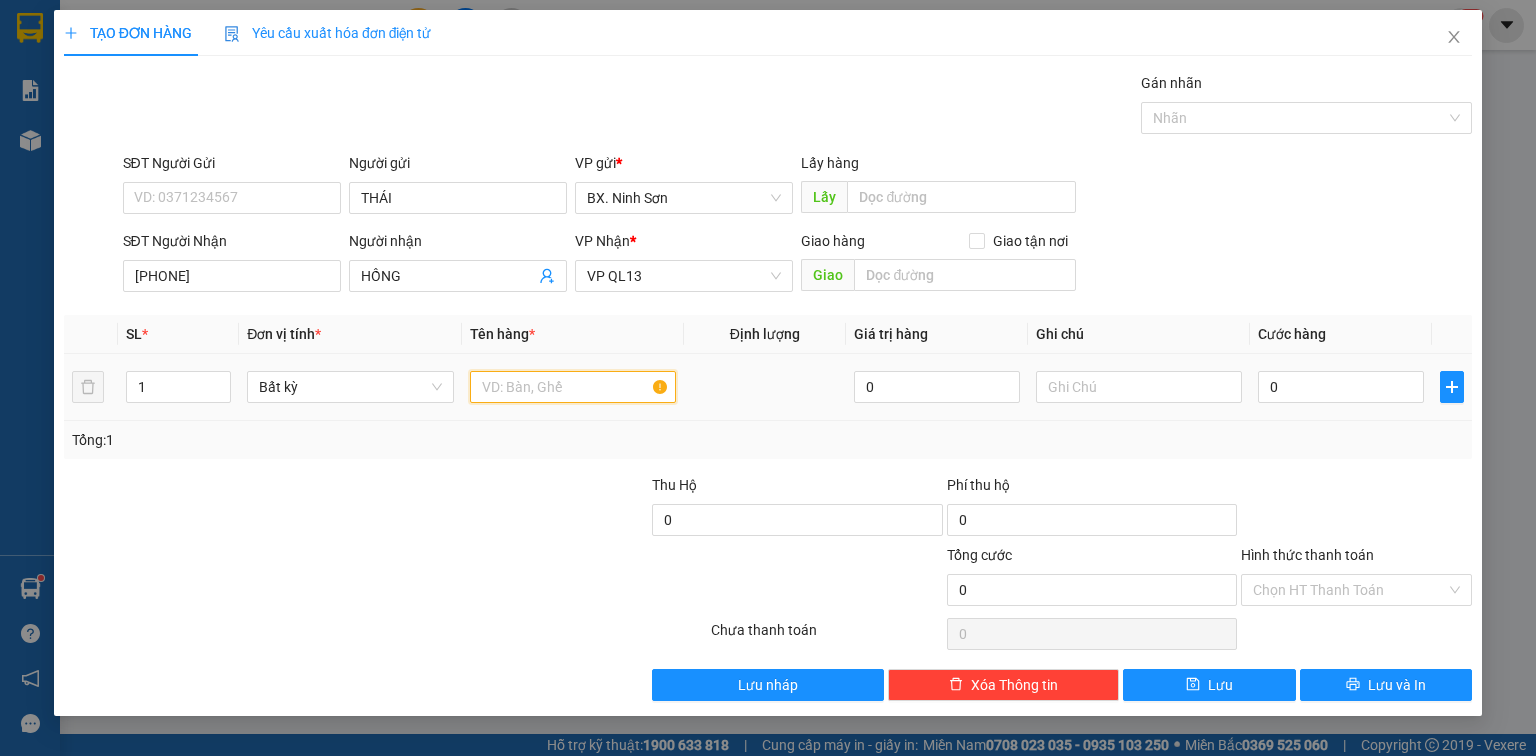 click at bounding box center [573, 387] 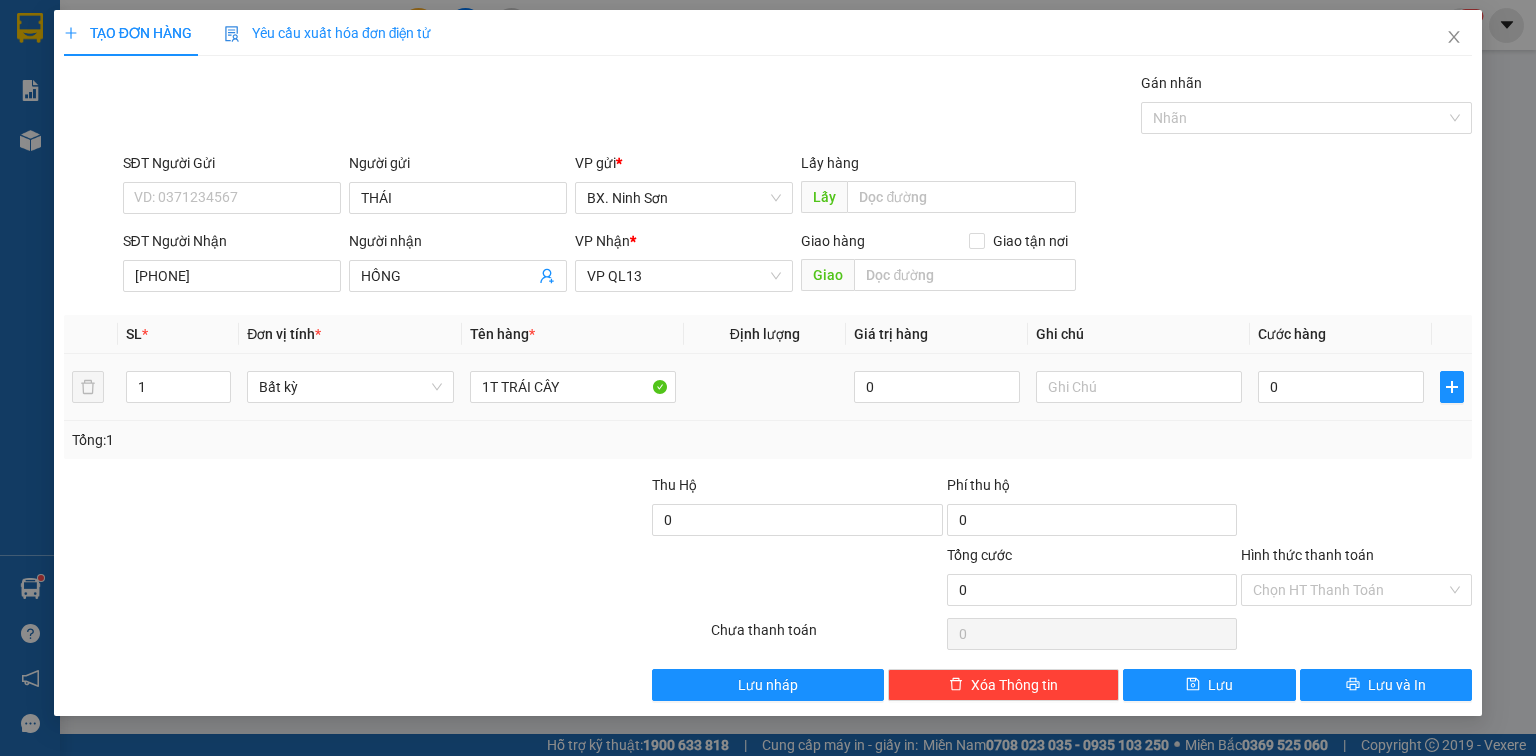 drag, startPoint x: 1305, startPoint y: 368, endPoint x: 1316, endPoint y: 391, distance: 25.495098 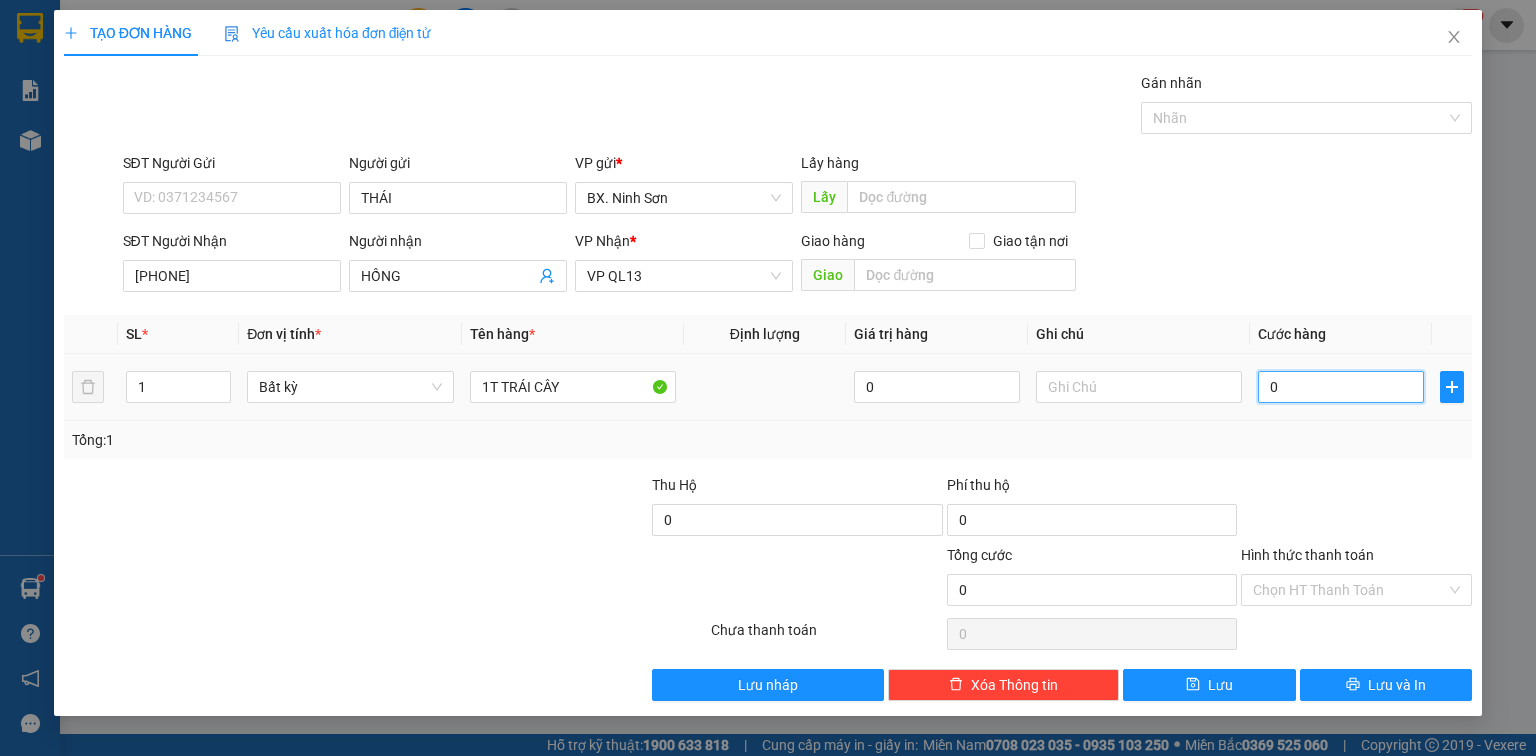 click on "0" at bounding box center (1341, 387) 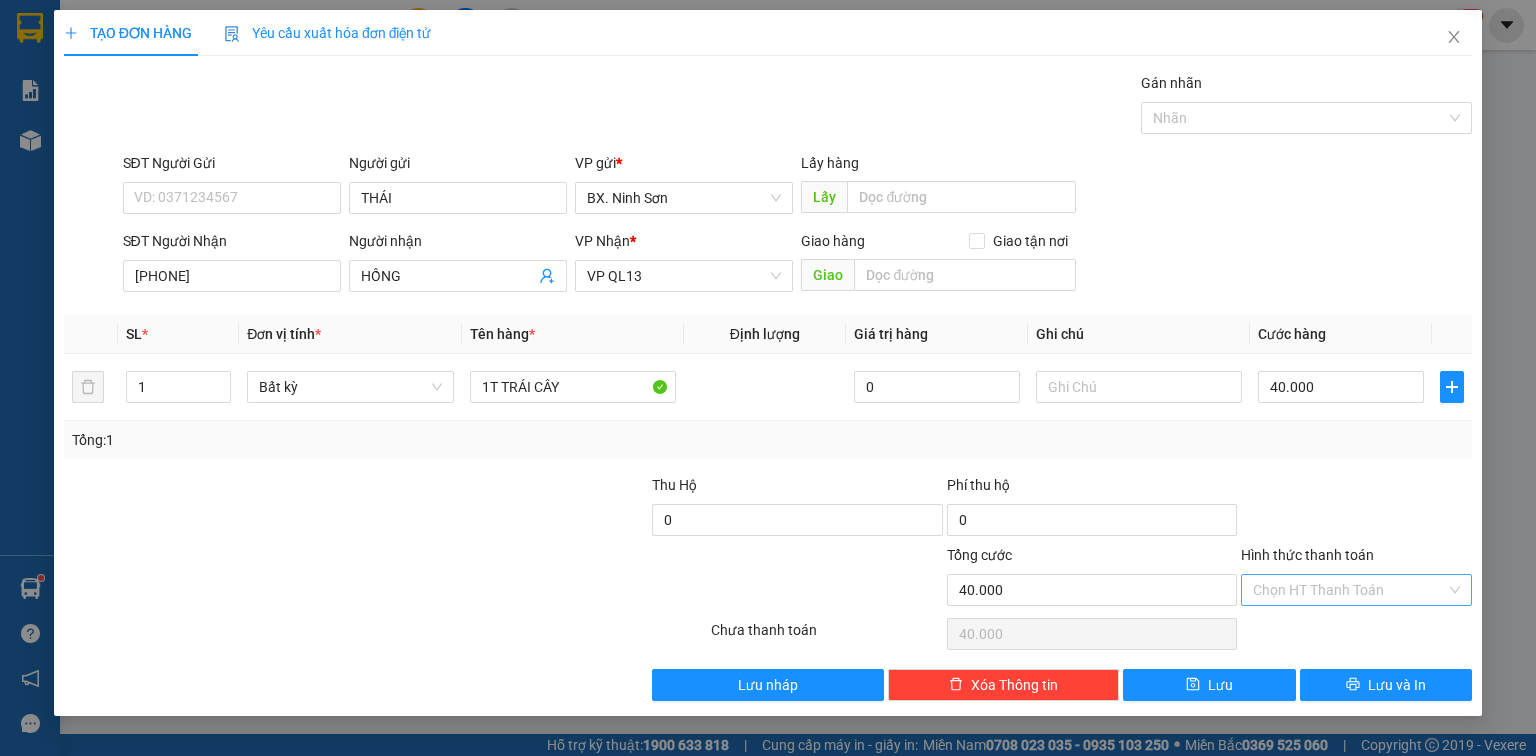 click on "Hình thức thanh toán" at bounding box center (1349, 590) 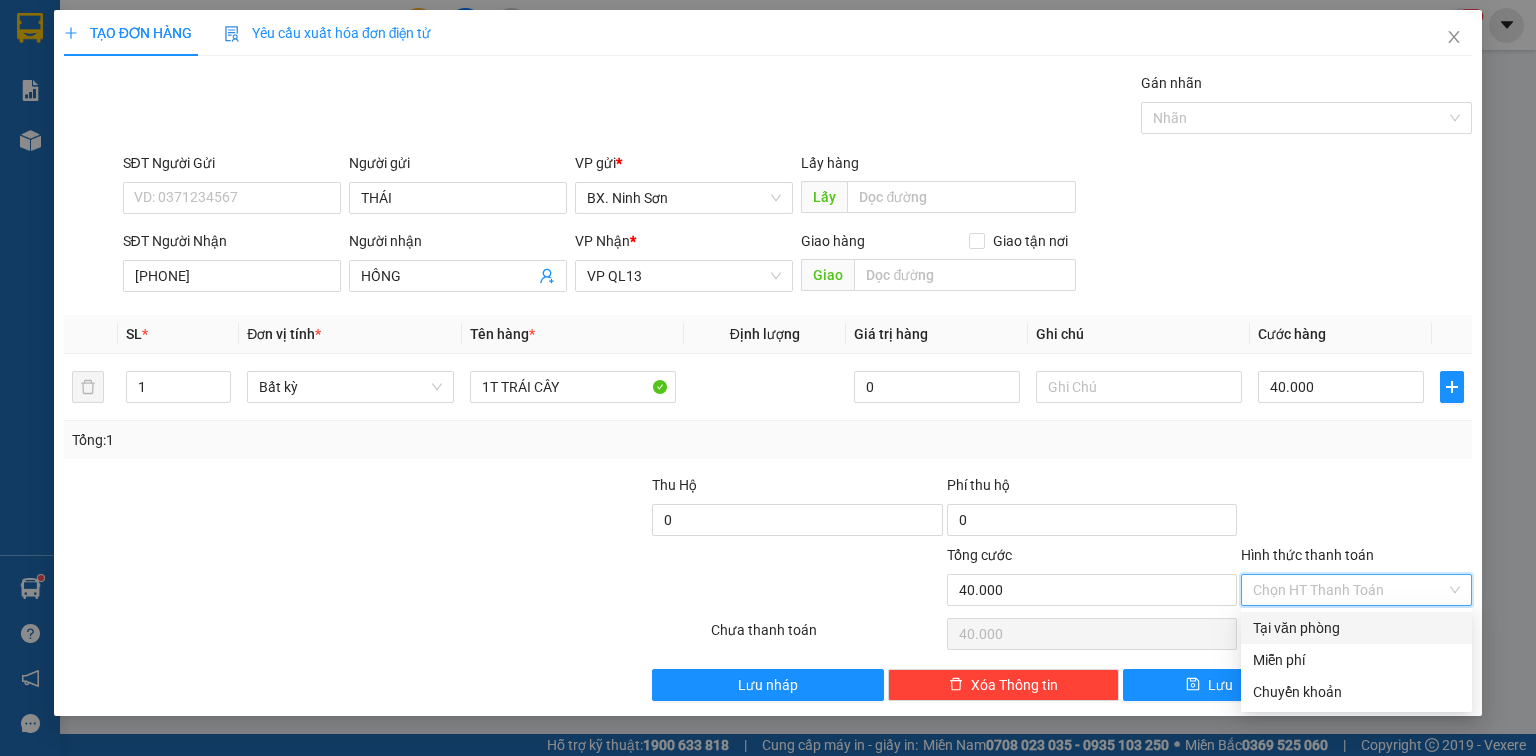 click on "Tại văn phòng" at bounding box center [1356, 628] 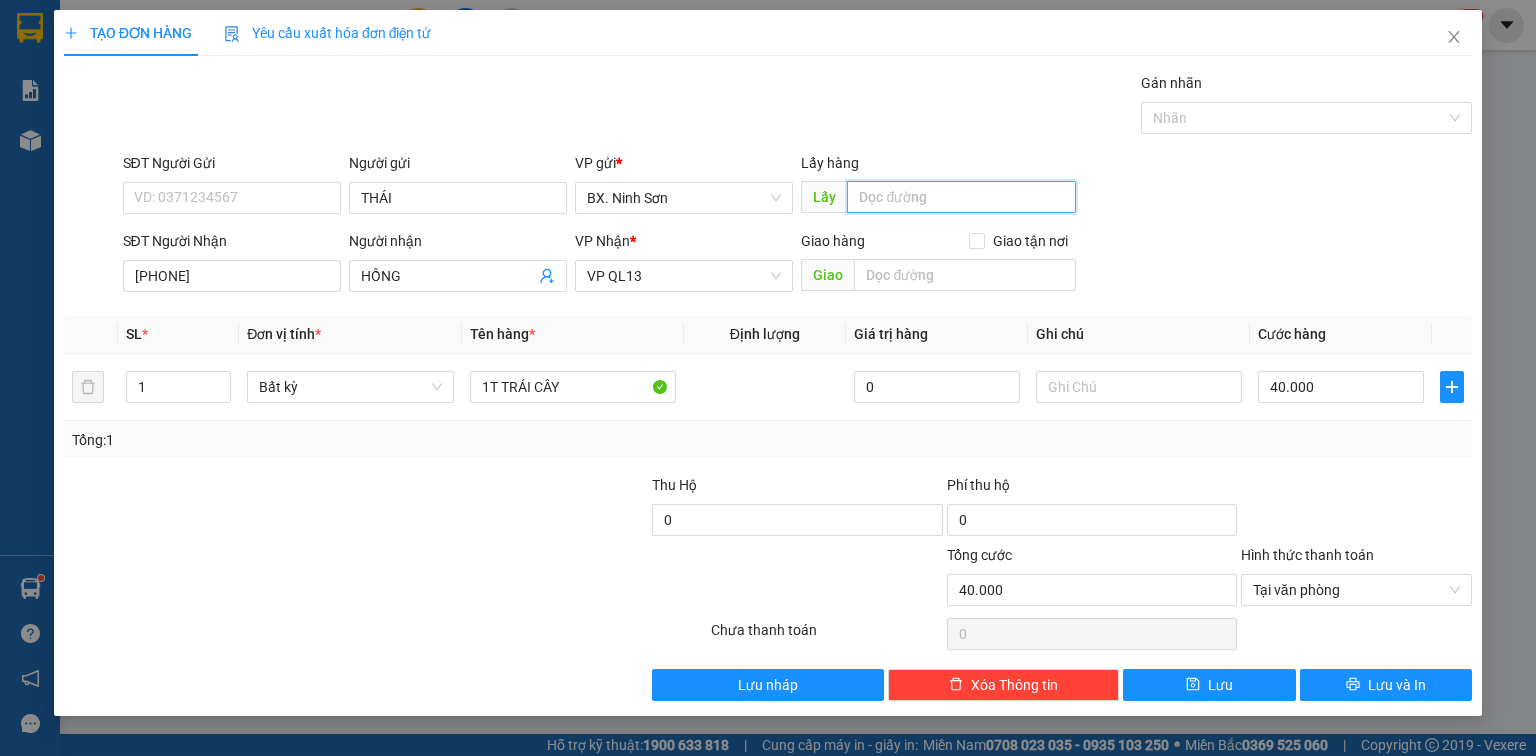 click at bounding box center (961, 197) 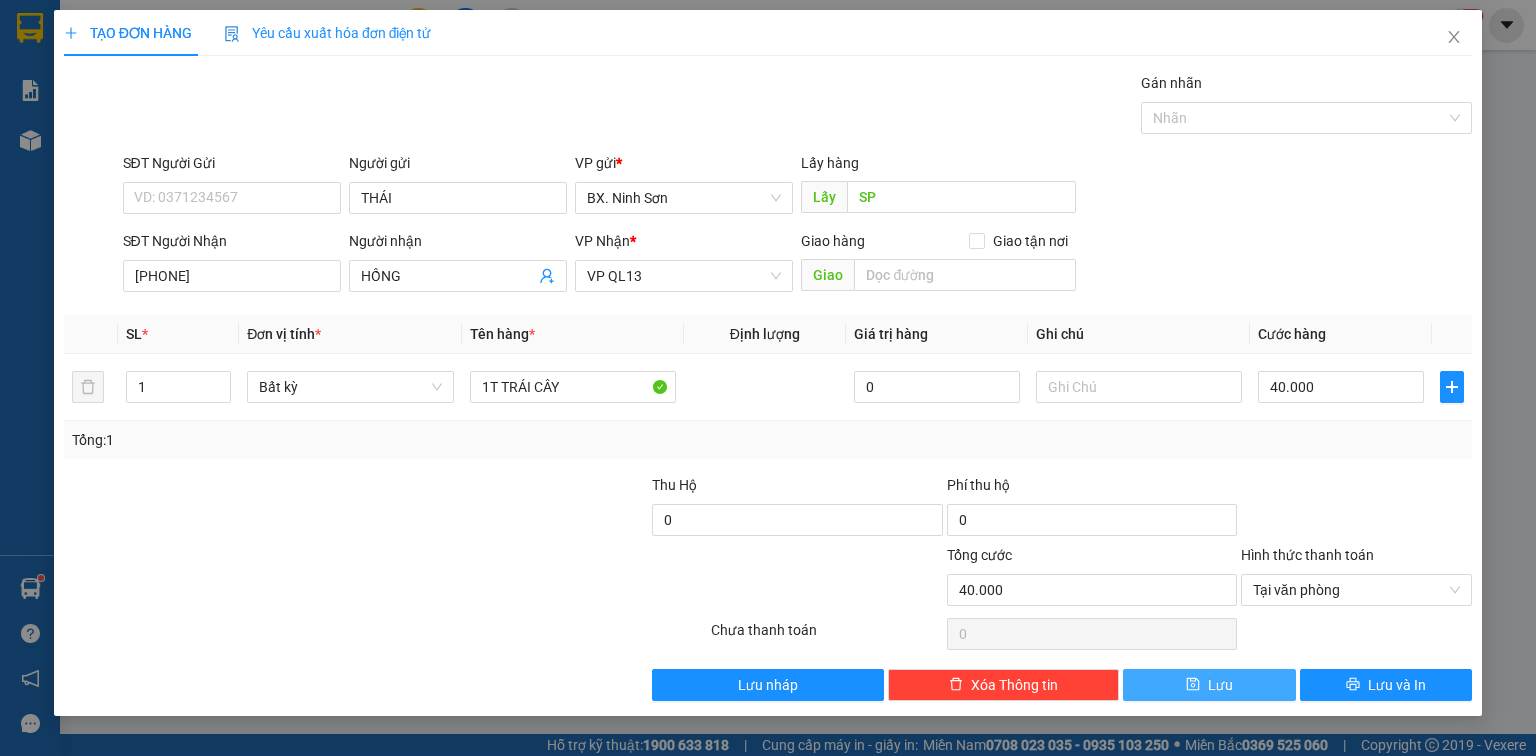 click on "Lưu" at bounding box center [1209, 685] 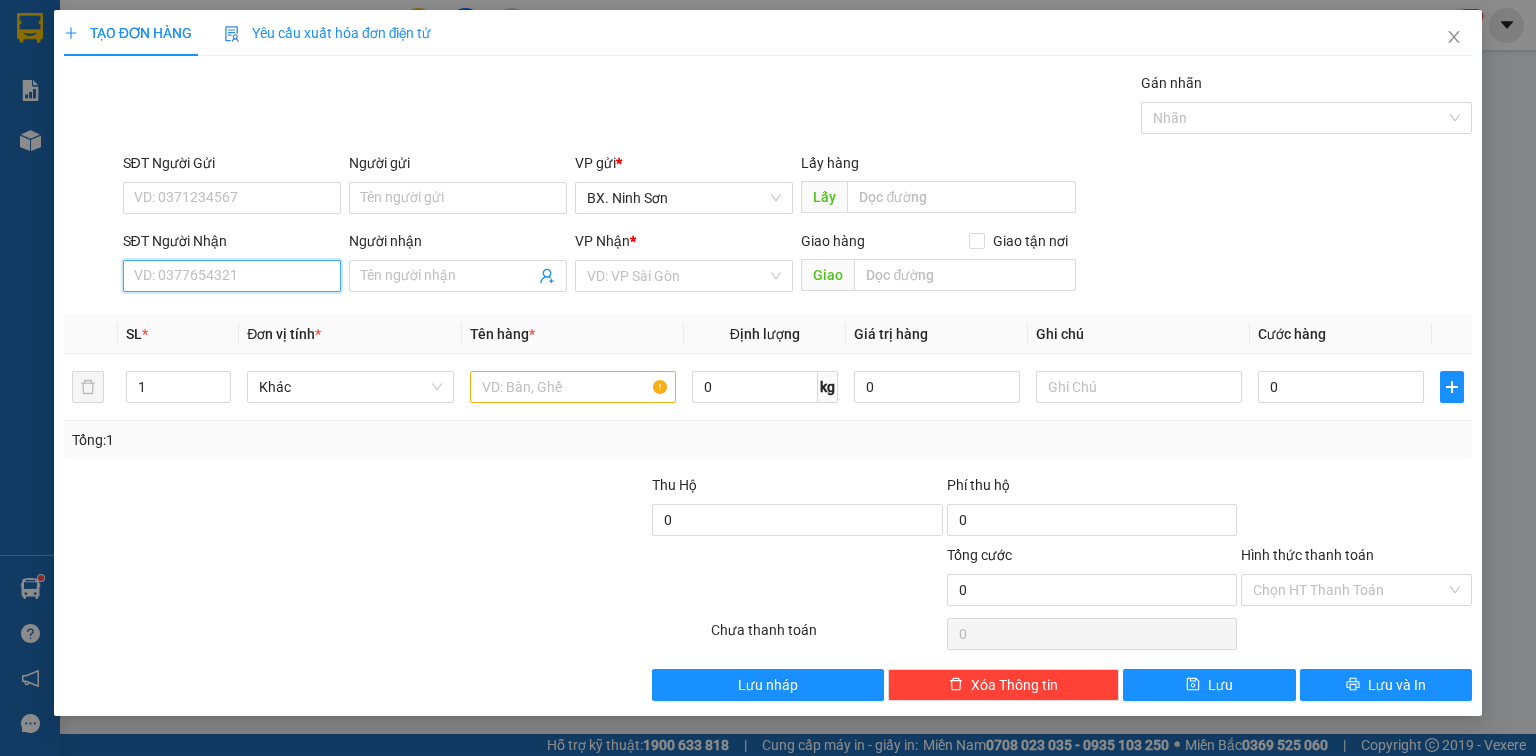 click on "SĐT Người Nhận" at bounding box center [232, 276] 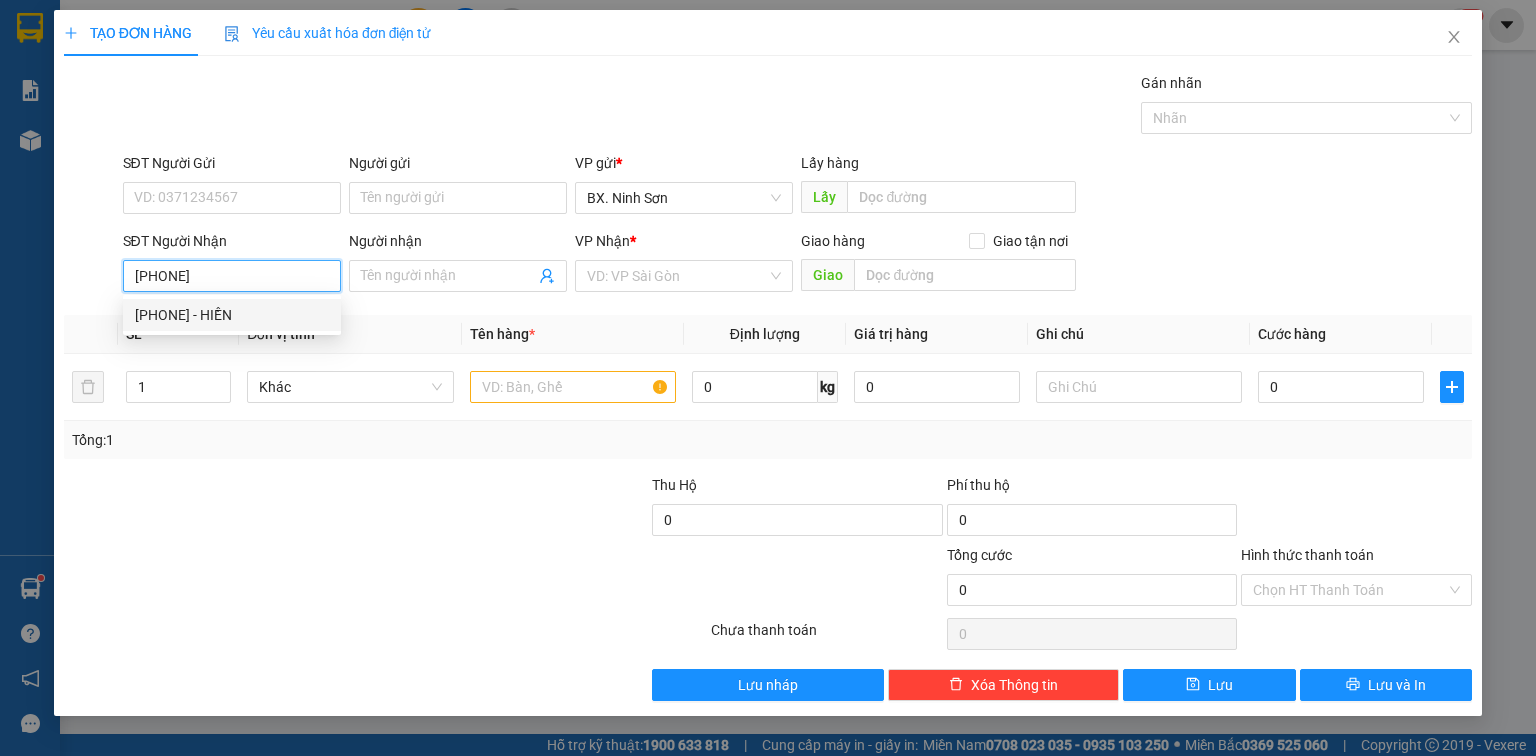 click on "[PHONE] - HIỀN" at bounding box center (232, 315) 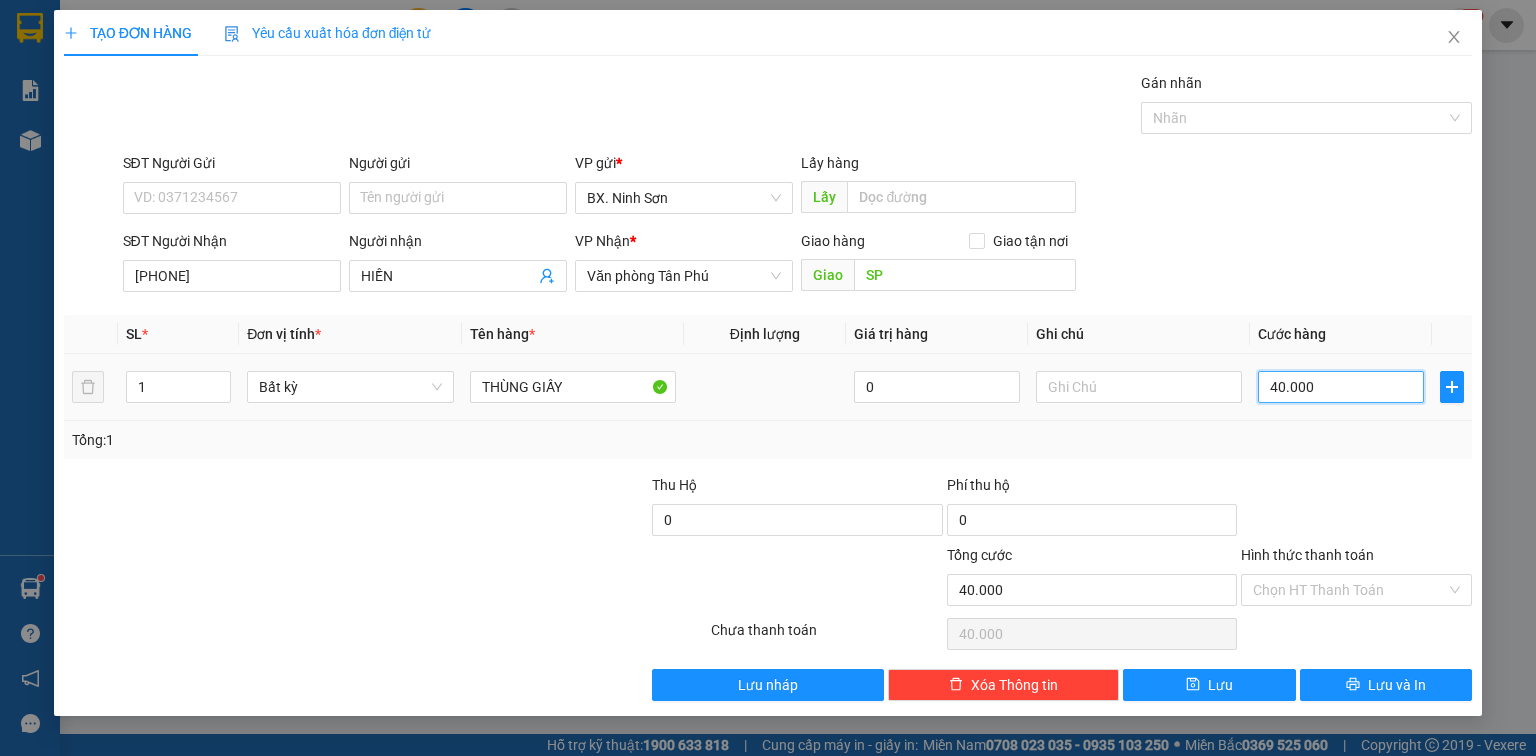 click on "40.000" at bounding box center [1341, 387] 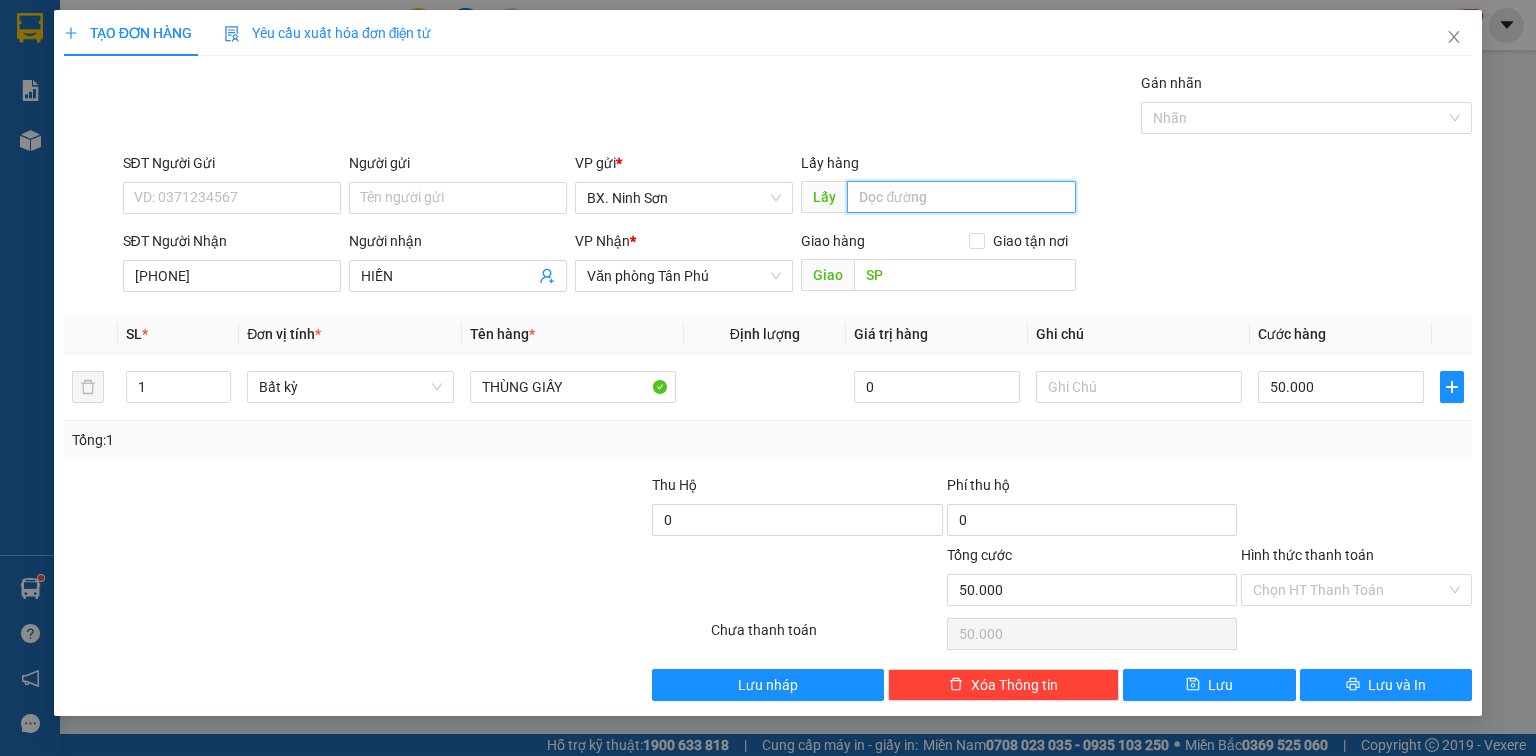 click at bounding box center (961, 197) 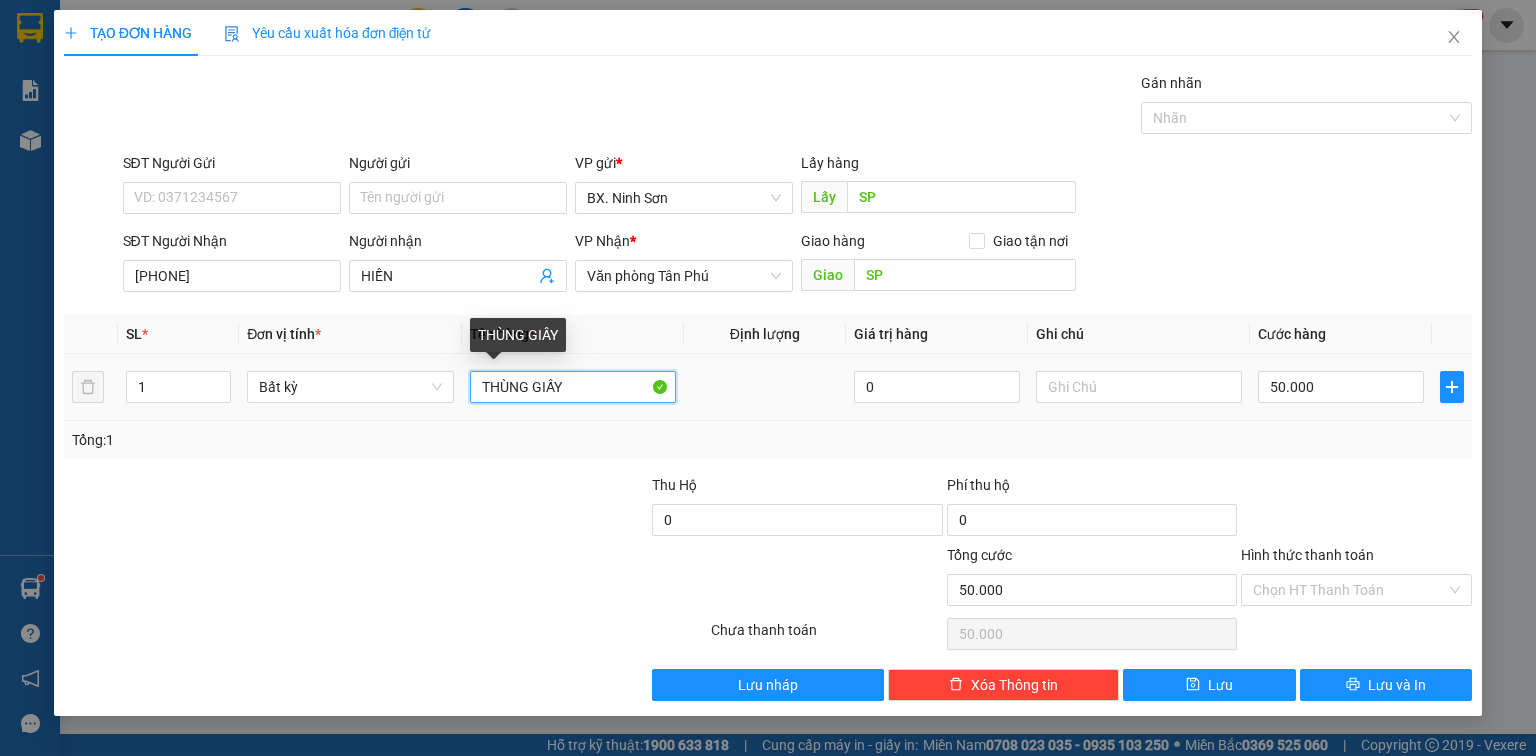 click on "THÙNG GIẤY" at bounding box center [573, 387] 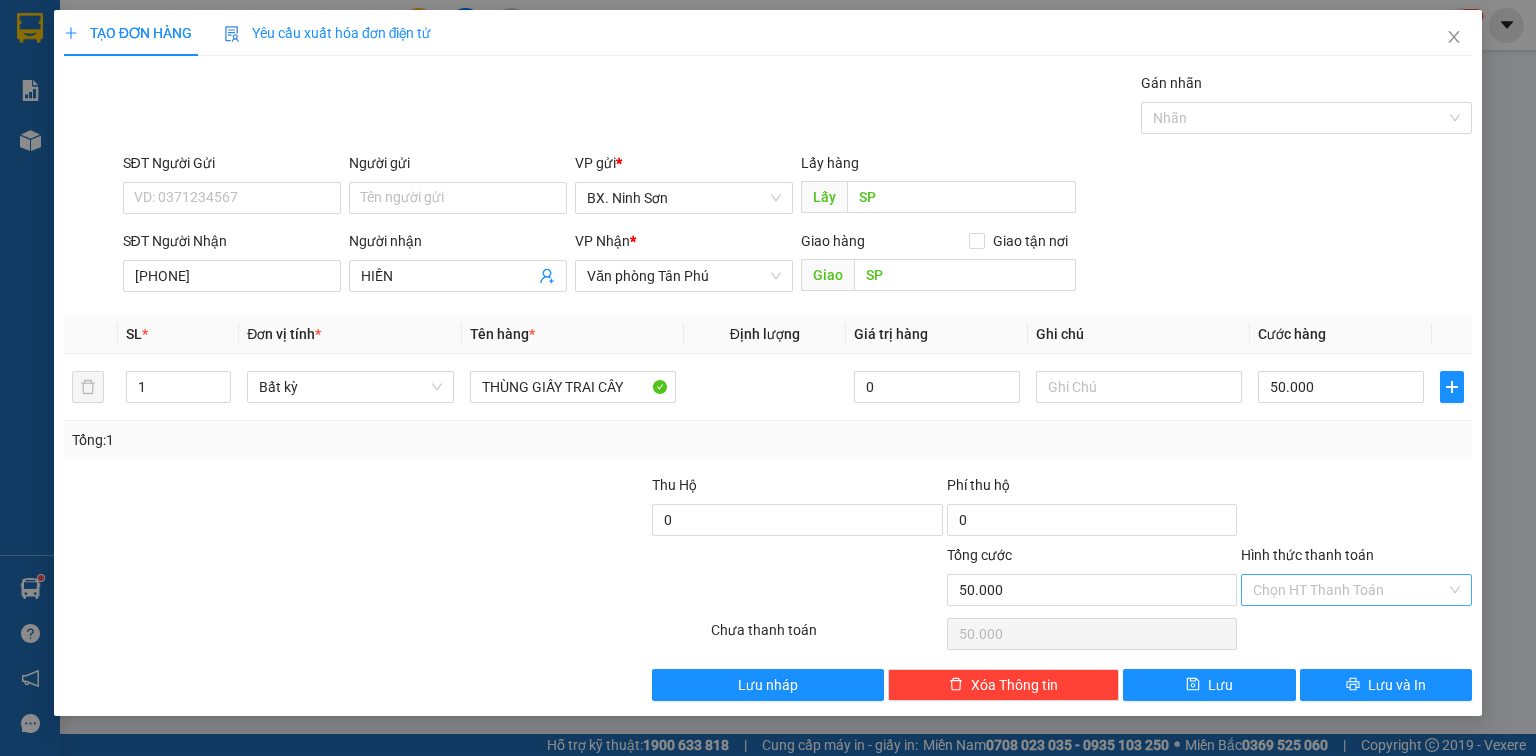 click on "Hình thức thanh toán" at bounding box center [1349, 590] 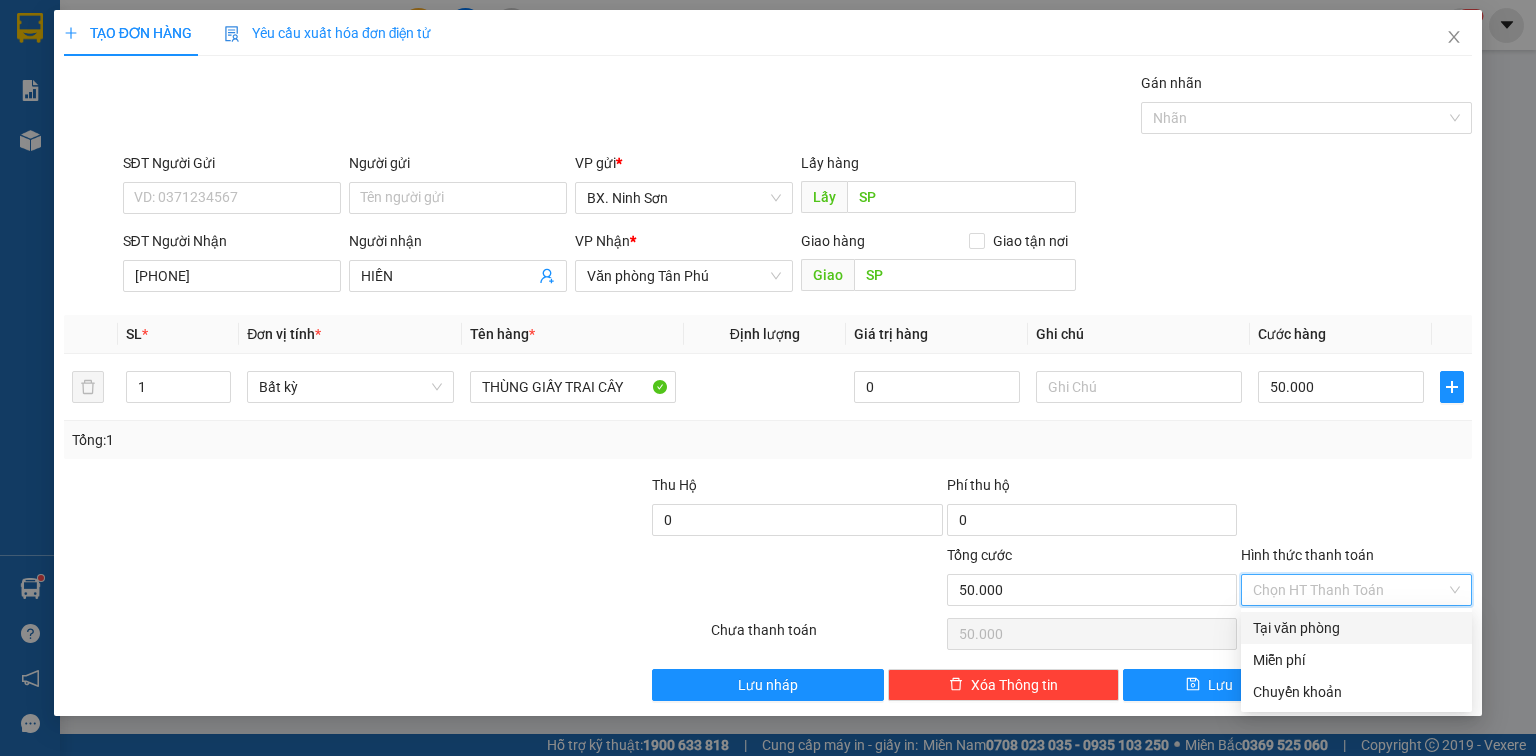 click on "Tại văn phòng" at bounding box center (1356, 628) 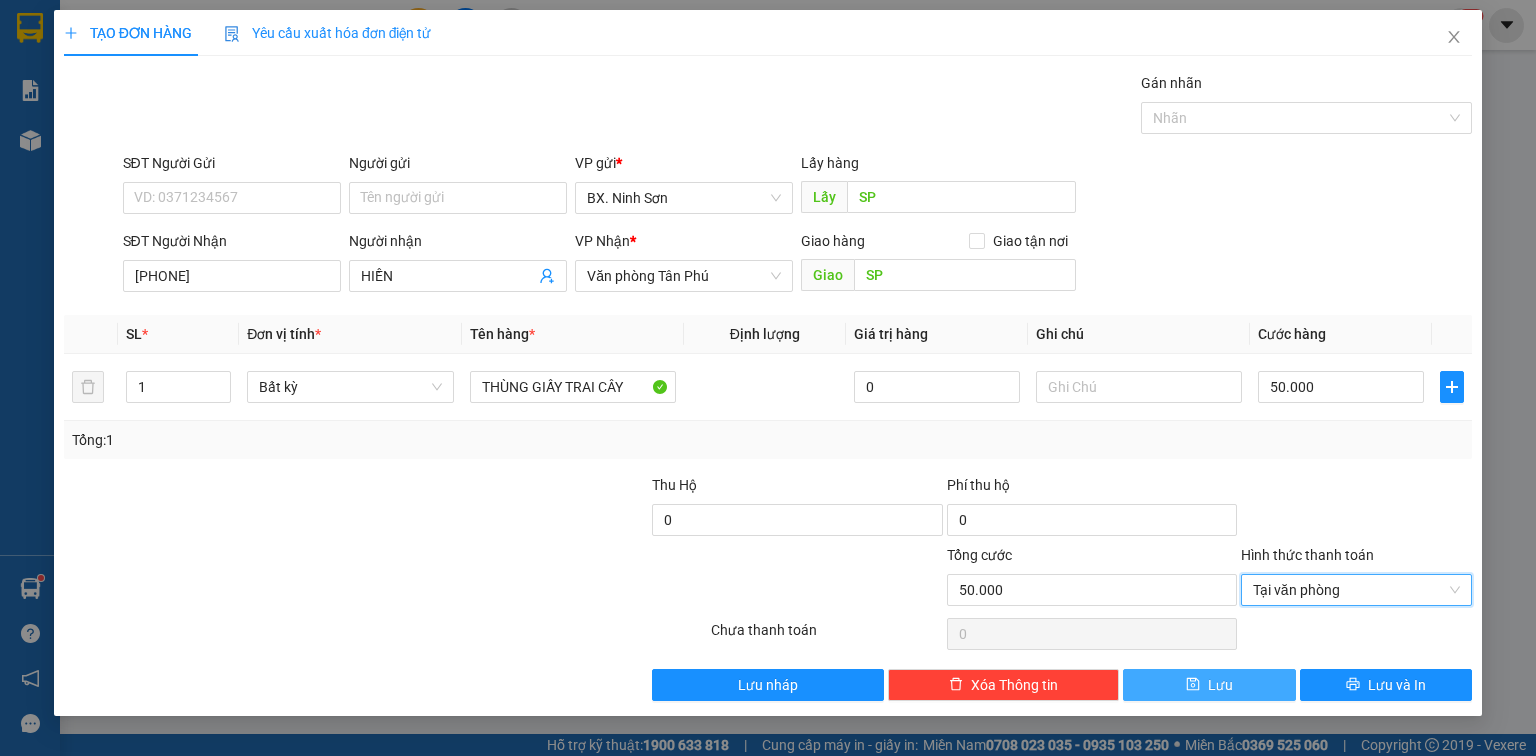 click on "Lưu" at bounding box center [1220, 685] 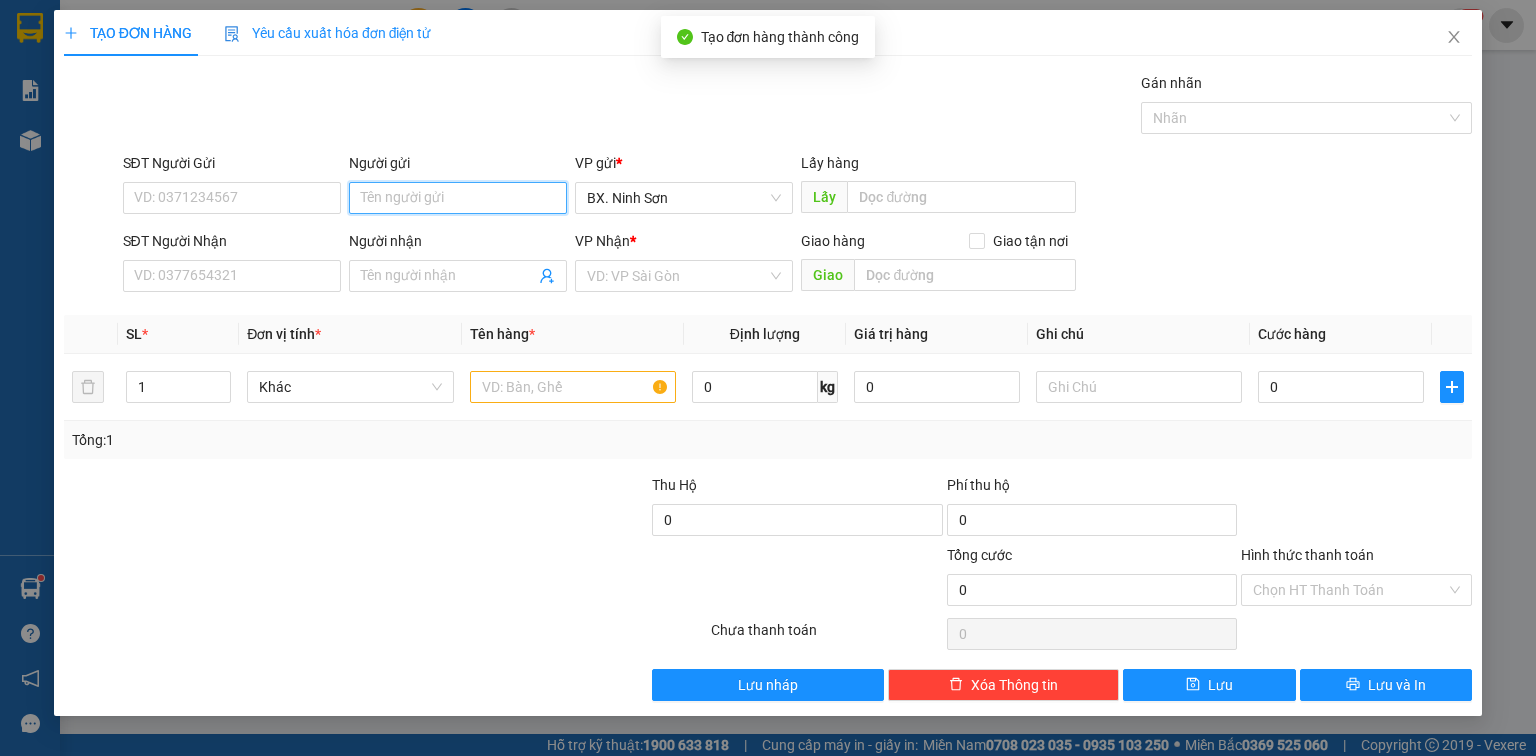 click on "Người gửi" at bounding box center [458, 198] 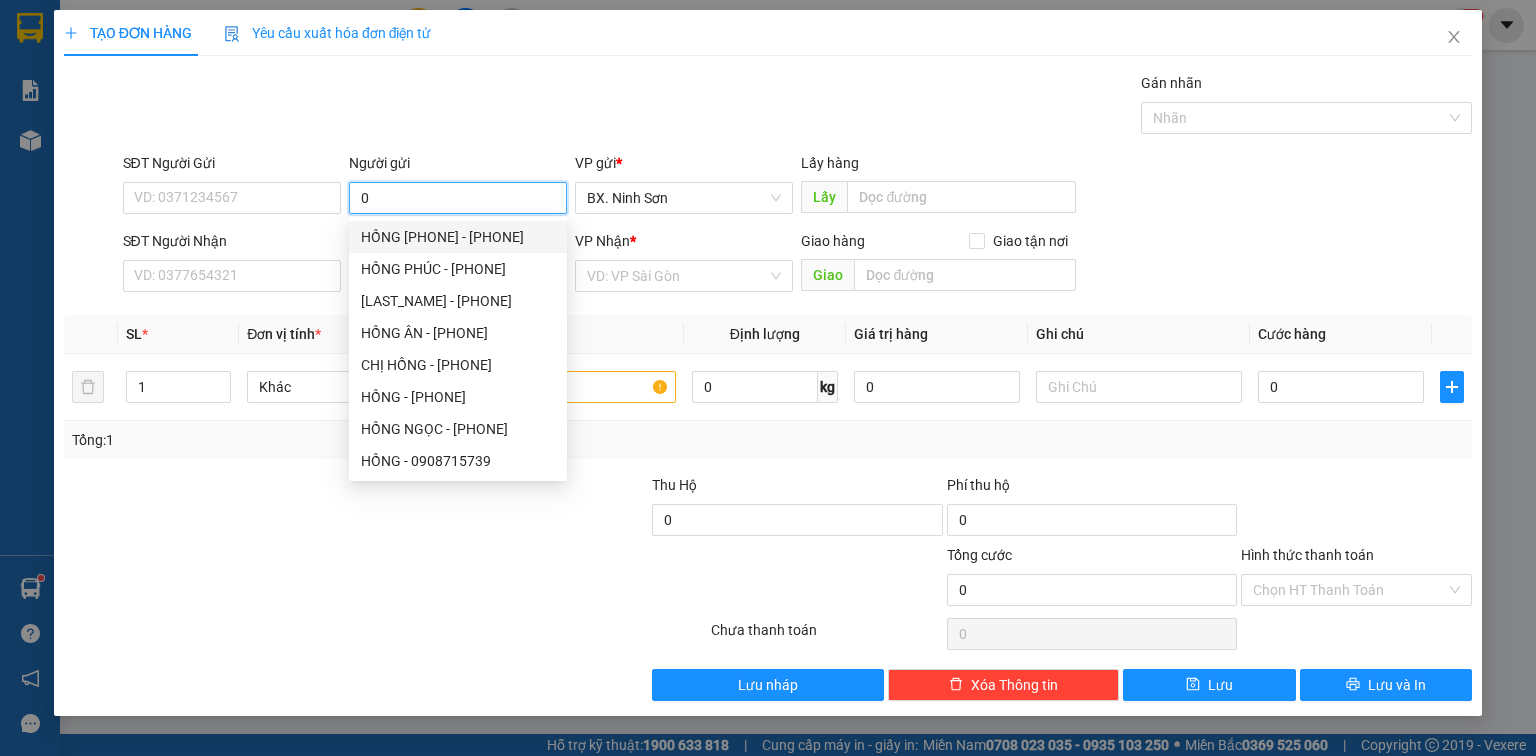 click on "SĐT Người Gửi VD: [PHONE] Người gửi 0 VP gửi  * BX. Ninh Sơn Lấy hàng Lấy" at bounding box center (798, 187) 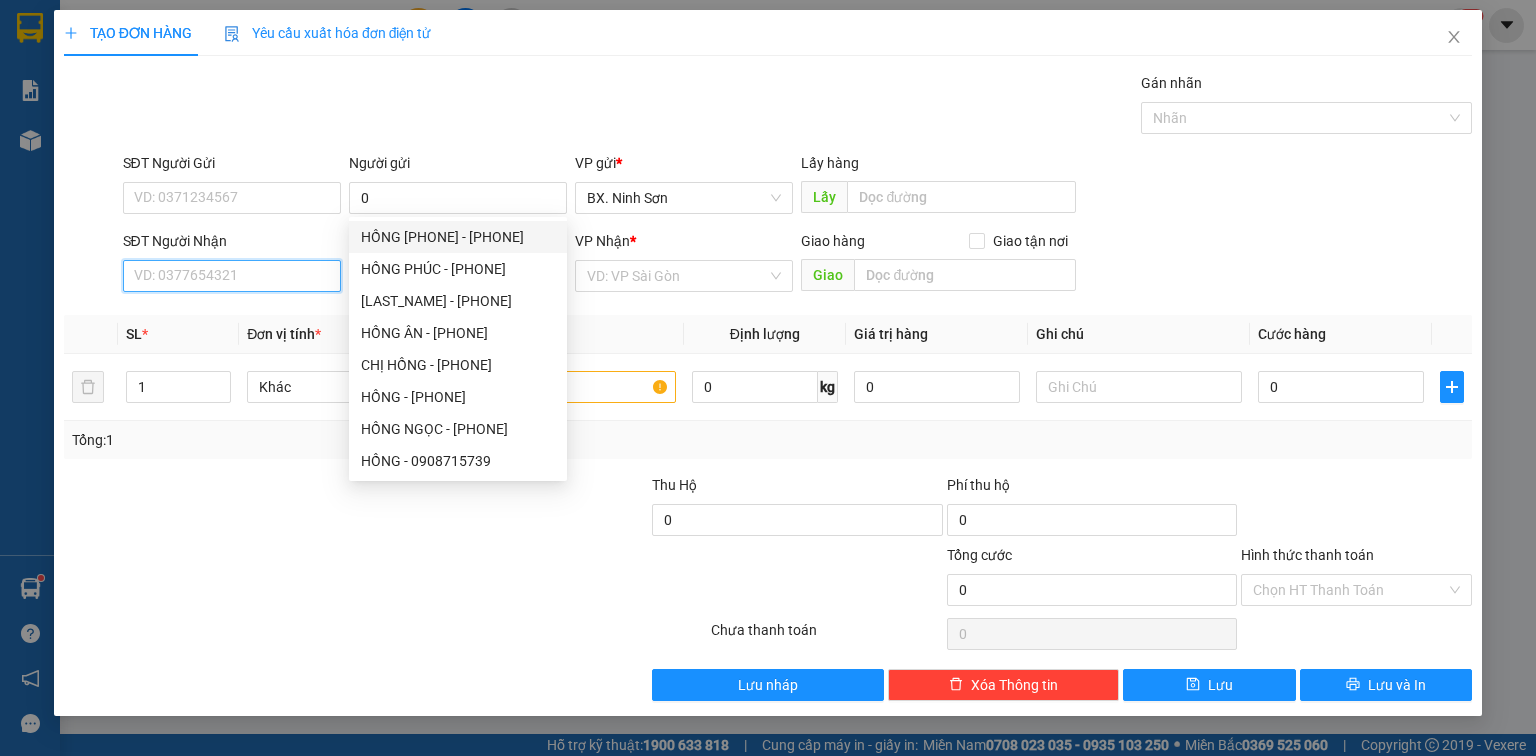 click on "SĐT Người Nhận" at bounding box center (232, 276) 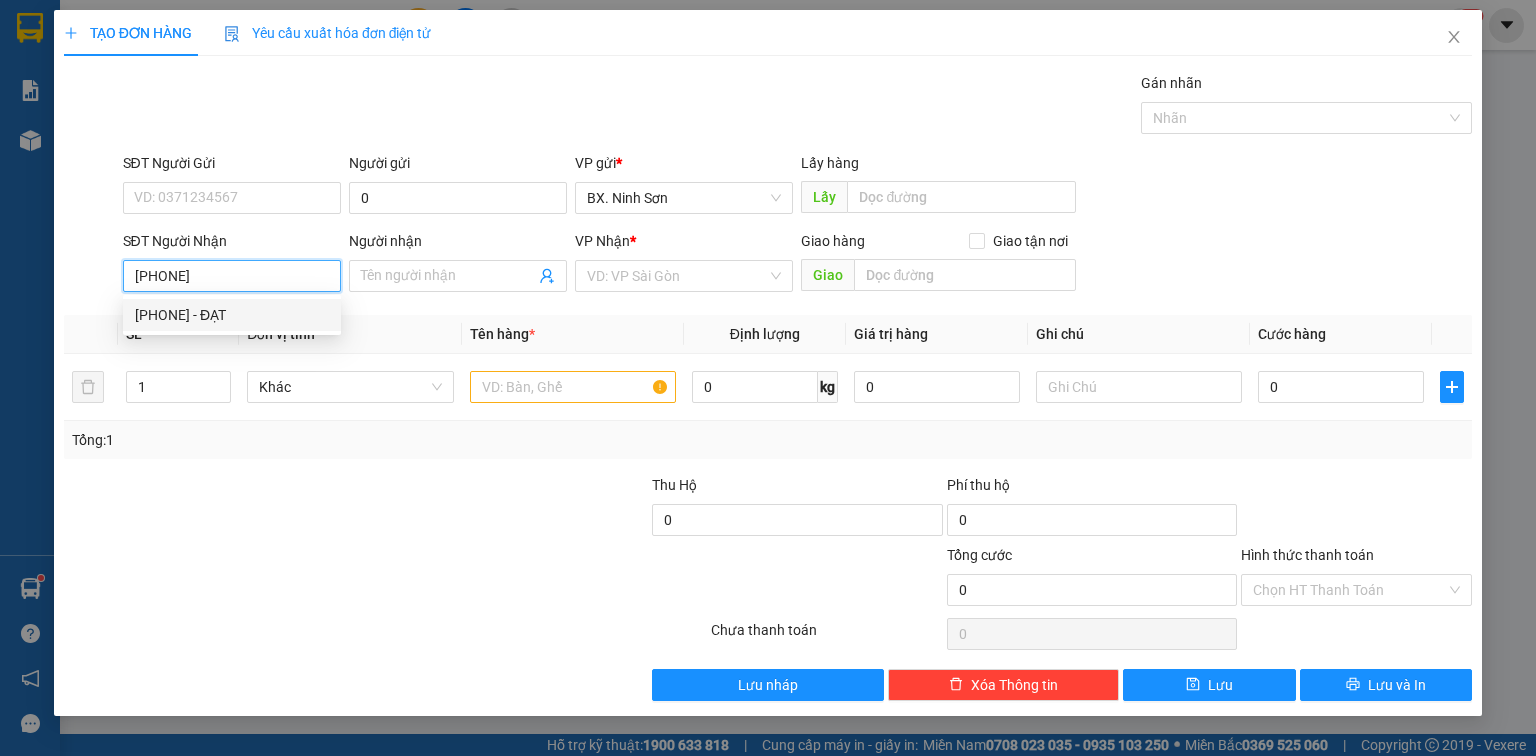 click on "[PHONE] - ĐẠT" at bounding box center [232, 315] 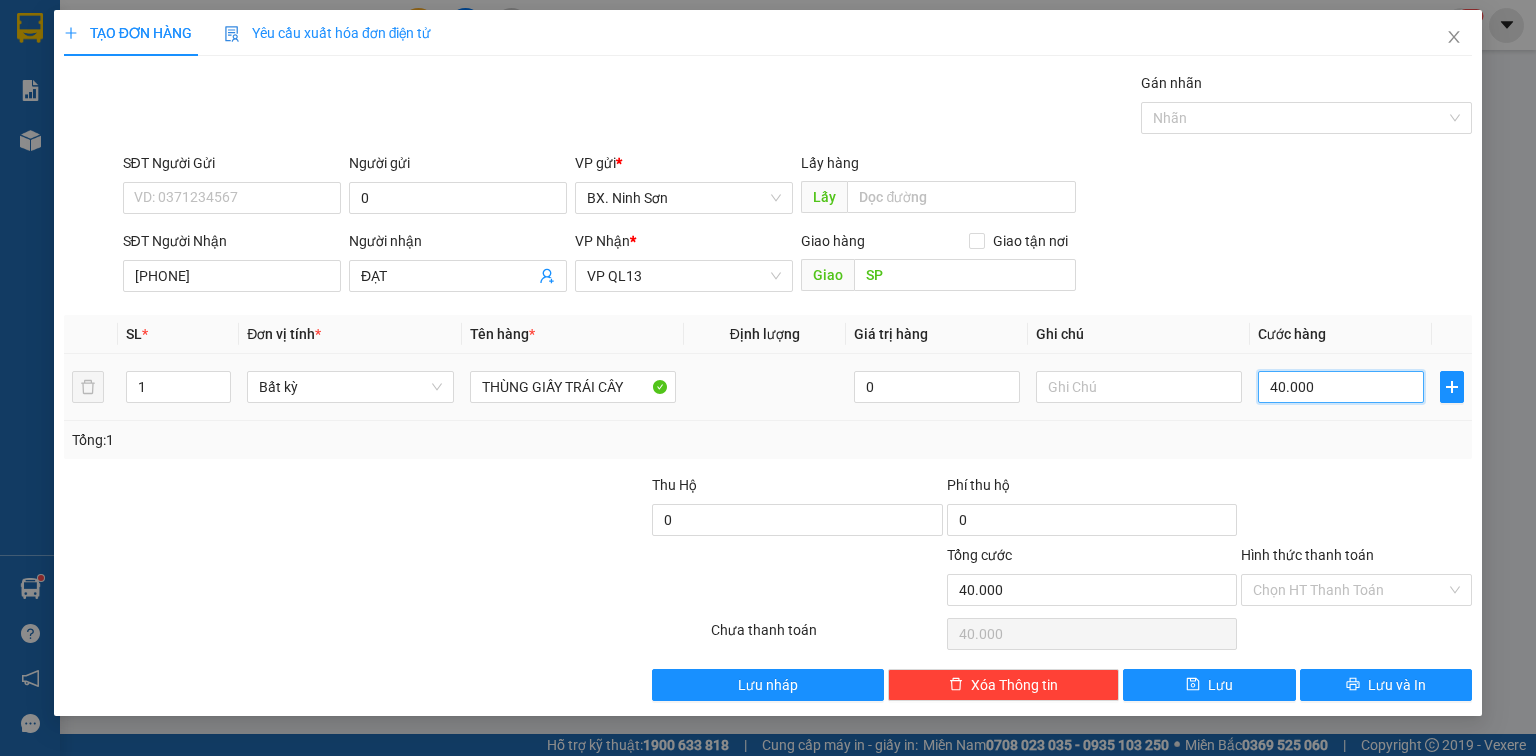 click on "40.000" at bounding box center [1341, 387] 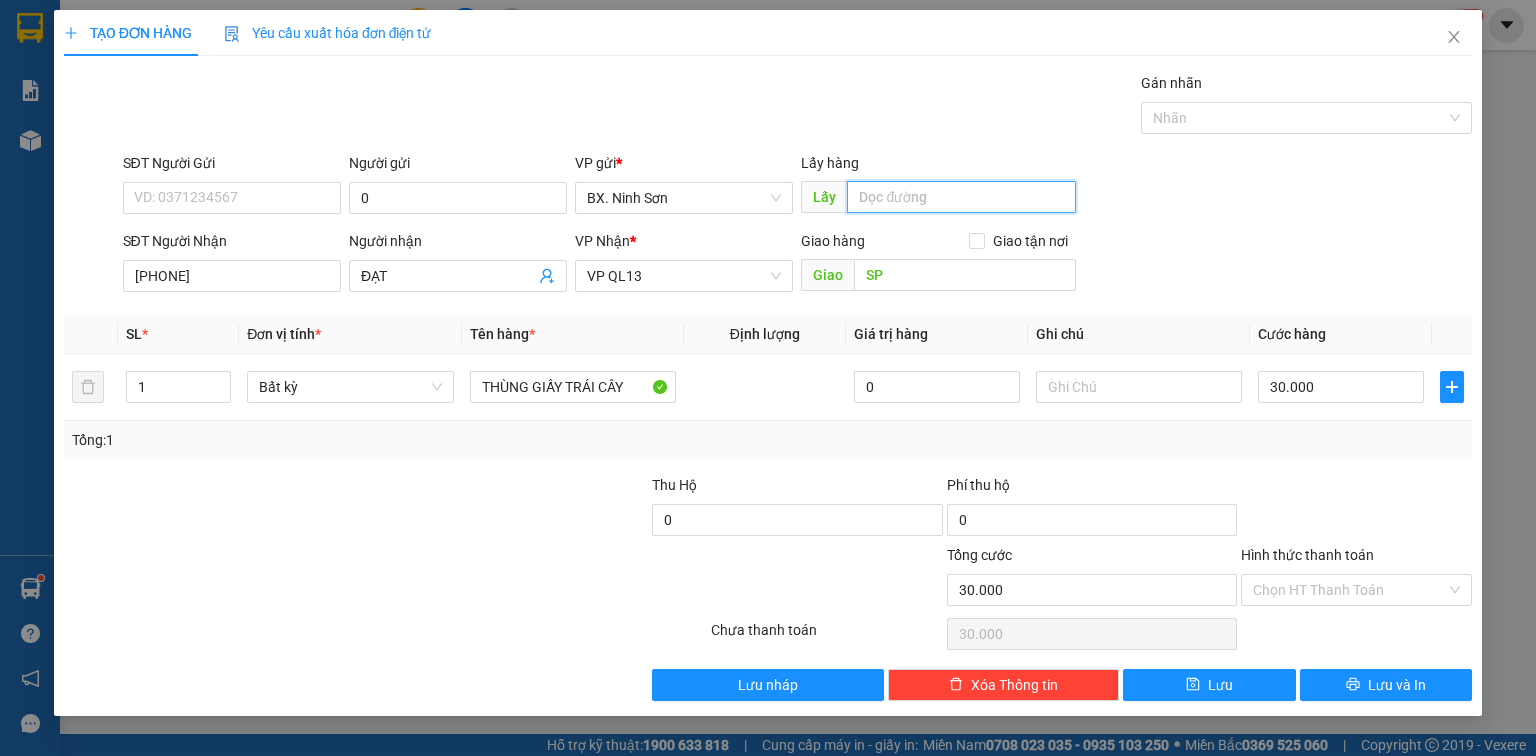 click at bounding box center (961, 197) 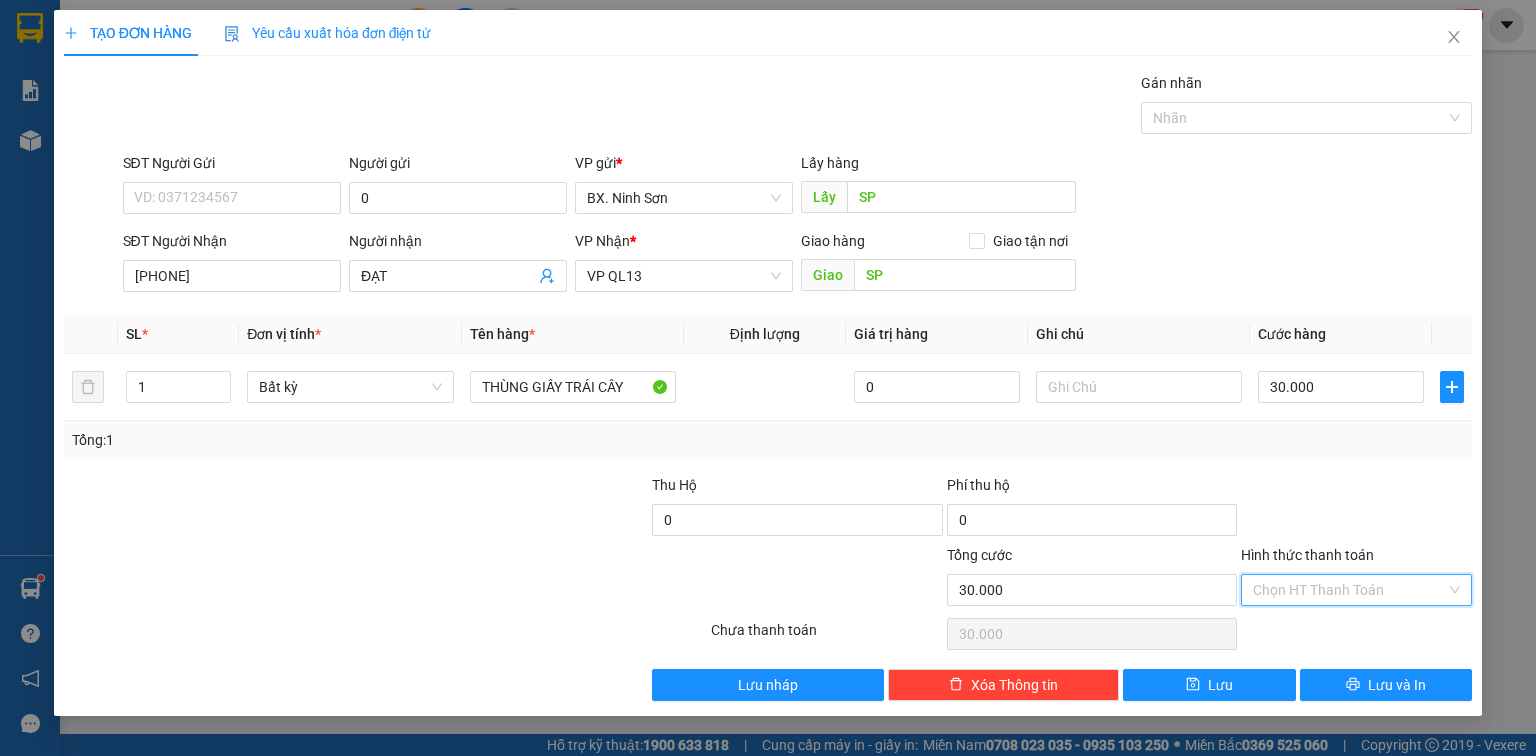 click on "Hình thức thanh toán" at bounding box center (1349, 590) 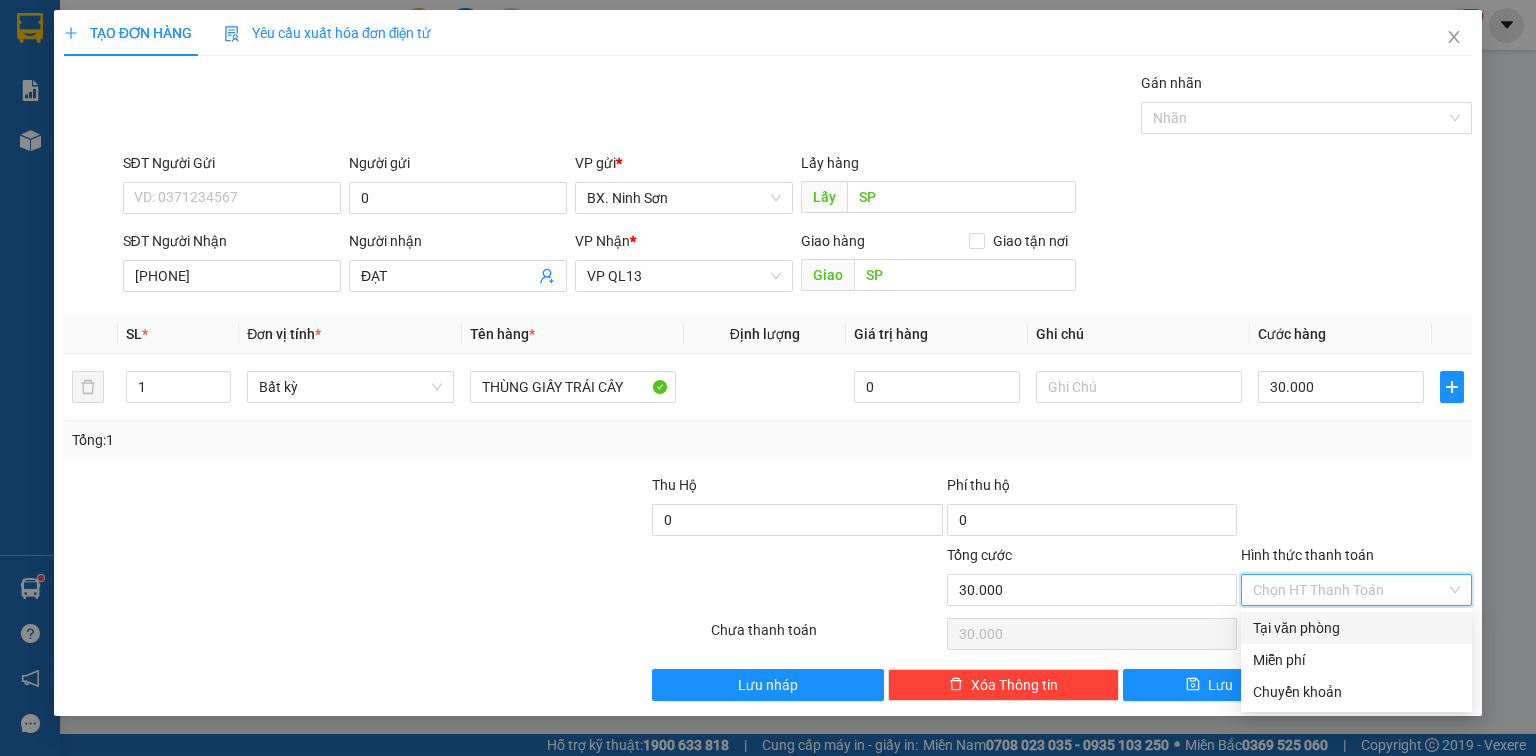 click on "Tại văn phòng" at bounding box center (1356, 628) 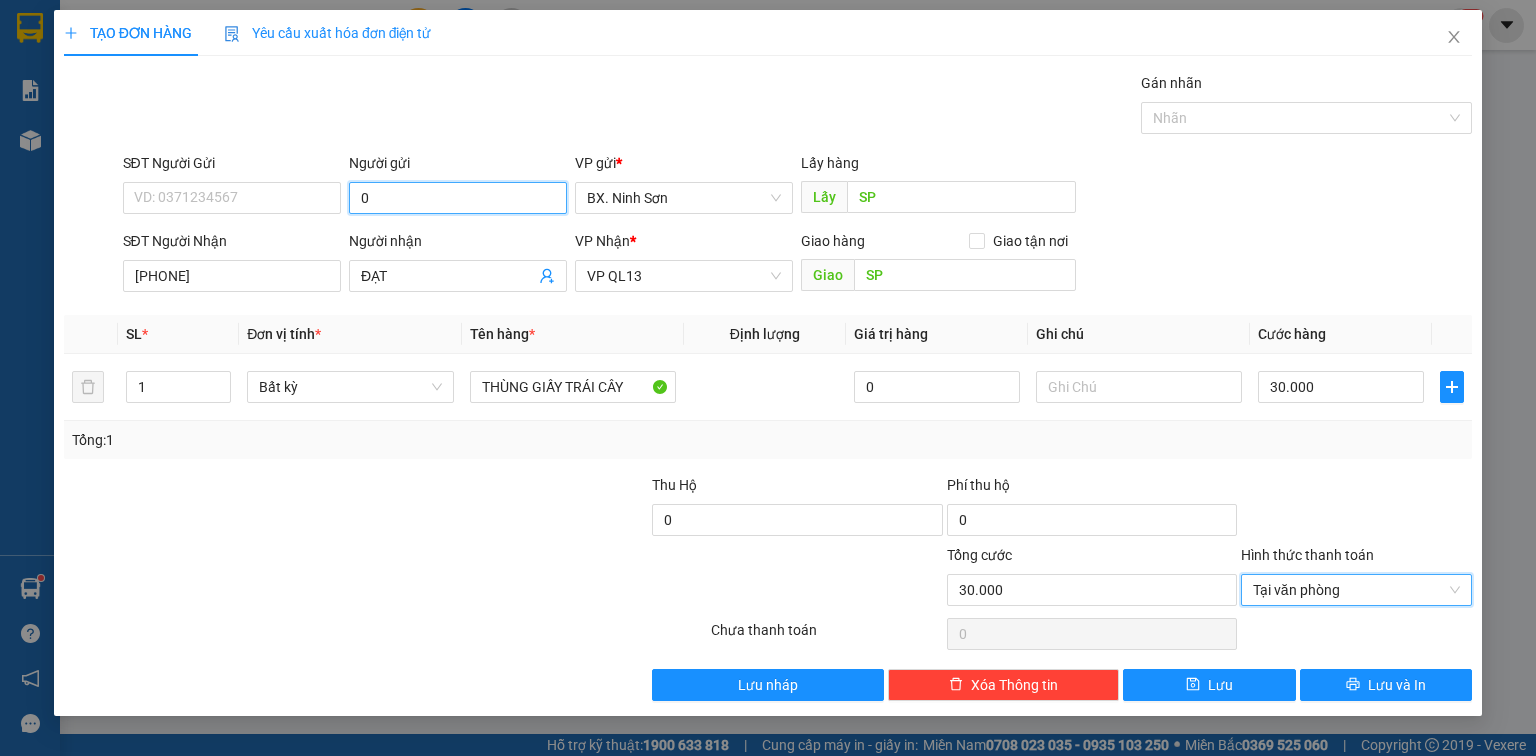 click on "0" at bounding box center [458, 198] 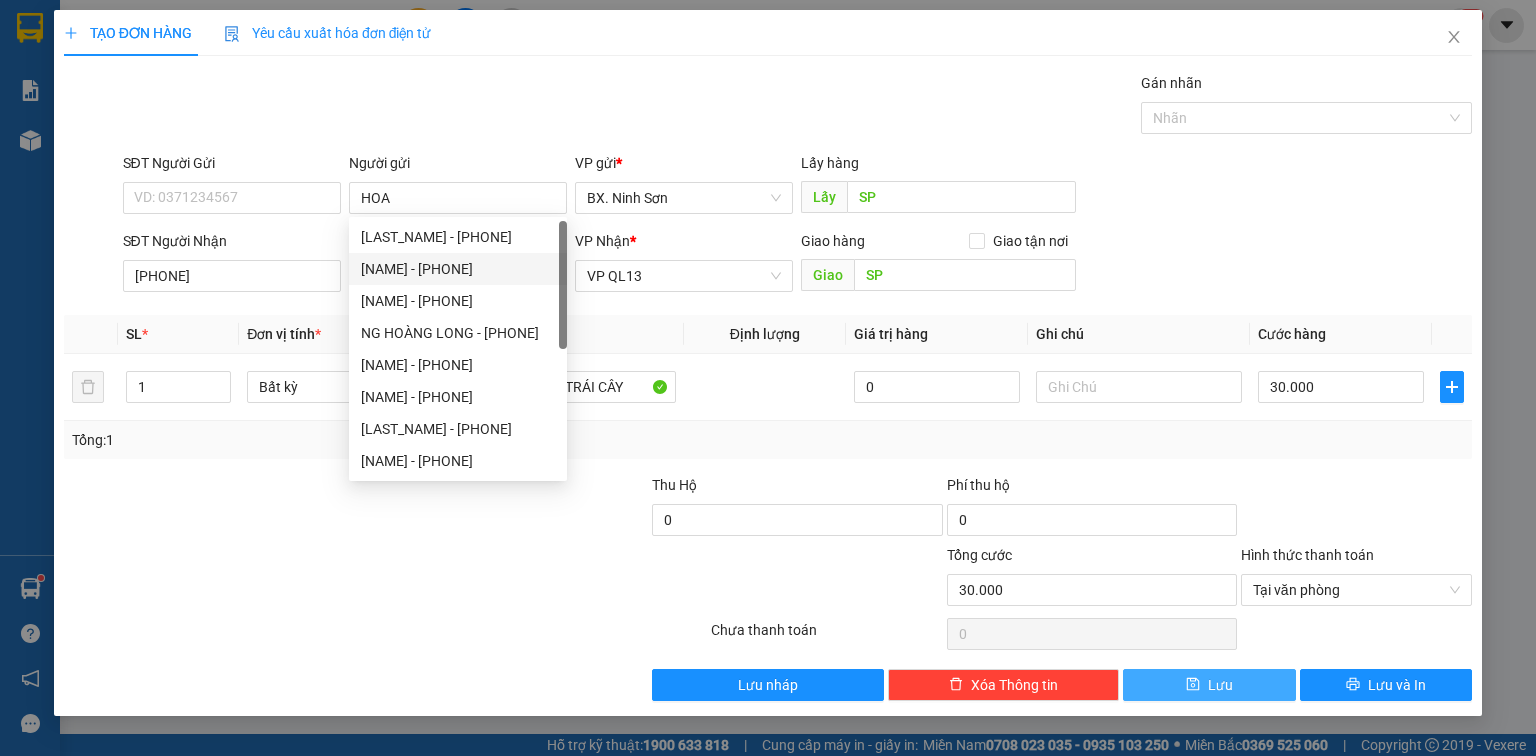 click on "Lưu" at bounding box center (1220, 685) 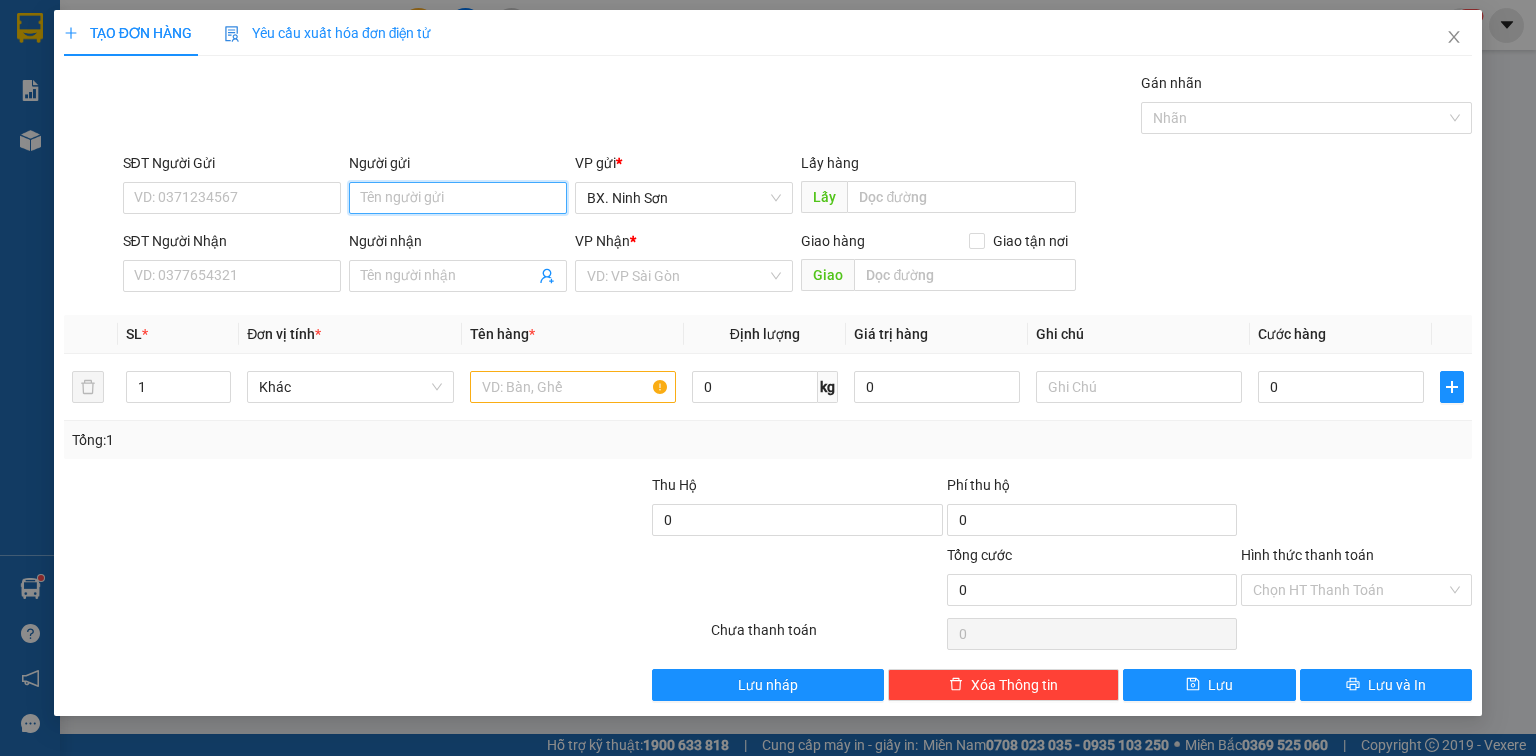 click on "Người gửi" at bounding box center [458, 198] 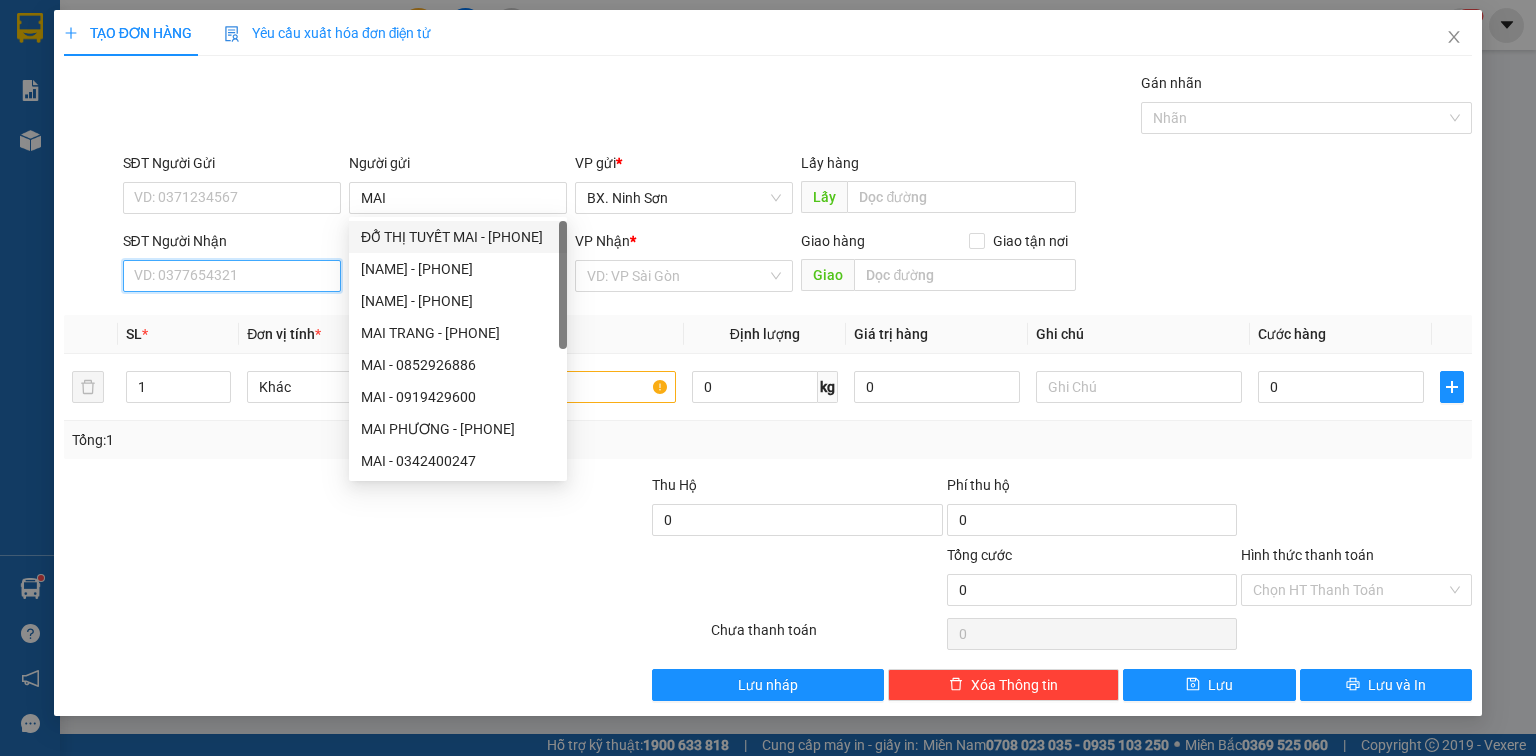 click on "SĐT Người Nhận" at bounding box center [232, 276] 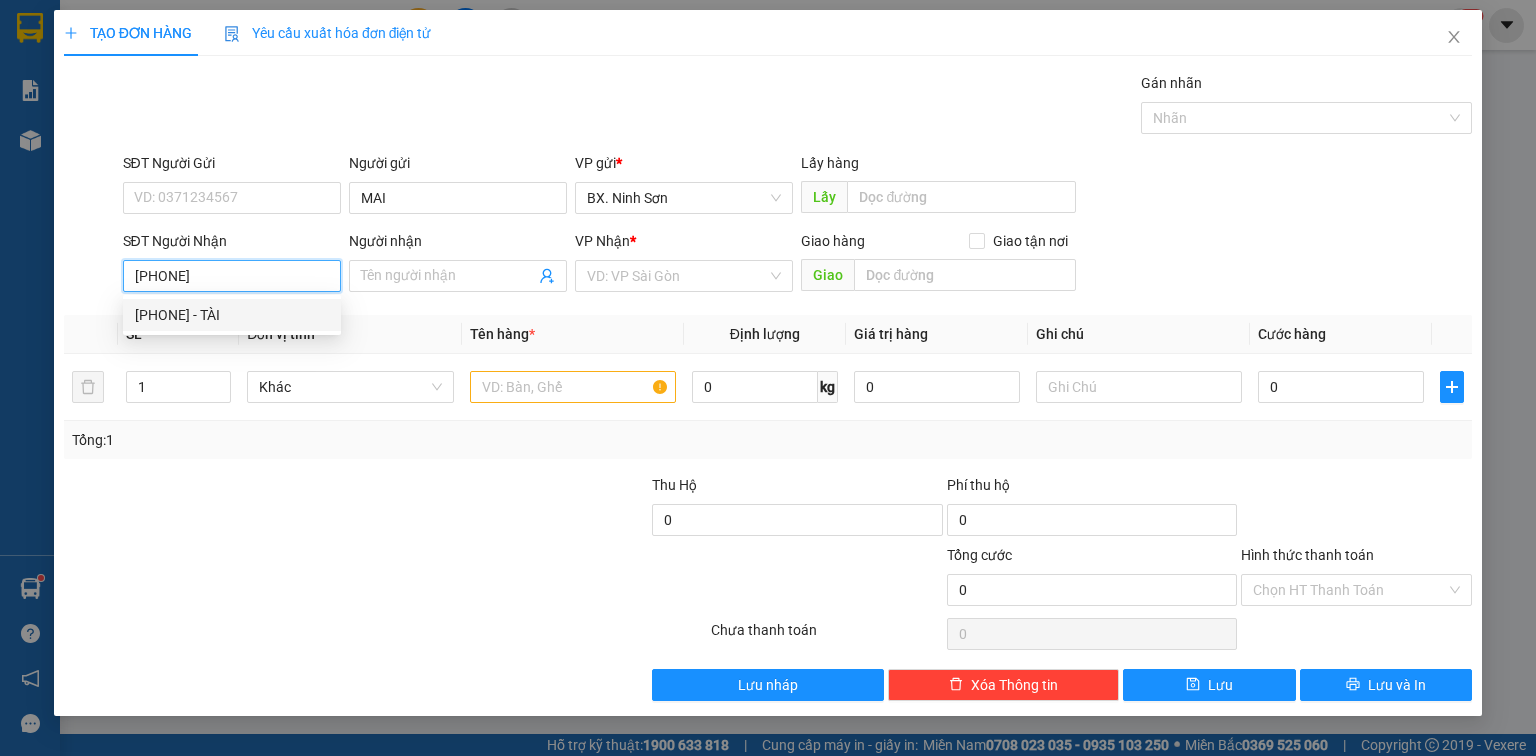 click on "[PHONE] - TÀI" at bounding box center (232, 315) 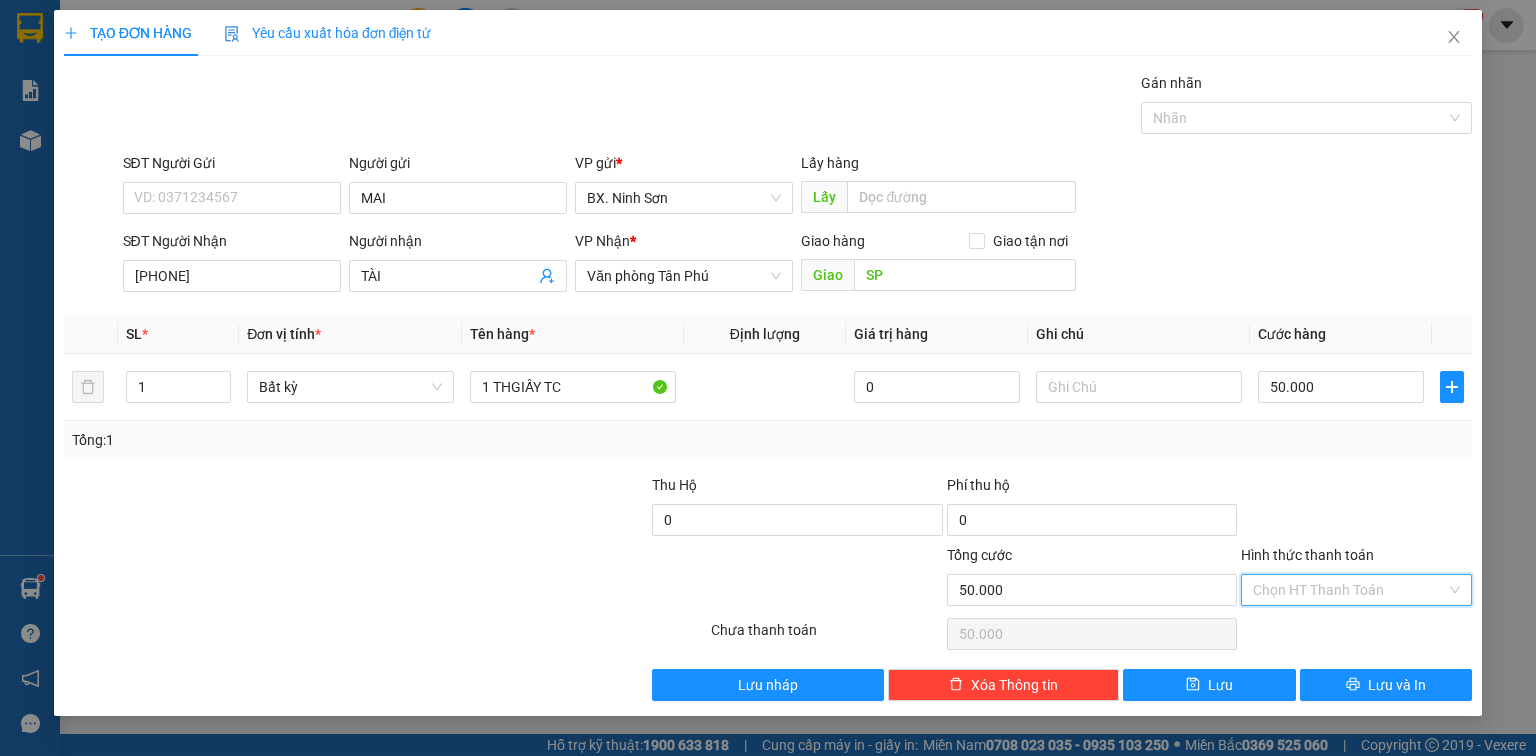 click on "Hình thức thanh toán" at bounding box center [1349, 590] 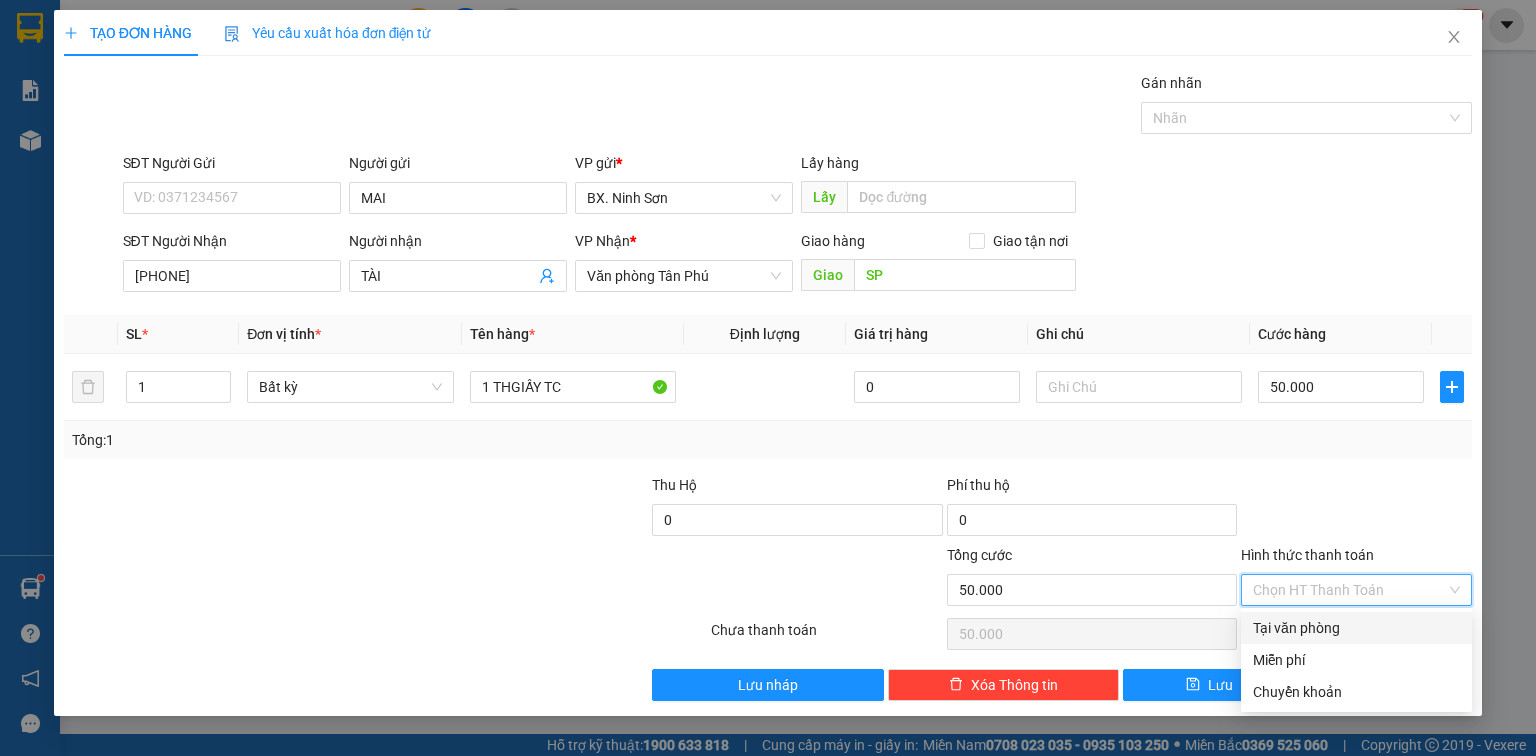 click on "Tại văn phòng" at bounding box center (1356, 628) 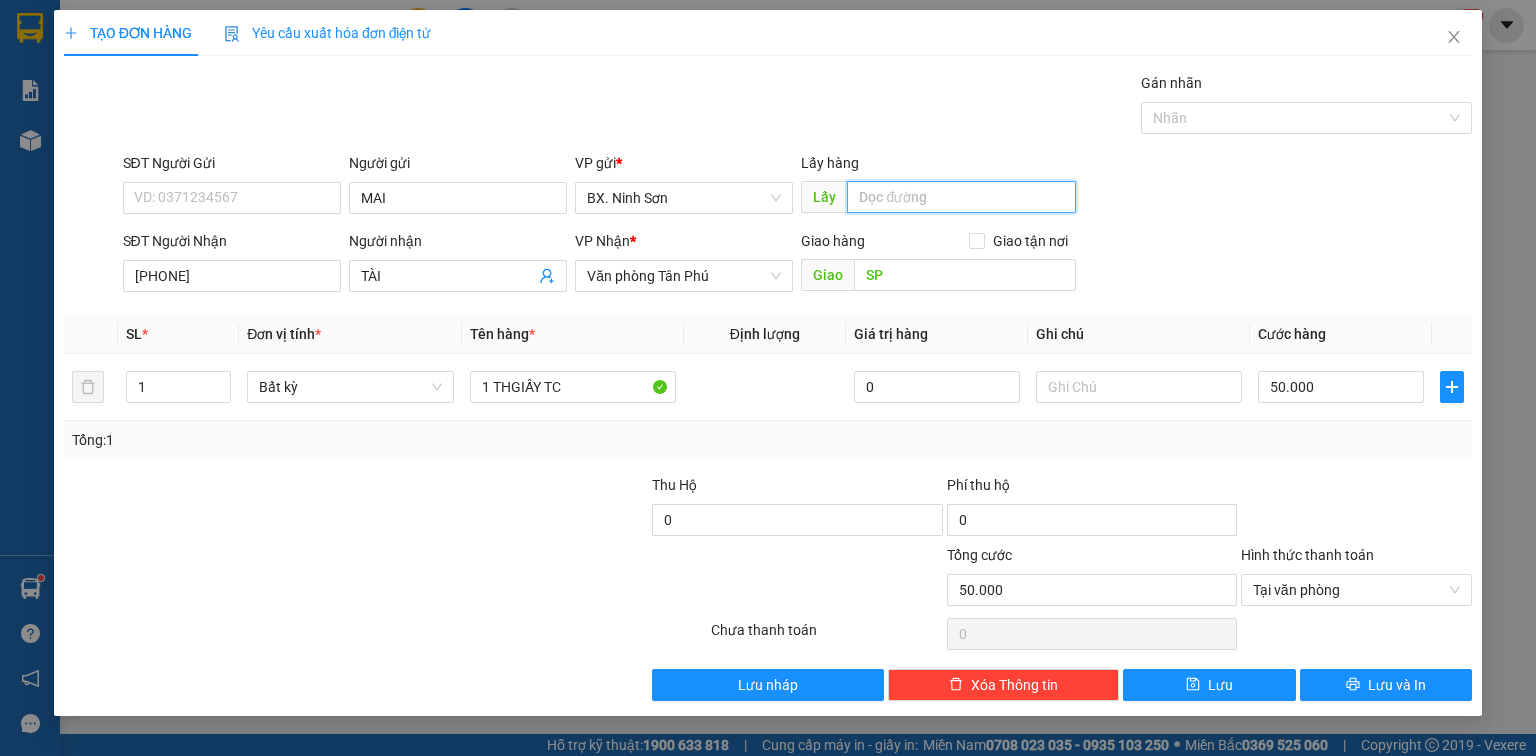 click at bounding box center (961, 197) 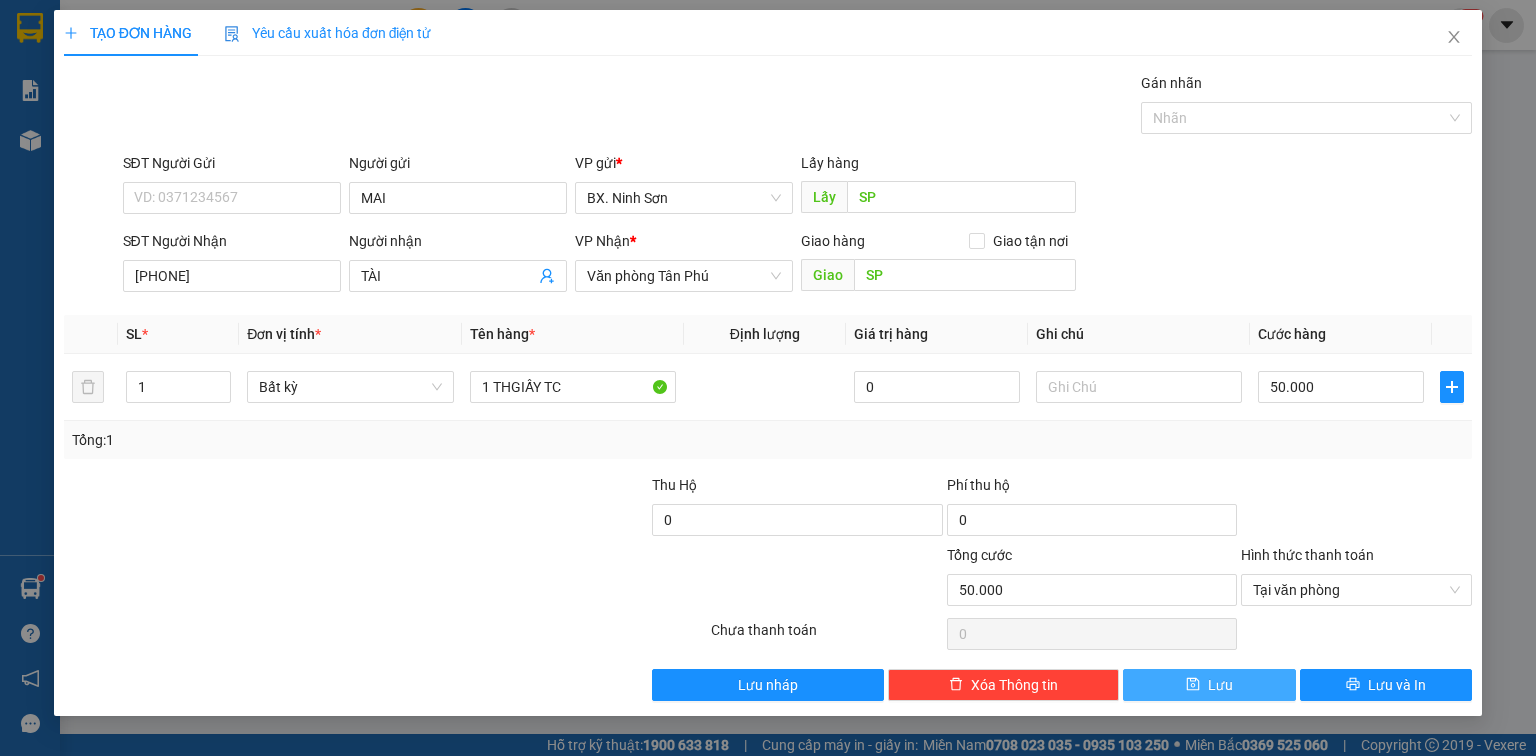 click on "Lưu" at bounding box center [1209, 685] 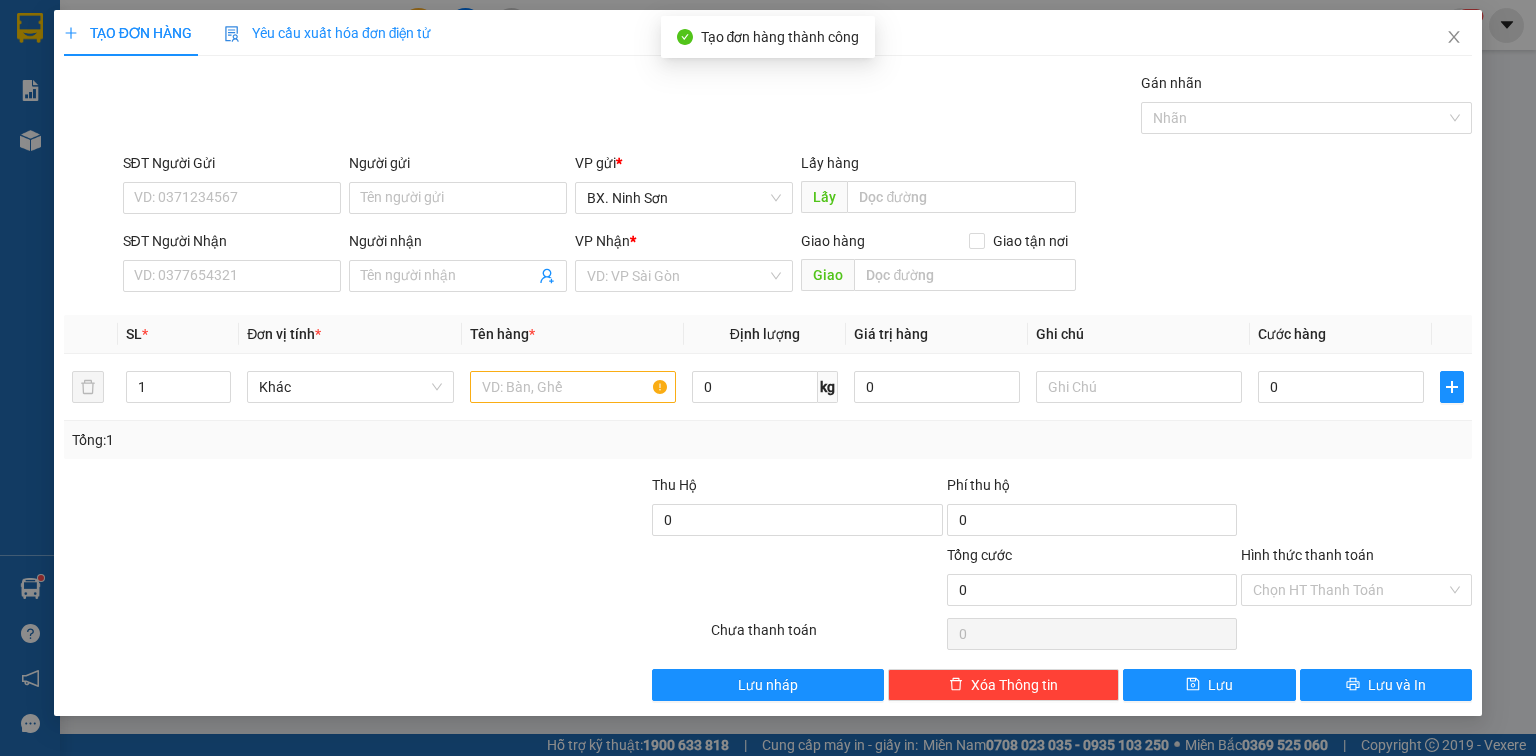 click on "Người gửi" at bounding box center [458, 167] 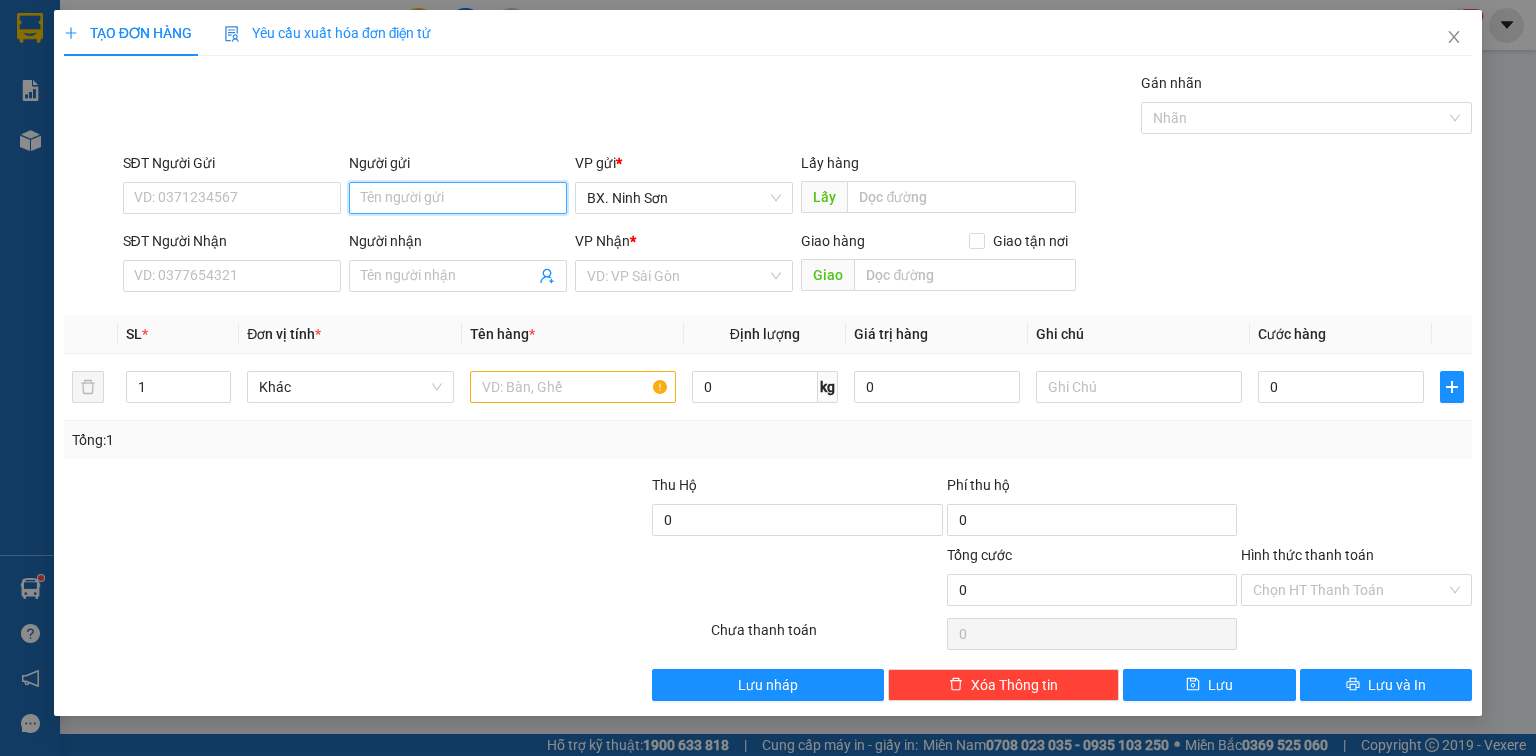 click on "Người gửi" at bounding box center [458, 198] 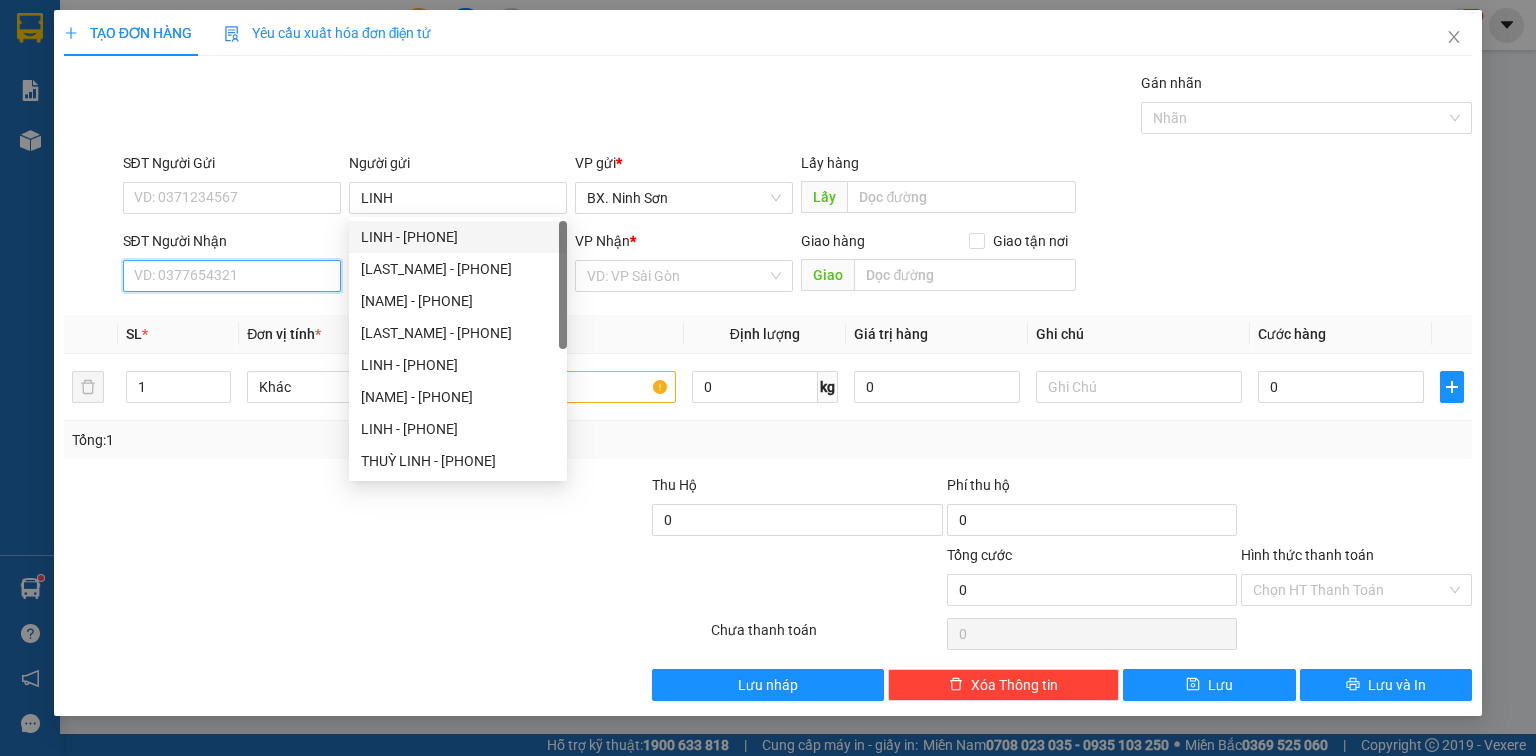 click on "SĐT Người Nhận" at bounding box center [232, 276] 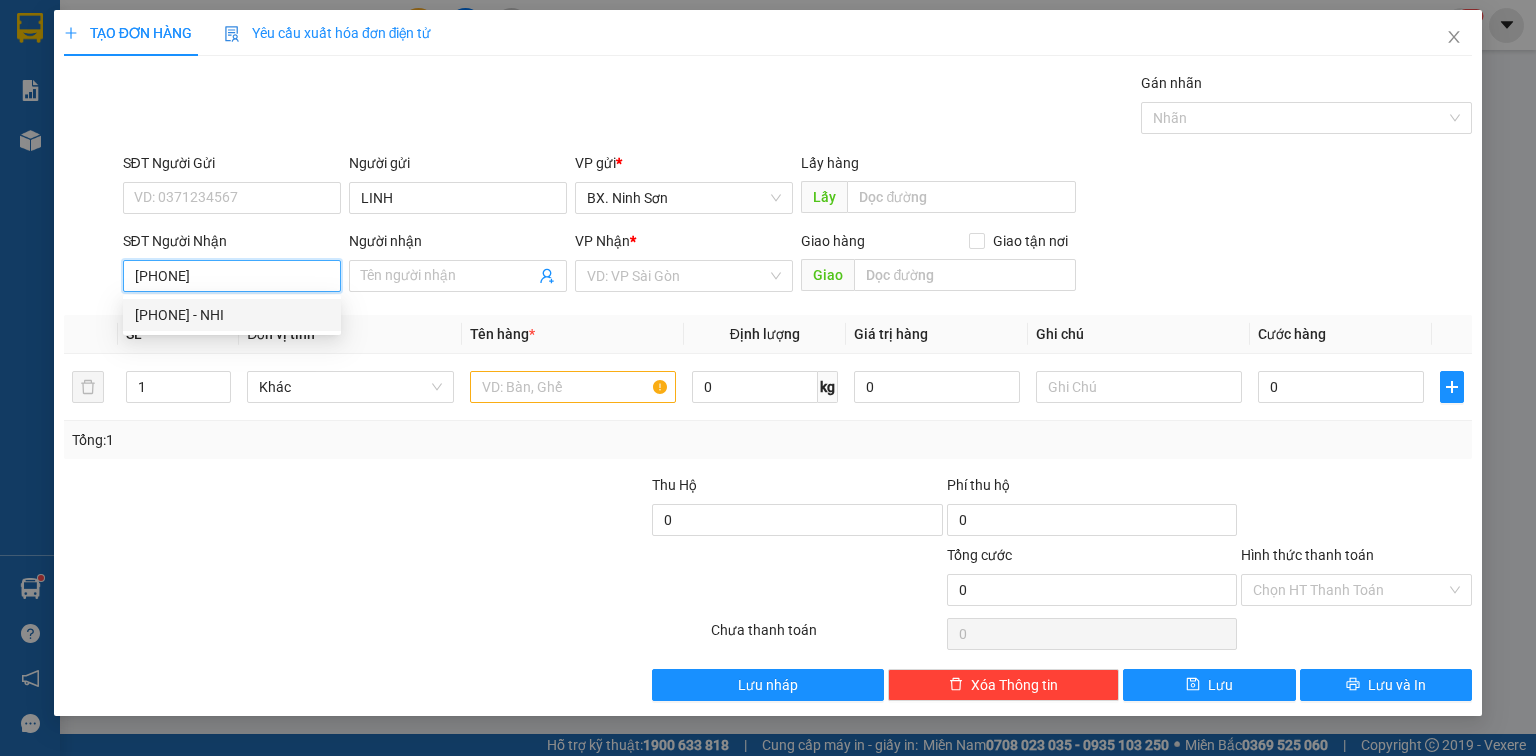 click on "[PHONE] - NHI" at bounding box center [232, 315] 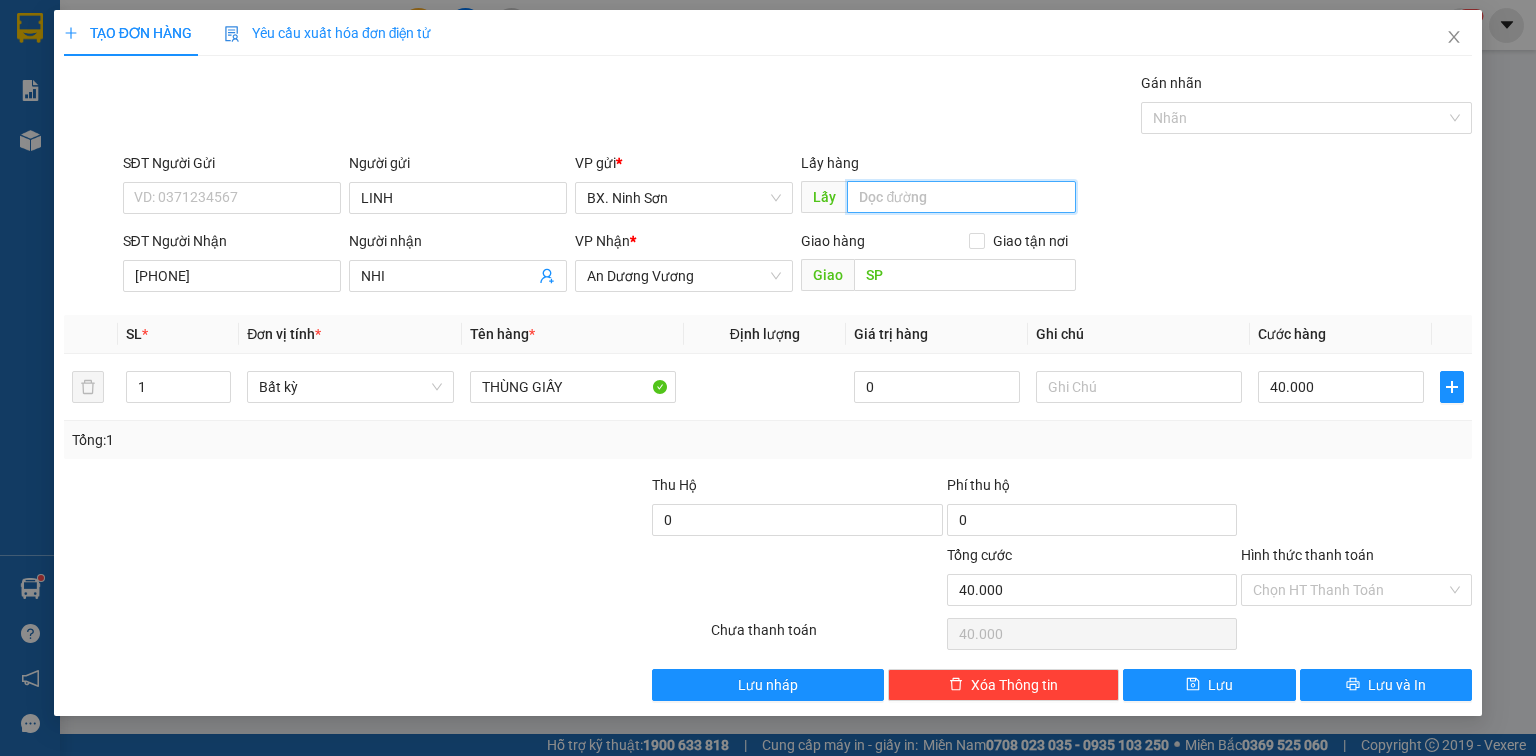 click at bounding box center (961, 197) 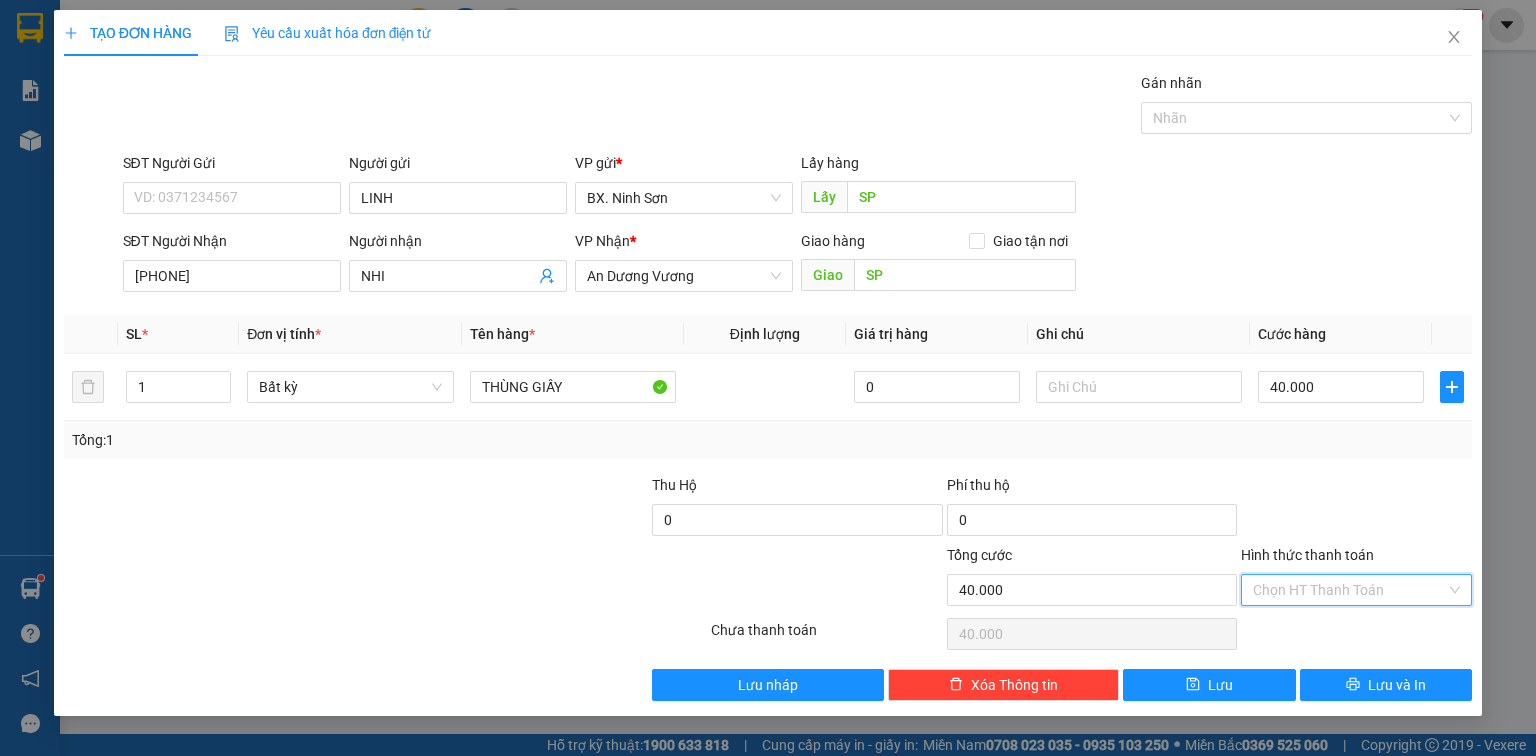 click on "Hình thức thanh toán" at bounding box center [1349, 590] 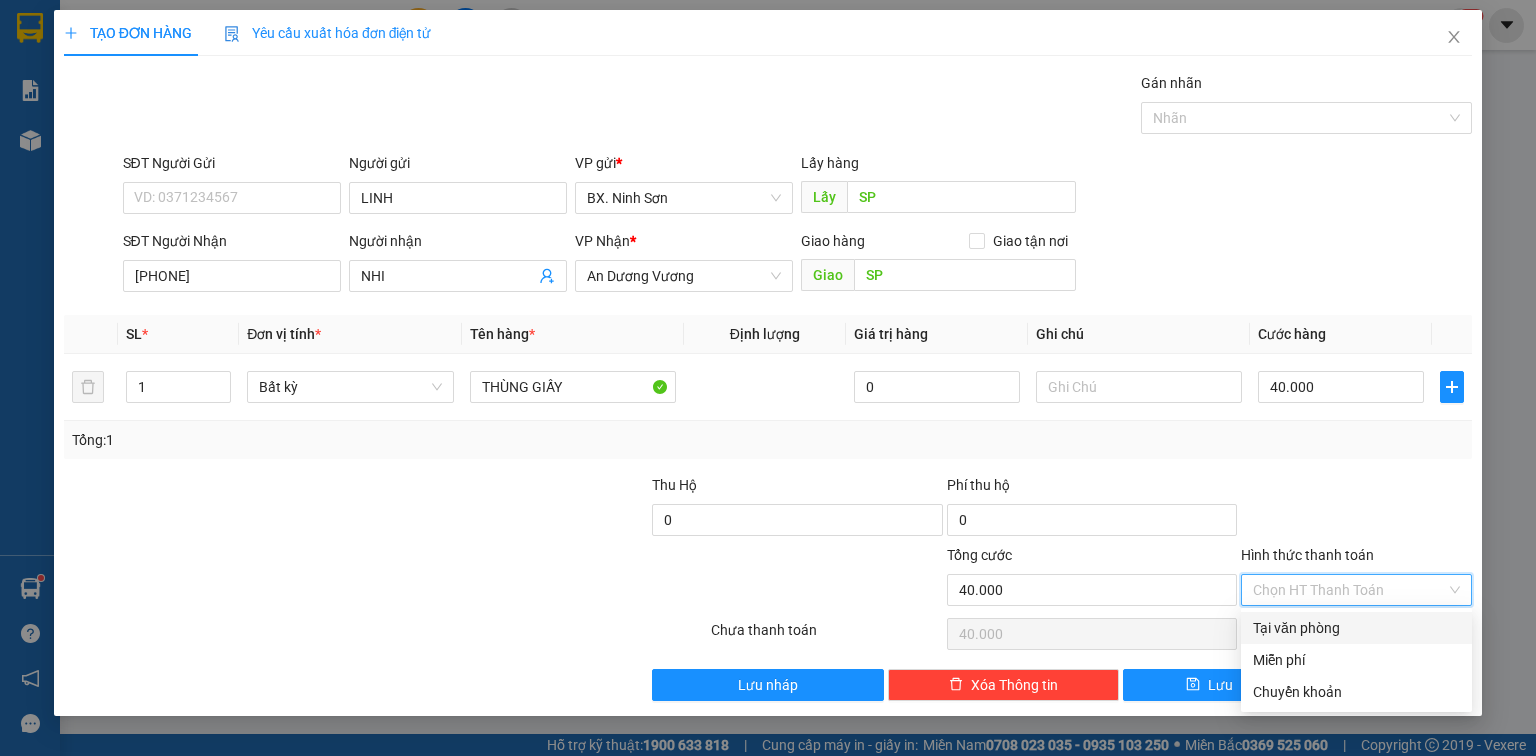 click on "Tại văn phòng" at bounding box center [1356, 628] 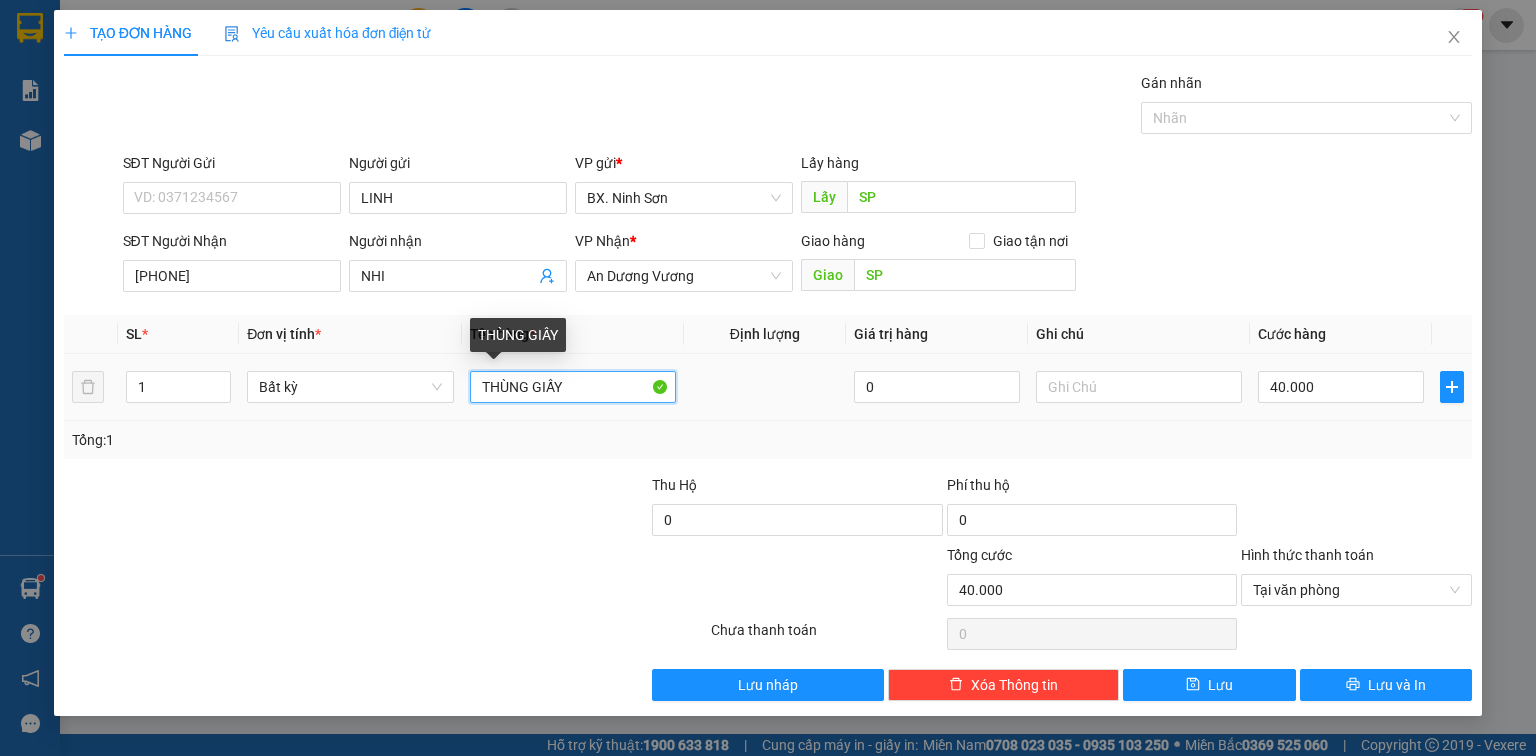 drag, startPoint x: 589, startPoint y: 382, endPoint x: 454, endPoint y: 402, distance: 136.47343 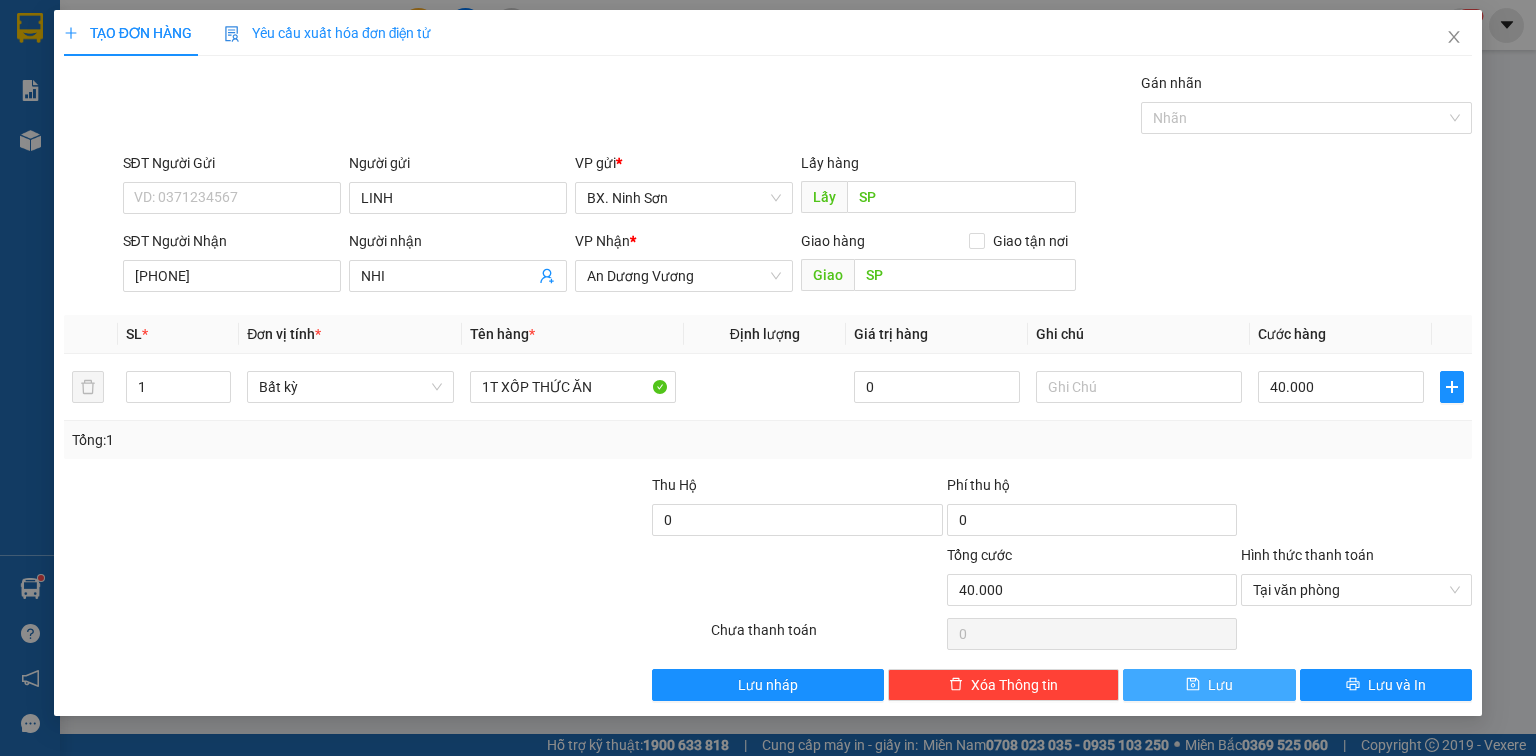 click on "Lưu" at bounding box center [1209, 685] 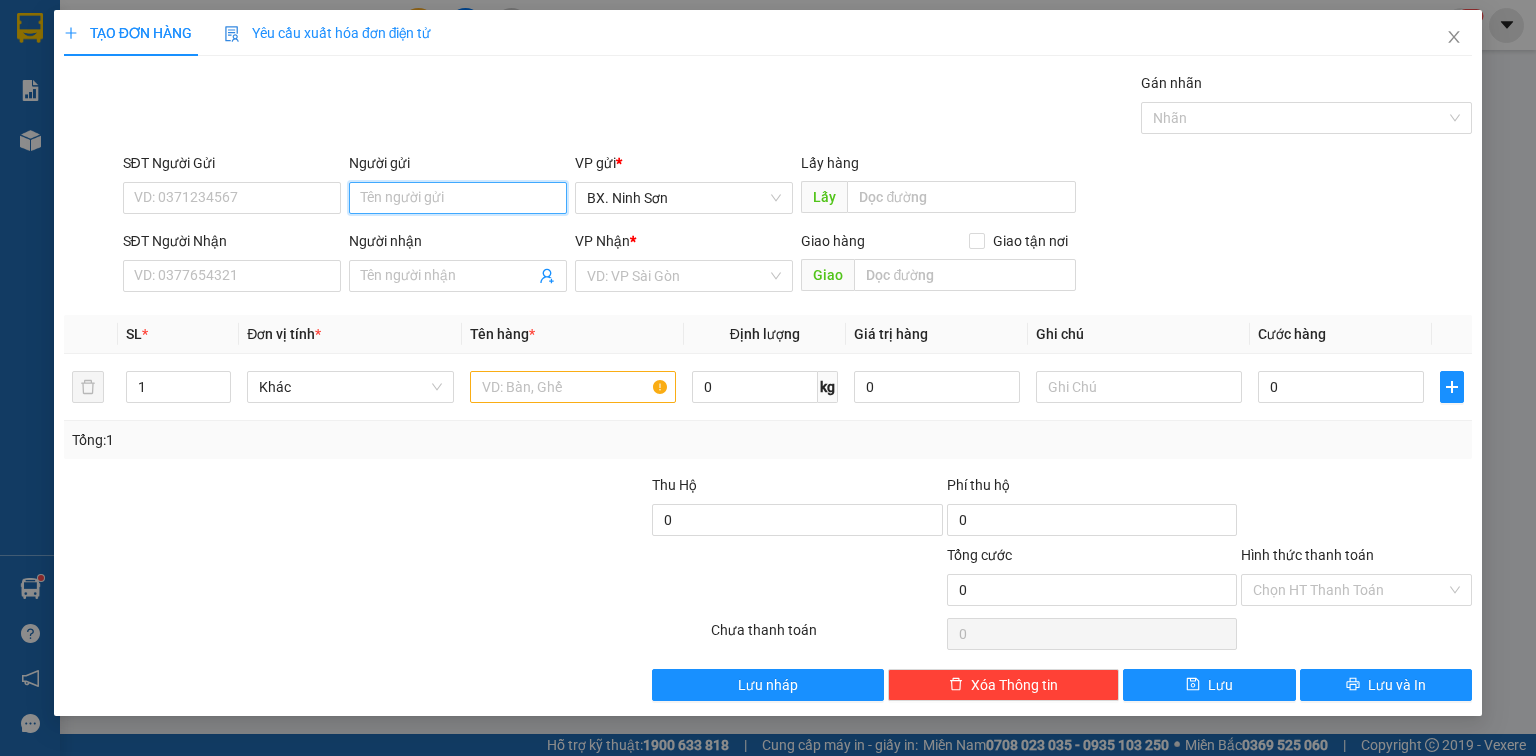 click on "Người gửi" at bounding box center [458, 198] 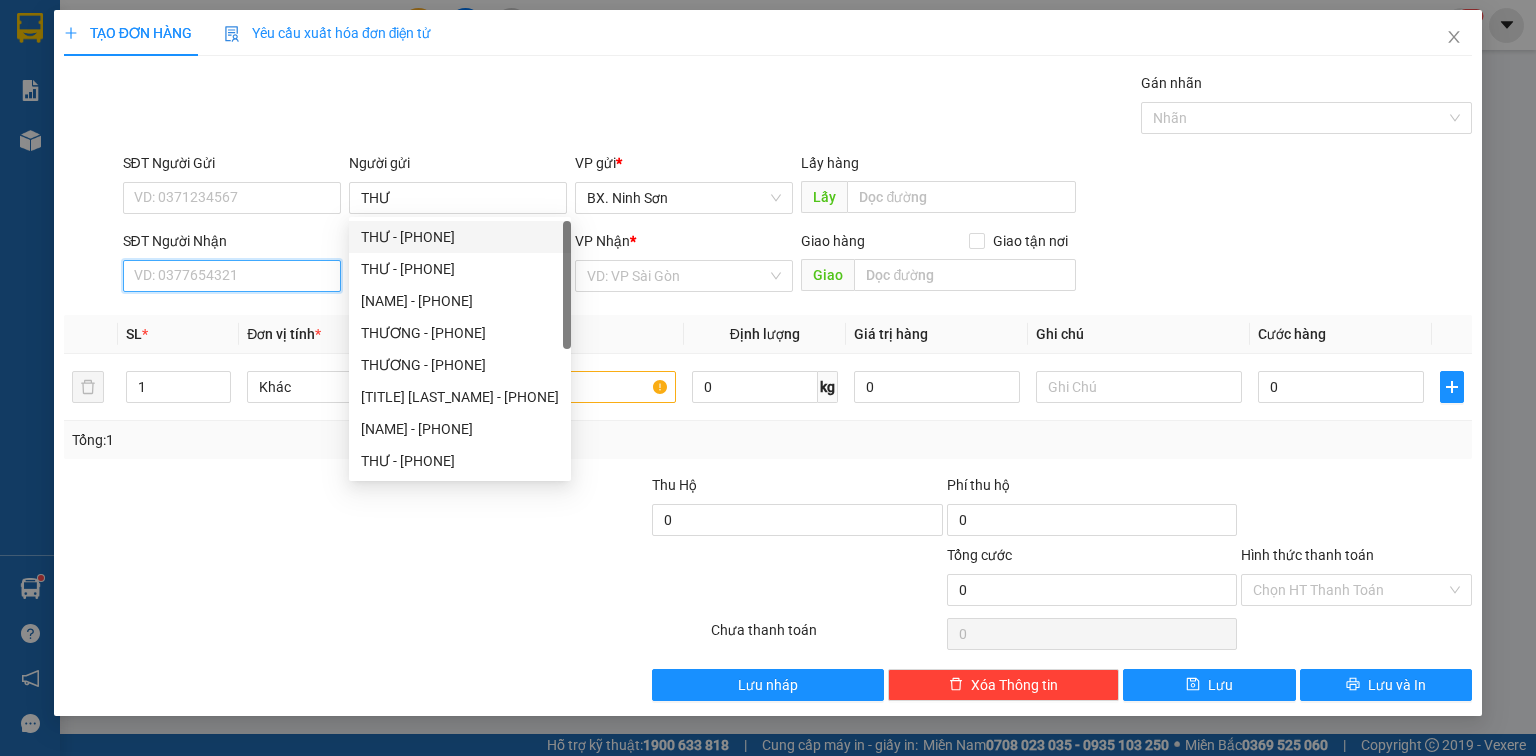 click on "SĐT Người Nhận" at bounding box center [232, 276] 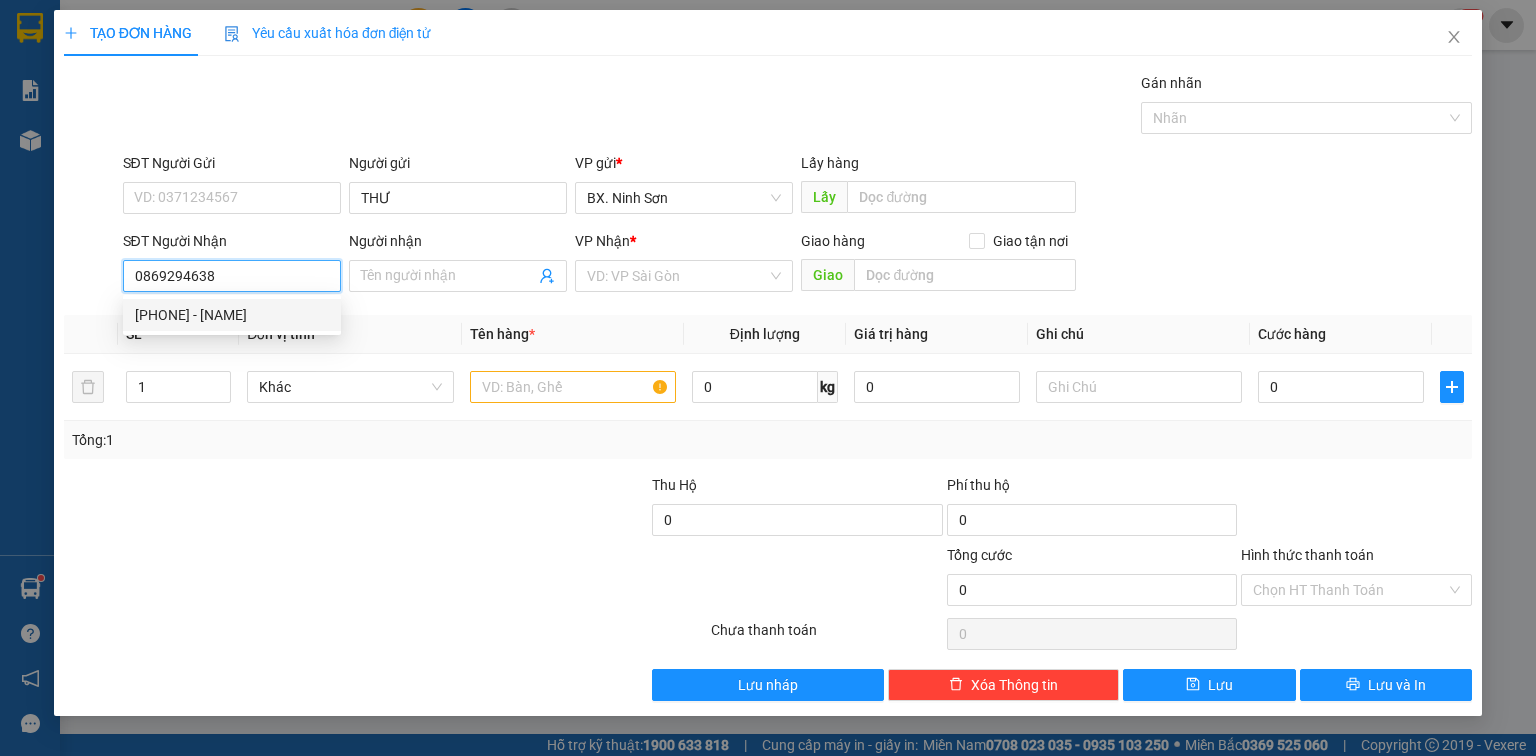 click on "[PHONE] - [NAME]" at bounding box center [232, 315] 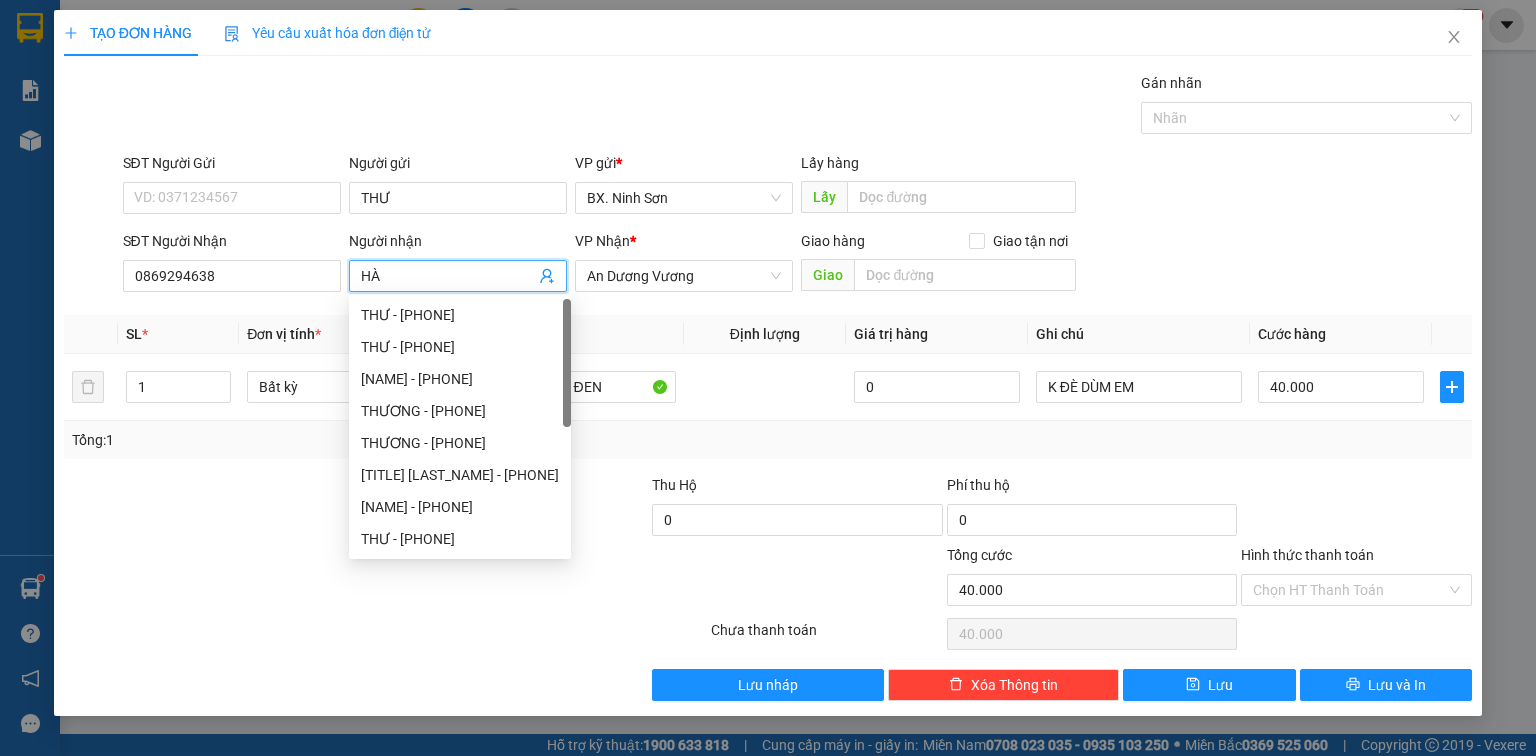 drag, startPoint x: 388, startPoint y: 279, endPoint x: 361, endPoint y: 275, distance: 27.294687 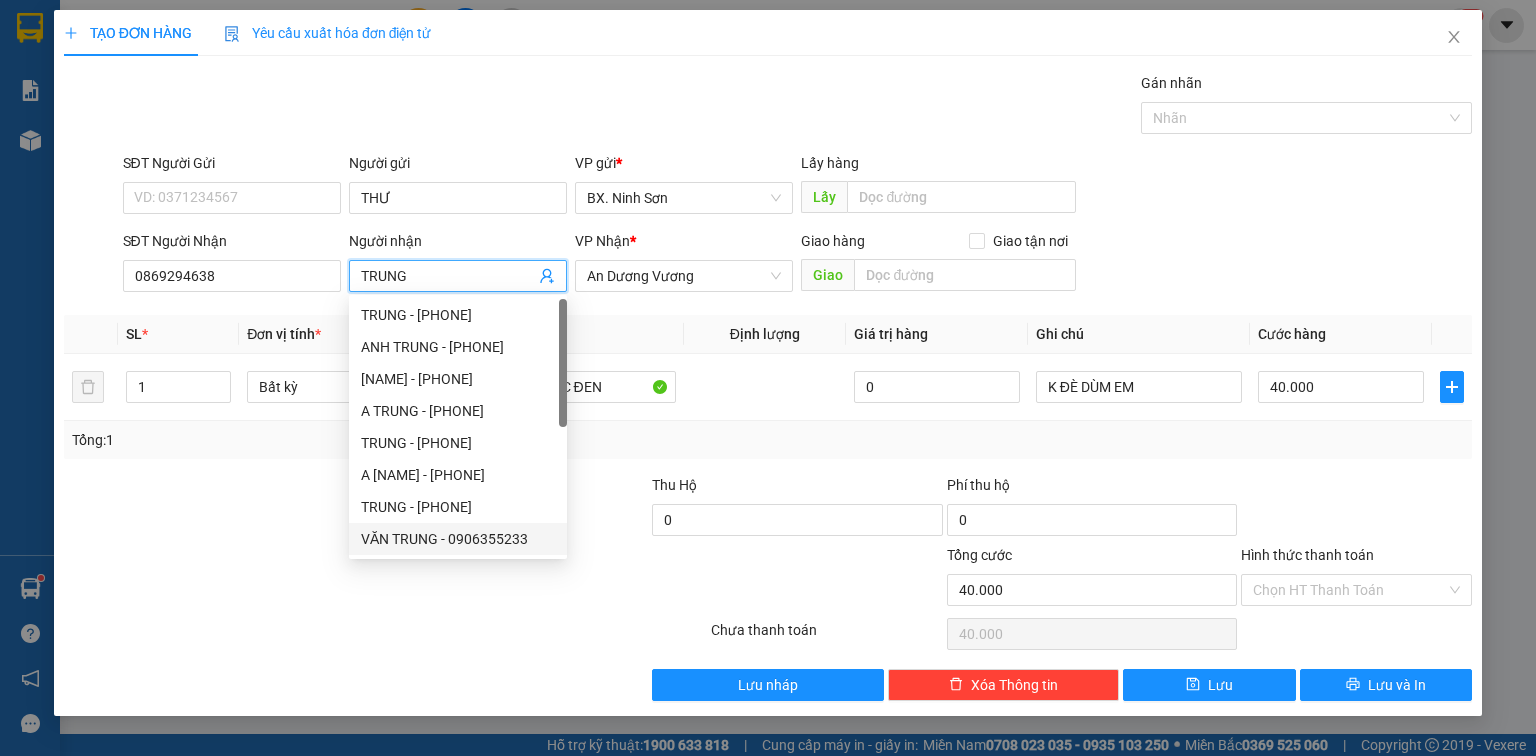 click at bounding box center (268, 579) 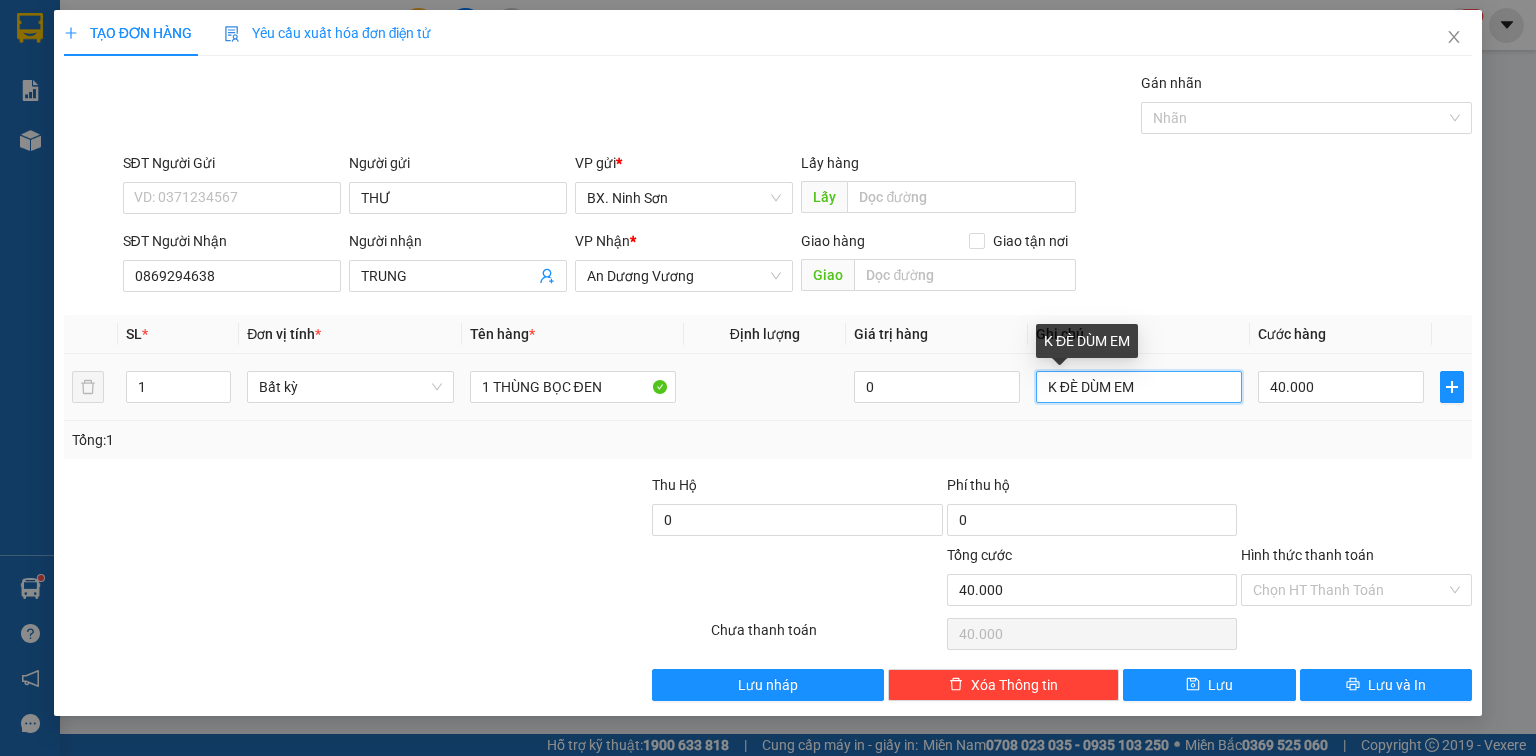 click on "K ĐÈ DÙM EM" at bounding box center [1139, 387] 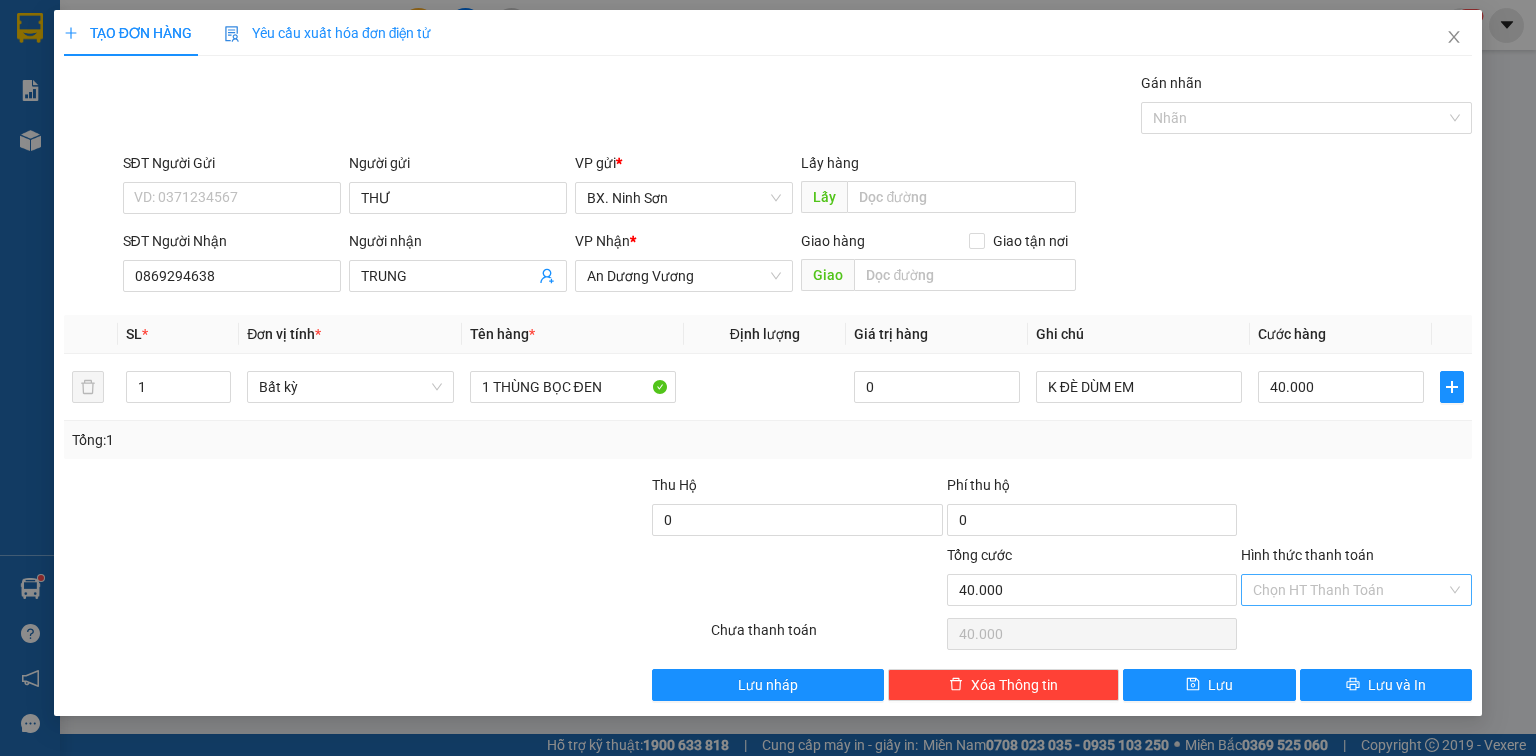 click on "Hình thức thanh toán" at bounding box center (1349, 590) 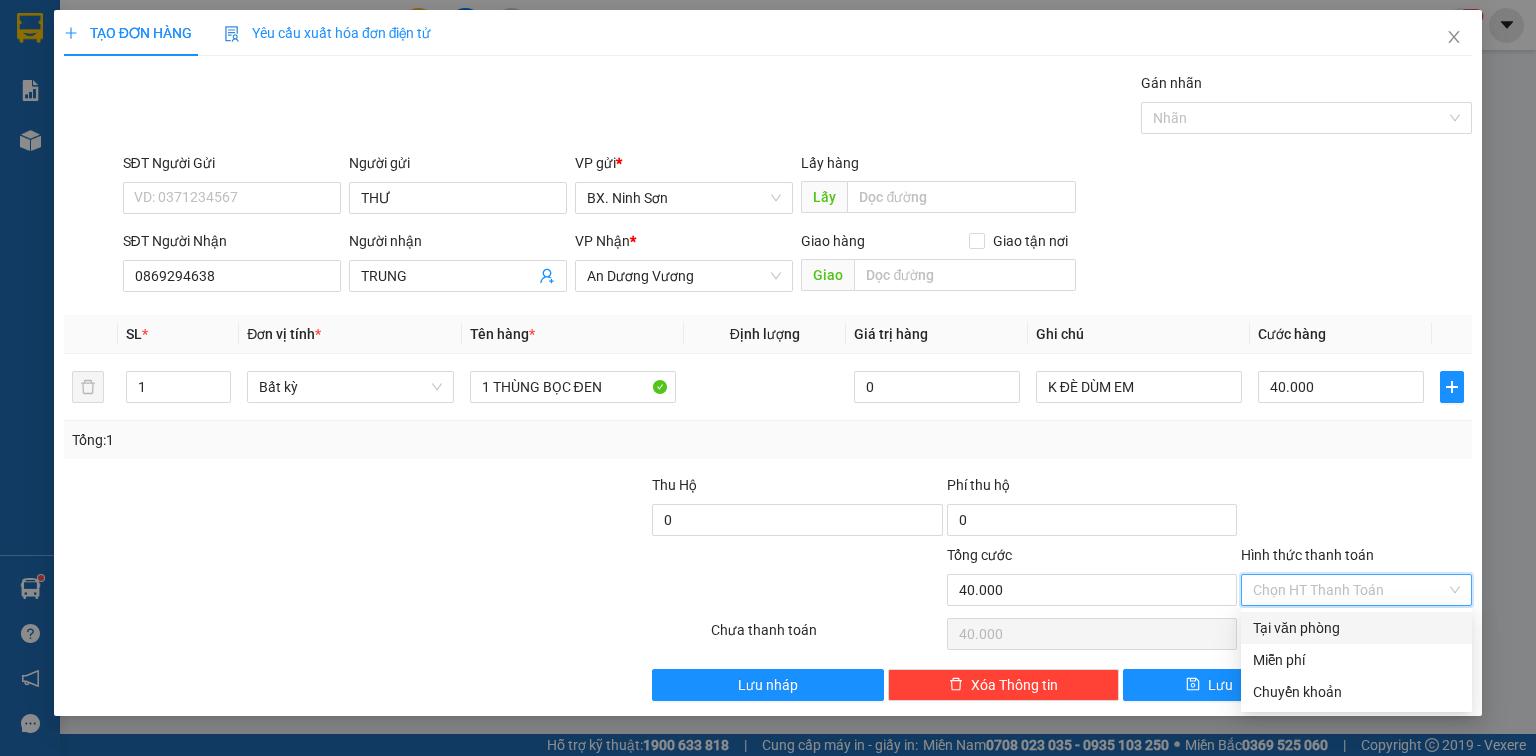 click on "Tại văn phòng" at bounding box center (1356, 628) 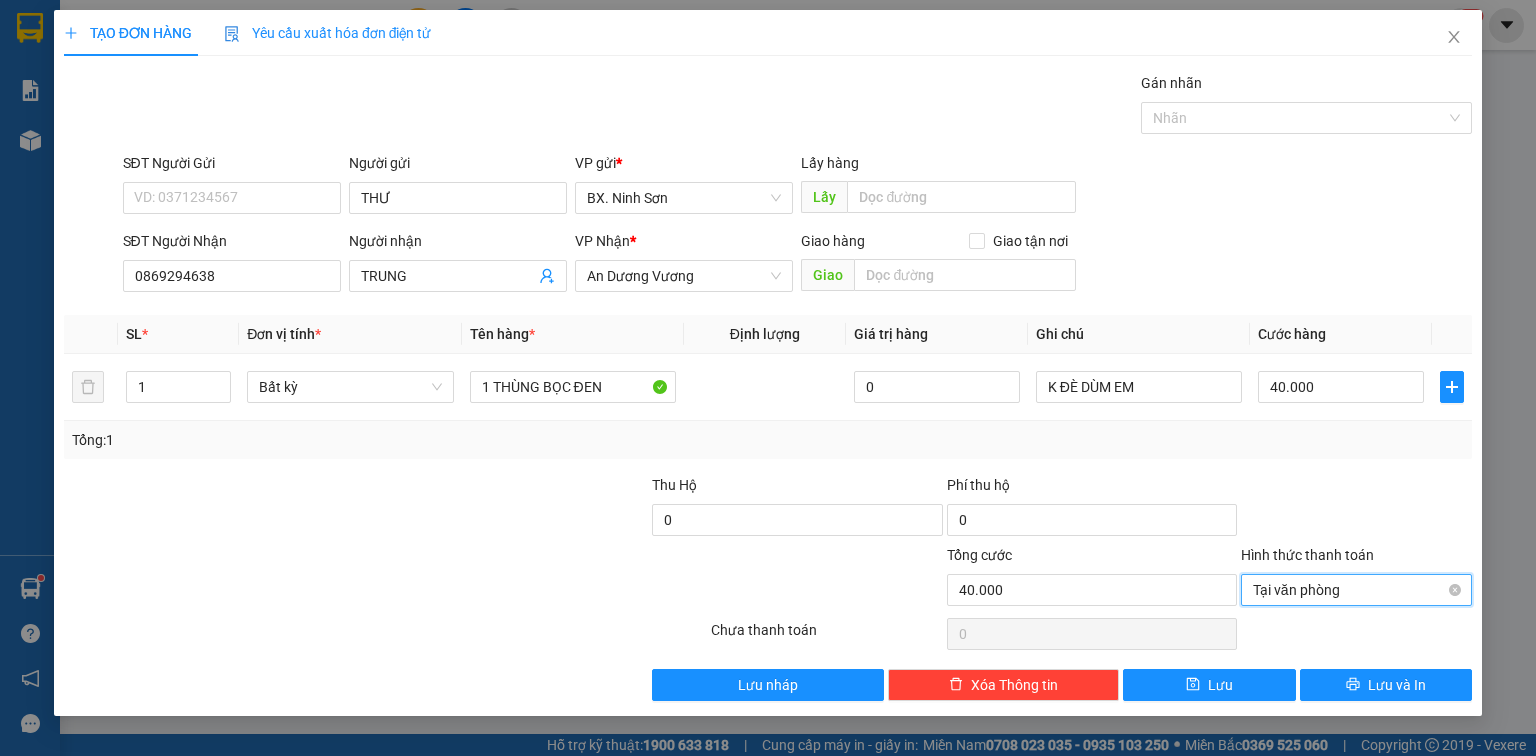 click on "Tại văn phòng" at bounding box center [1356, 590] 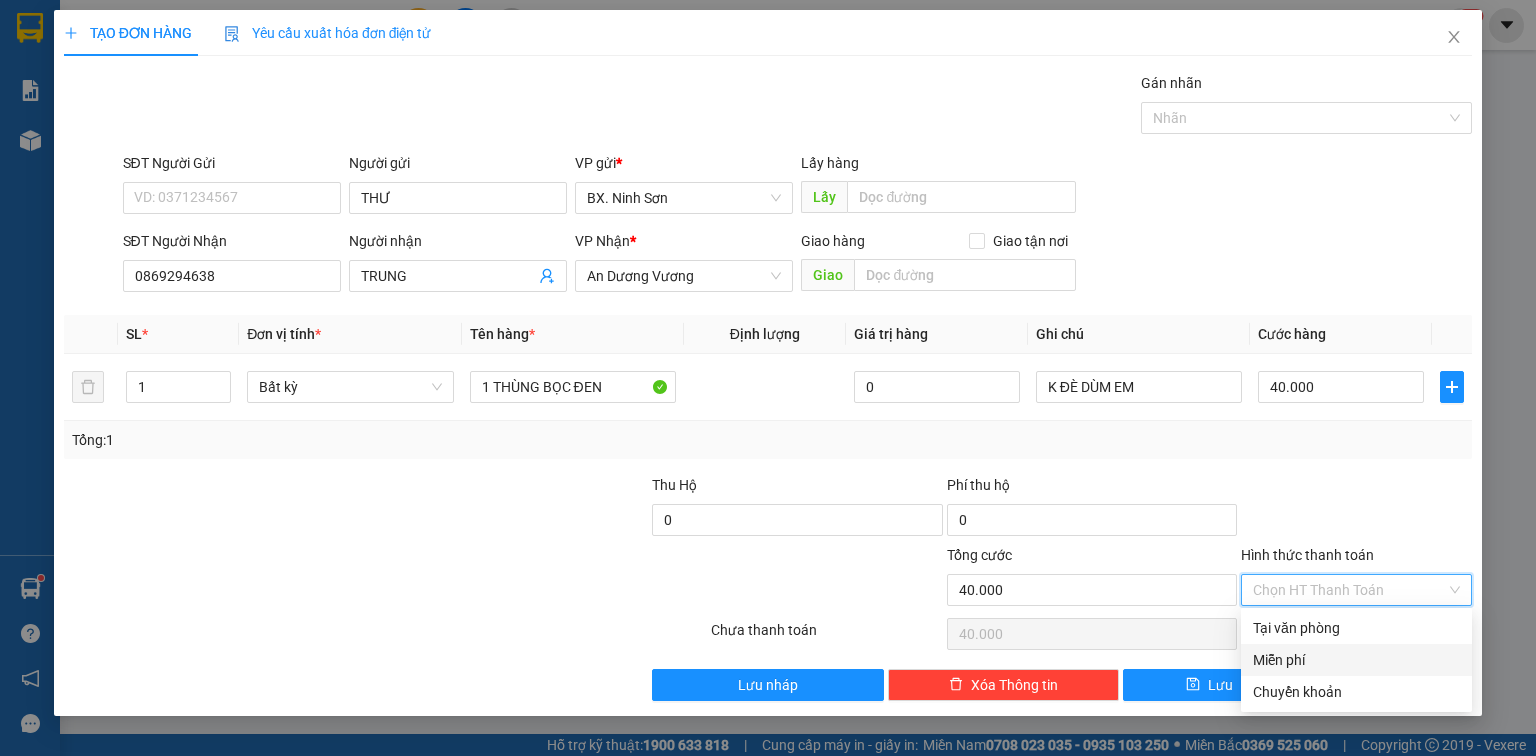 click on "Tổng:  1" at bounding box center (768, 440) 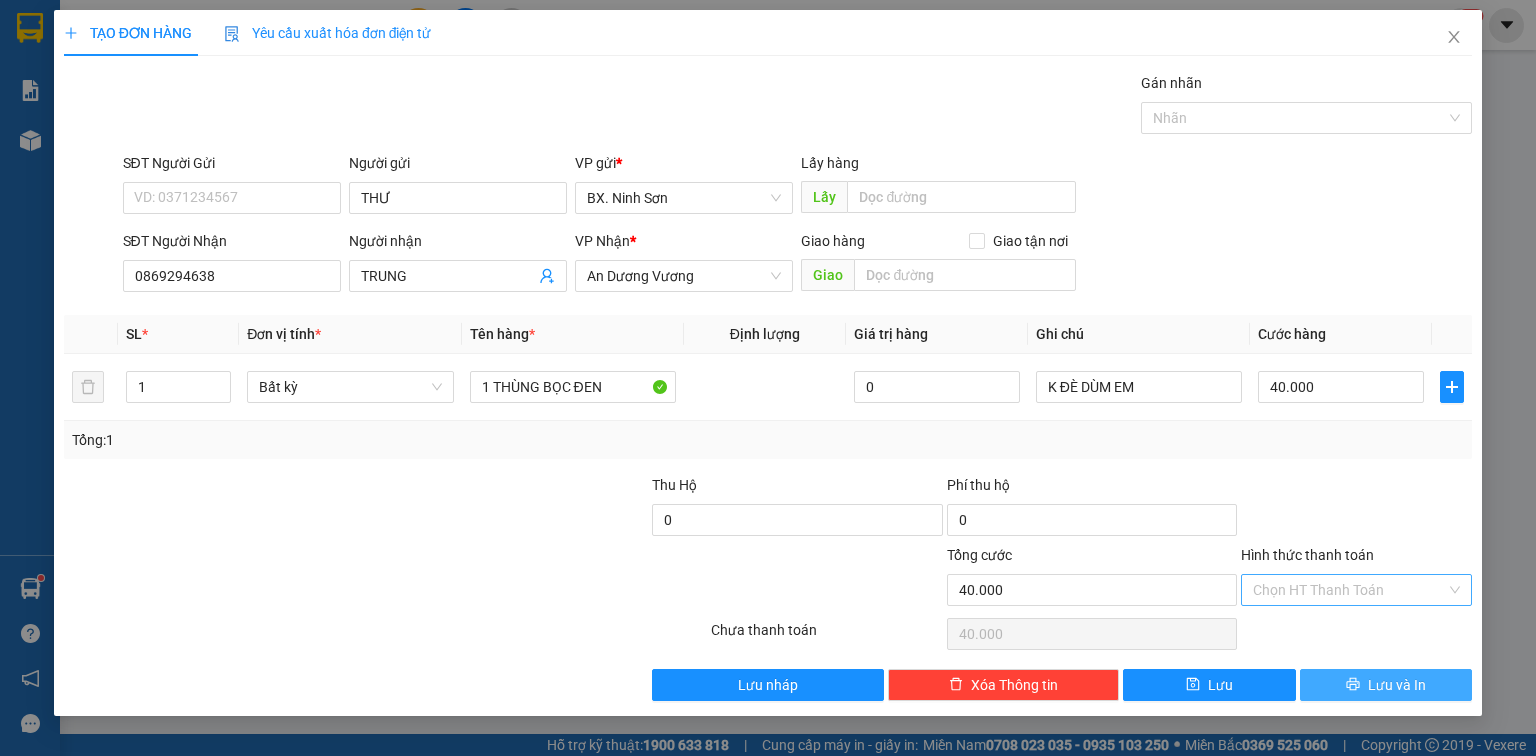 click on "Lưu và In" at bounding box center (1397, 685) 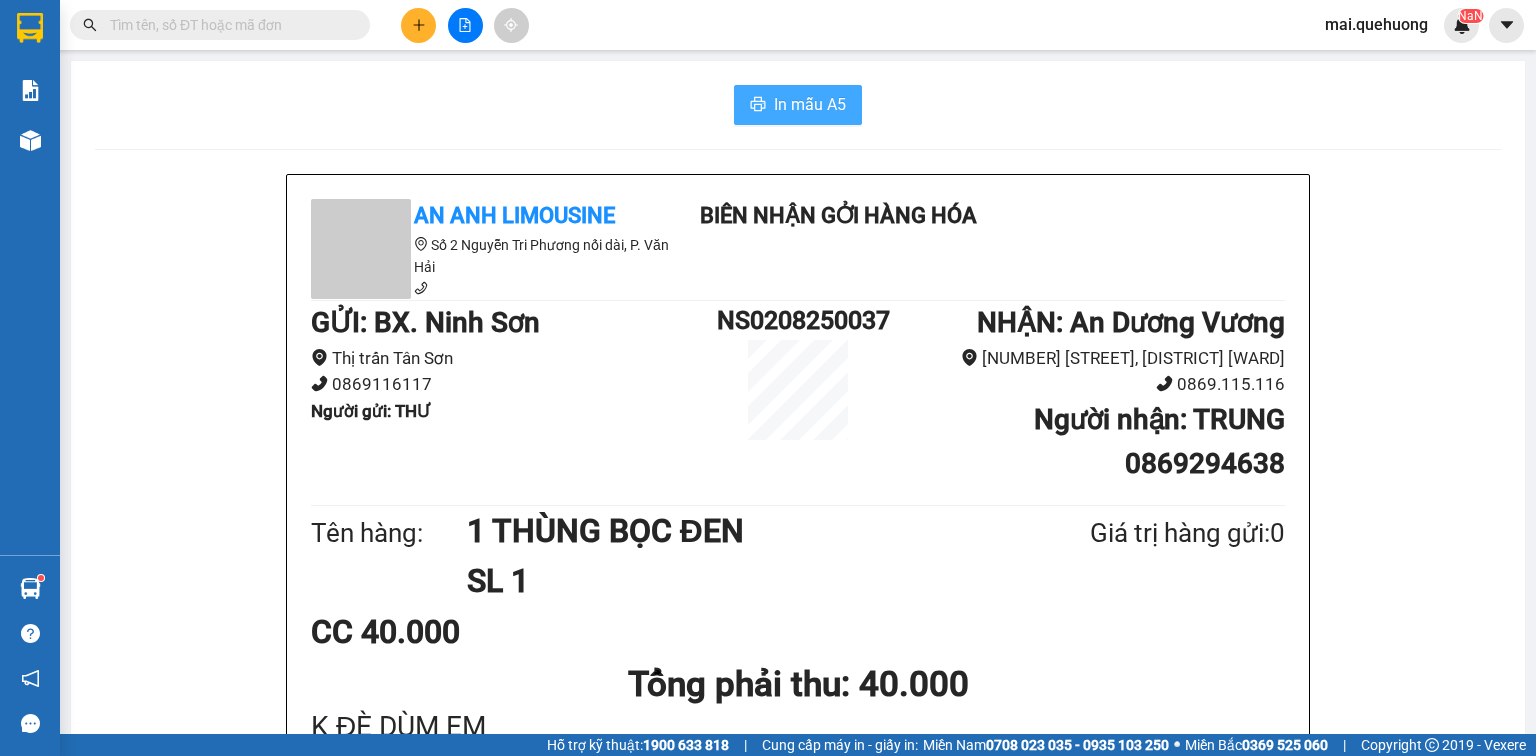 click on "In mẫu A5" at bounding box center [810, 104] 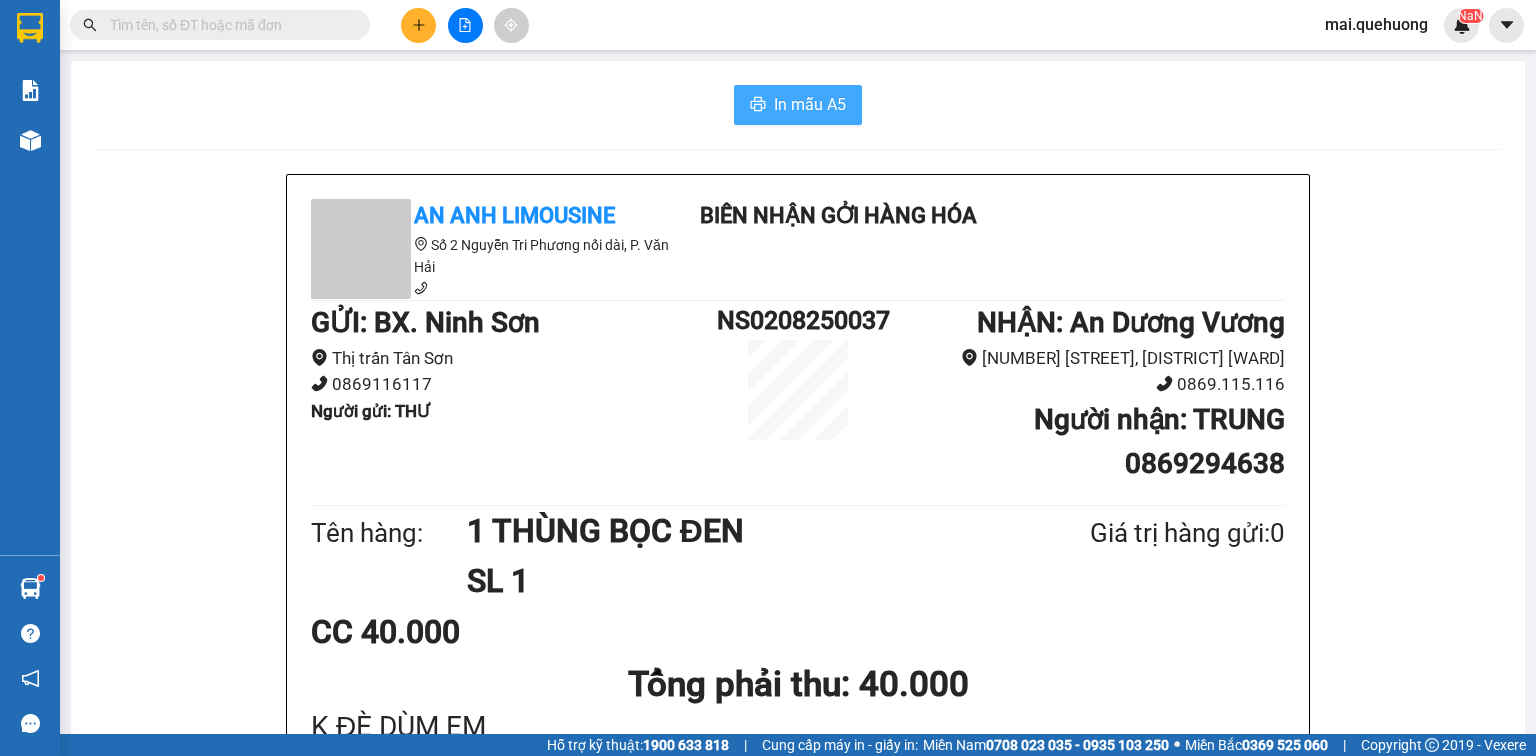 scroll, scrollTop: 0, scrollLeft: 0, axis: both 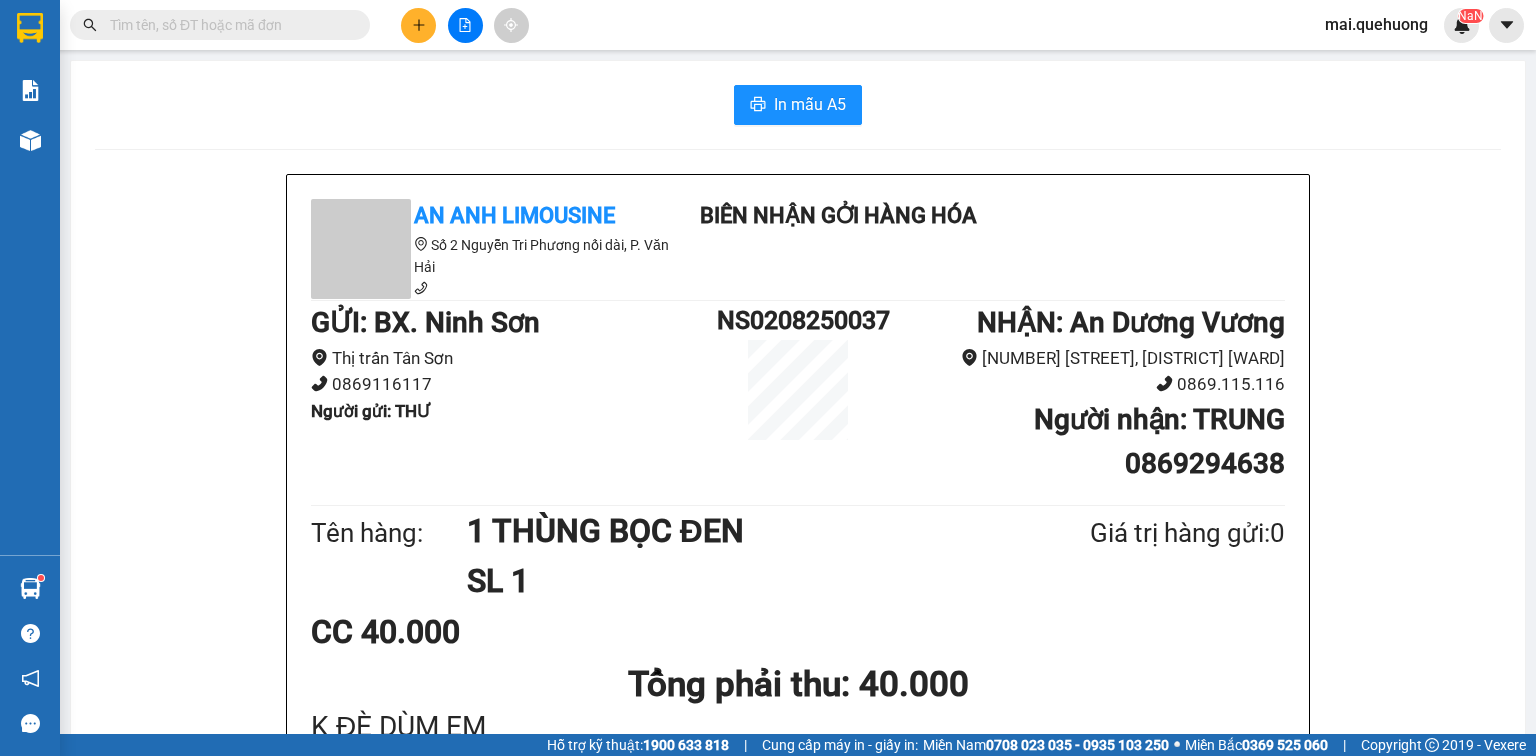 click at bounding box center (418, 25) 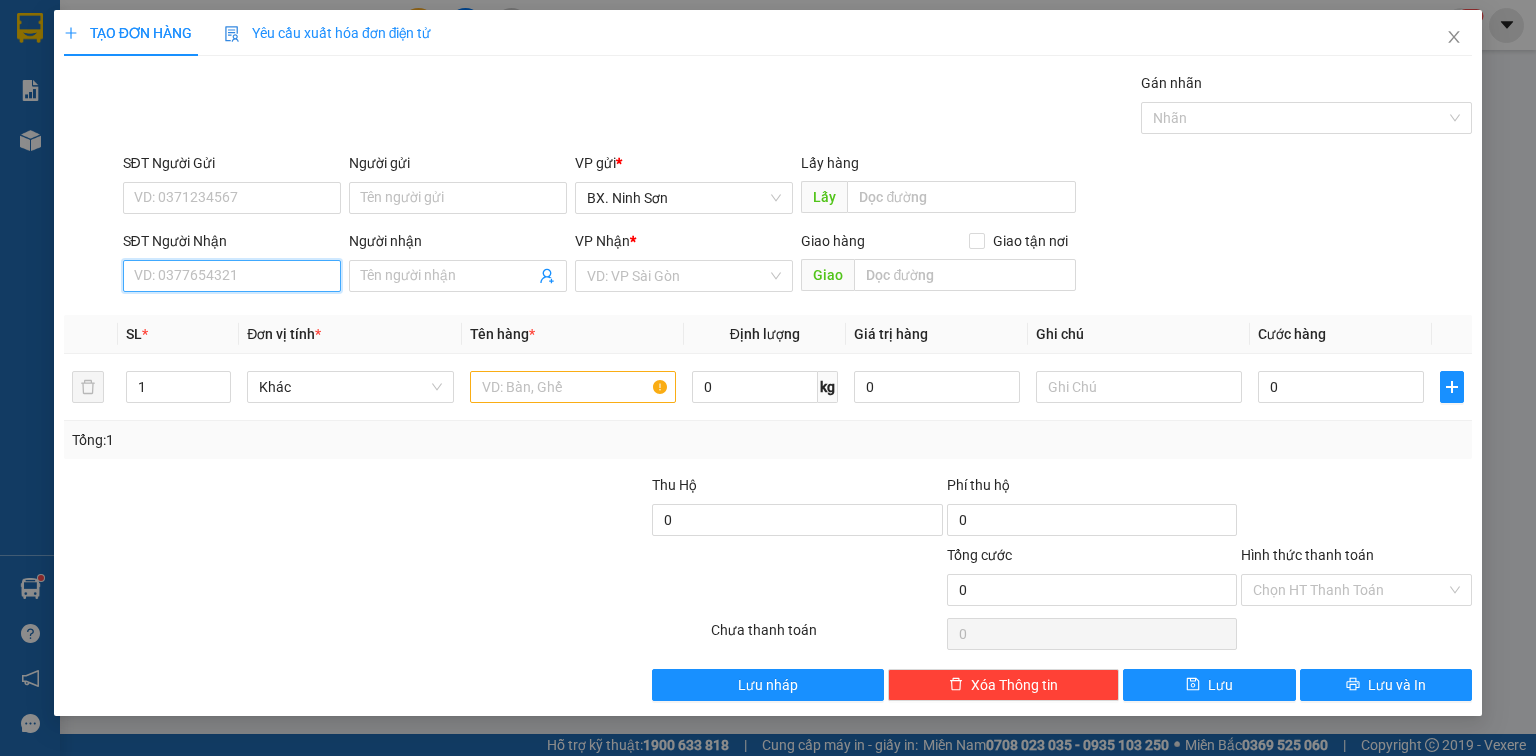 click on "SĐT Người Nhận" at bounding box center [232, 276] 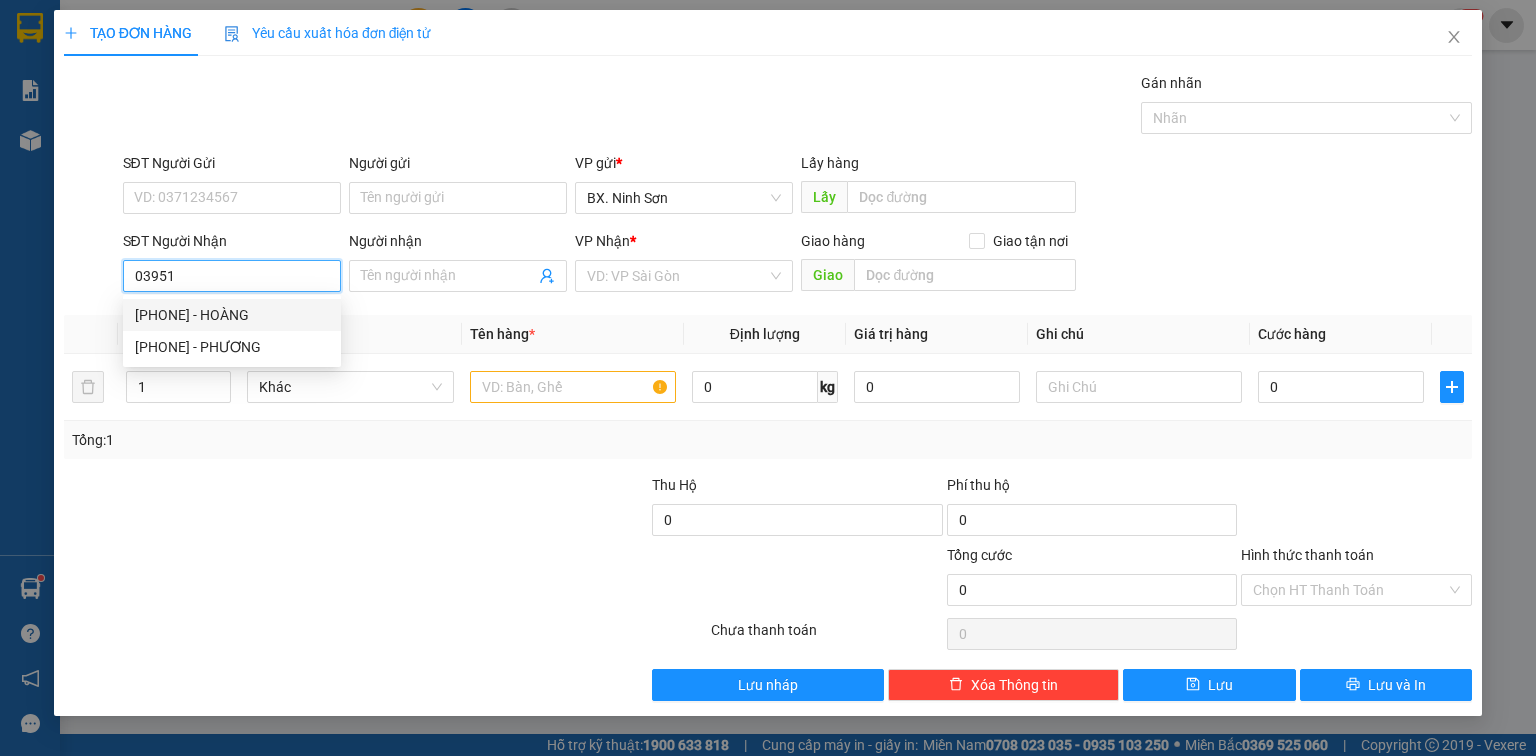 click on "[PHONE] - HOÀNG" at bounding box center (232, 315) 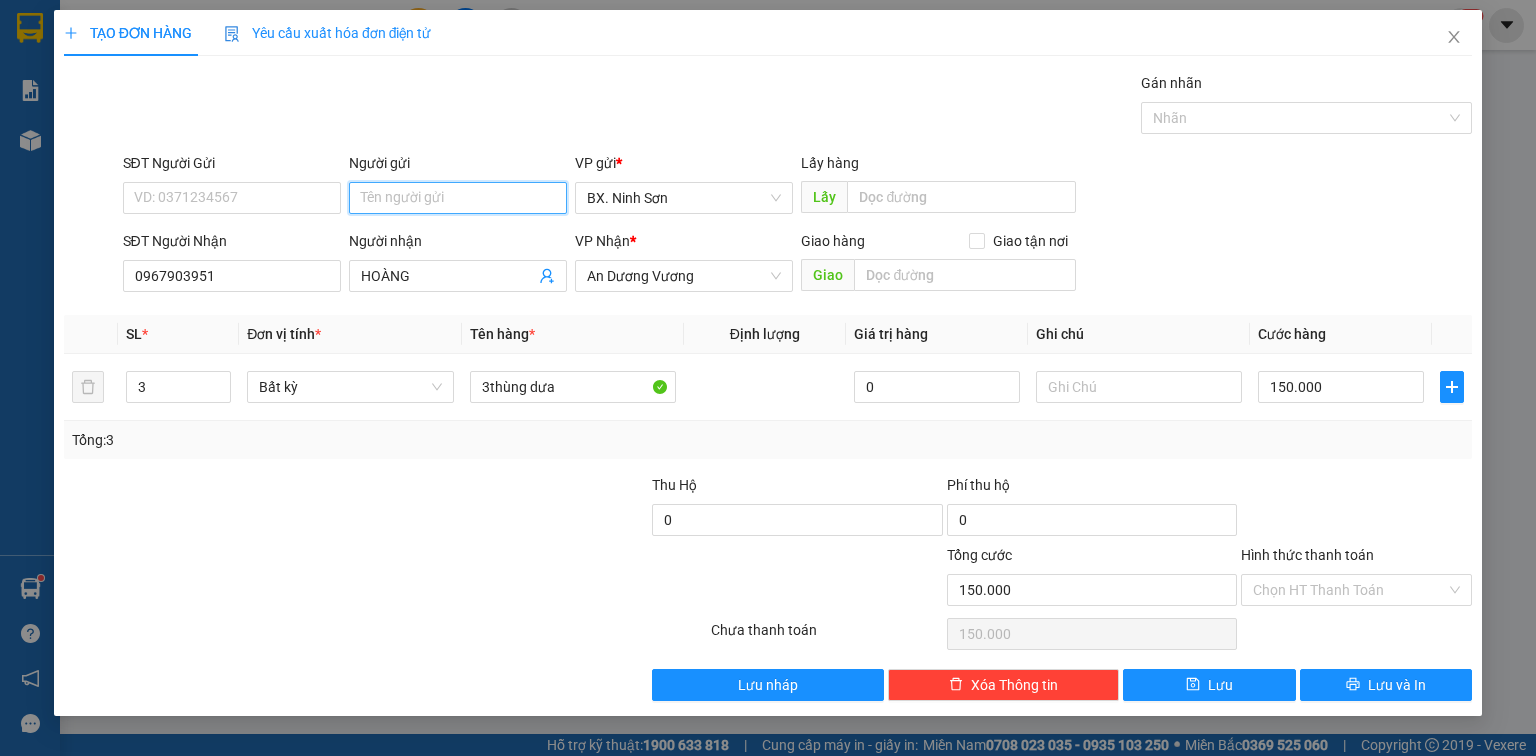 click on "Người gửi" at bounding box center [458, 198] 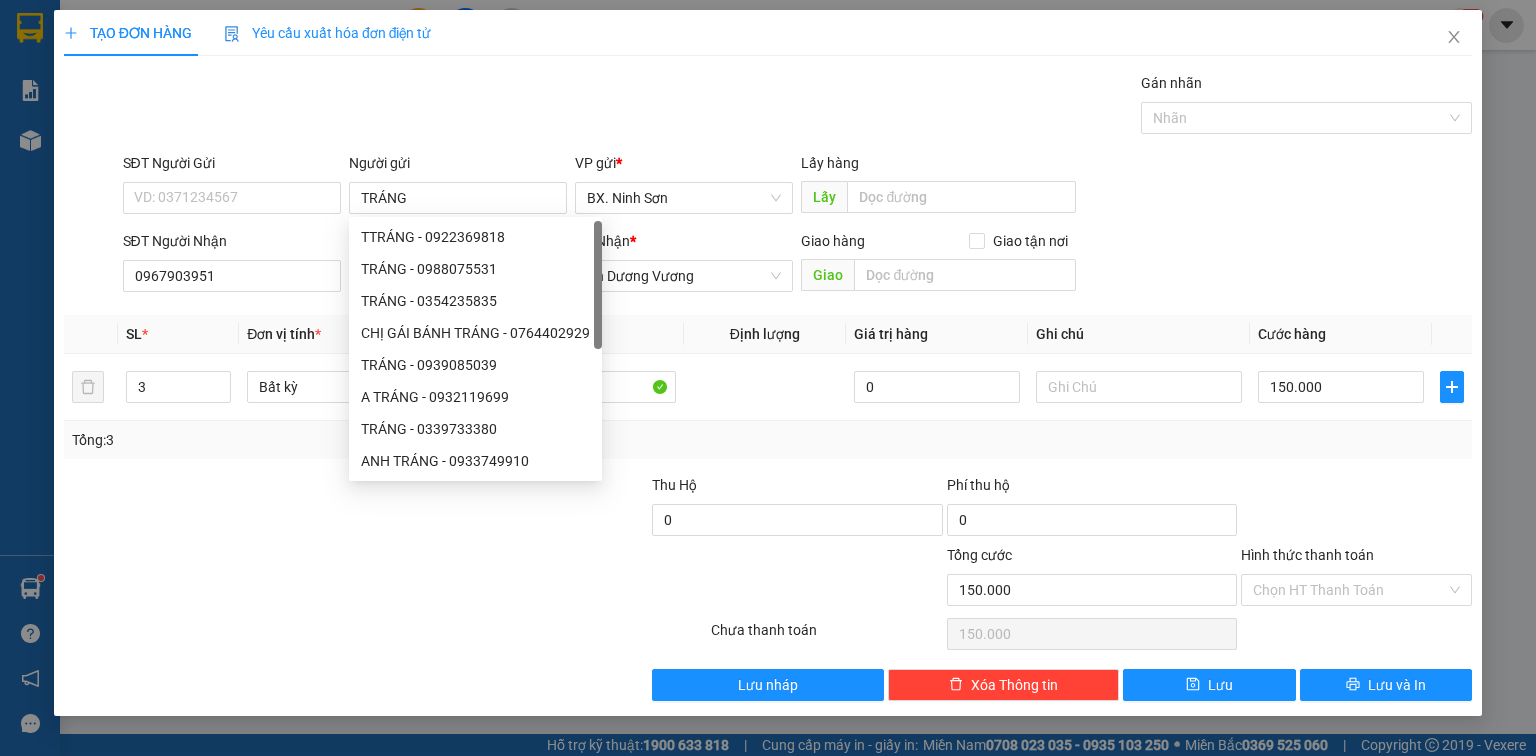 click on "Định lượng" at bounding box center (765, 334) 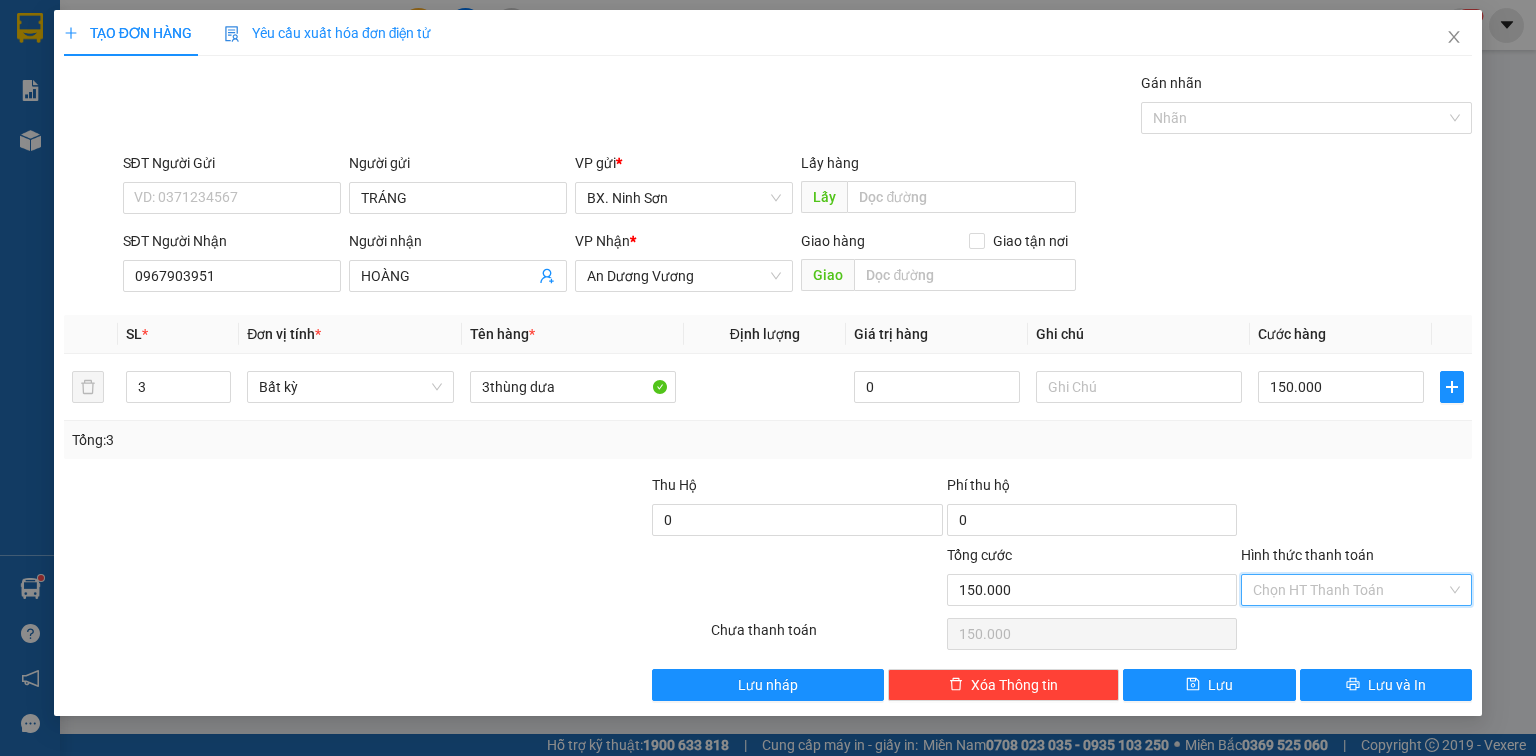click on "Hình thức thanh toán" at bounding box center (1349, 590) 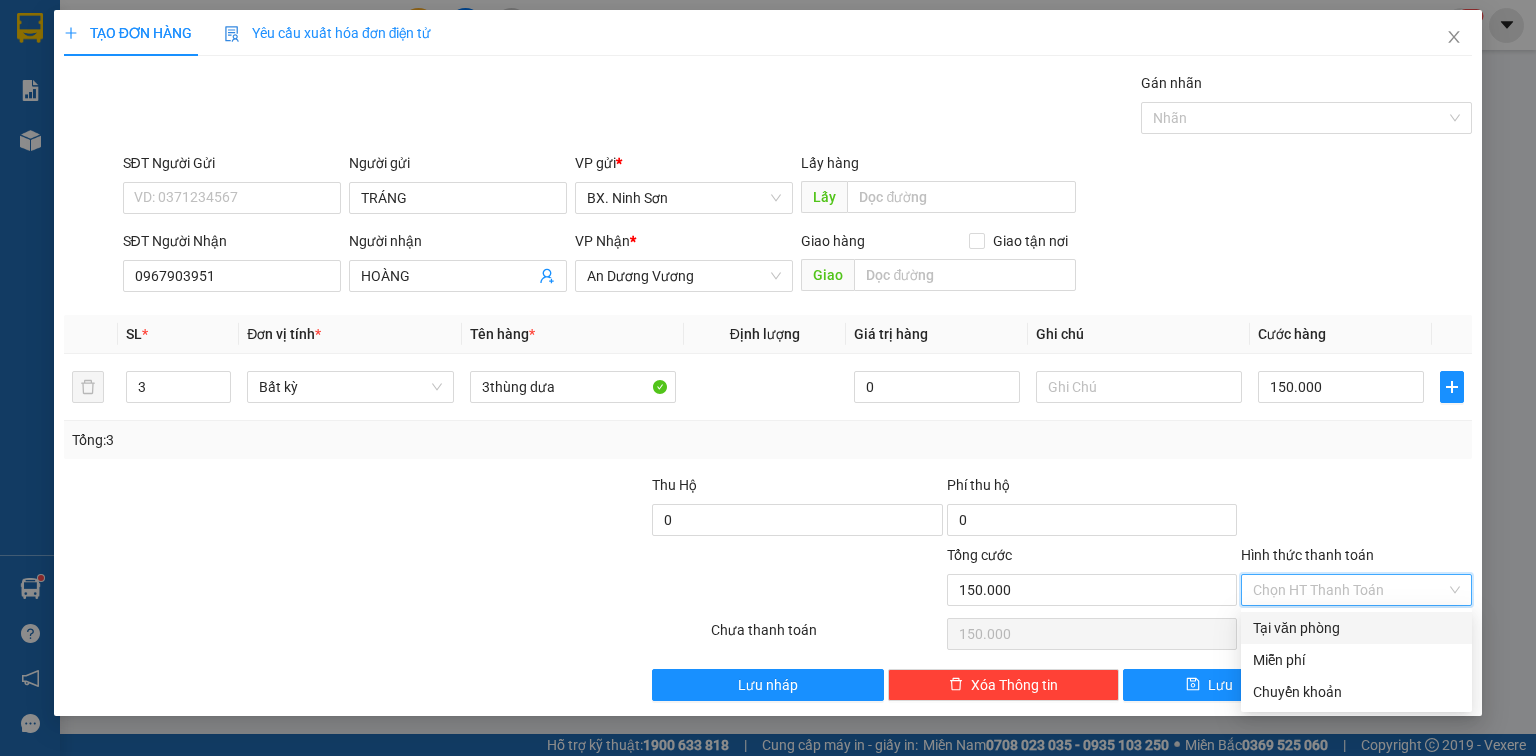 click at bounding box center (1356, 509) 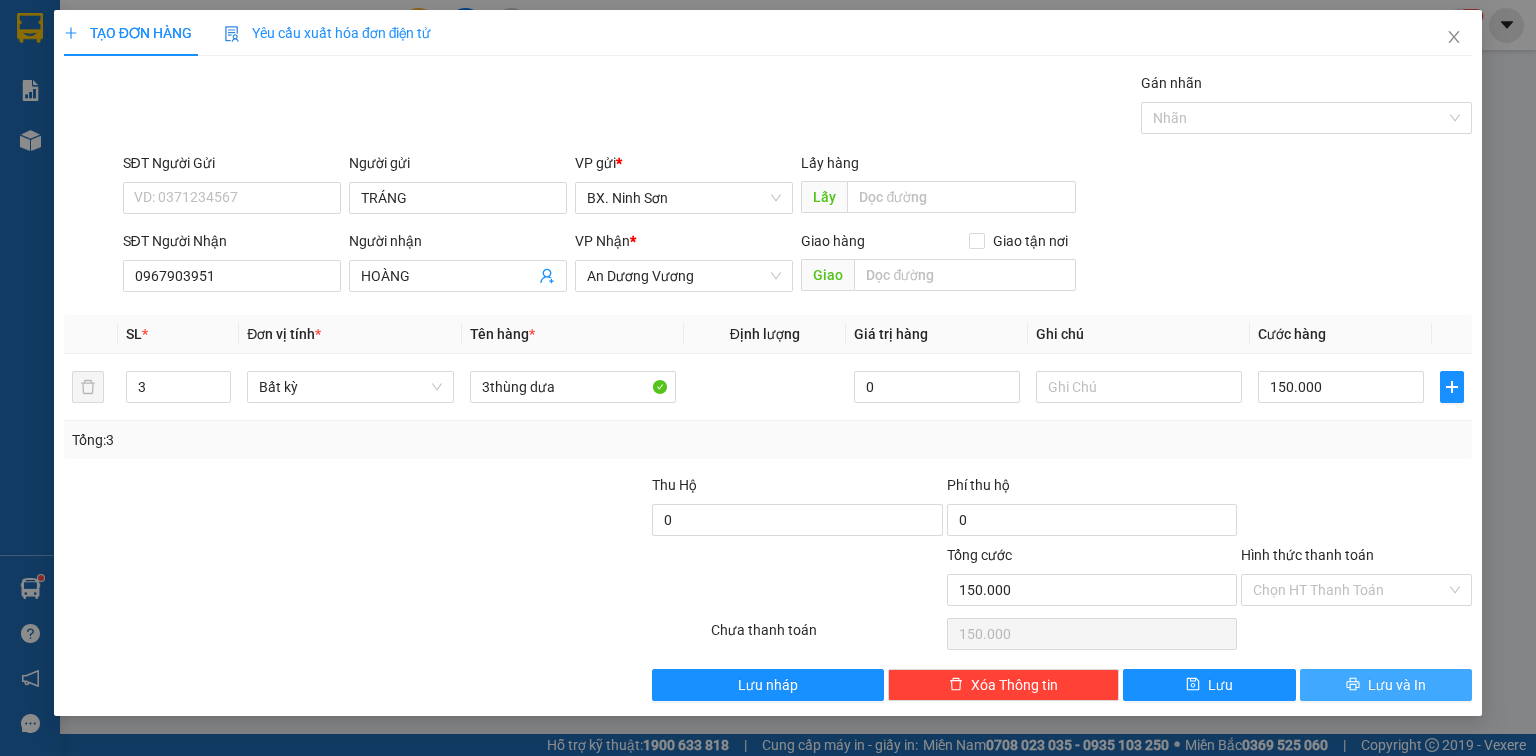 click on "Lưu và In" at bounding box center [1397, 685] 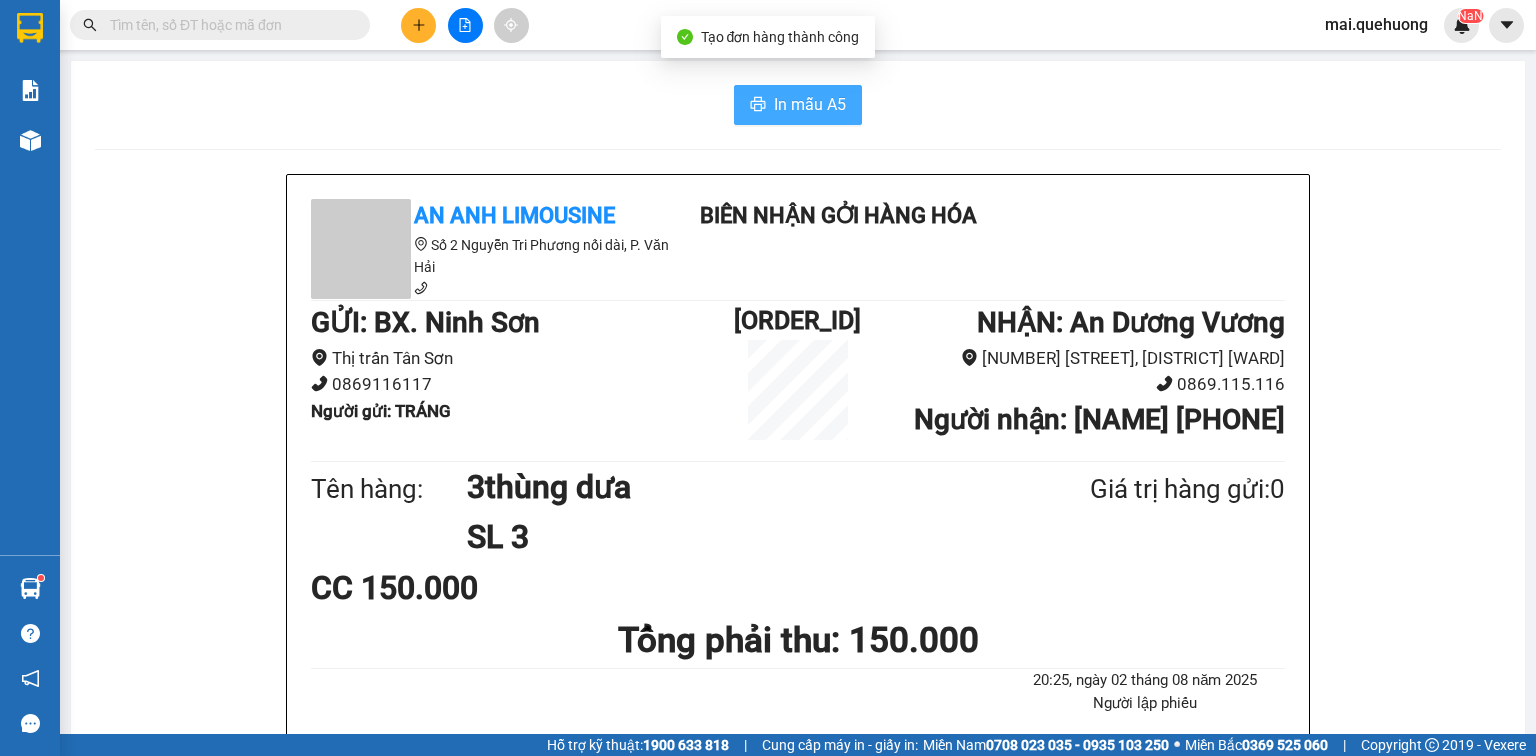 click on "In mẫu A5" at bounding box center [810, 104] 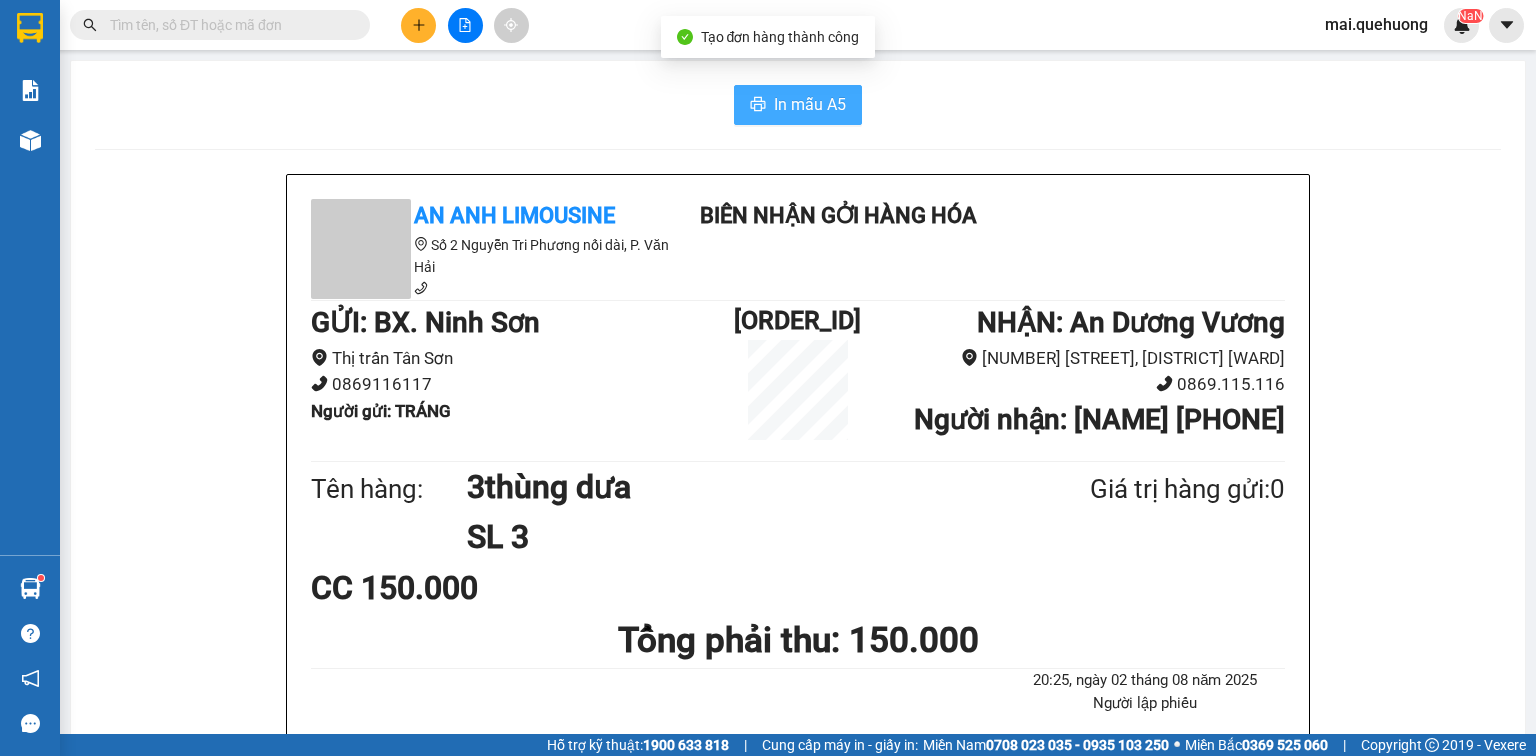 scroll, scrollTop: 0, scrollLeft: 0, axis: both 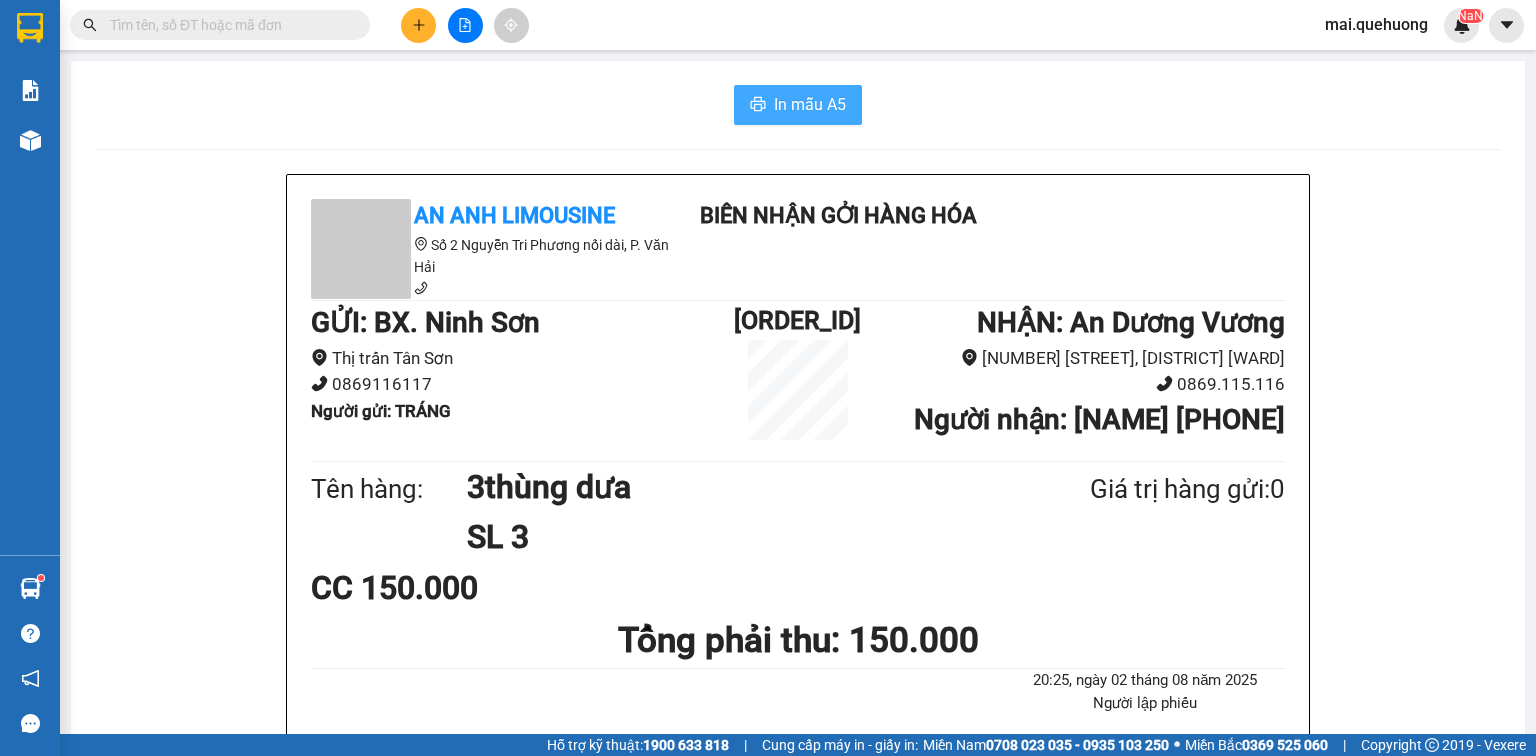 click on "In mẫu A5" at bounding box center [810, 104] 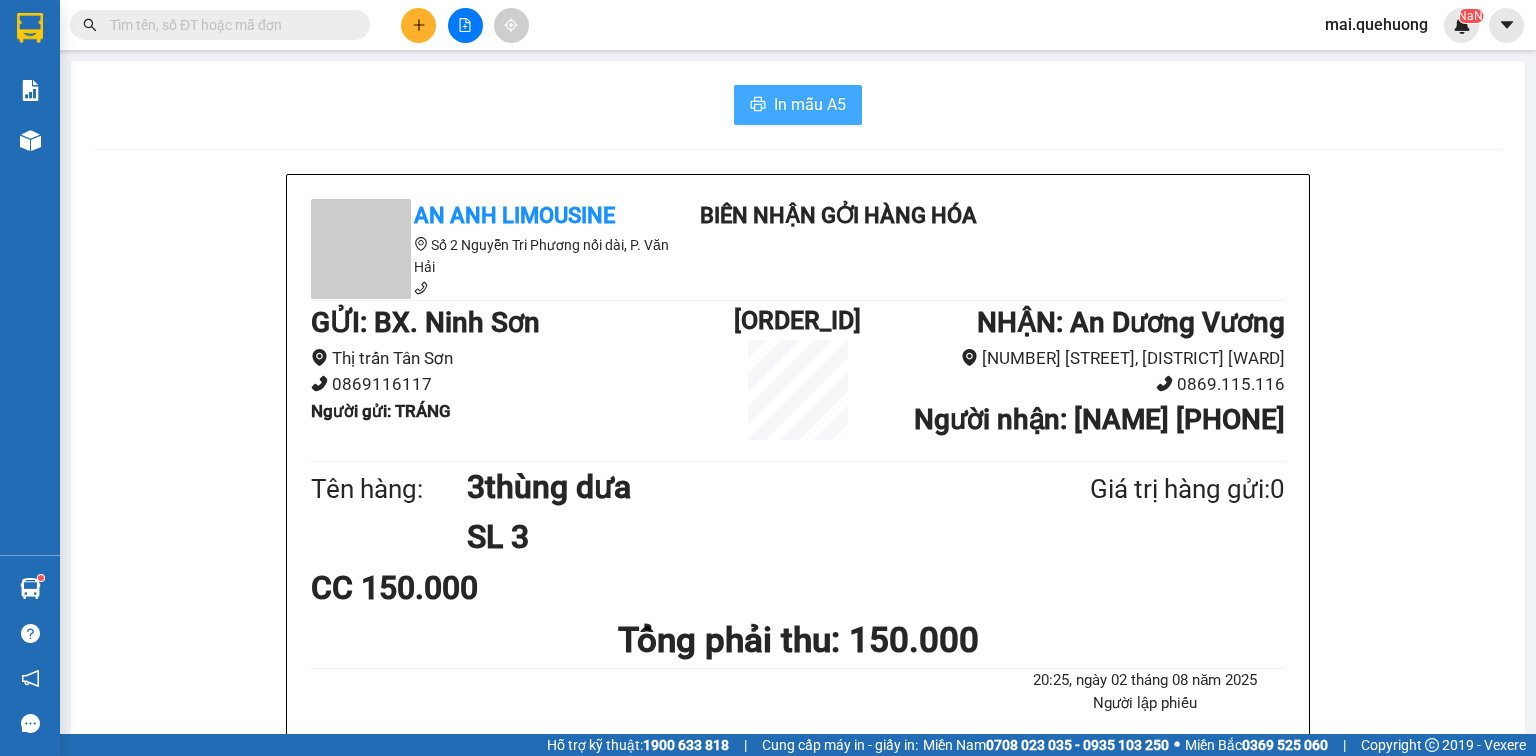 scroll, scrollTop: 0, scrollLeft: 0, axis: both 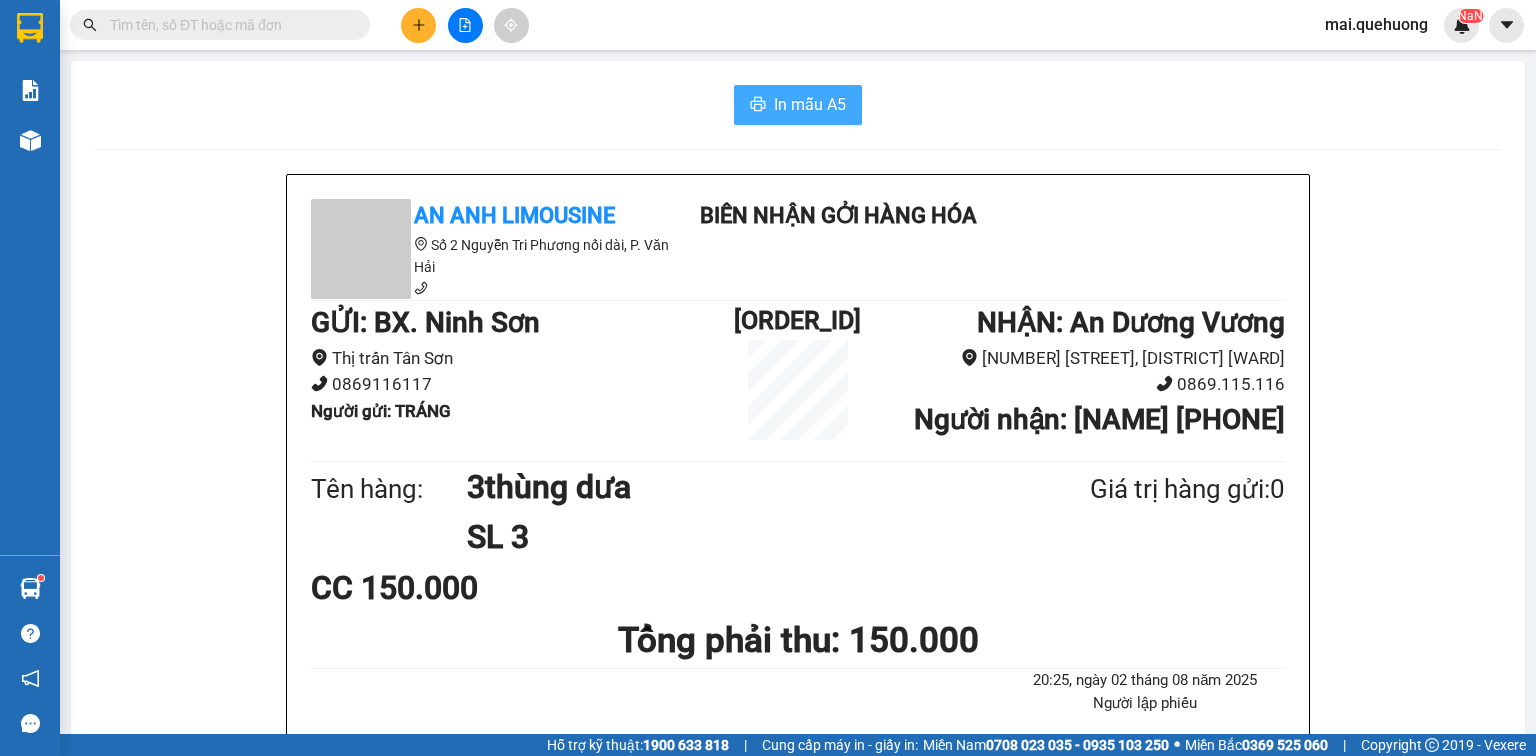 click on "In mẫu A5" at bounding box center [810, 104] 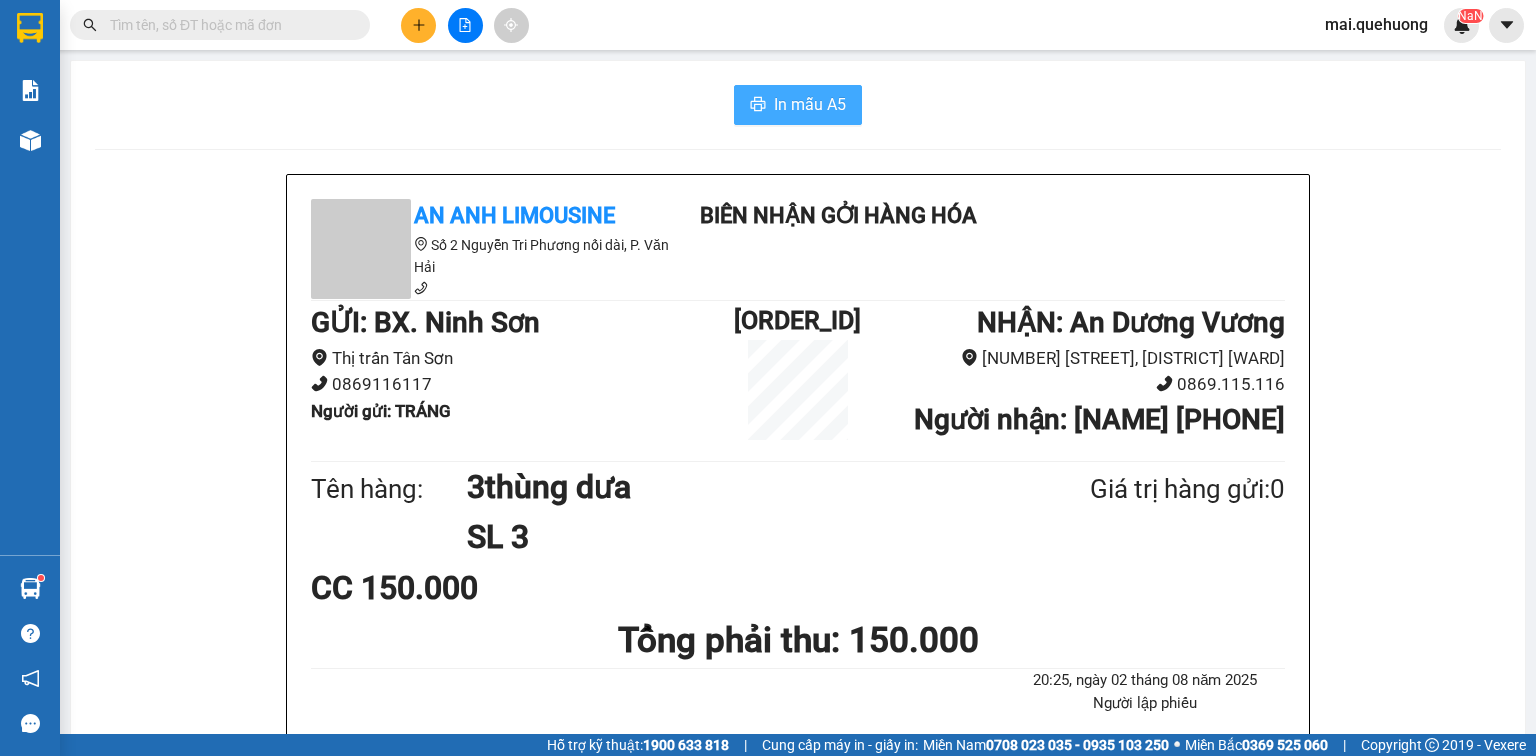 scroll, scrollTop: 0, scrollLeft: 0, axis: both 